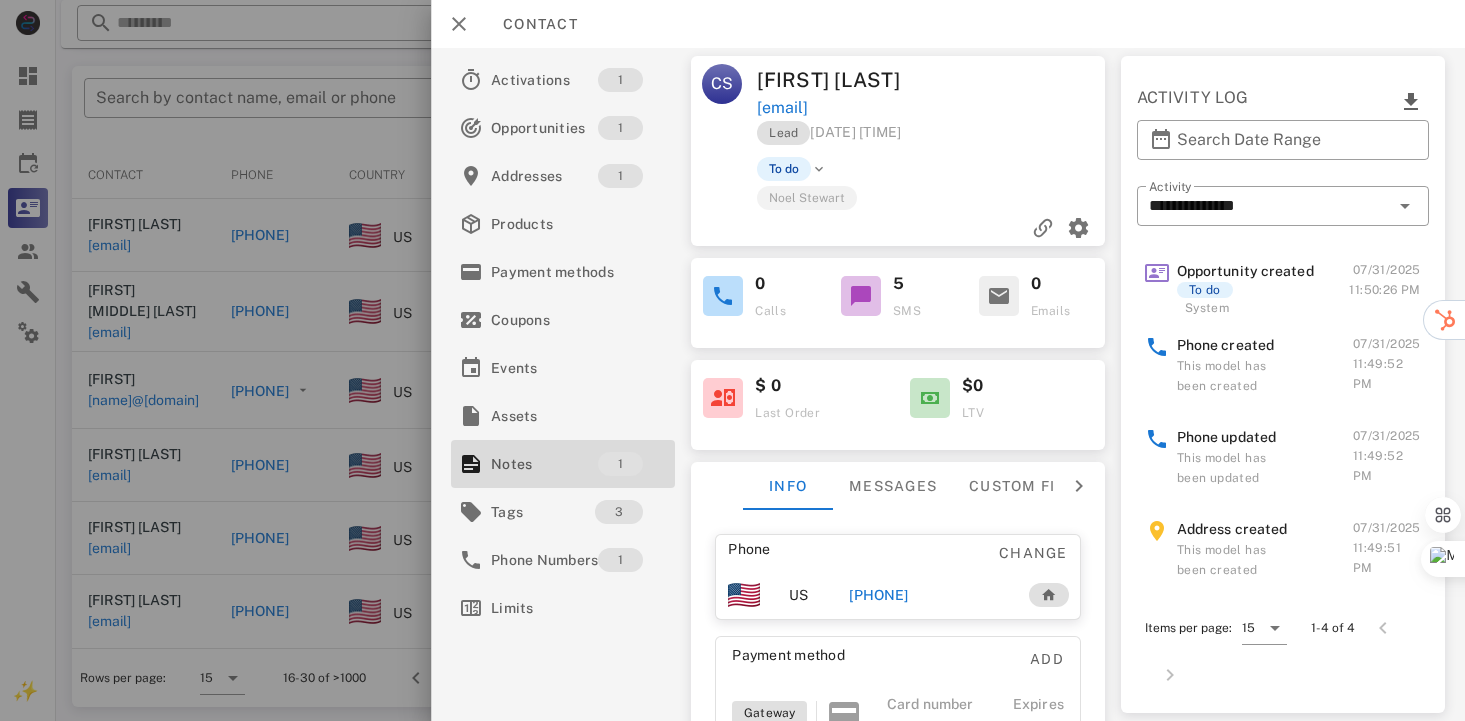 scroll, scrollTop: 0, scrollLeft: 0, axis: both 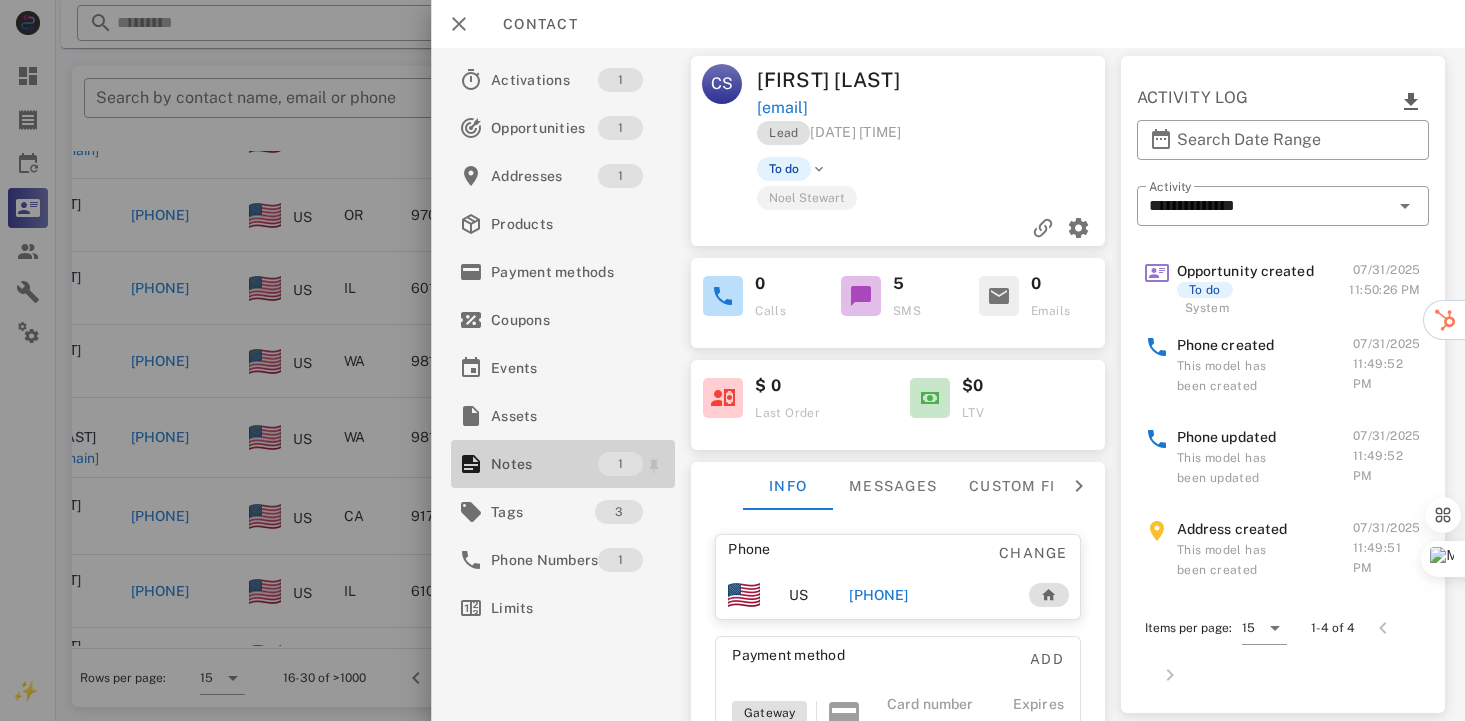 click on "Notes" at bounding box center [544, 464] 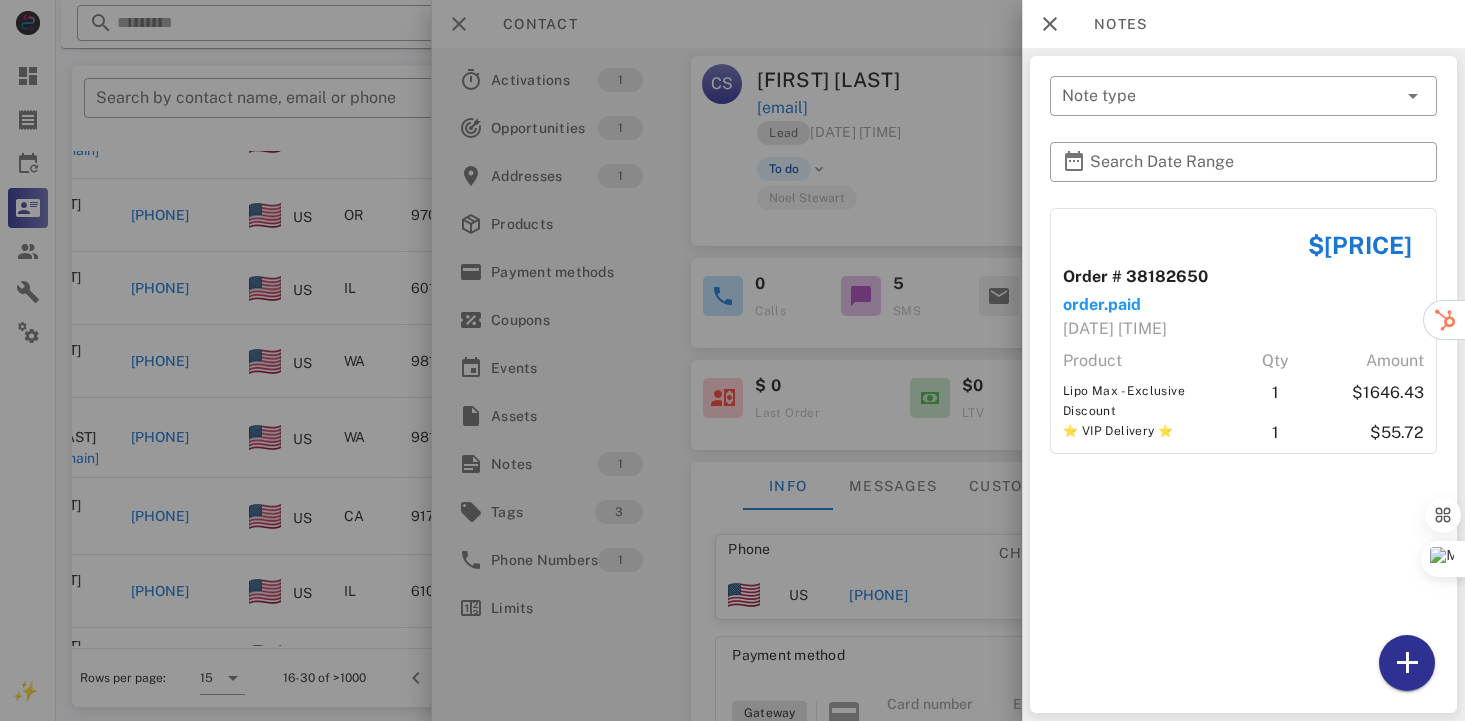 click at bounding box center [732, 360] 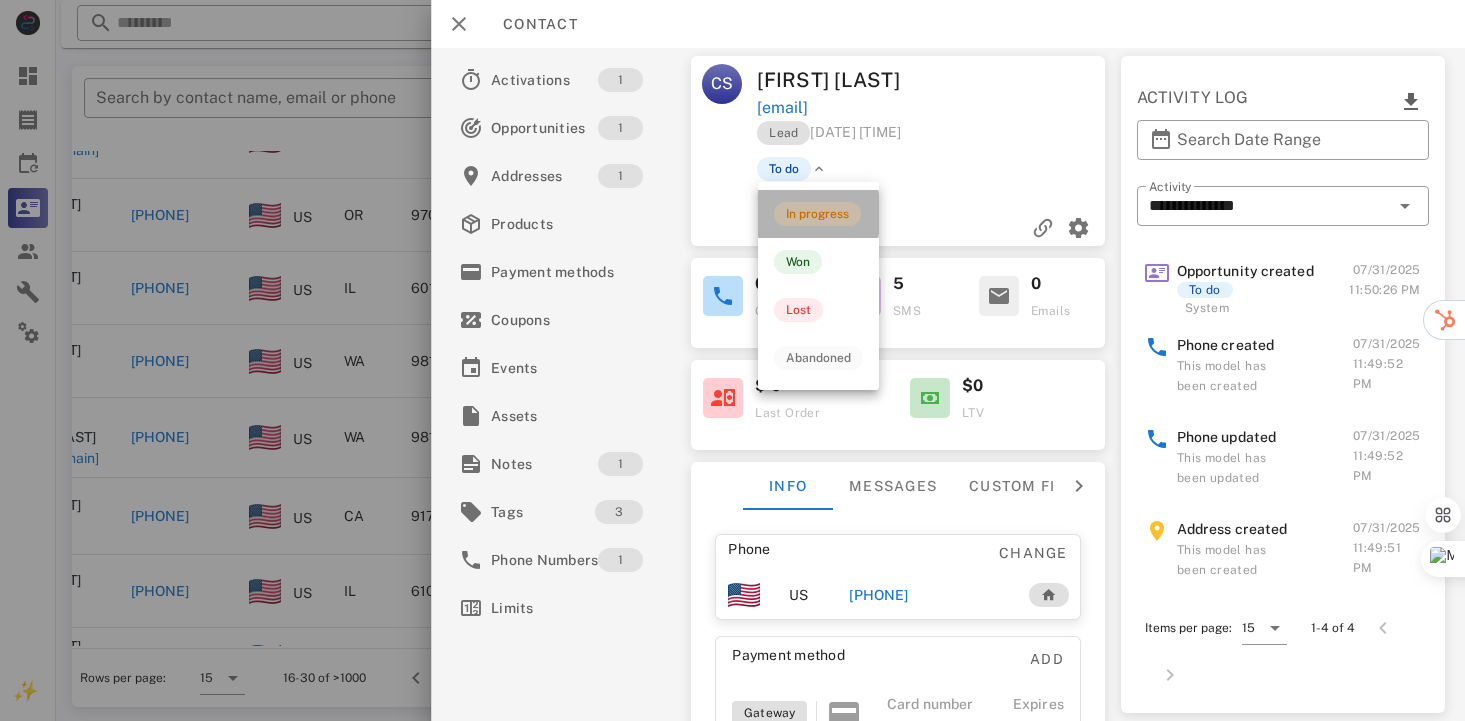 click on "In progress" at bounding box center (817, 214) 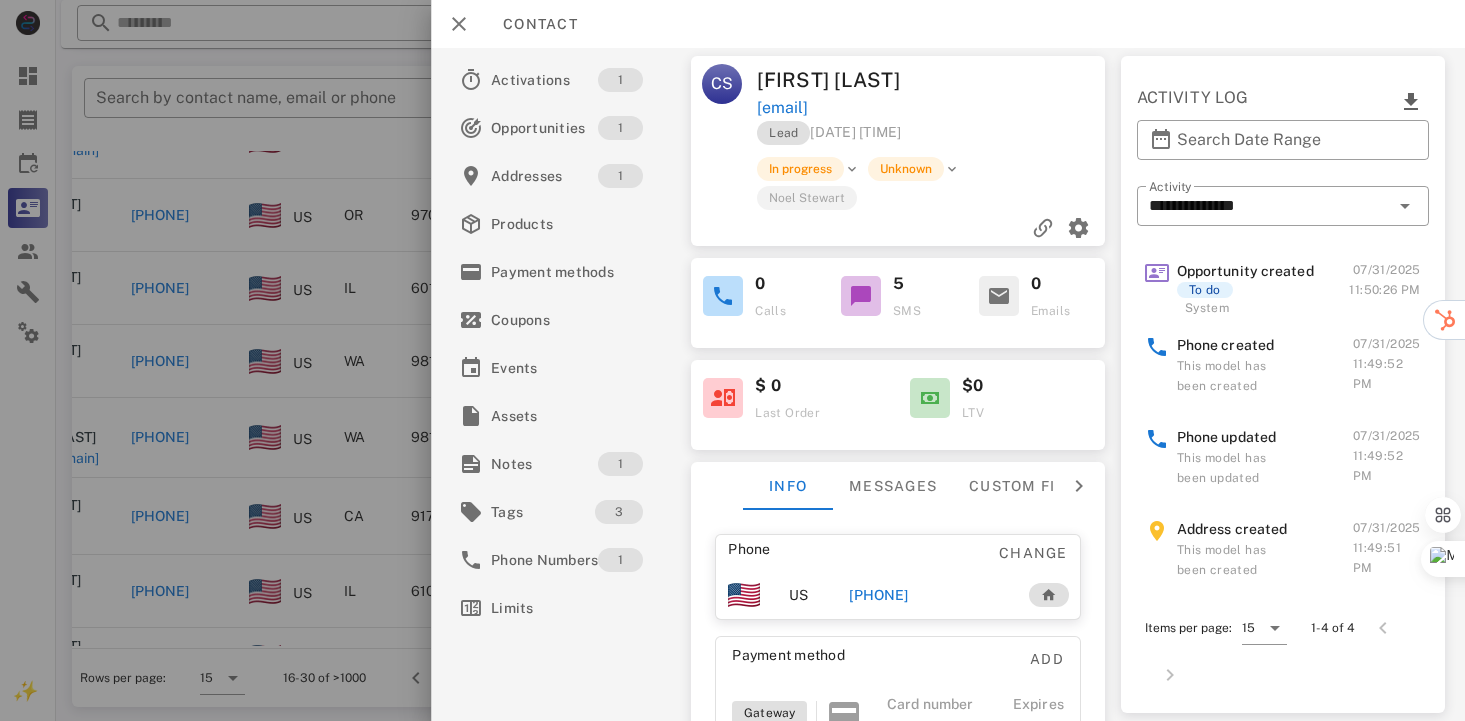 click on "[PHONE]" at bounding box center [879, 595] 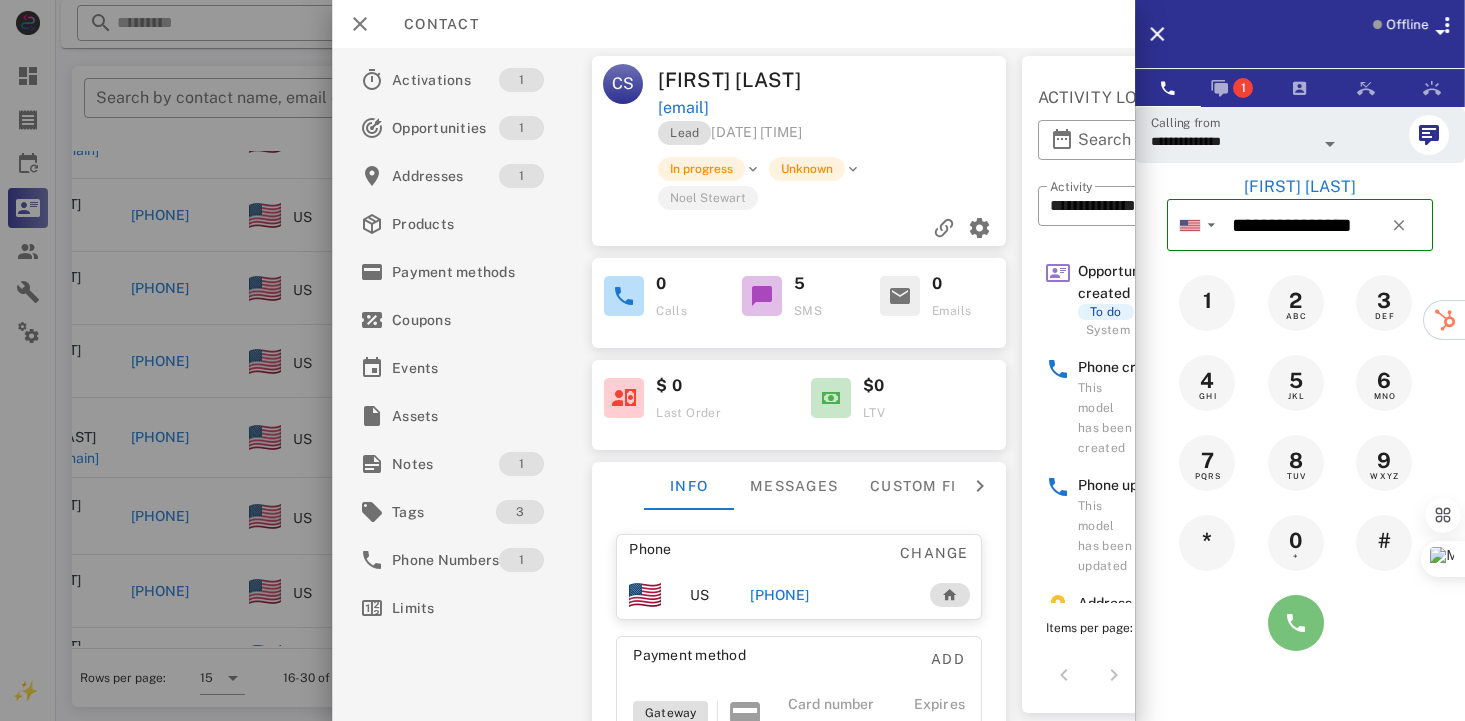 click at bounding box center [1296, 623] 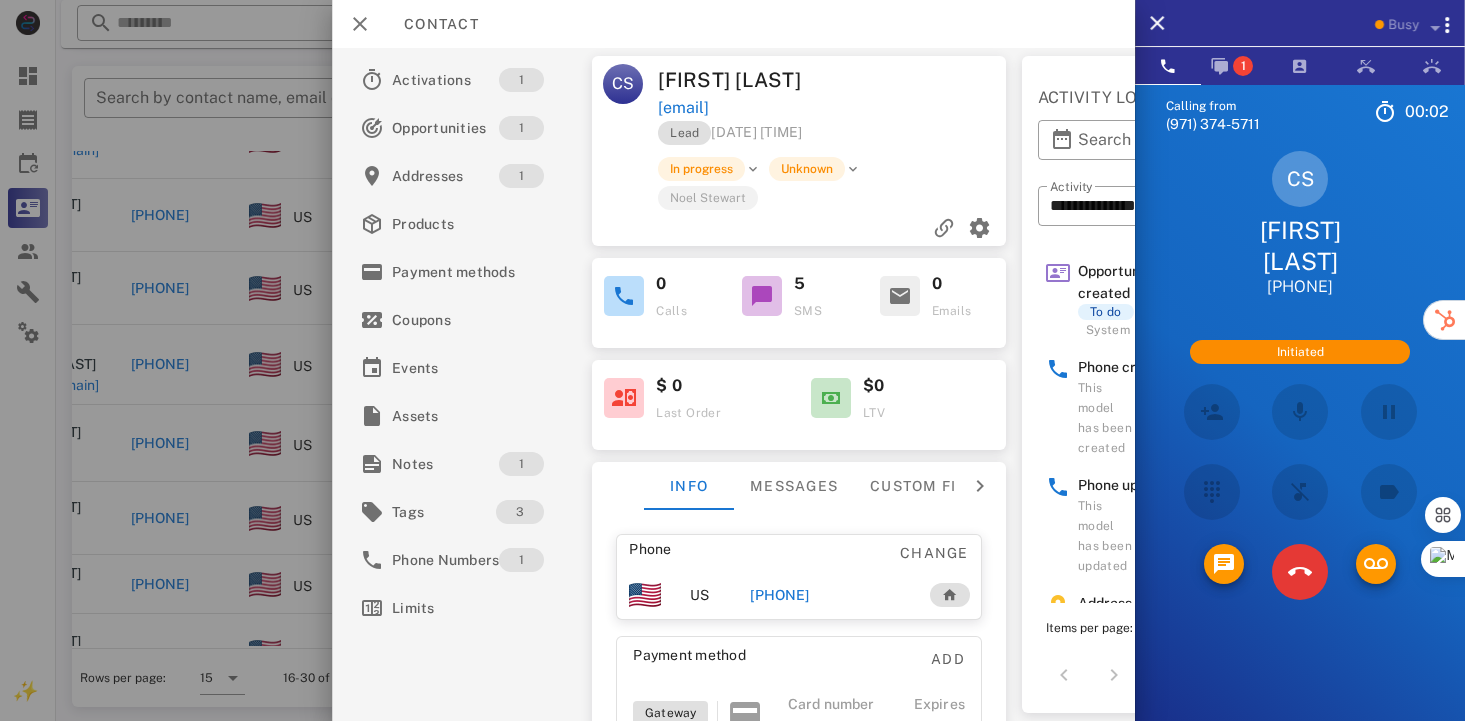 scroll, scrollTop: 50, scrollLeft: 0, axis: vertical 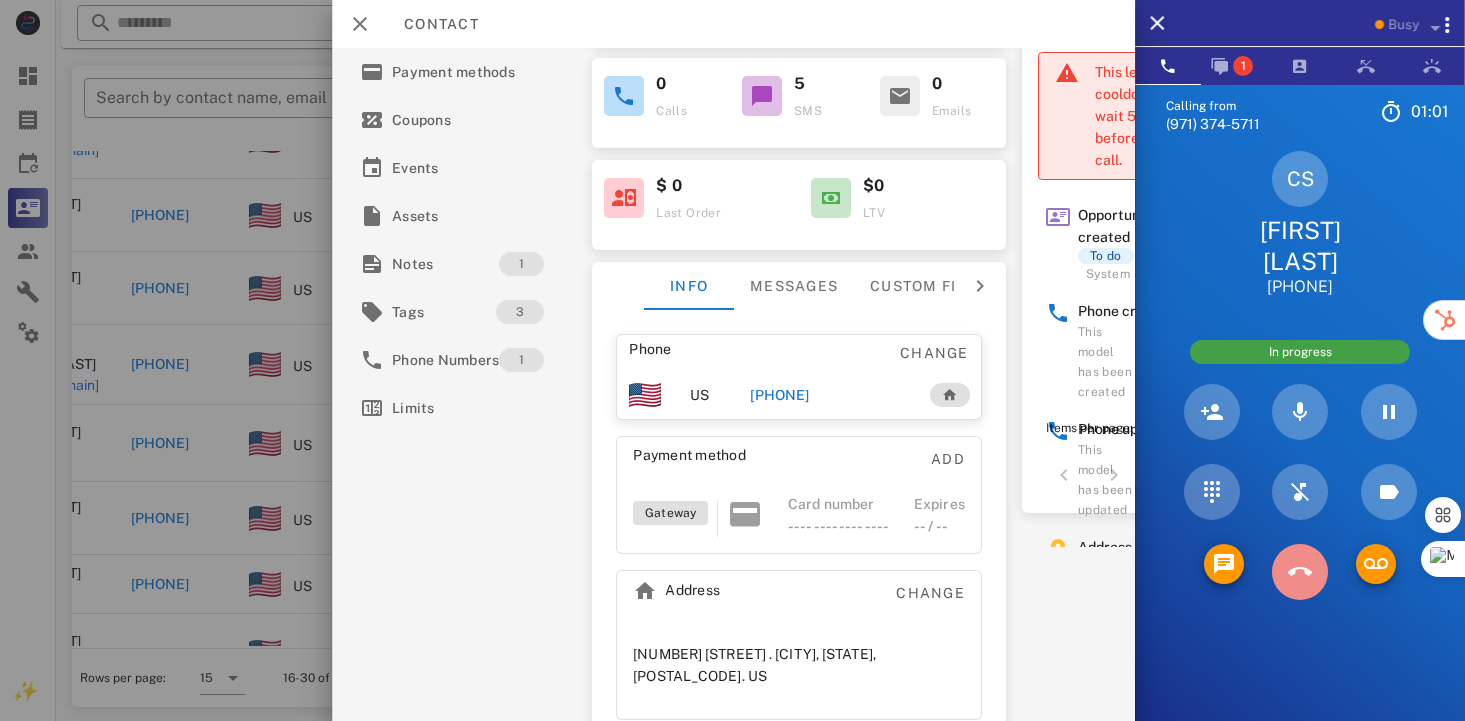 click at bounding box center [1300, 572] 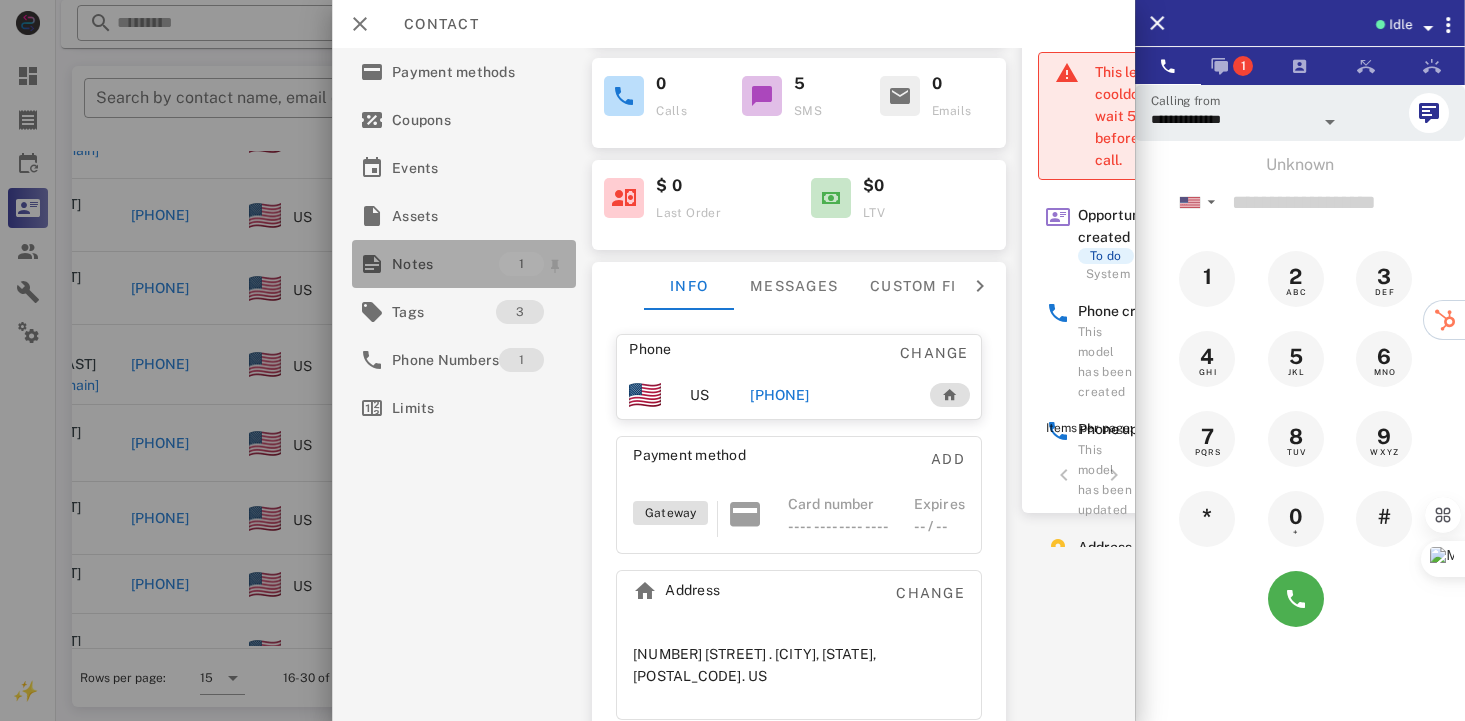 click on "Notes" at bounding box center (445, 264) 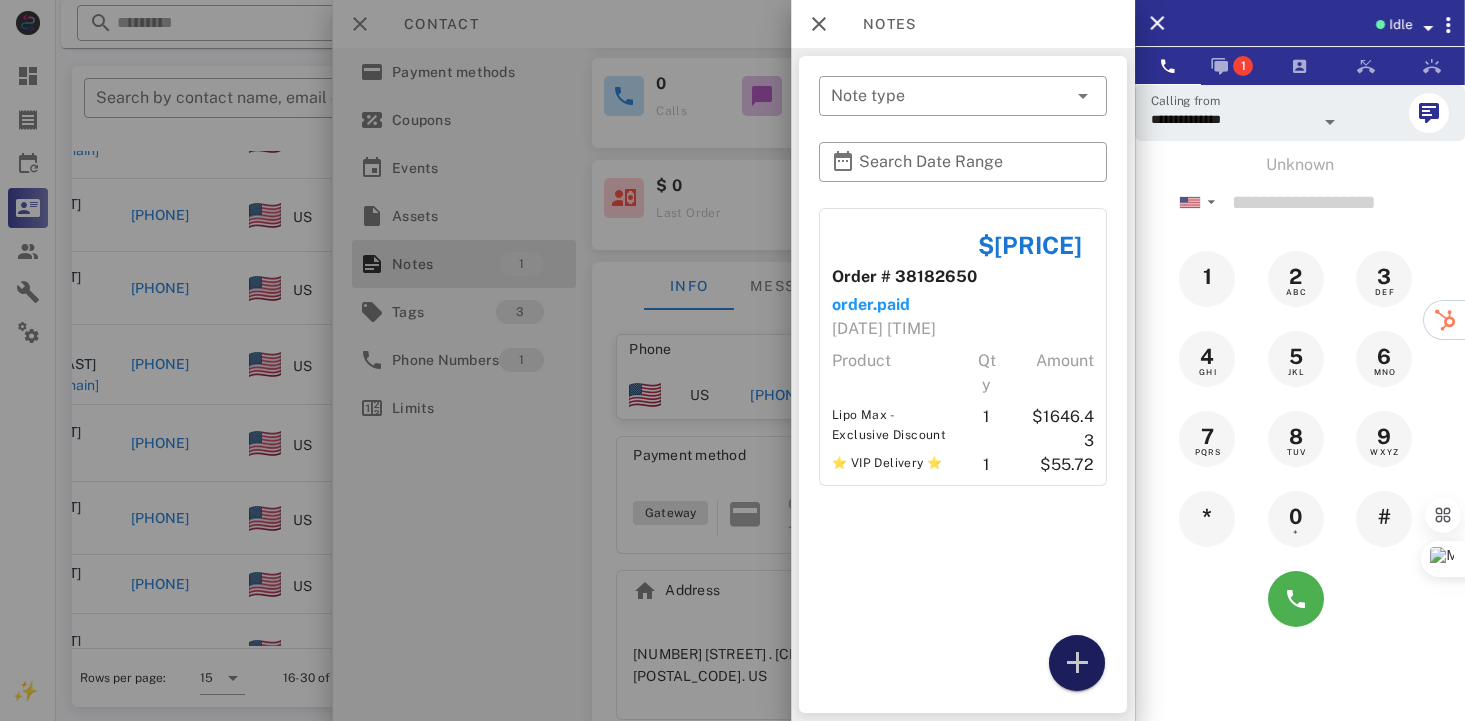 click at bounding box center [1077, 663] 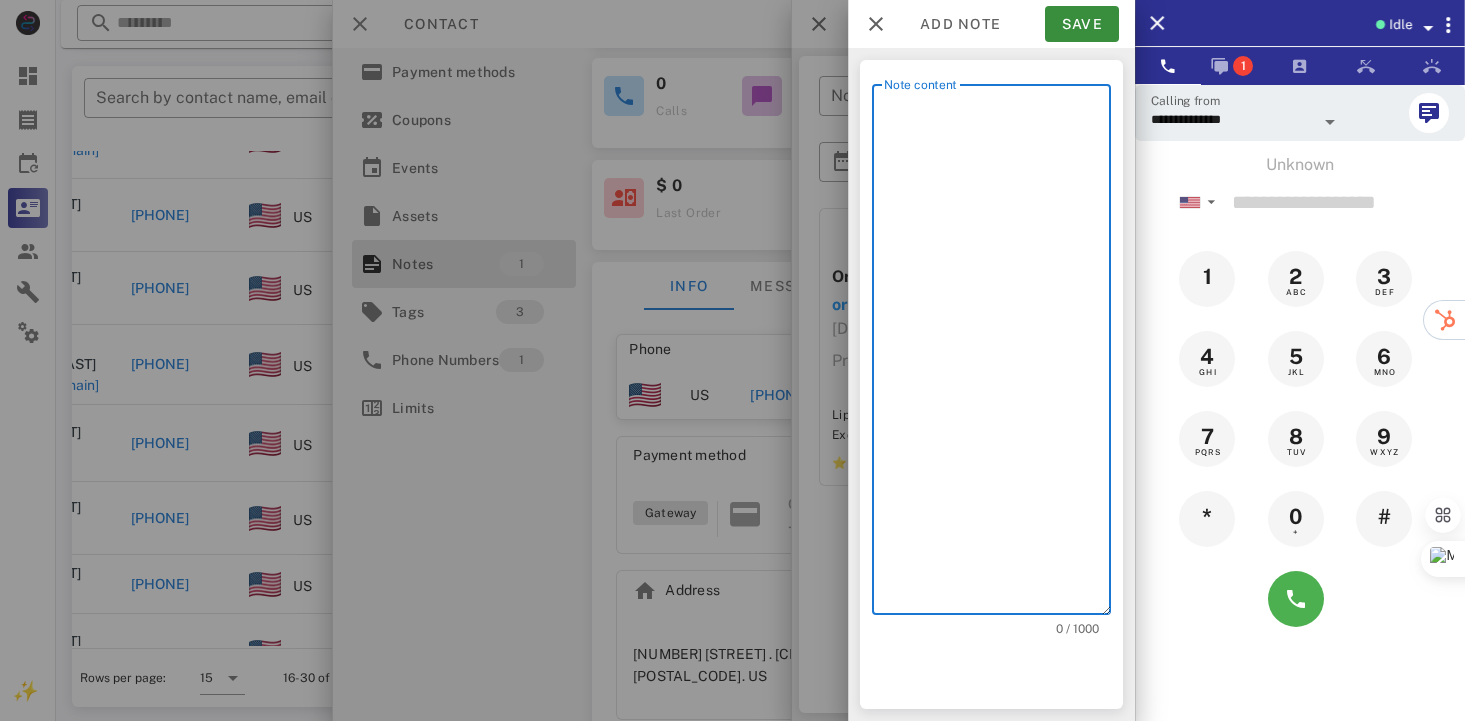 click on "Note content" at bounding box center [997, 354] 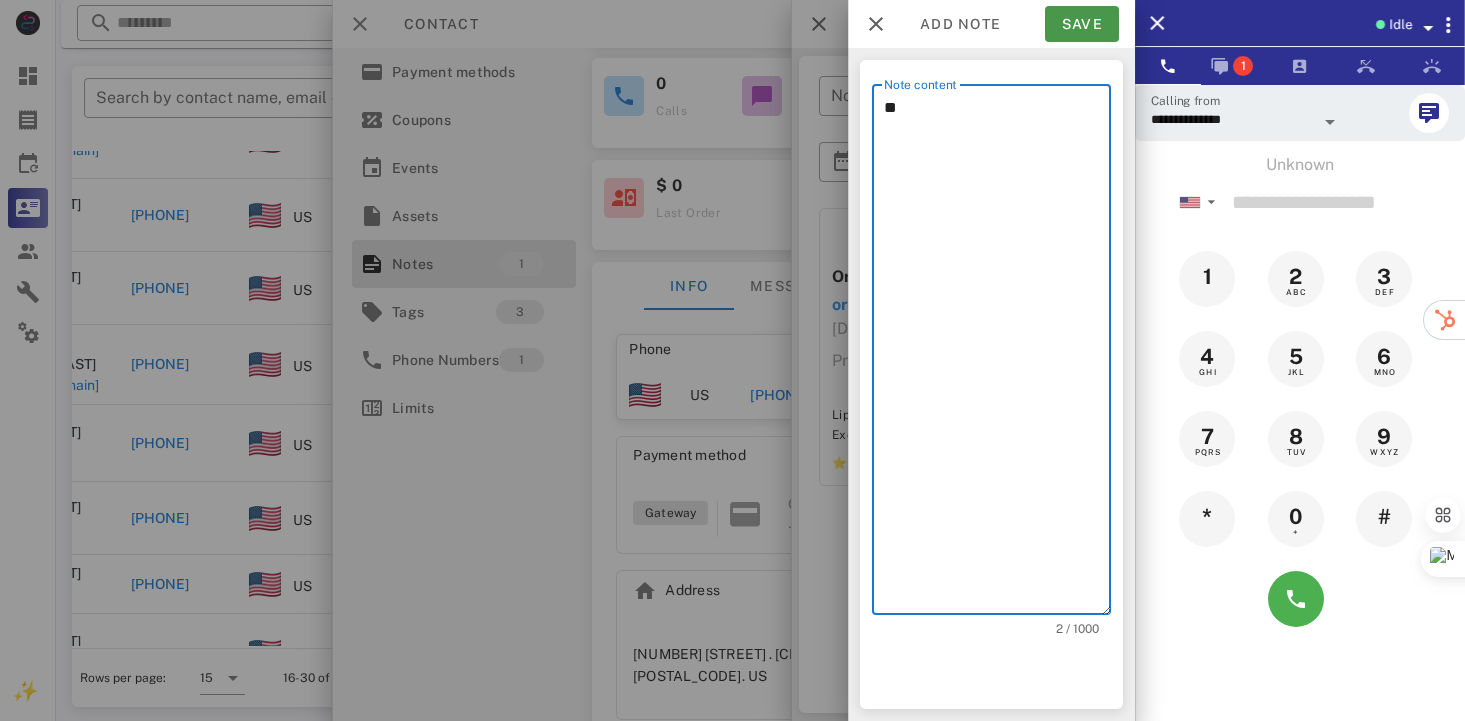 type on "**" 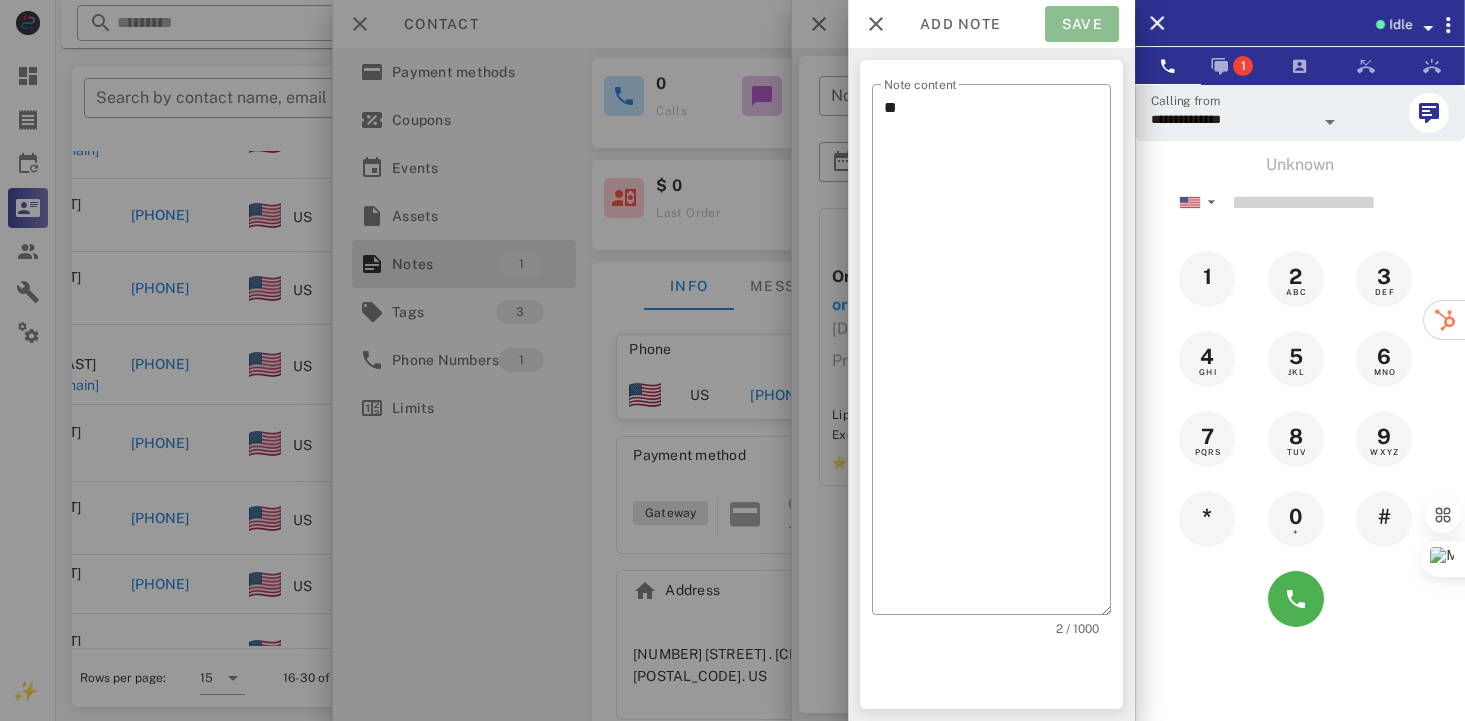 click on "Save" at bounding box center (1082, 24) 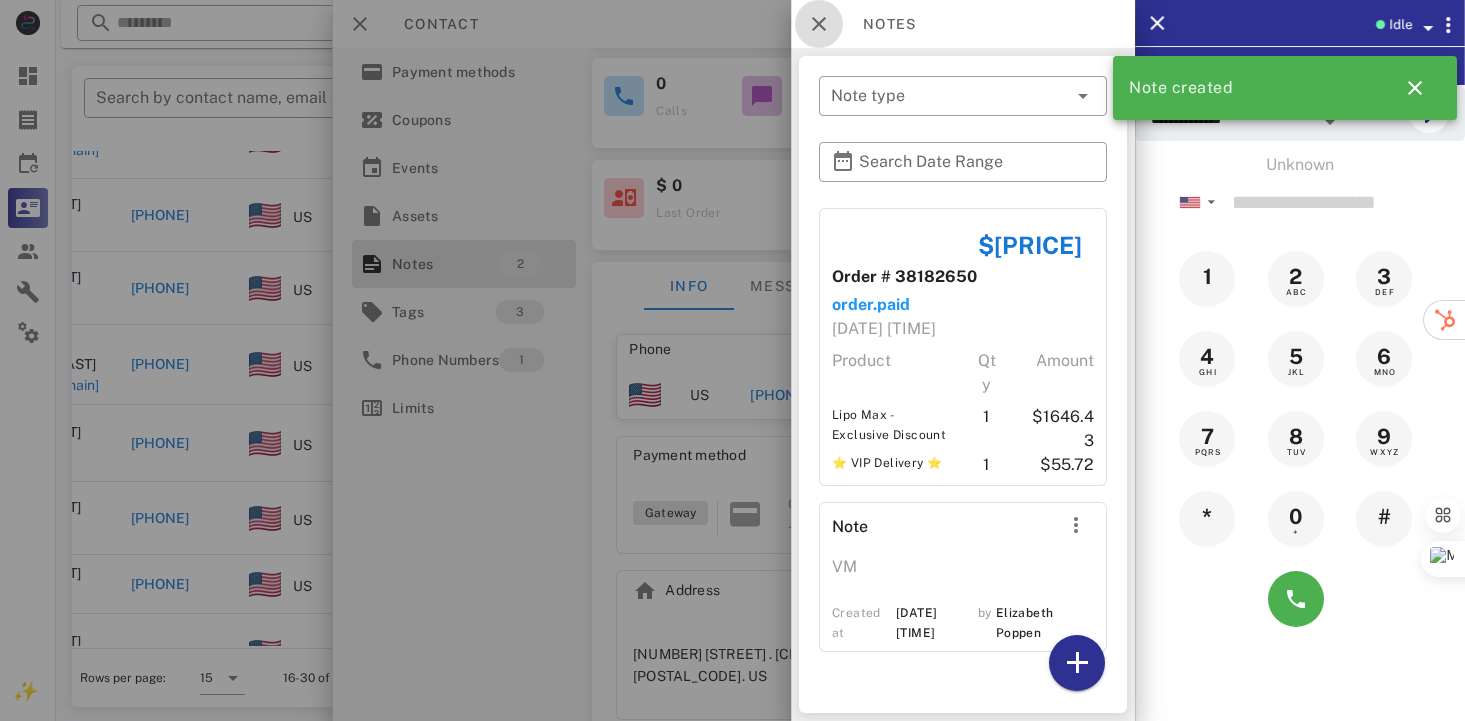 click at bounding box center (819, 24) 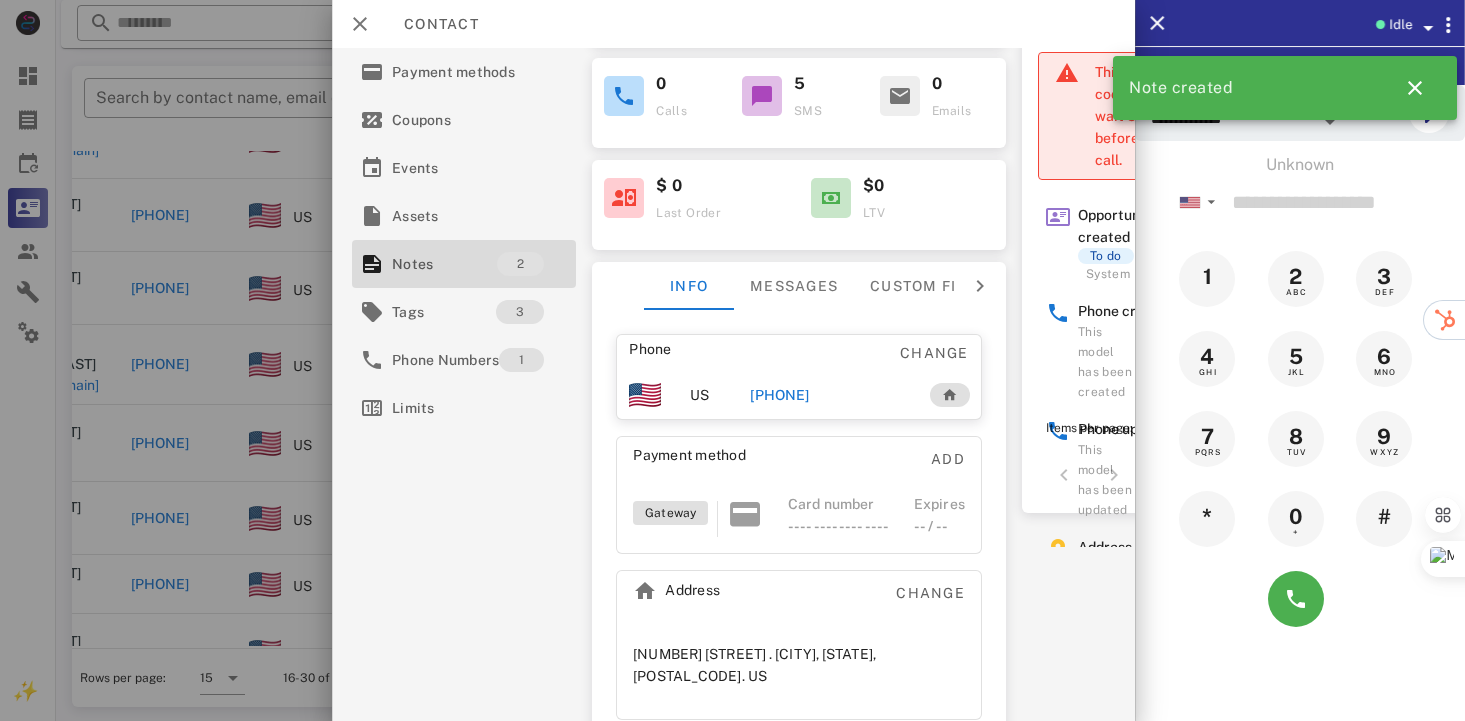 scroll, scrollTop: 0, scrollLeft: 0, axis: both 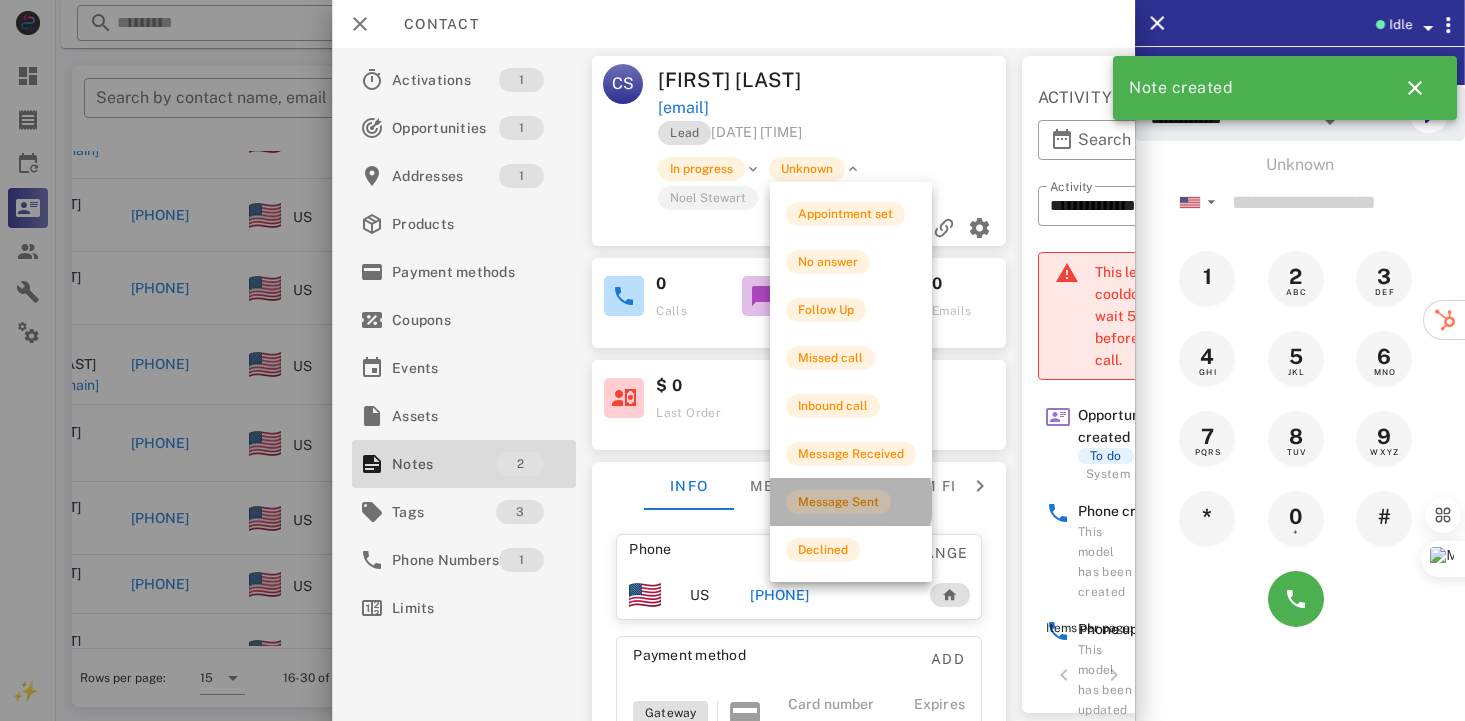 click on "Message Sent" at bounding box center (838, 502) 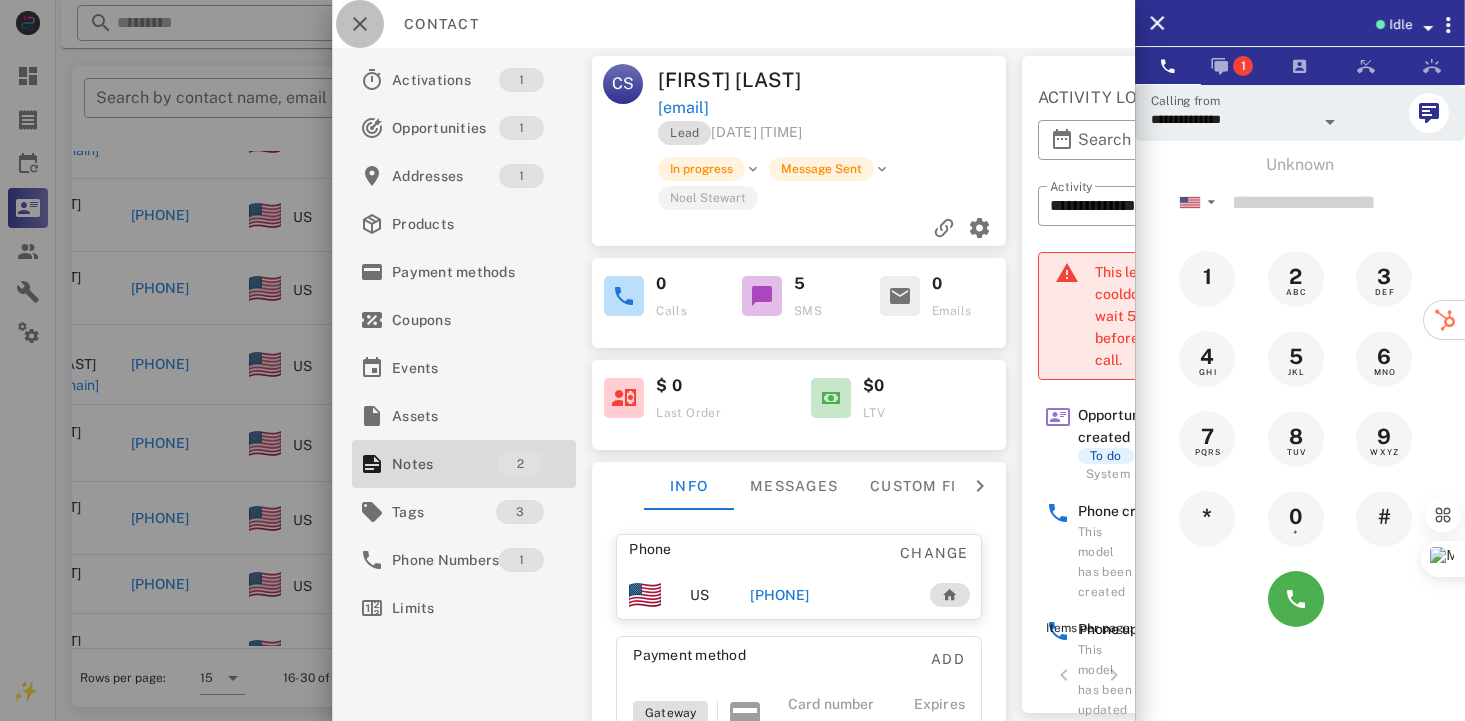 click at bounding box center (360, 24) 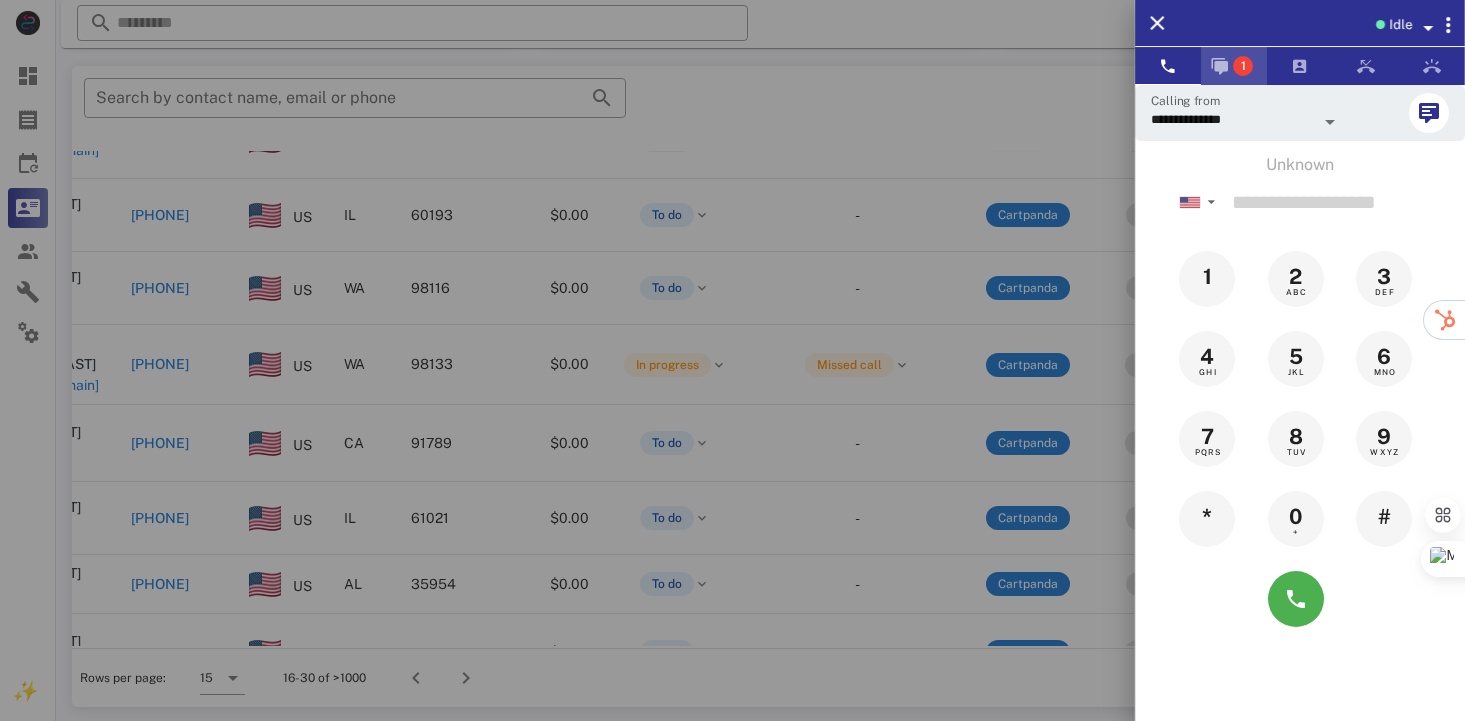 click on "1" at bounding box center (1243, 66) 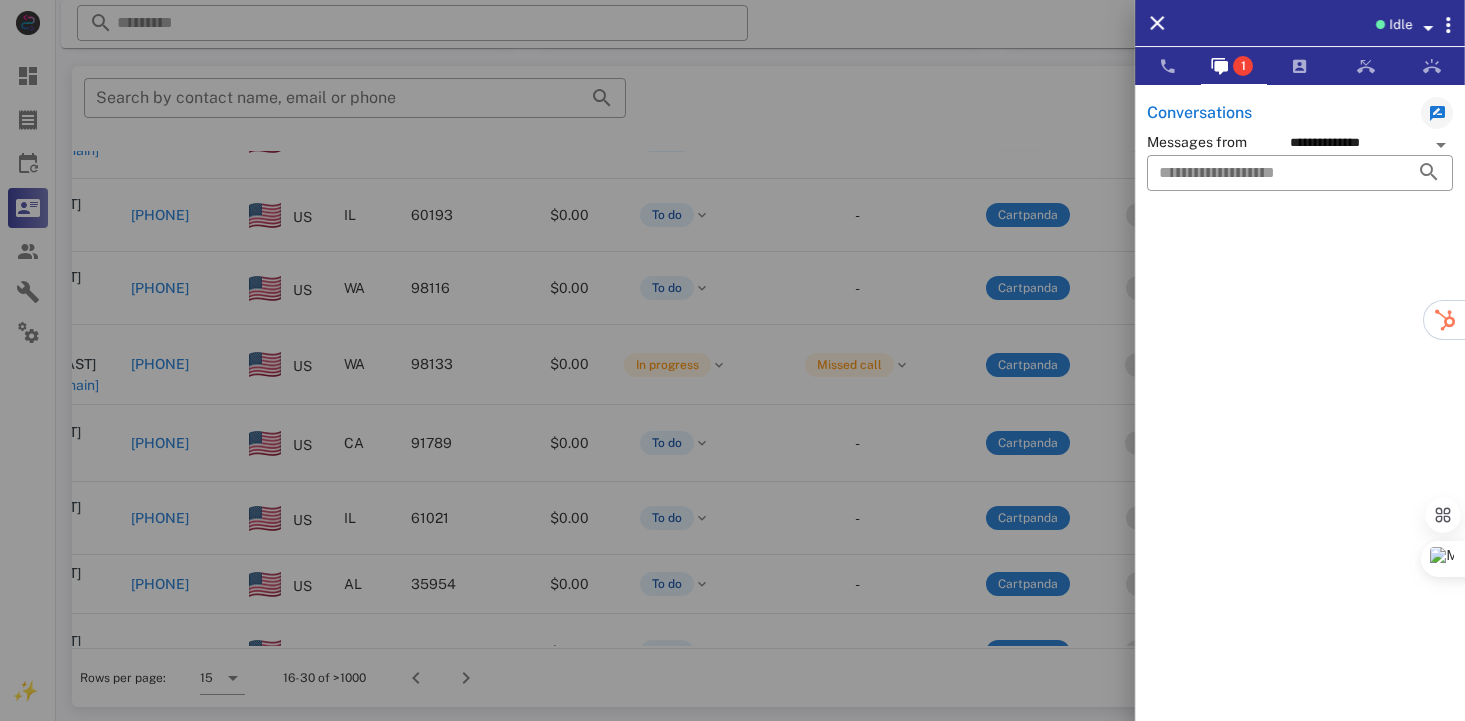 click on "Messages from" at bounding box center [1218, 142] 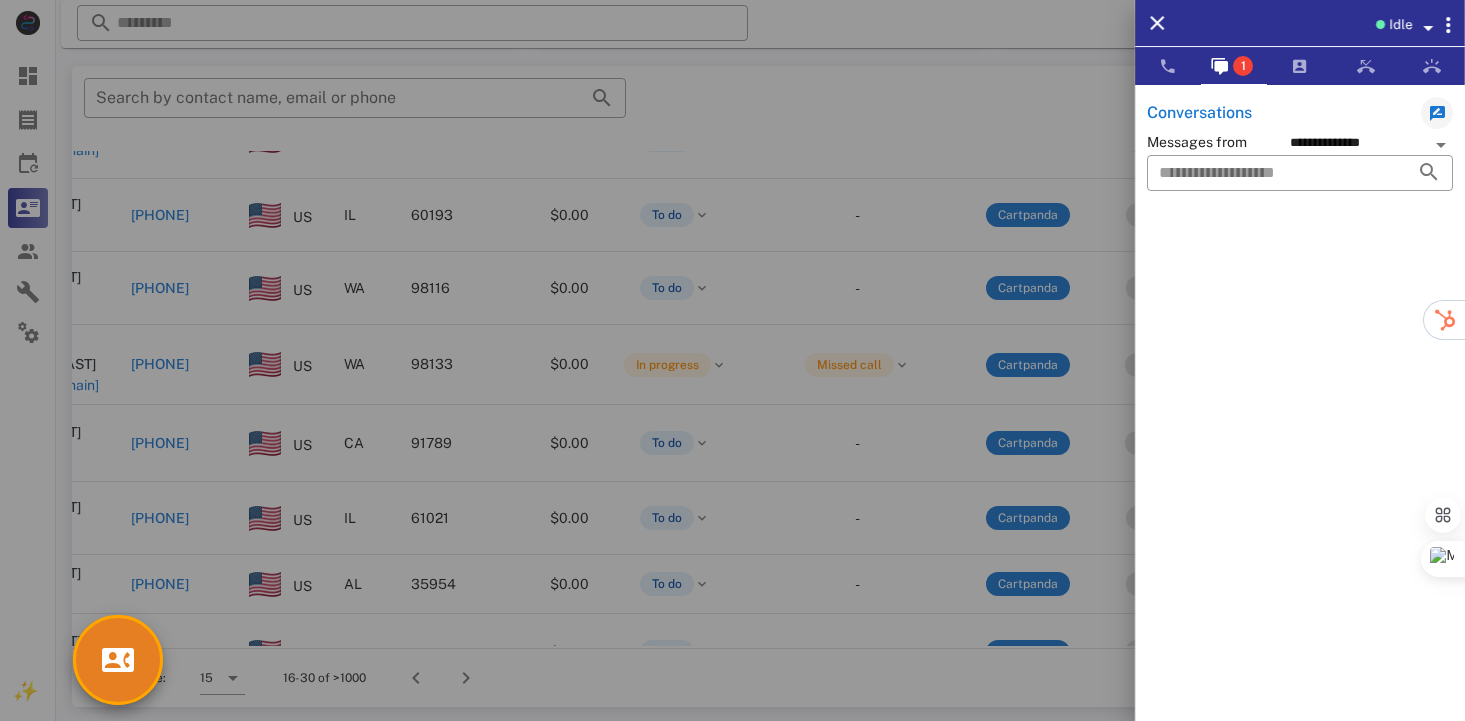click on "Conversations" at bounding box center (1300, 113) 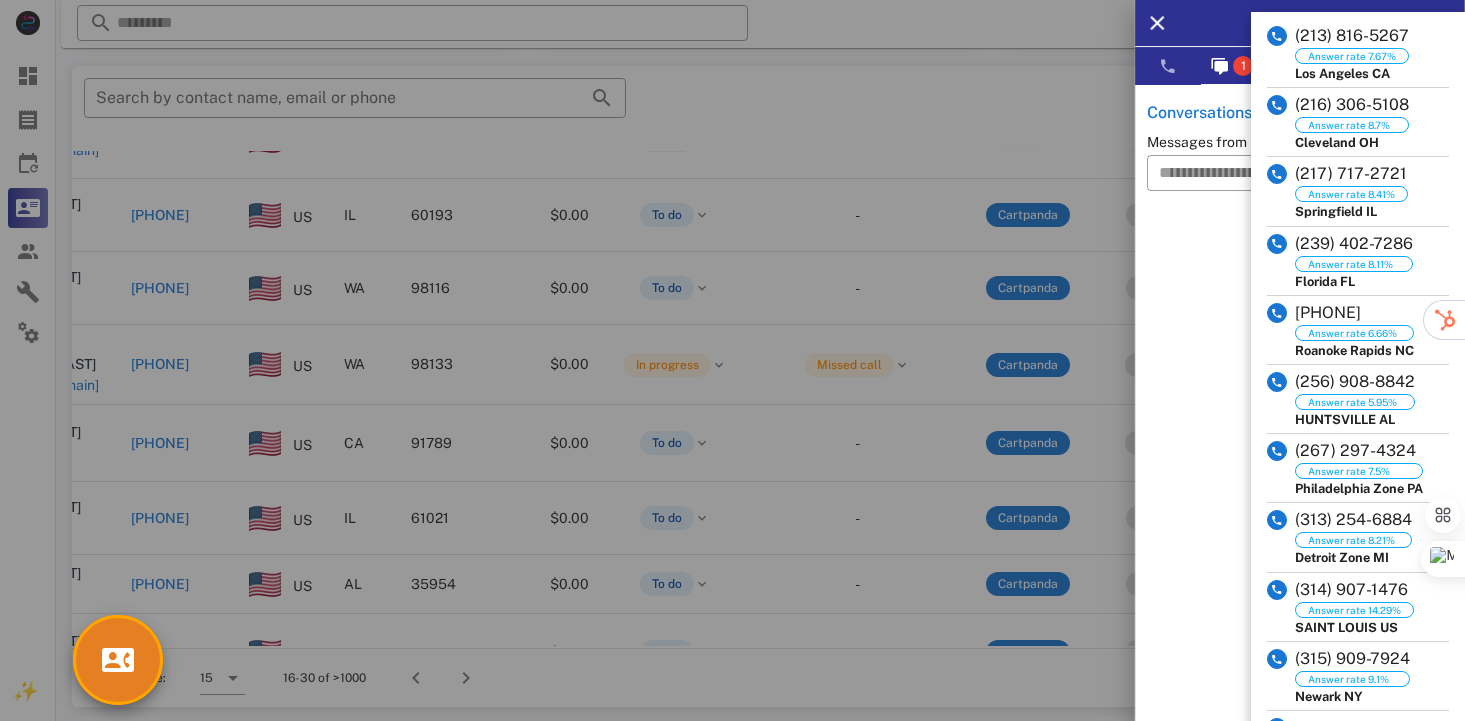 click on "**********" at bounding box center [1300, 445] 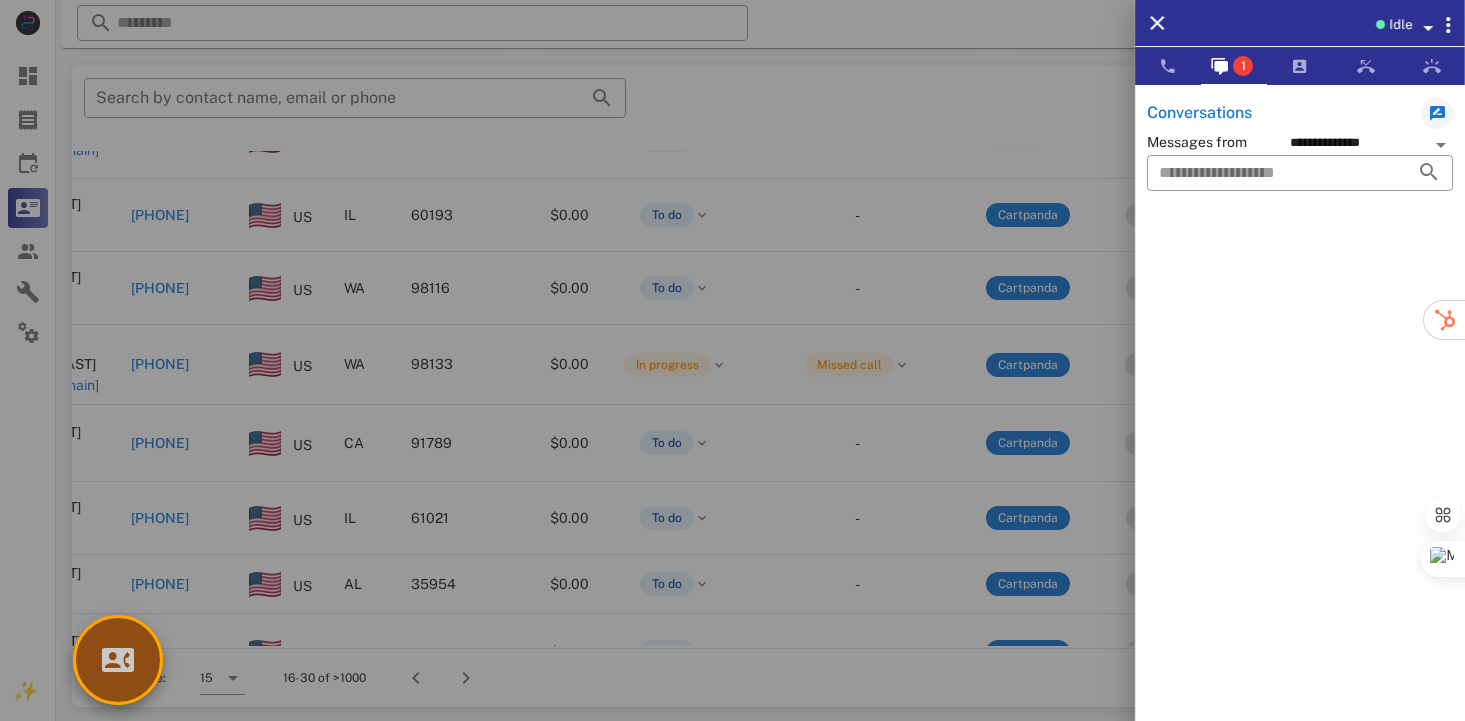 click at bounding box center (118, 660) 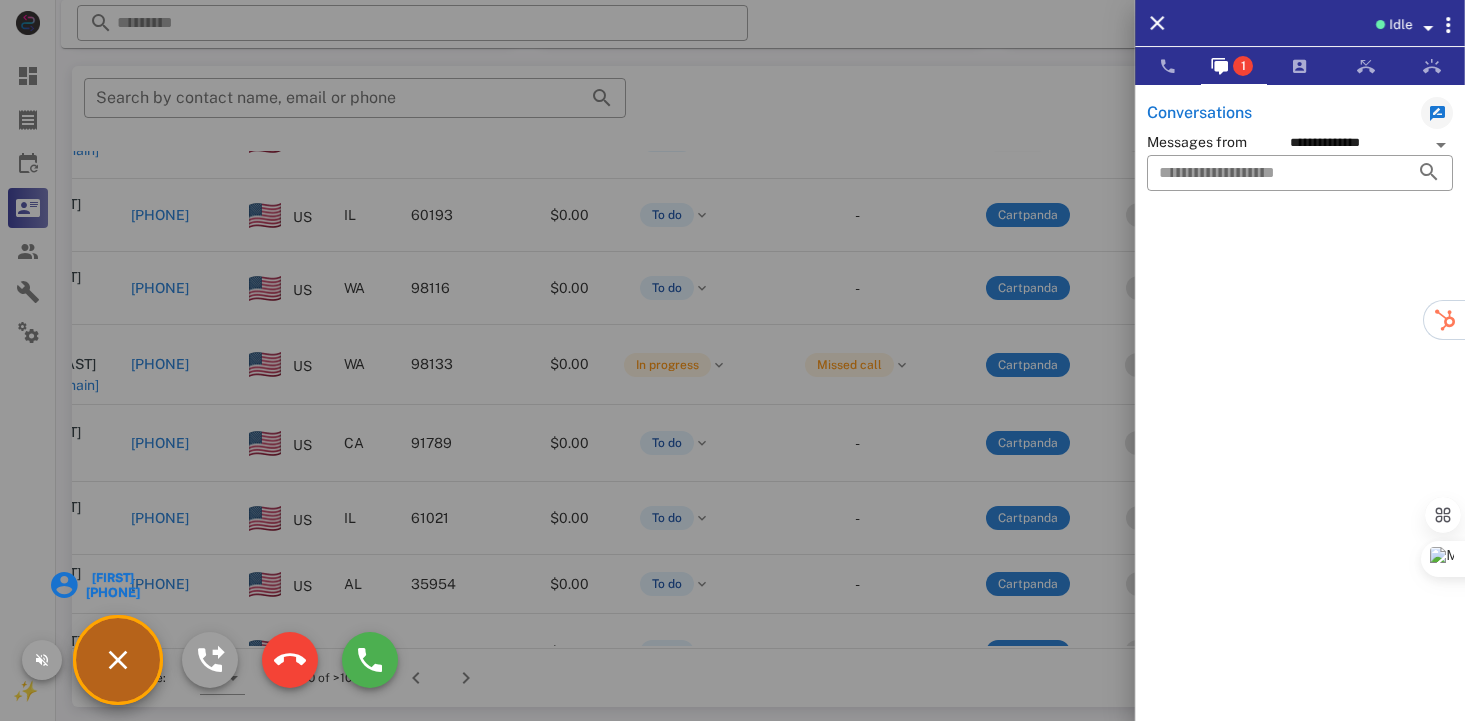 click on "[PHONE]" at bounding box center (111, 592) 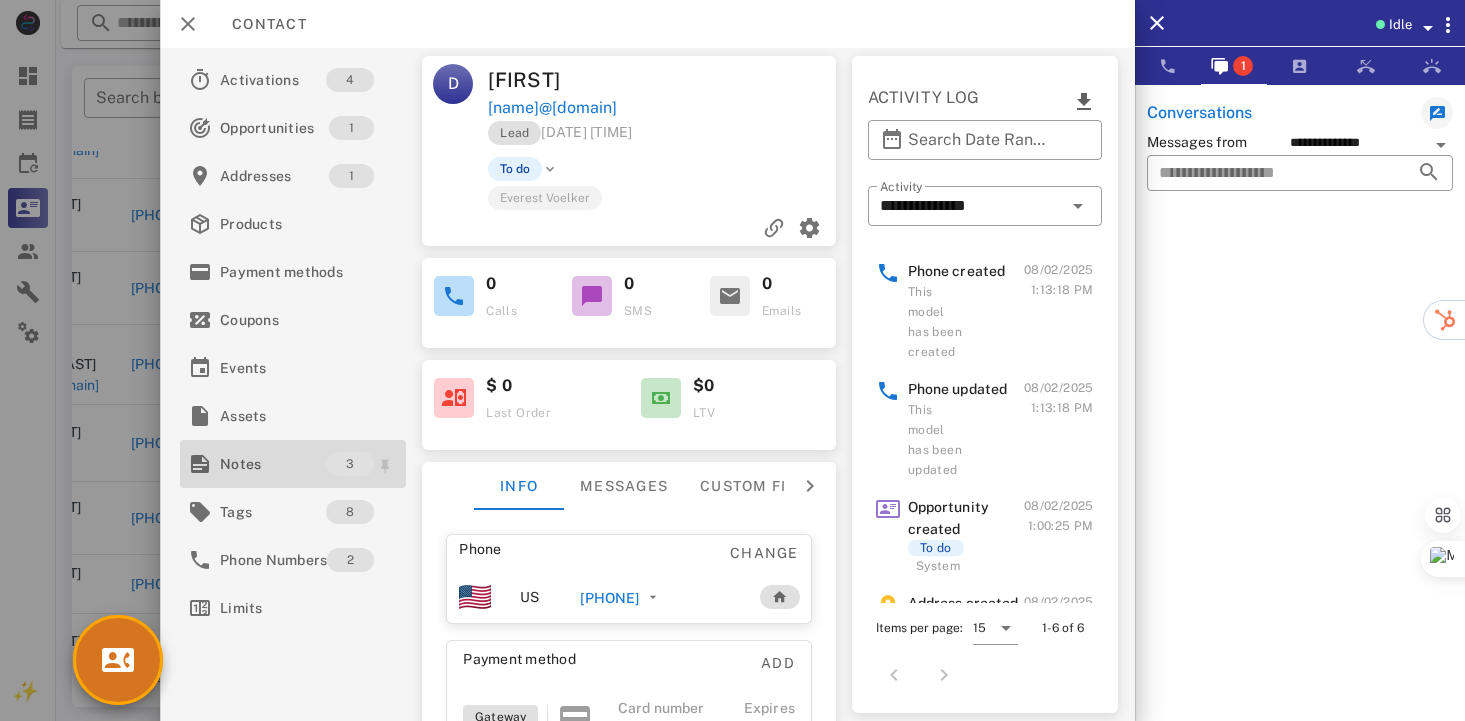 click on "Notes" at bounding box center (273, 464) 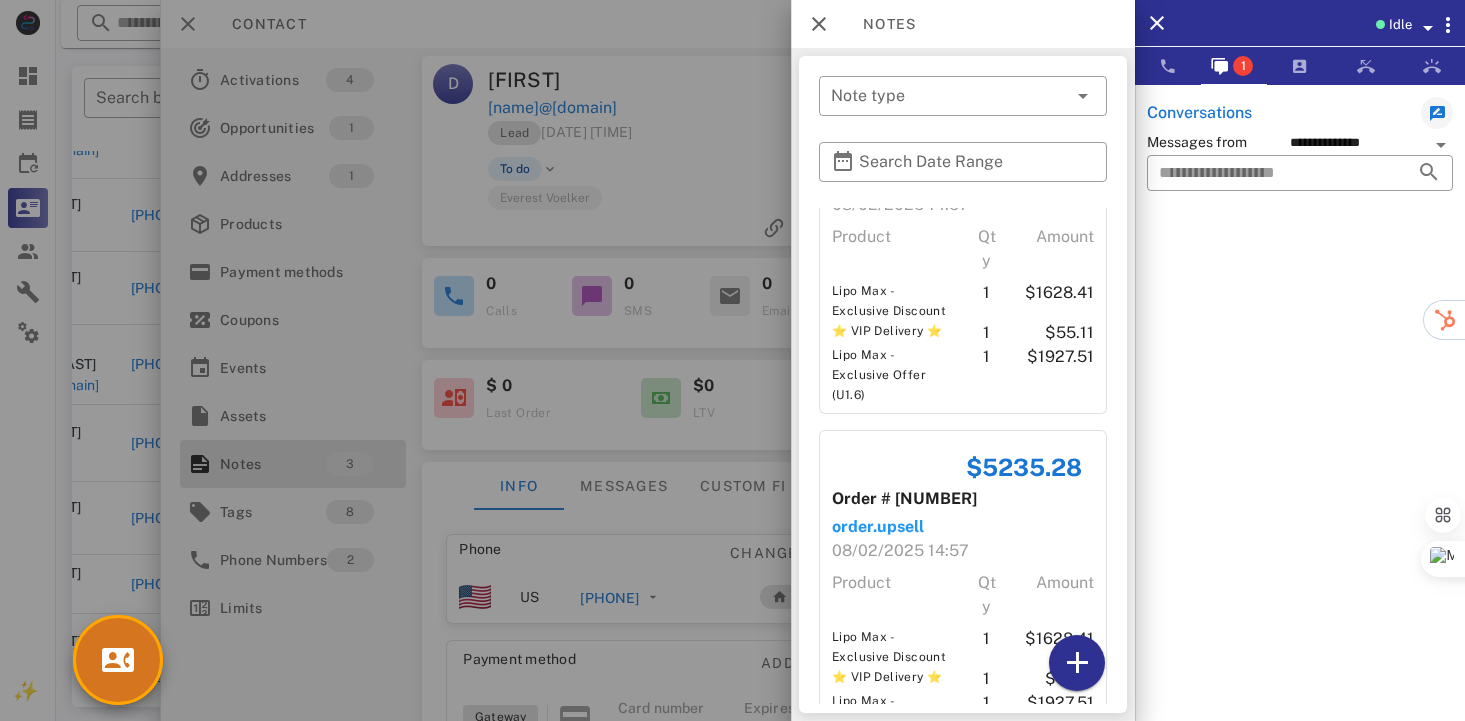 scroll, scrollTop: 433, scrollLeft: 0, axis: vertical 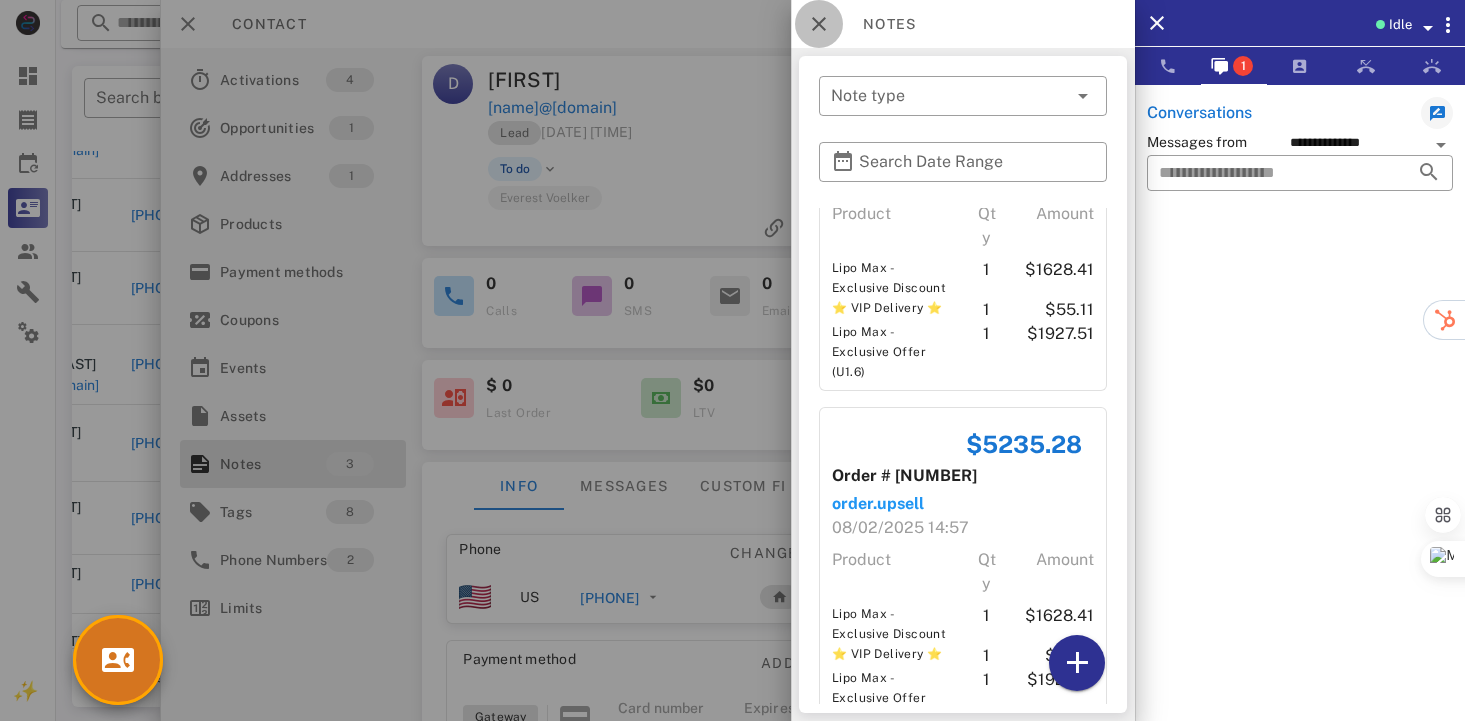 click at bounding box center [819, 24] 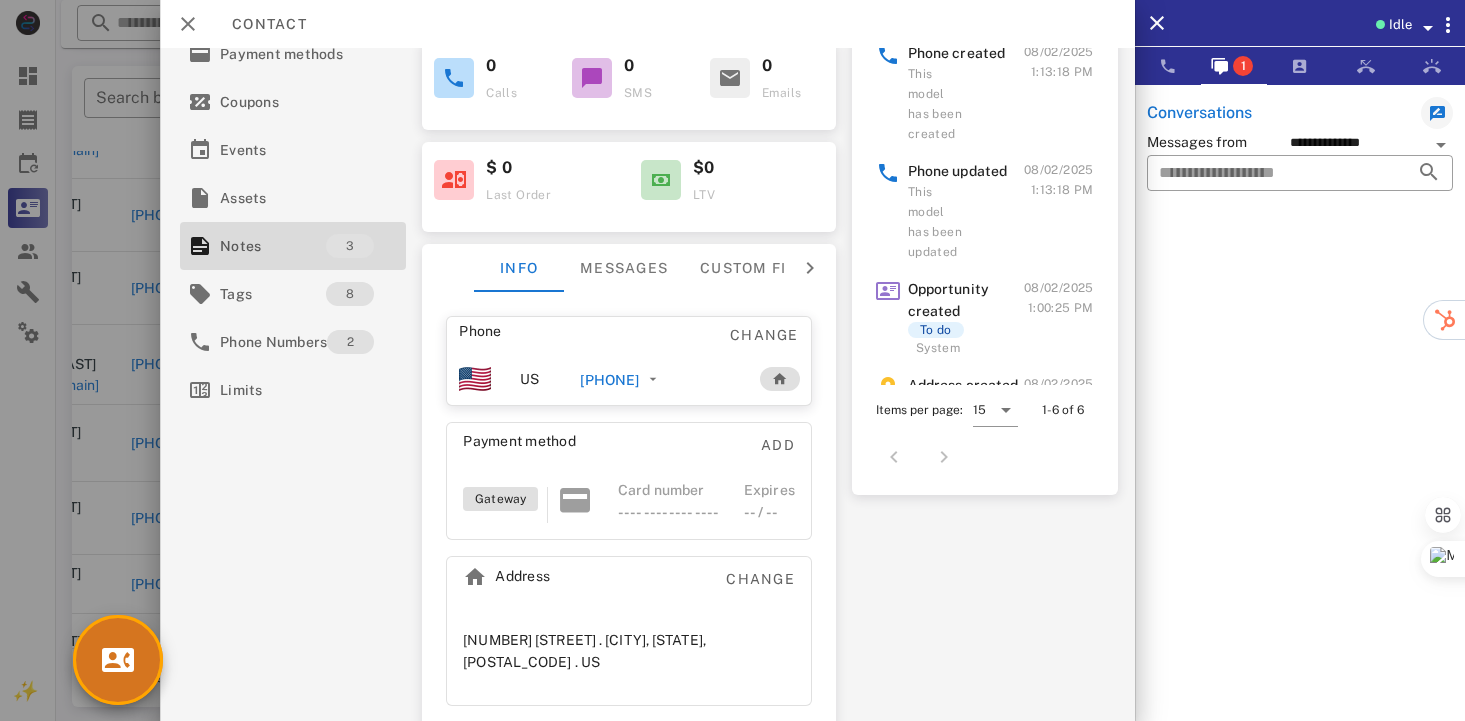 scroll, scrollTop: 0, scrollLeft: 0, axis: both 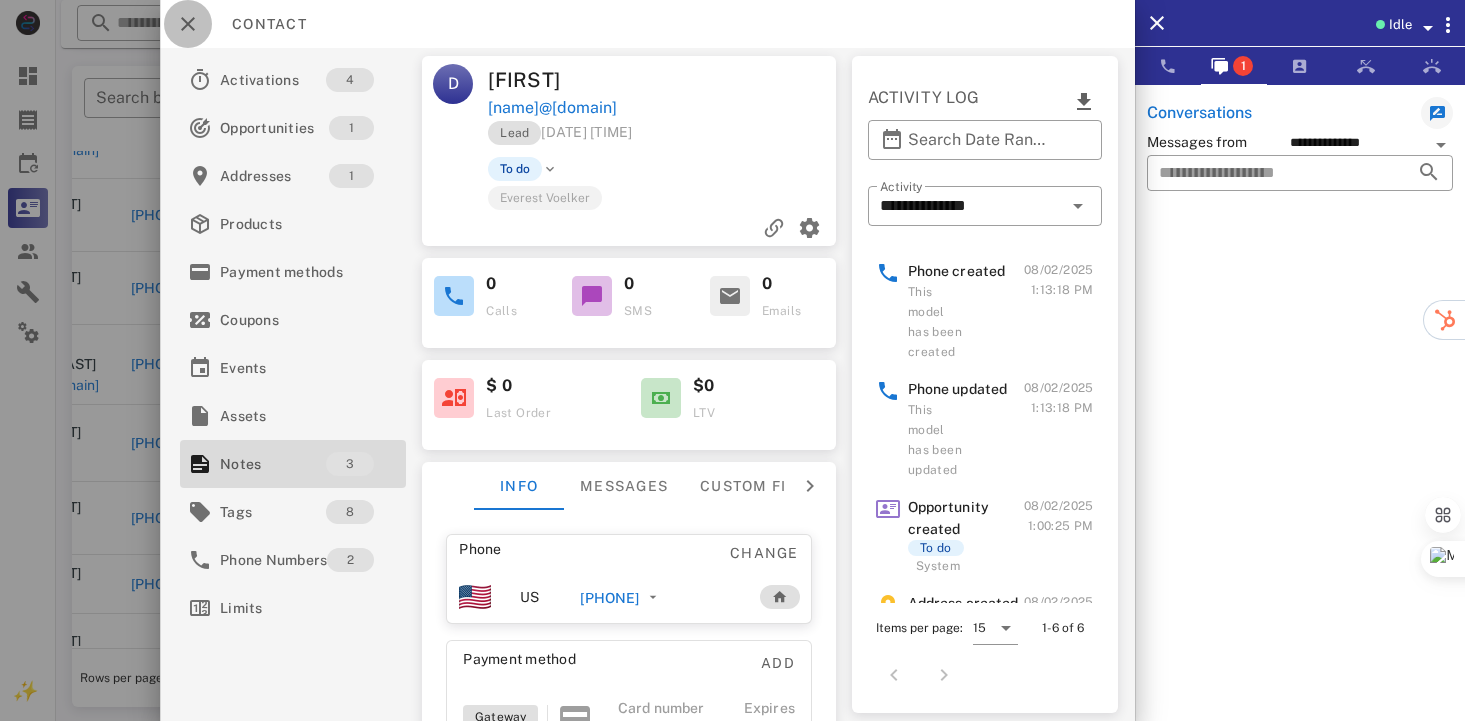 click at bounding box center [188, 24] 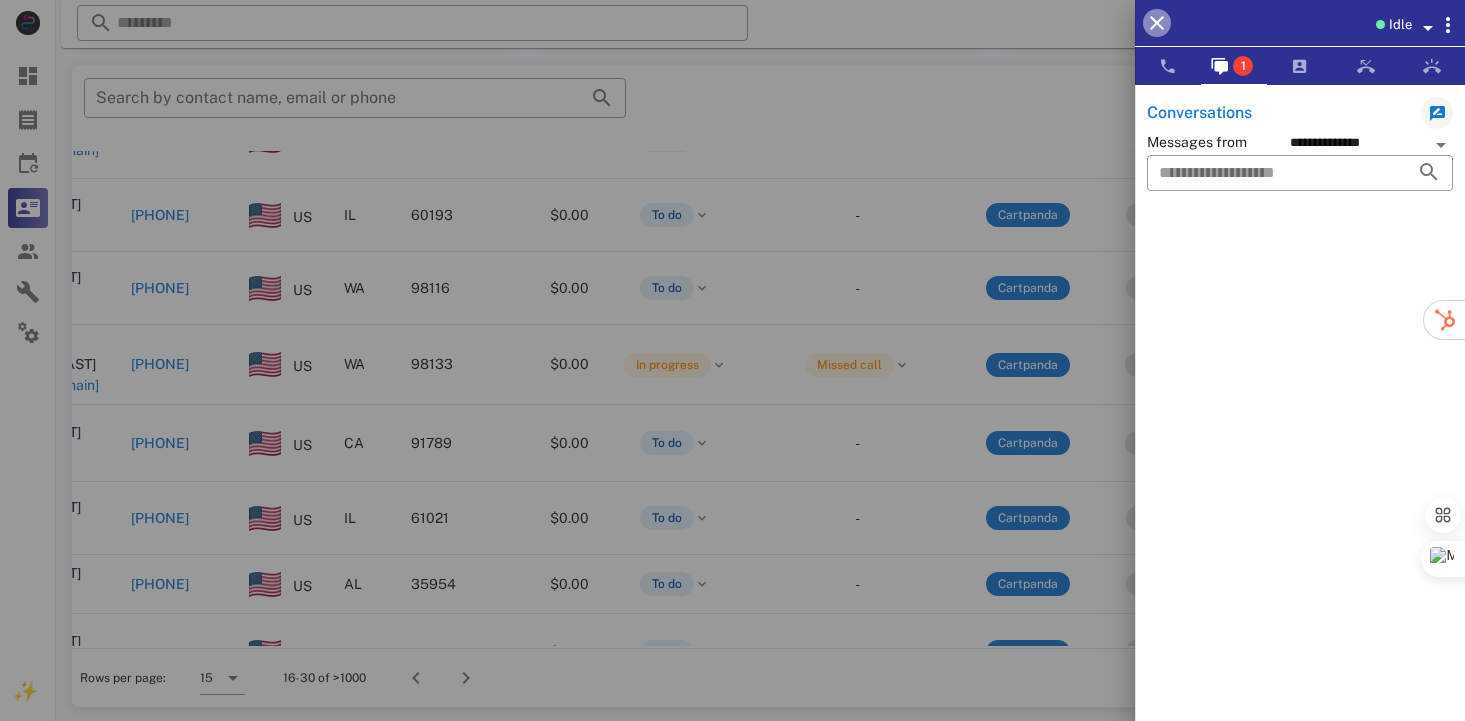 click at bounding box center [1157, 23] 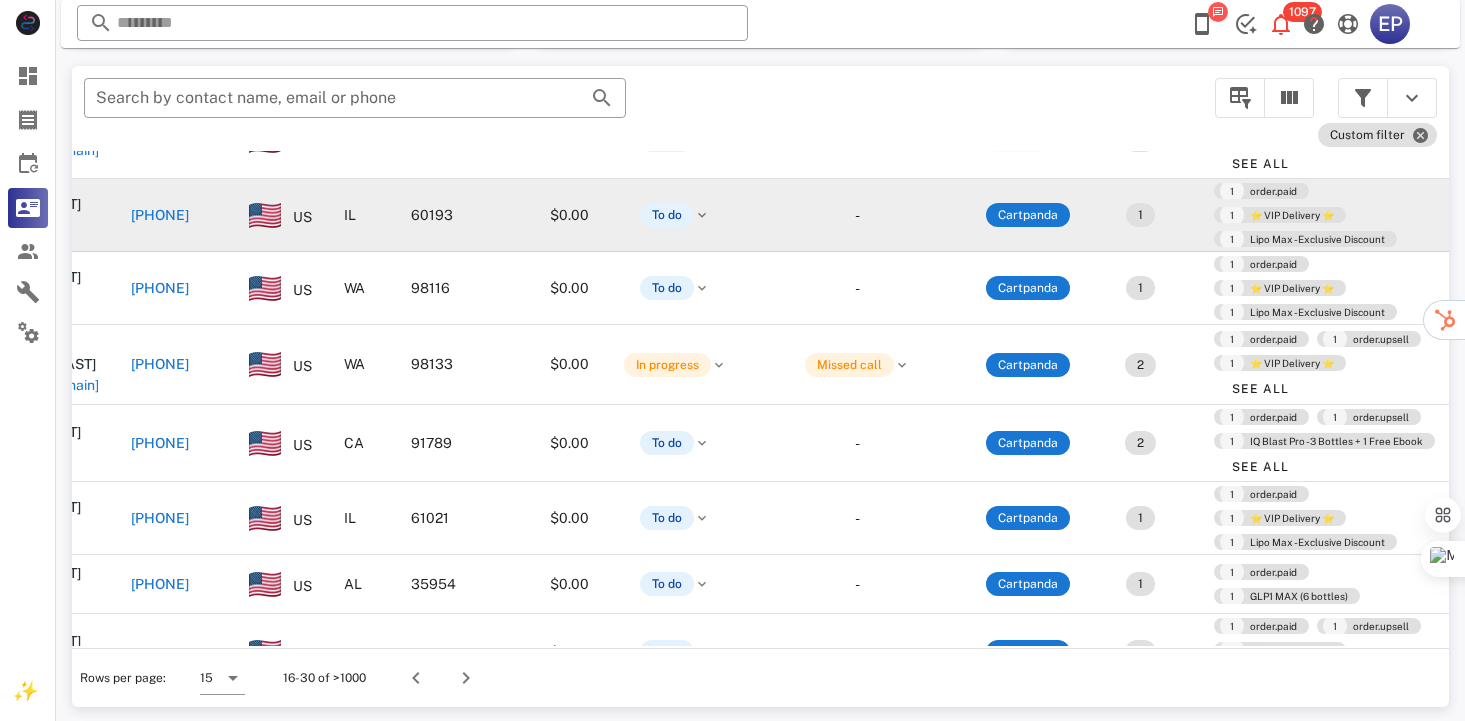 click on "[PHONE]" at bounding box center [160, 215] 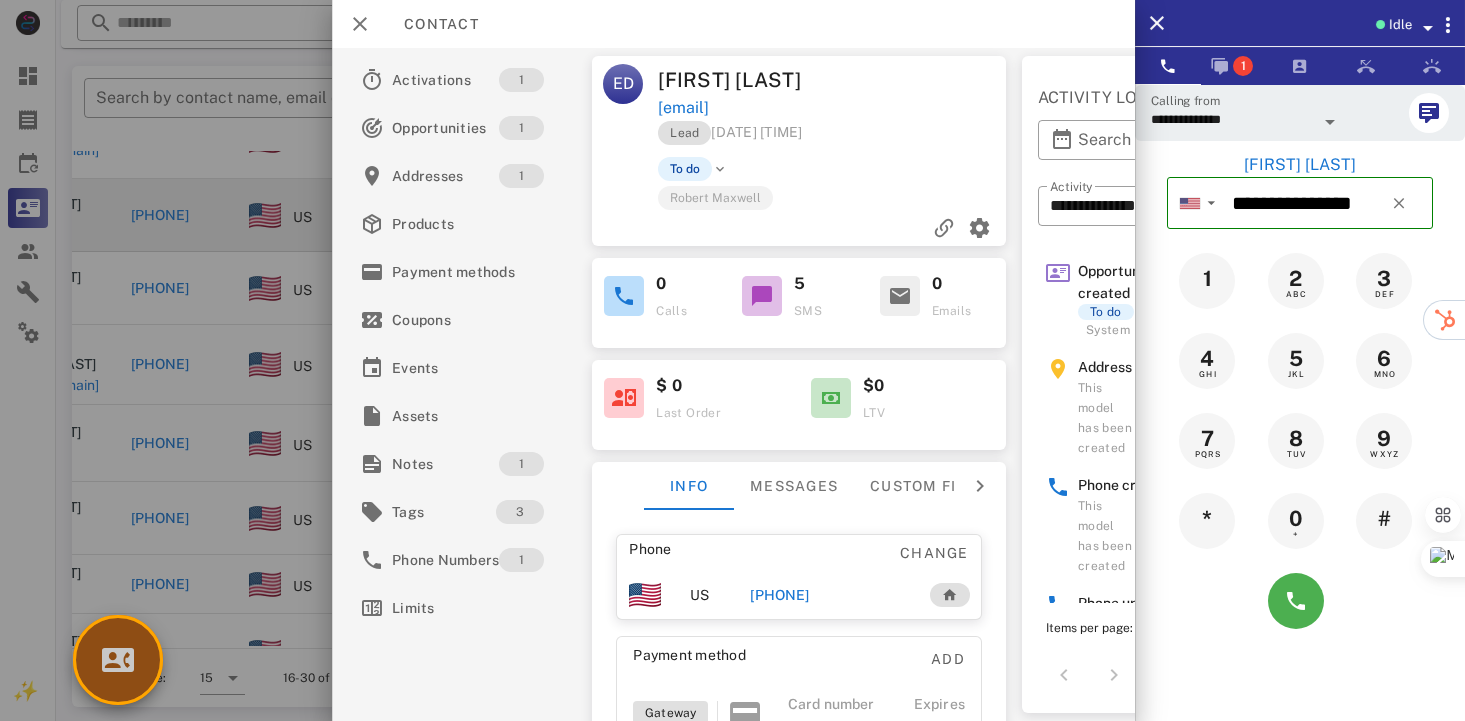 click at bounding box center (118, 660) 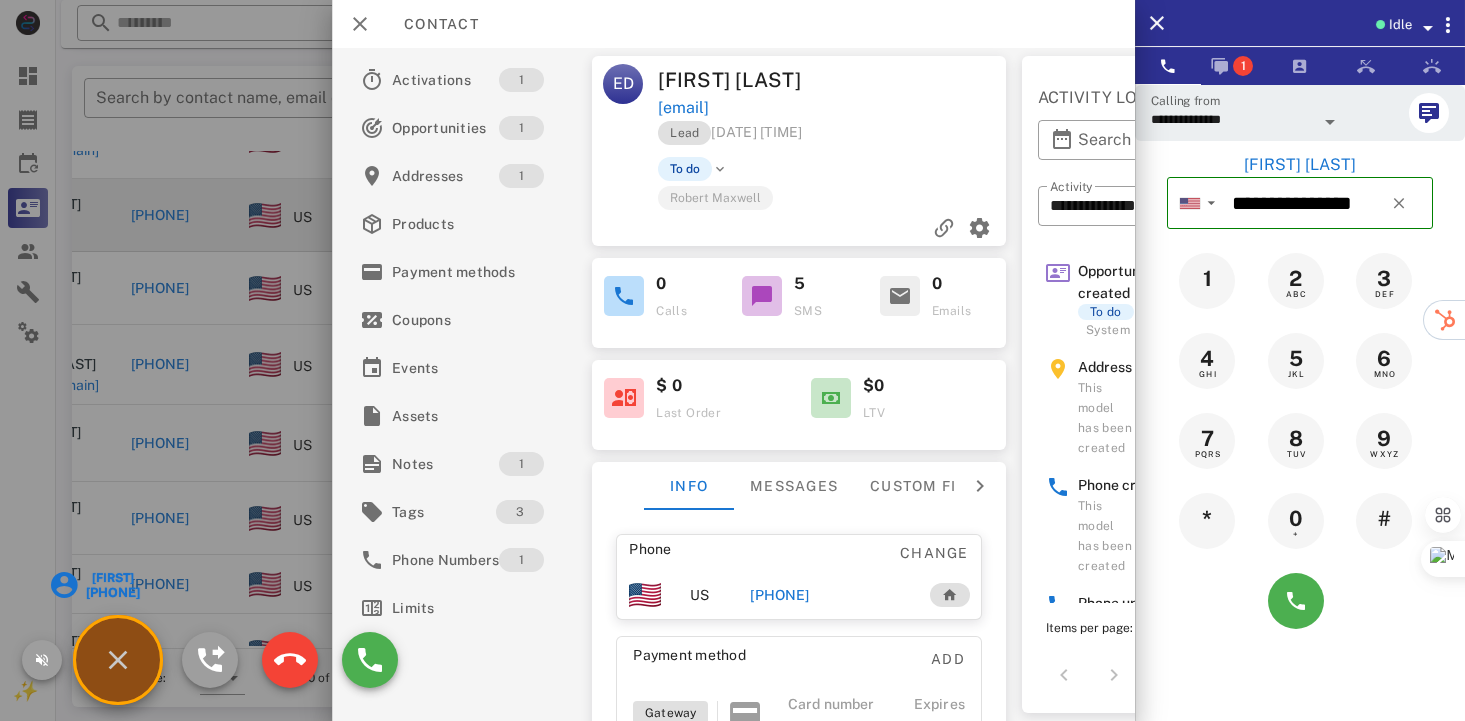 click on "[PHONE]" at bounding box center (111, 592) 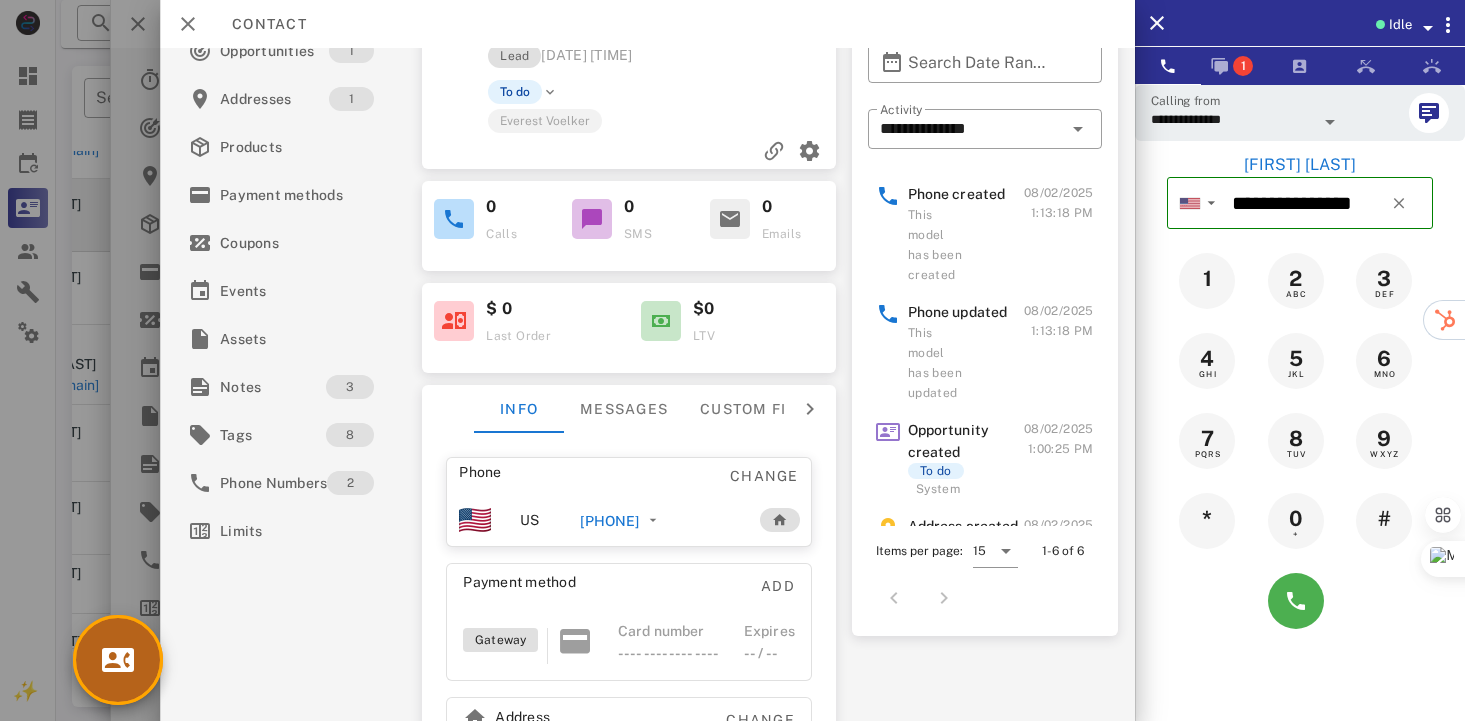 scroll, scrollTop: 100, scrollLeft: 0, axis: vertical 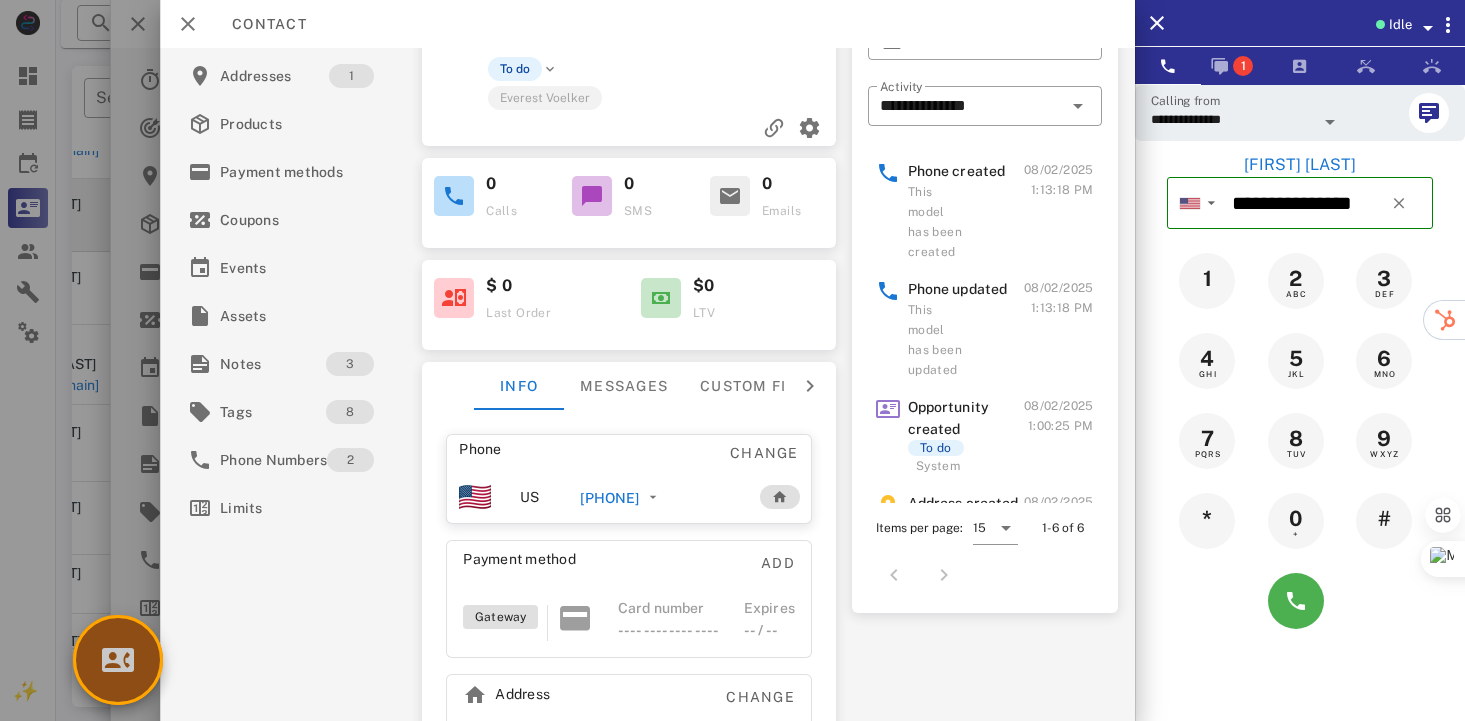 click at bounding box center (118, 660) 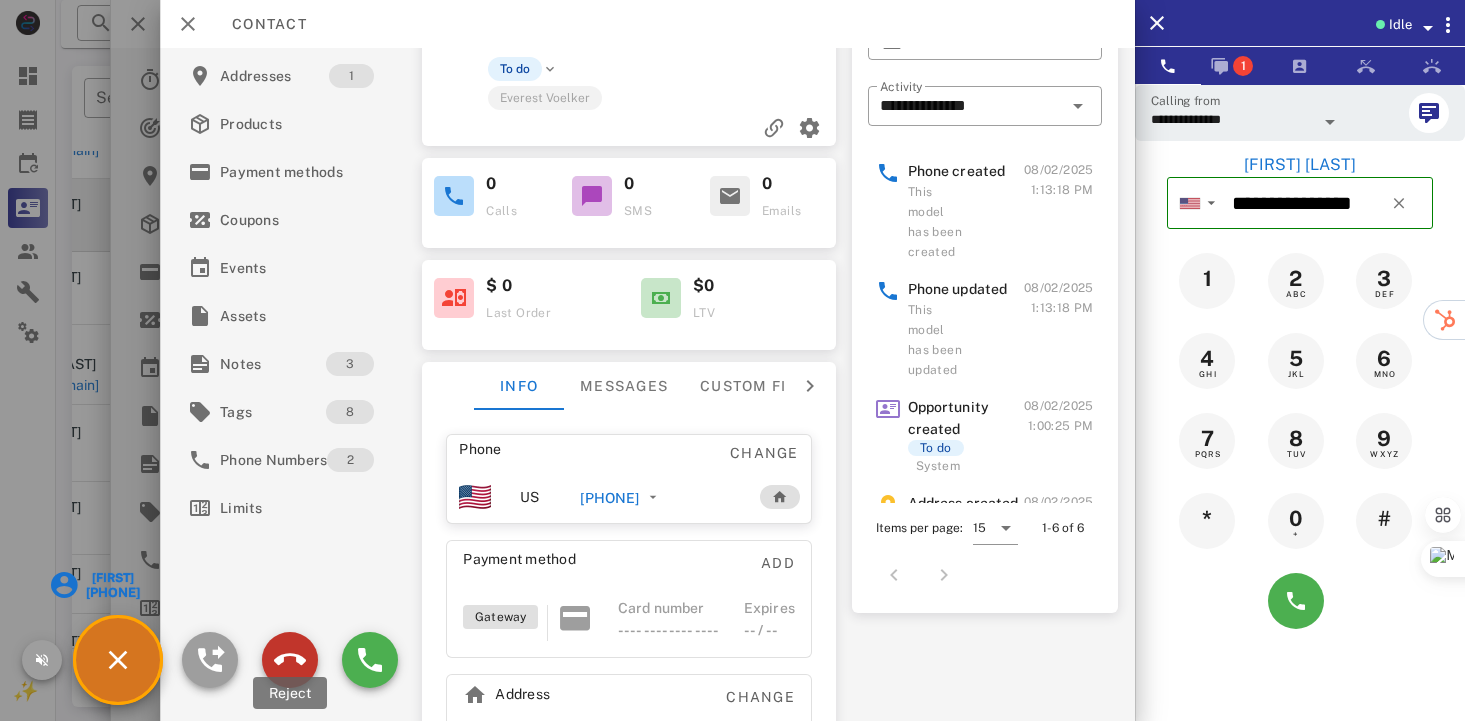 click at bounding box center [290, 660] 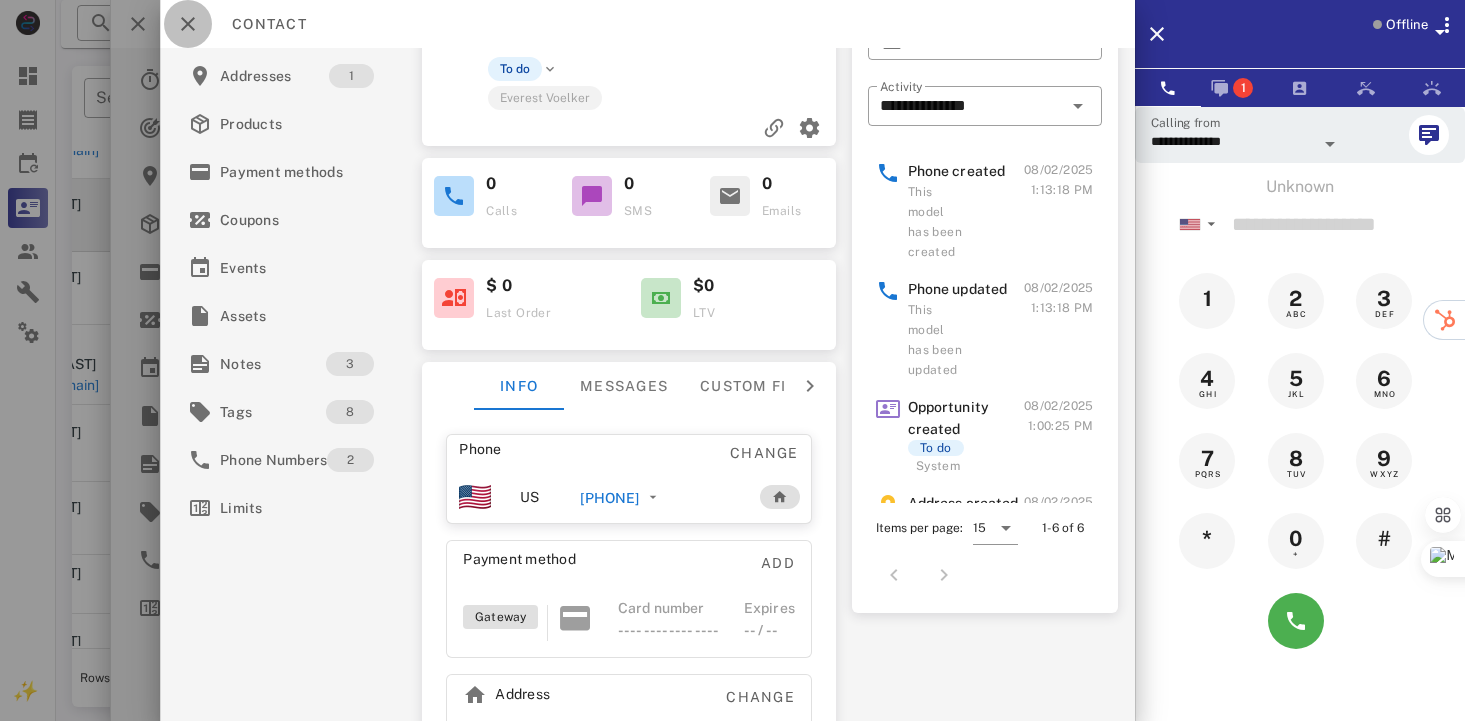 click at bounding box center [188, 24] 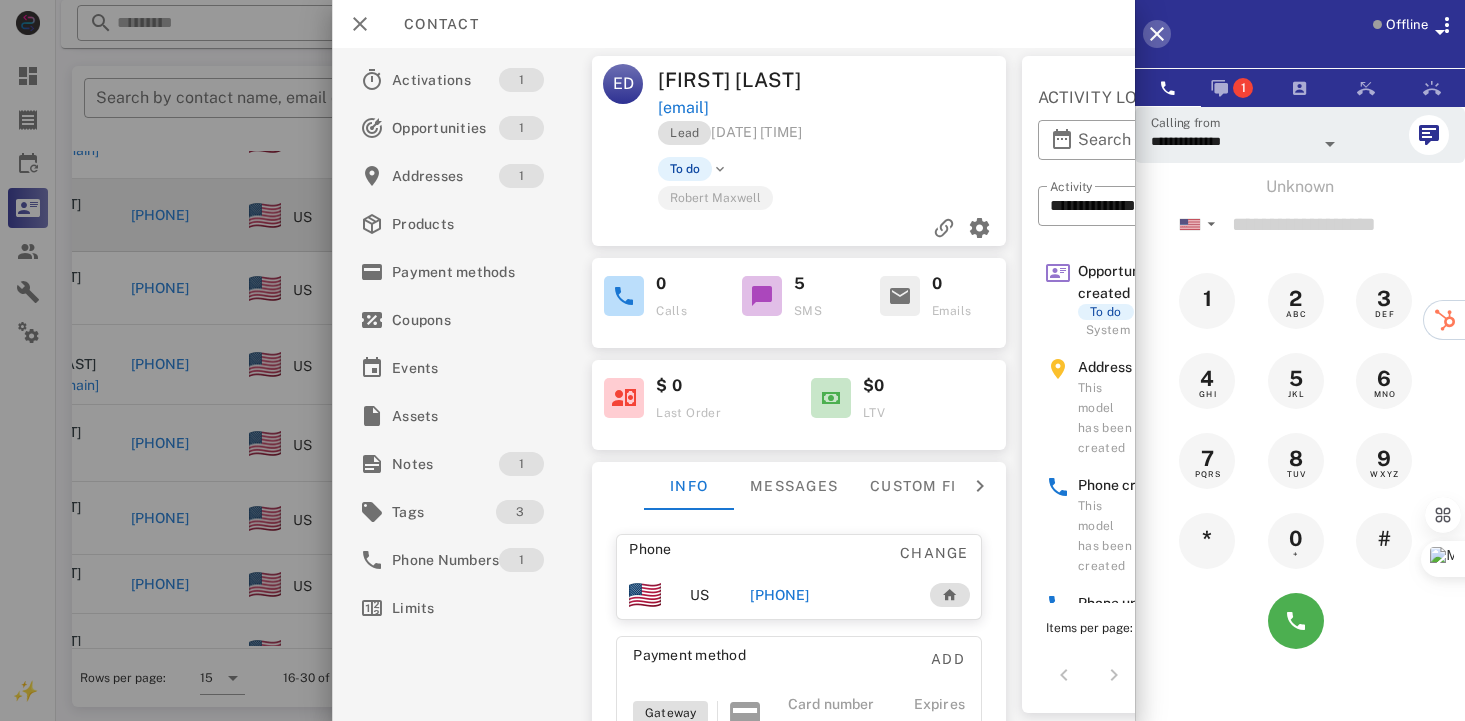 click at bounding box center (1157, 34) 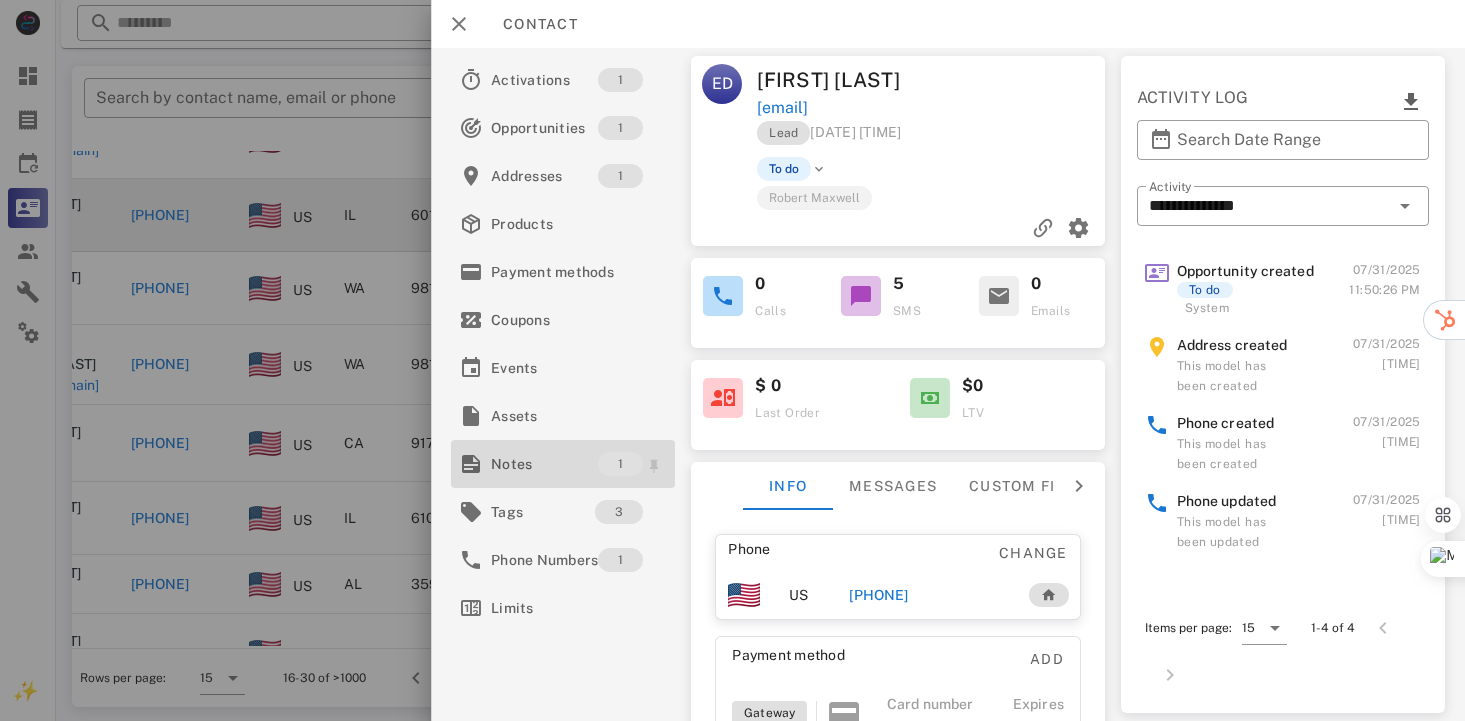 click on "Notes" at bounding box center [544, 464] 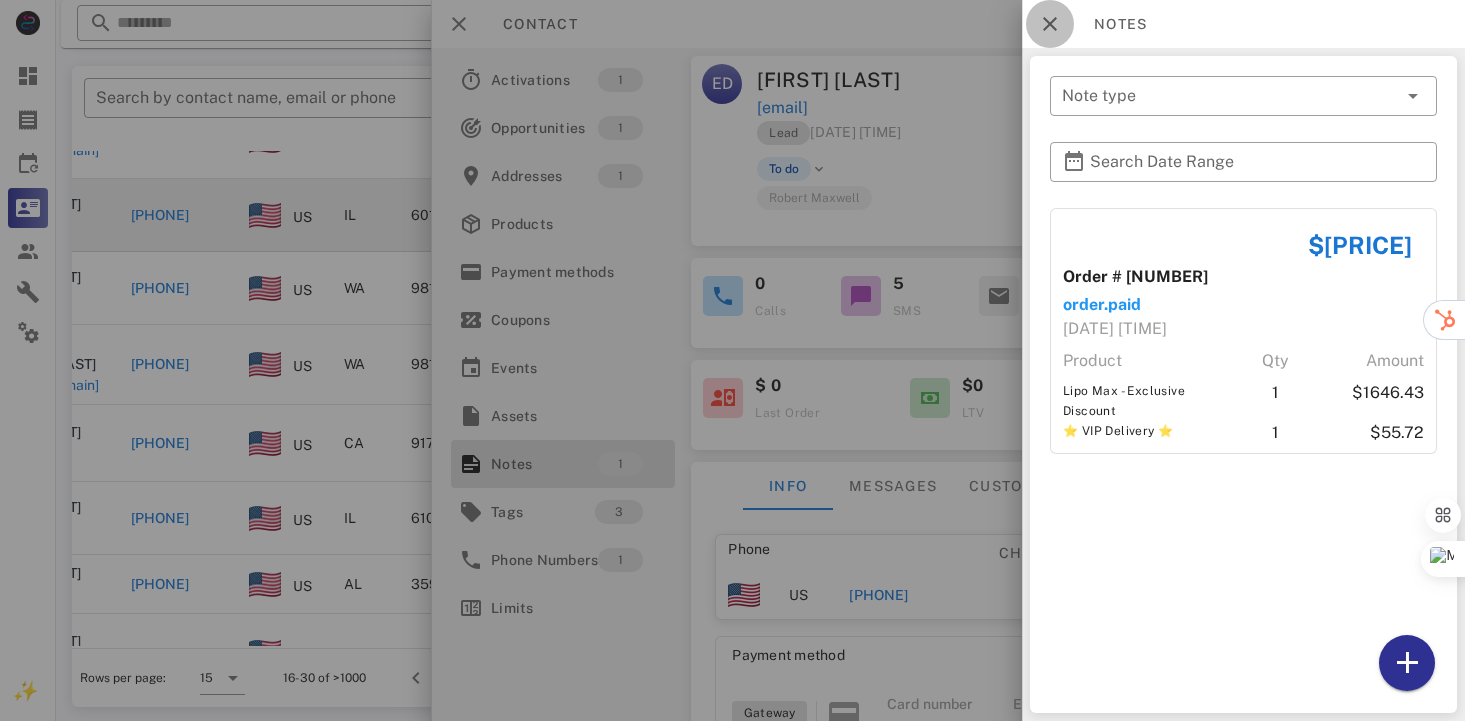 click at bounding box center (1050, 24) 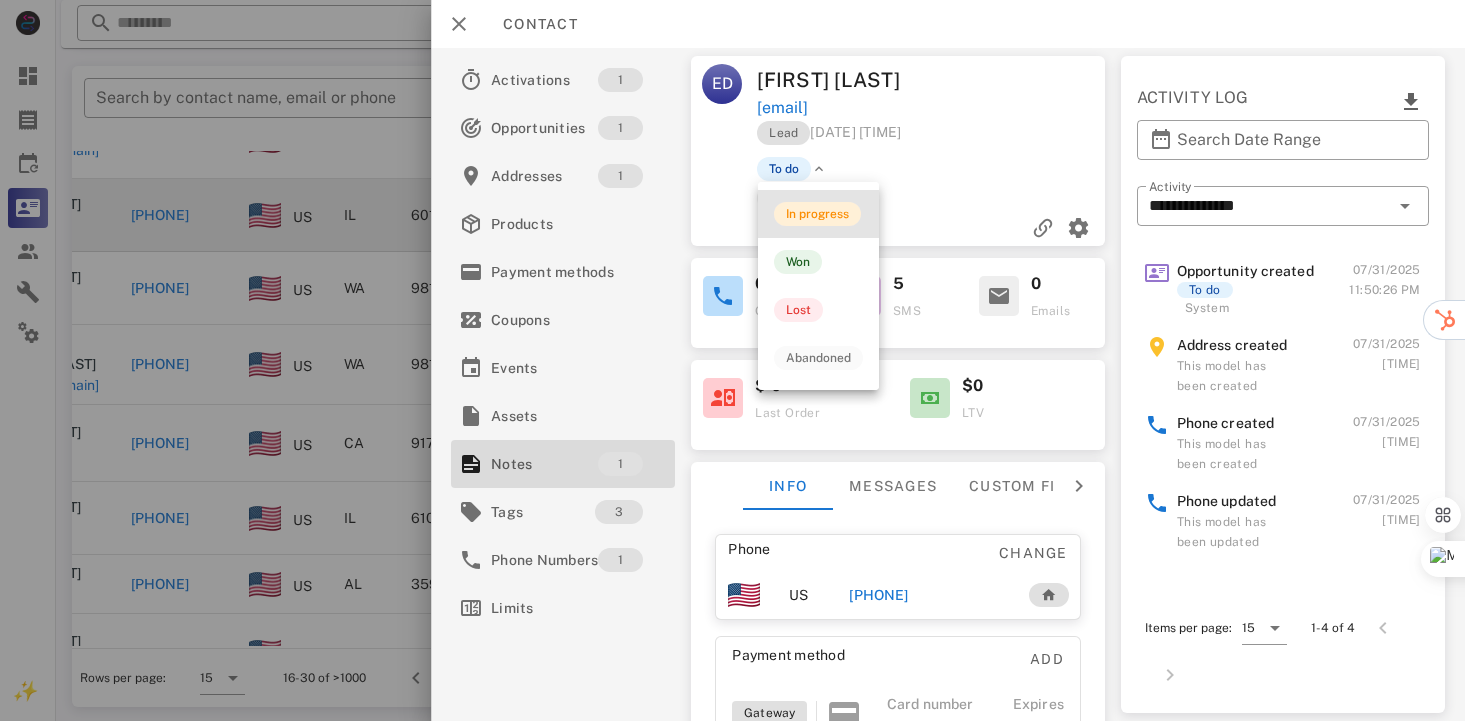click on "In progress" at bounding box center (817, 214) 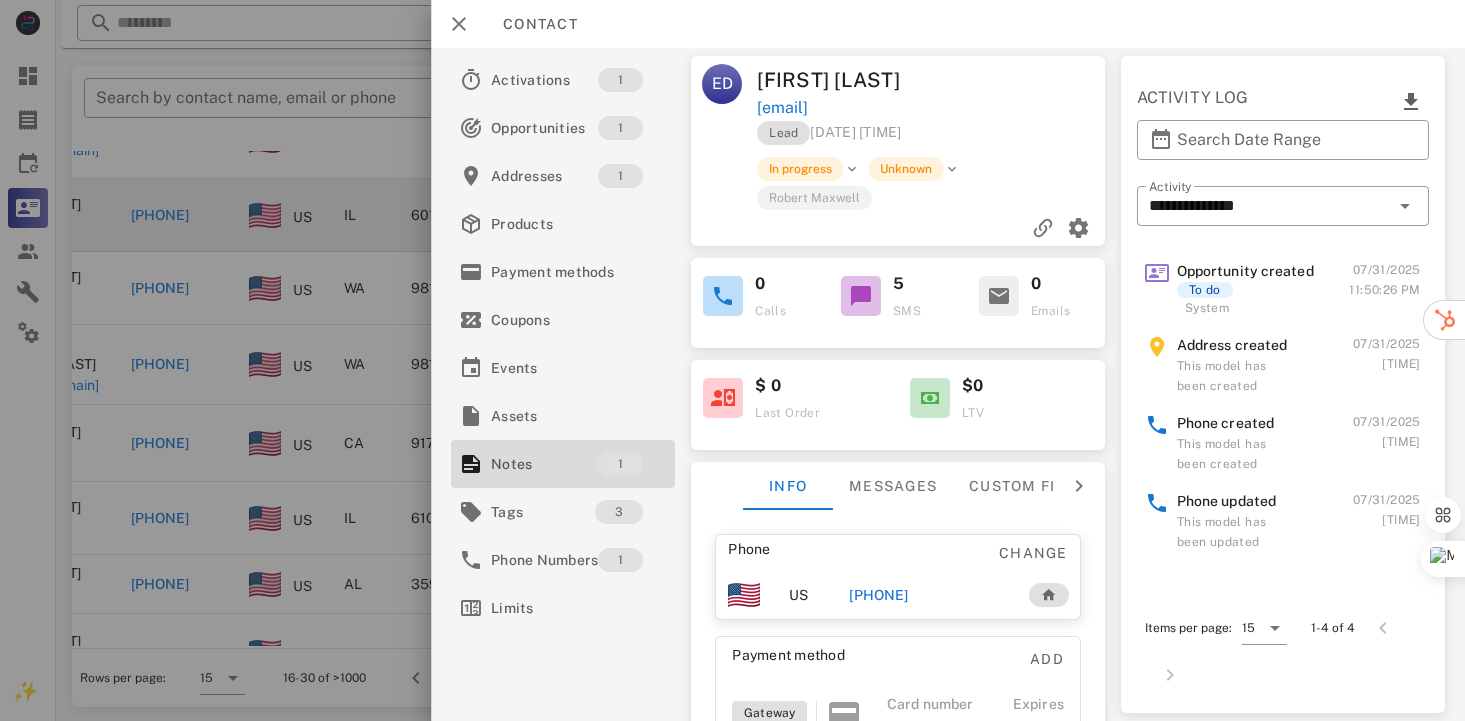 click on "[PHONE]" at bounding box center (879, 595) 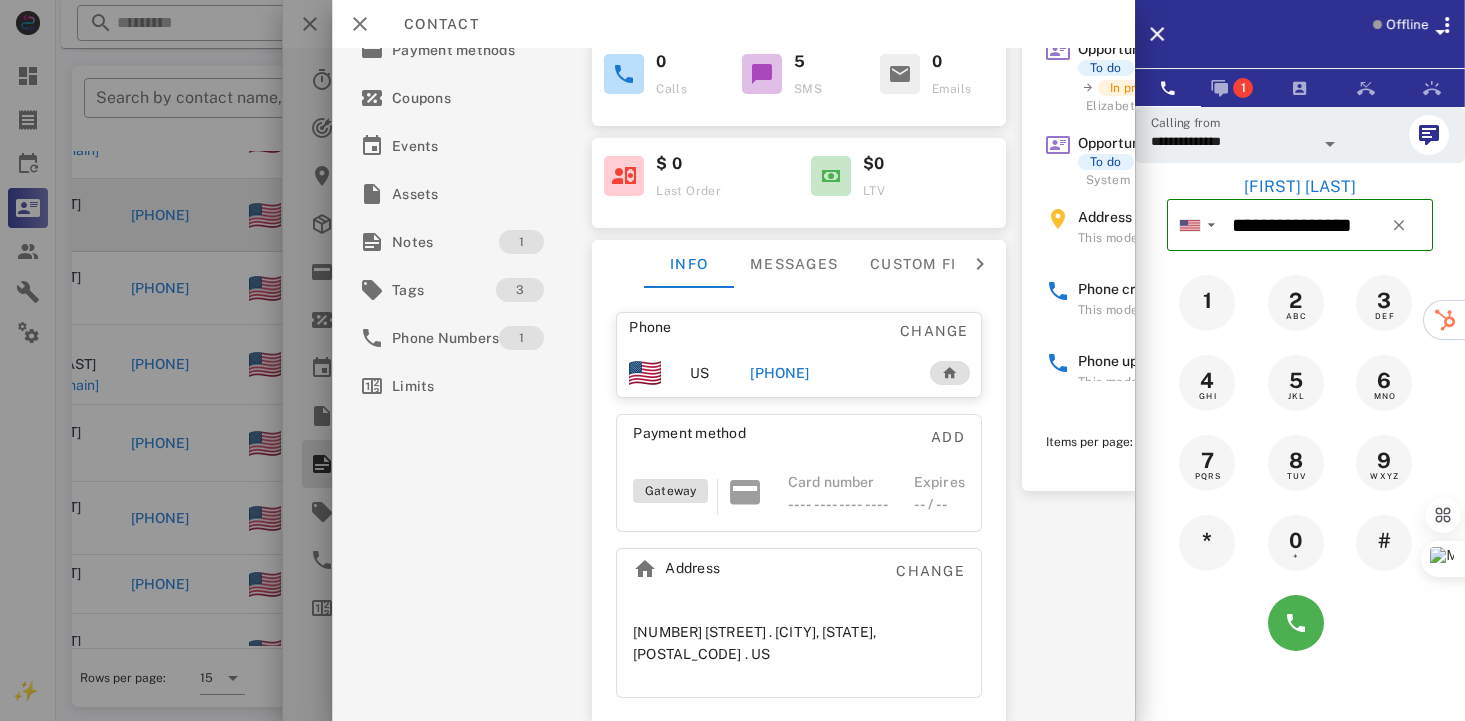 scroll, scrollTop: 237, scrollLeft: 0, axis: vertical 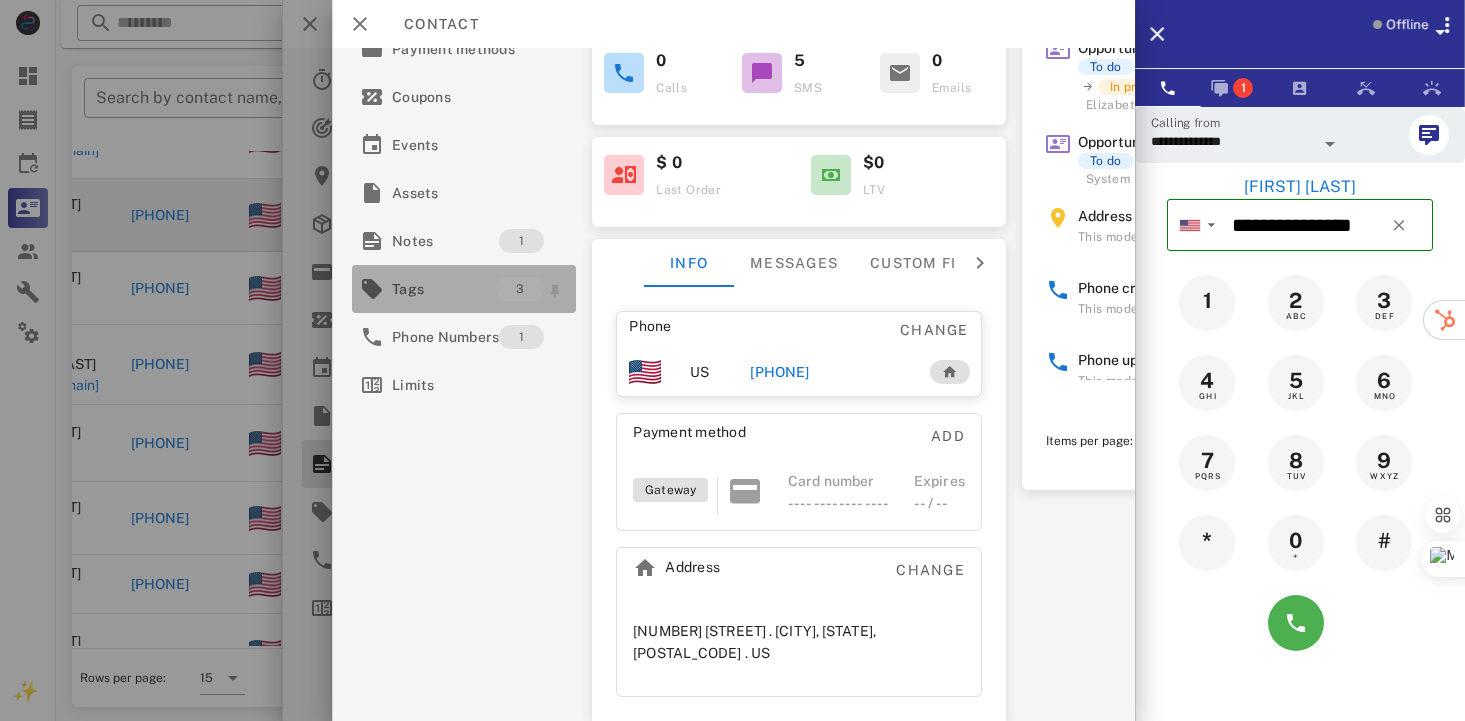 click on "Tags" at bounding box center (444, 289) 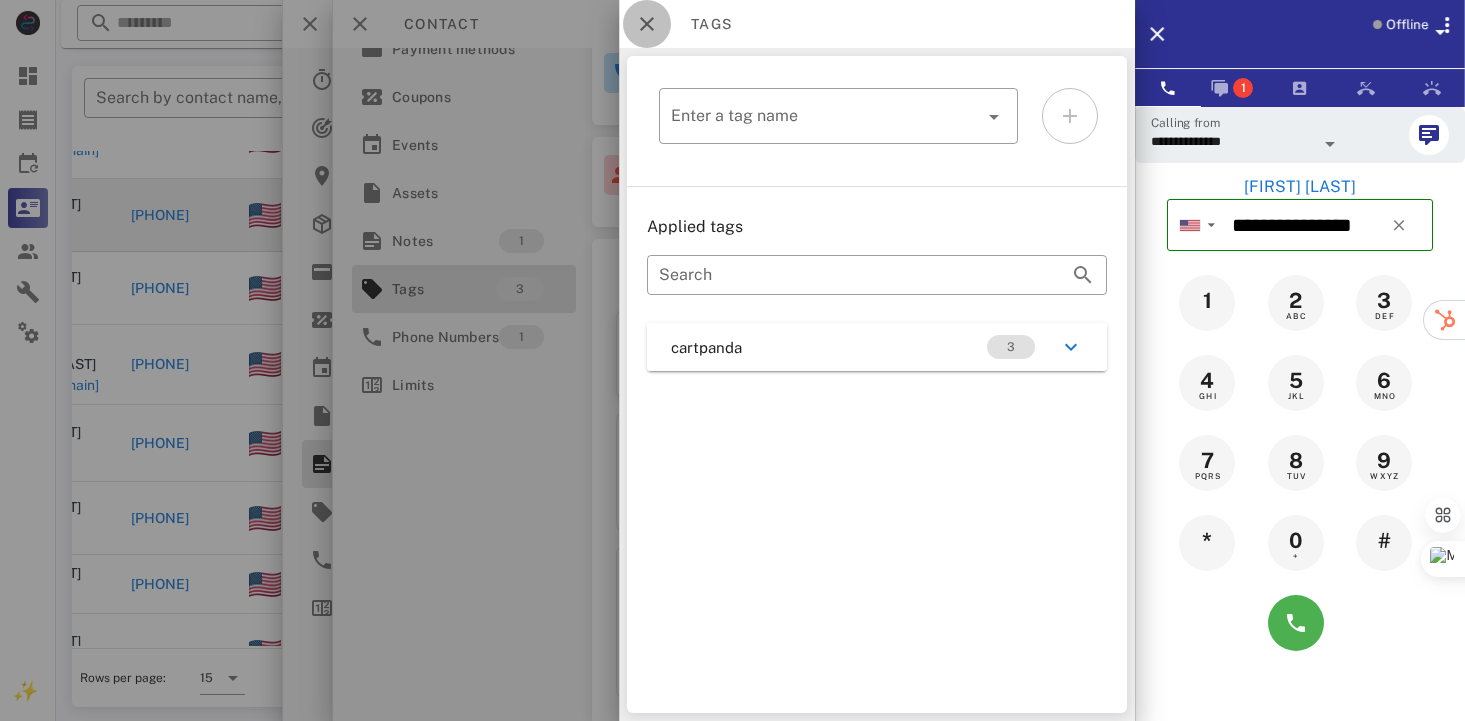 click at bounding box center (647, 24) 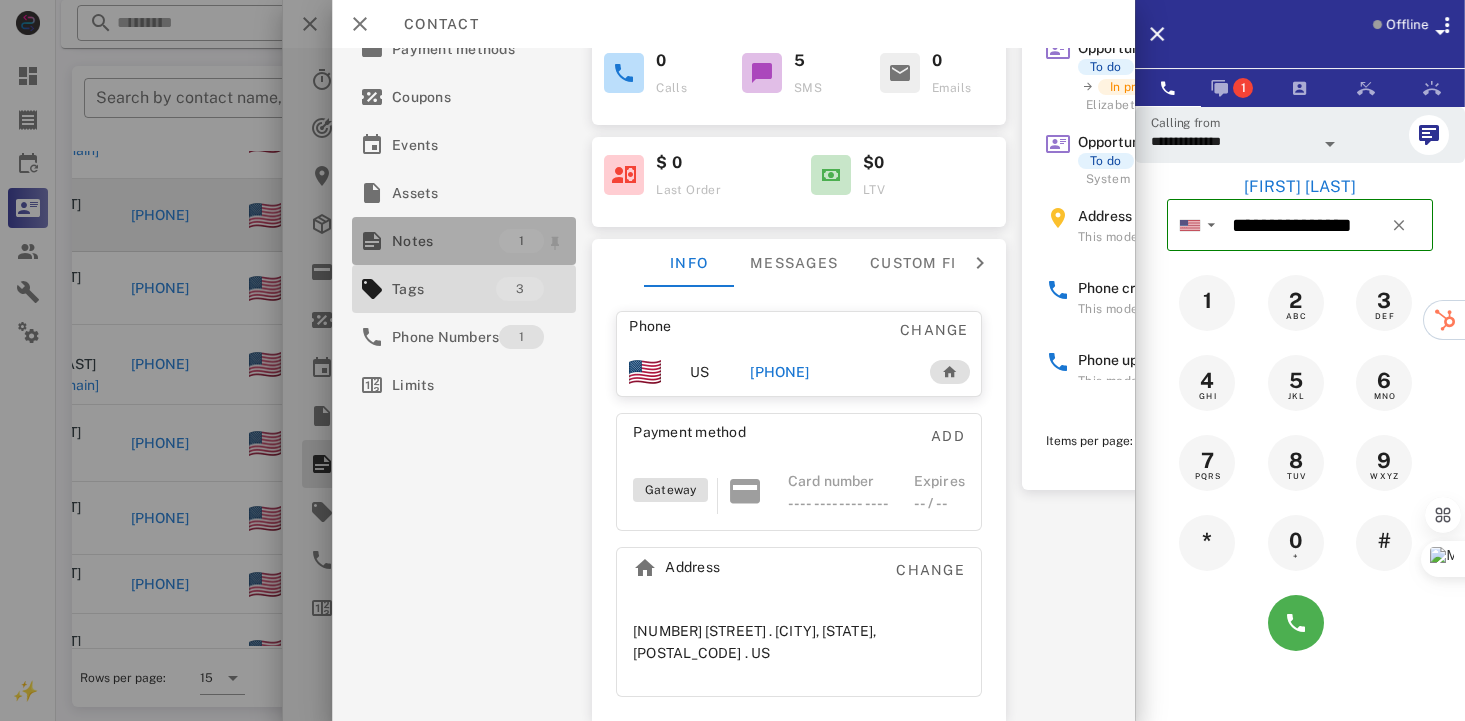 click on "Notes" at bounding box center [445, 241] 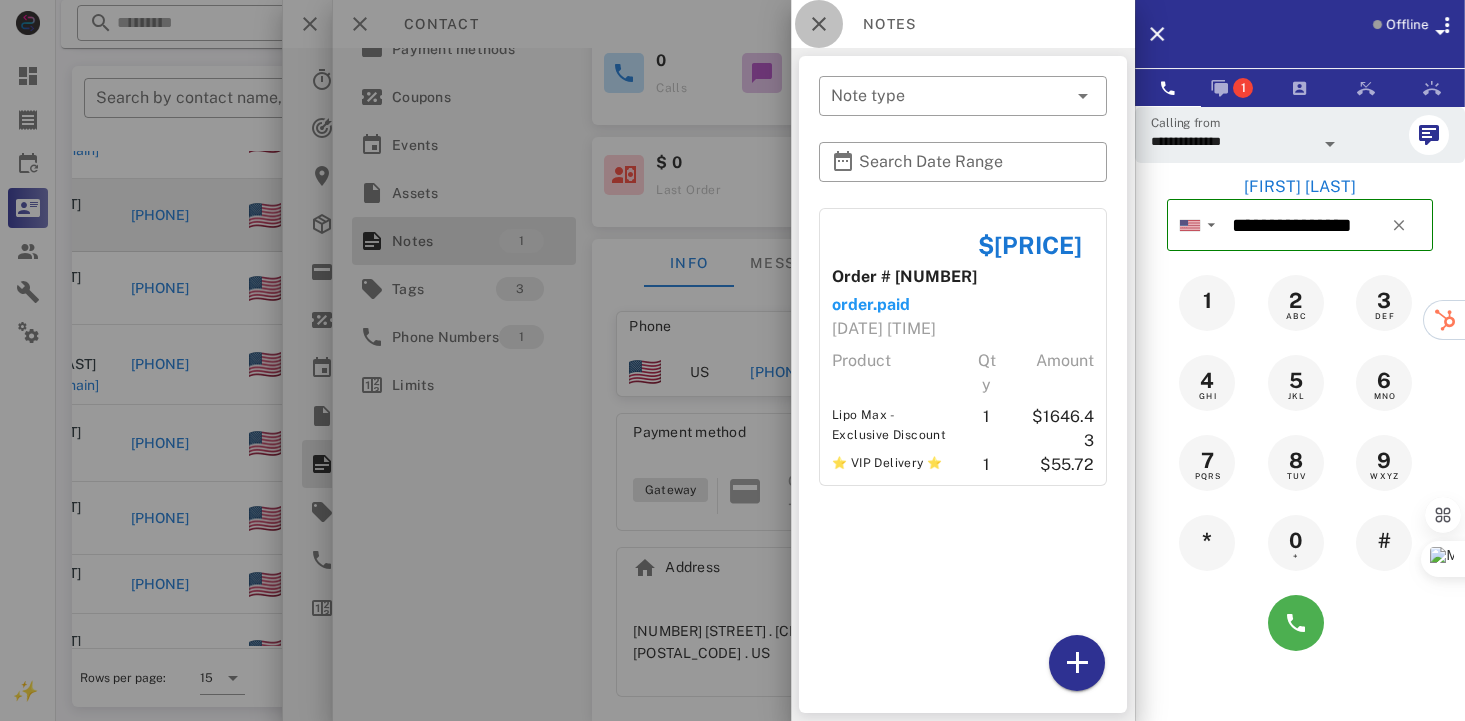 click at bounding box center (819, 24) 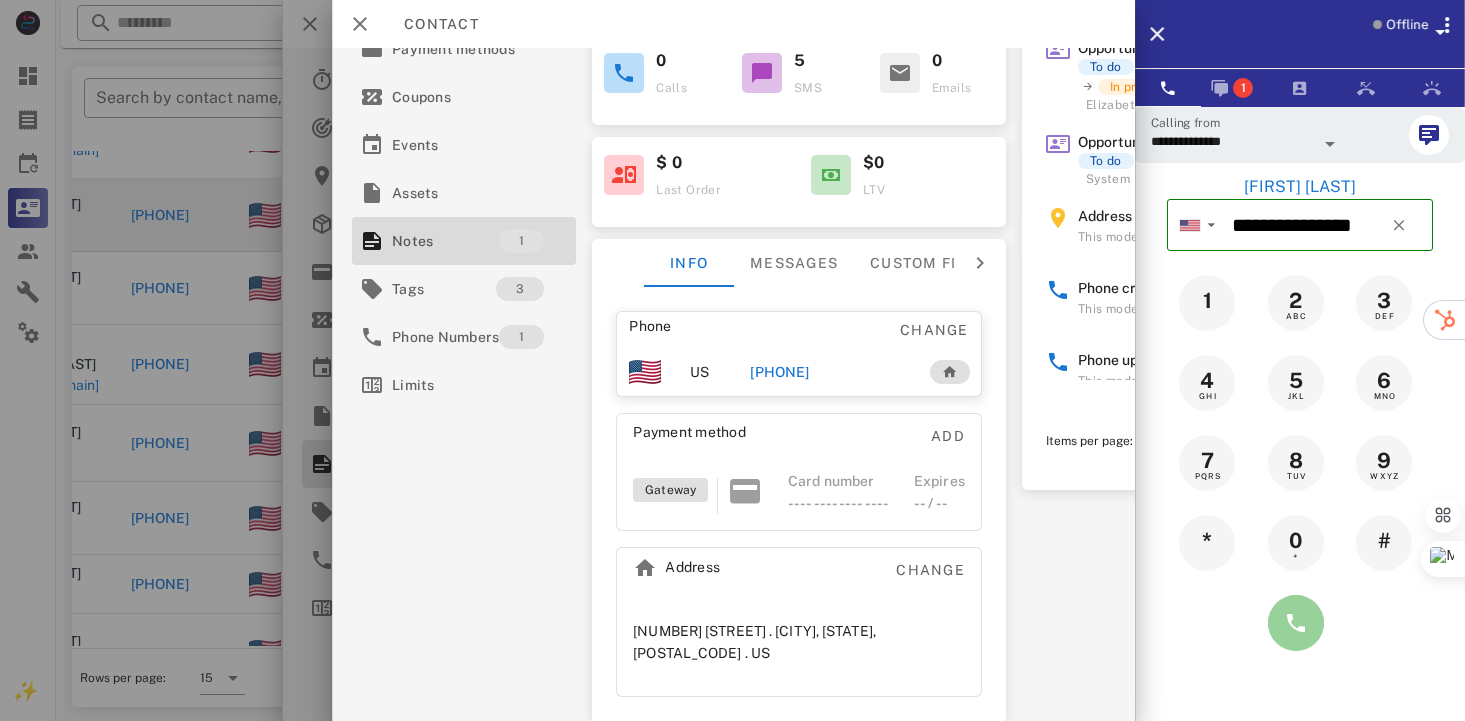 click at bounding box center (1296, 623) 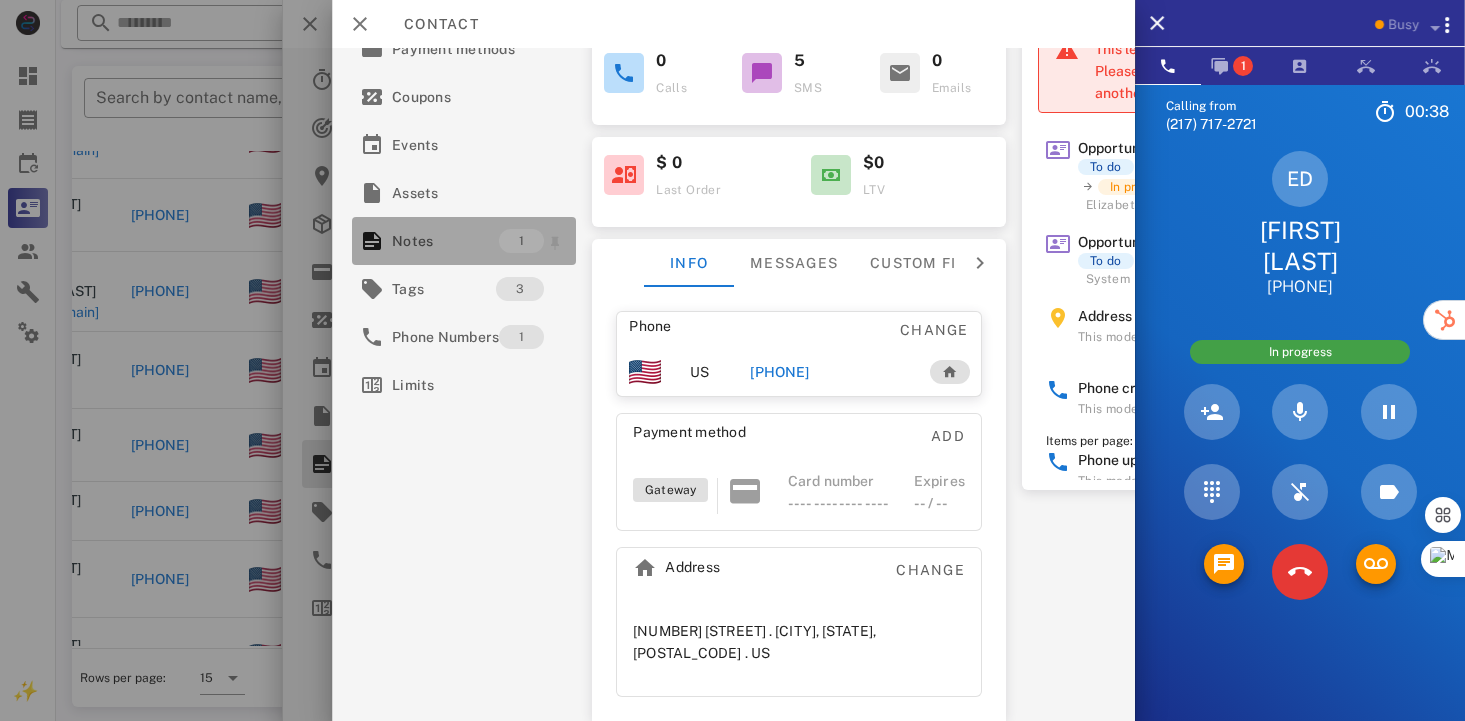 click on "Notes" at bounding box center [445, 241] 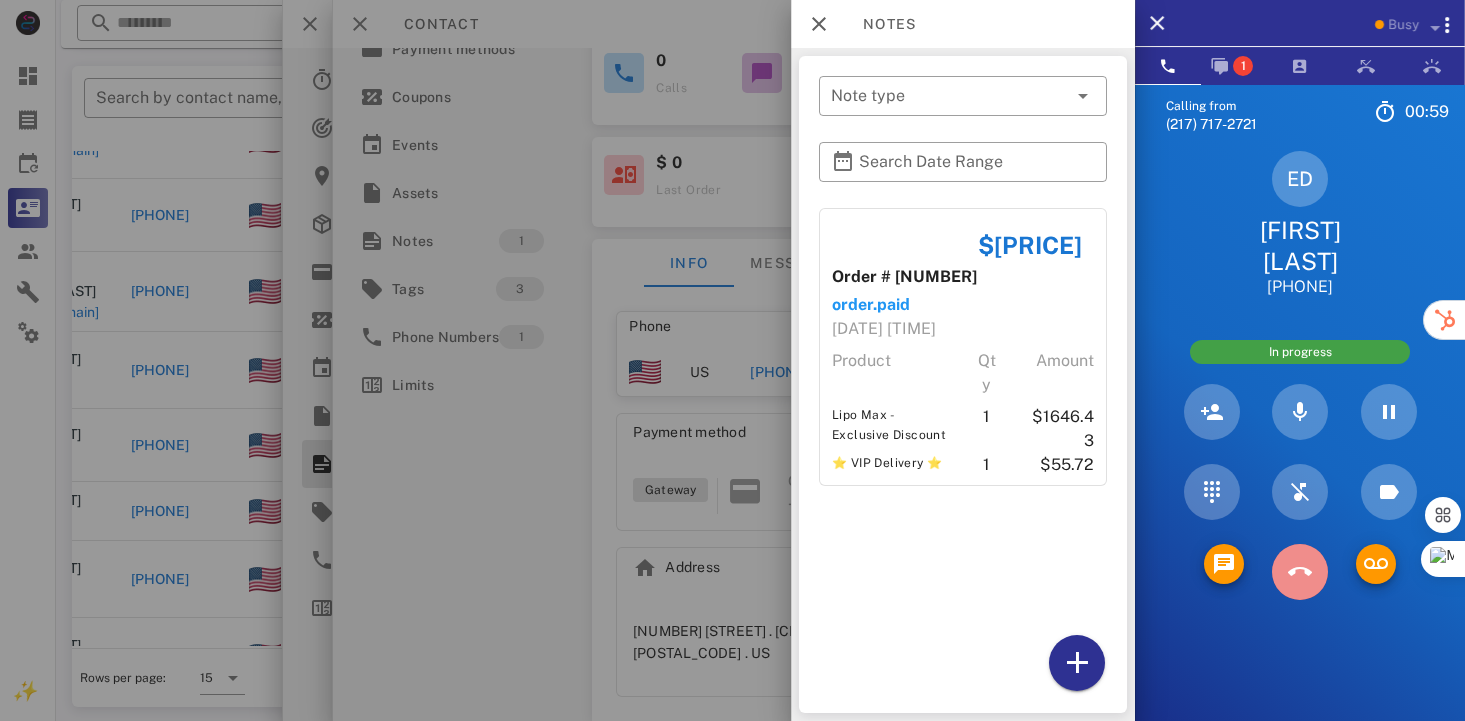 click at bounding box center [1300, 572] 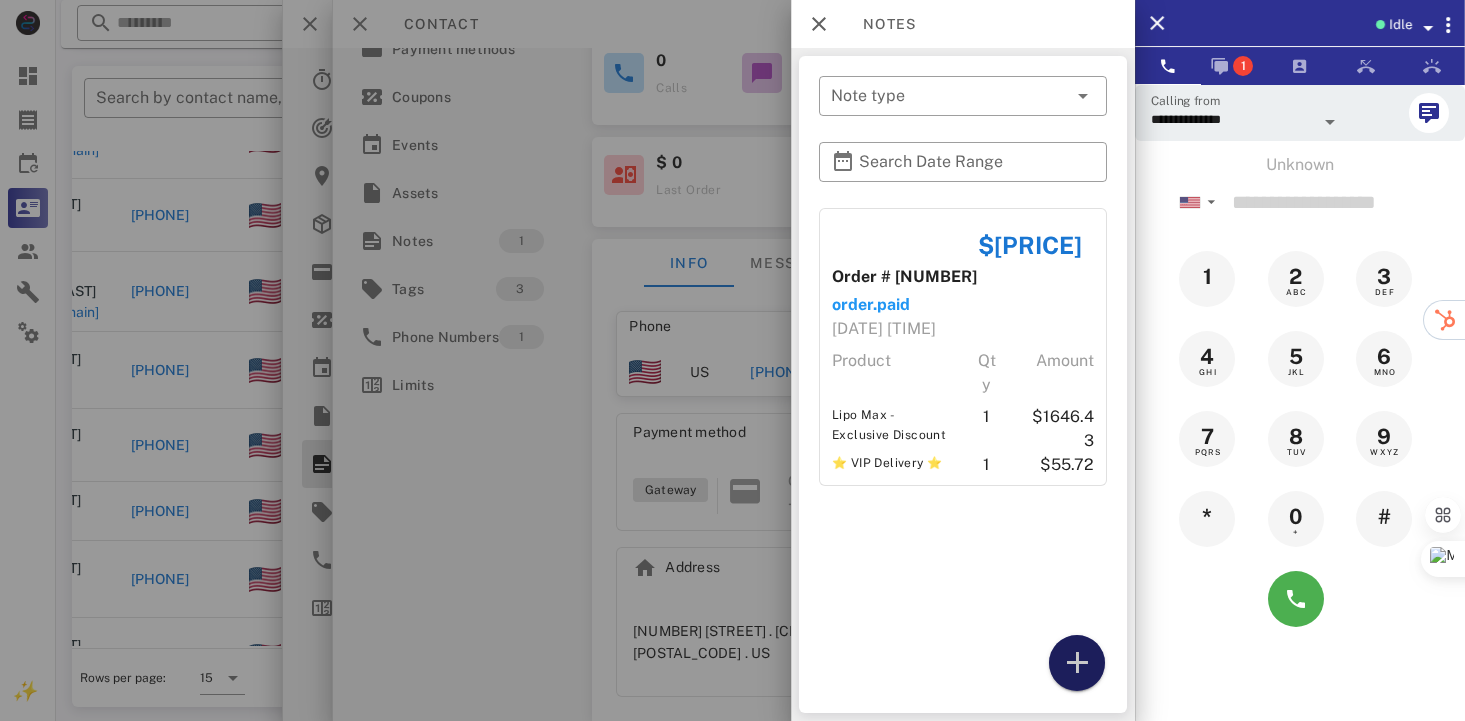 click at bounding box center [1077, 663] 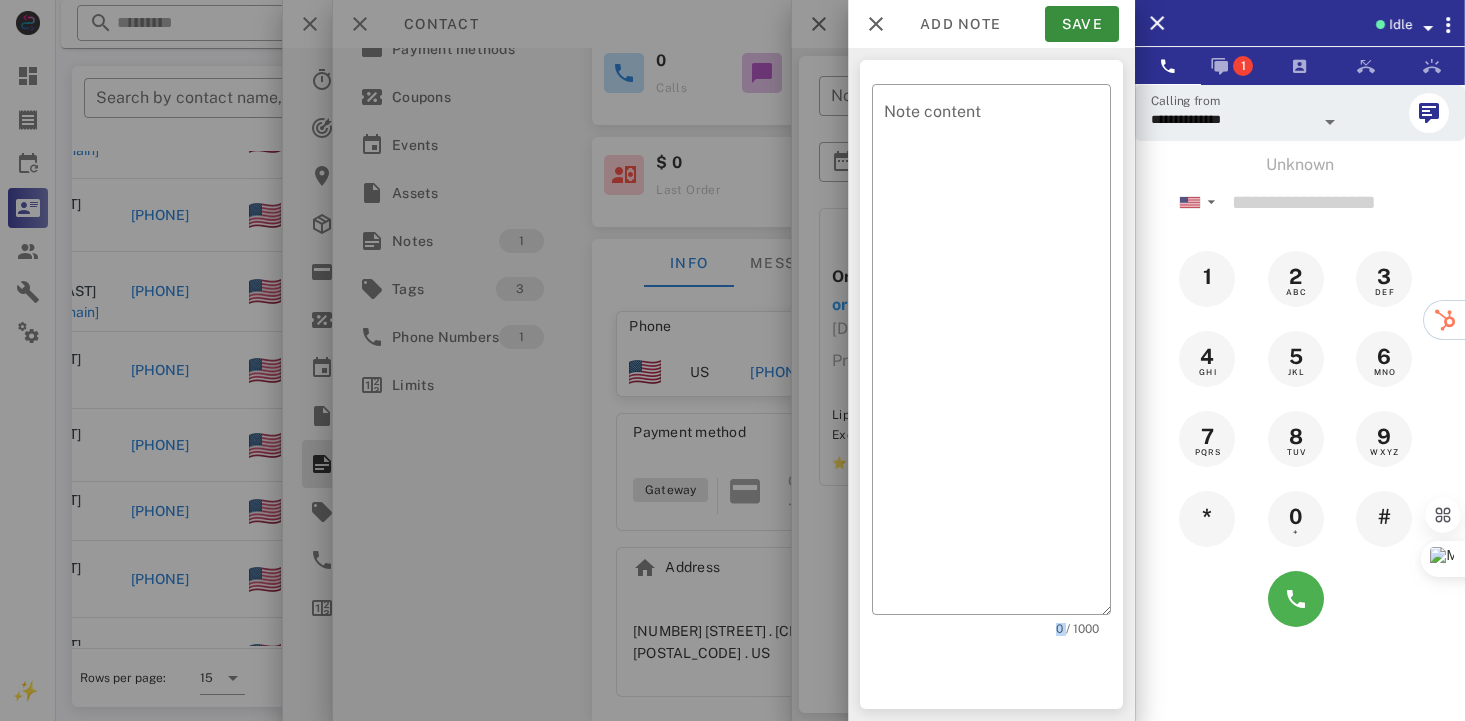 click on "​ Note content 0 / 1000" at bounding box center (991, 384) 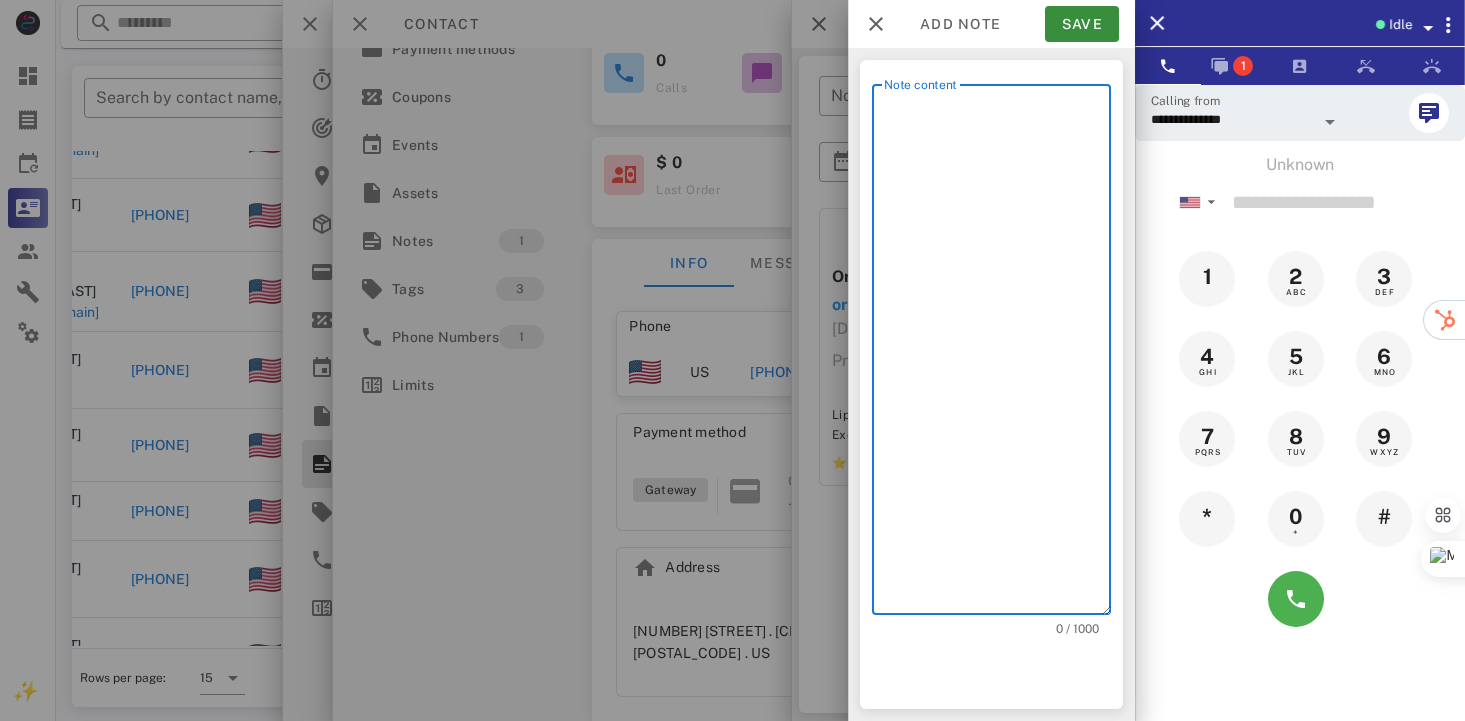 click on "Note content" at bounding box center (997, 354) 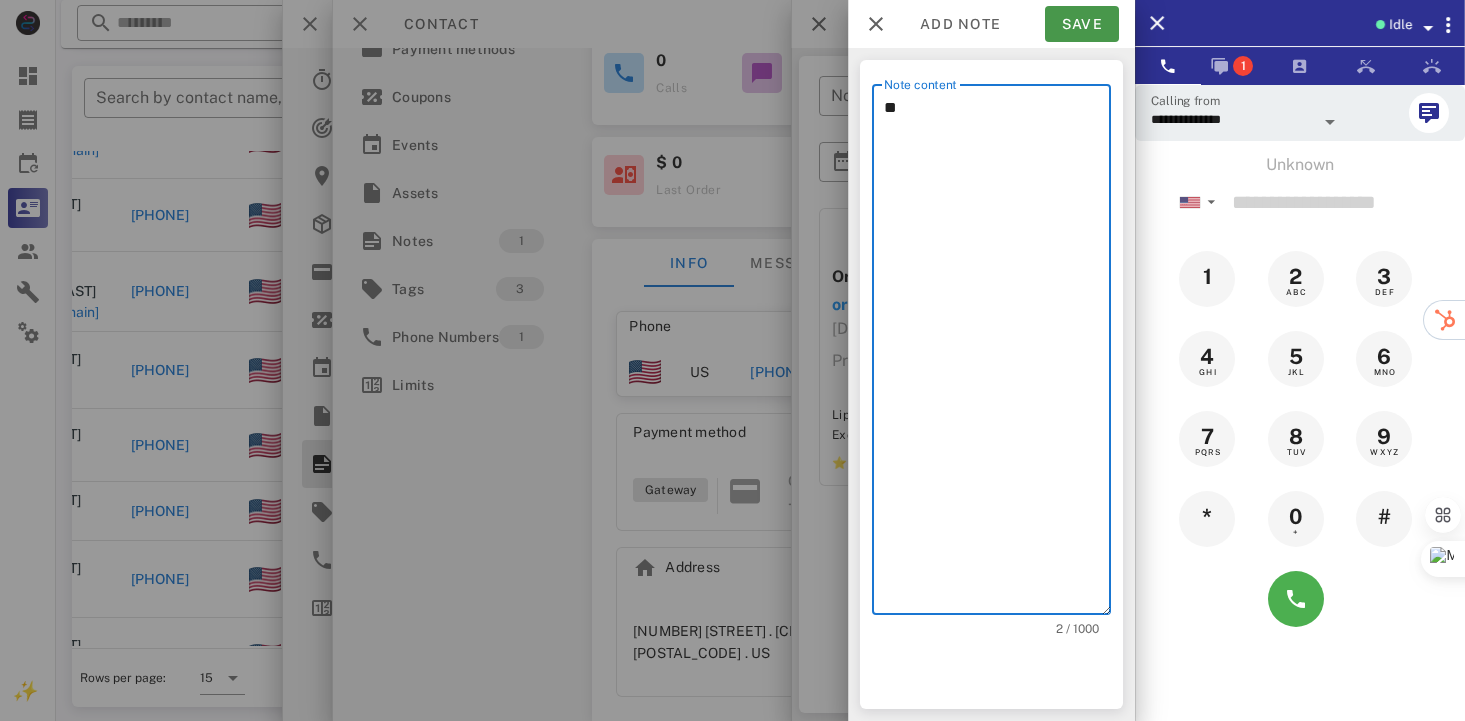 type on "**" 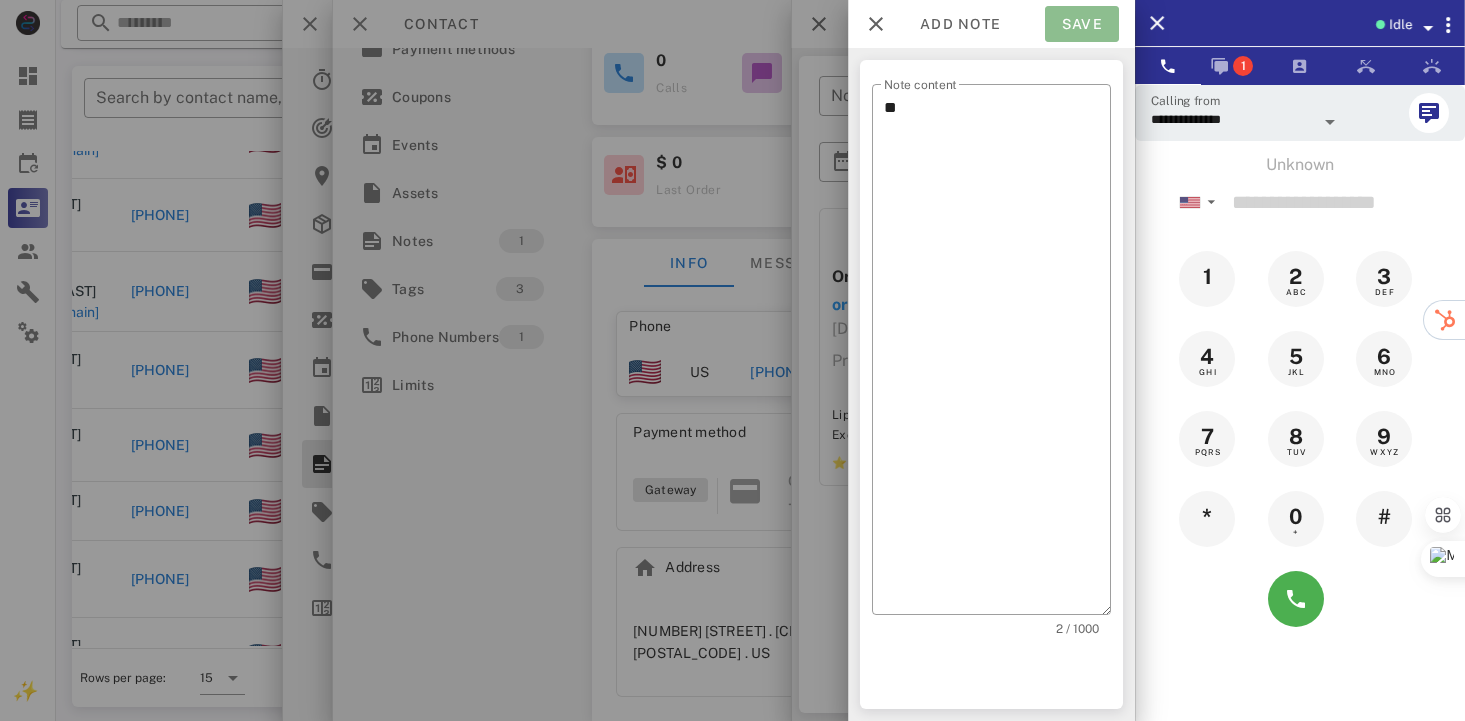 click on "Save" at bounding box center (1082, 24) 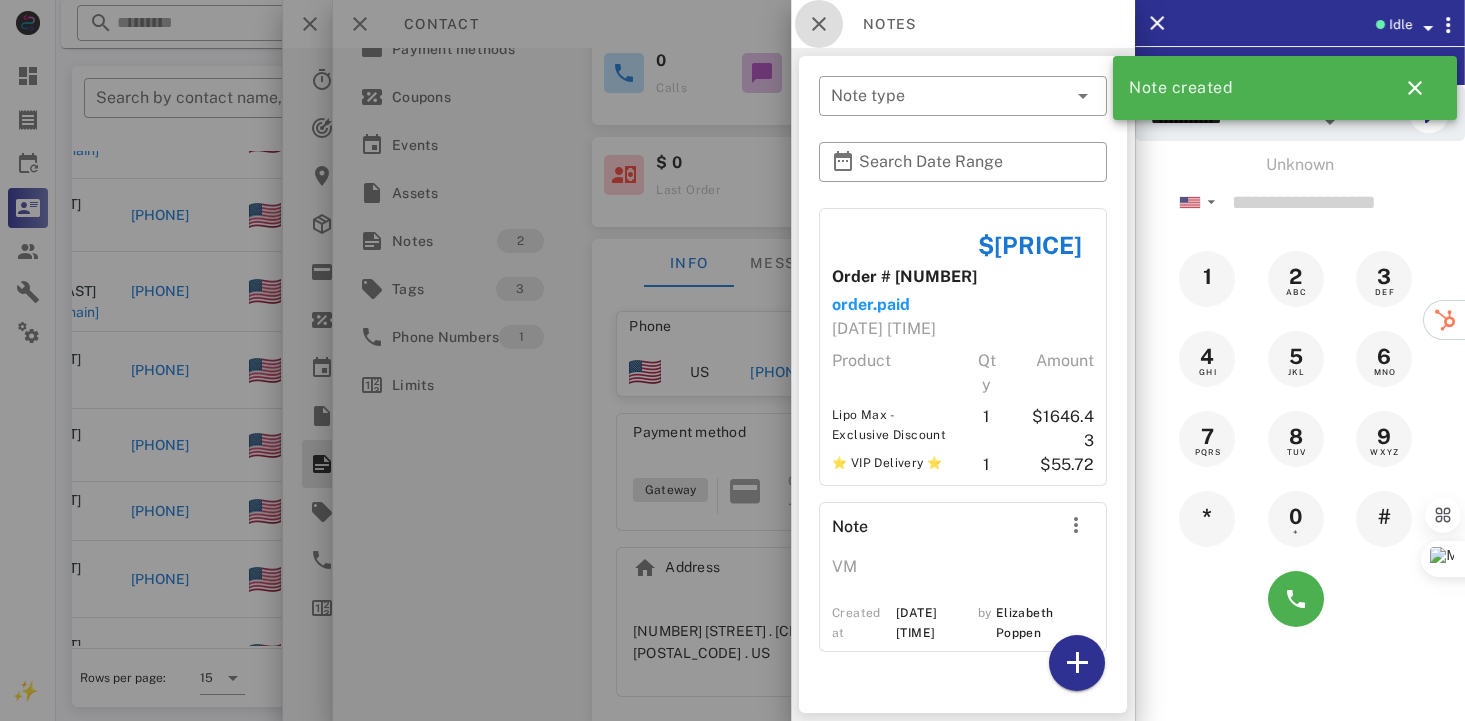 click at bounding box center [819, 24] 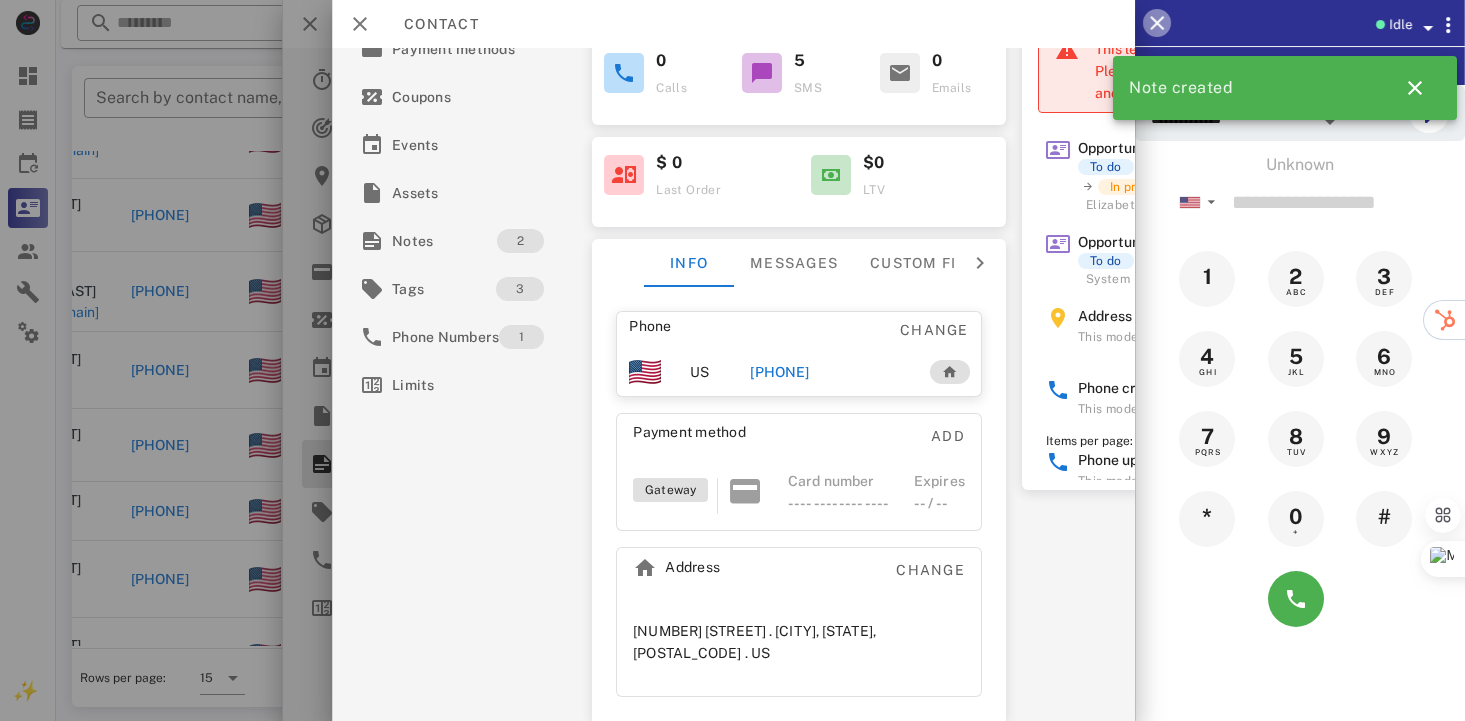 click at bounding box center [1157, 23] 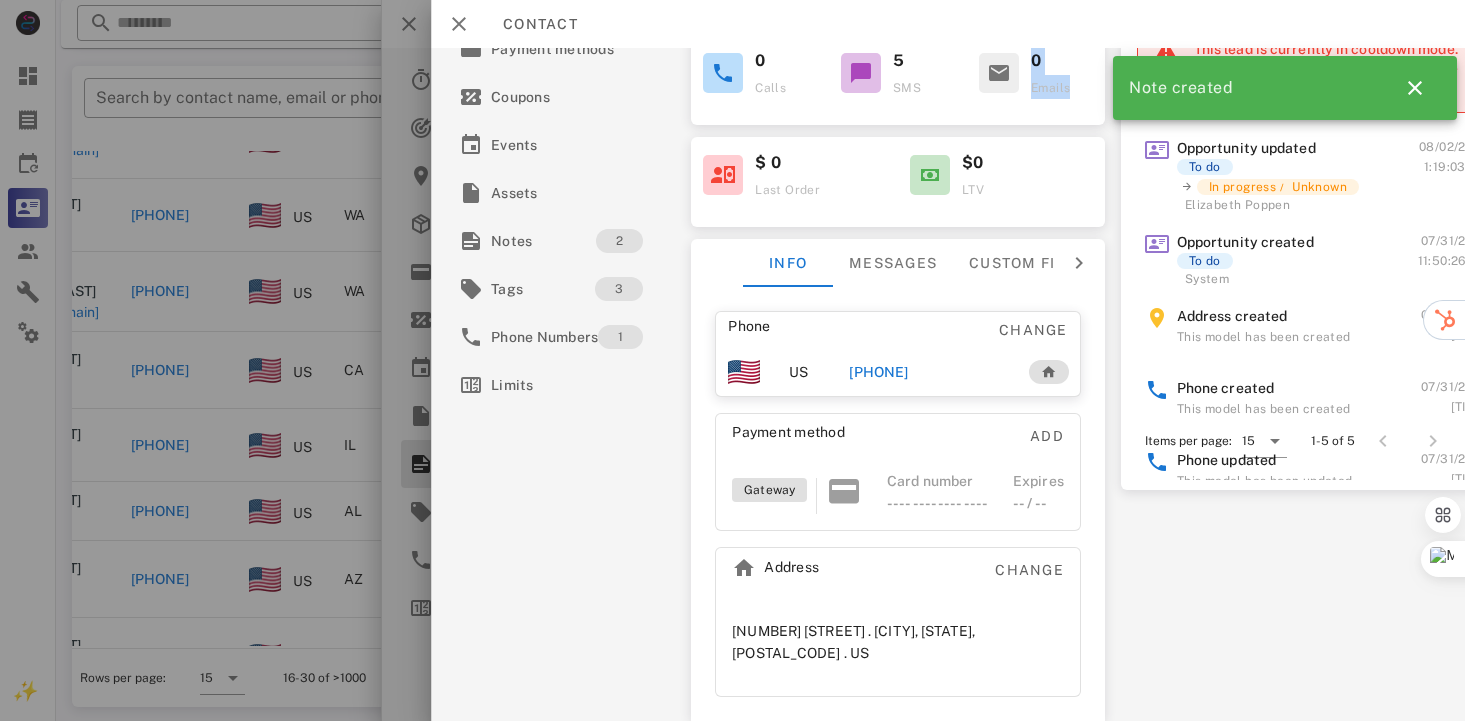 drag, startPoint x: 935, startPoint y: 88, endPoint x: 1263, endPoint y: 100, distance: 328.21945 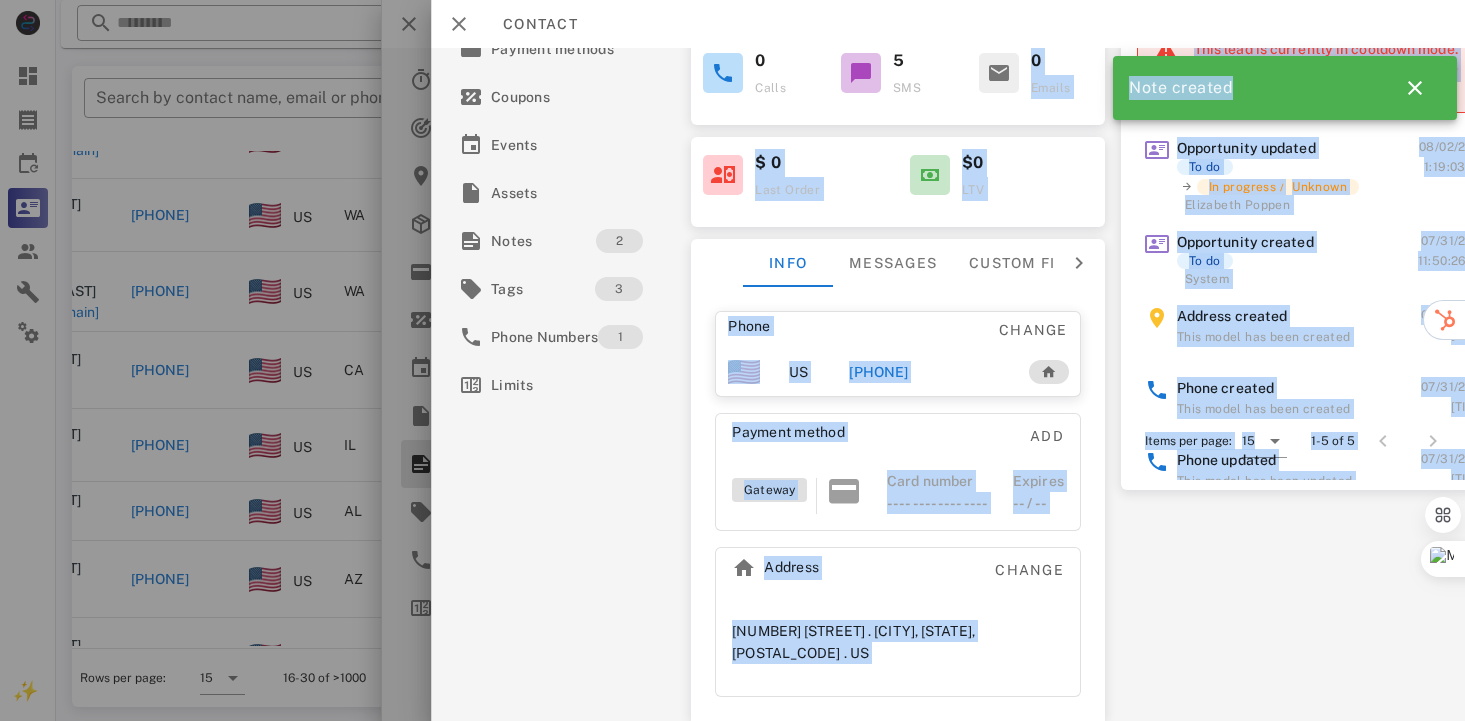 scroll, scrollTop: 233, scrollLeft: 0, axis: vertical 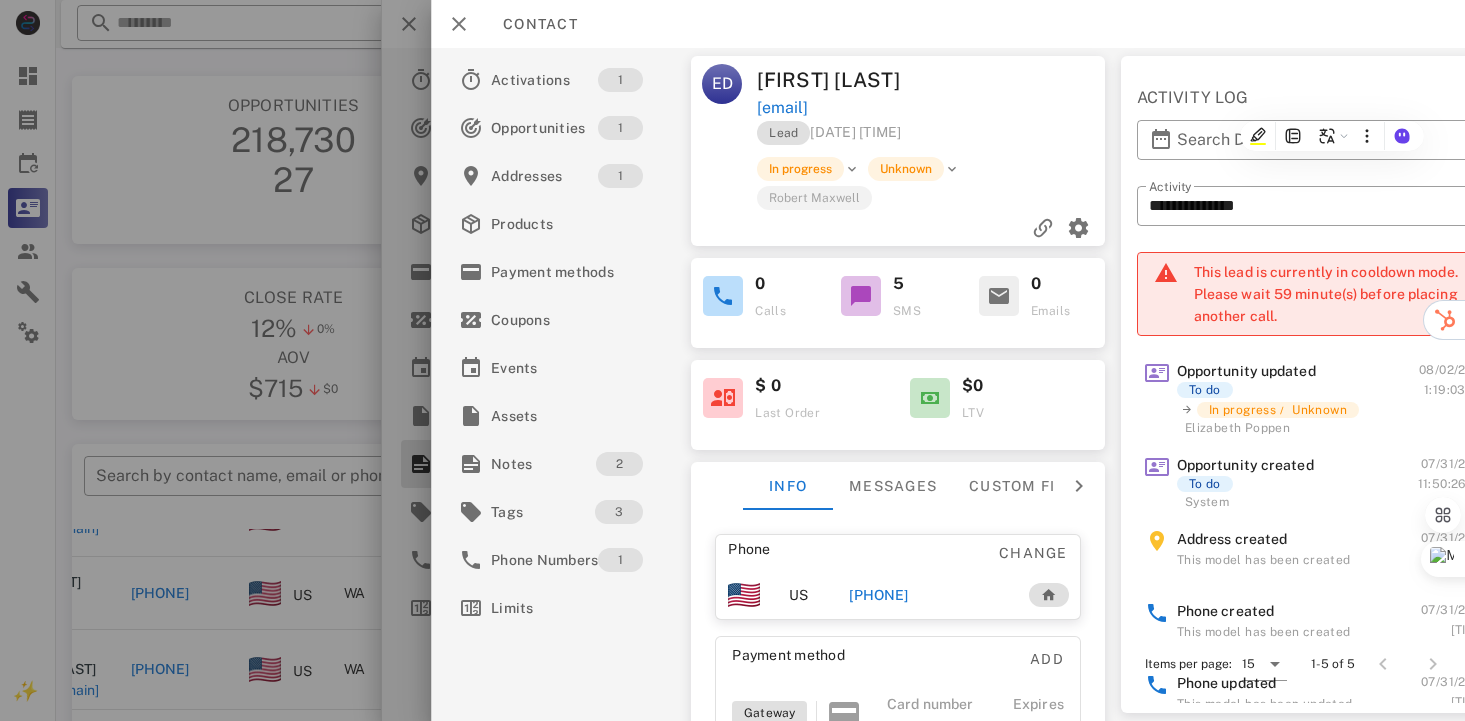 click on "[EMAIL]" at bounding box center [933, 108] 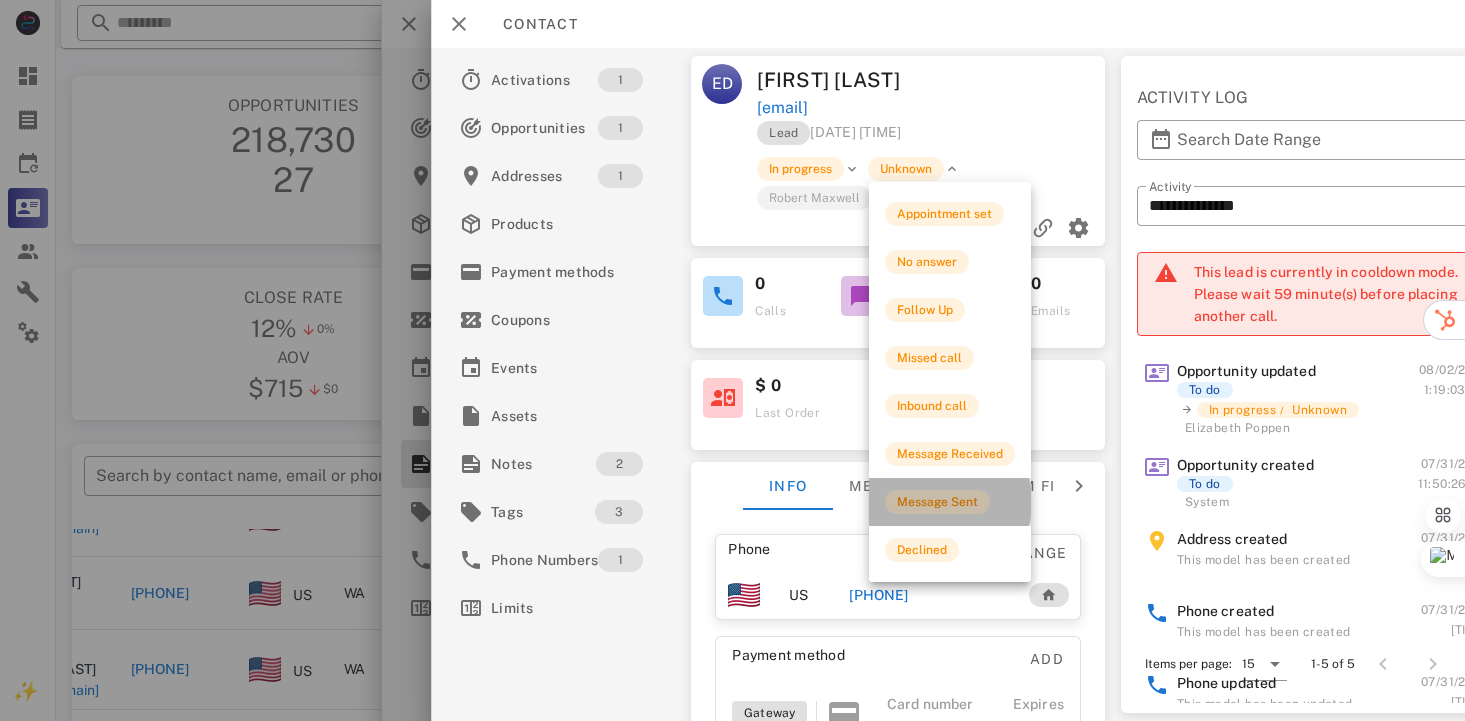 click on "Message Sent" at bounding box center [937, 502] 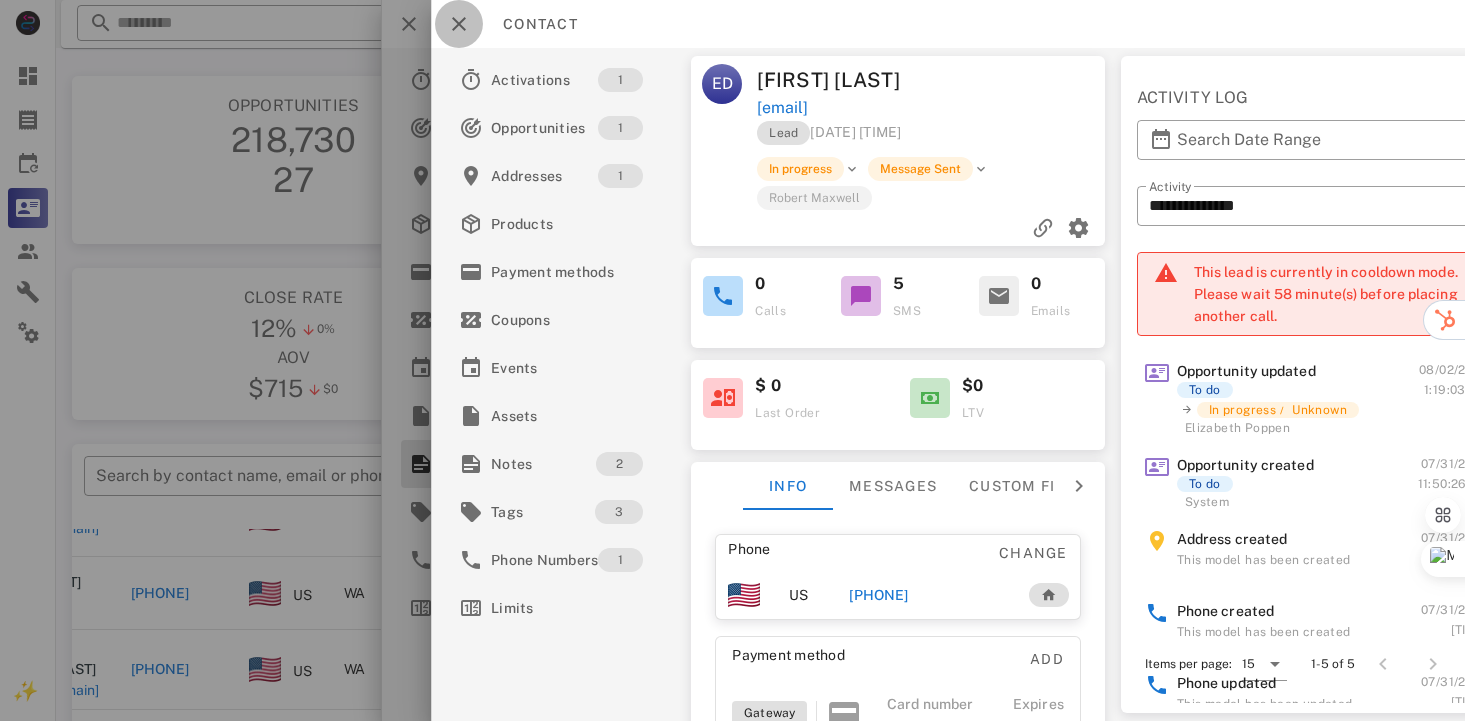 click at bounding box center [459, 24] 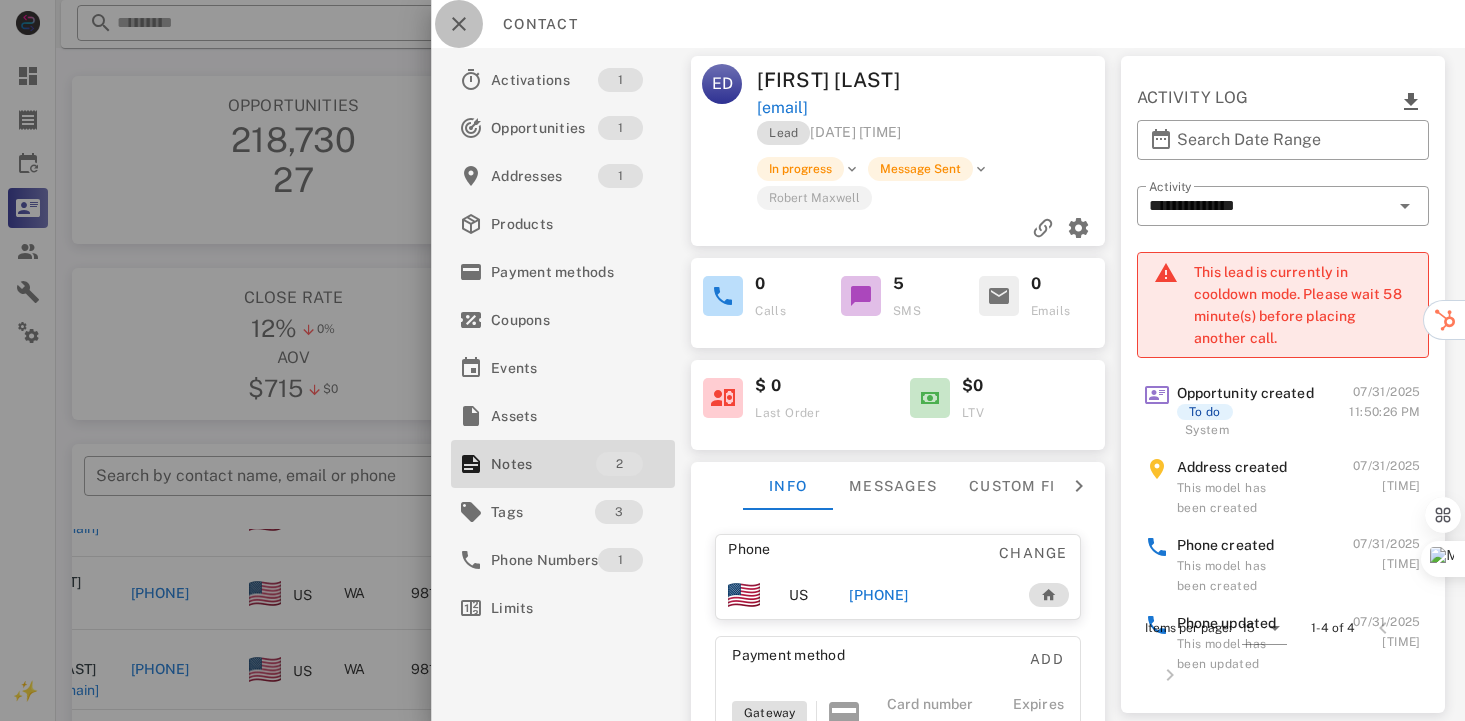 click at bounding box center [459, 24] 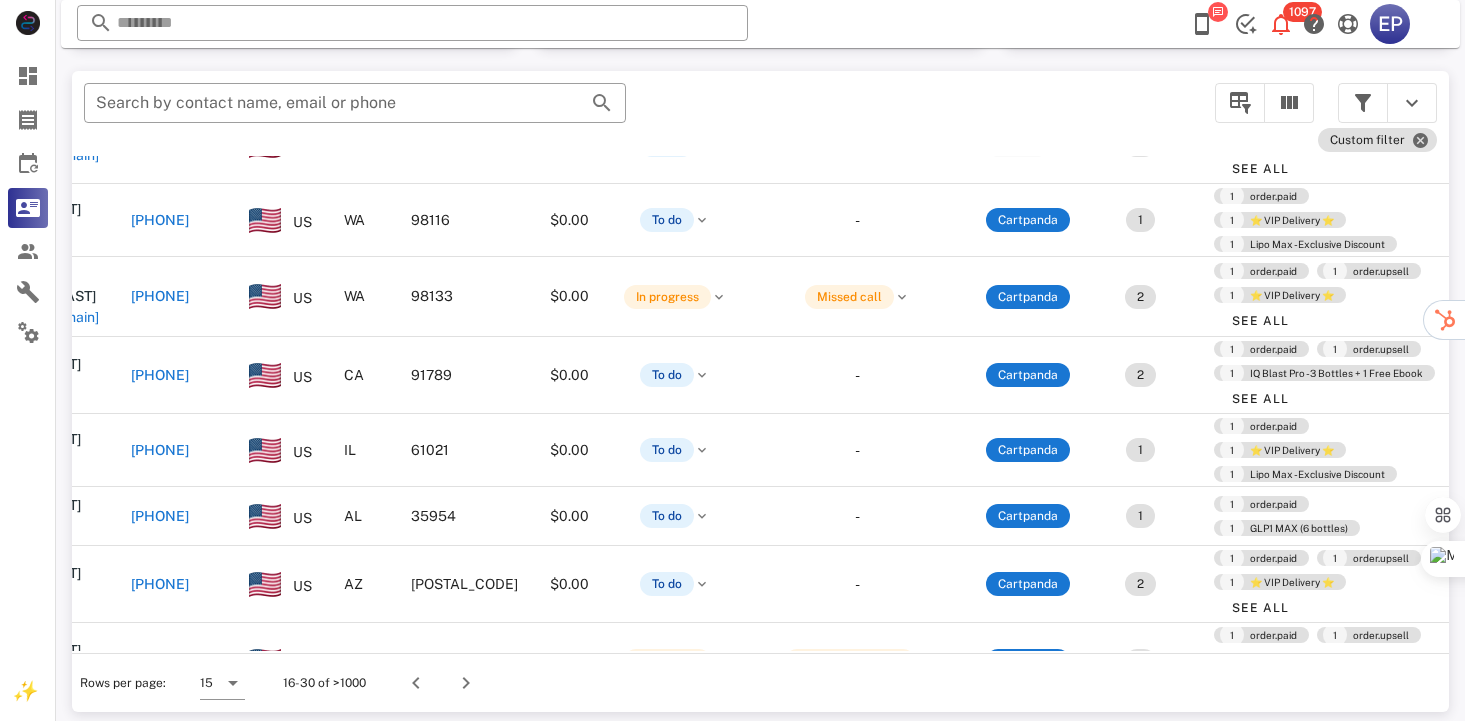 scroll, scrollTop: 378, scrollLeft: 0, axis: vertical 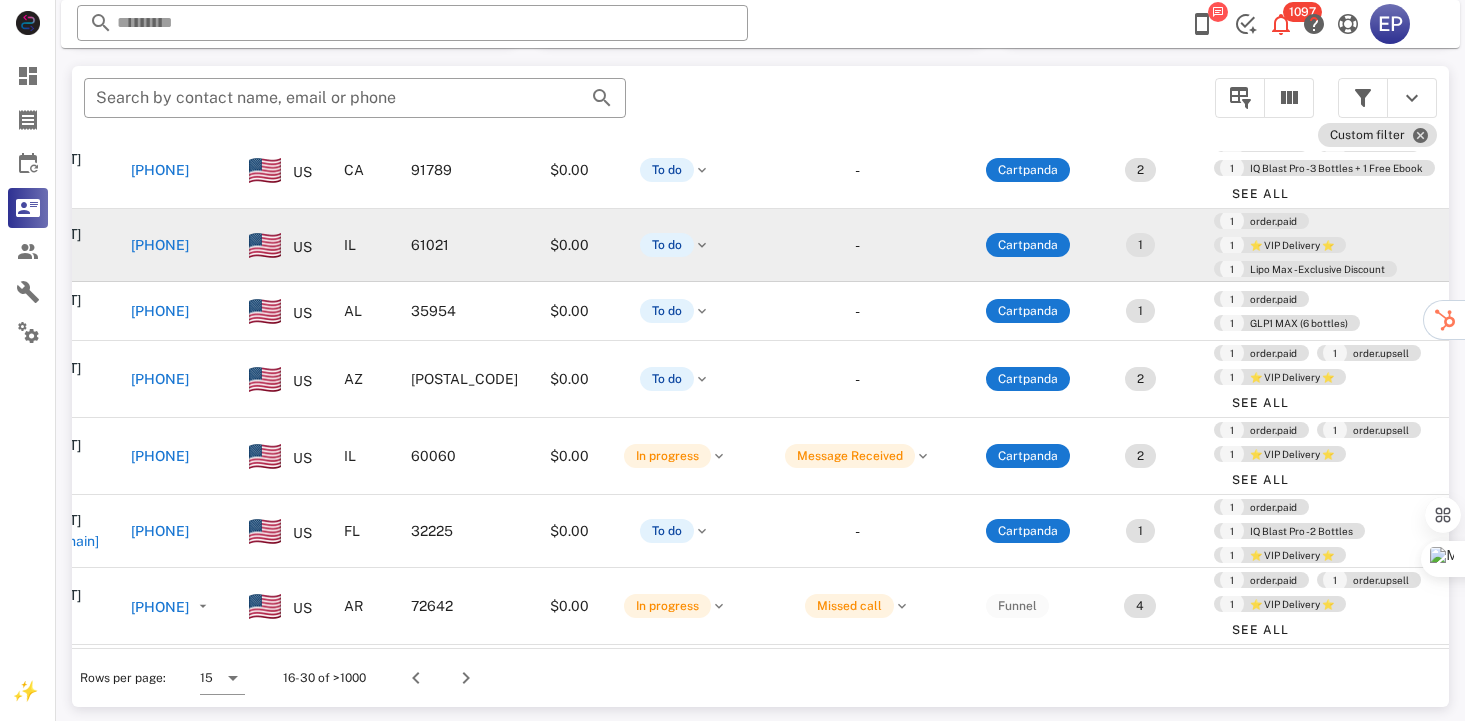 click on "[PHONE]" at bounding box center (160, 245) 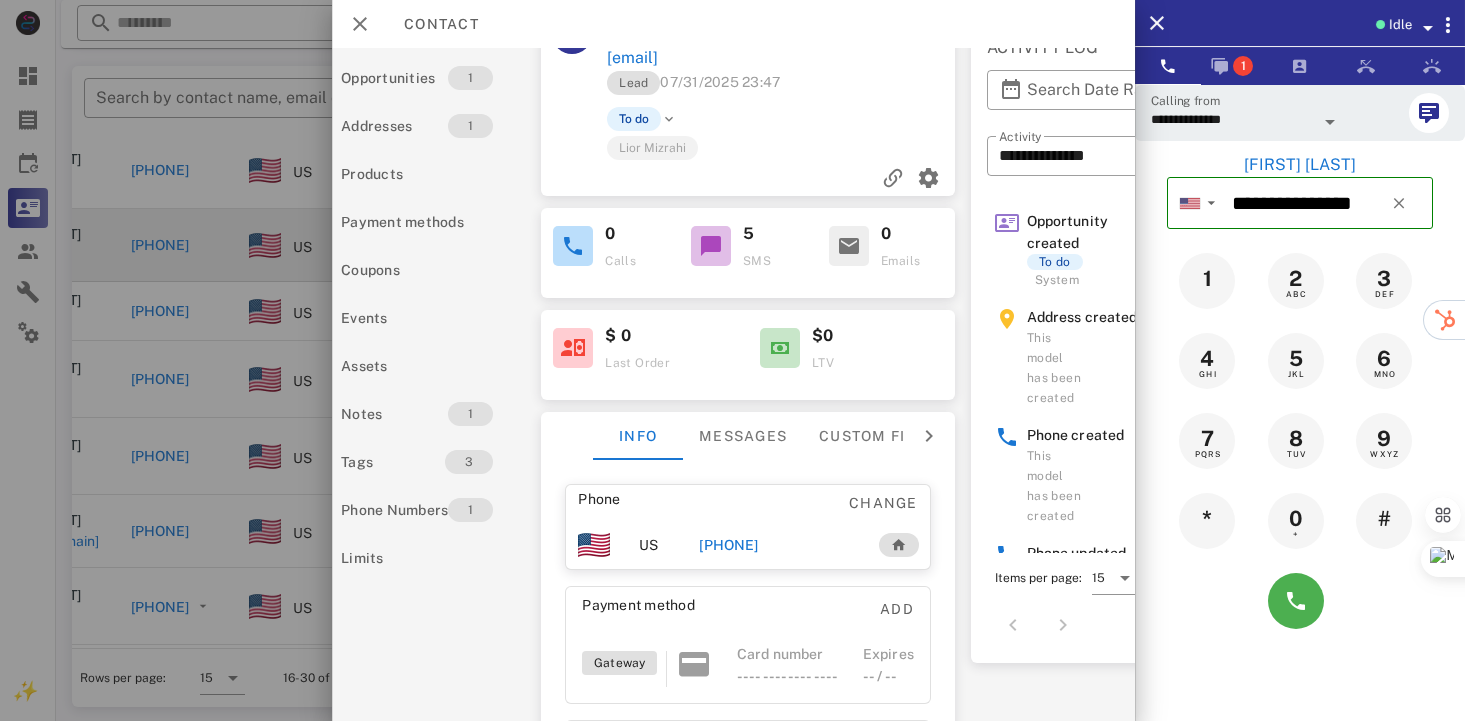 scroll, scrollTop: 50, scrollLeft: 0, axis: vertical 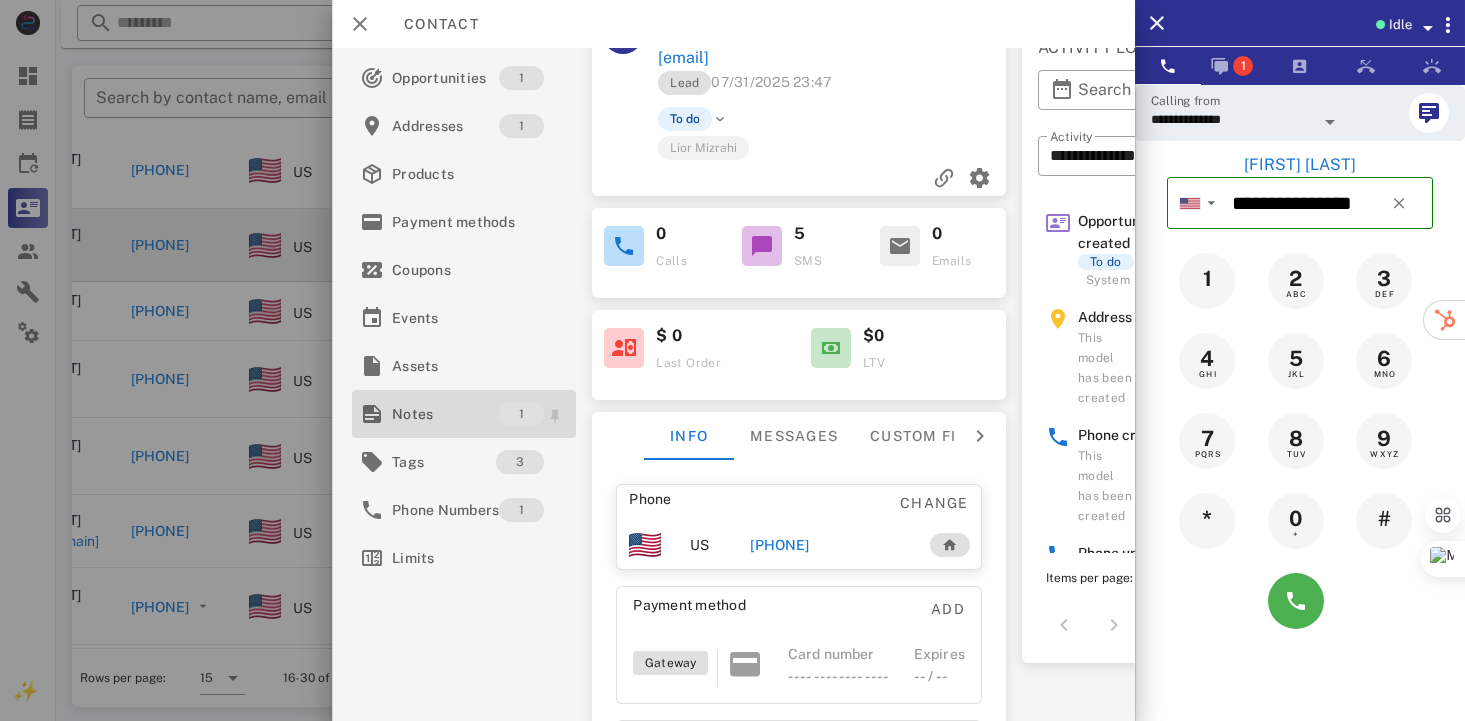 click on "Notes" at bounding box center [445, 414] 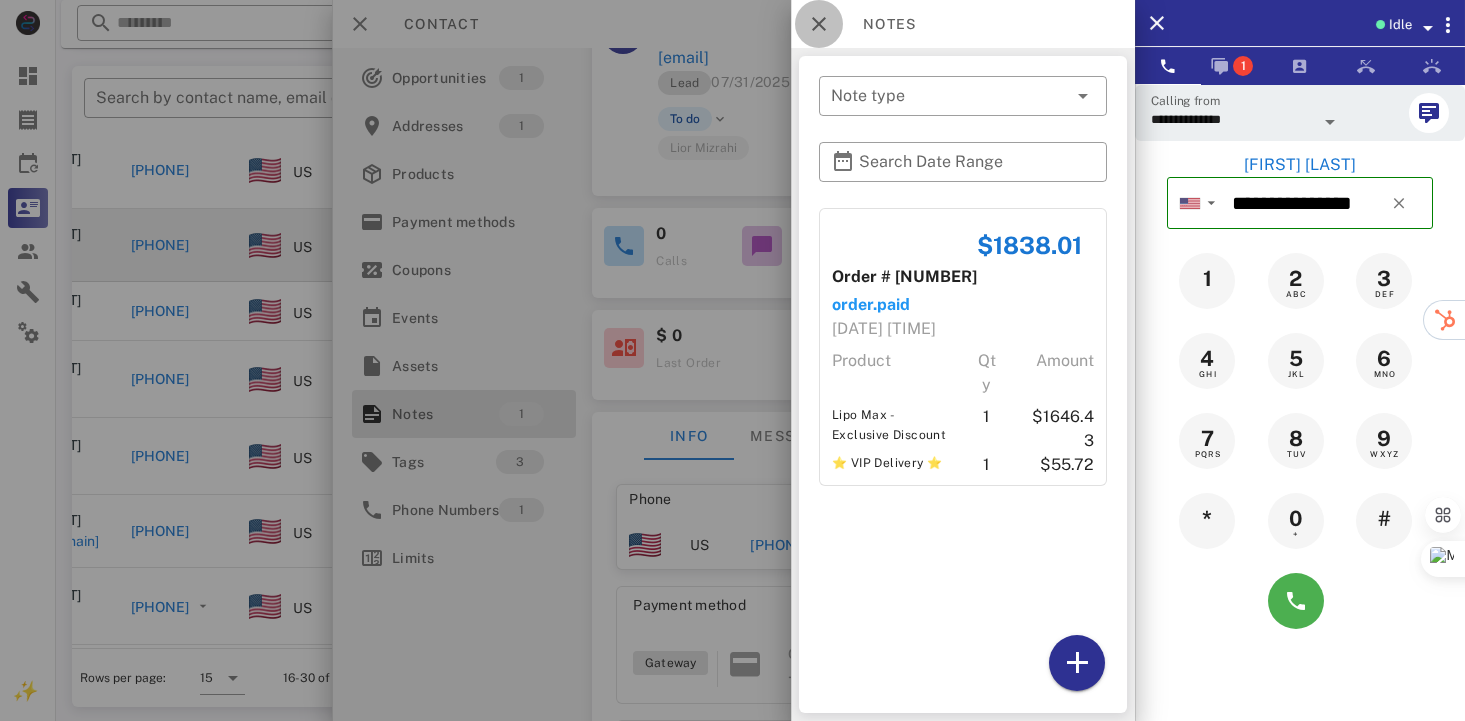 click at bounding box center [819, 24] 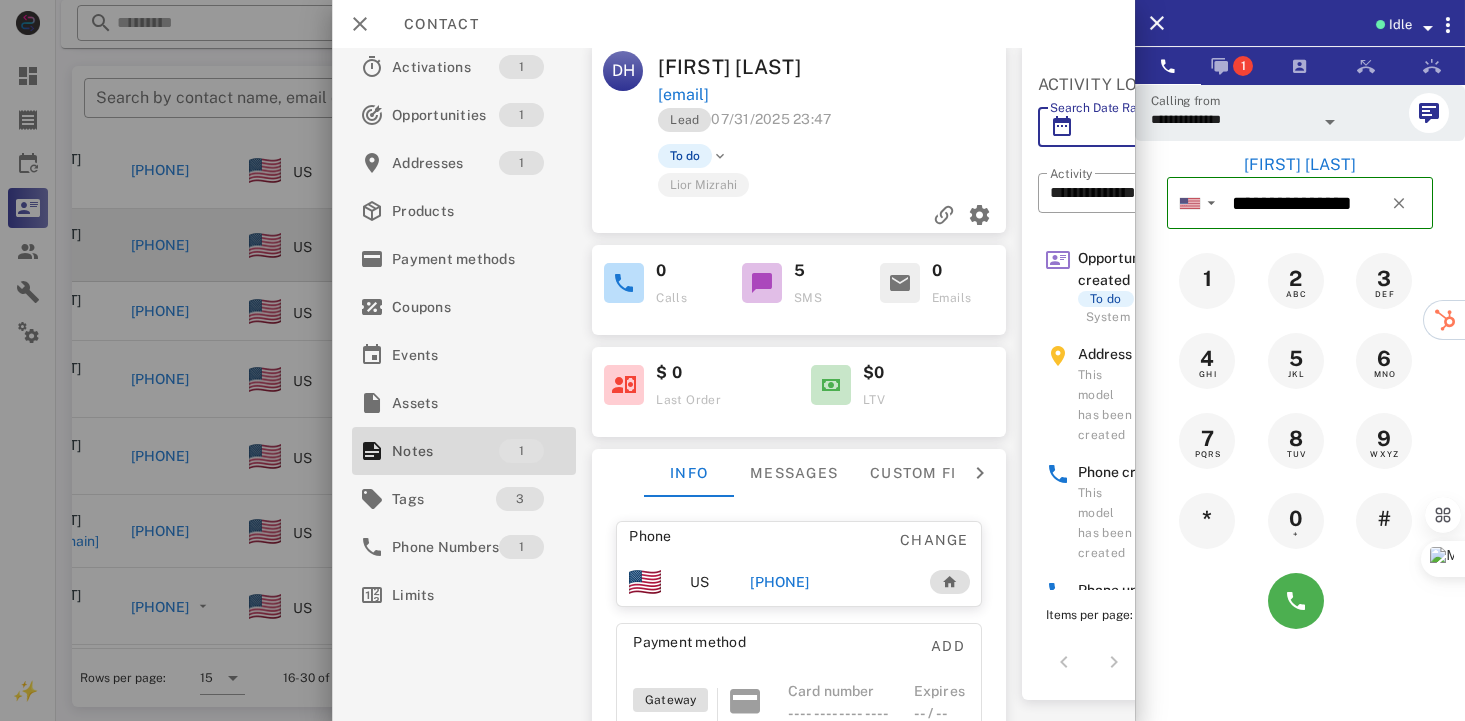 scroll, scrollTop: 0, scrollLeft: 0, axis: both 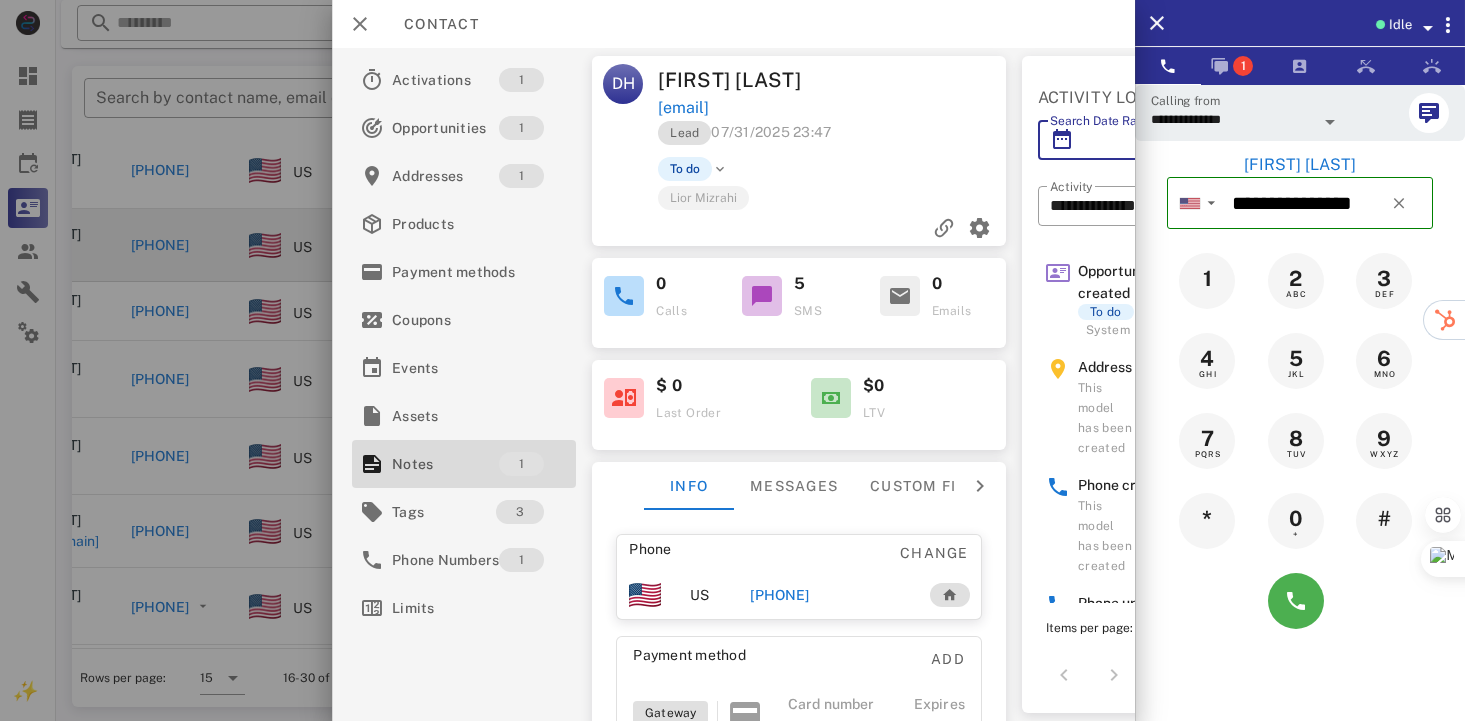 click on "**********" at bounding box center [1154, 162] 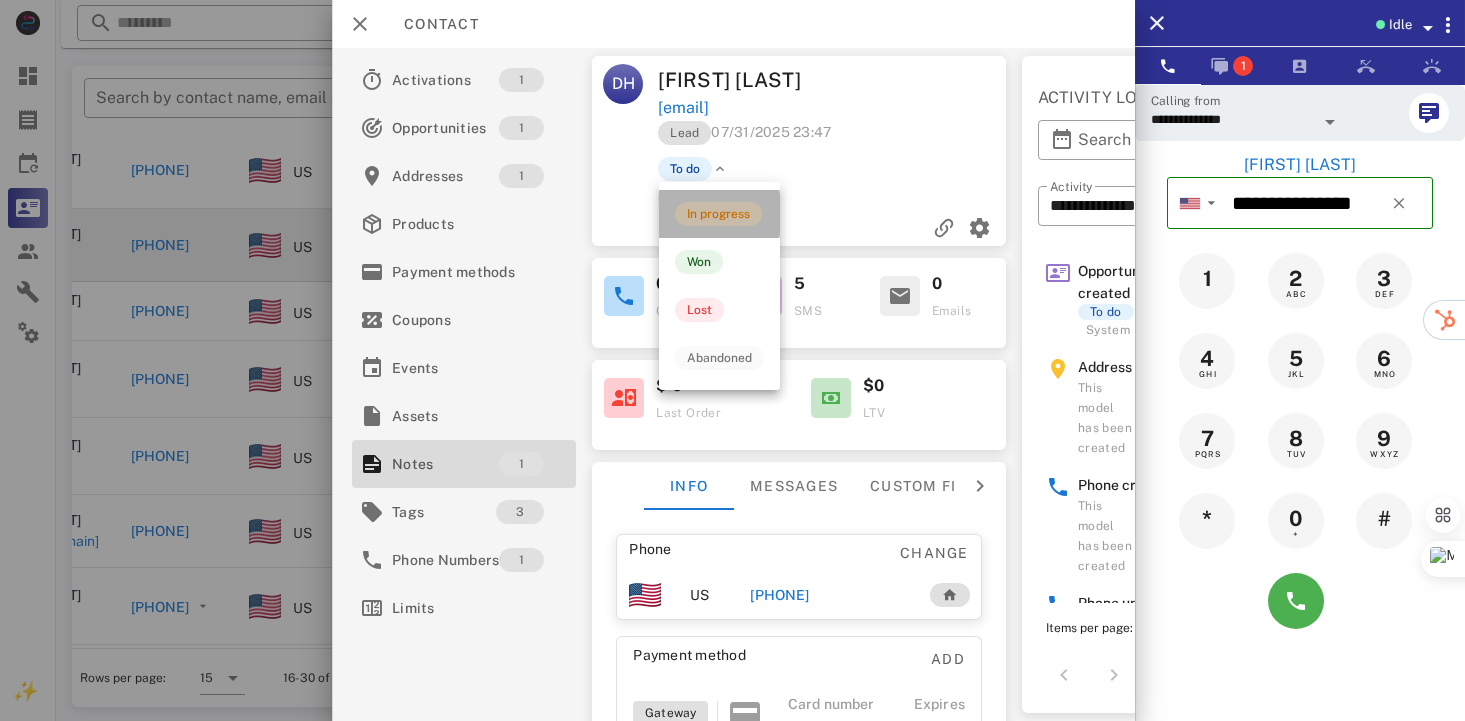 click on "In progress" at bounding box center (718, 214) 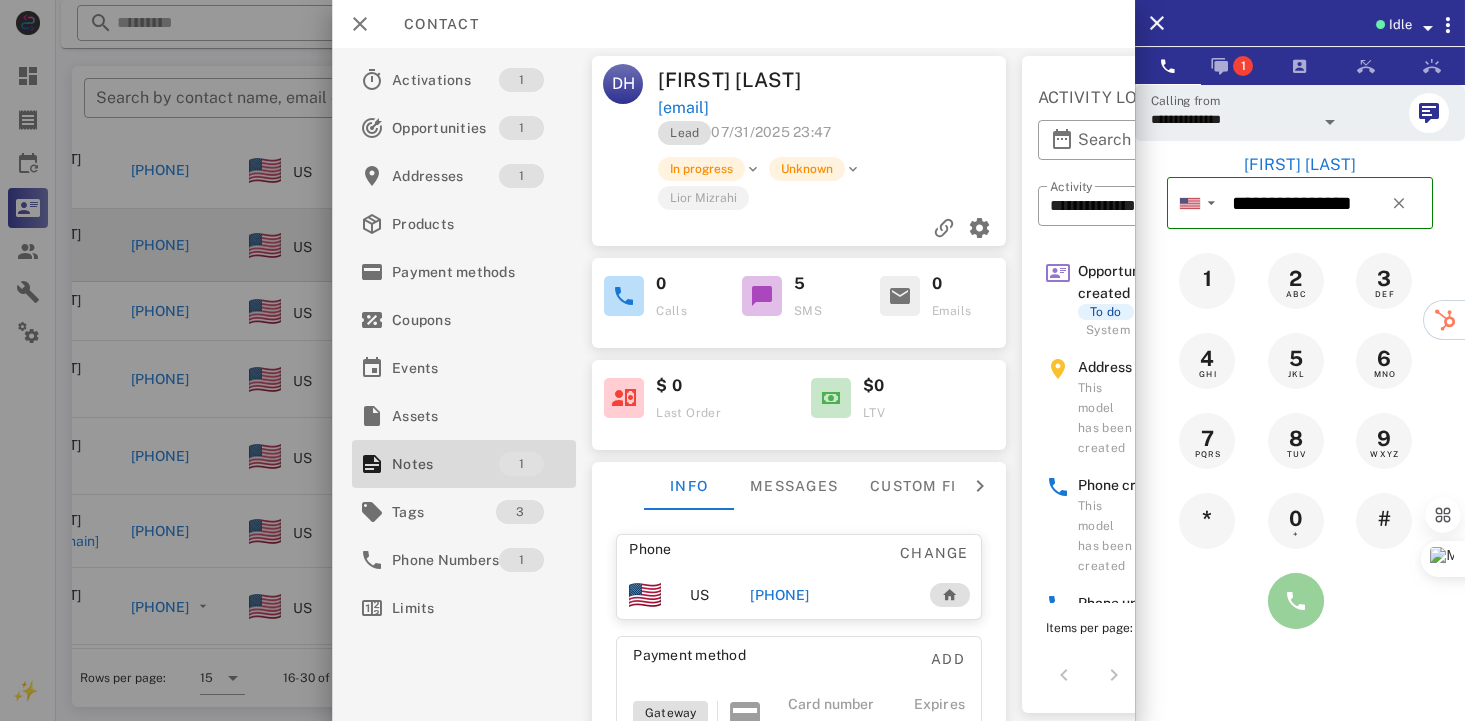 click at bounding box center [1296, 601] 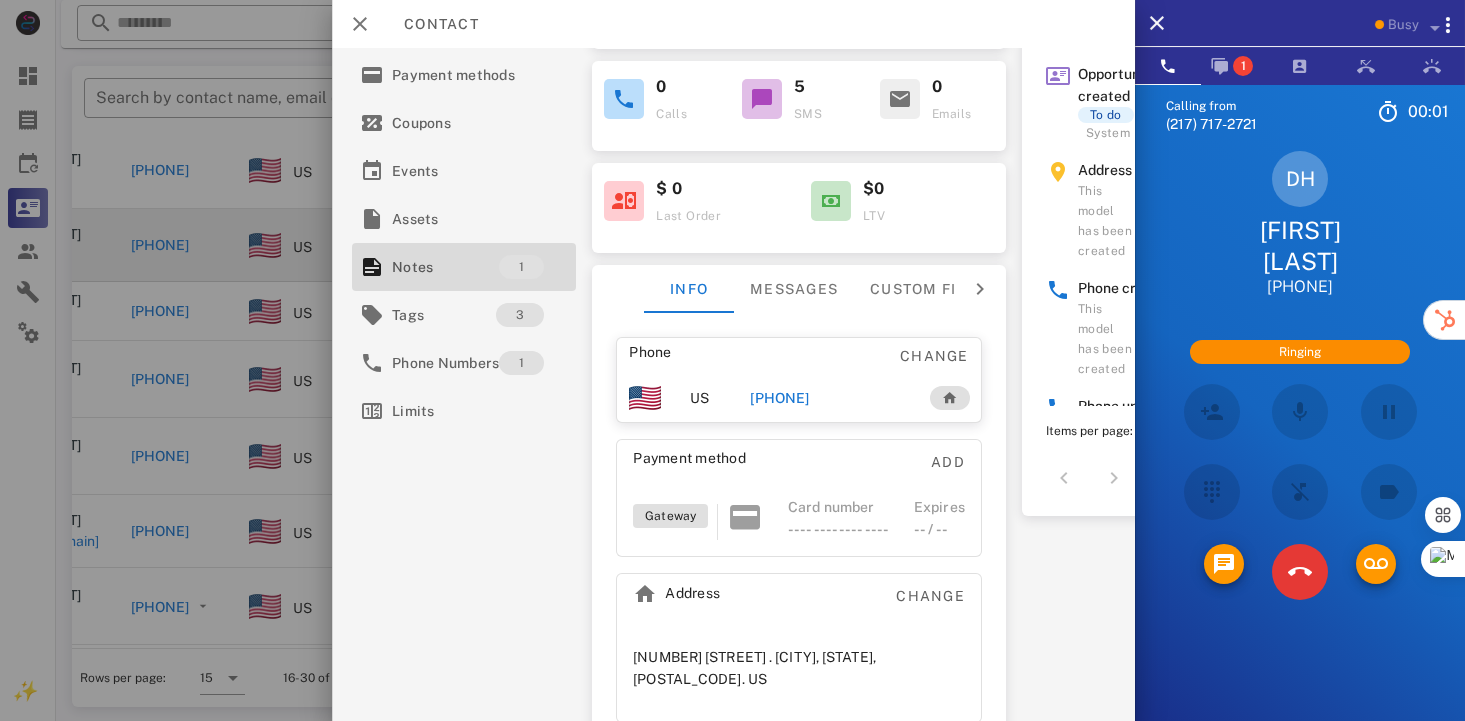 scroll, scrollTop: 215, scrollLeft: 0, axis: vertical 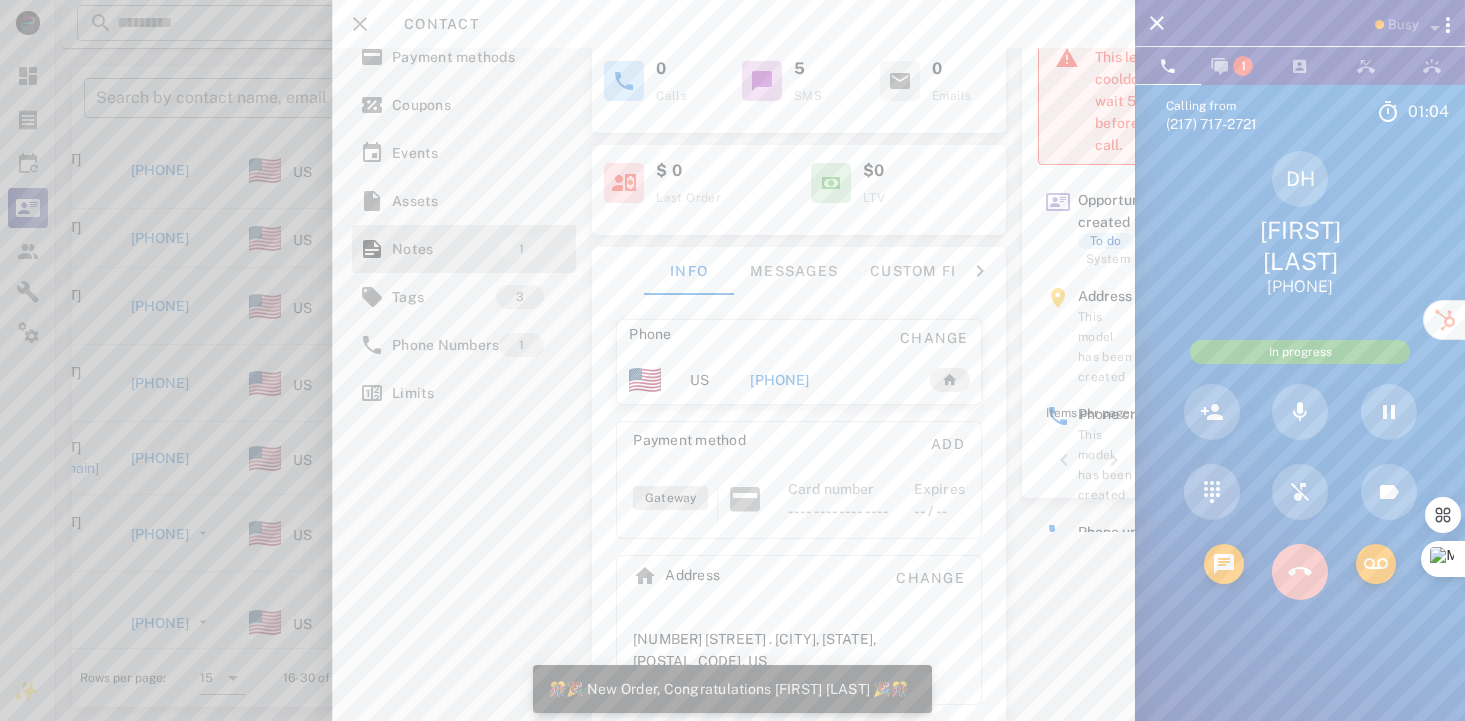click at bounding box center [1300, 572] 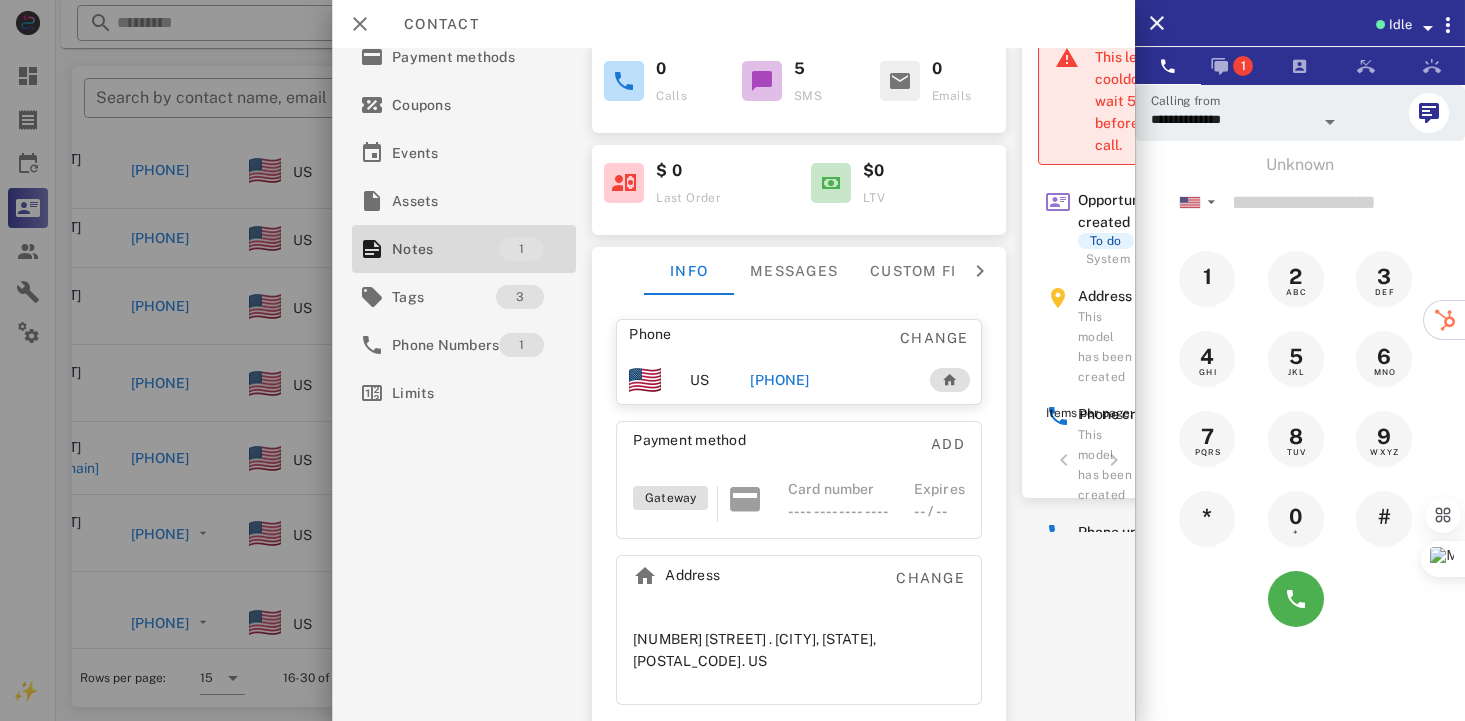 scroll, scrollTop: 56, scrollLeft: 0, axis: vertical 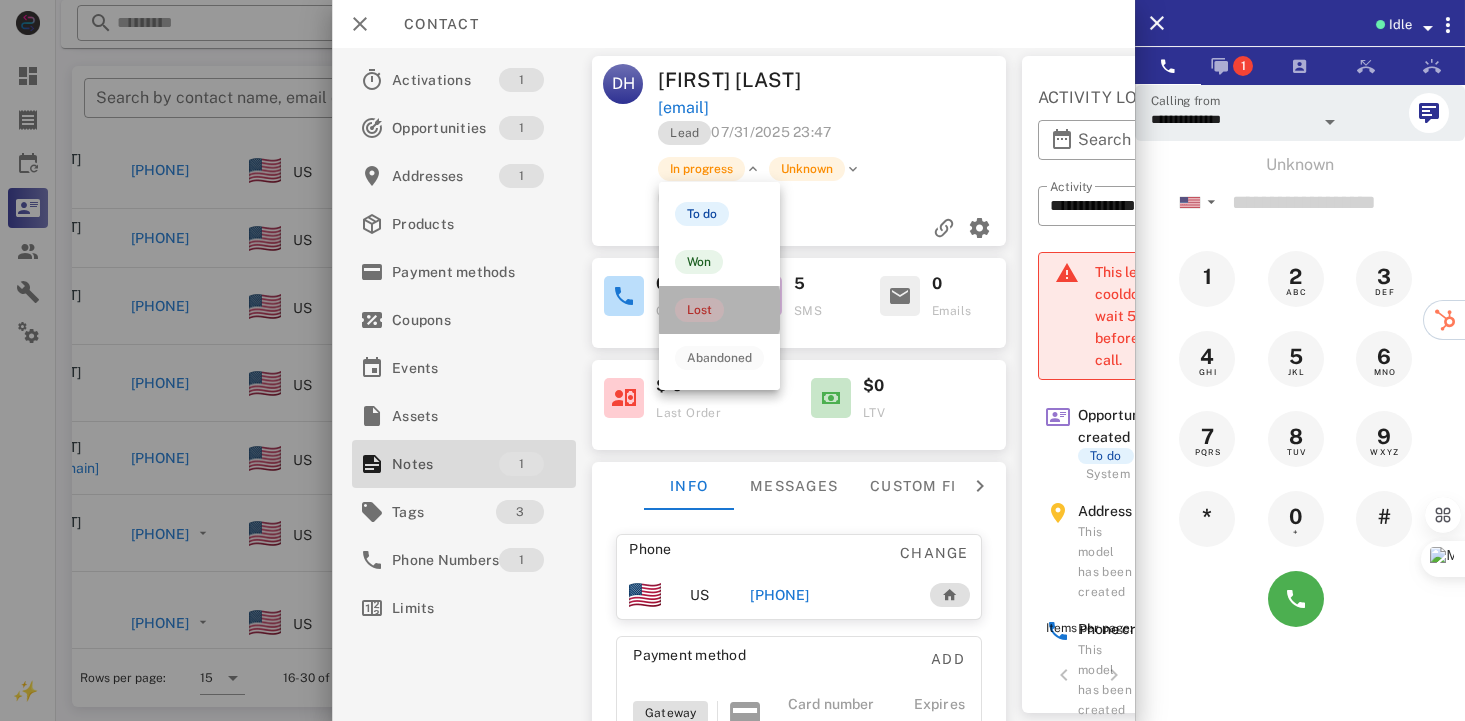 click on "Lost" at bounding box center (699, 310) 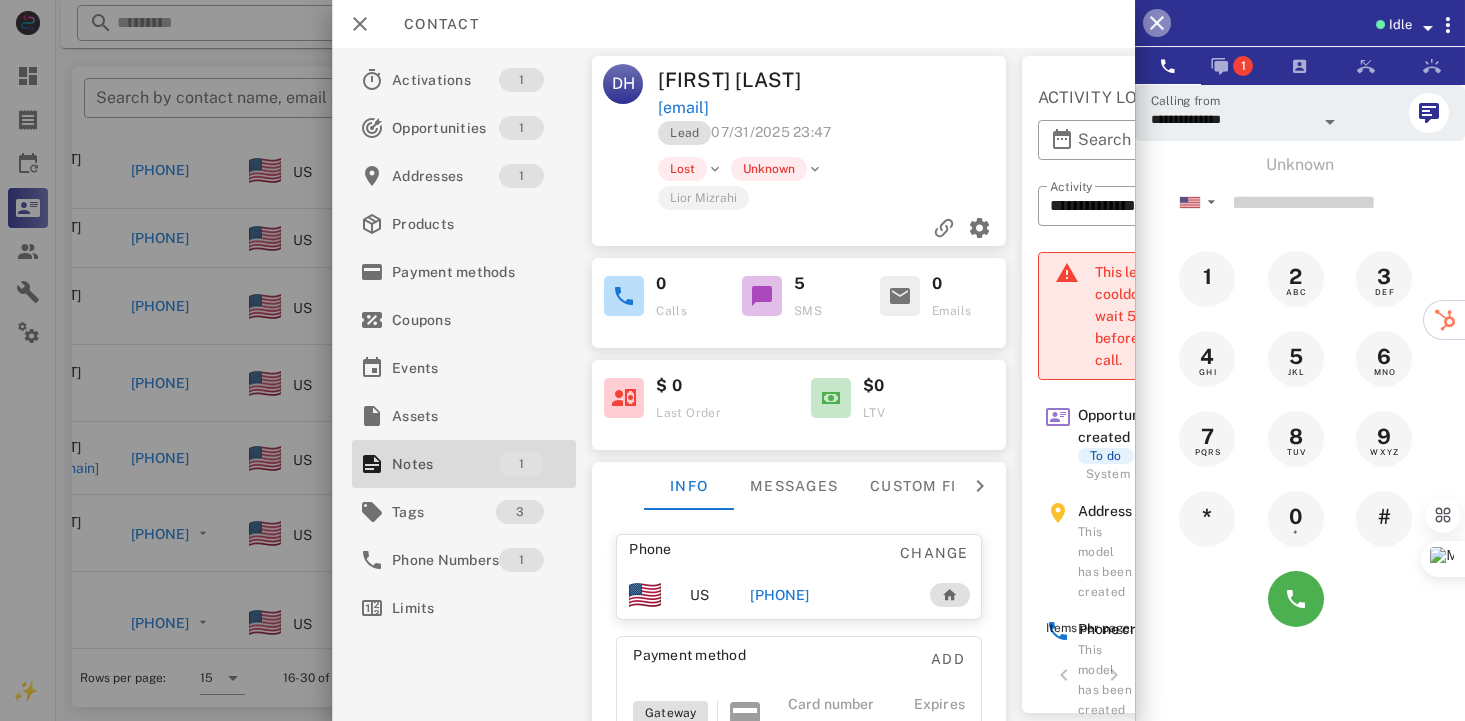 click at bounding box center [1157, 23] 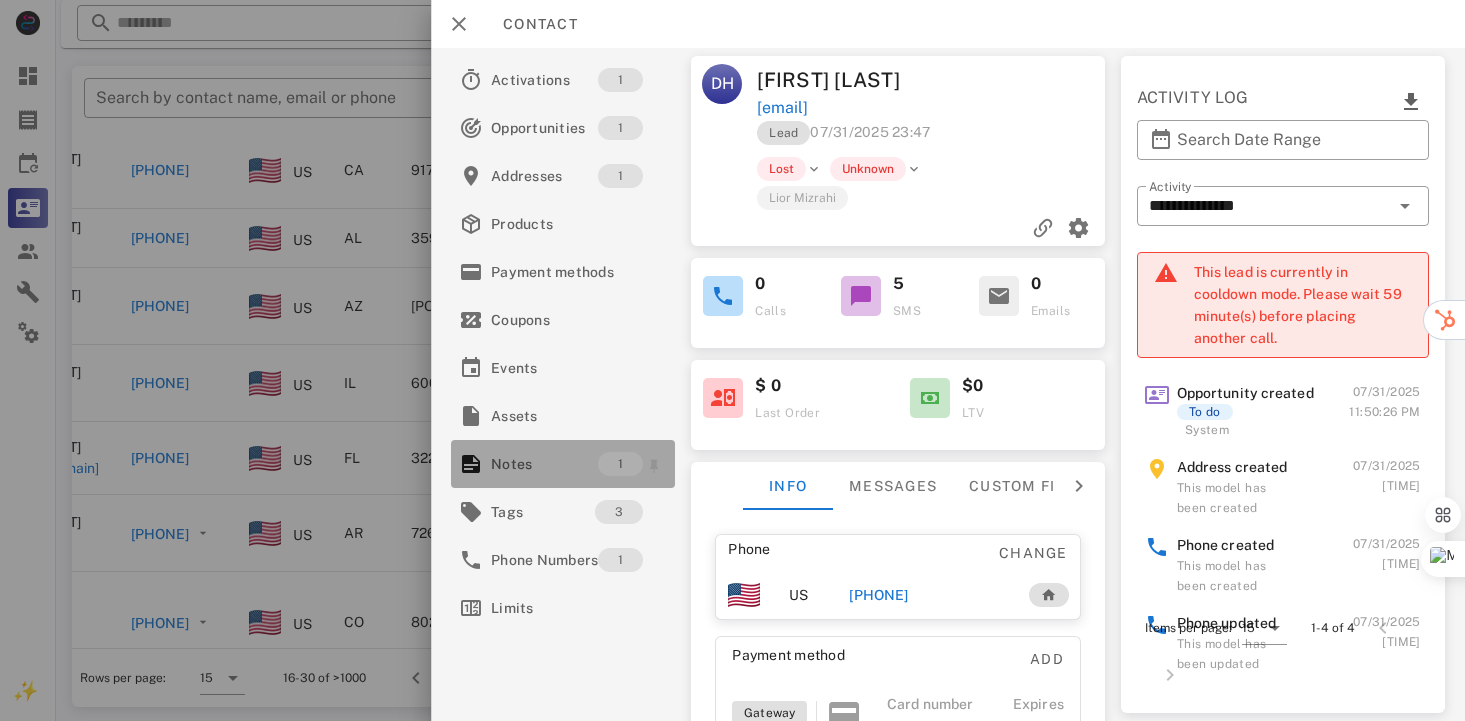 click on "Notes" at bounding box center [544, 464] 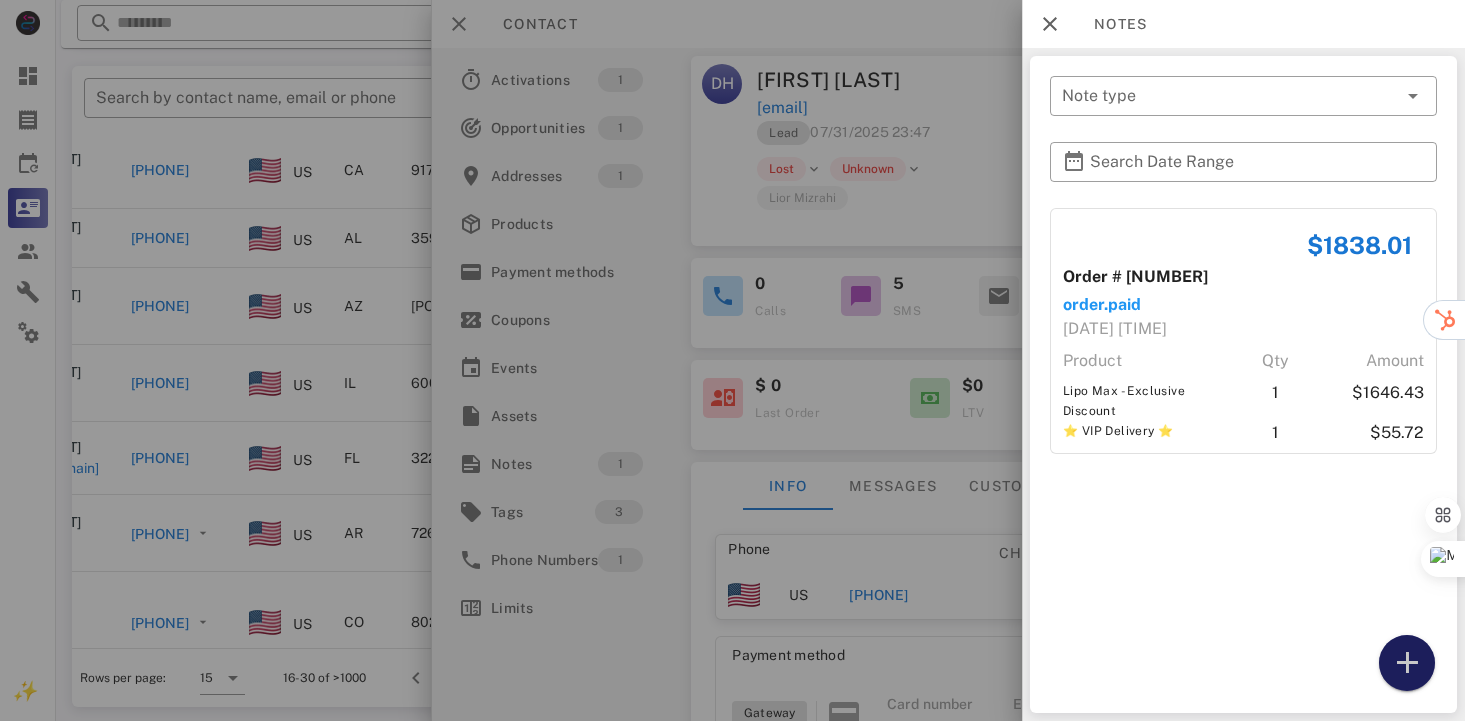 click at bounding box center (1407, 663) 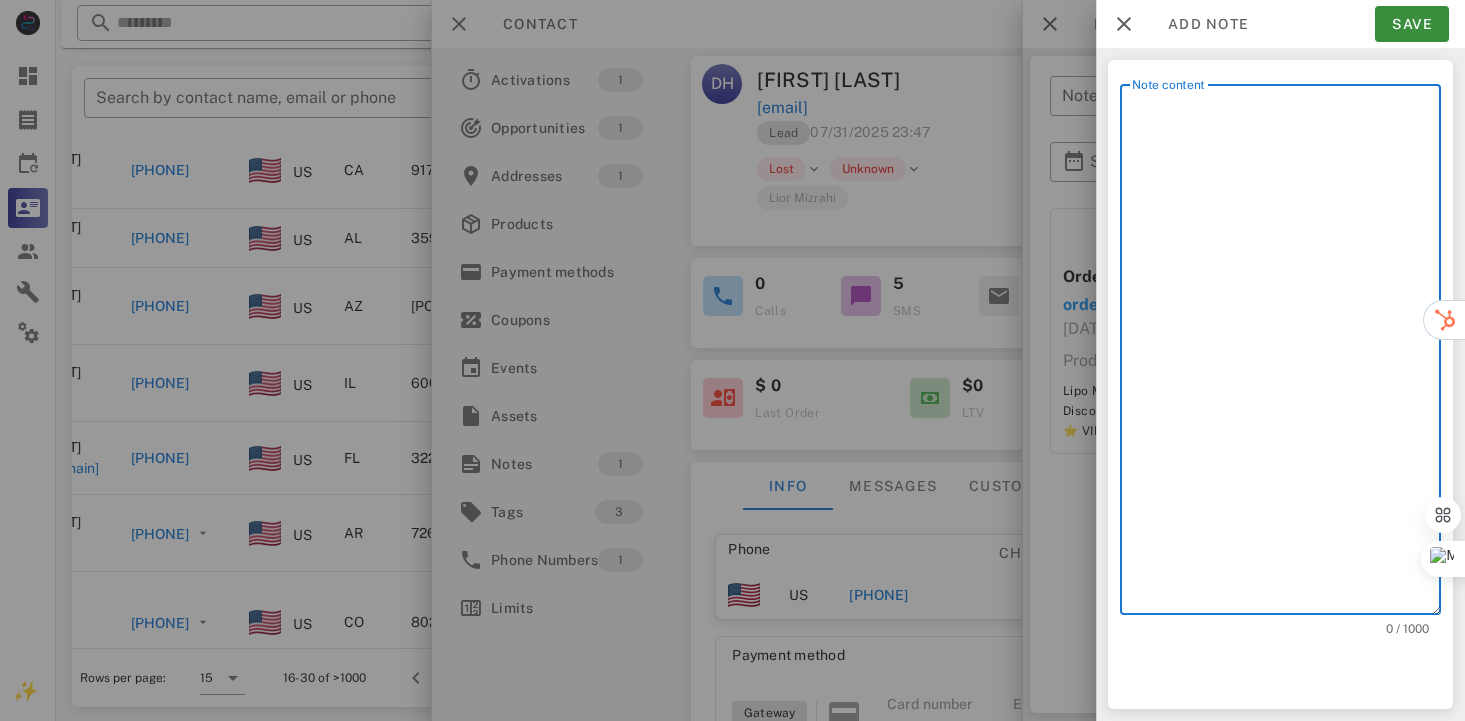 click on "Note content" at bounding box center (1286, 354) 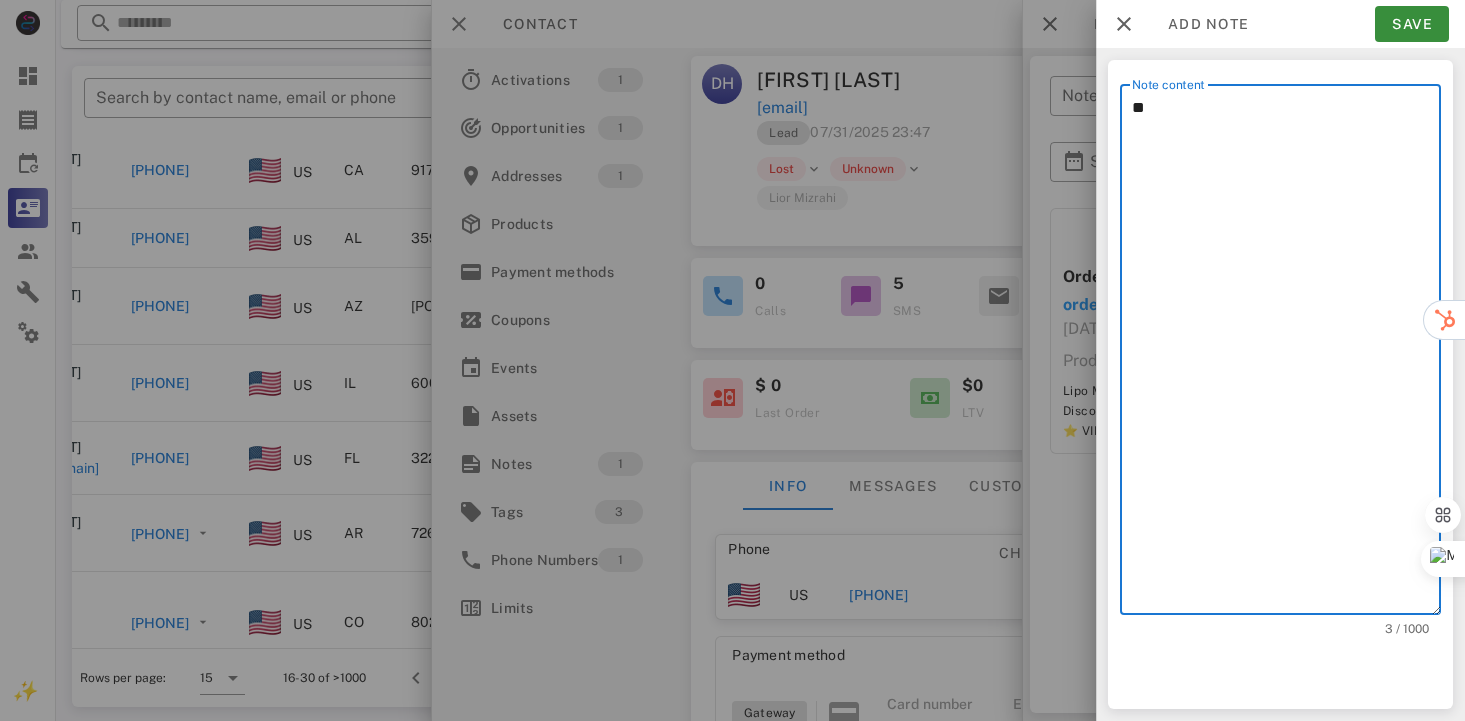 type on "*" 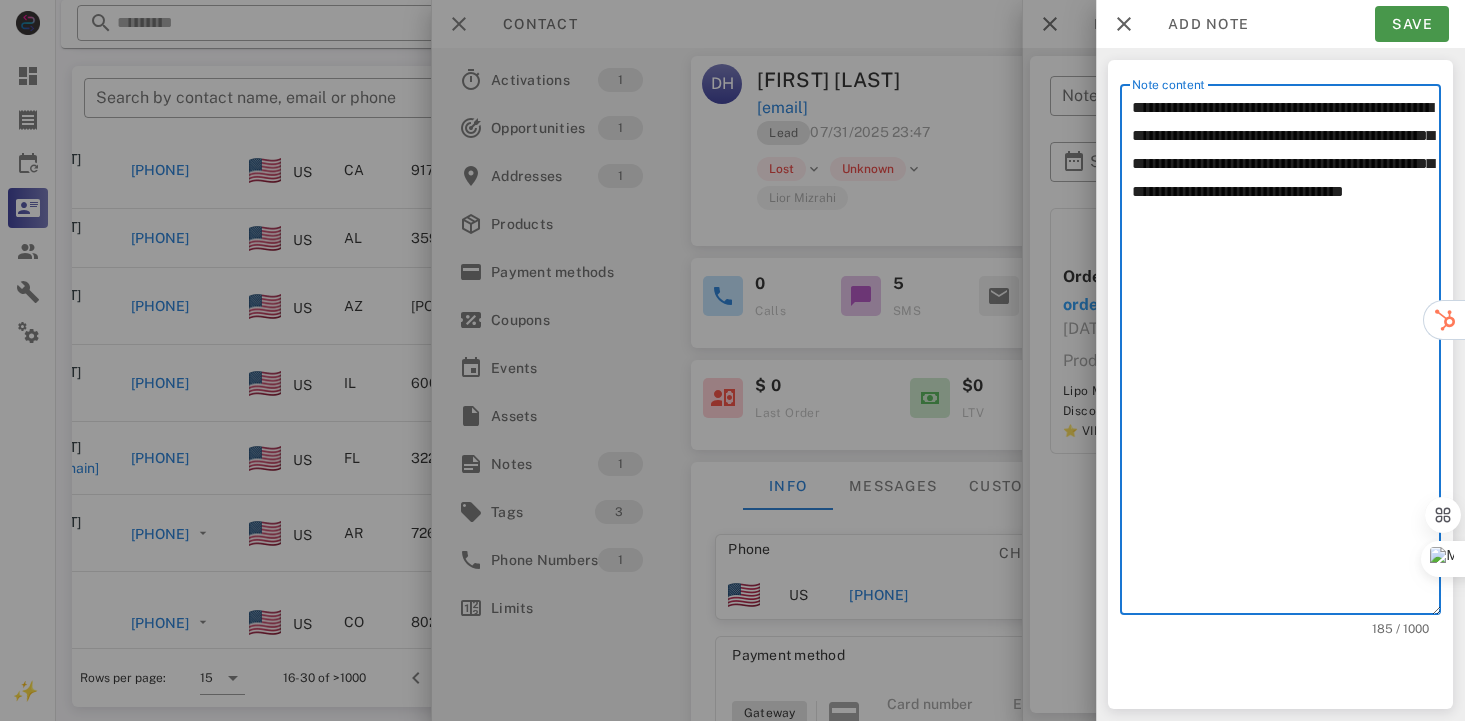 type on "**********" 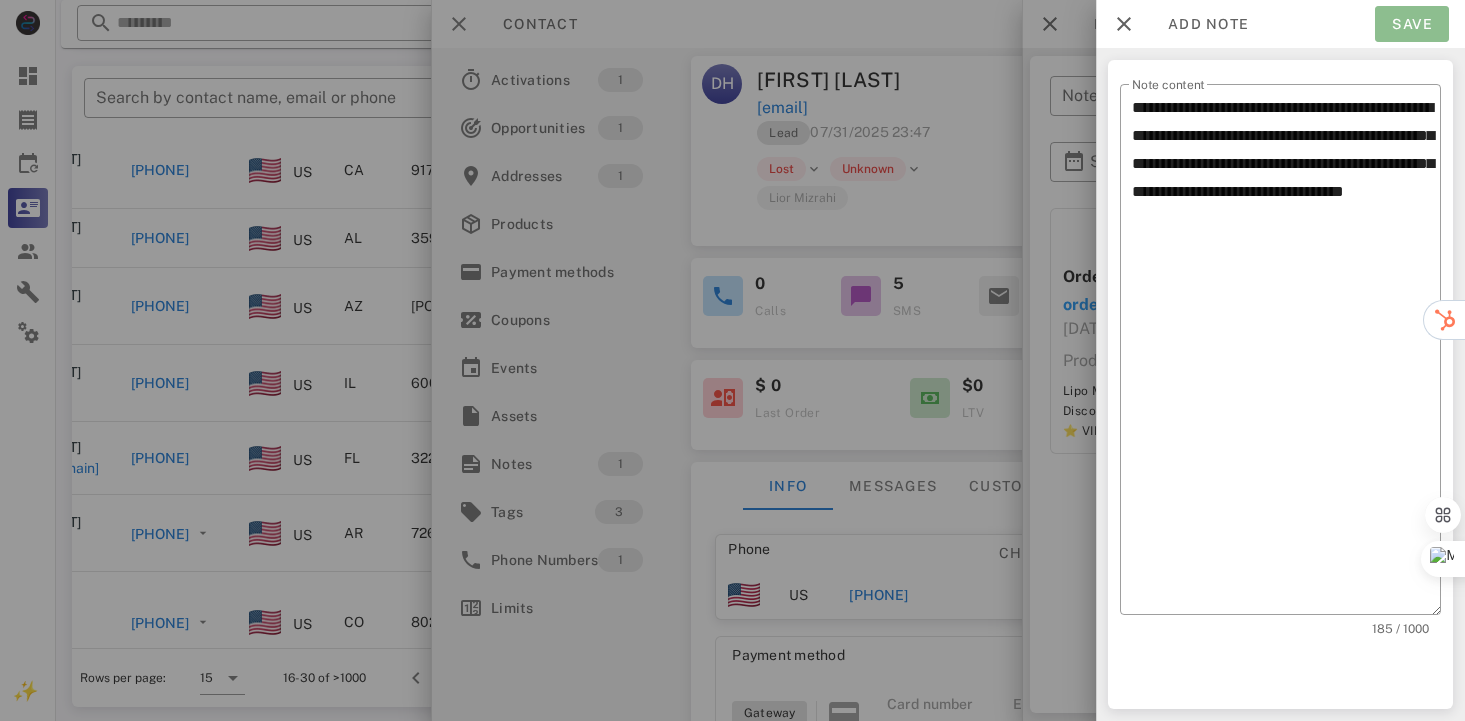 click on "Save" at bounding box center (1412, 24) 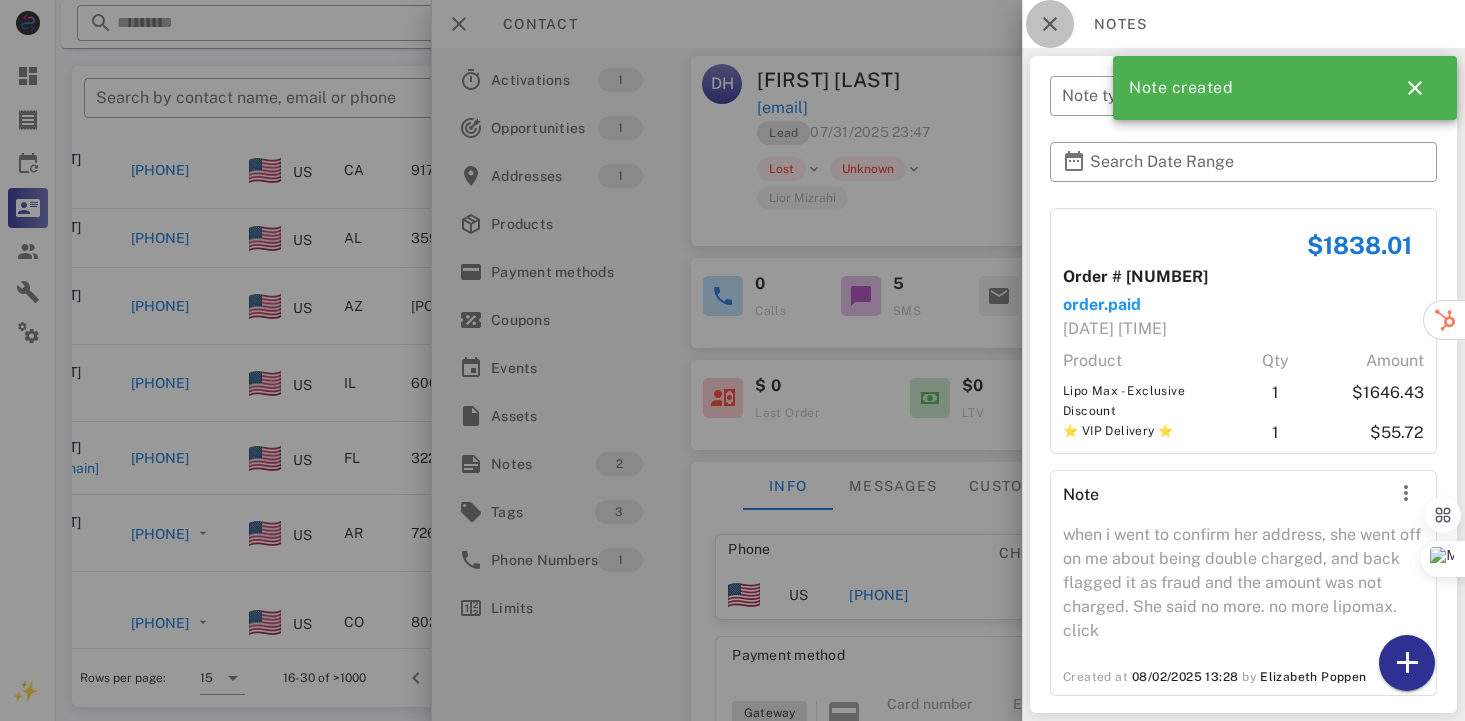 click at bounding box center (1050, 24) 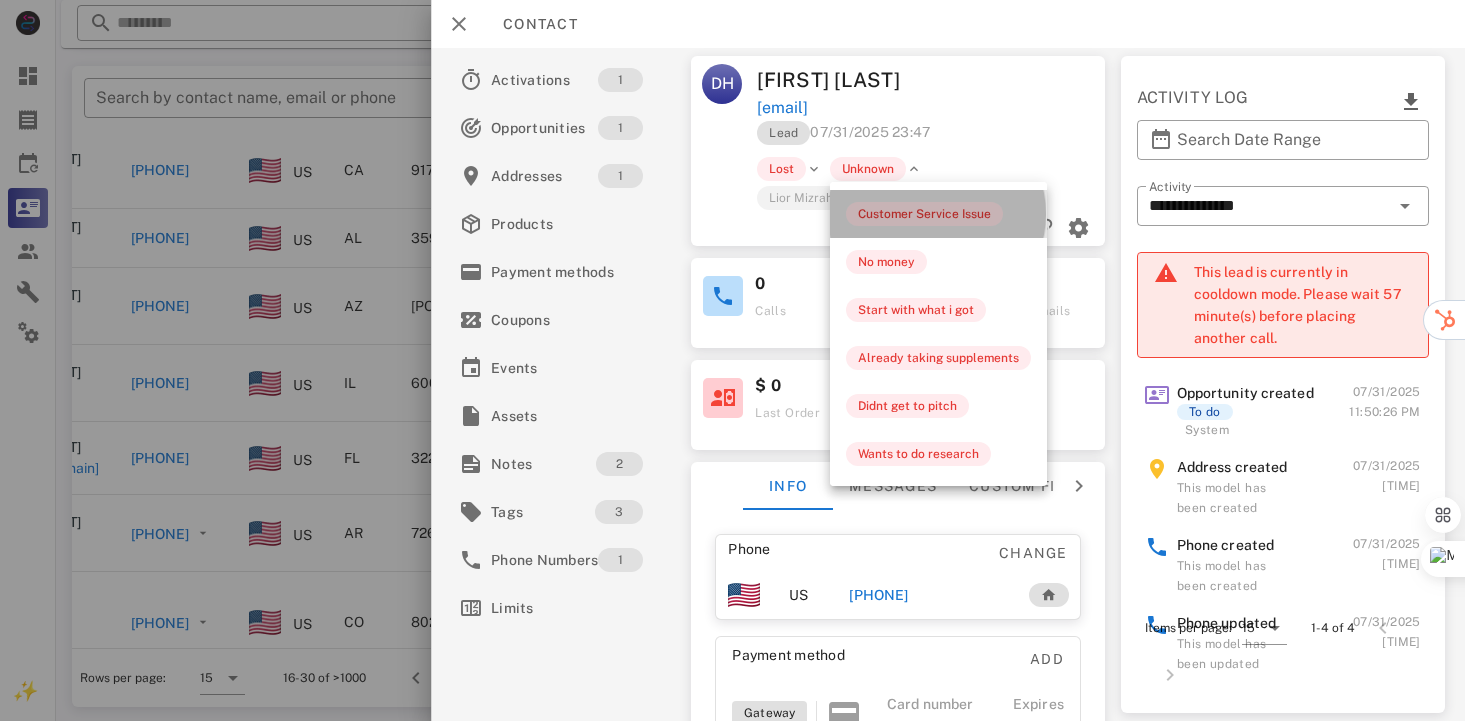 click on "Customer Service Issue" at bounding box center [924, 214] 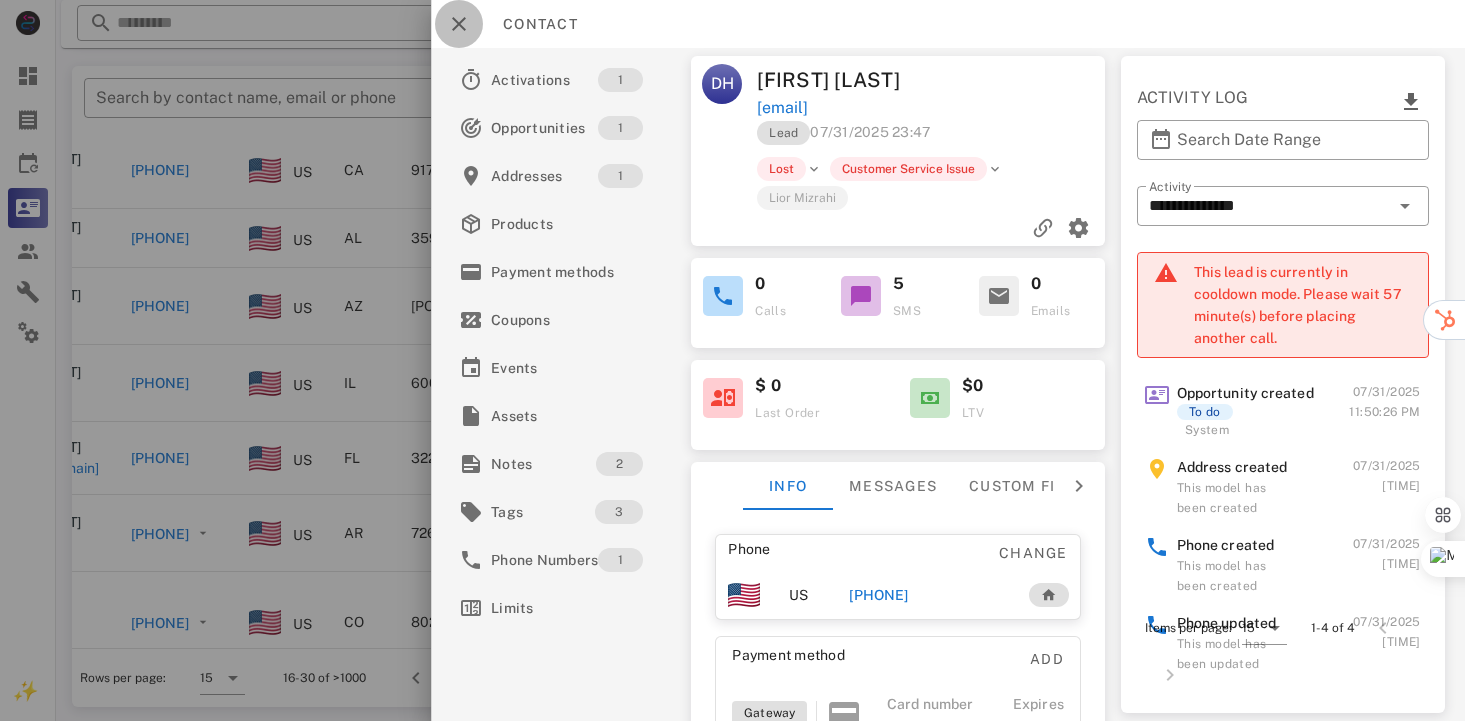 click at bounding box center (459, 24) 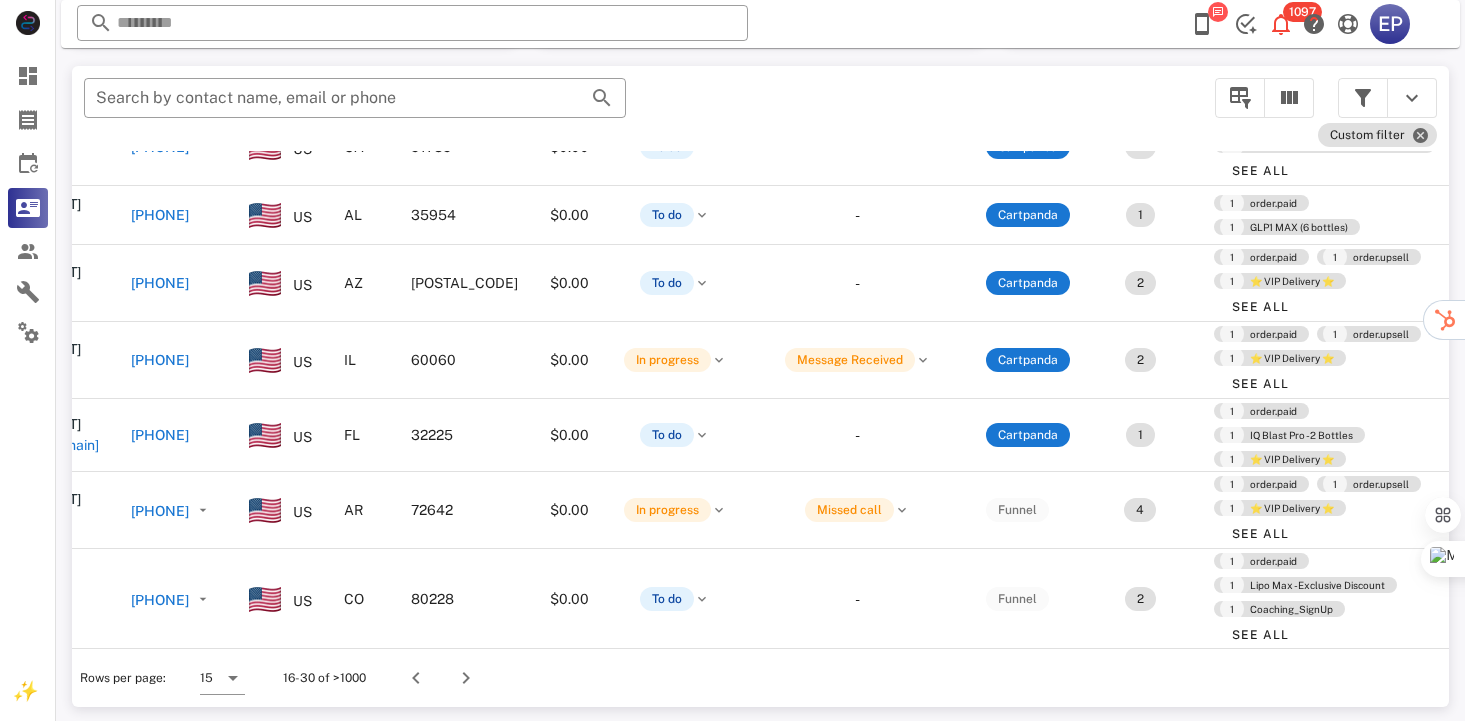 scroll, scrollTop: 480, scrollLeft: 100, axis: both 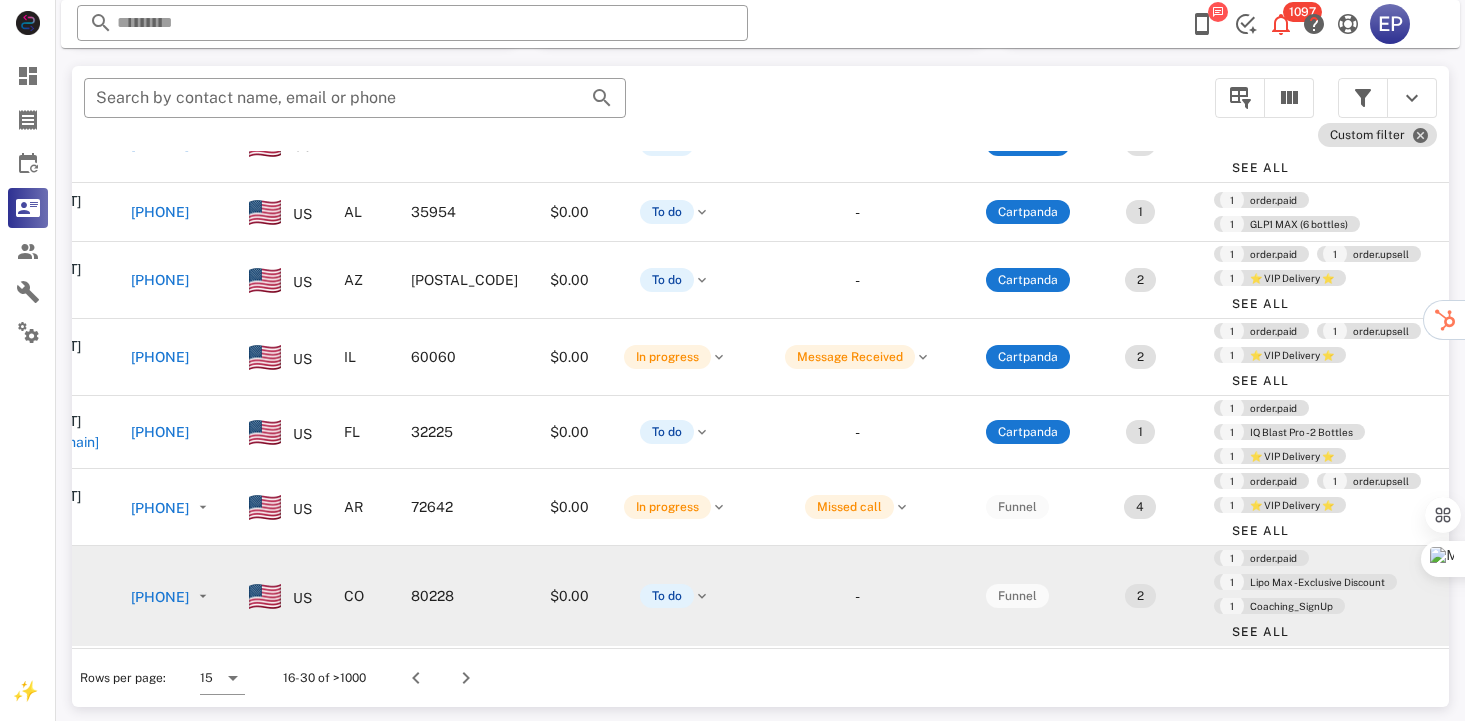 click on "[PHONE]" at bounding box center (160, 597) 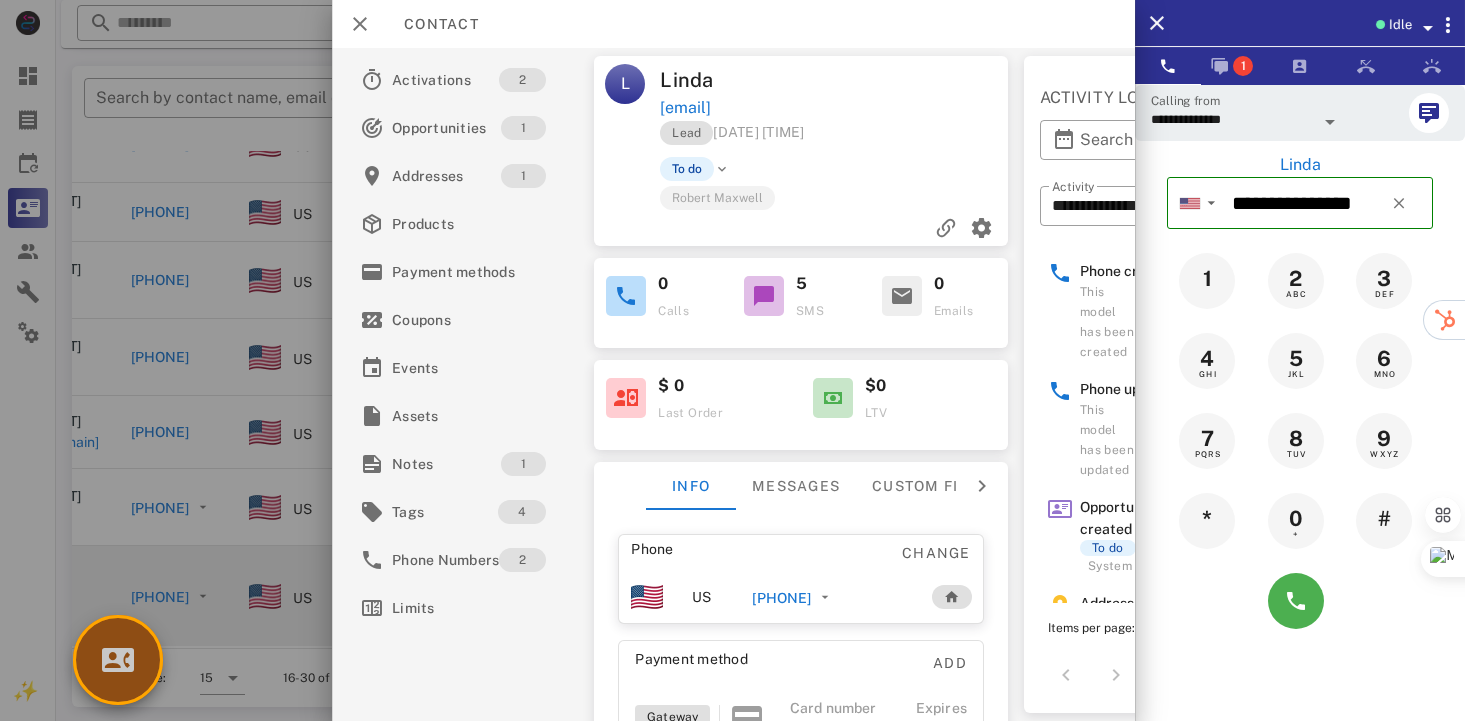 click at bounding box center [118, 660] 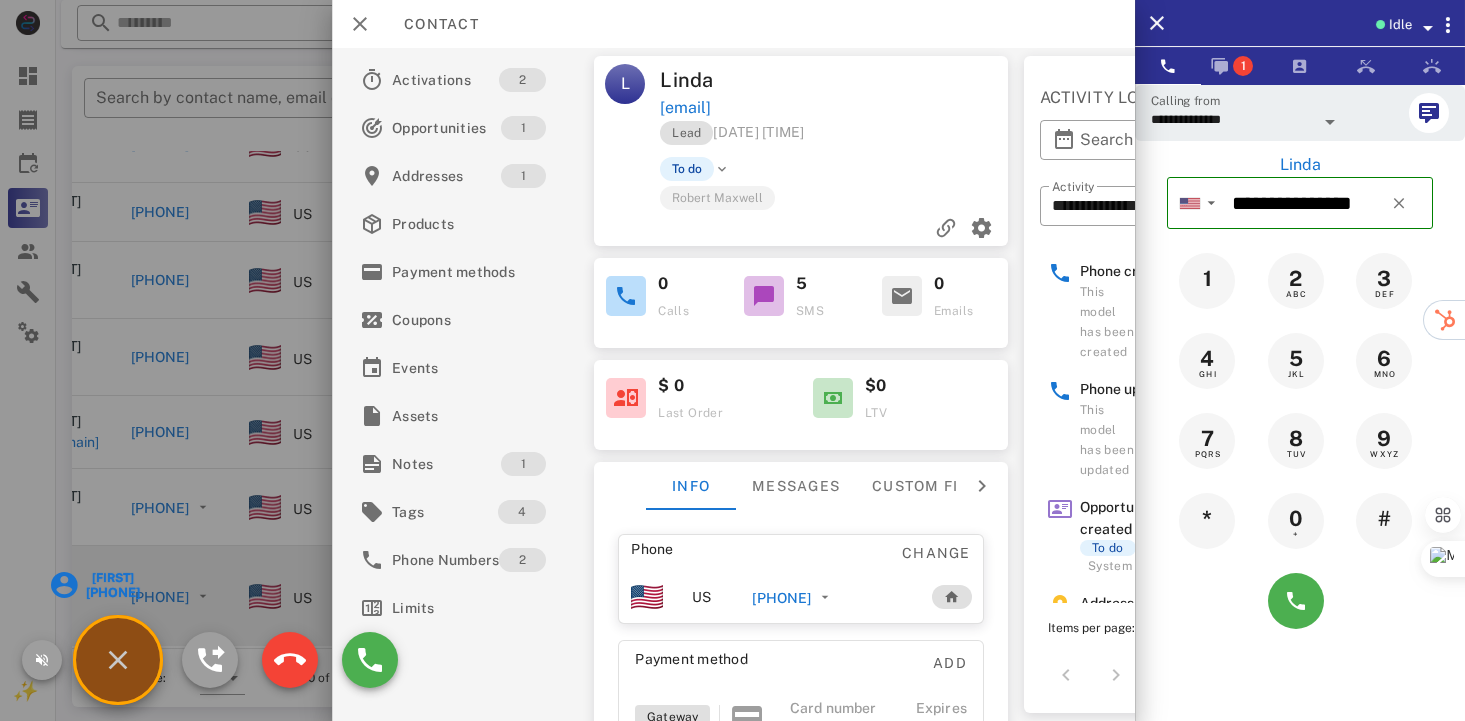 click on "[PHONE]" at bounding box center [111, 592] 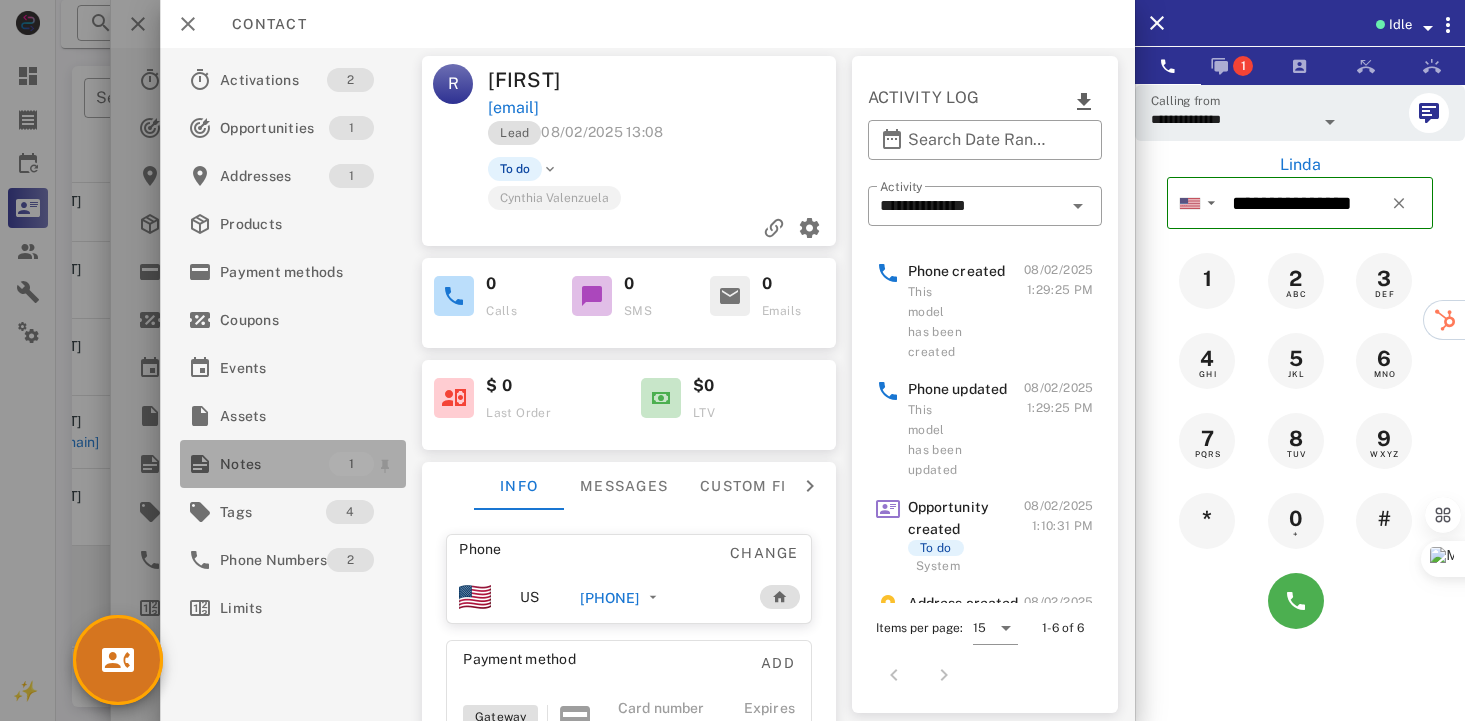 click on "Notes" at bounding box center (274, 464) 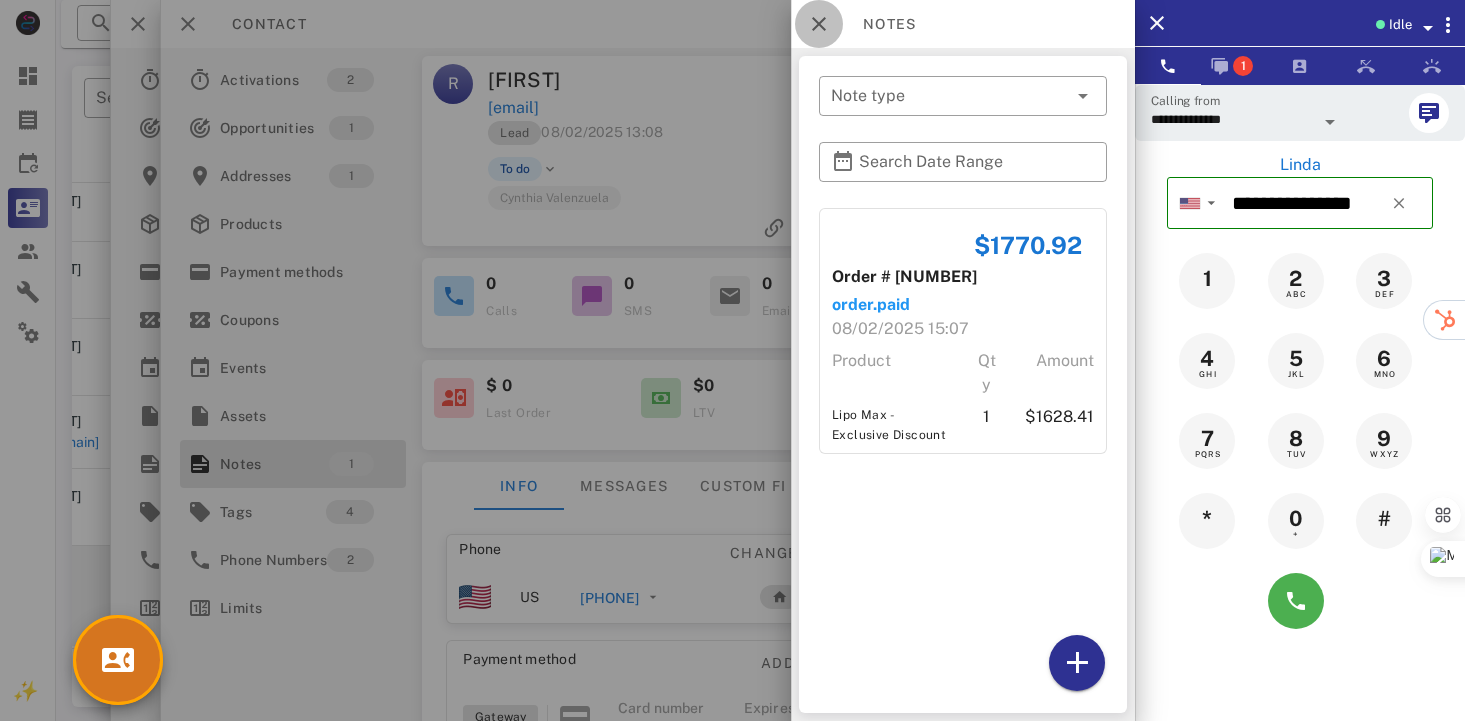 click at bounding box center (819, 24) 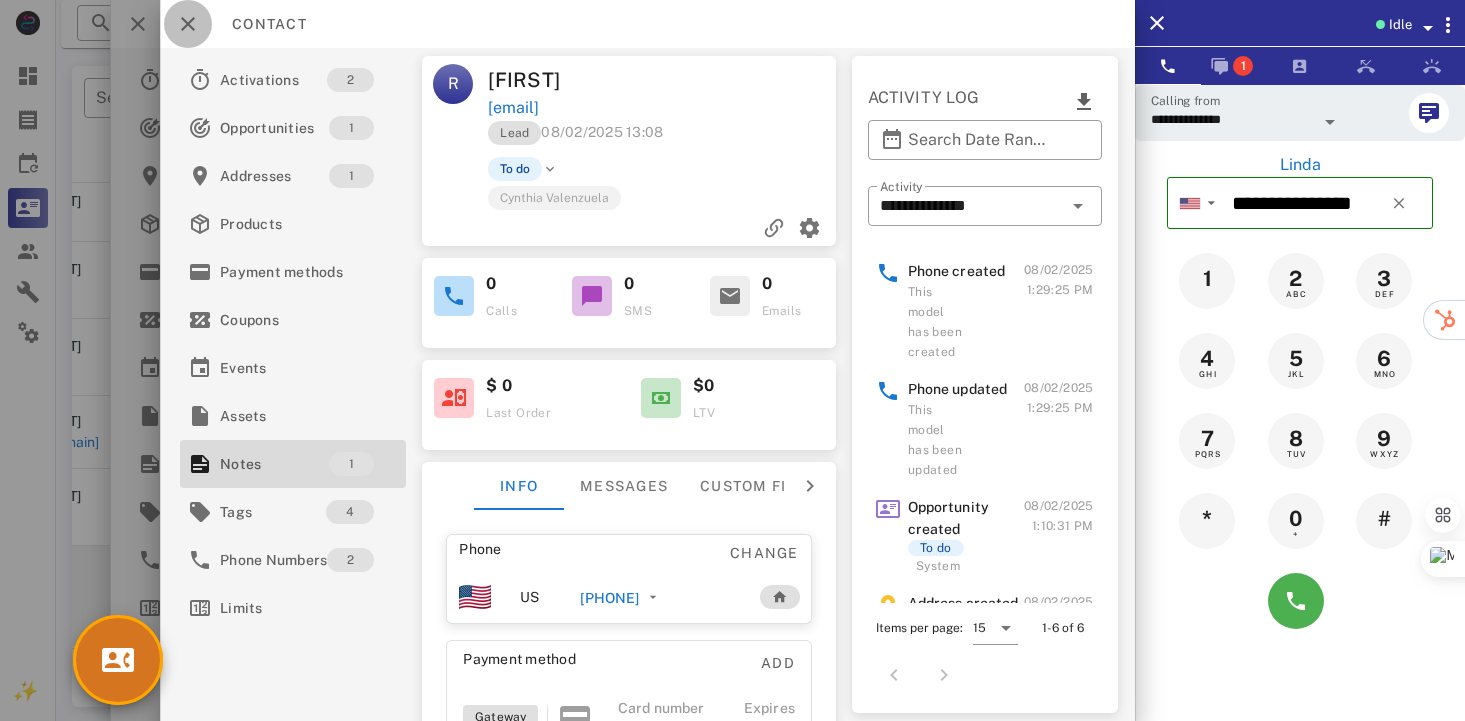click at bounding box center [188, 24] 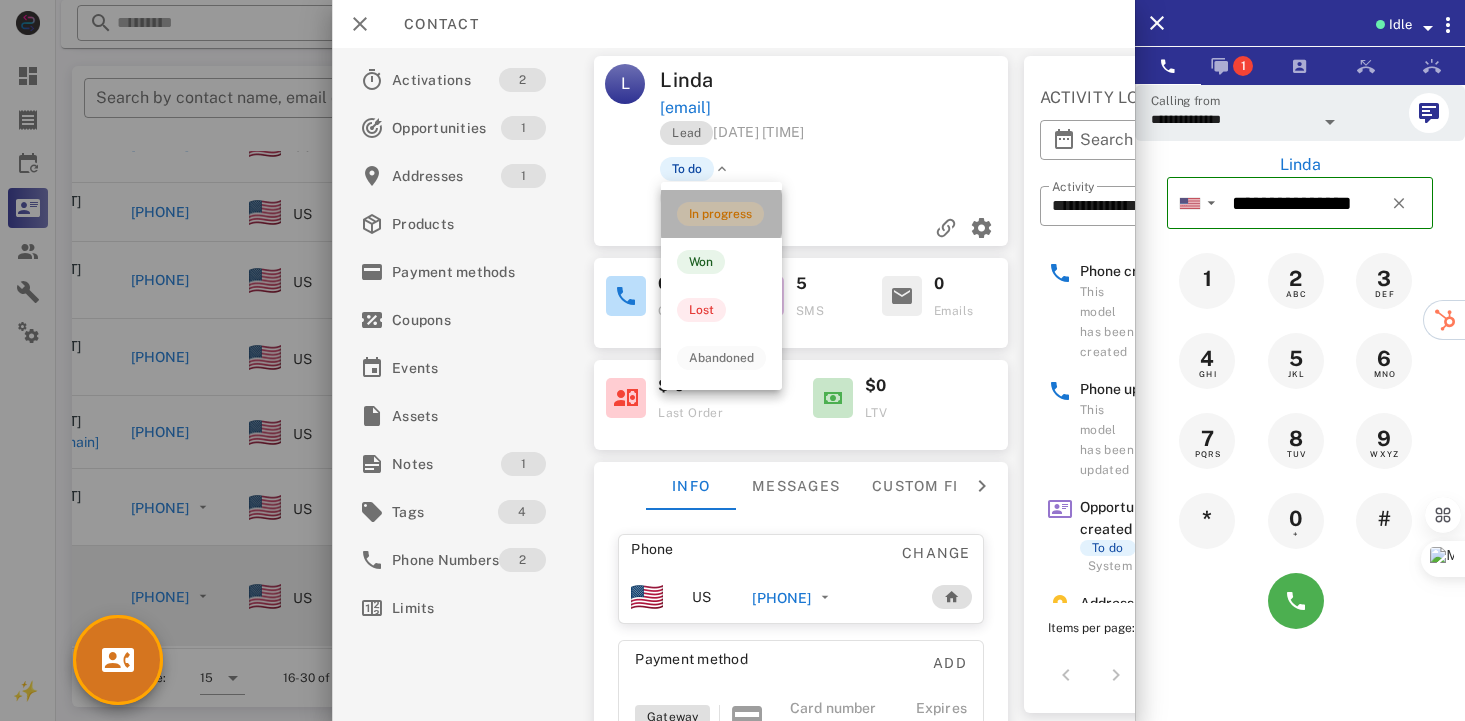click on "In progress" at bounding box center (720, 214) 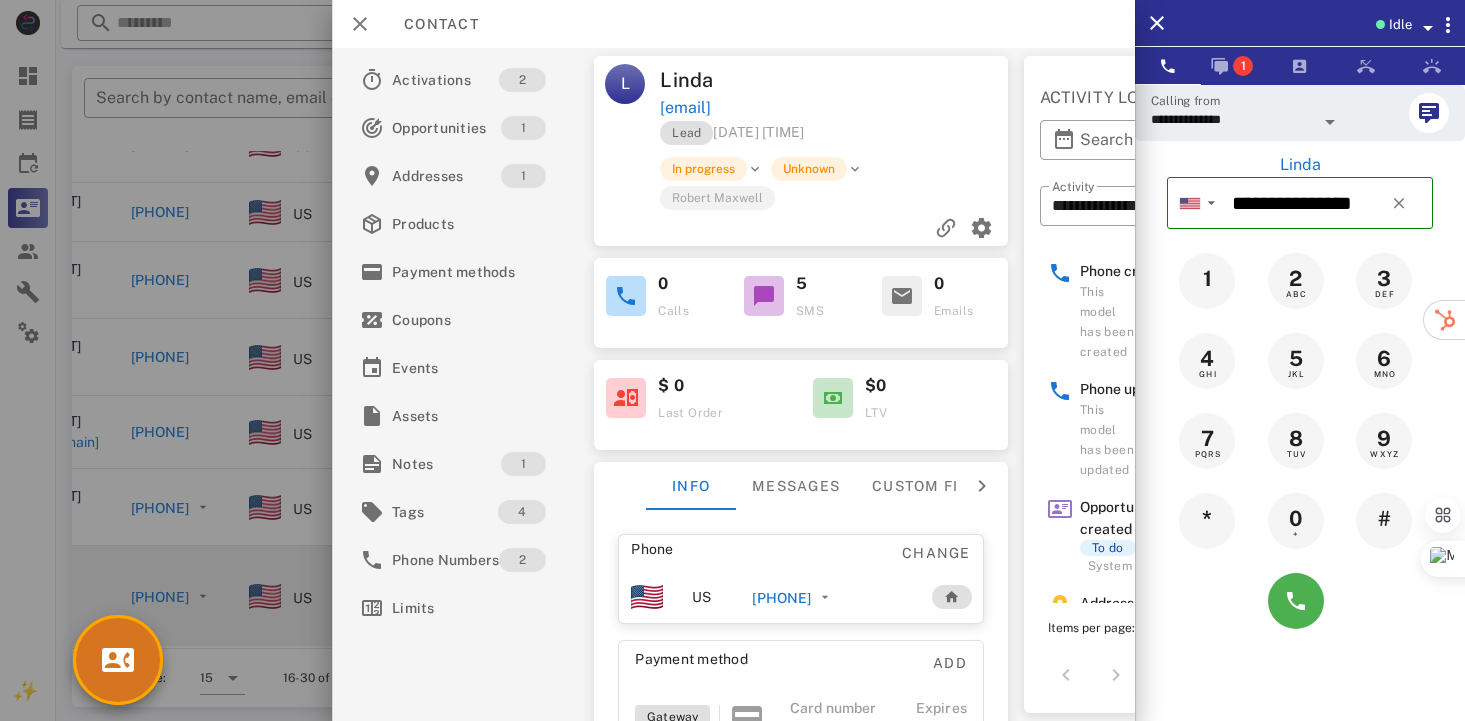 scroll, scrollTop: 218, scrollLeft: 0, axis: vertical 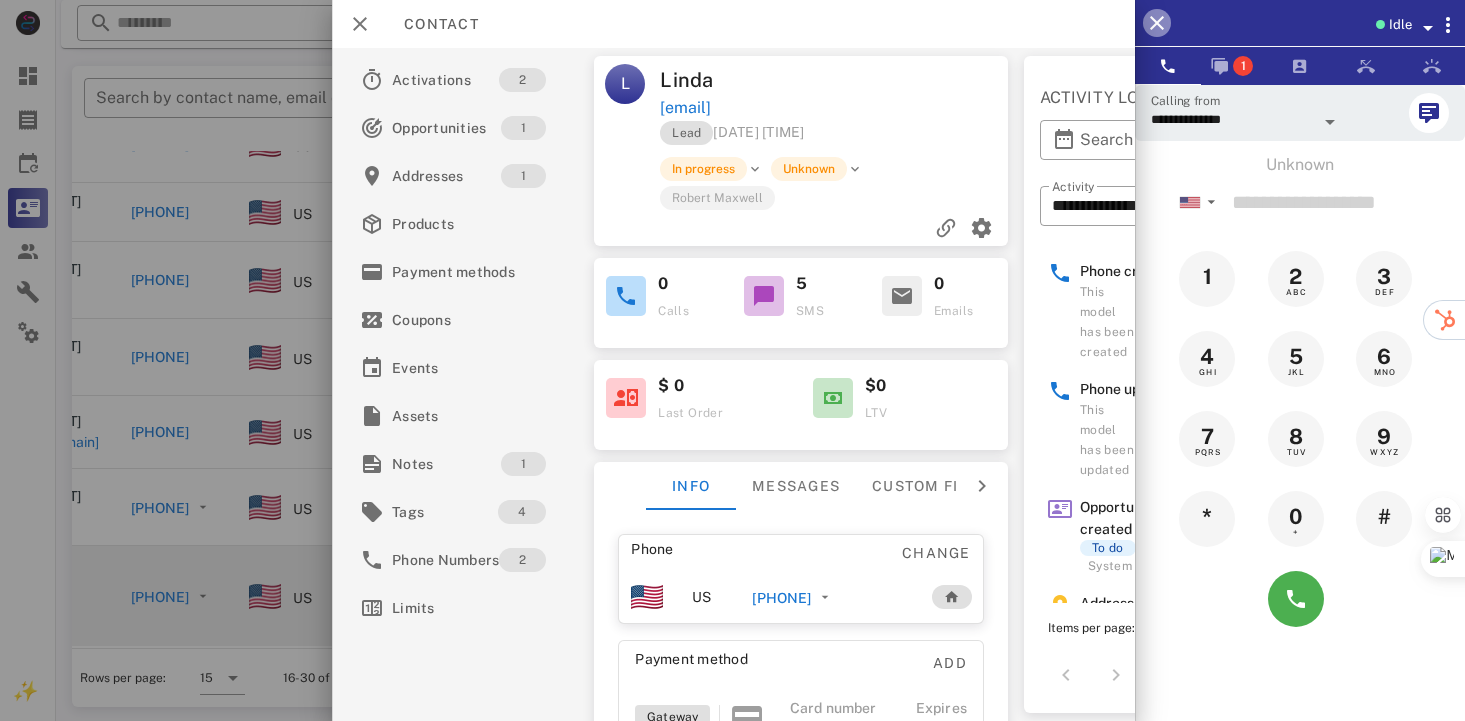 click at bounding box center (1157, 23) 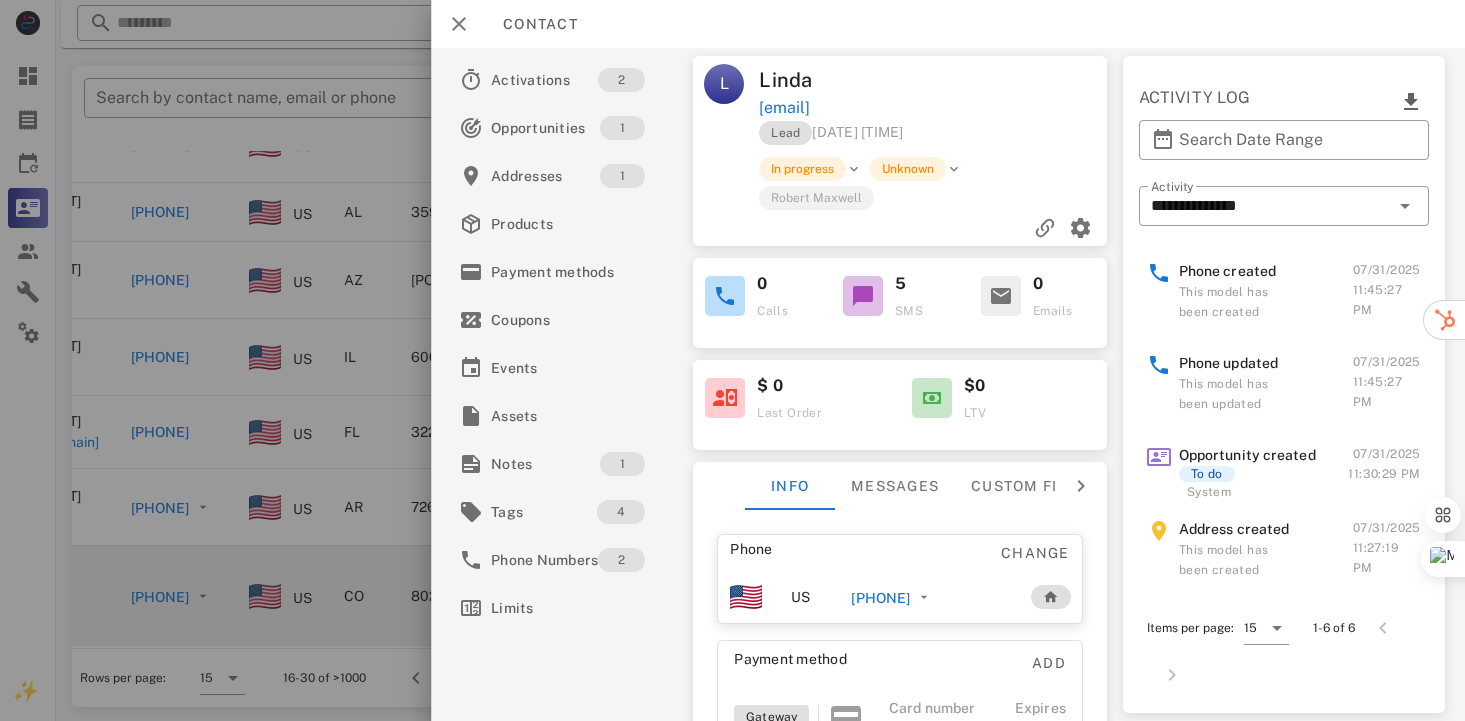 click on "[PHONE]" at bounding box center (881, 598) 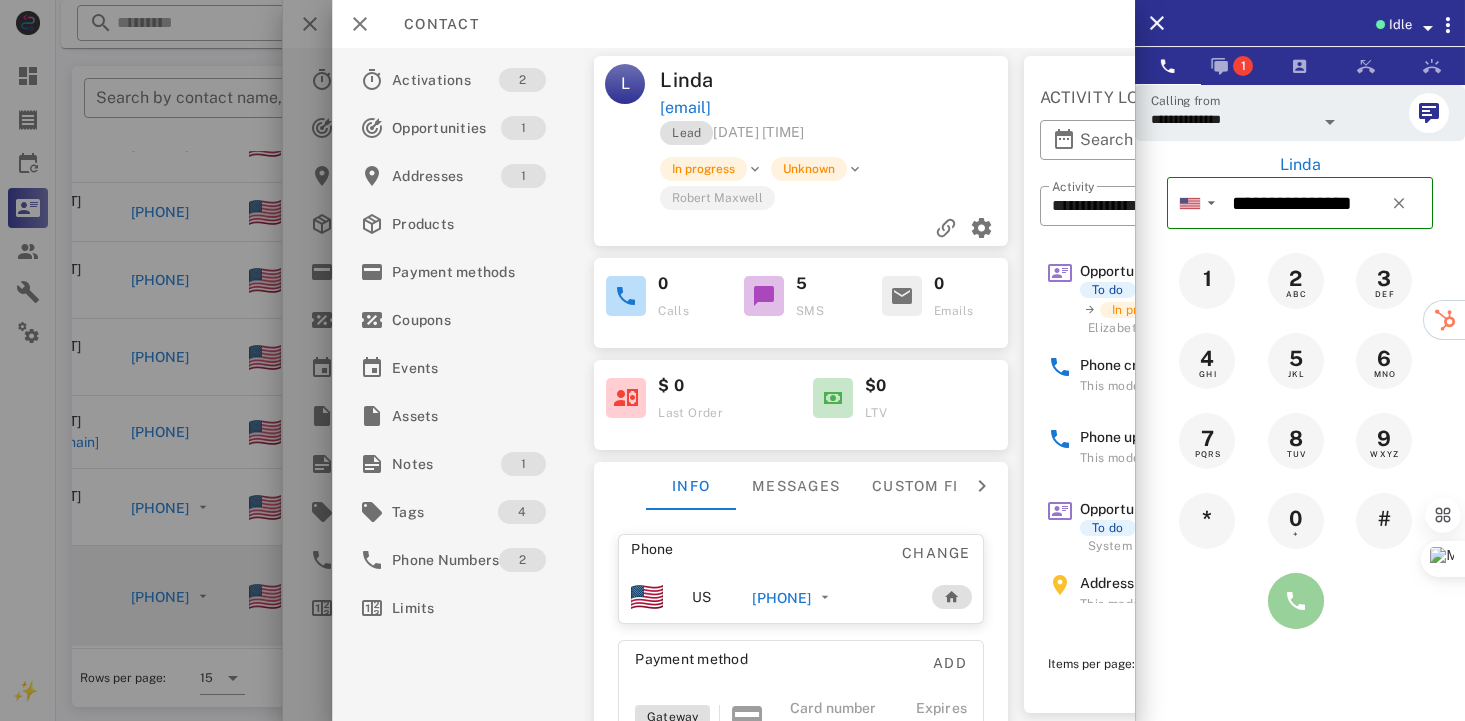 click at bounding box center (1296, 601) 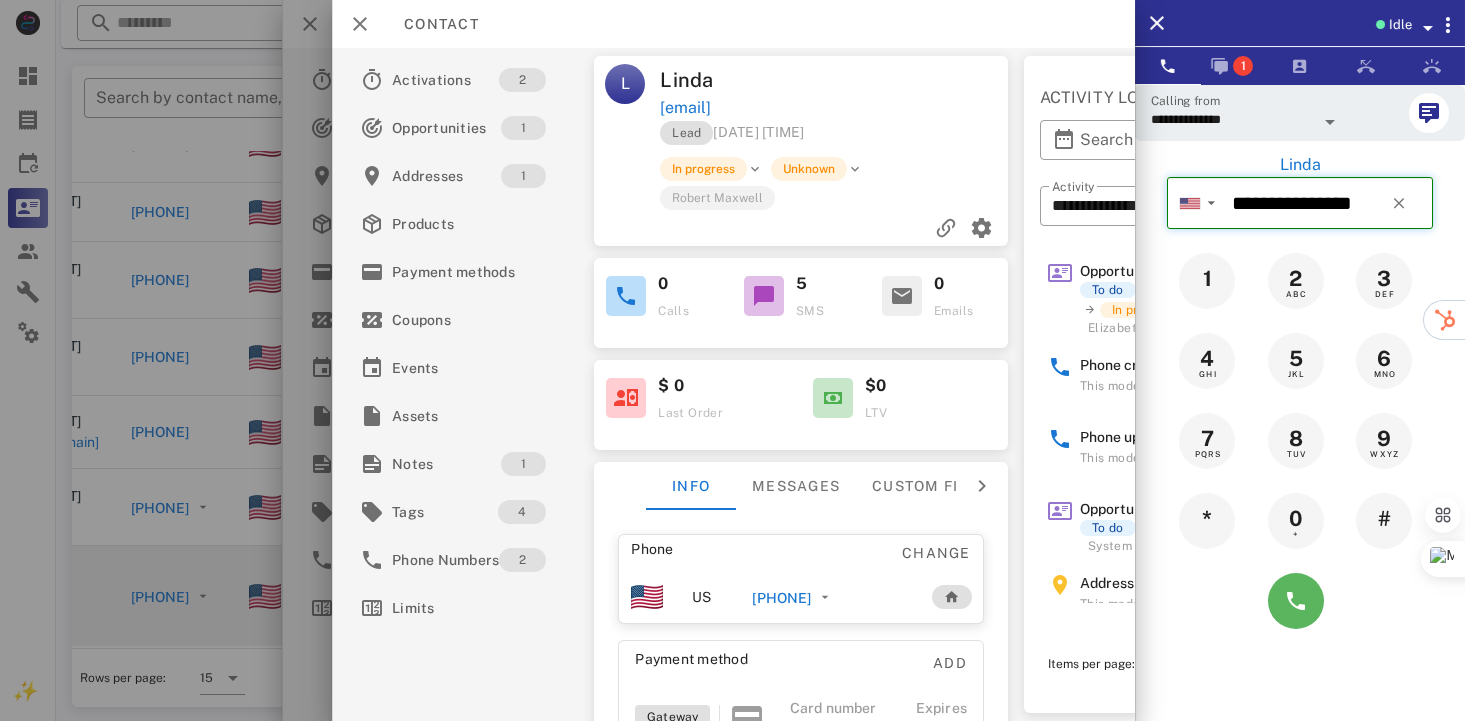 type 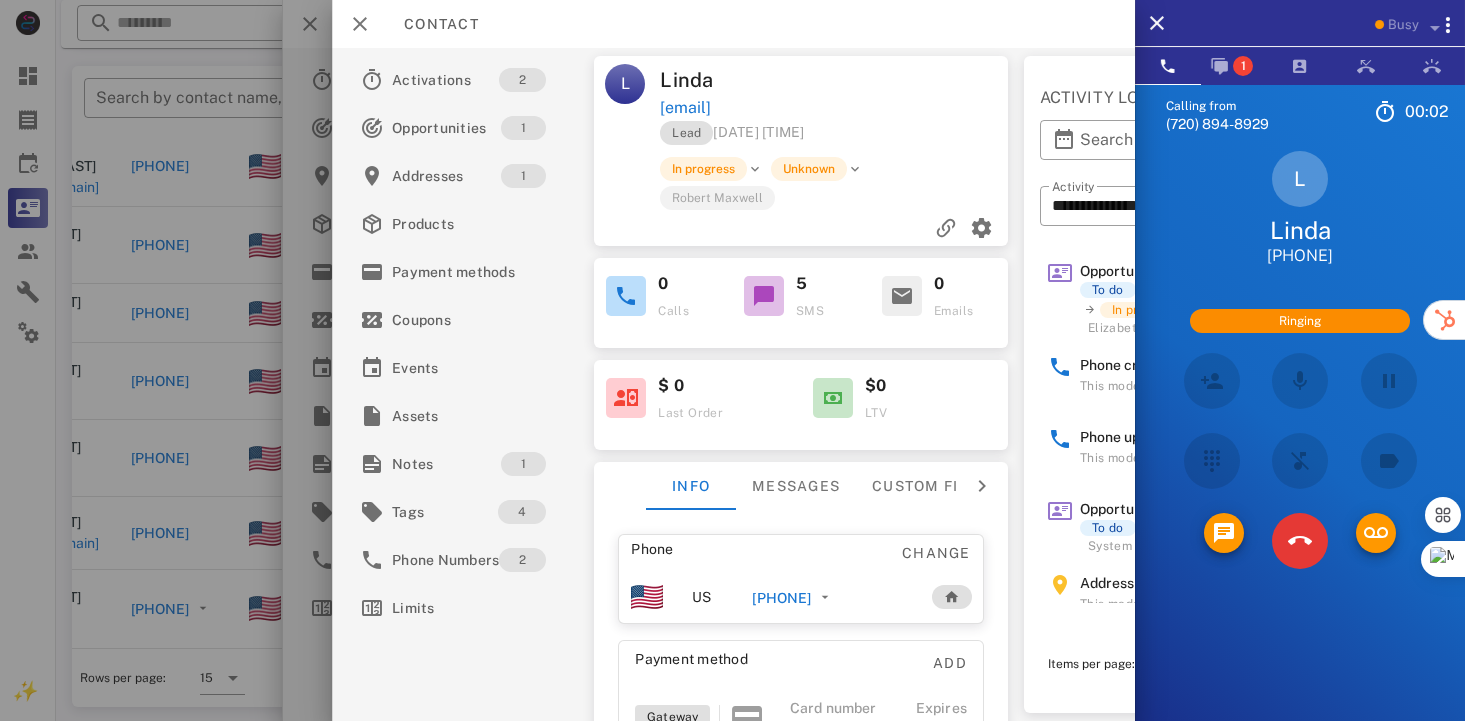 scroll, scrollTop: 378, scrollLeft: 100, axis: both 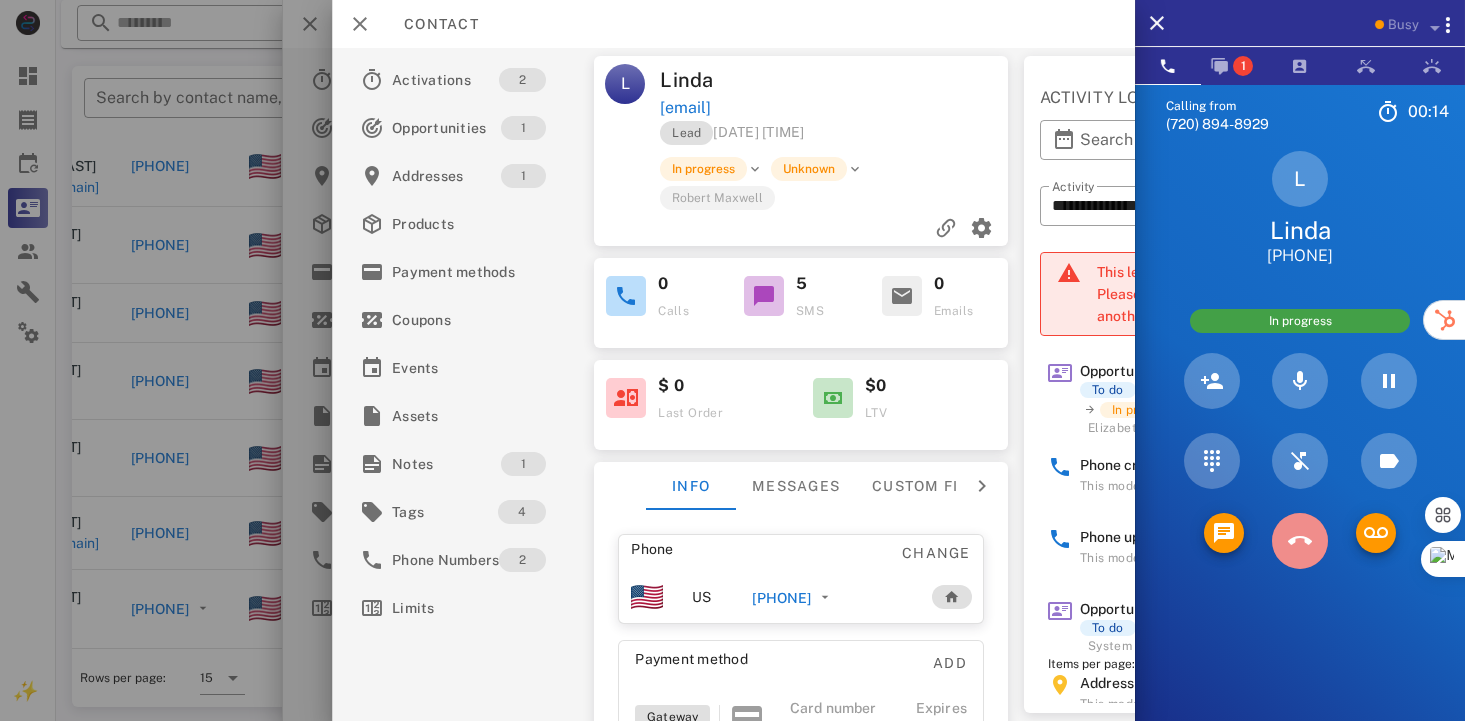 click at bounding box center (1300, 541) 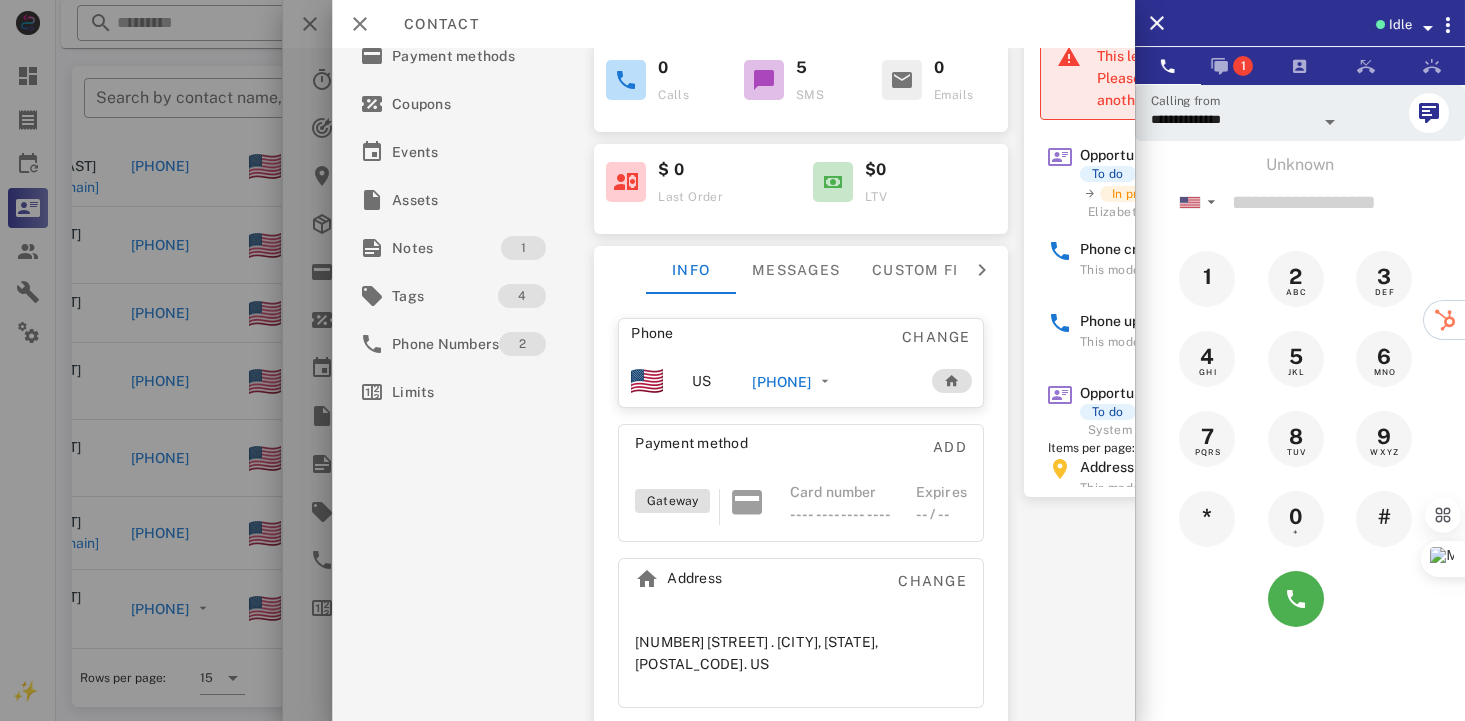 scroll, scrollTop: 218, scrollLeft: 0, axis: vertical 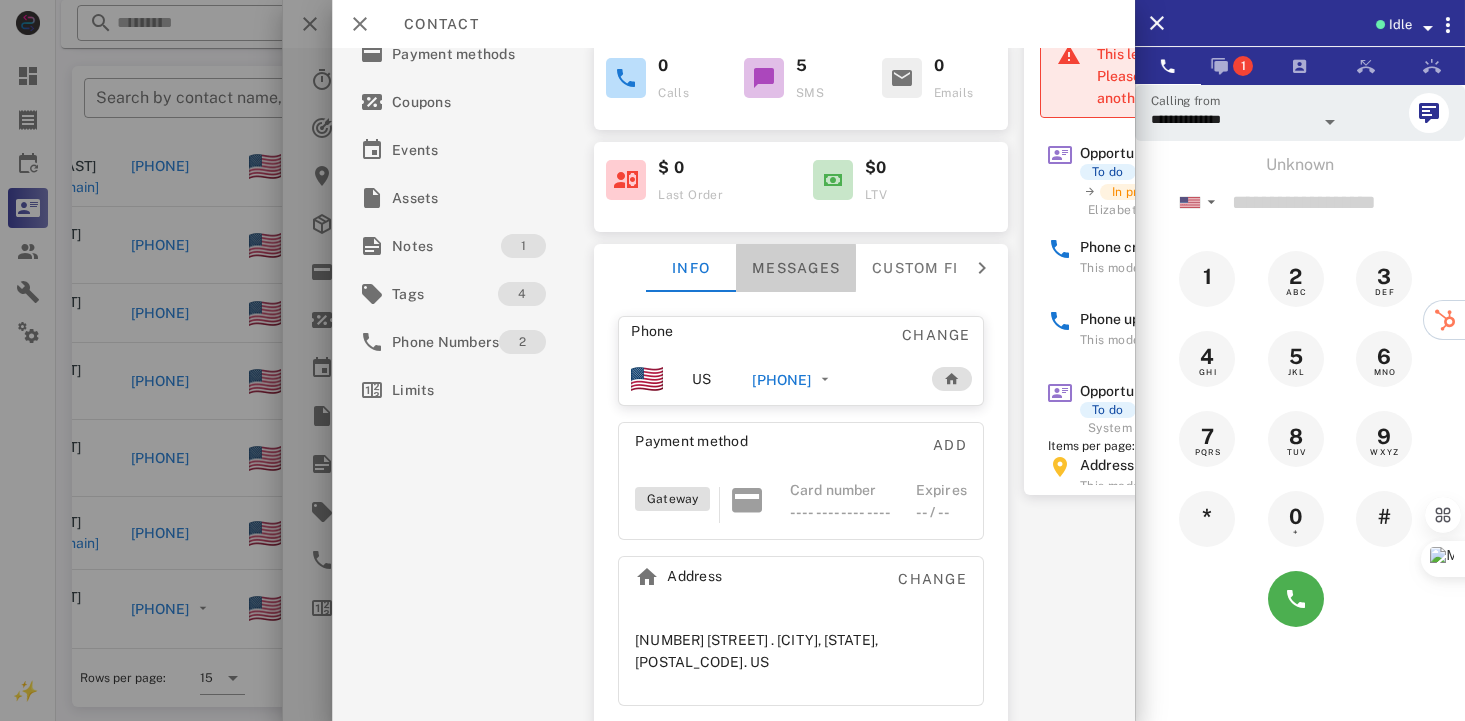 click on "Messages" at bounding box center (796, 268) 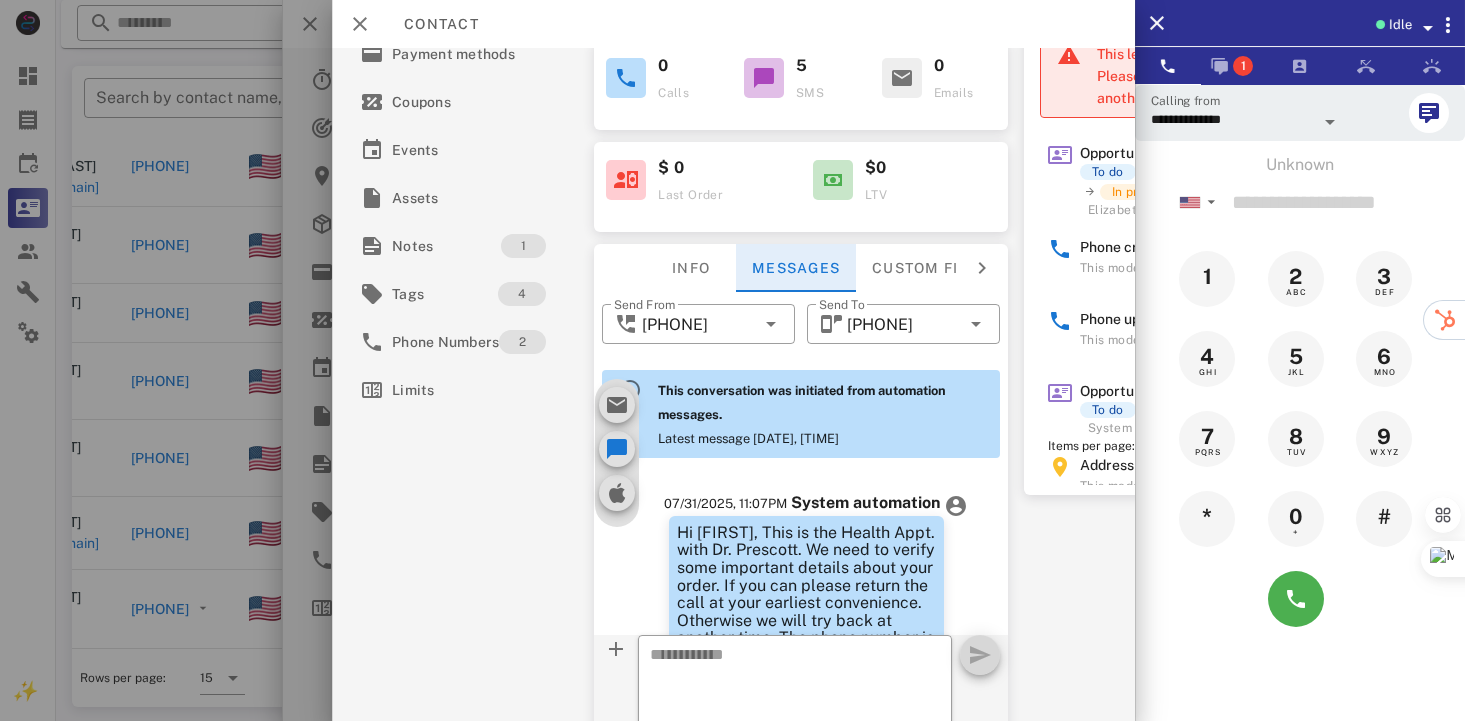 scroll, scrollTop: 653, scrollLeft: 0, axis: vertical 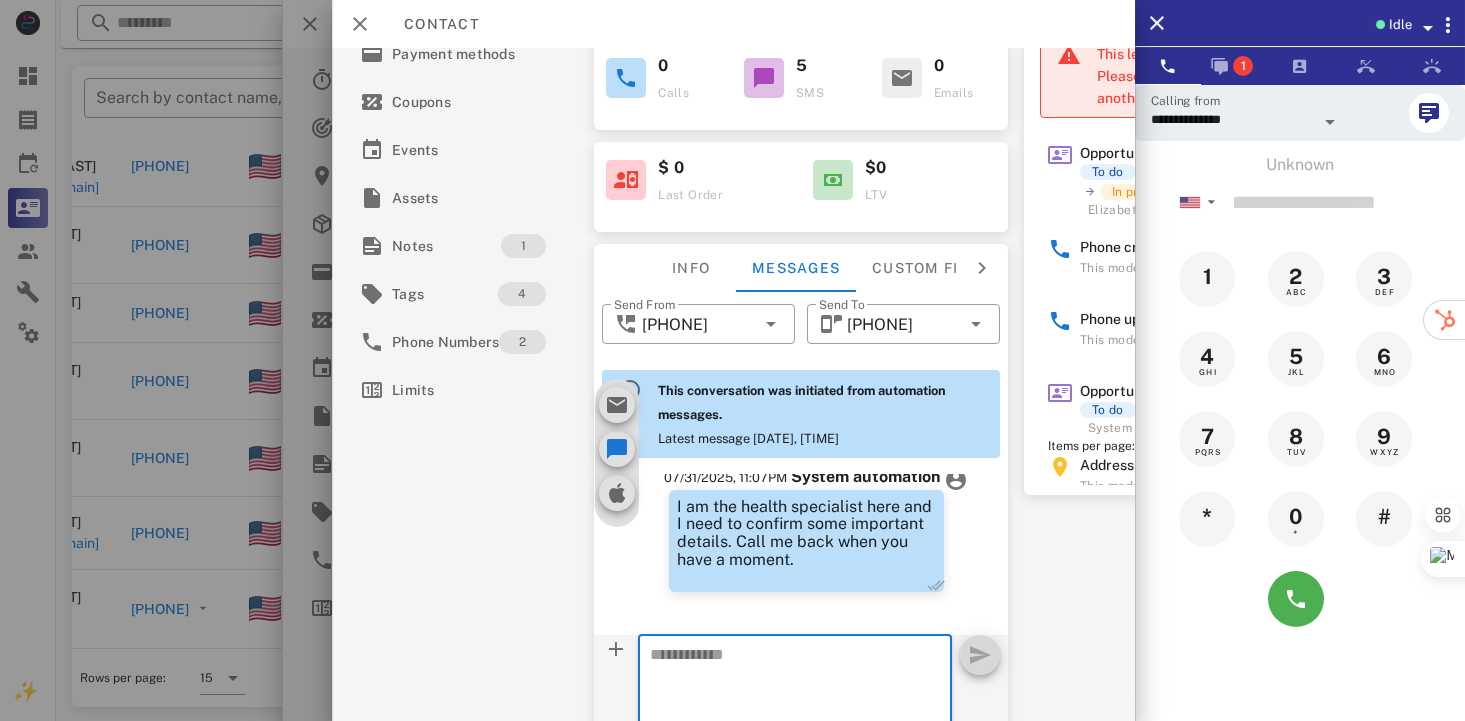 click at bounding box center [783, 688] 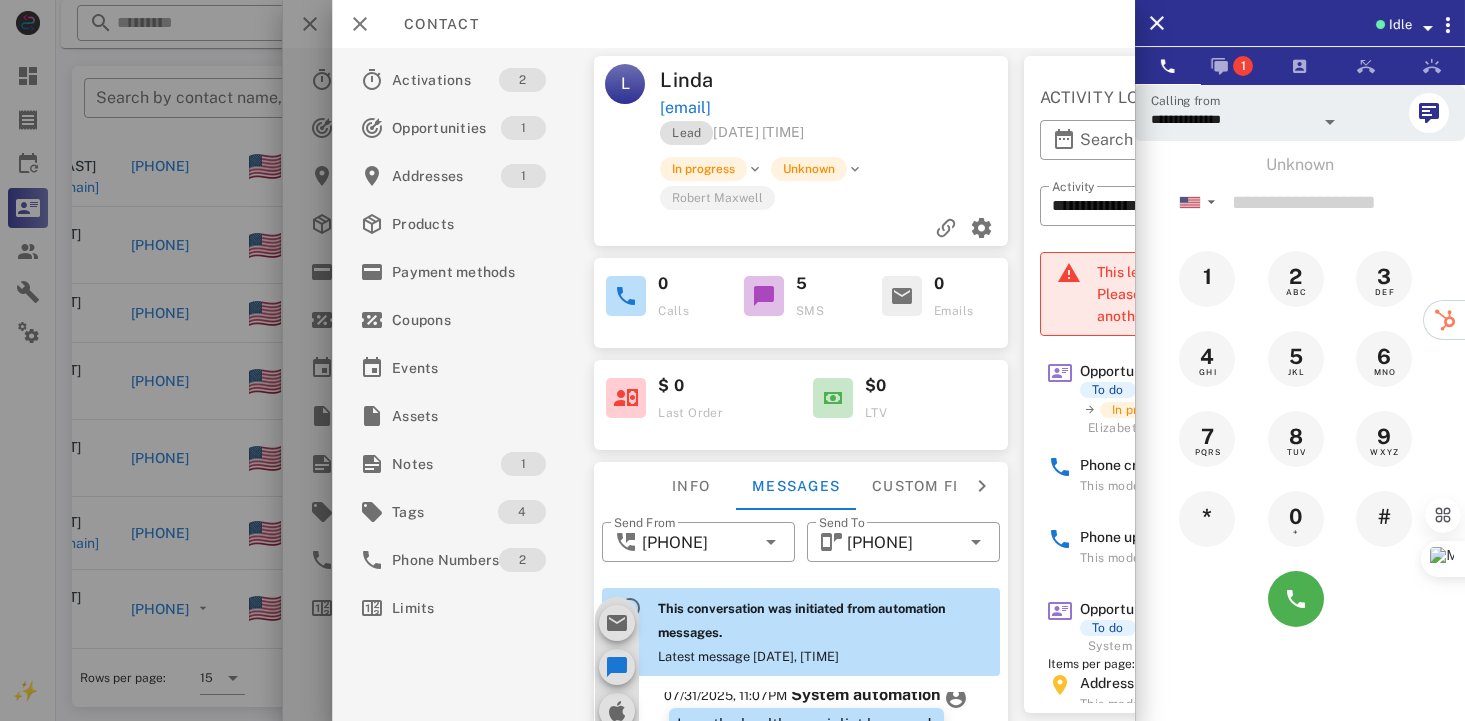 scroll, scrollTop: 271, scrollLeft: 0, axis: vertical 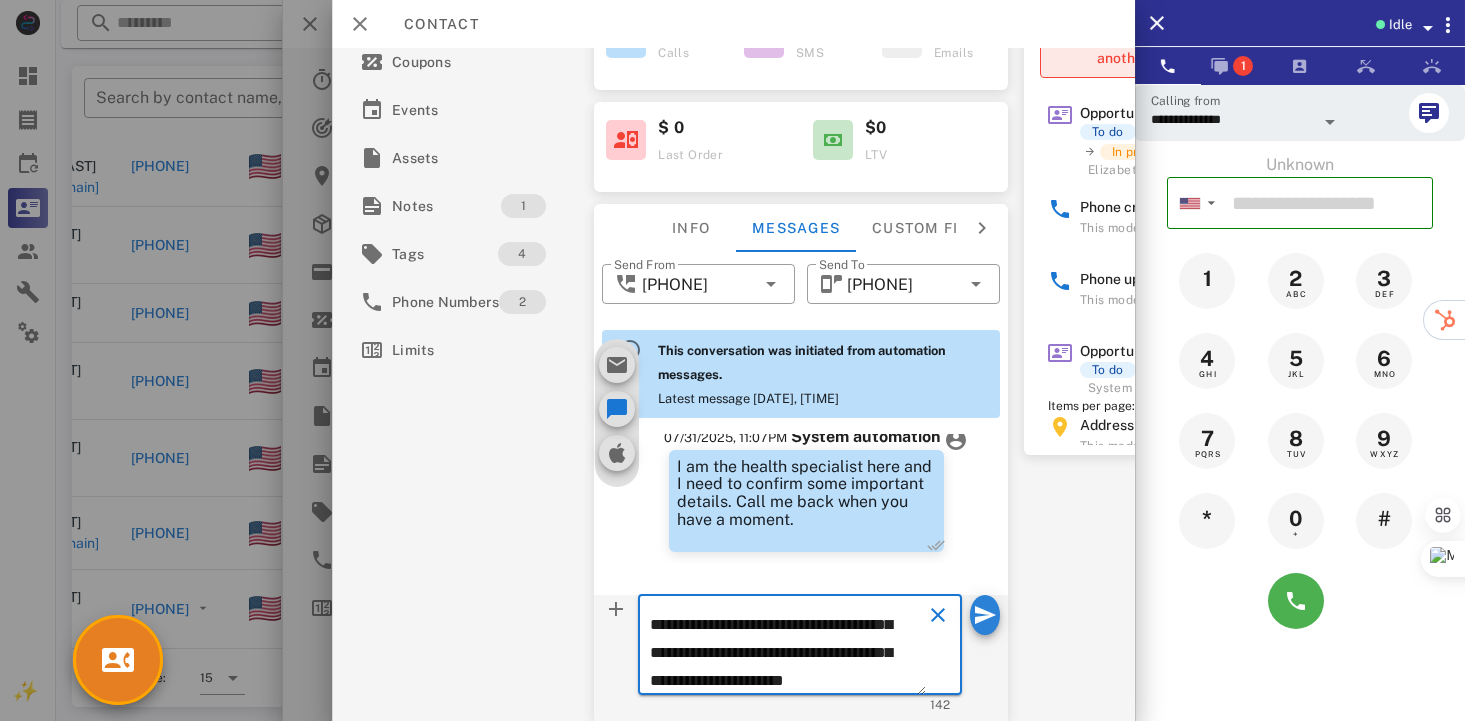 type on "**********" 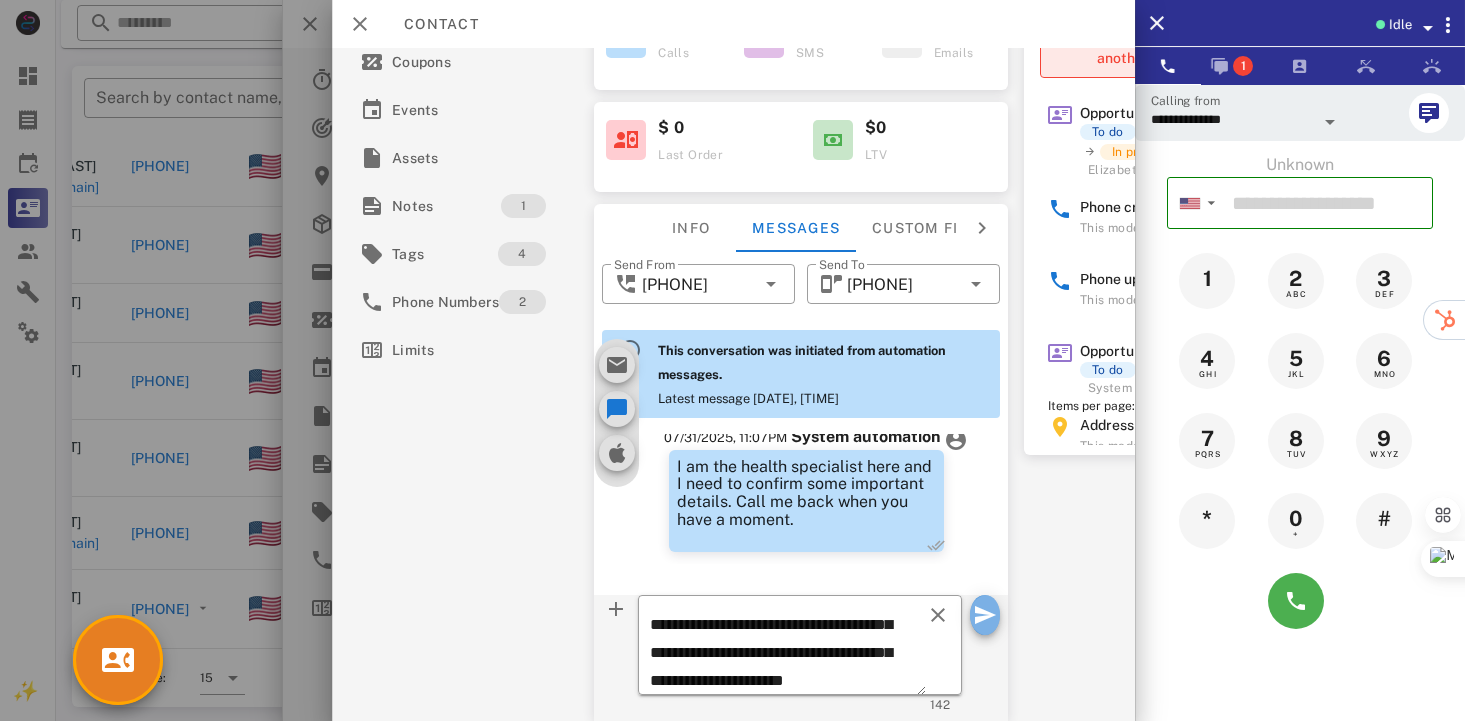 click at bounding box center (985, 615) 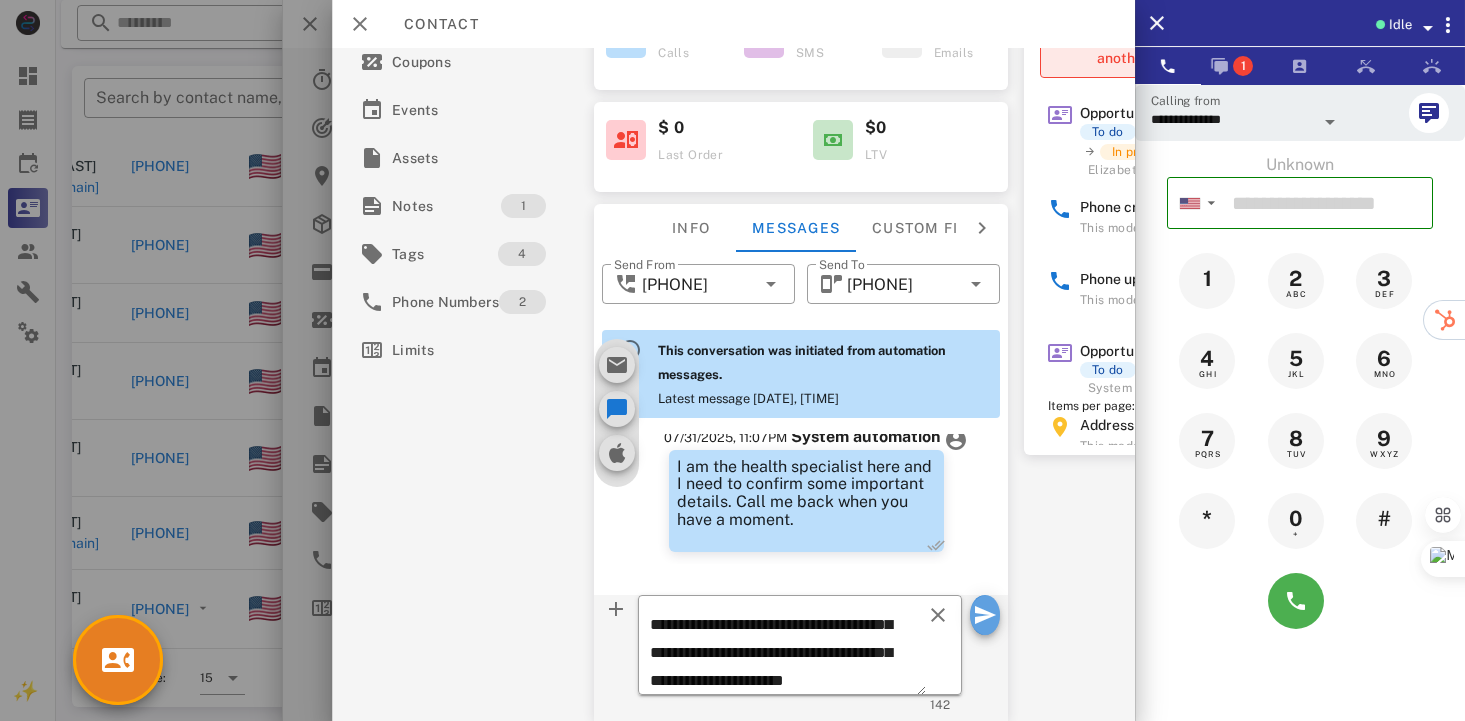 type 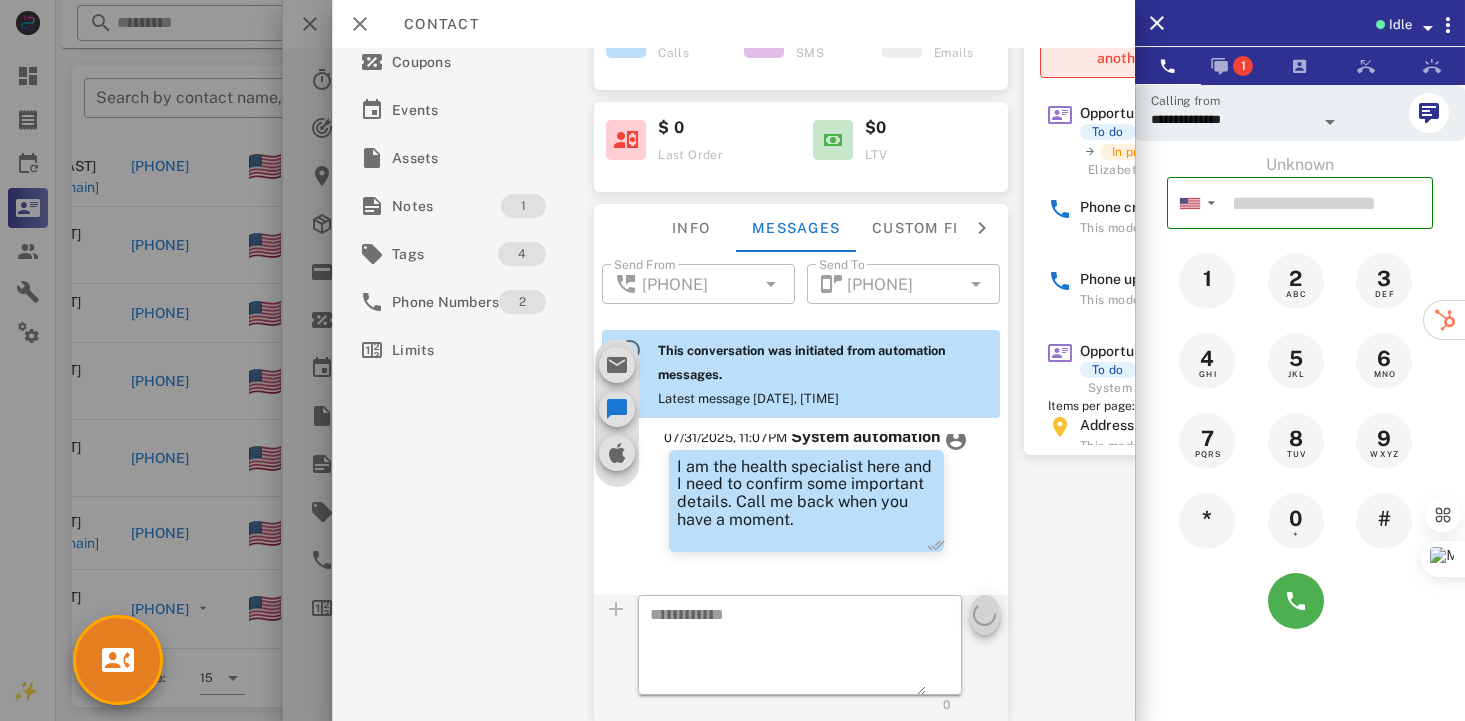 scroll, scrollTop: 0, scrollLeft: 0, axis: both 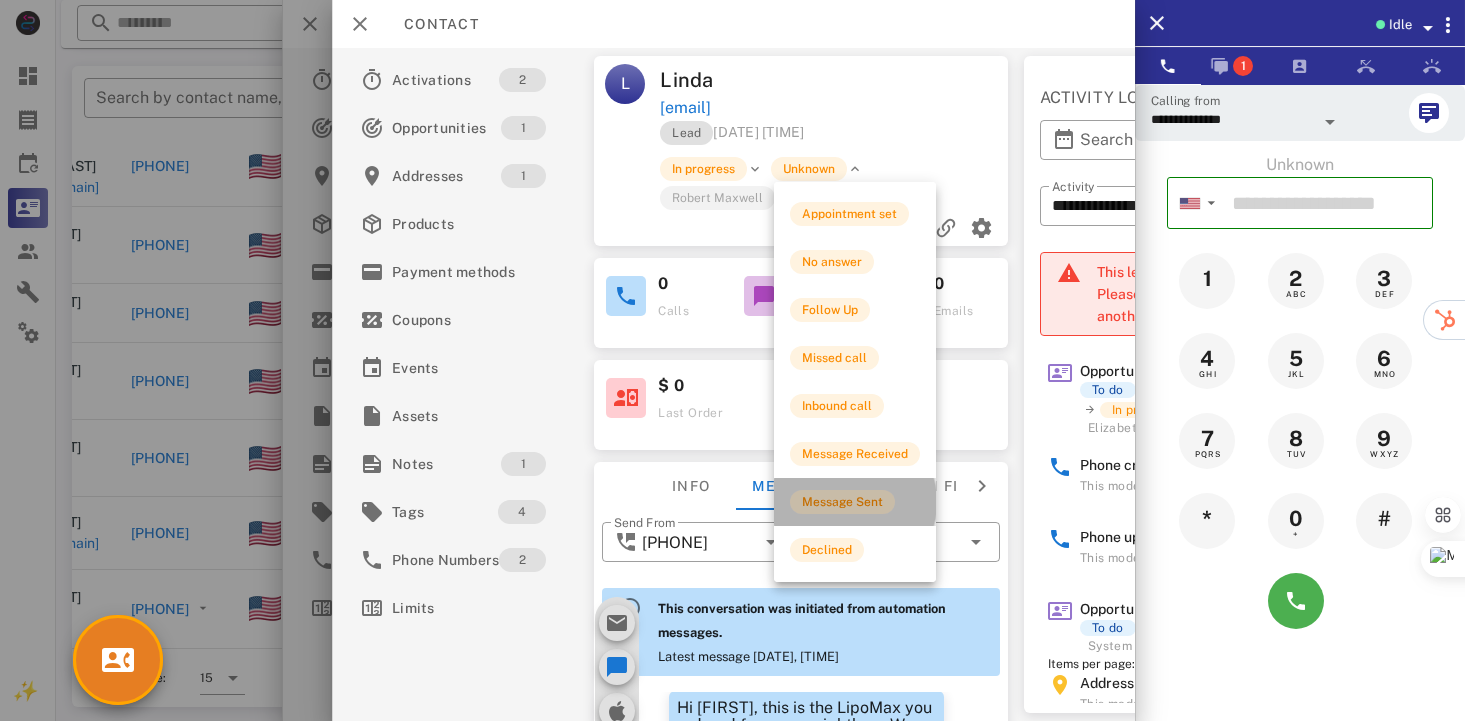click on "Message Sent" at bounding box center (842, 502) 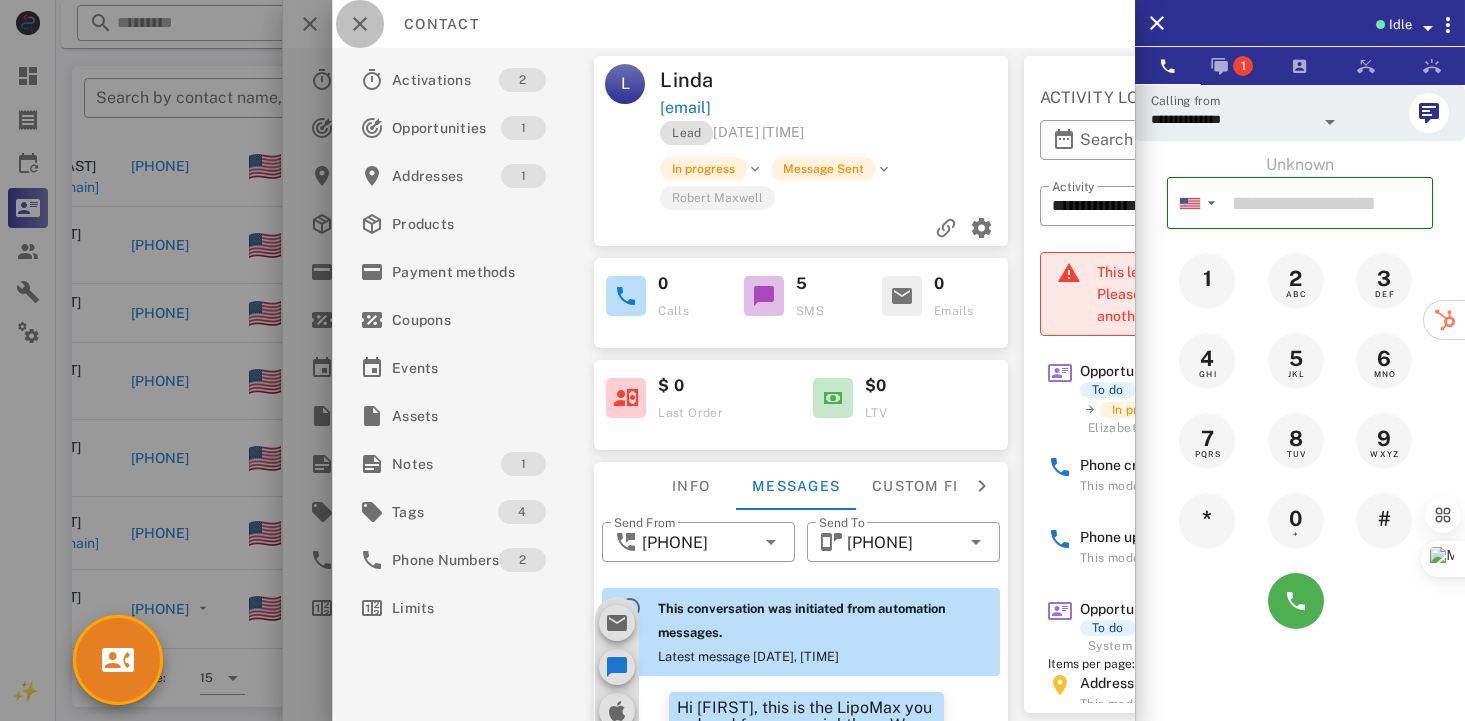 click at bounding box center (360, 24) 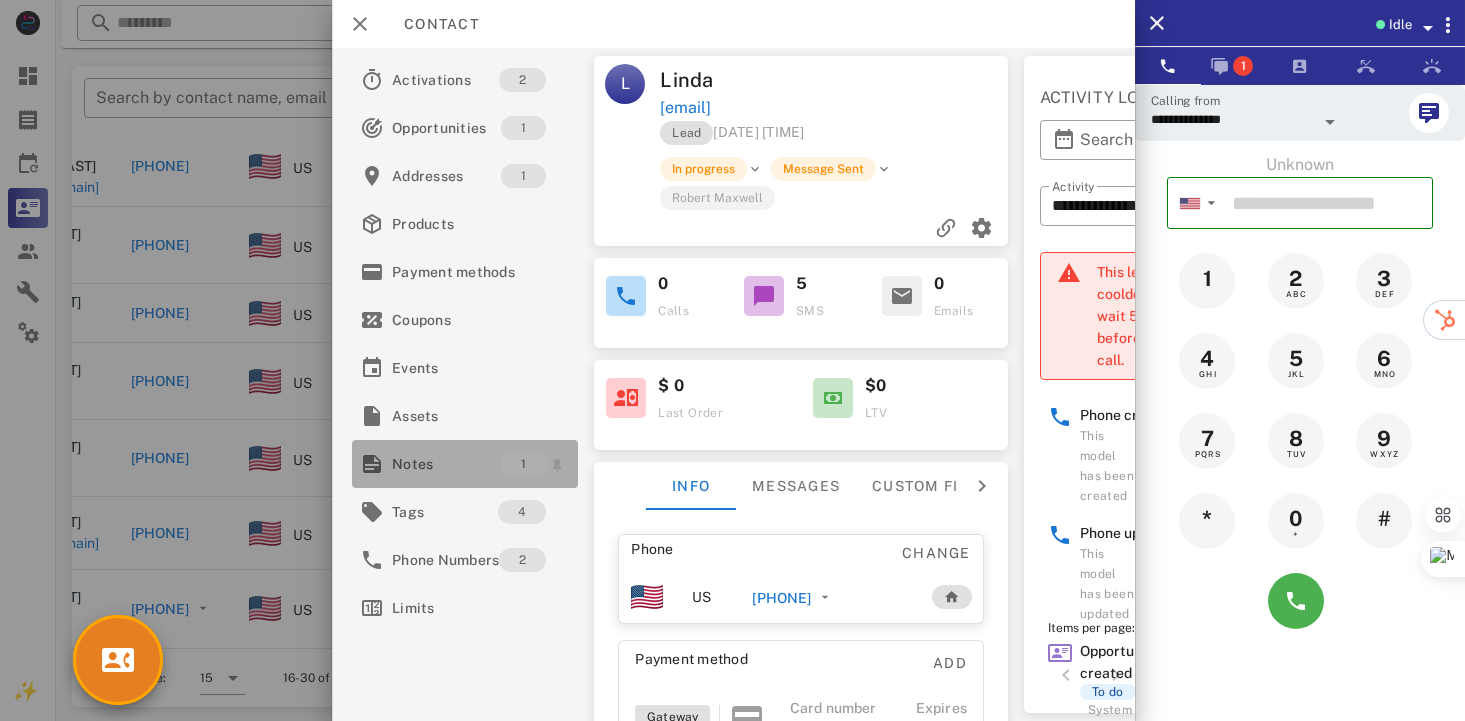 click on "Notes" at bounding box center (446, 464) 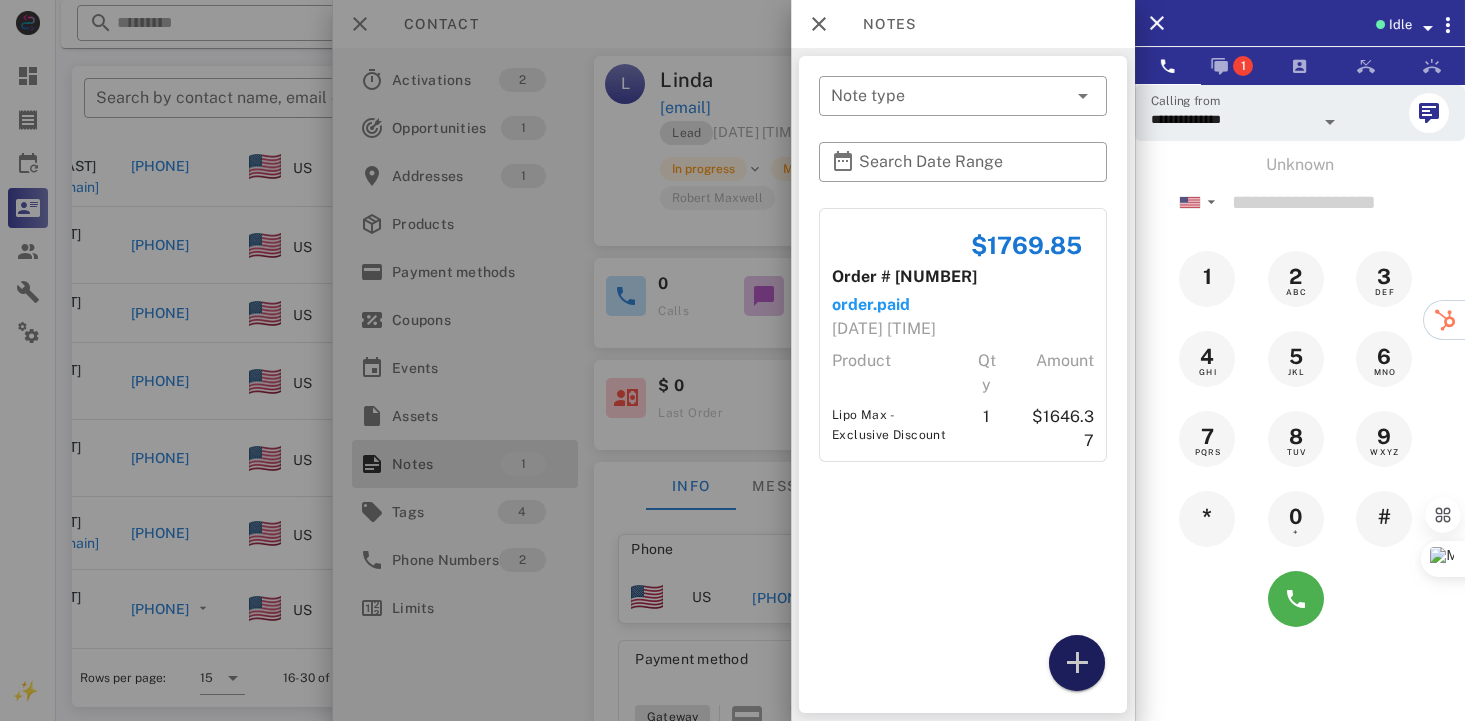 click at bounding box center [1077, 663] 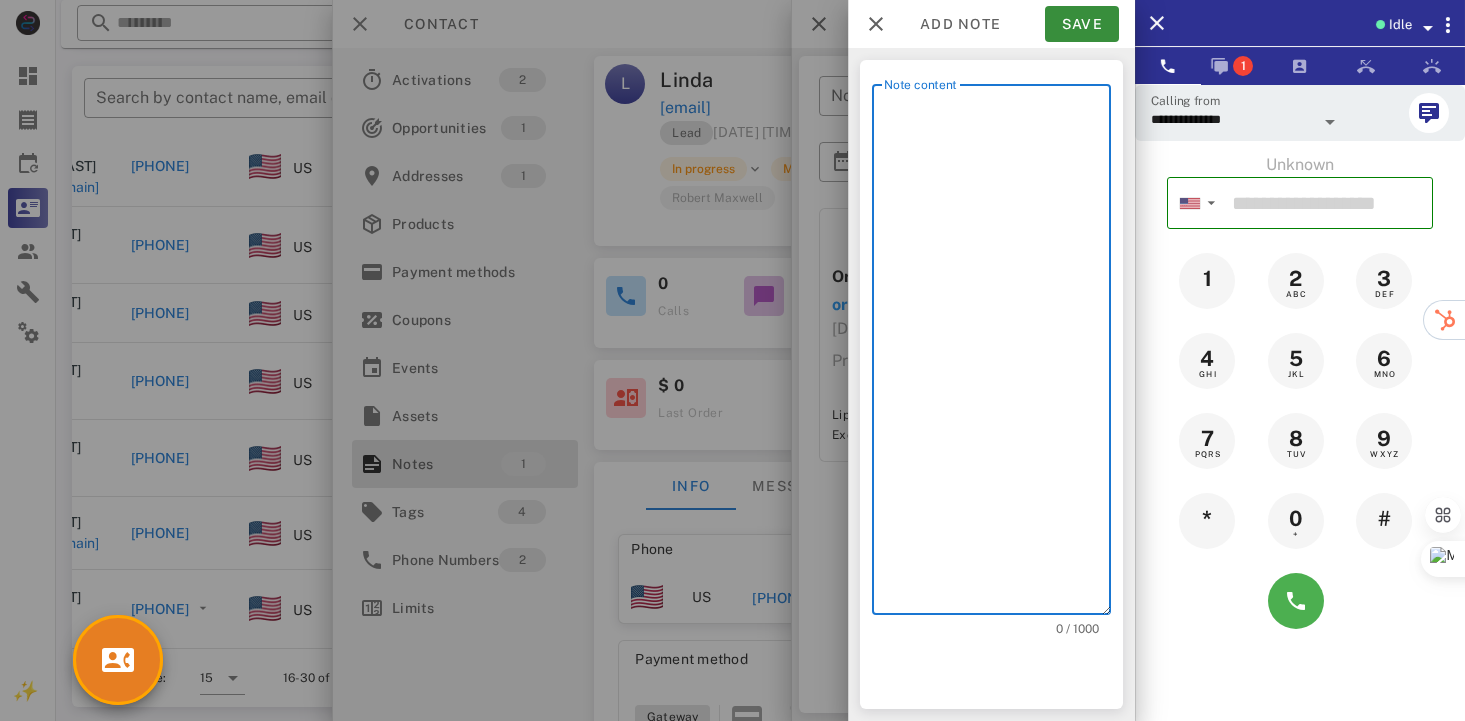 click on "Note content" at bounding box center [997, 354] 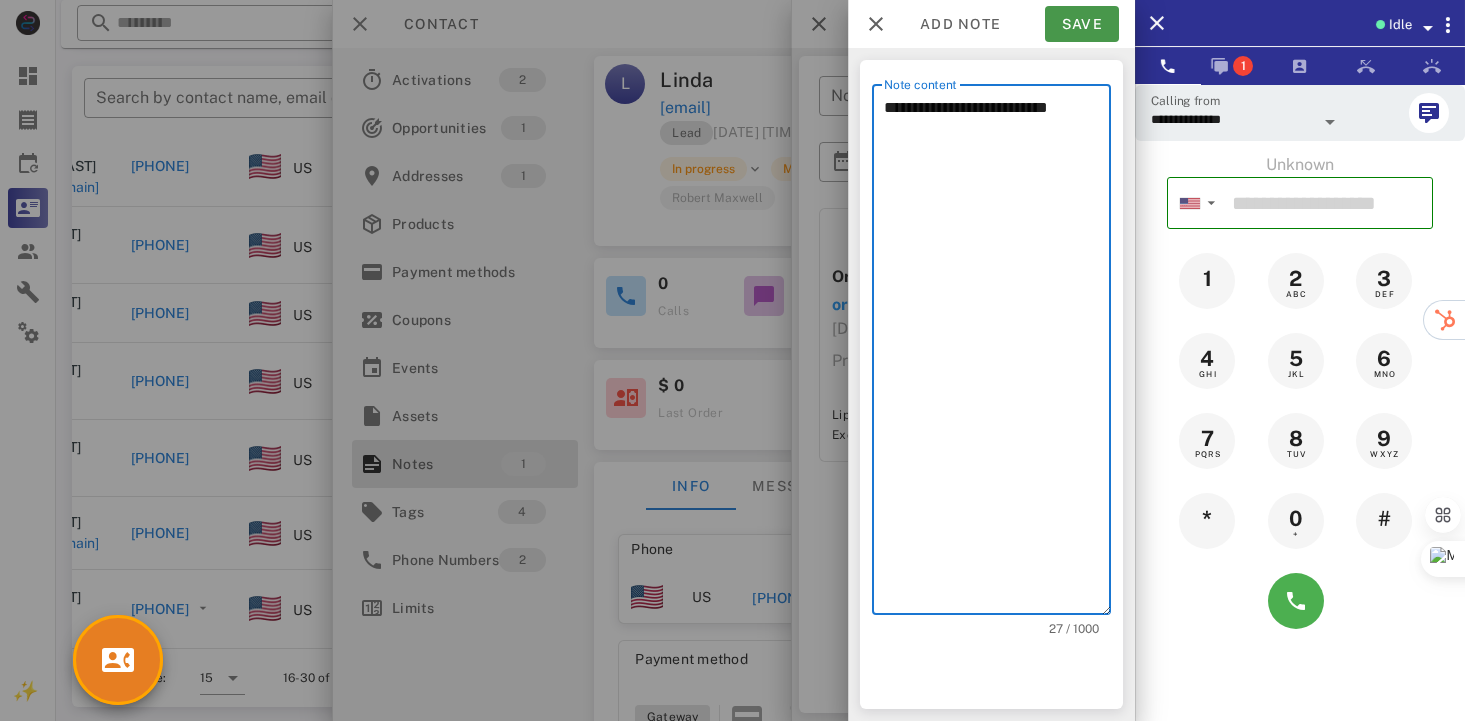 type on "**********" 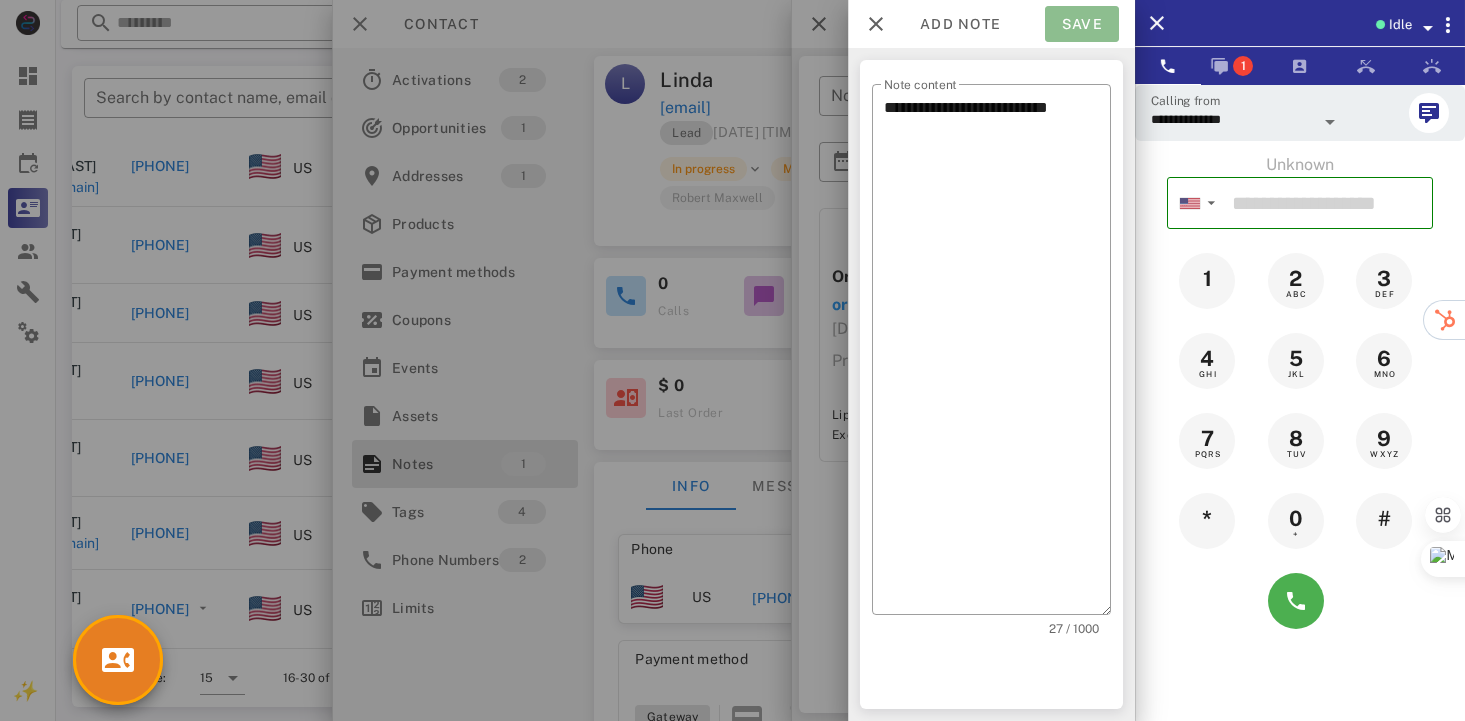 click on "Save" at bounding box center (1082, 24) 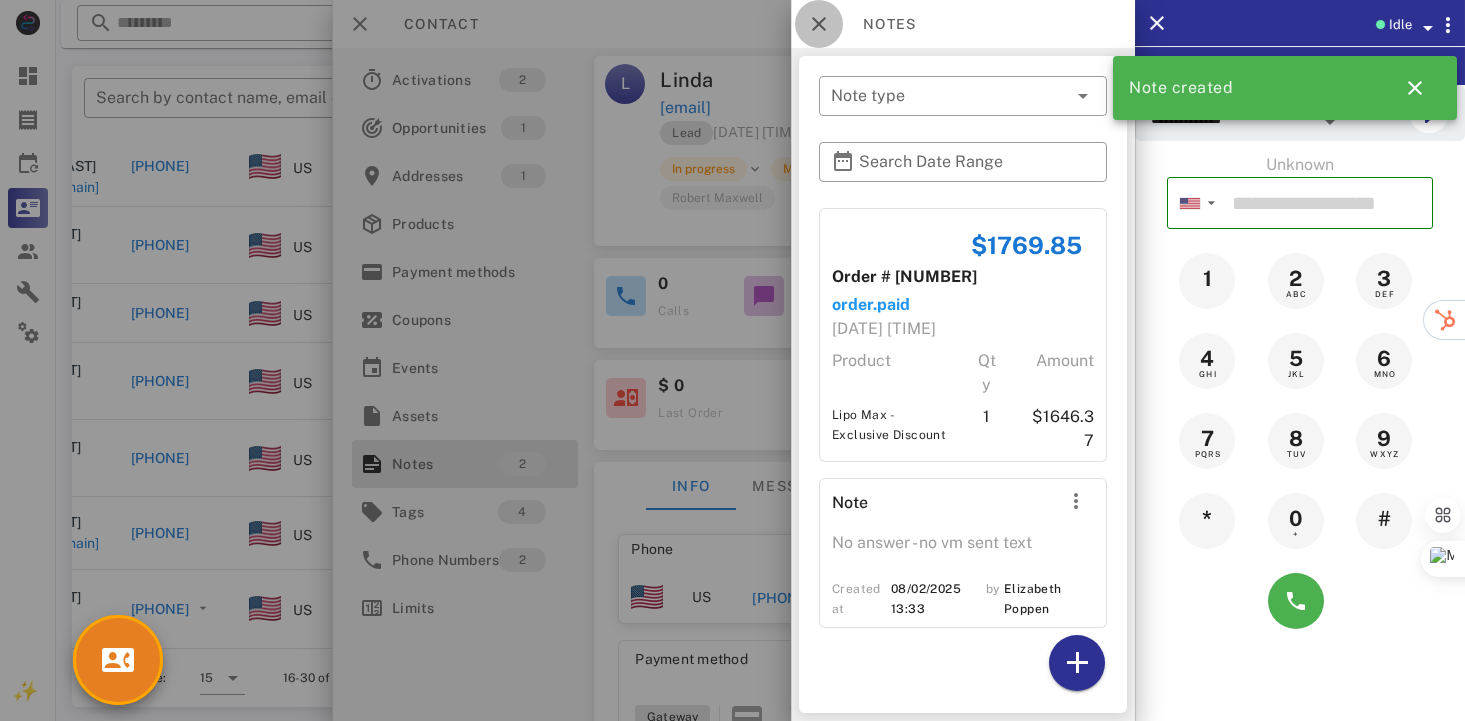 click at bounding box center (819, 24) 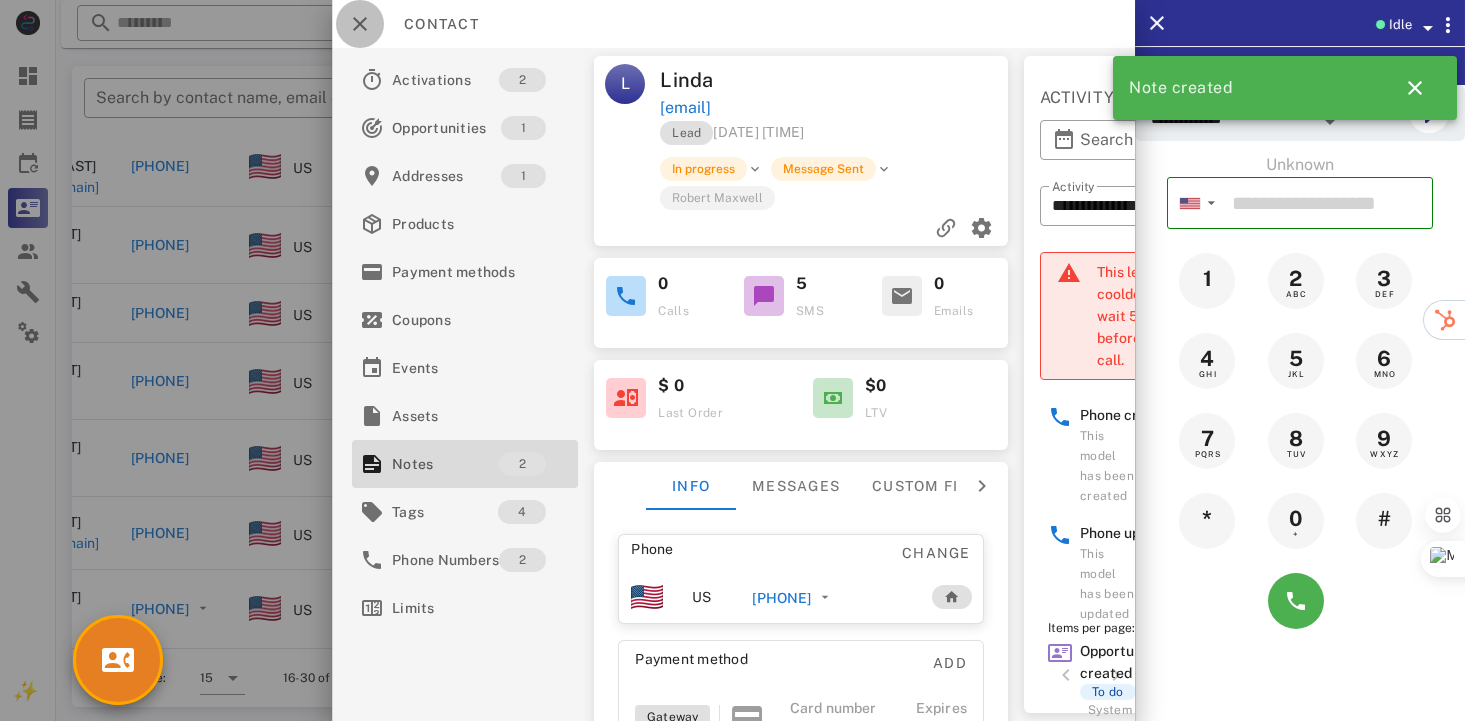 click at bounding box center (360, 24) 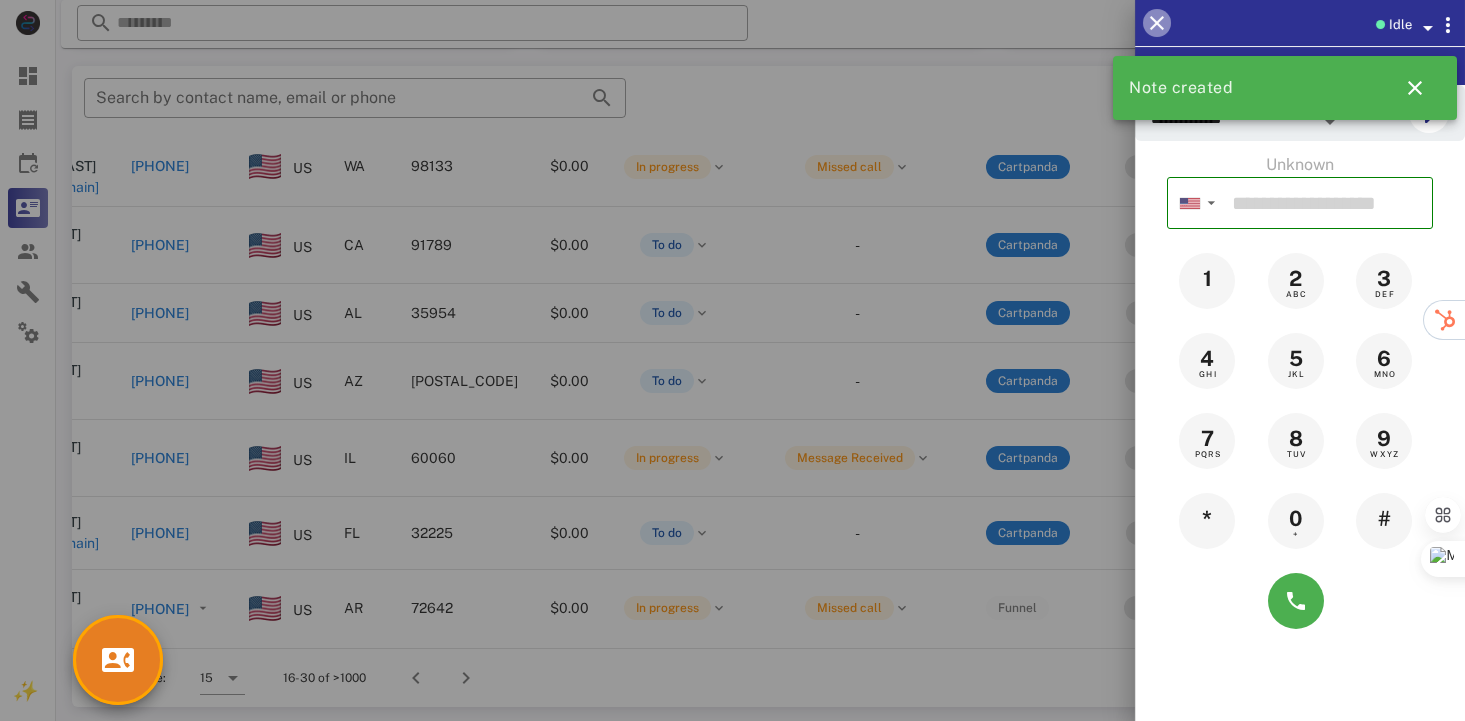 click at bounding box center [1157, 23] 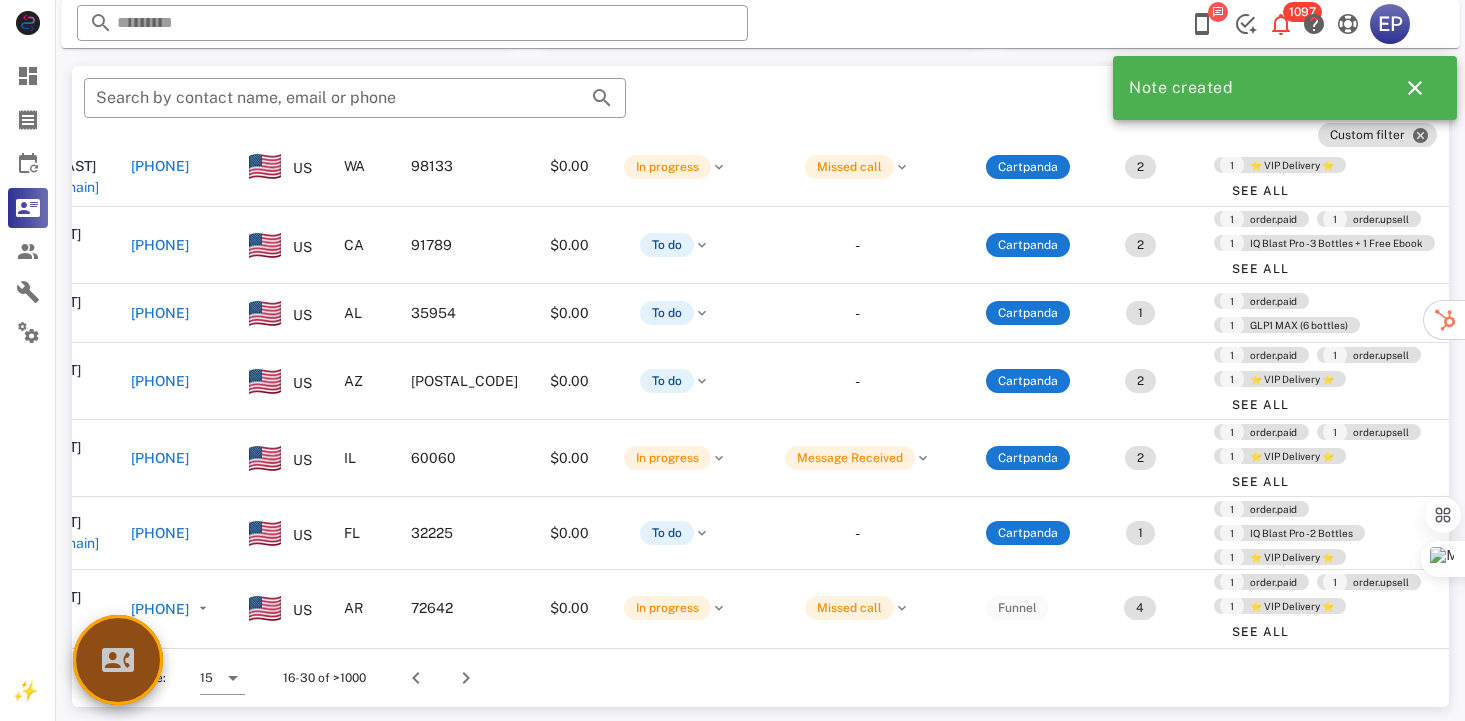click at bounding box center (118, 660) 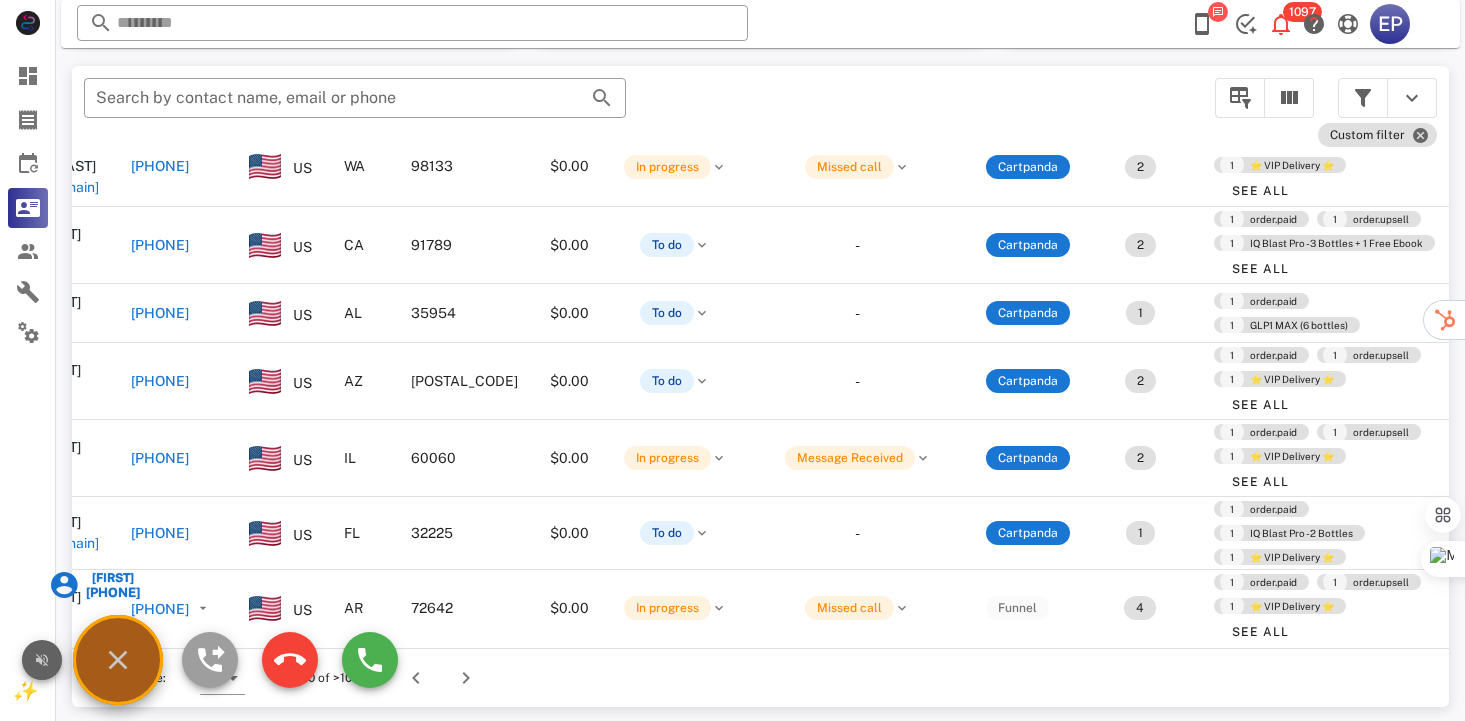click at bounding box center [42, 660] 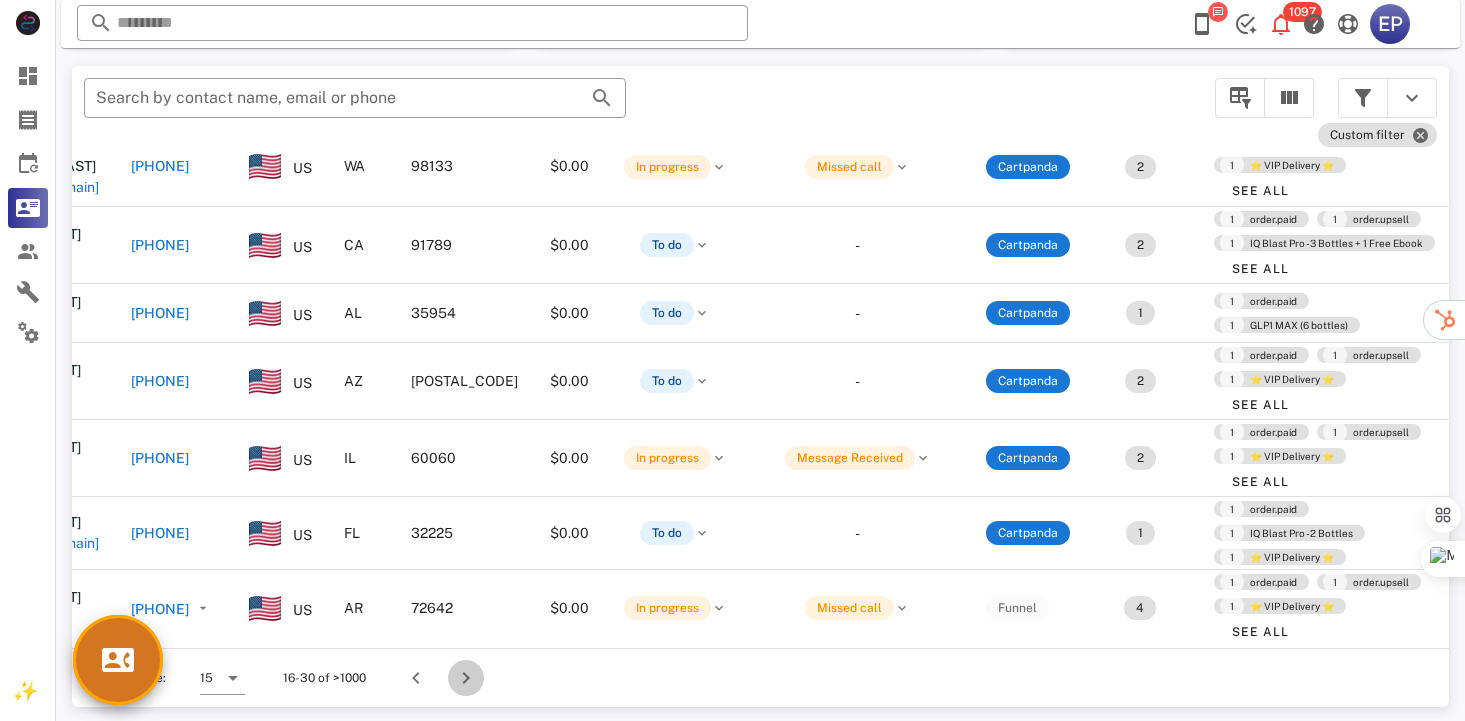 click at bounding box center (466, 678) 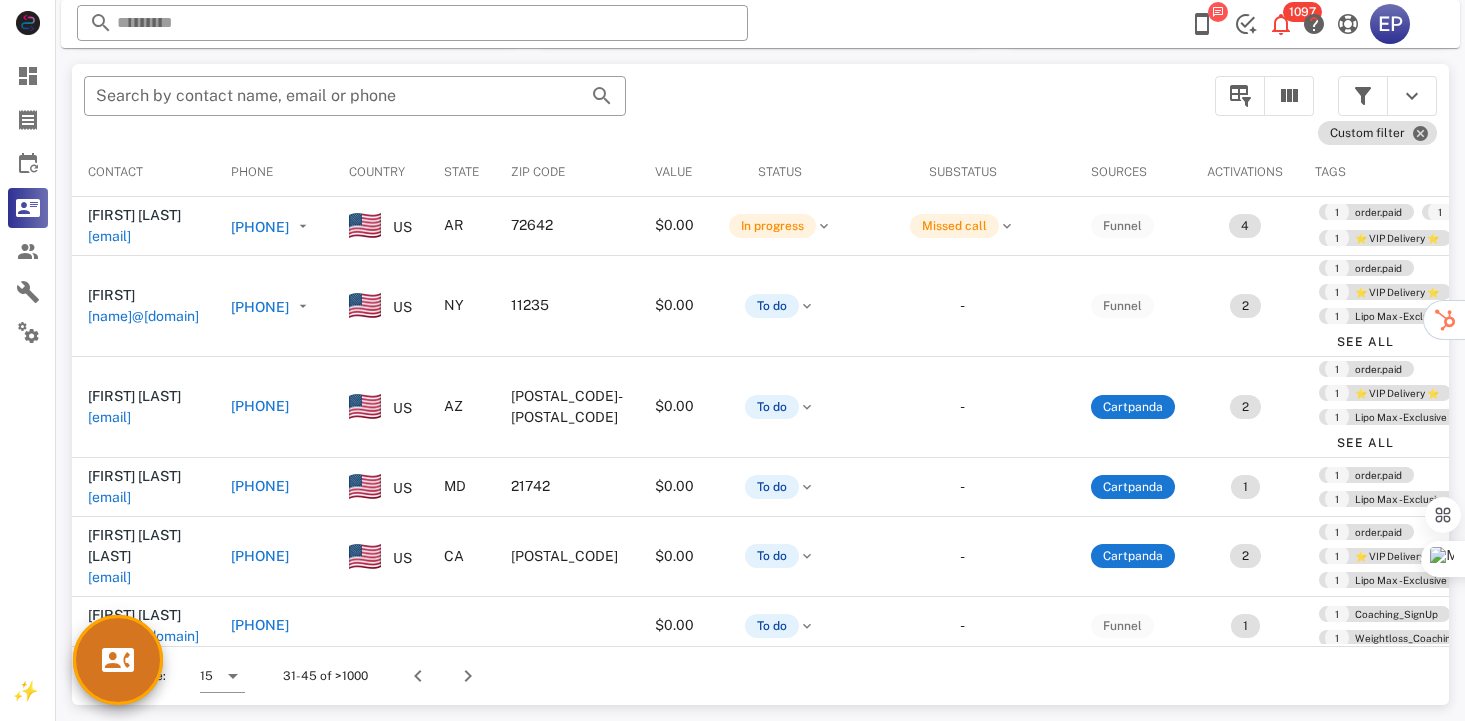 scroll, scrollTop: 378, scrollLeft: 0, axis: vertical 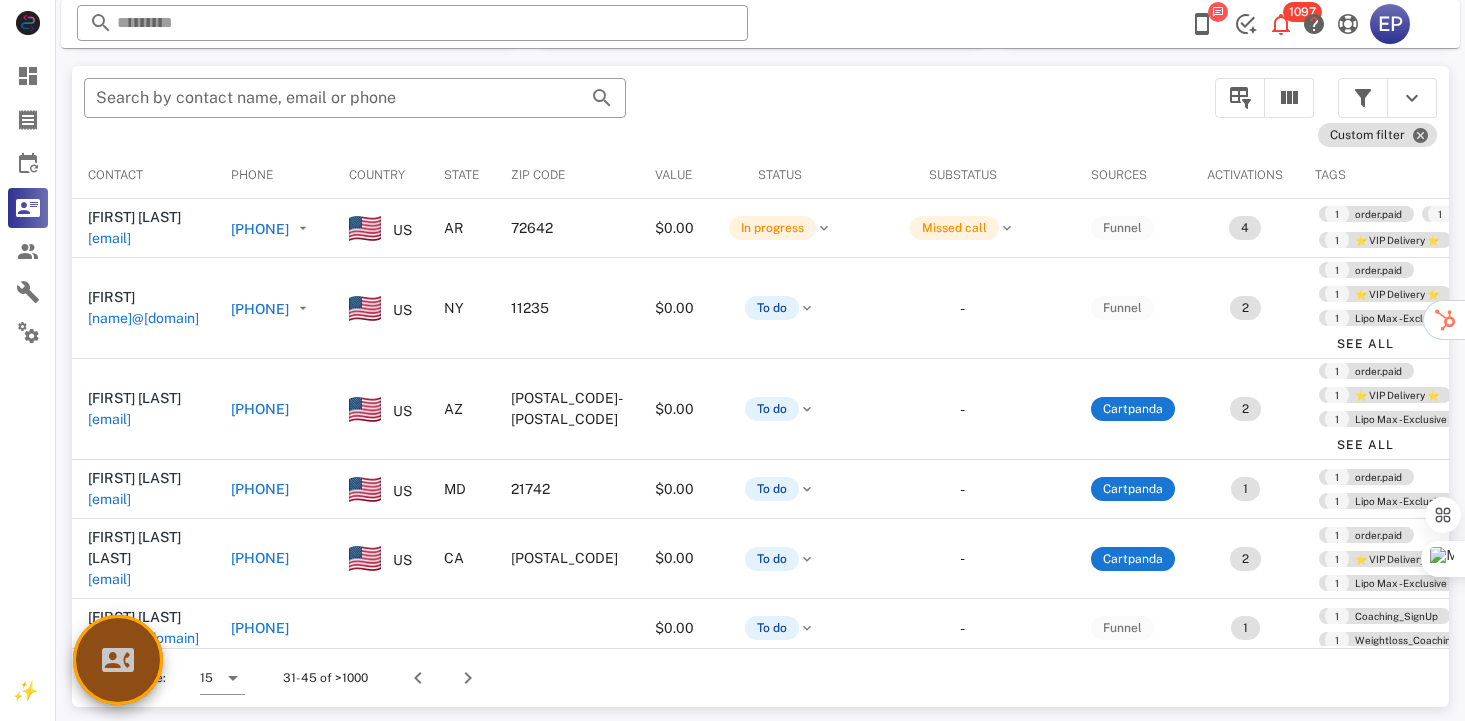 click at bounding box center (118, 660) 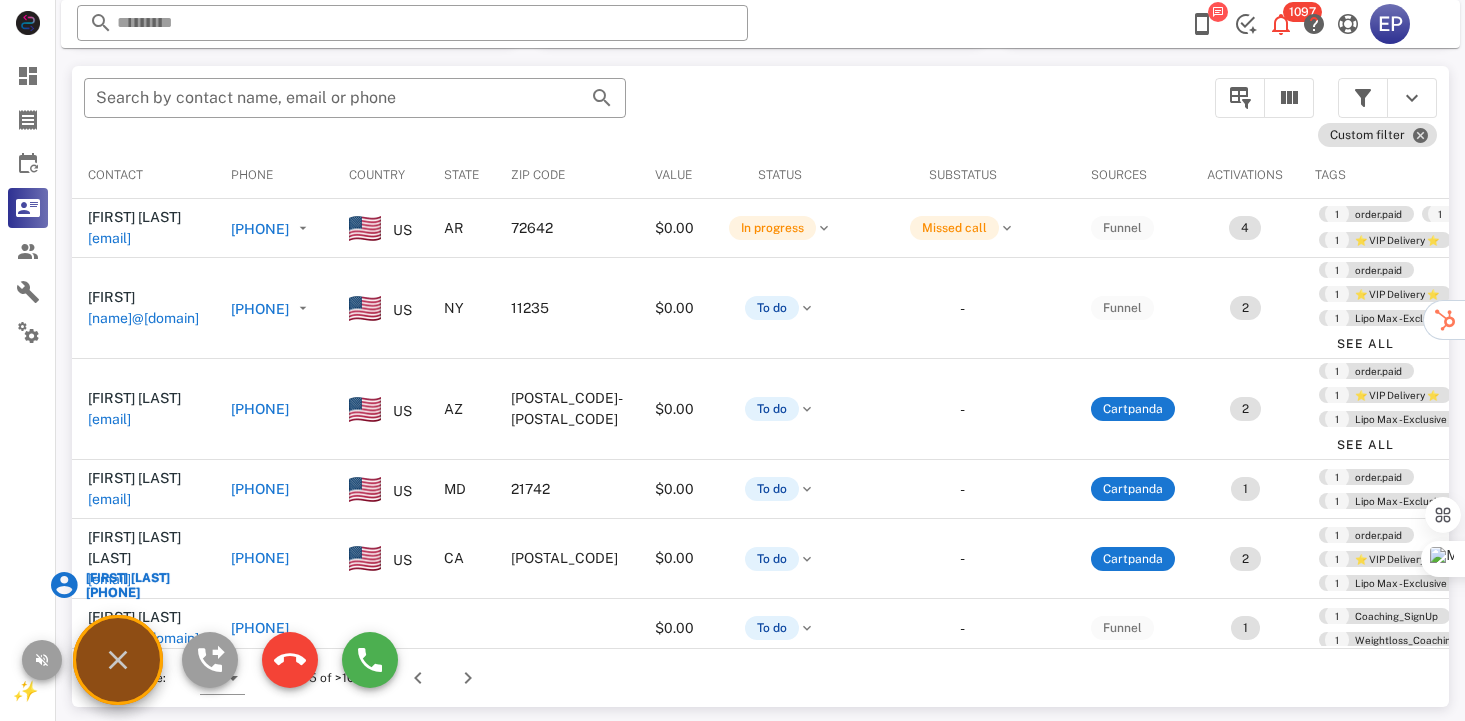 click on "[FIRST] [LAST]" at bounding box center (126, 578) 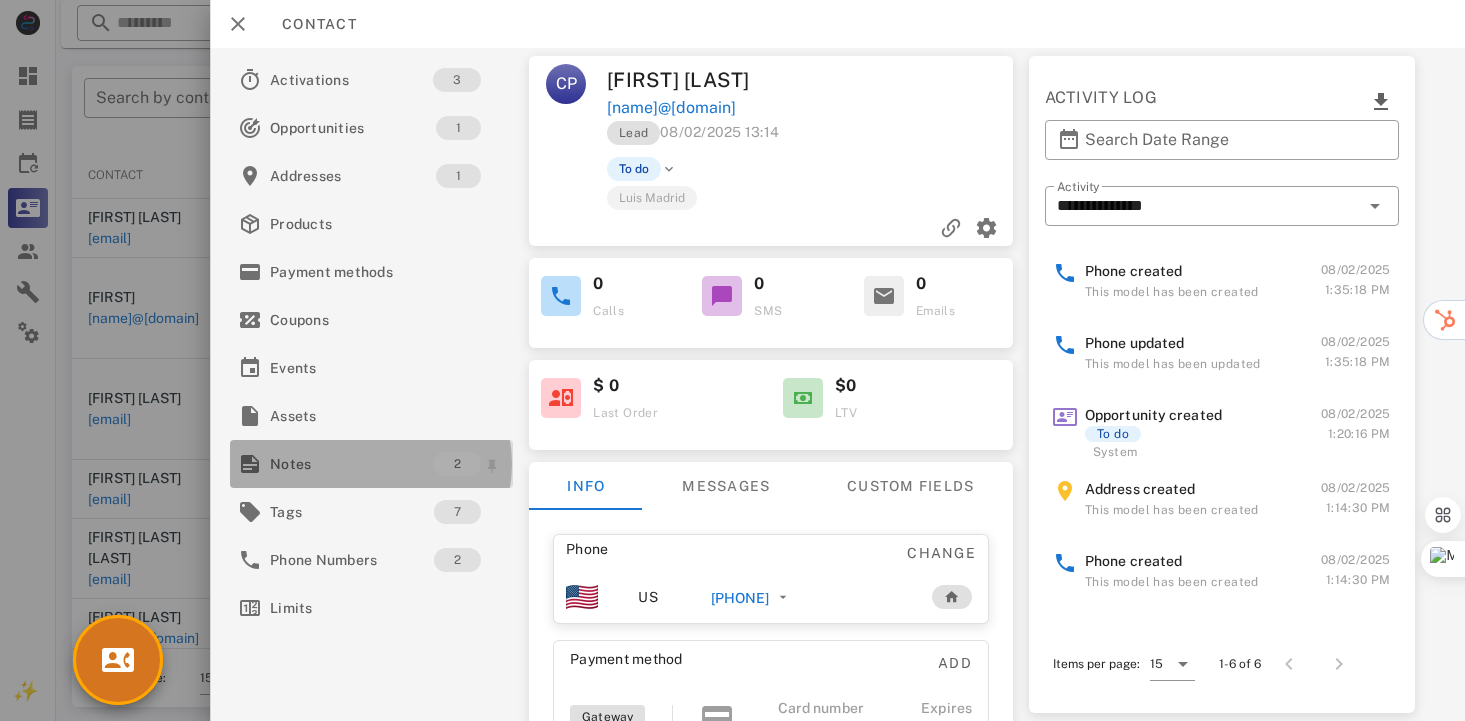 click on "Notes" at bounding box center (352, 464) 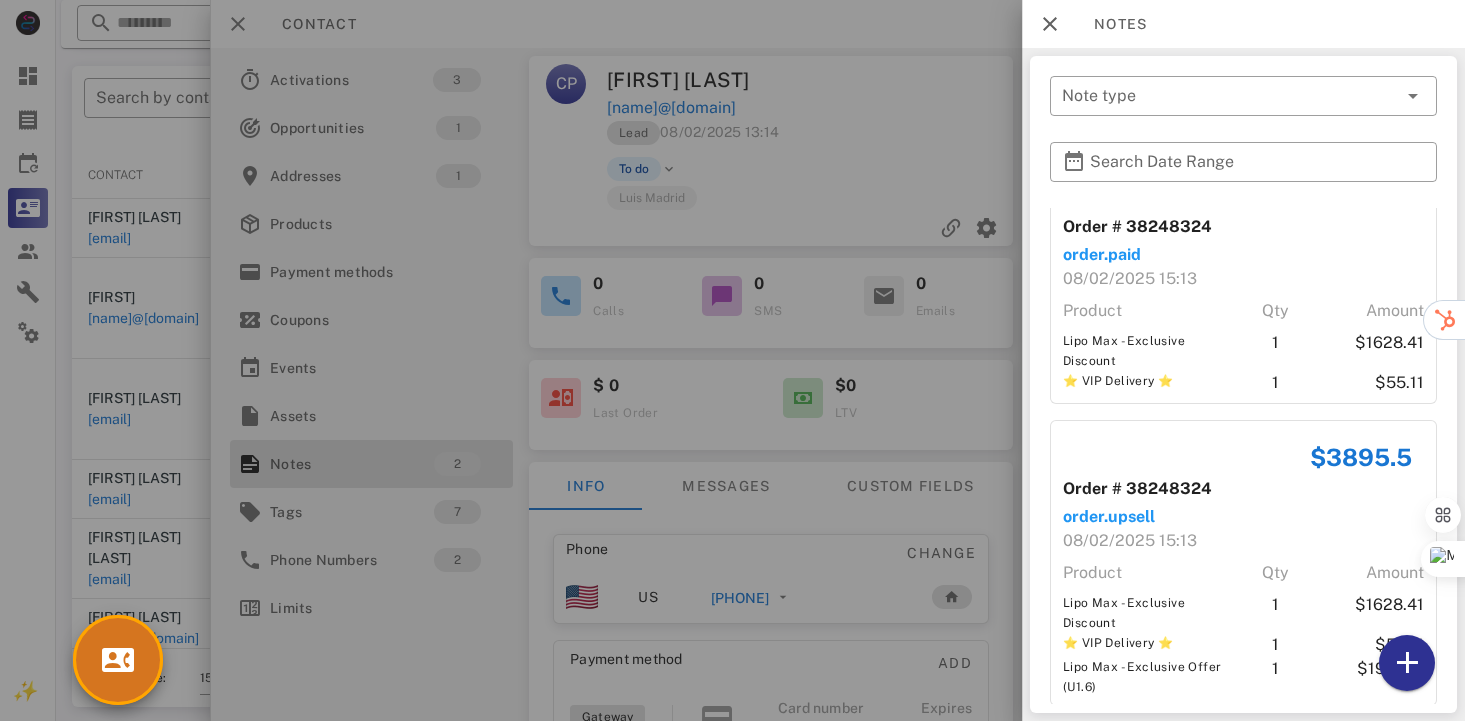 scroll, scrollTop: 80, scrollLeft: 0, axis: vertical 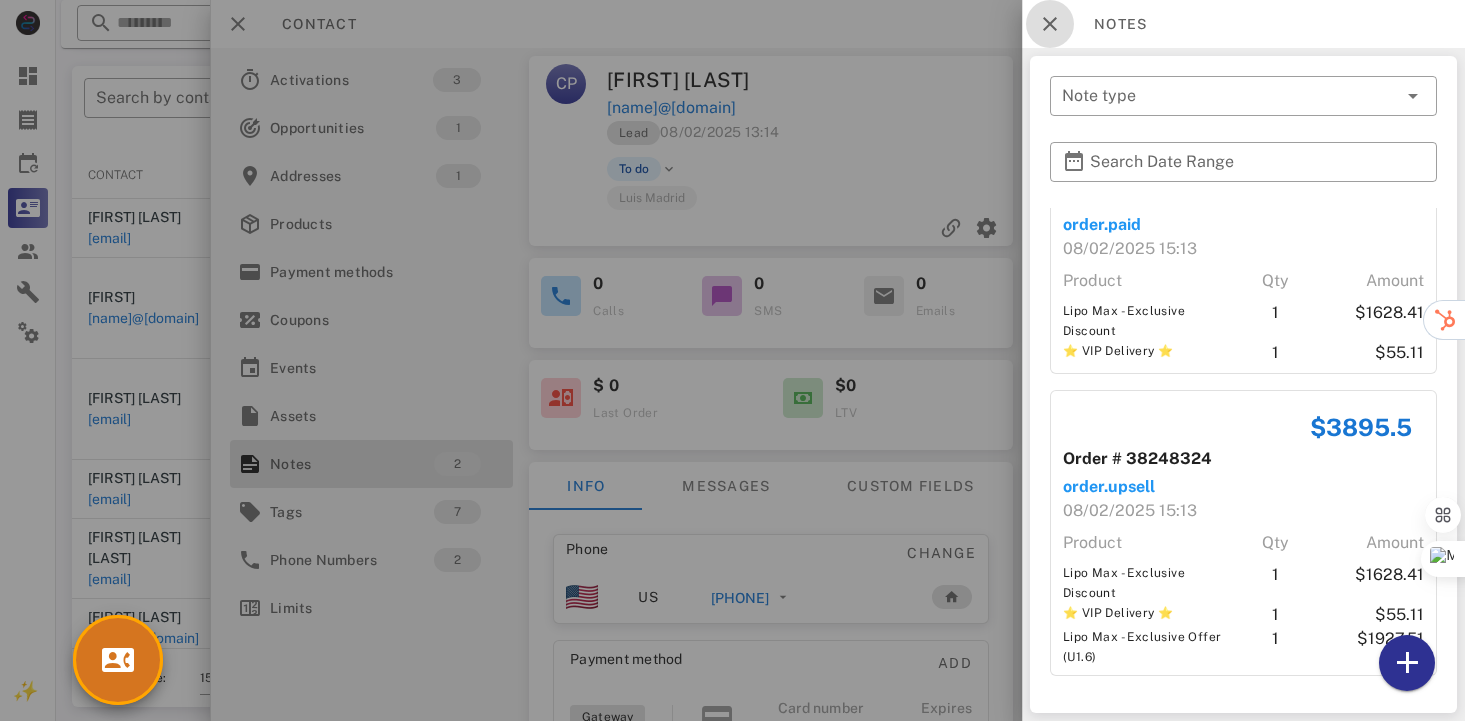 click at bounding box center (1050, 24) 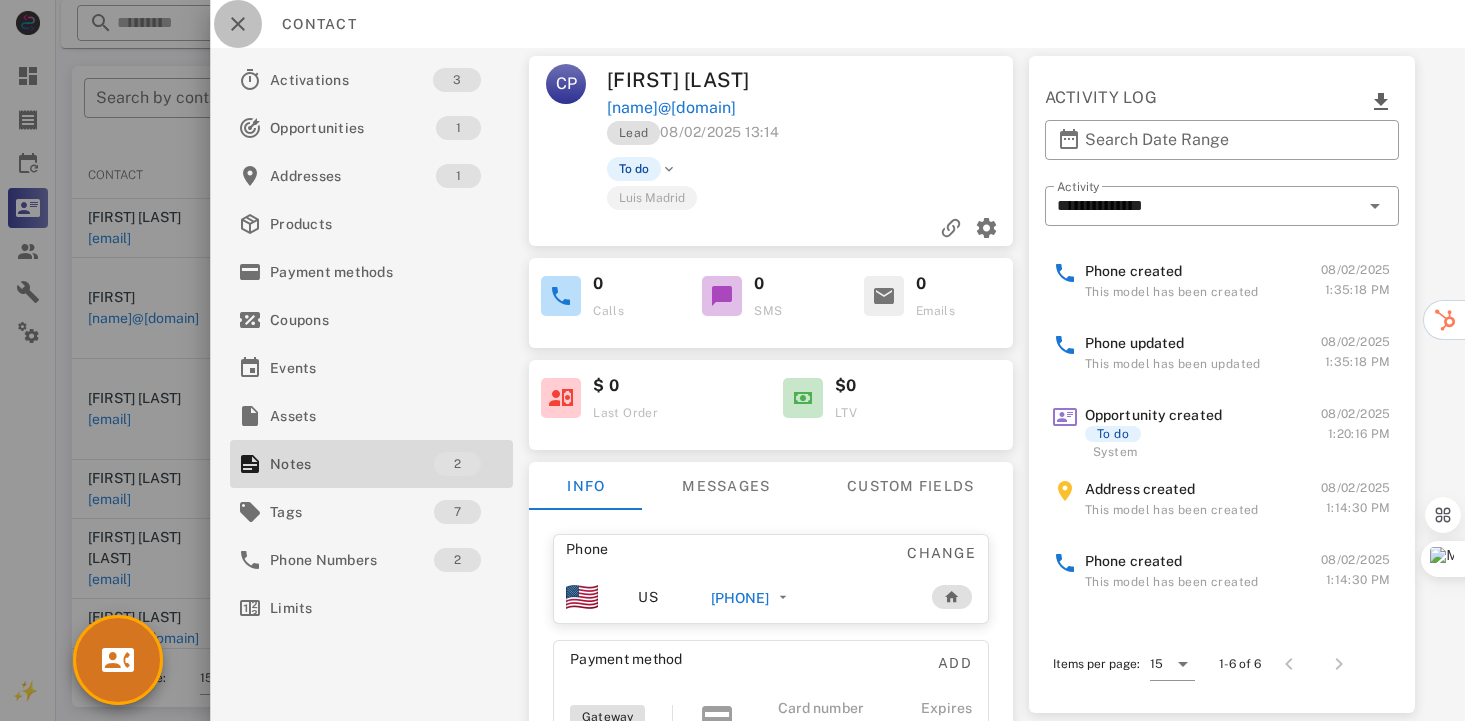 click at bounding box center [238, 24] 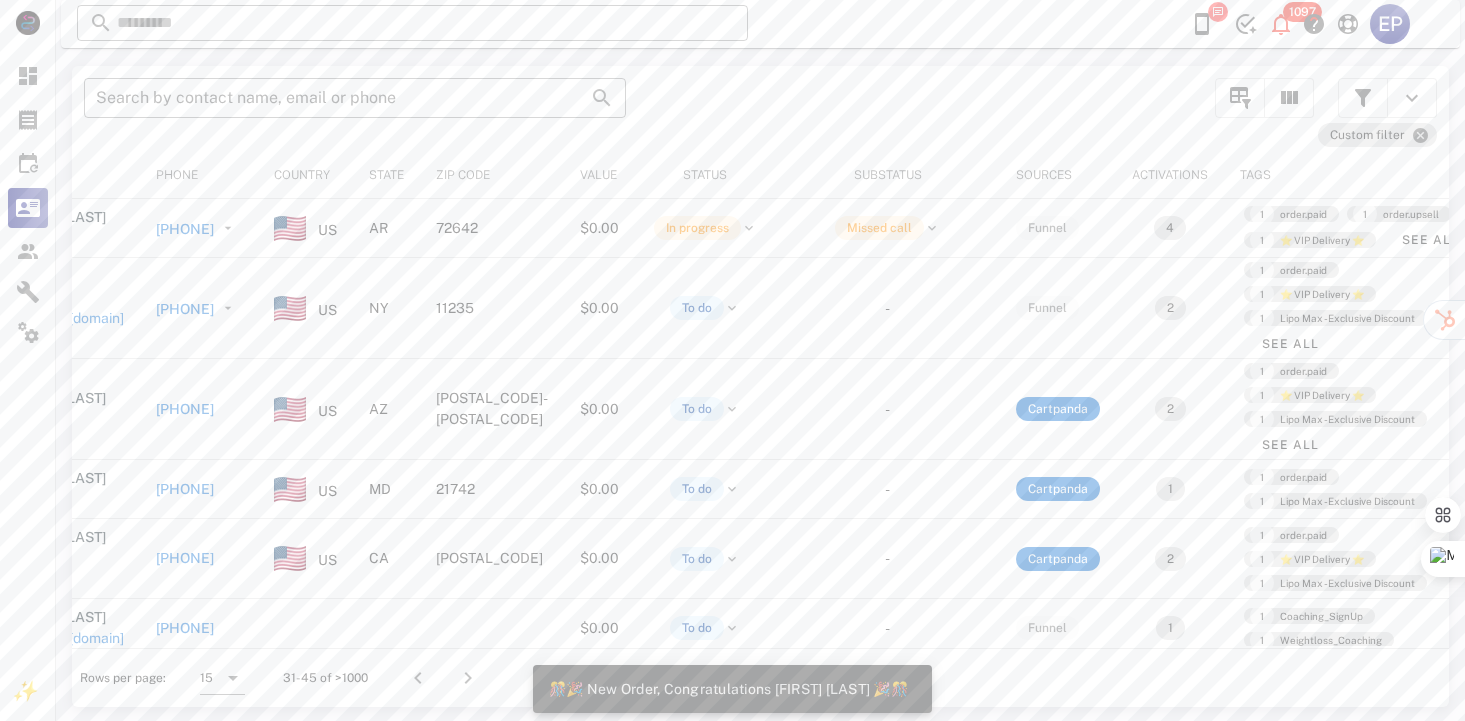 scroll, scrollTop: 0, scrollLeft: 100, axis: horizontal 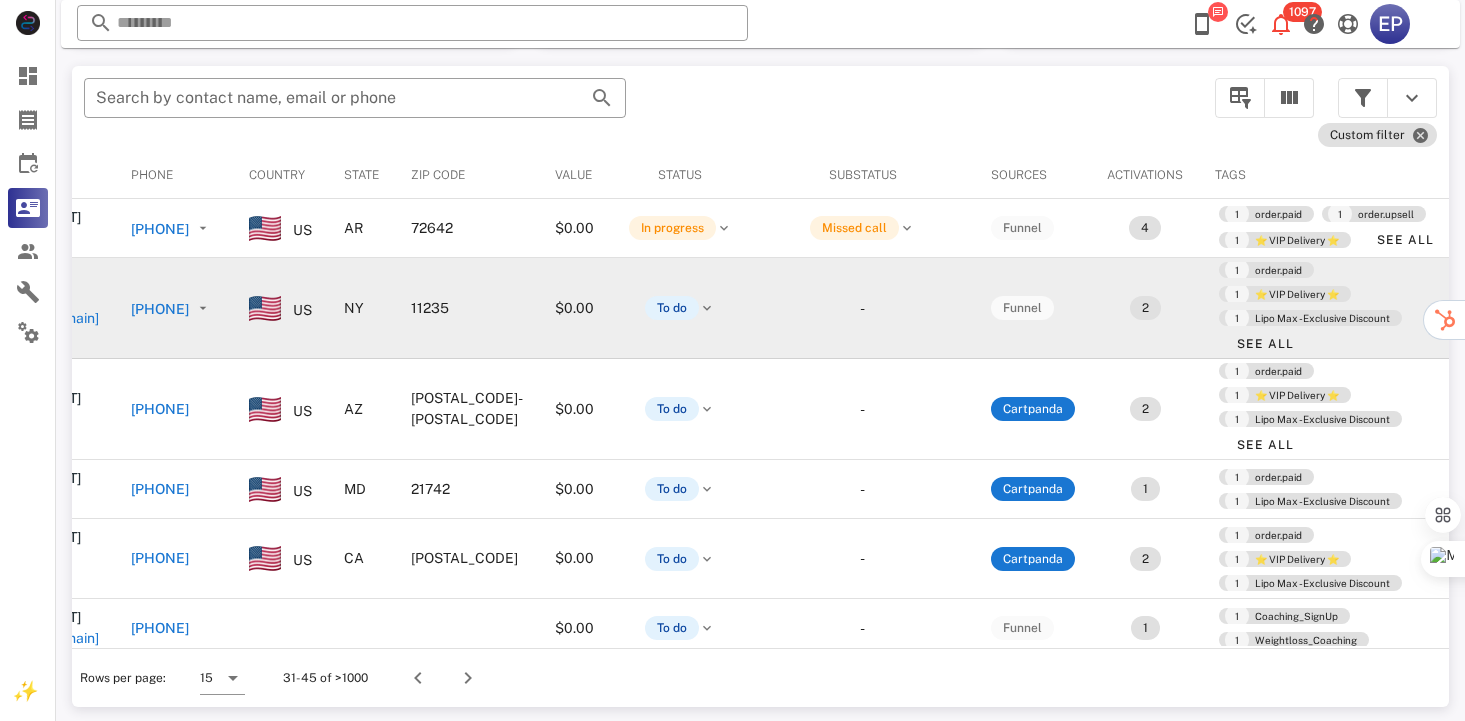 click on "[PHONE]" at bounding box center [160, 309] 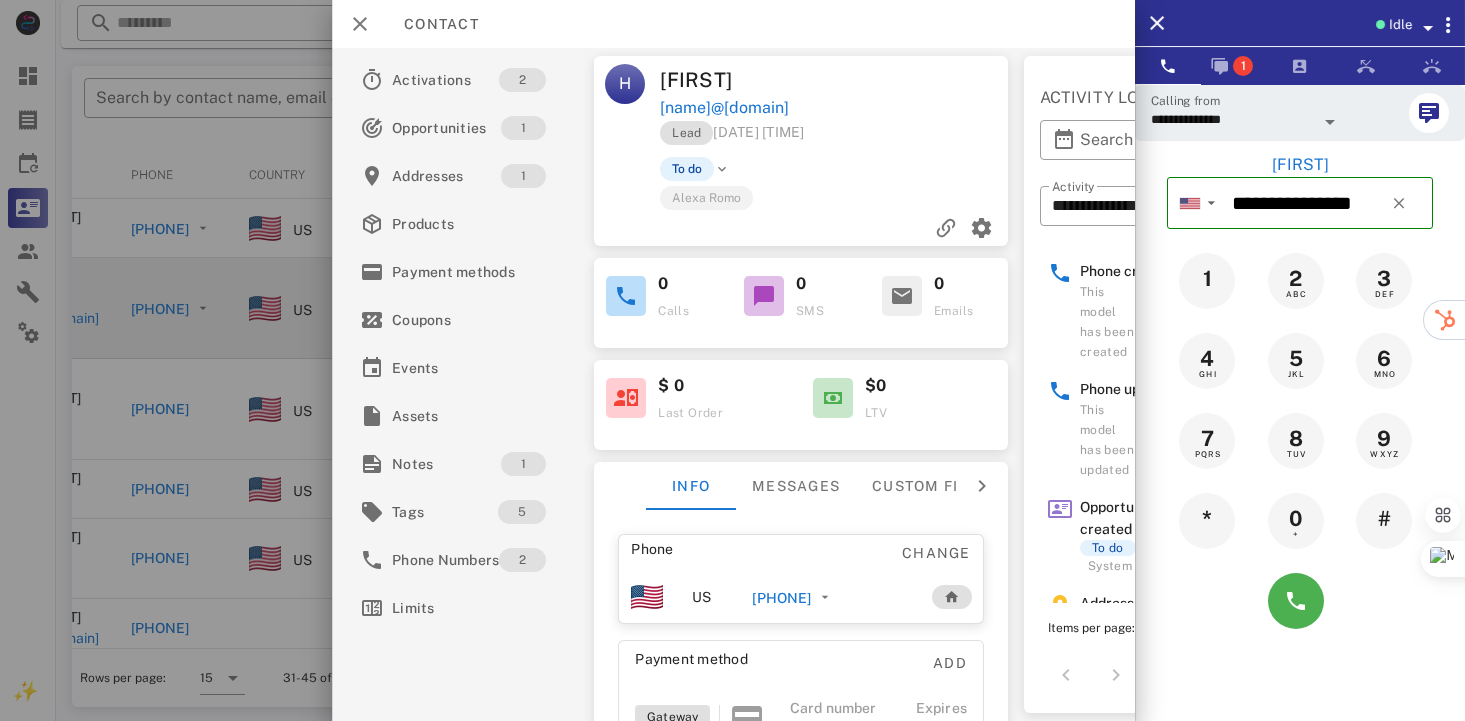 scroll, scrollTop: 241, scrollLeft: 0, axis: vertical 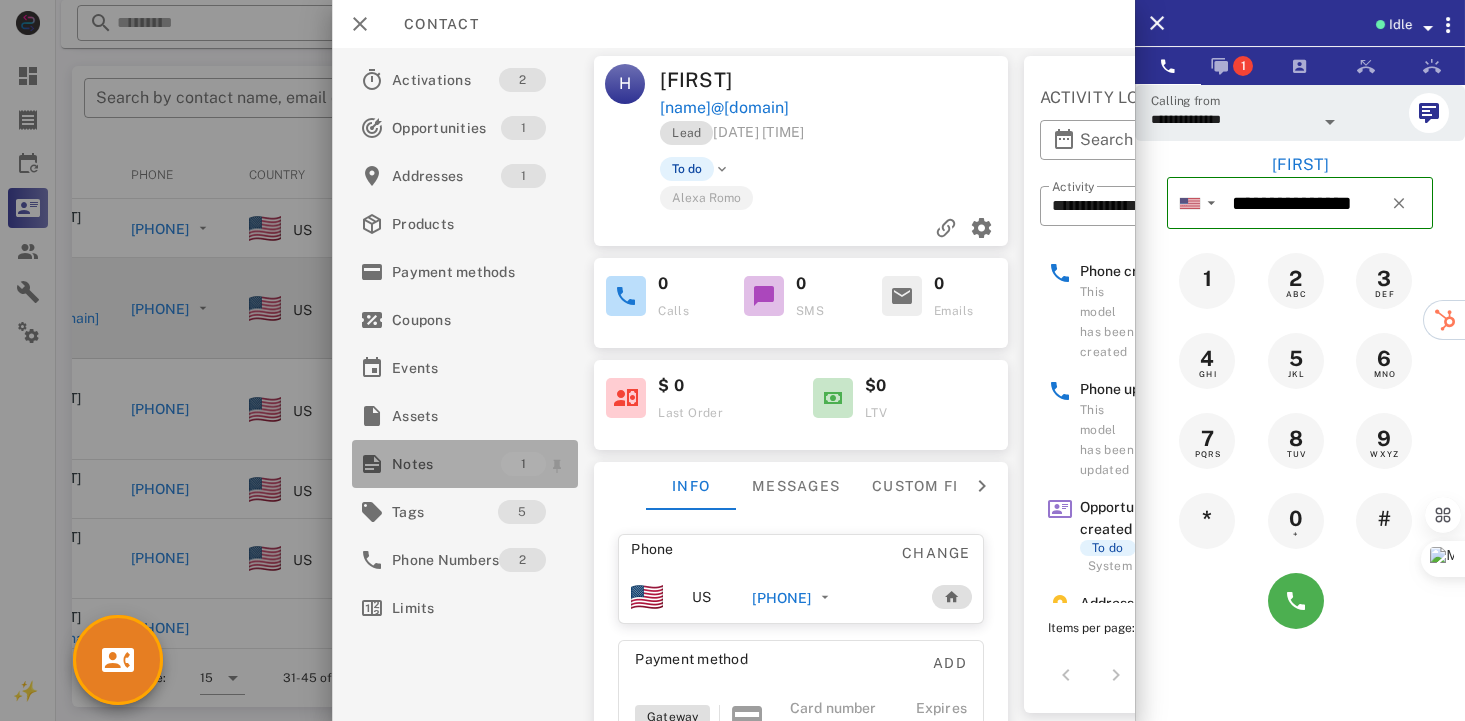 click on "Notes" at bounding box center (446, 464) 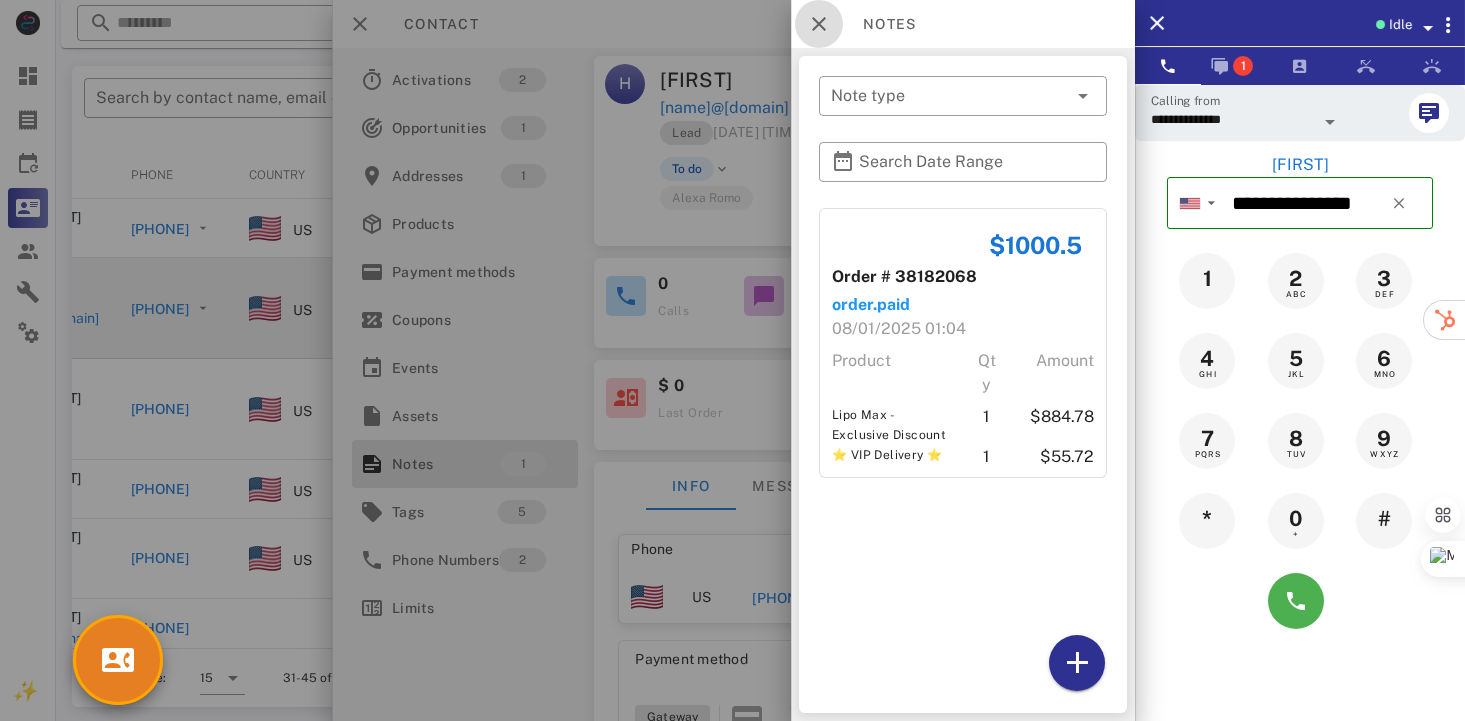 click at bounding box center (819, 24) 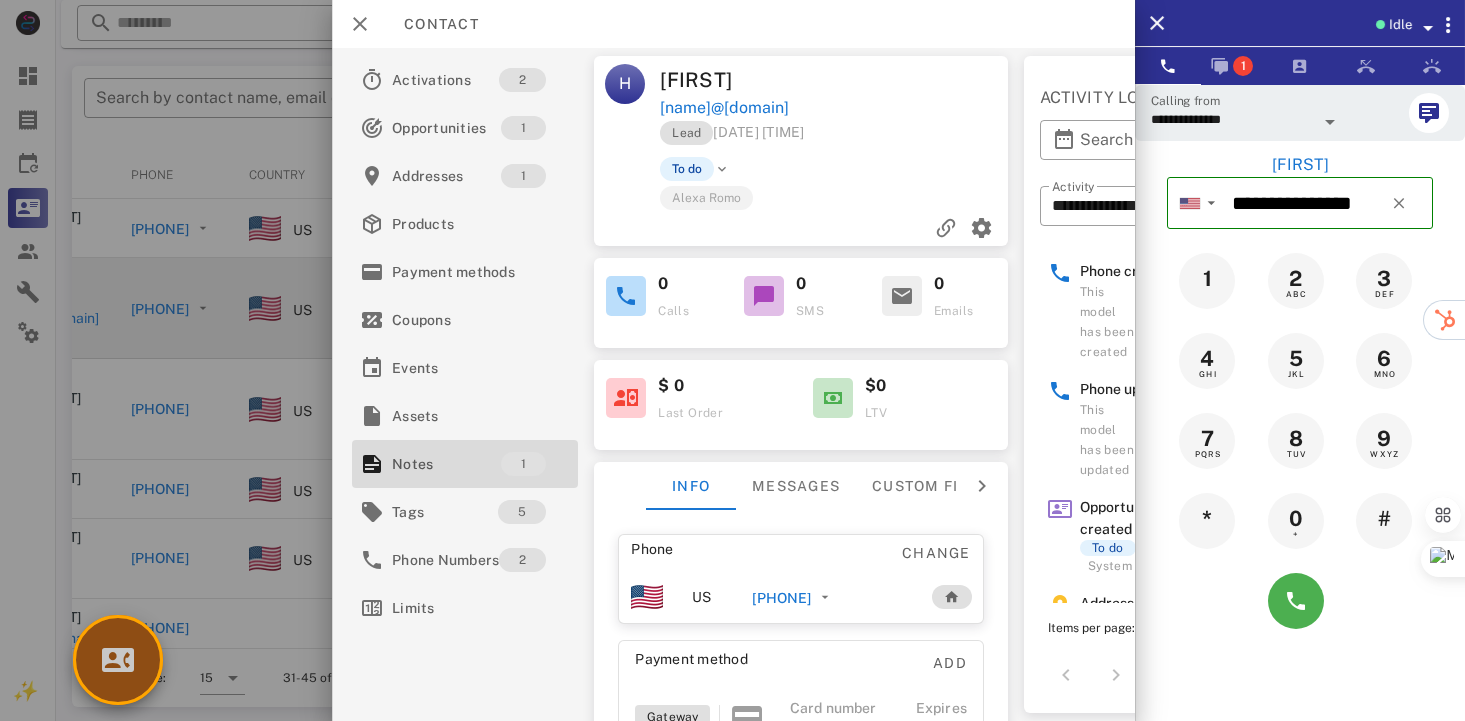 click at bounding box center [118, 660] 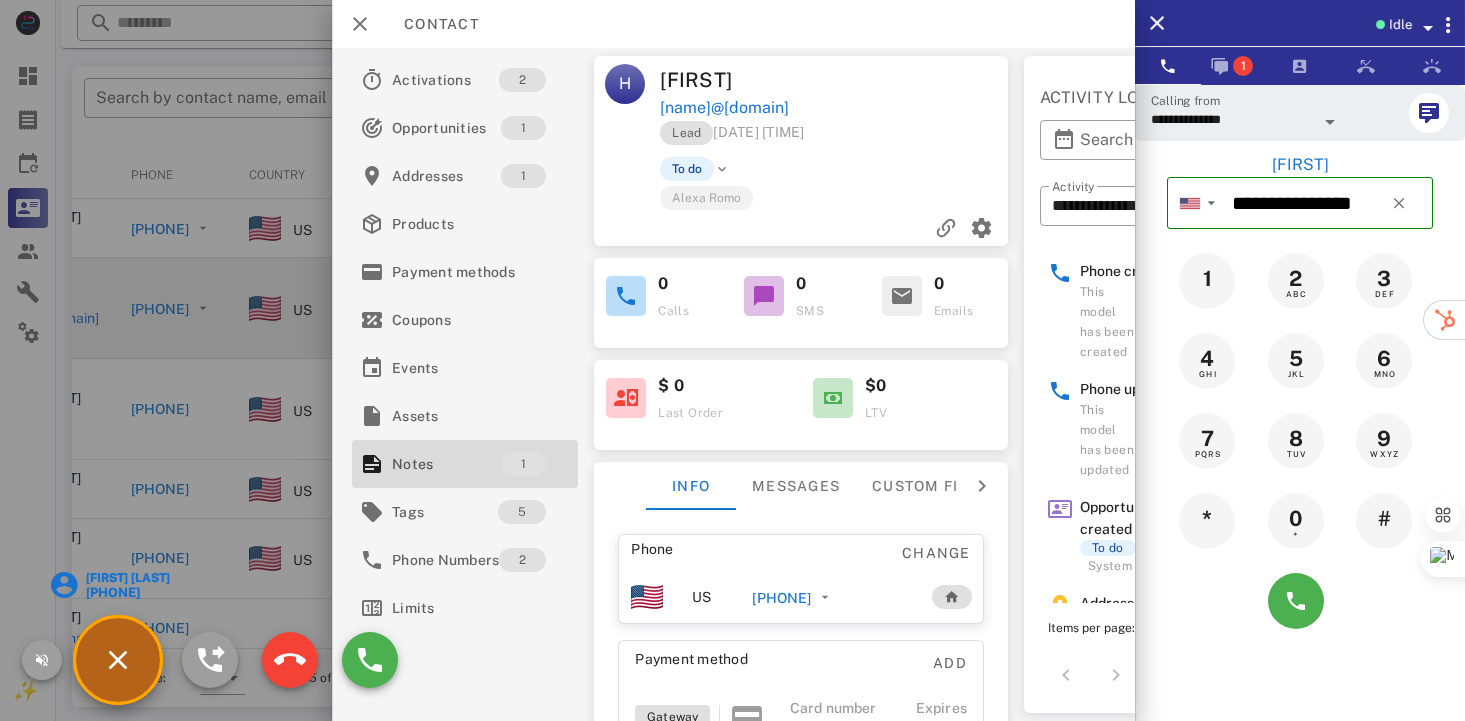 click on "[FIRST] [LAST]" at bounding box center [126, 578] 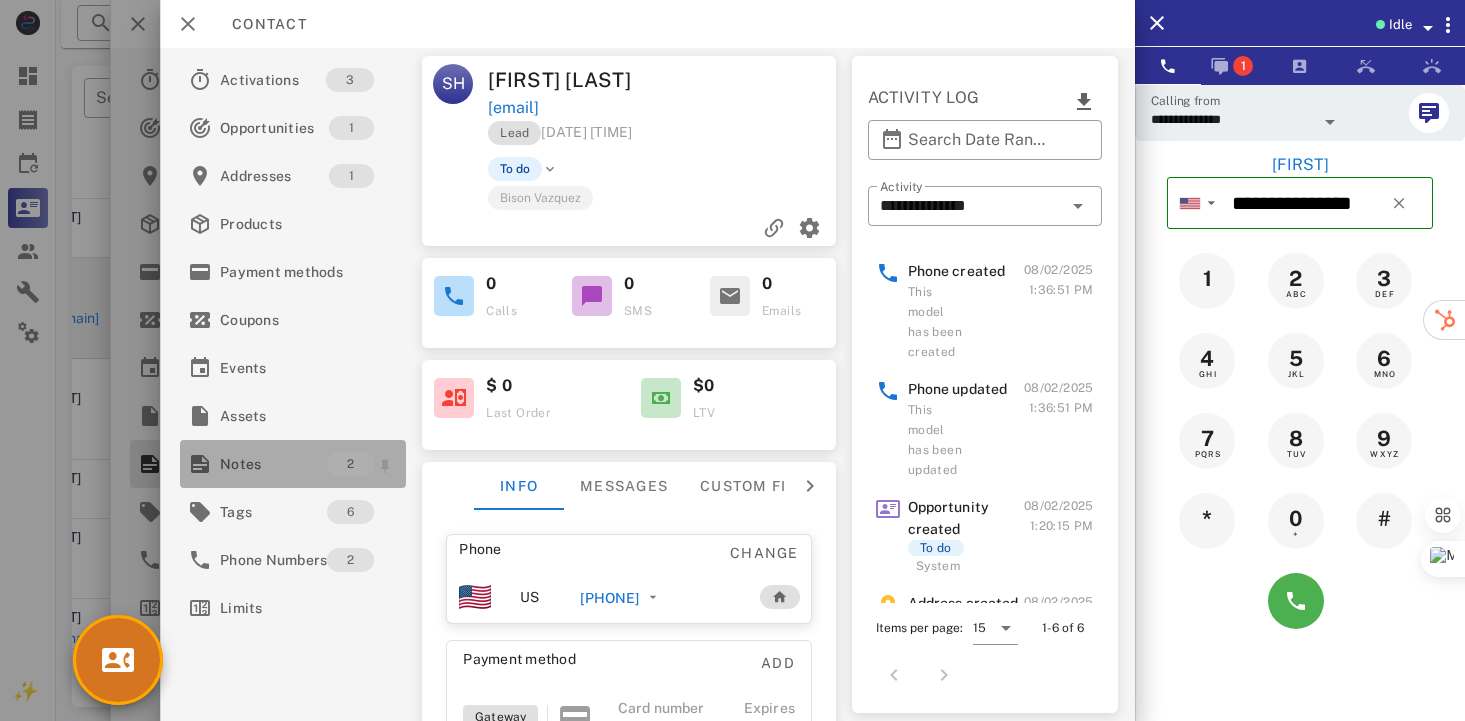 click on "Notes" at bounding box center (273, 464) 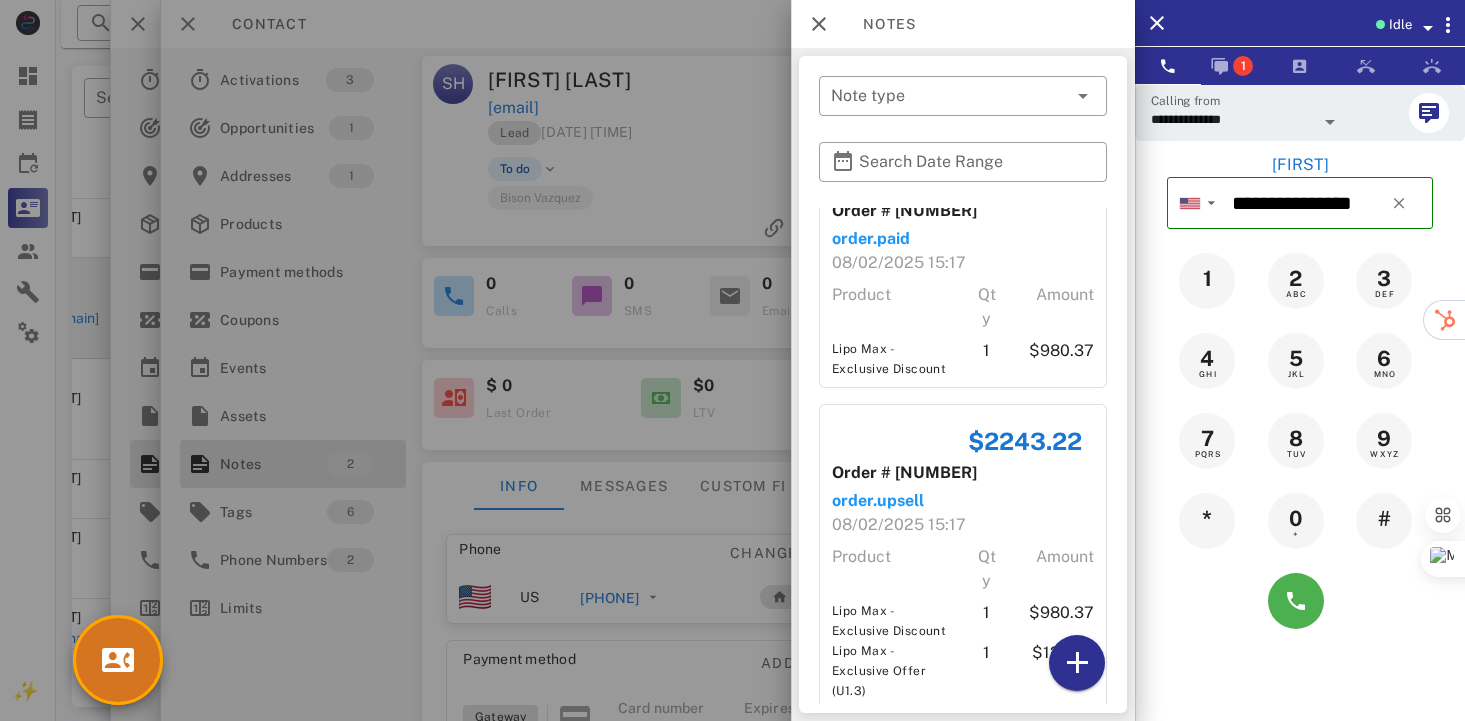 scroll, scrollTop: 100, scrollLeft: 0, axis: vertical 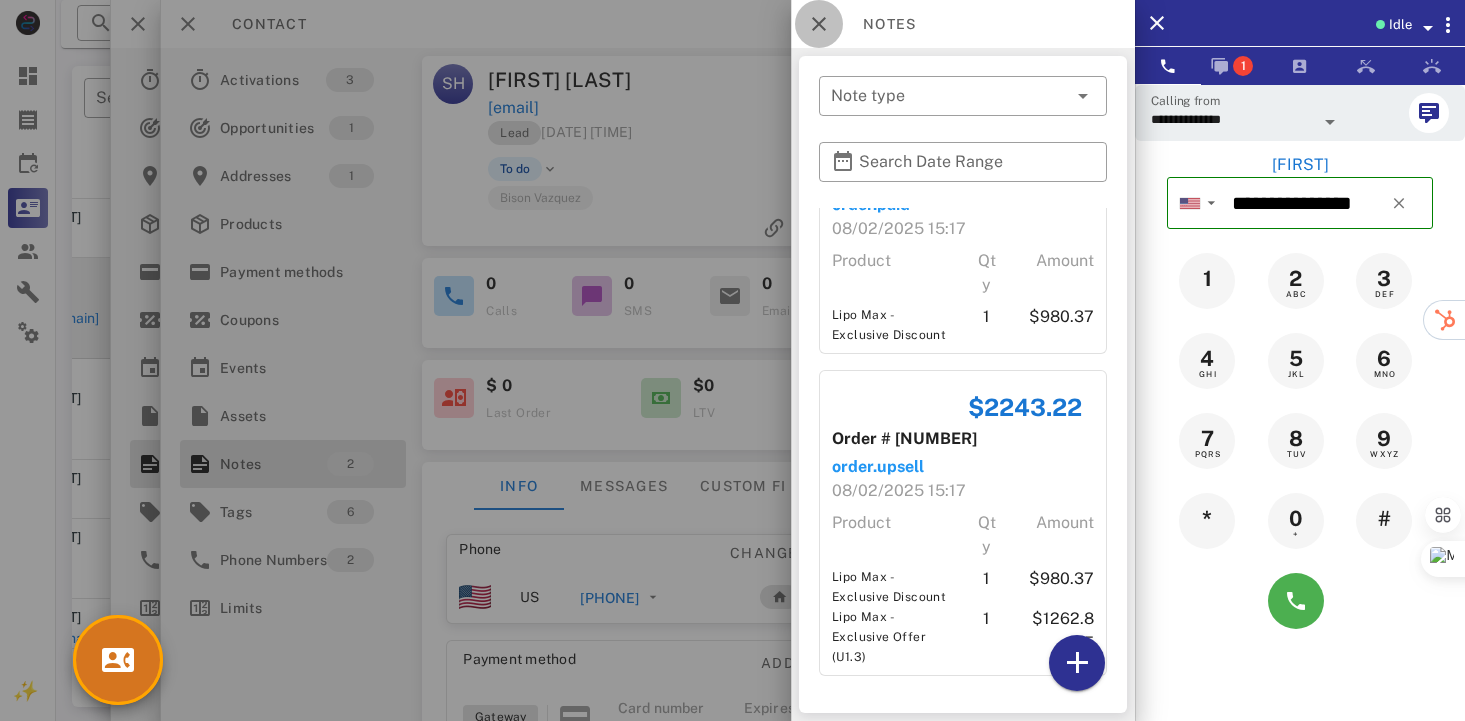click at bounding box center (819, 24) 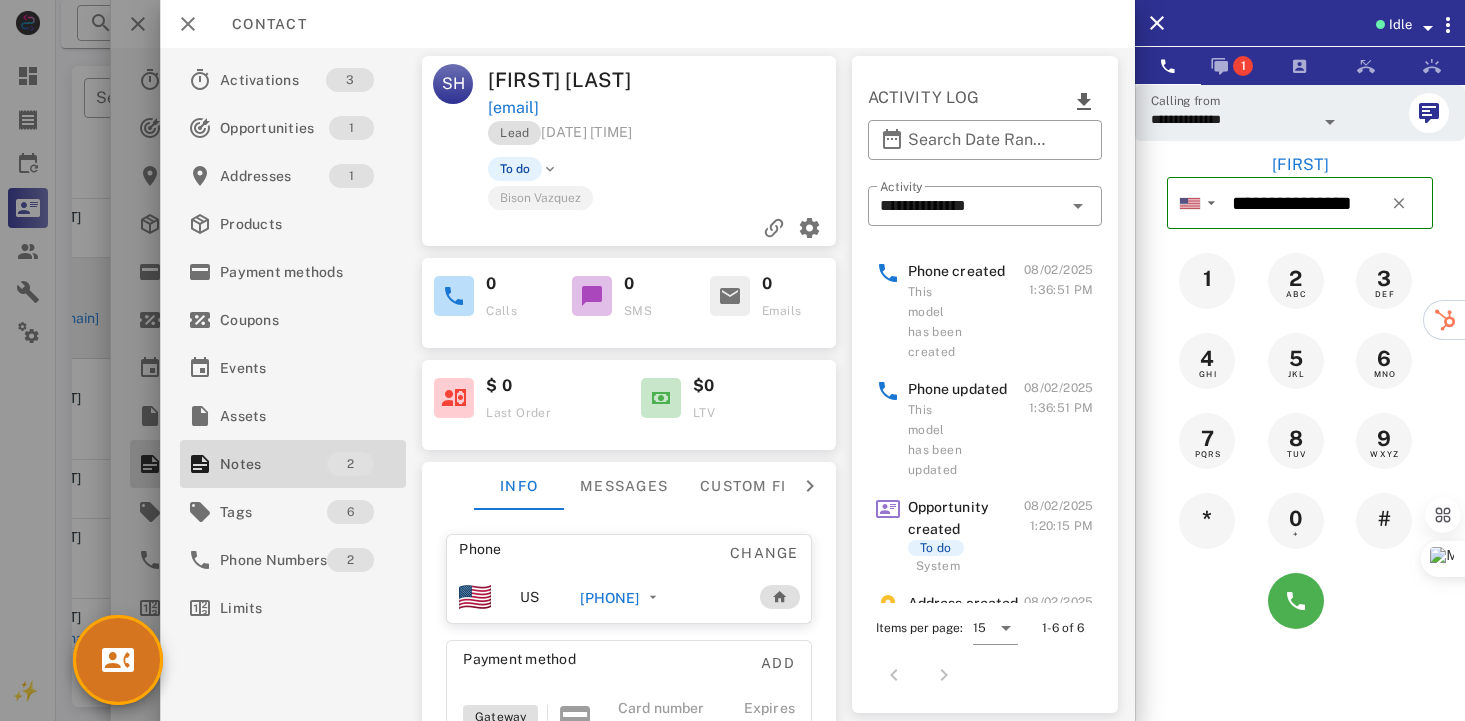 click on "**********" at bounding box center (985, 384) 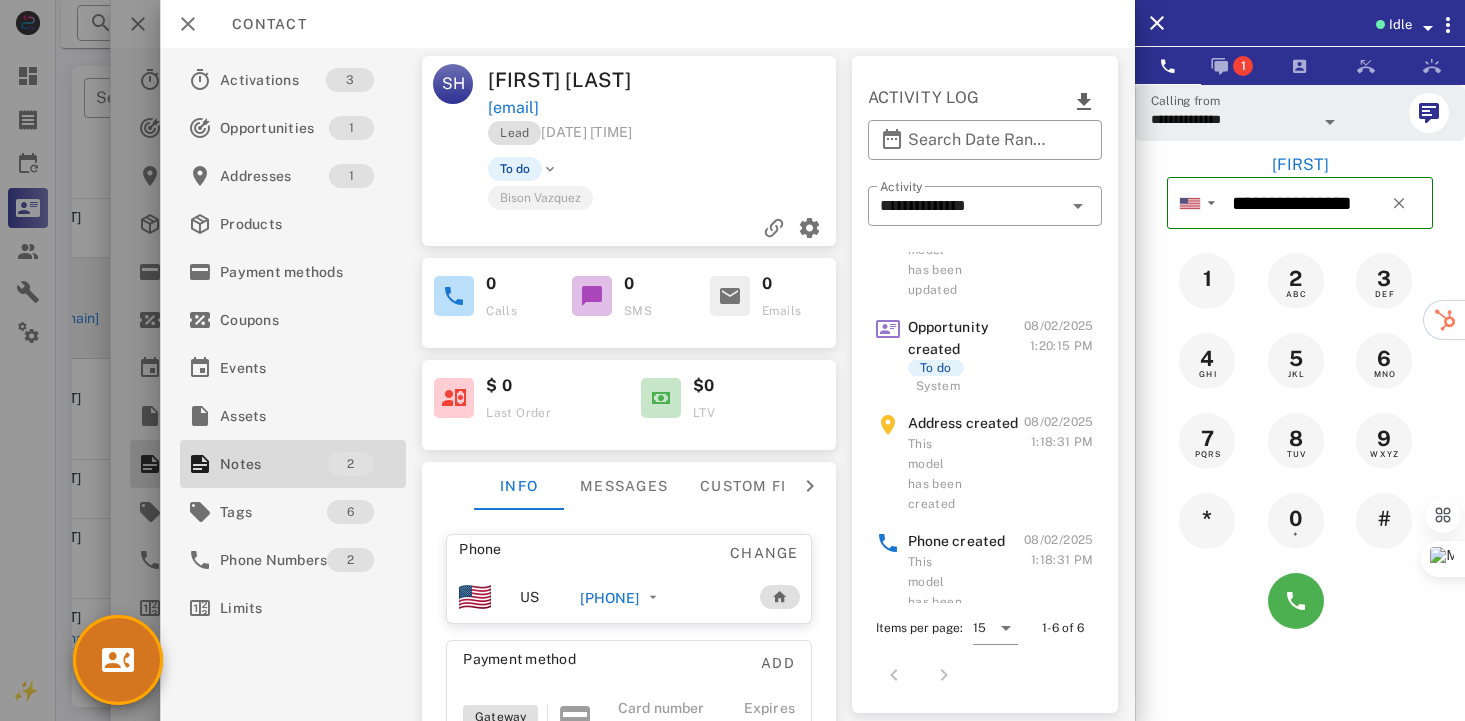 scroll, scrollTop: 0, scrollLeft: 0, axis: both 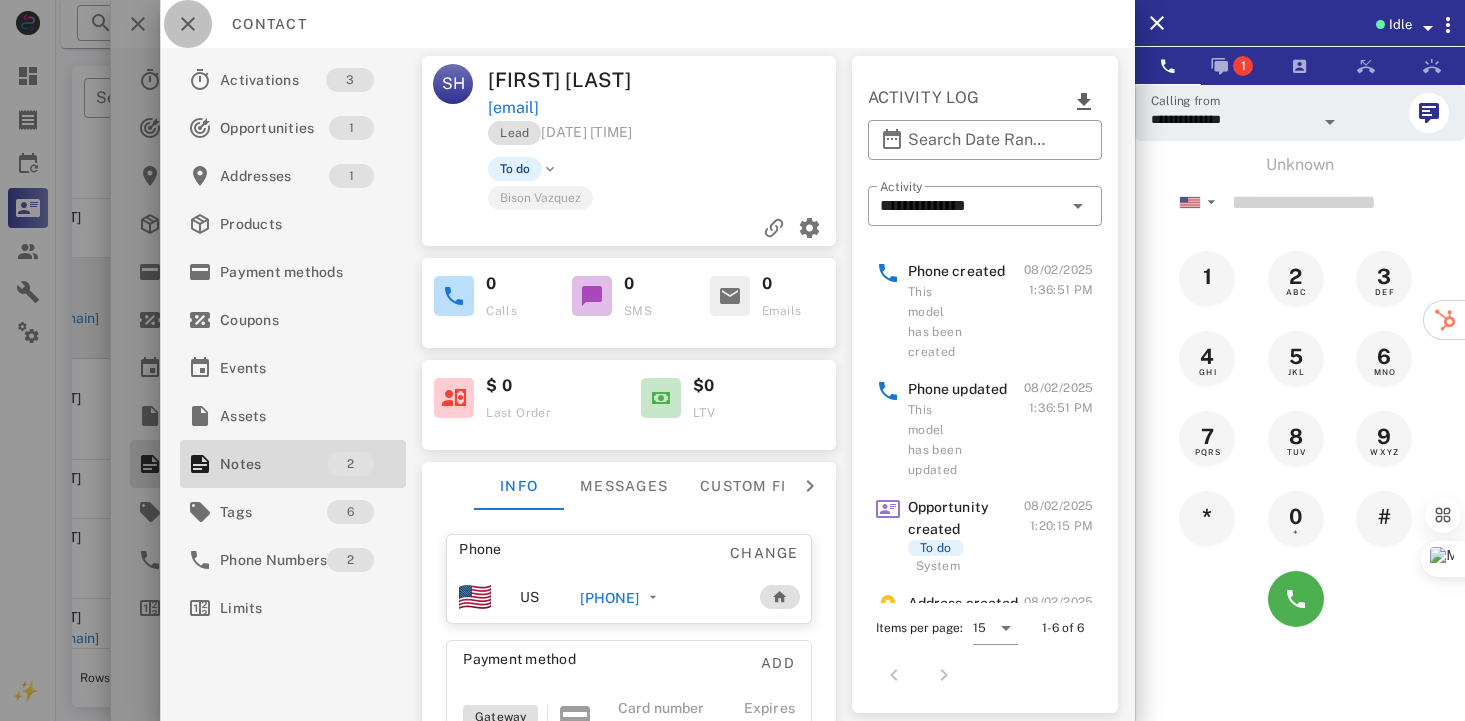 click at bounding box center (188, 24) 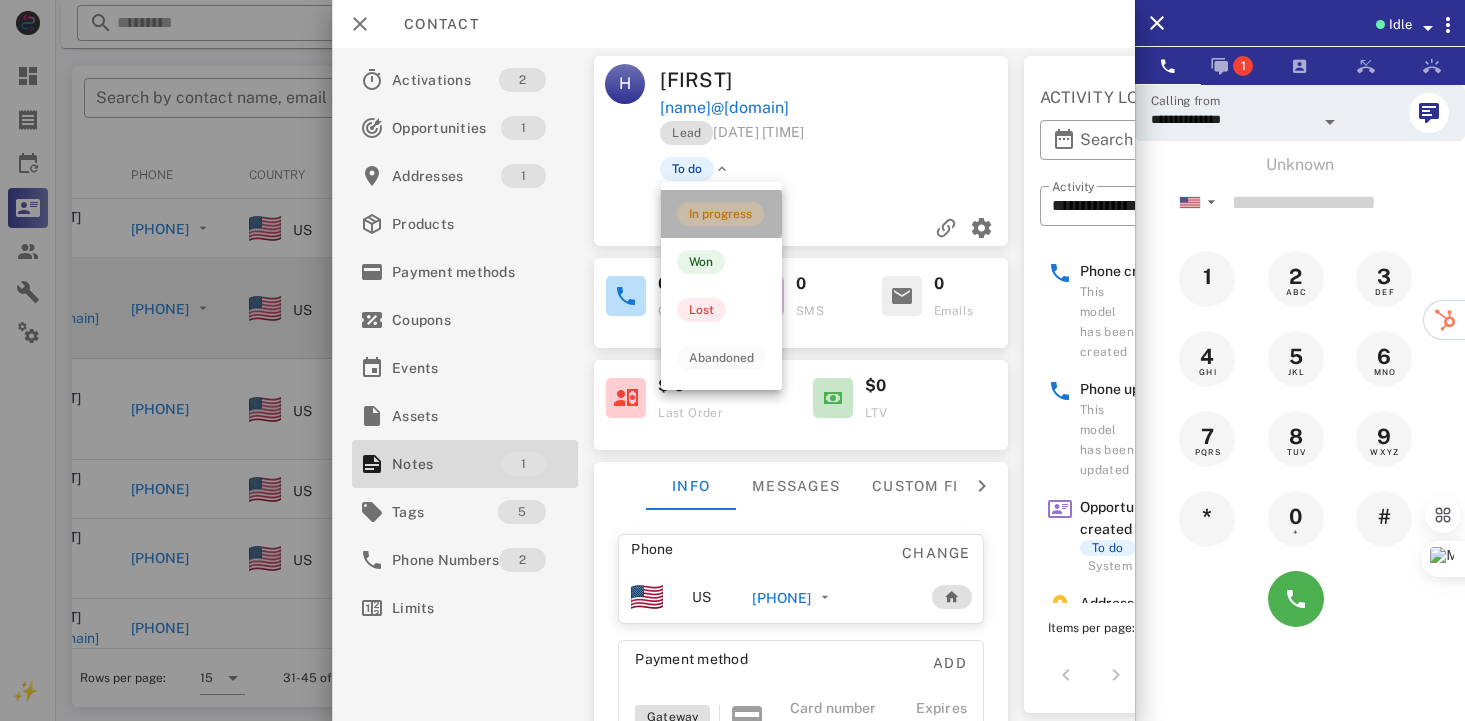click on "In progress" at bounding box center [720, 214] 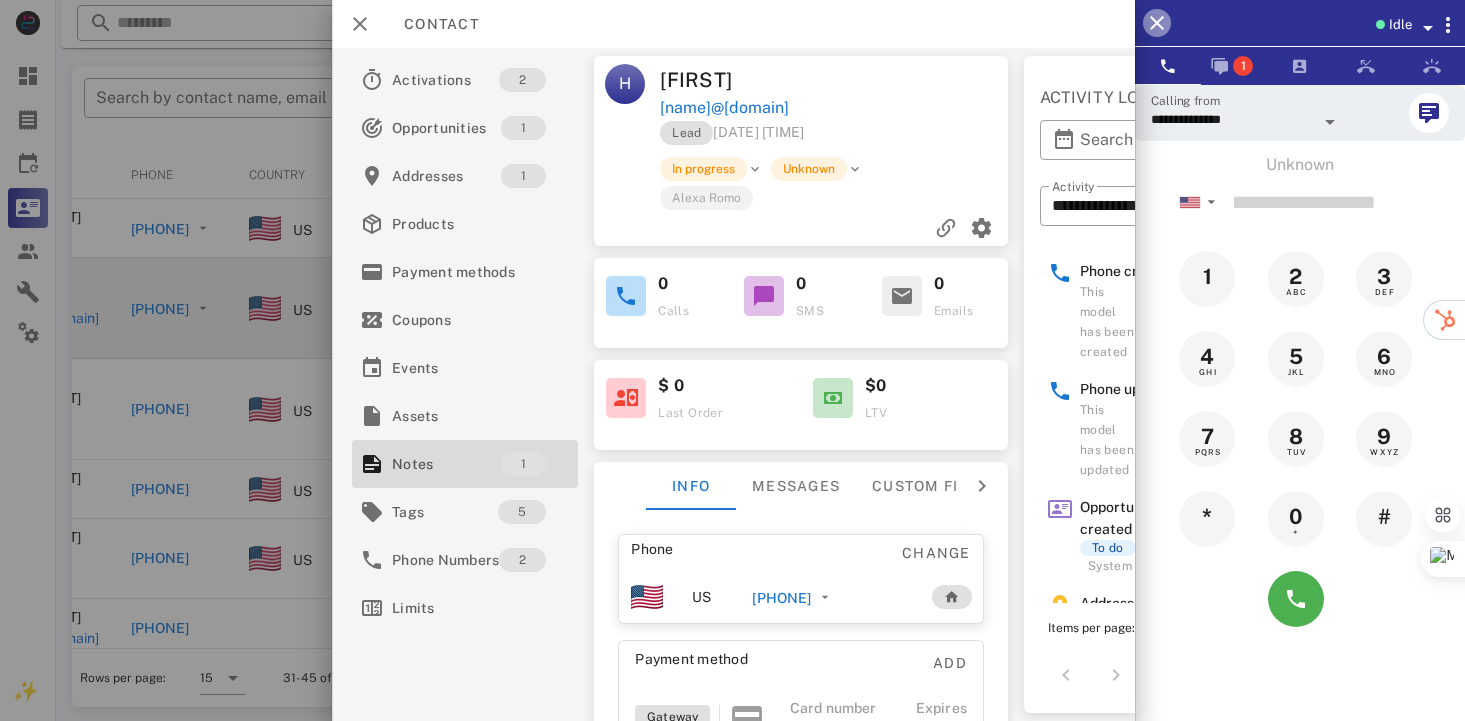 click at bounding box center (1157, 23) 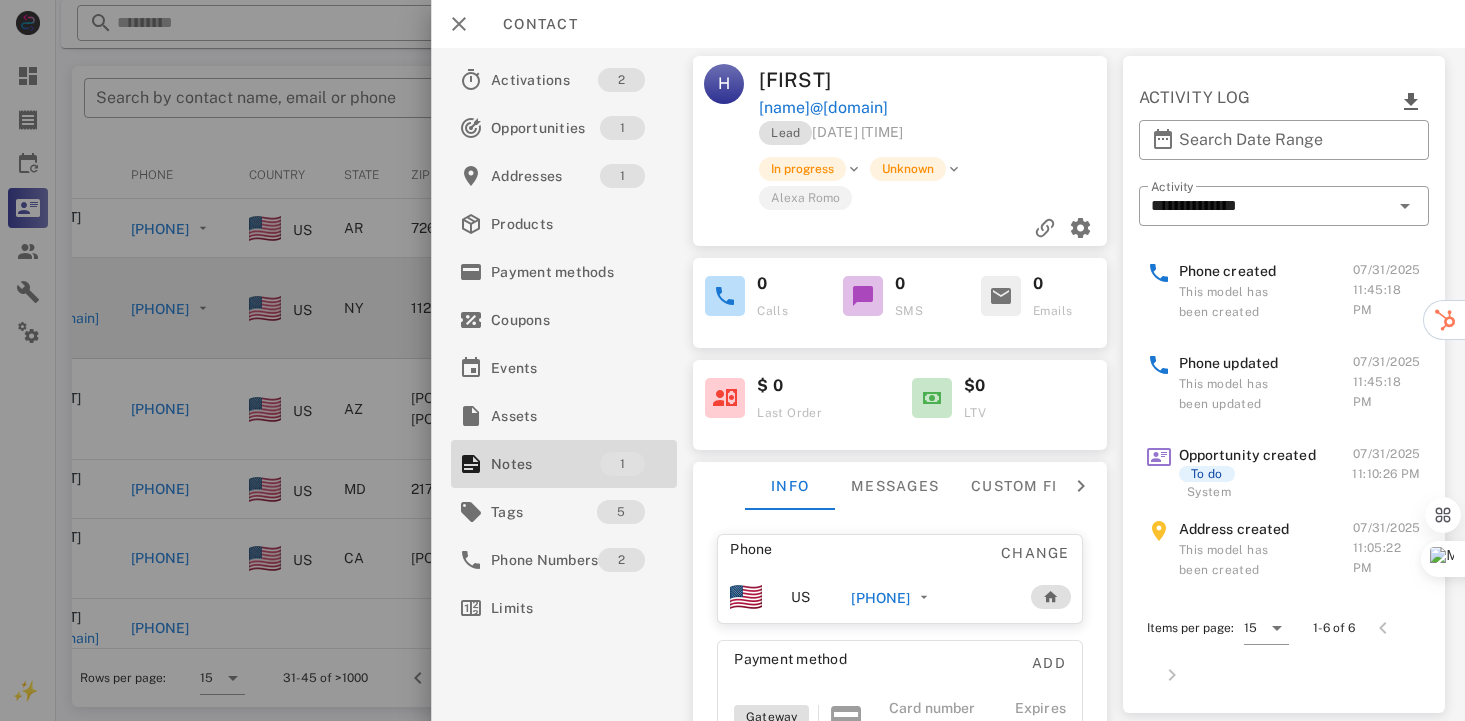 click on "[PHONE]" at bounding box center [881, 598] 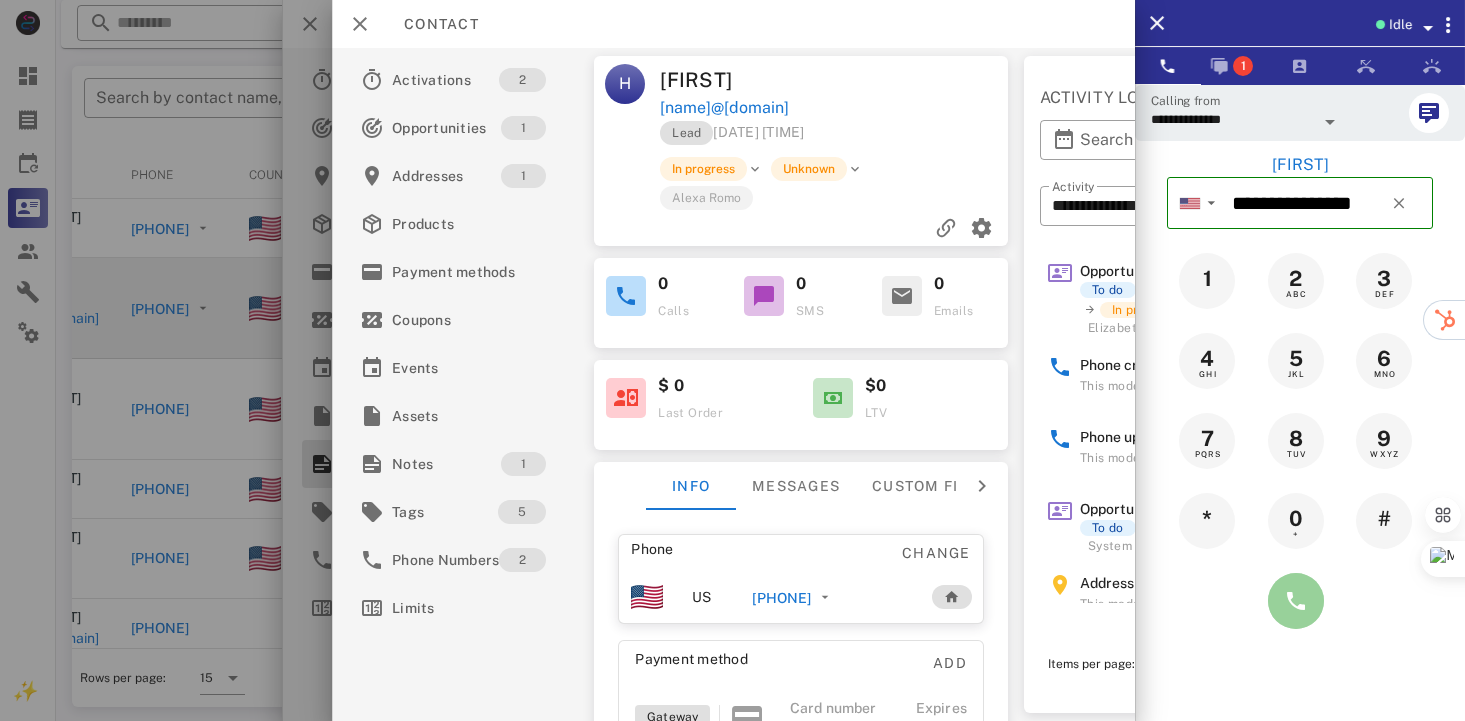 click at bounding box center [1296, 601] 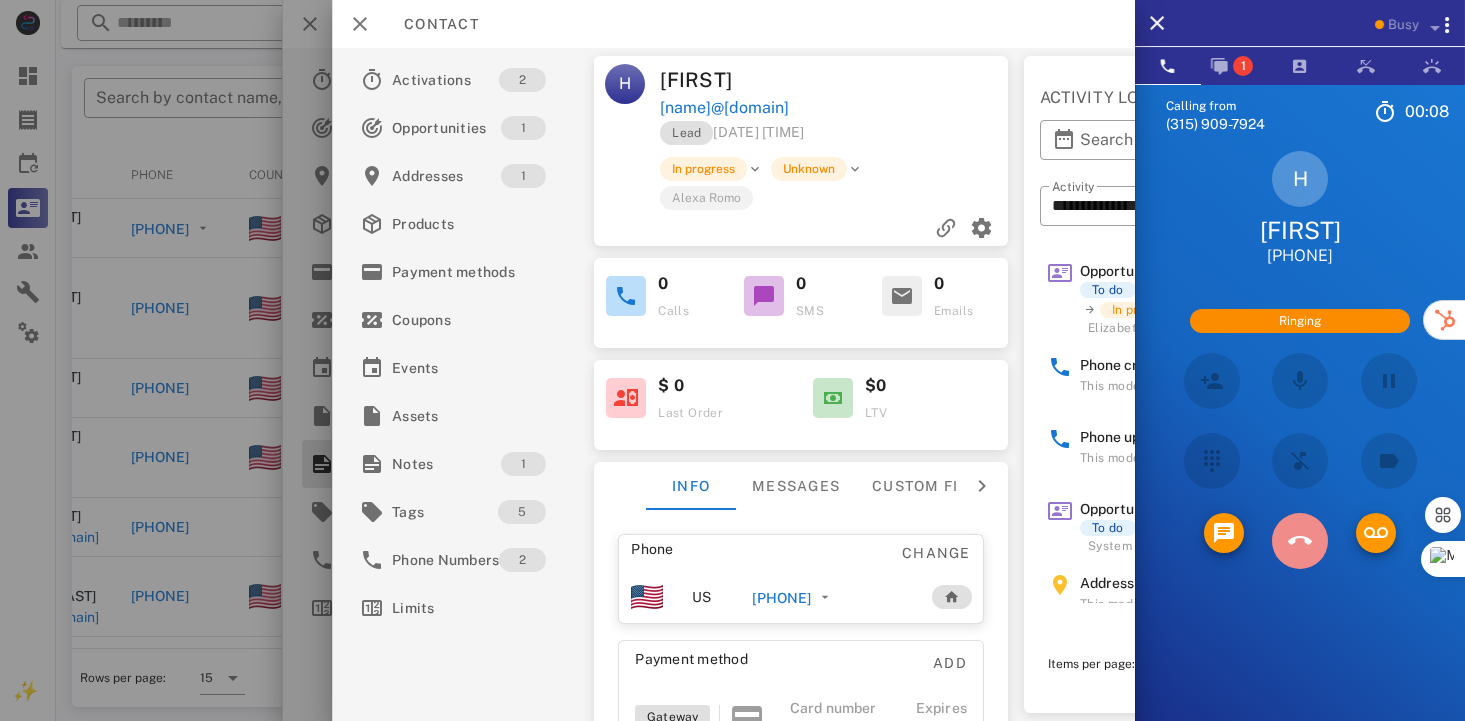 click at bounding box center [1300, 541] 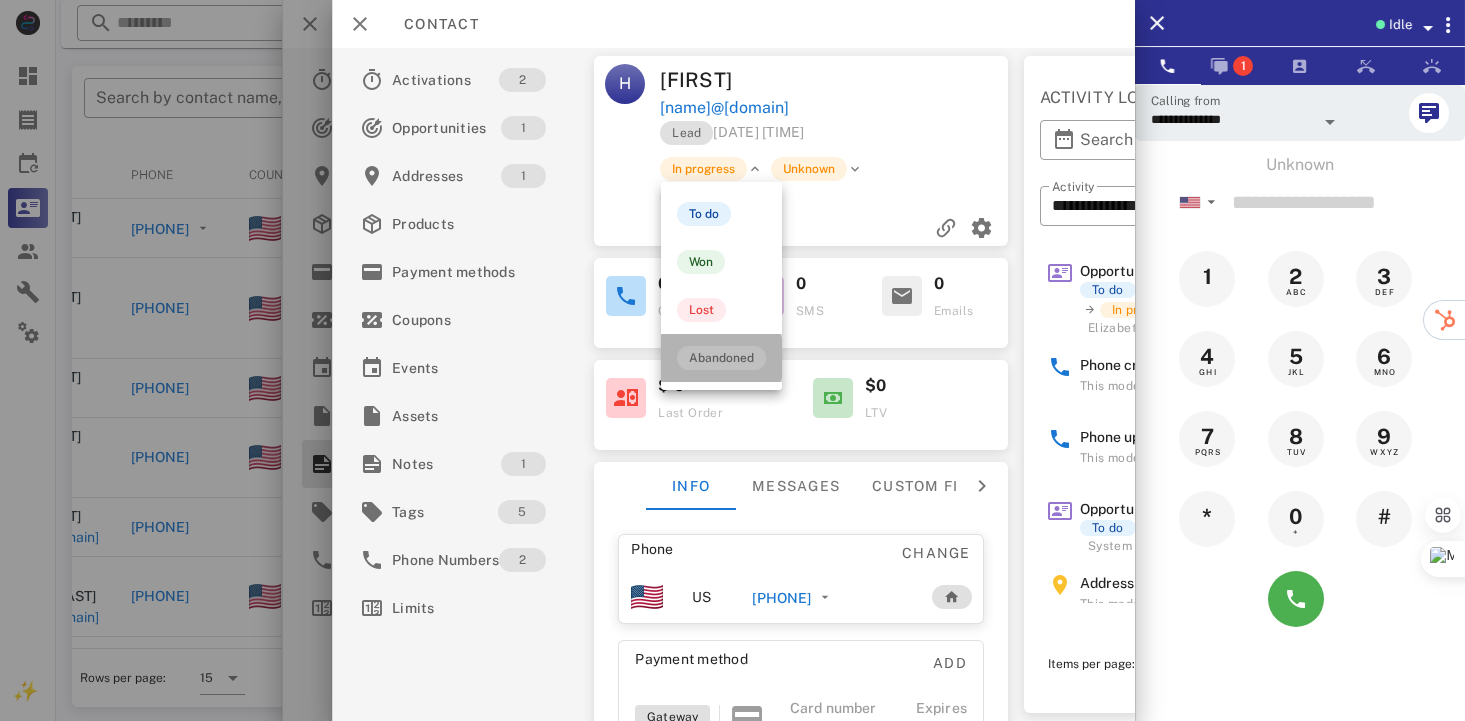 click on "Abandoned" at bounding box center [721, 358] 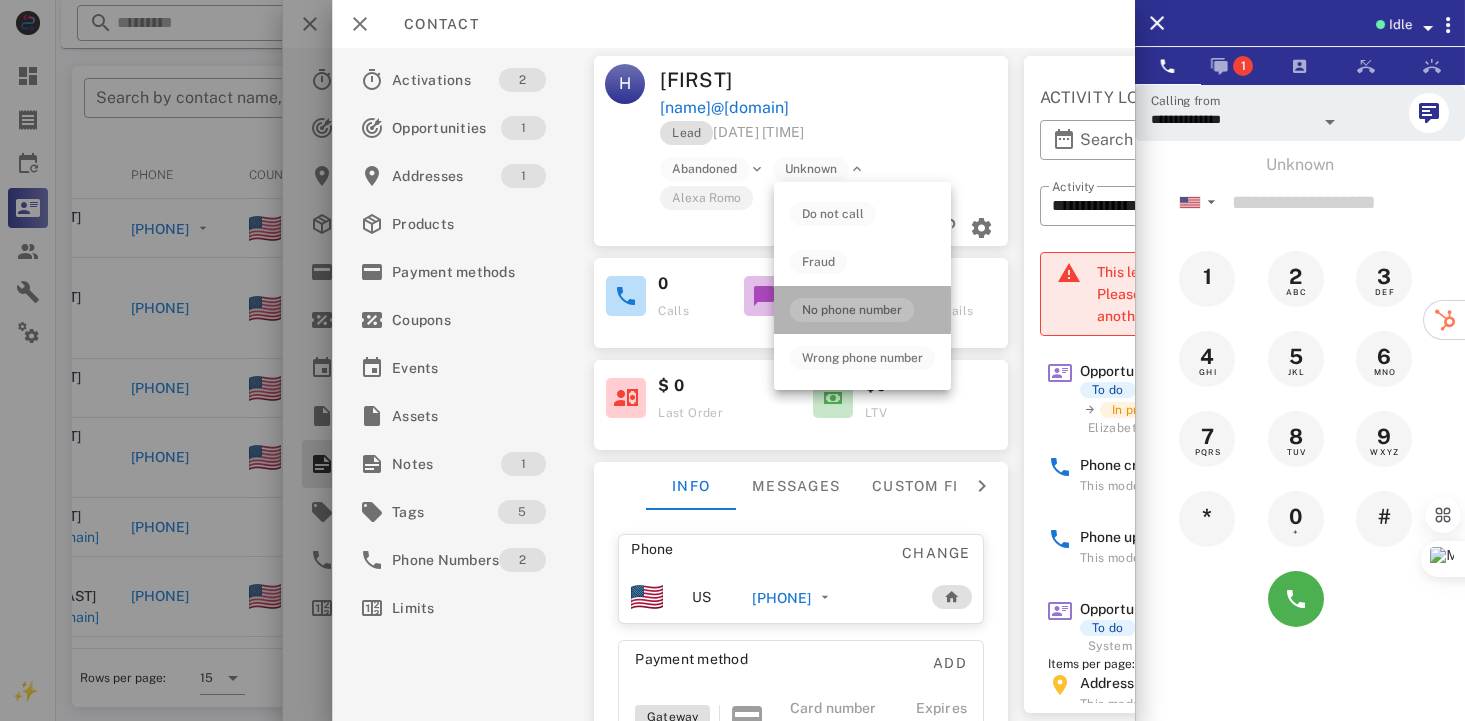 click on "No phone number" at bounding box center (852, 310) 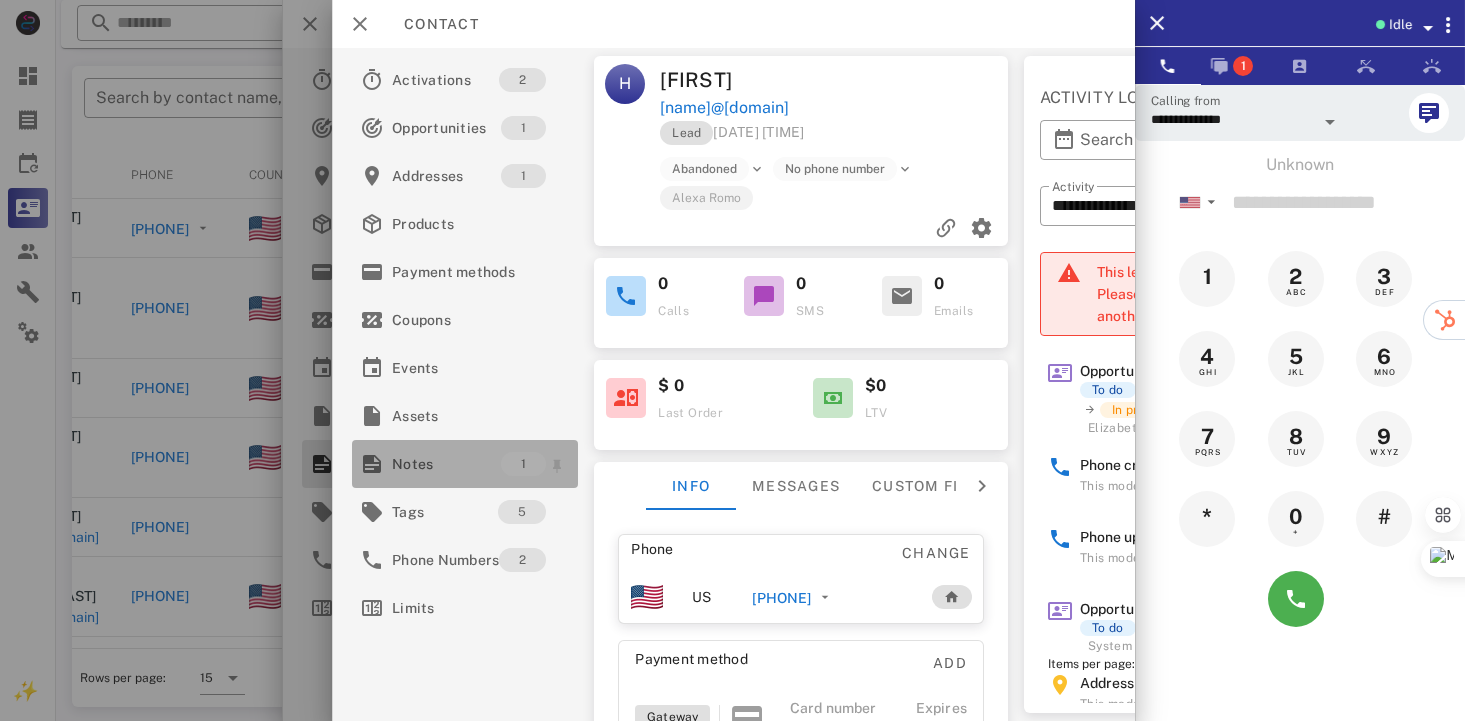 click on "Notes" at bounding box center [446, 464] 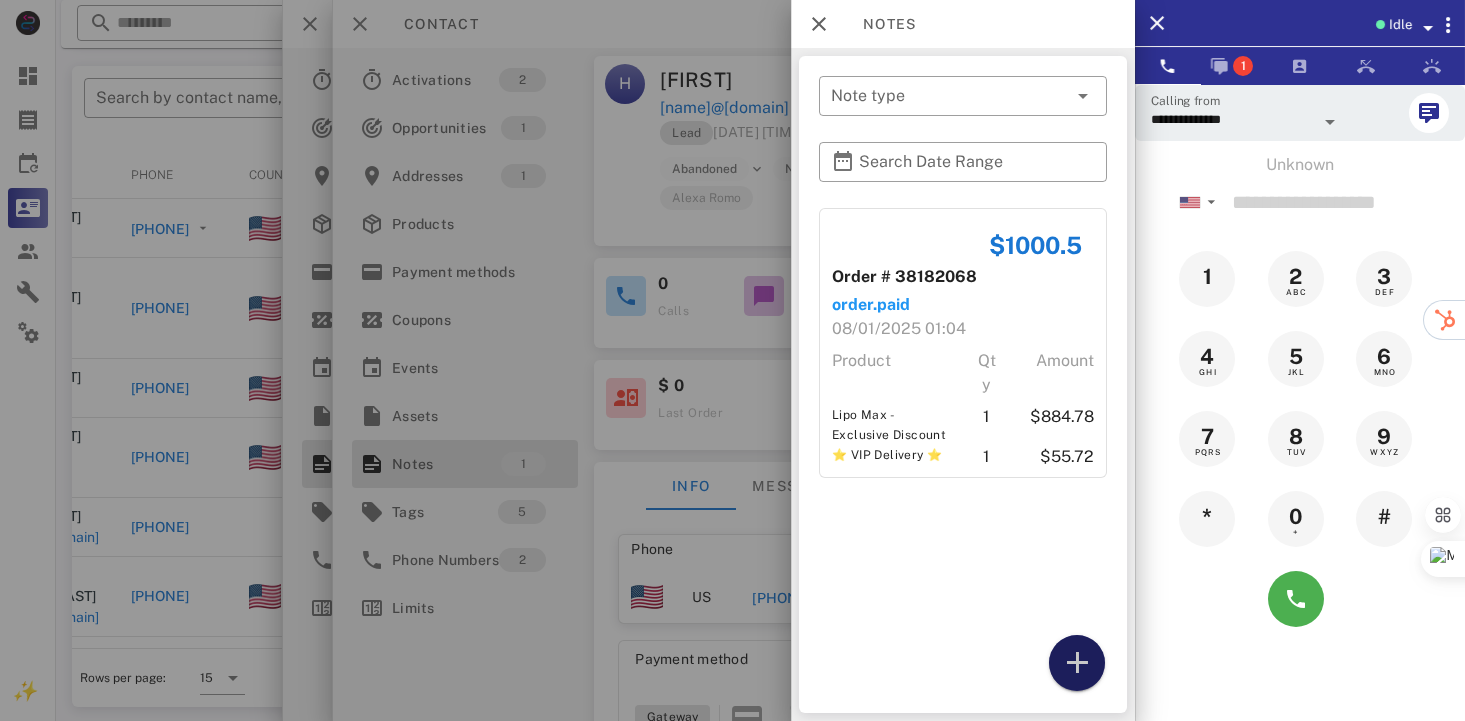 click at bounding box center (1077, 663) 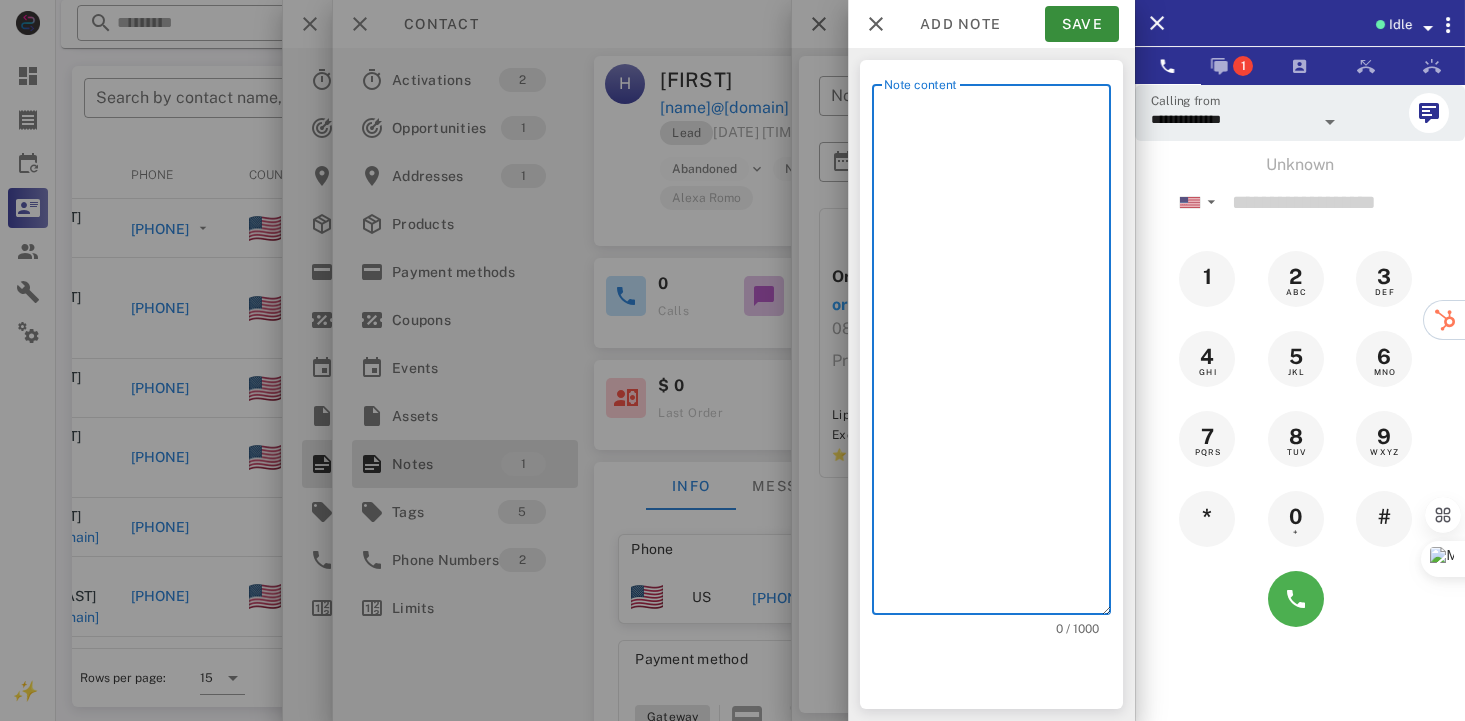 click on "Note content" at bounding box center (997, 354) 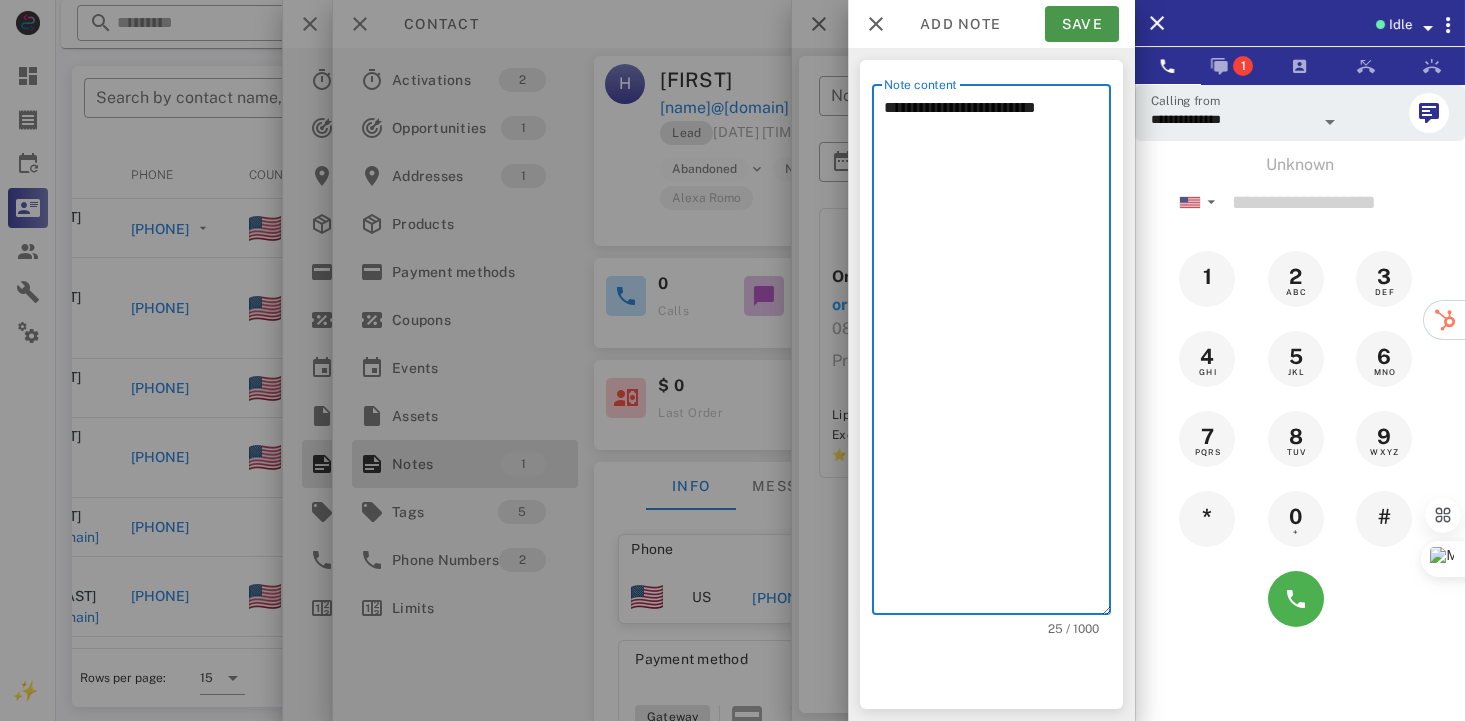 type on "**********" 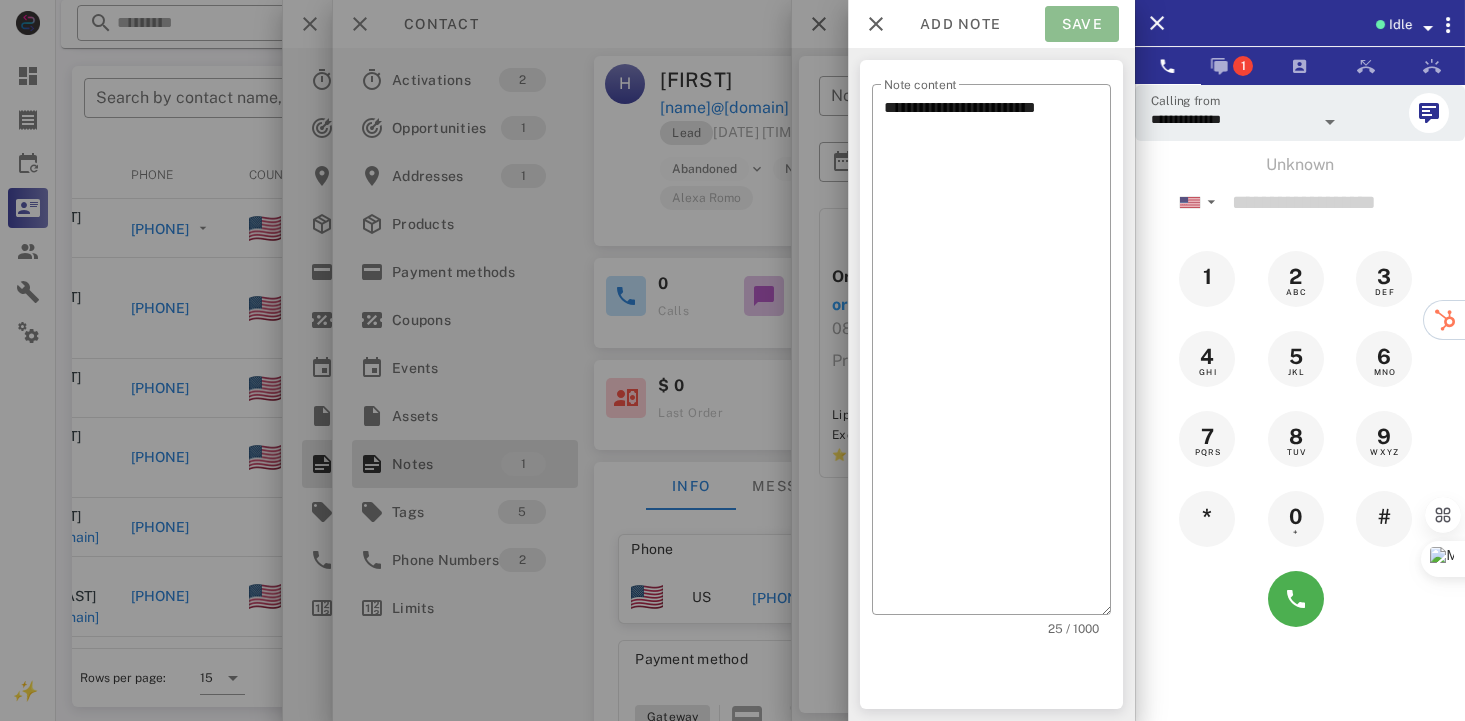 click on "Save" at bounding box center [1082, 24] 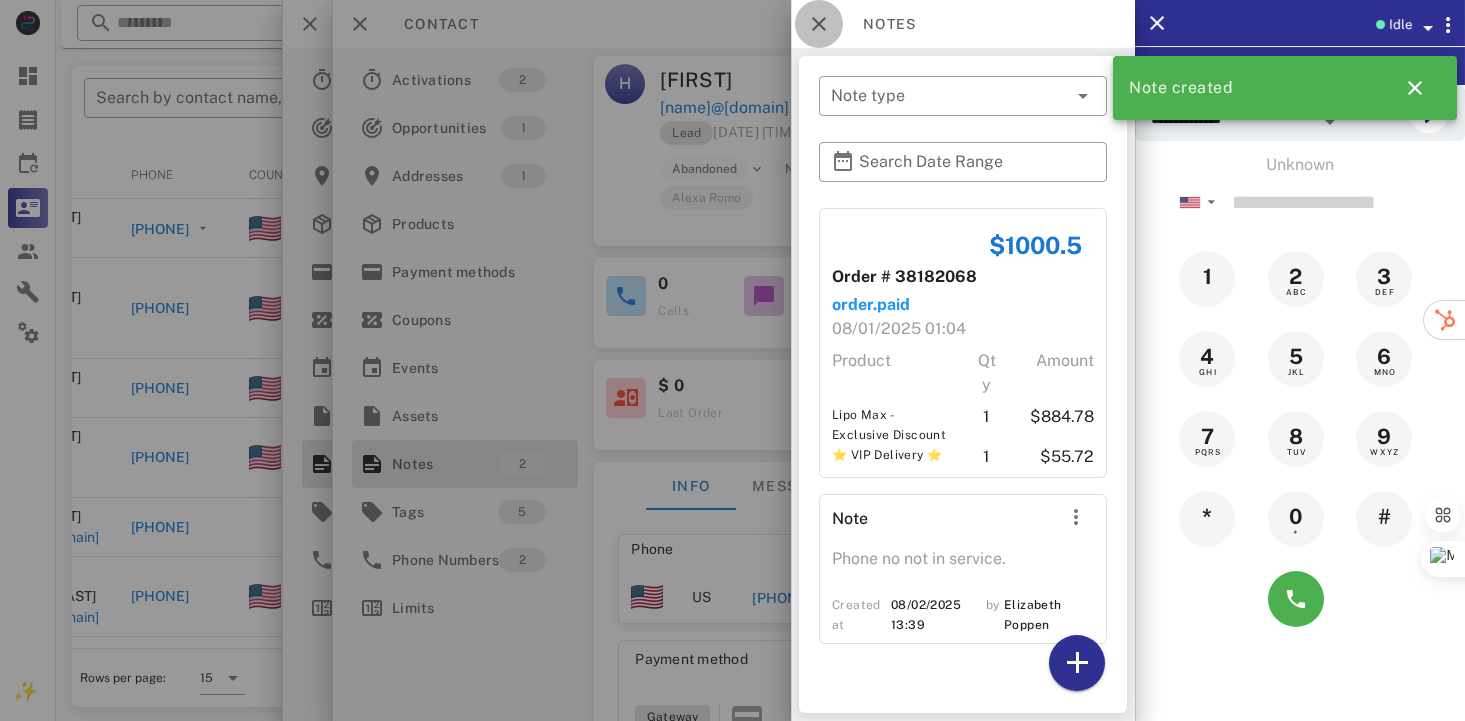 click at bounding box center (819, 24) 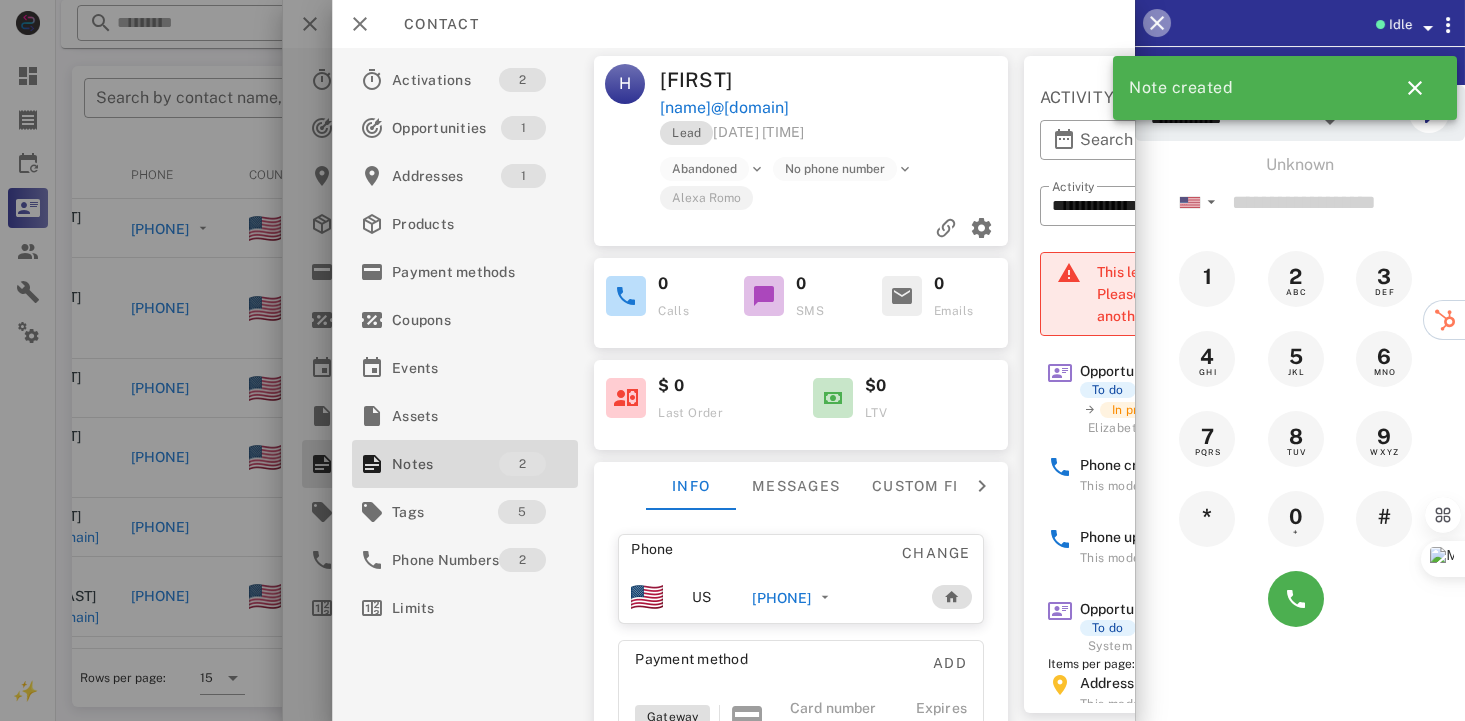 click at bounding box center (1157, 23) 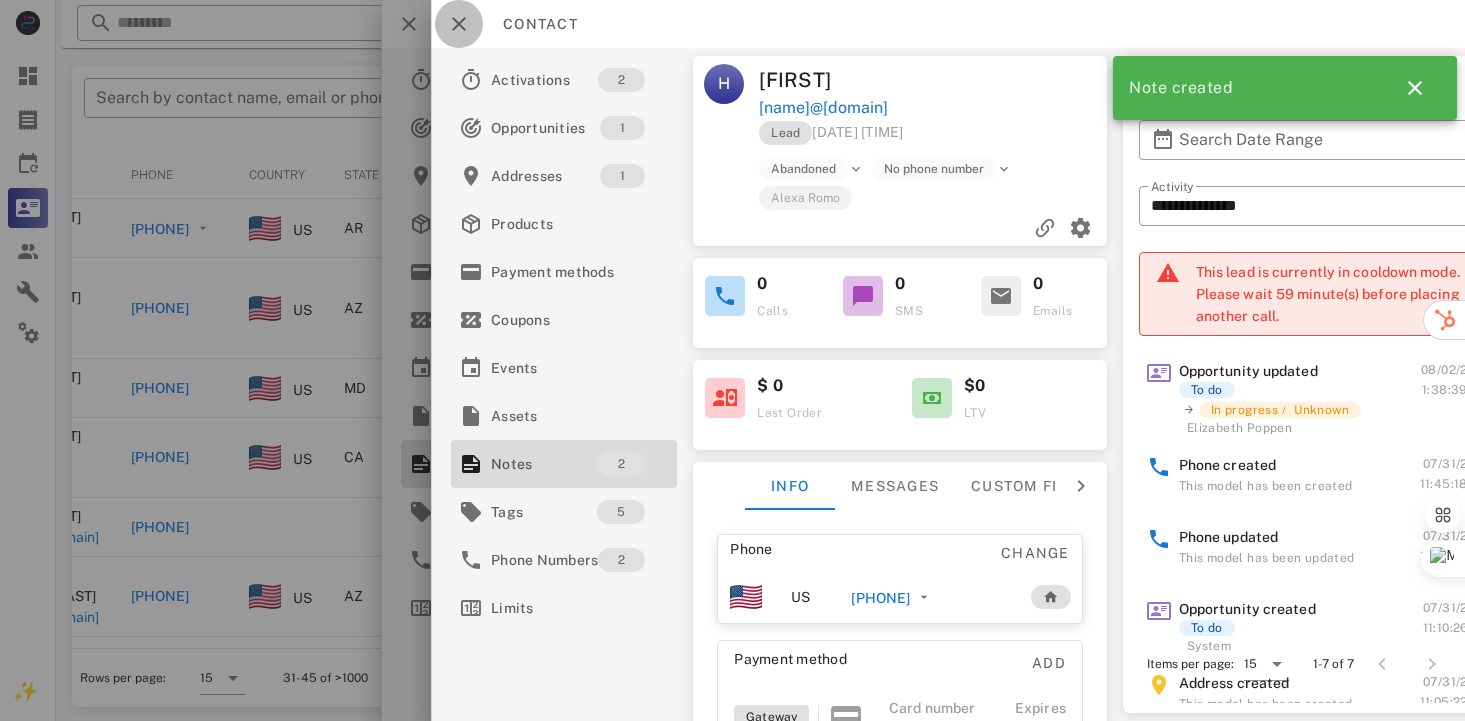 click at bounding box center (459, 24) 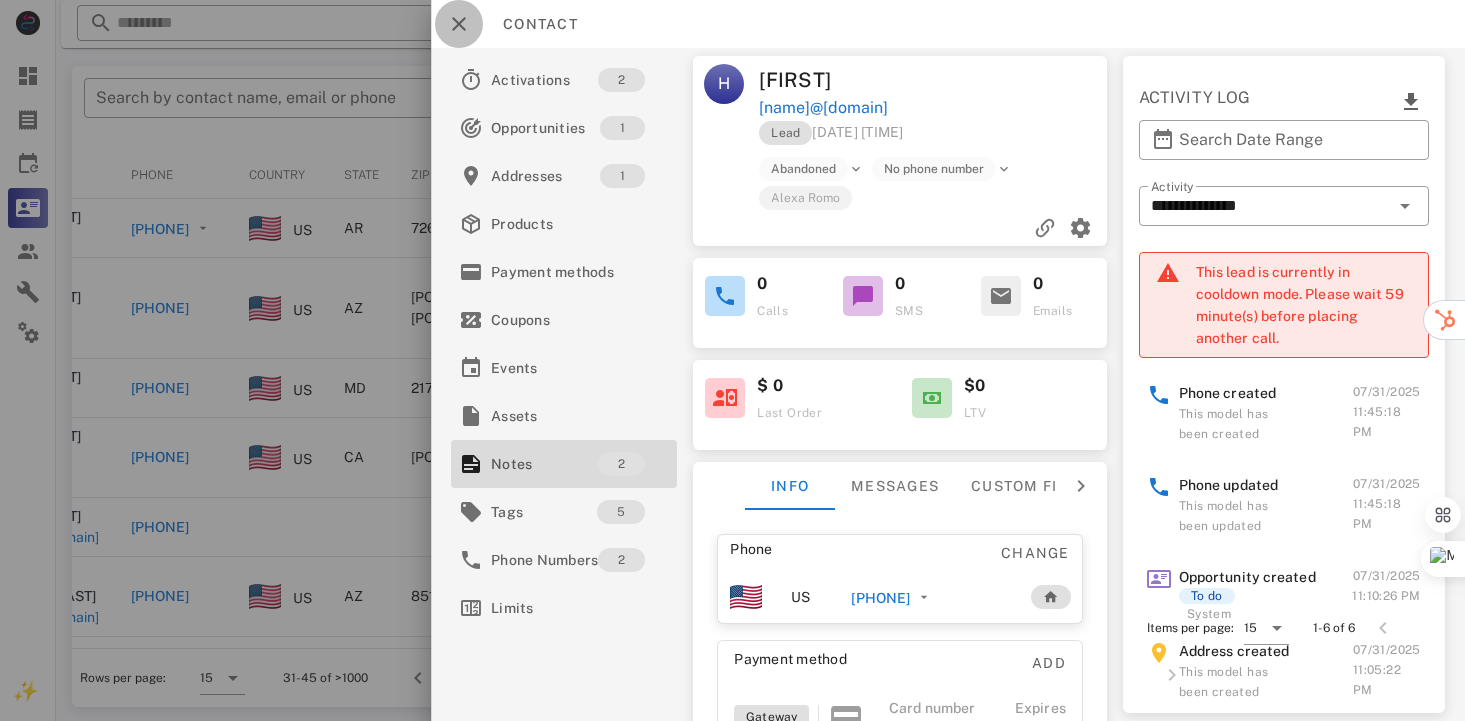 click at bounding box center [459, 24] 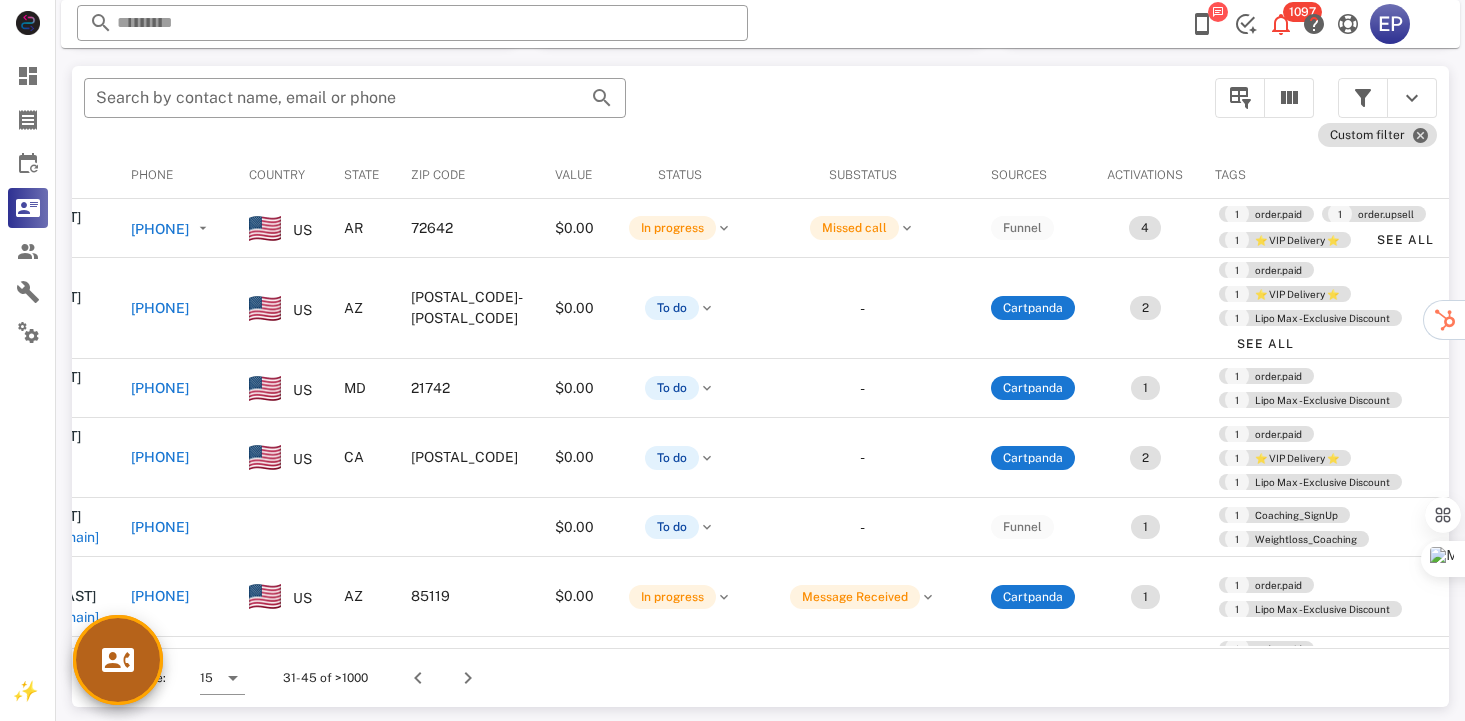 click at bounding box center (118, 660) 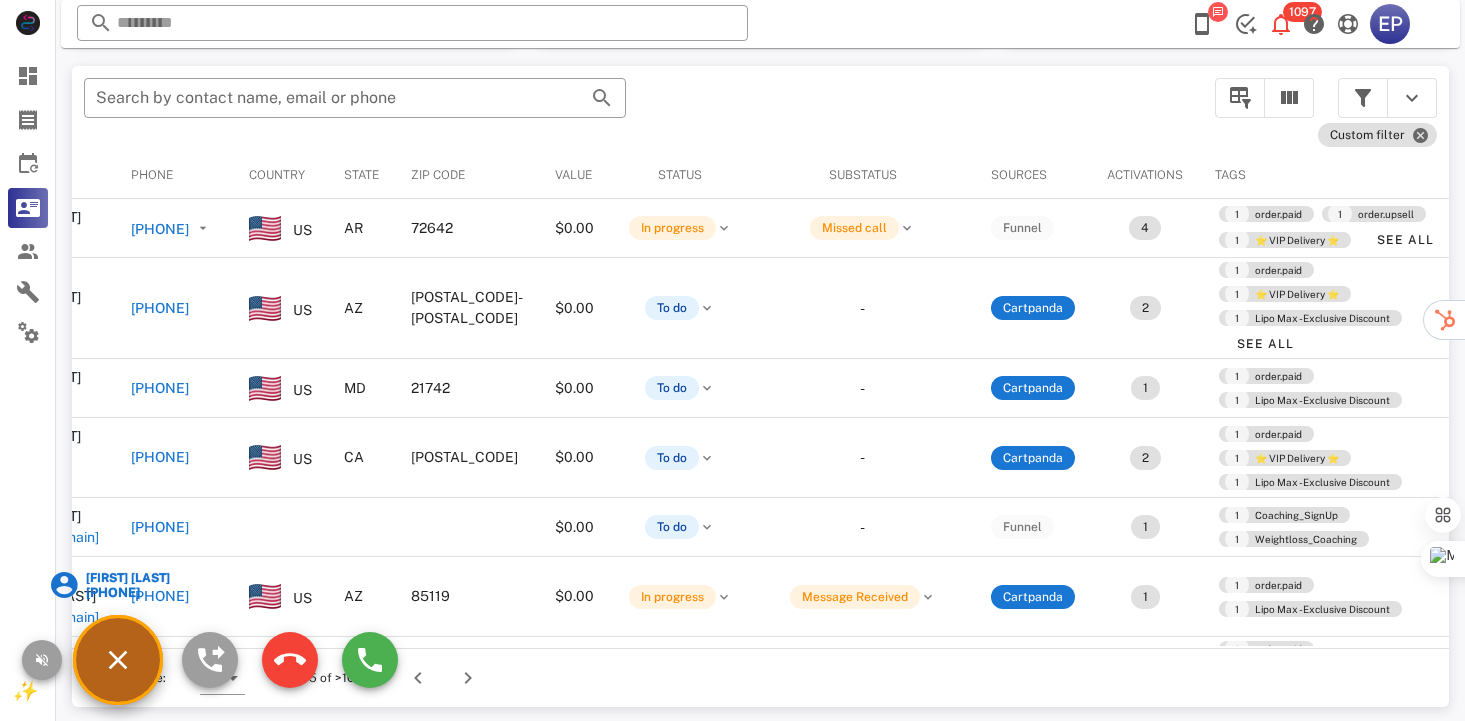 click on "[FIRST] [LAST]" at bounding box center [126, 578] 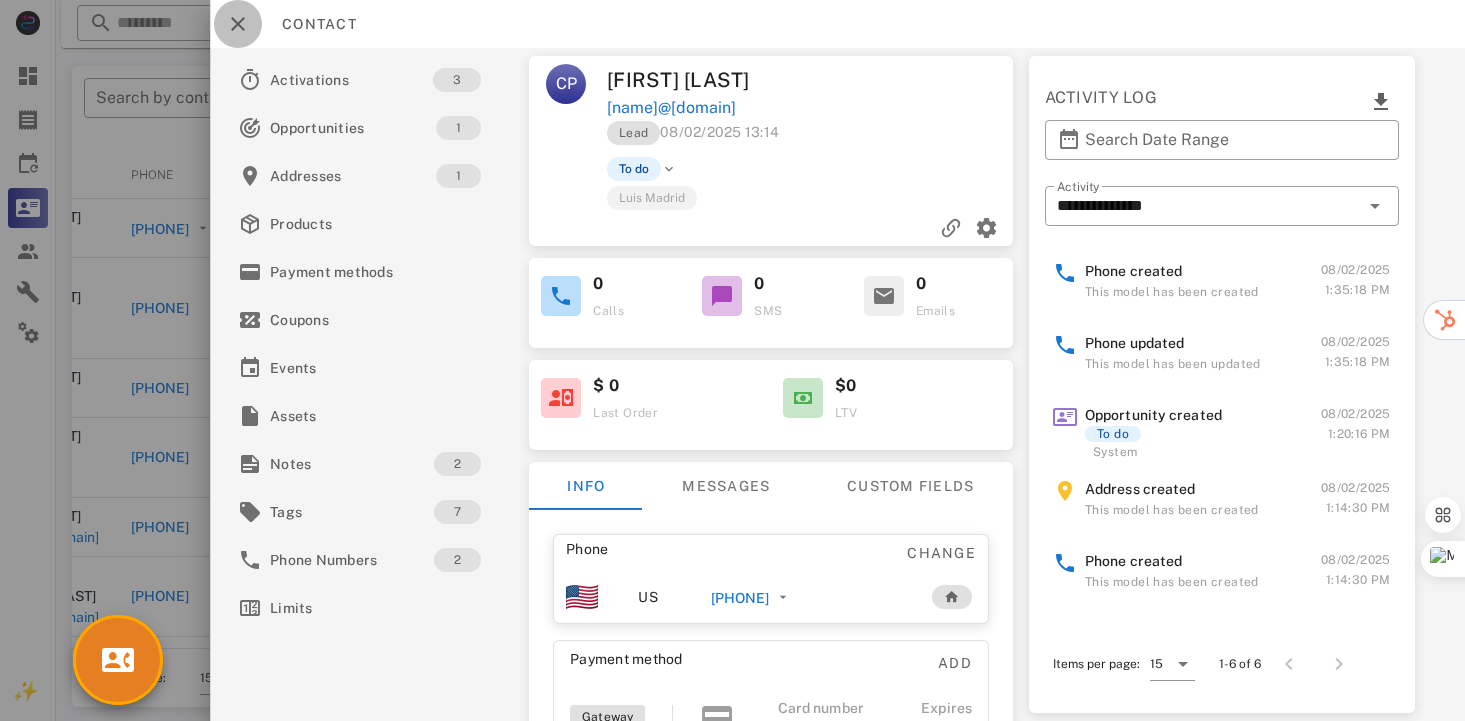 click at bounding box center [238, 24] 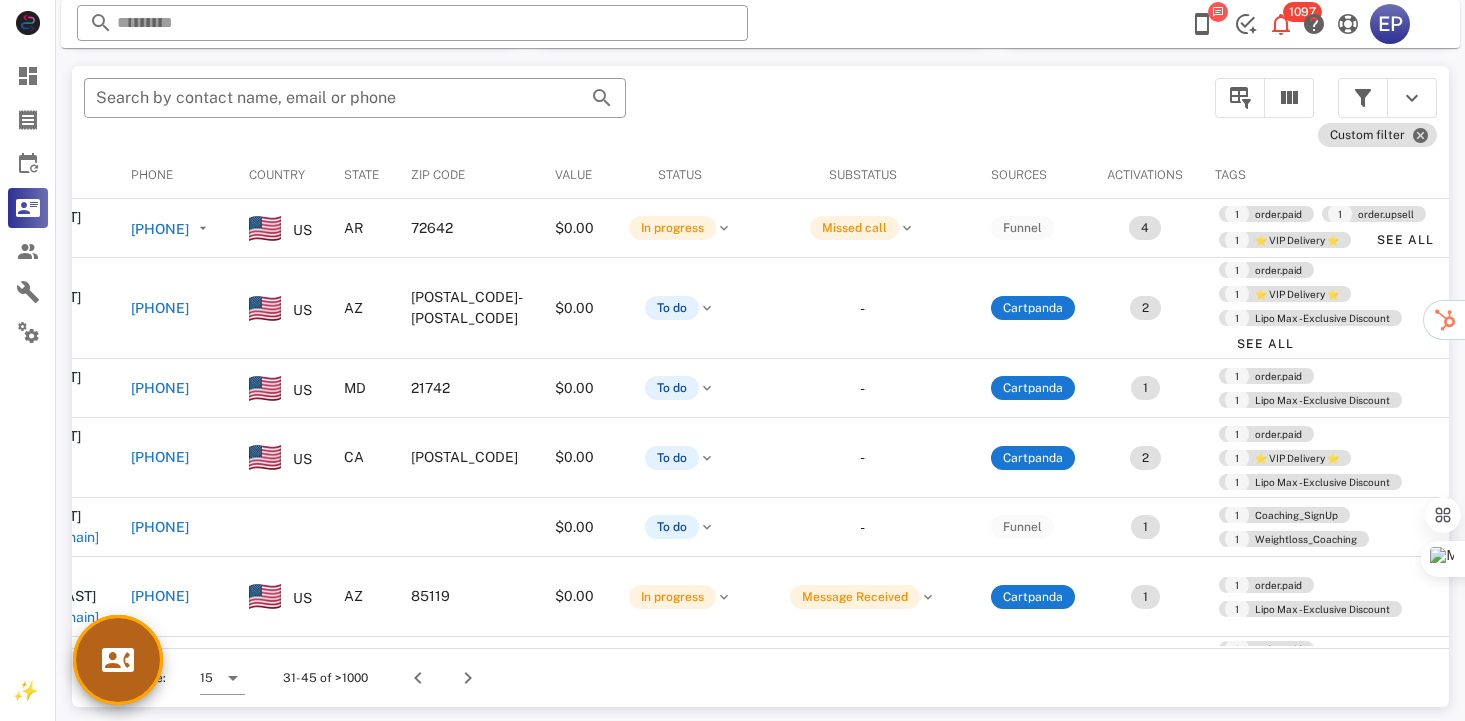 click at bounding box center (118, 660) 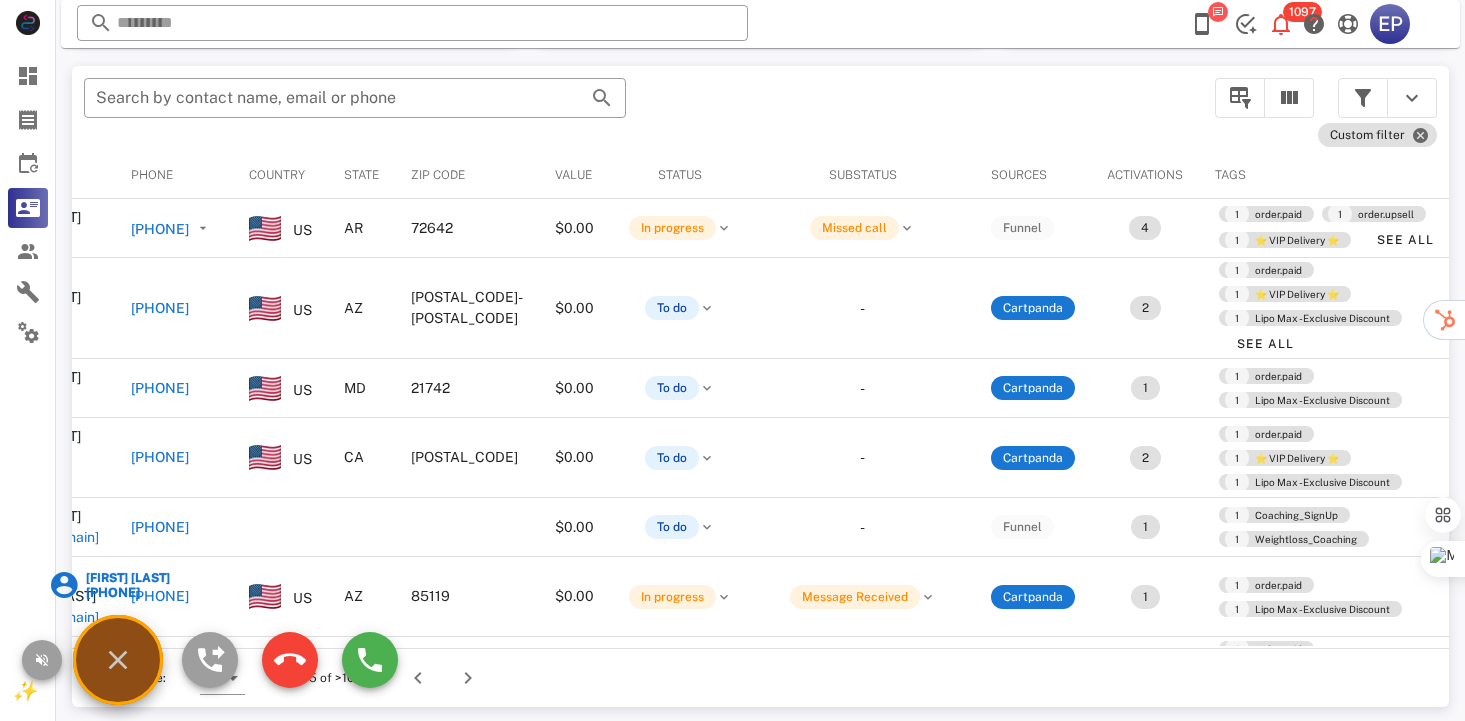 click on "[FIRST] [LAST]" at bounding box center (126, 578) 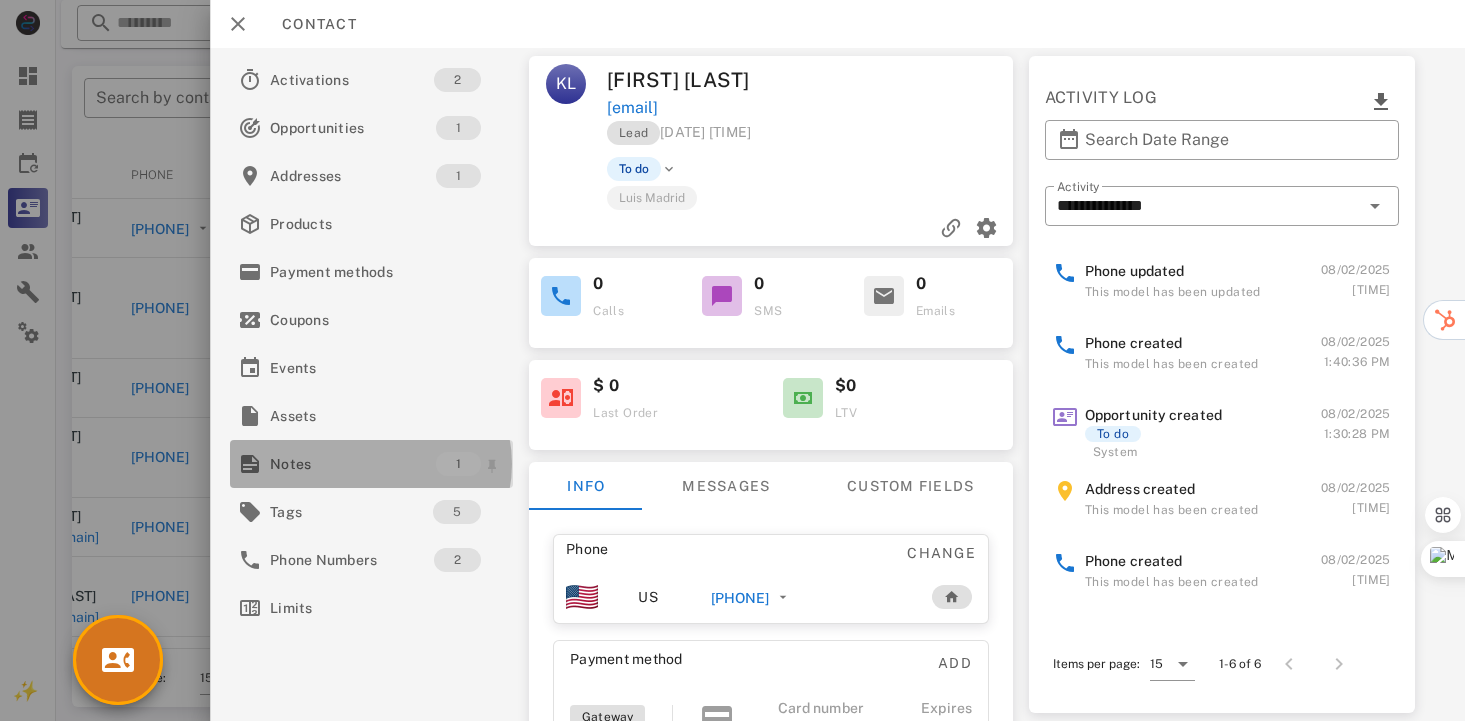 click on "Notes" at bounding box center [353, 464] 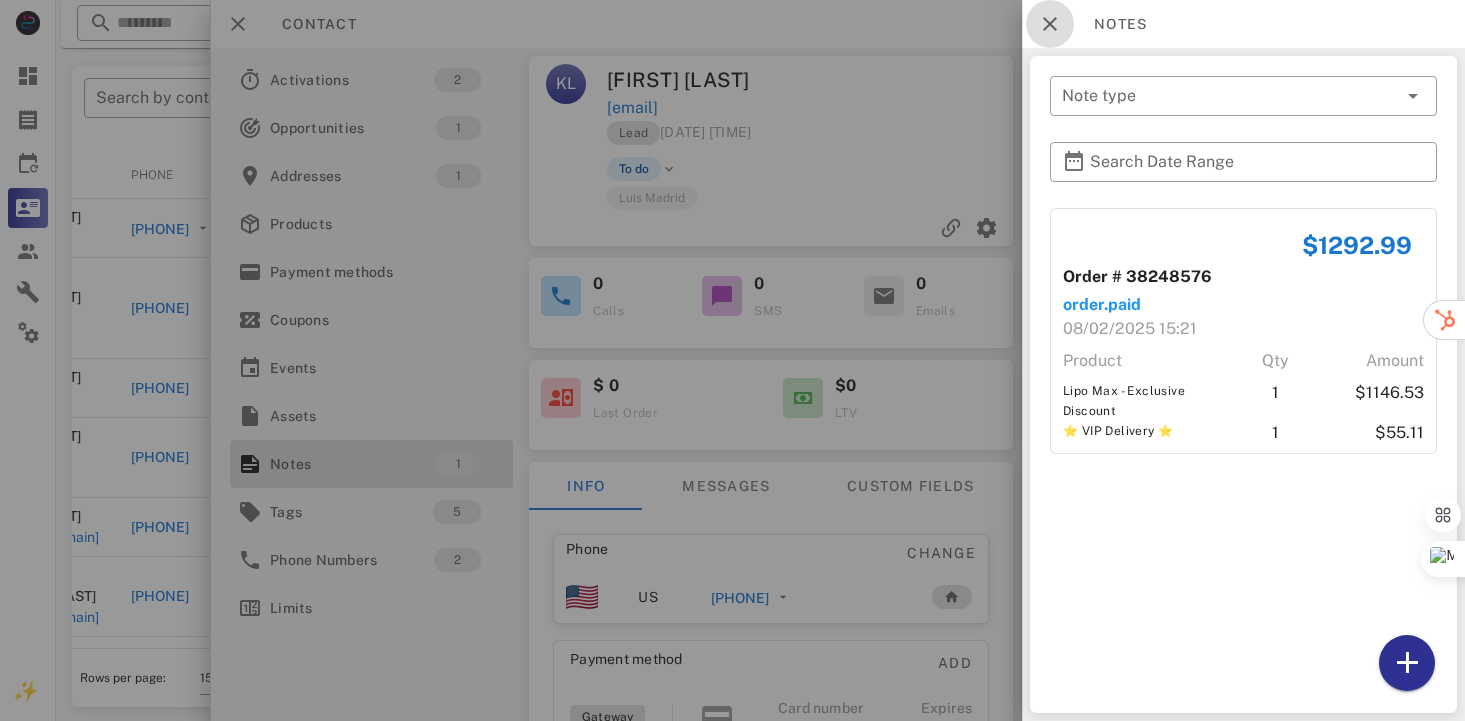 click at bounding box center [1050, 24] 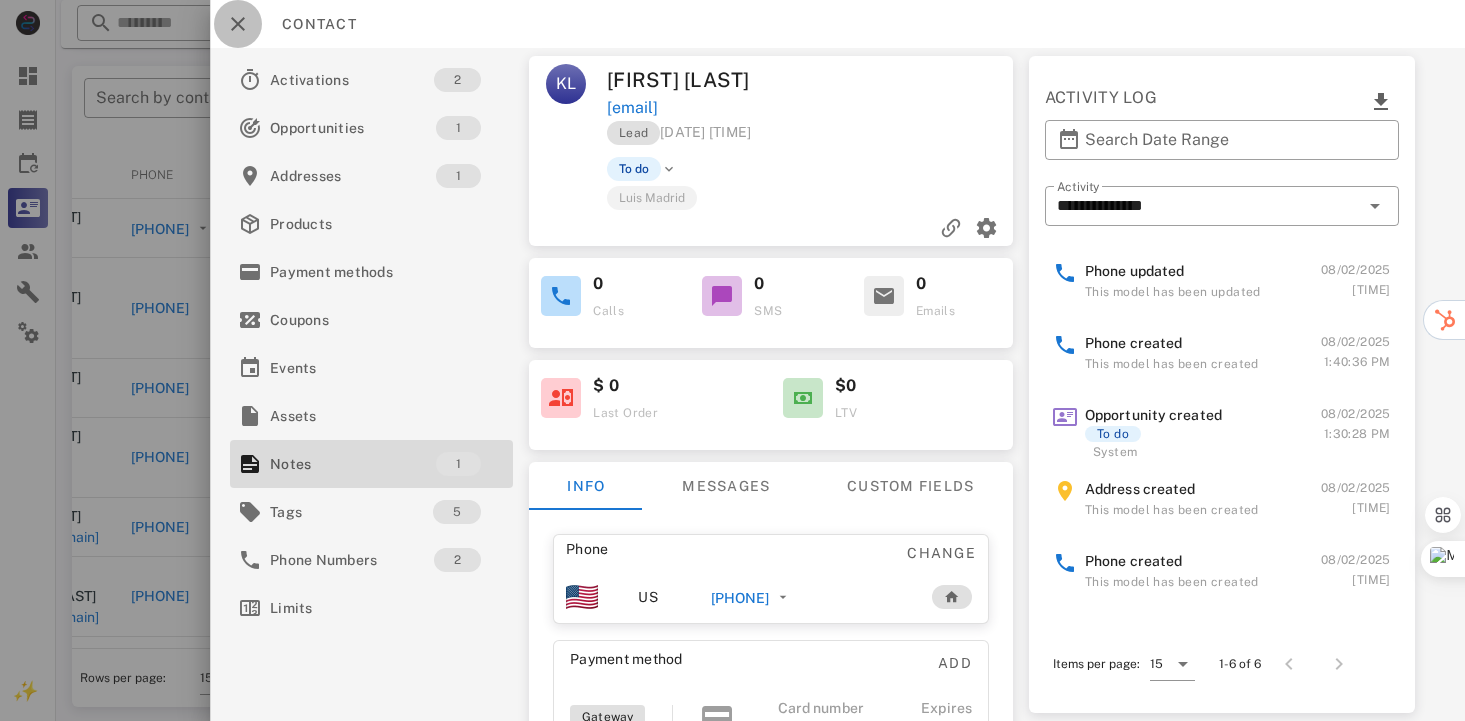click at bounding box center [238, 24] 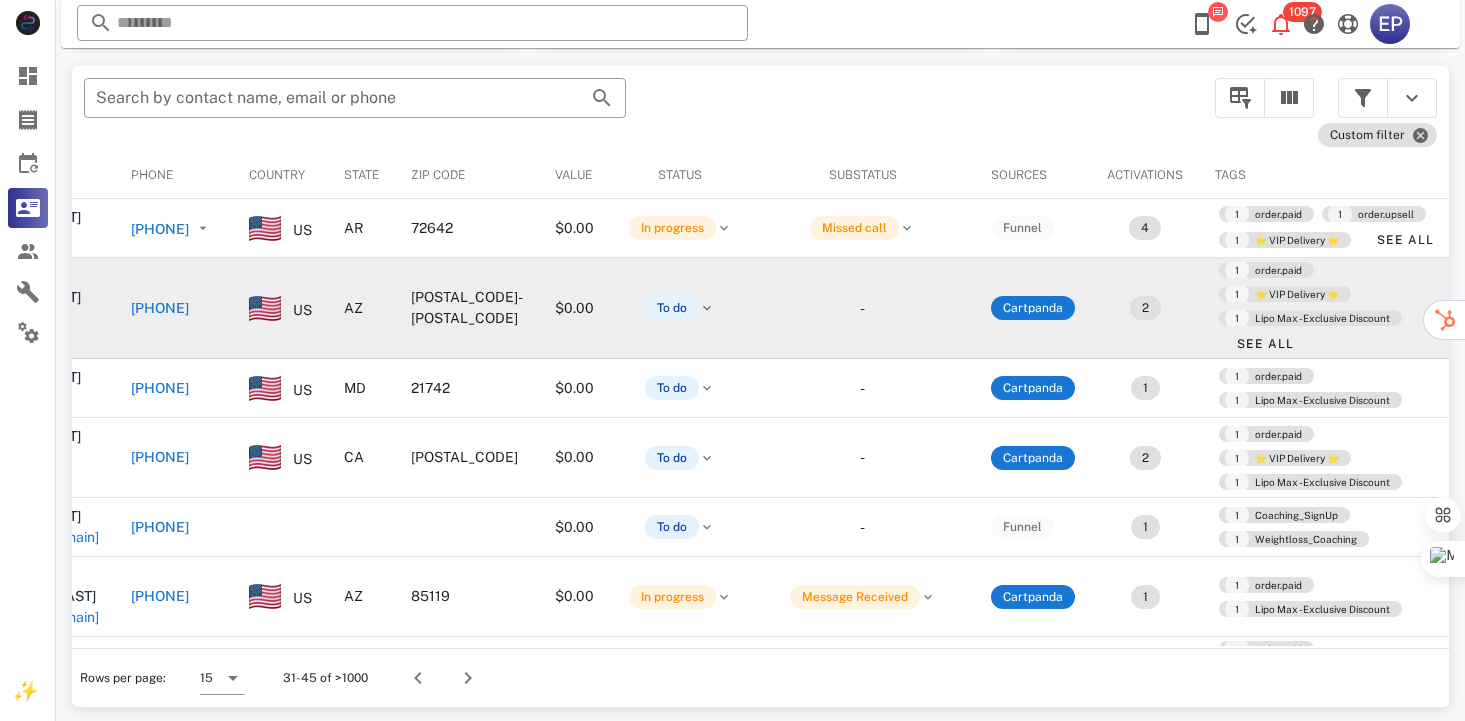 click on "[PHONE]" at bounding box center [160, 308] 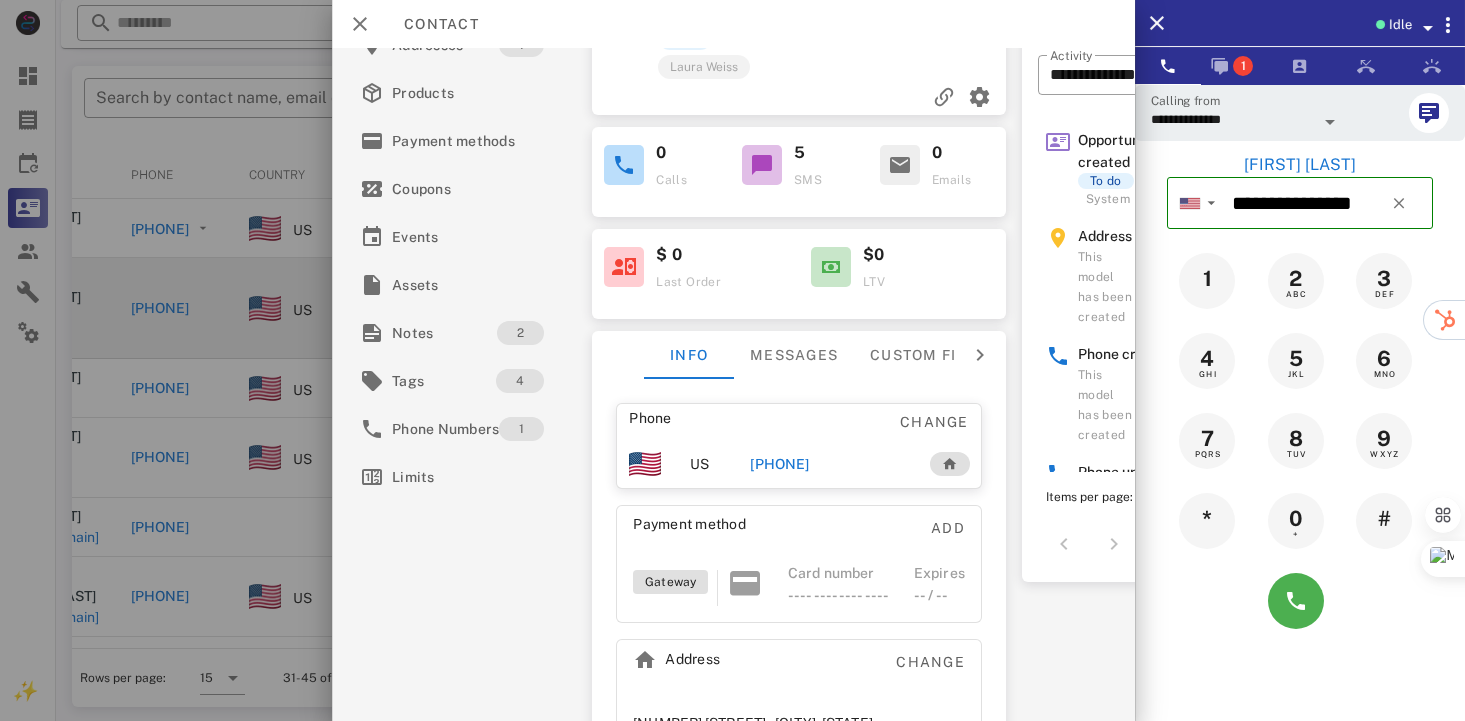 scroll, scrollTop: 215, scrollLeft: 0, axis: vertical 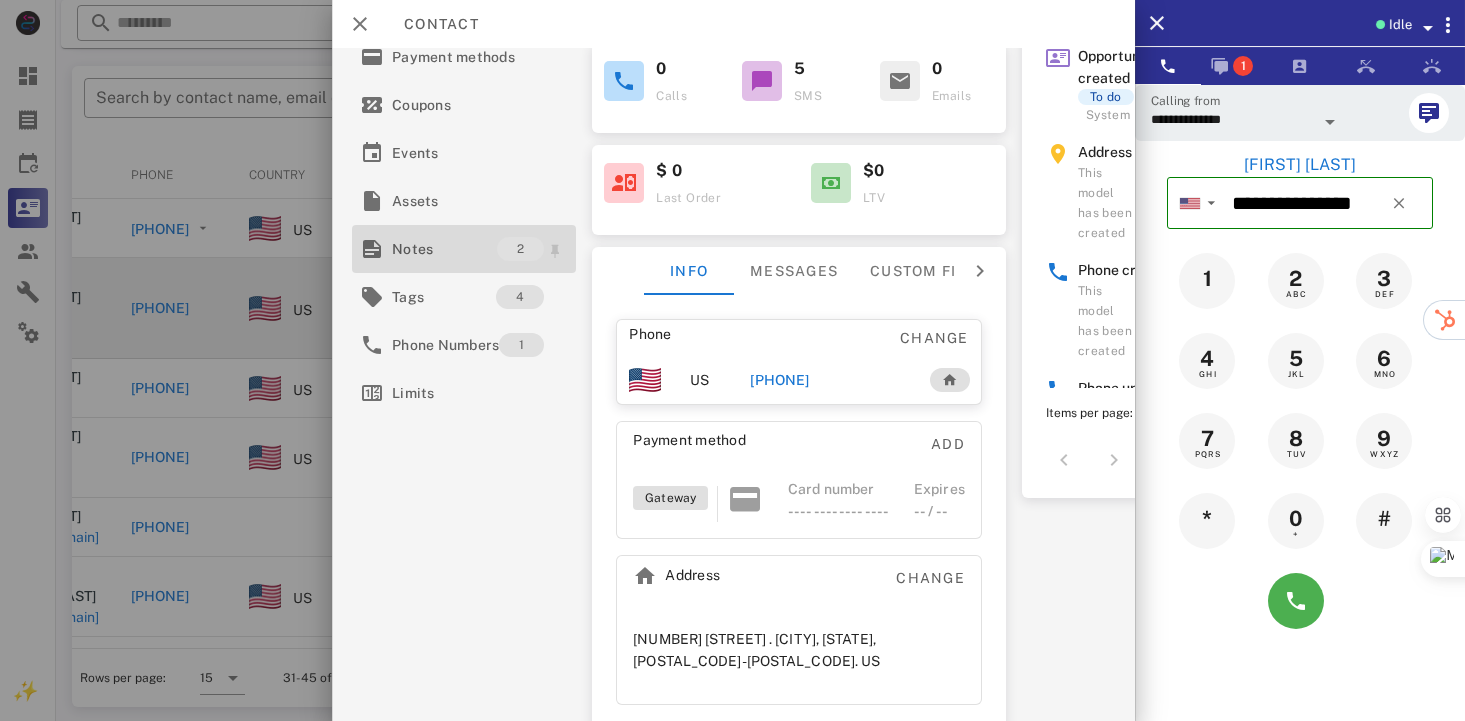 click on "Notes" at bounding box center (444, 249) 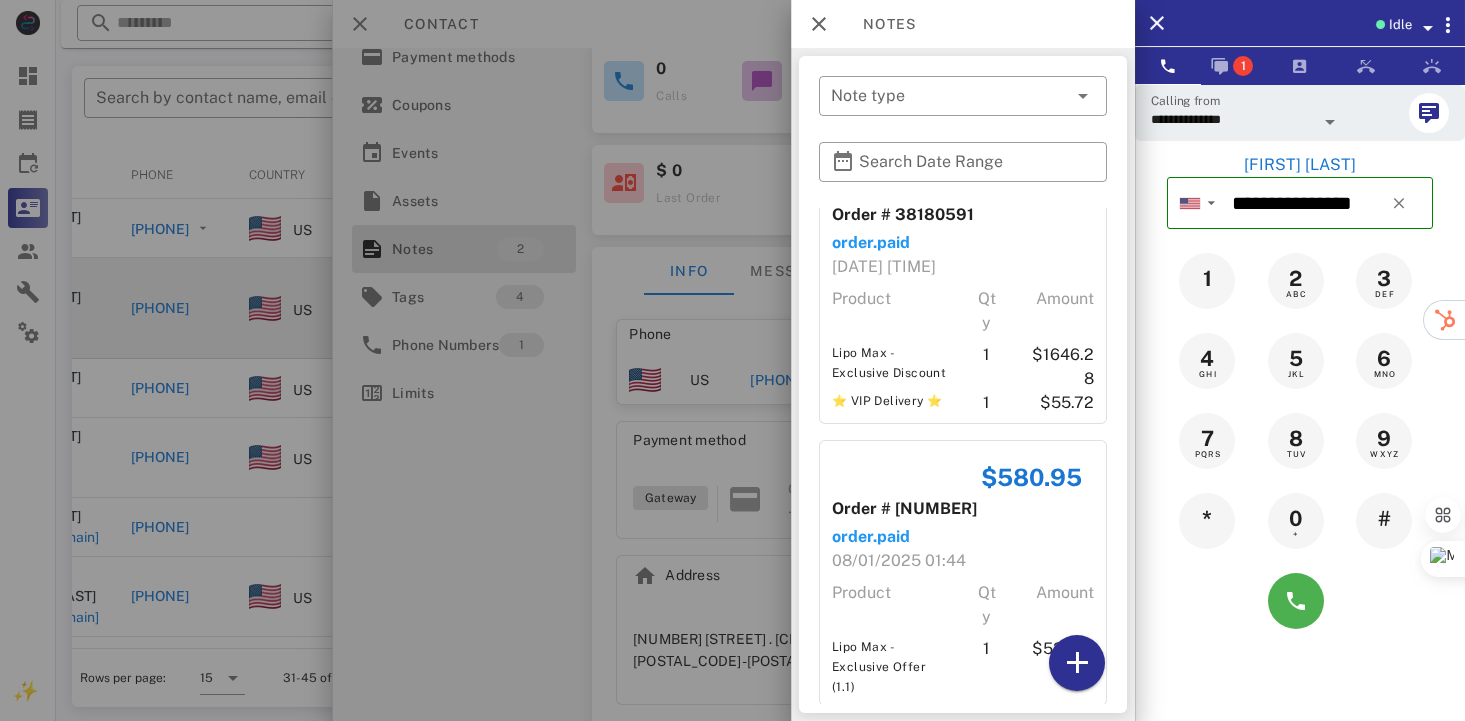 scroll, scrollTop: 92, scrollLeft: 0, axis: vertical 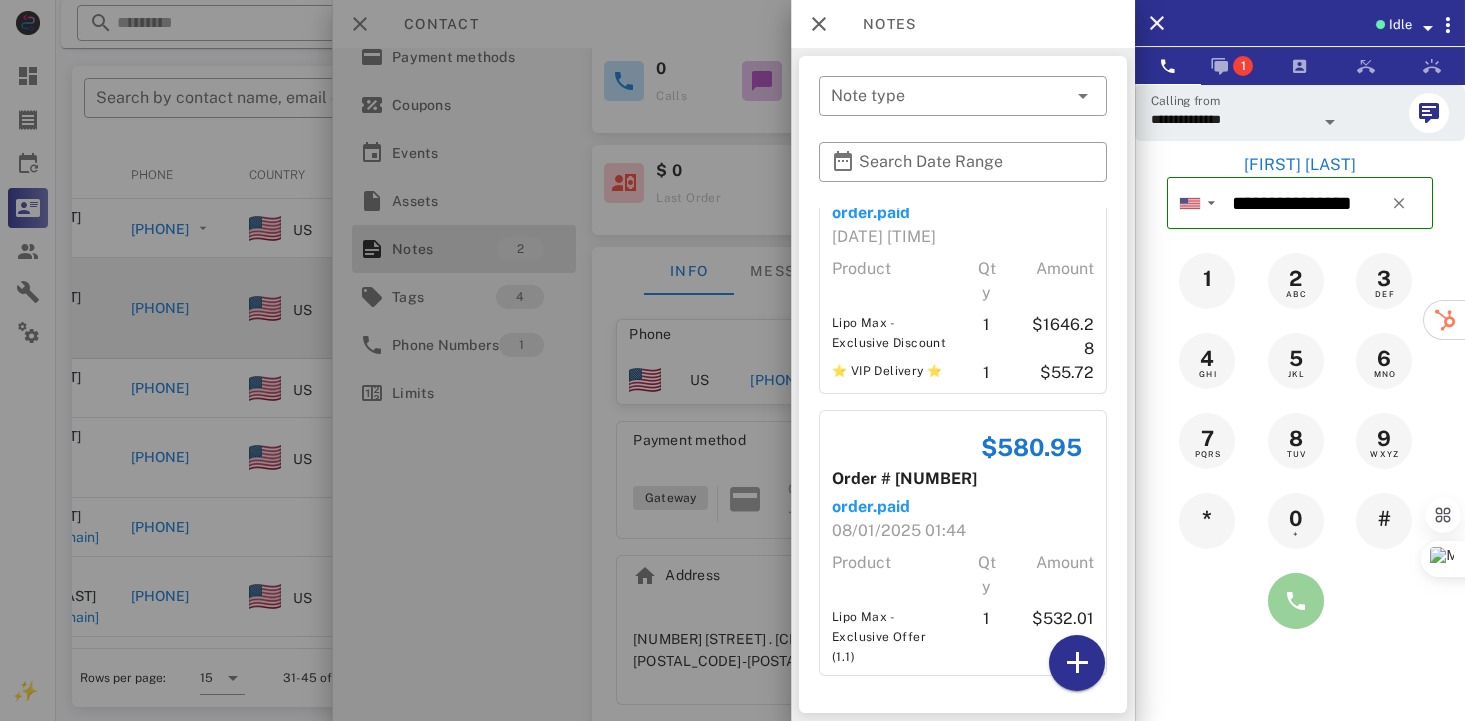 click at bounding box center (1296, 601) 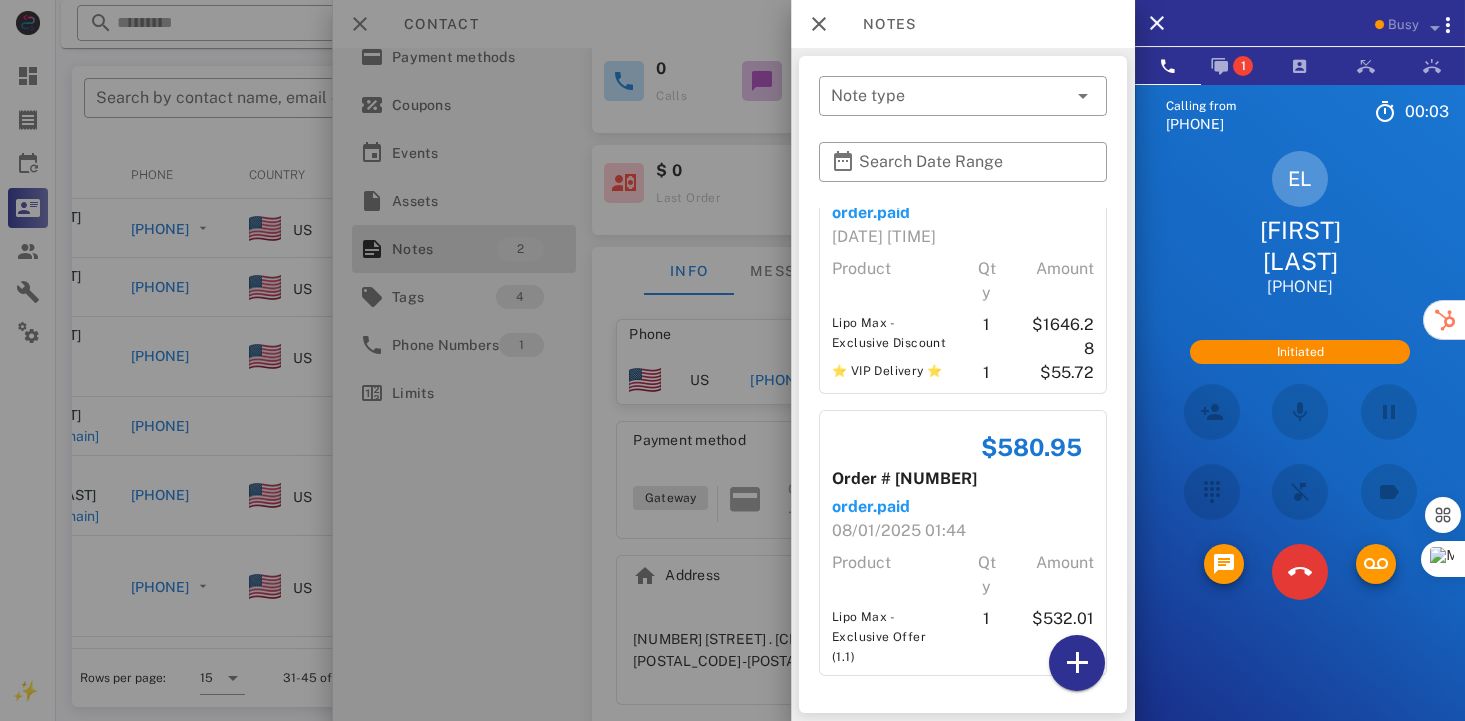 scroll, scrollTop: 32, scrollLeft: 0, axis: vertical 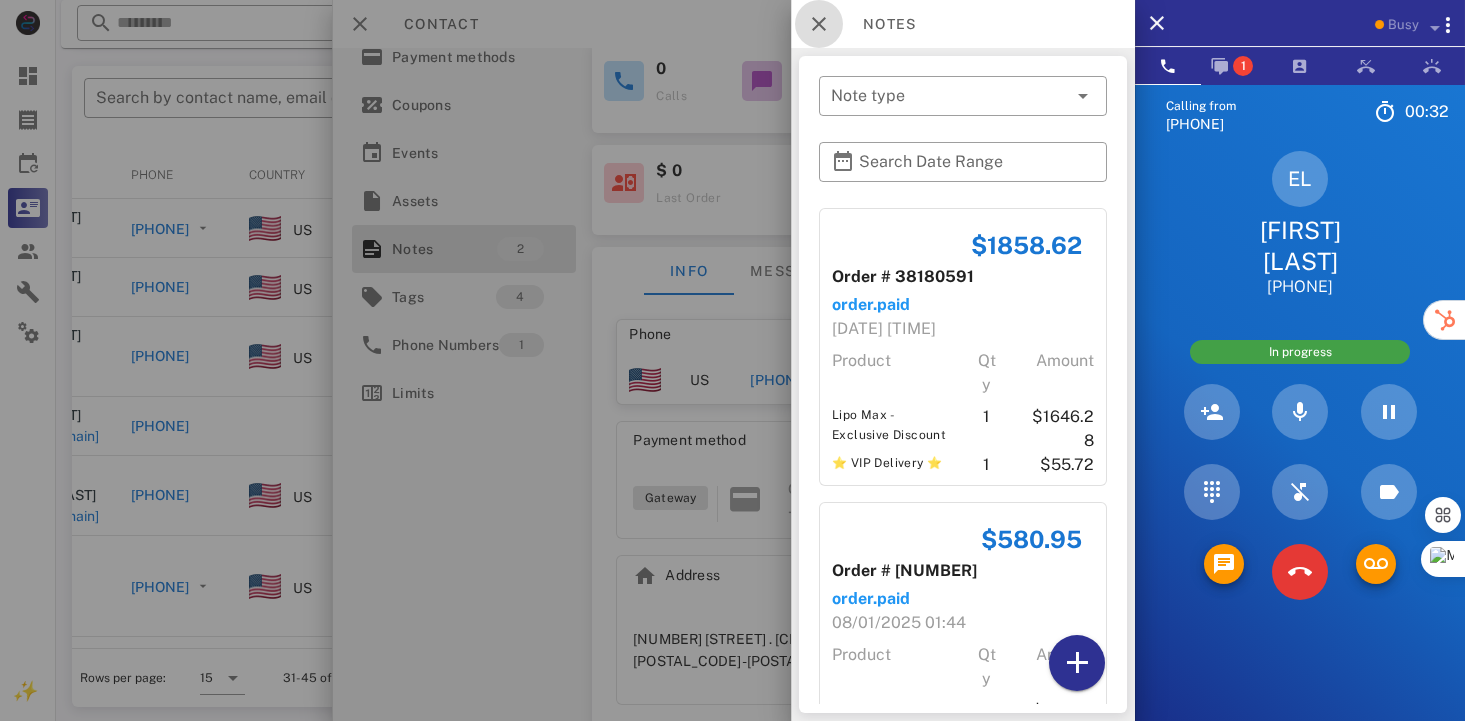 click at bounding box center (819, 24) 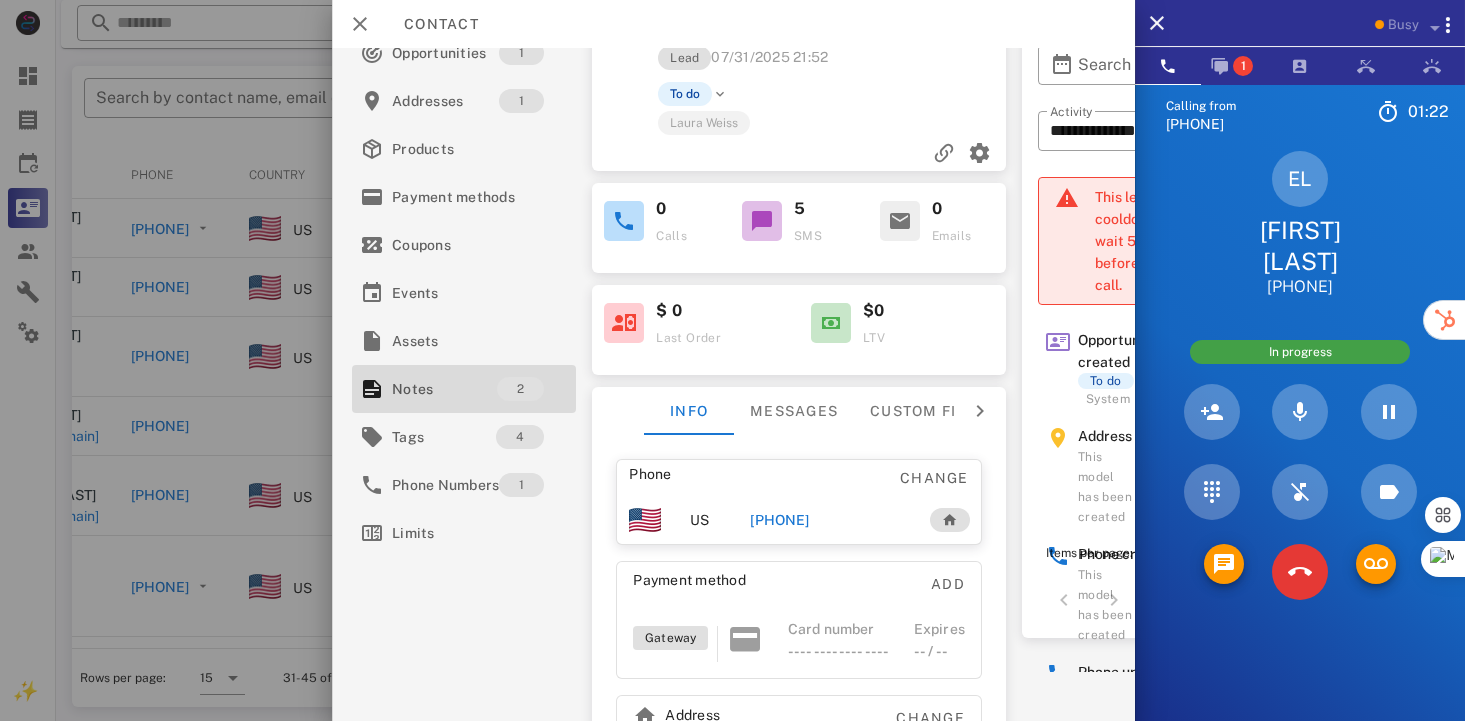 scroll, scrollTop: 0, scrollLeft: 0, axis: both 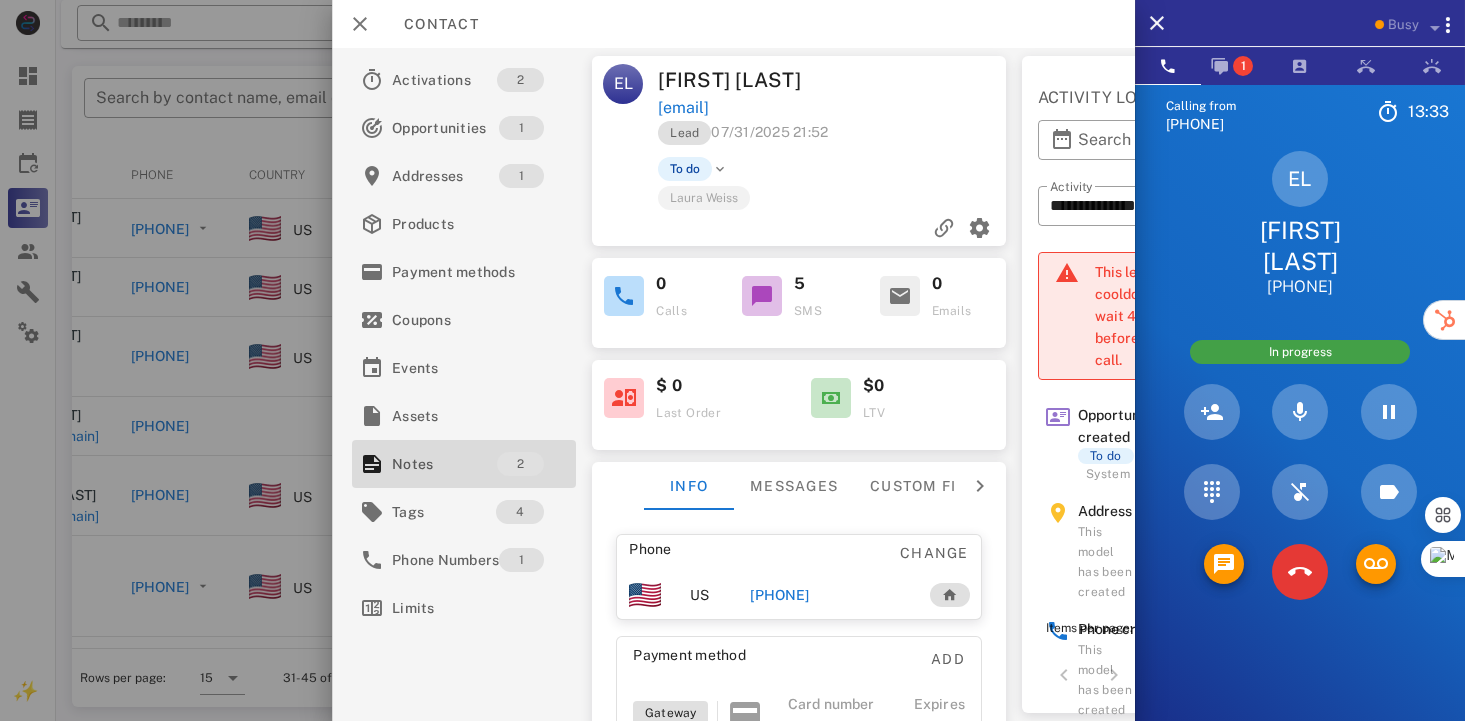 click on "[PHONE]" at bounding box center [780, 595] 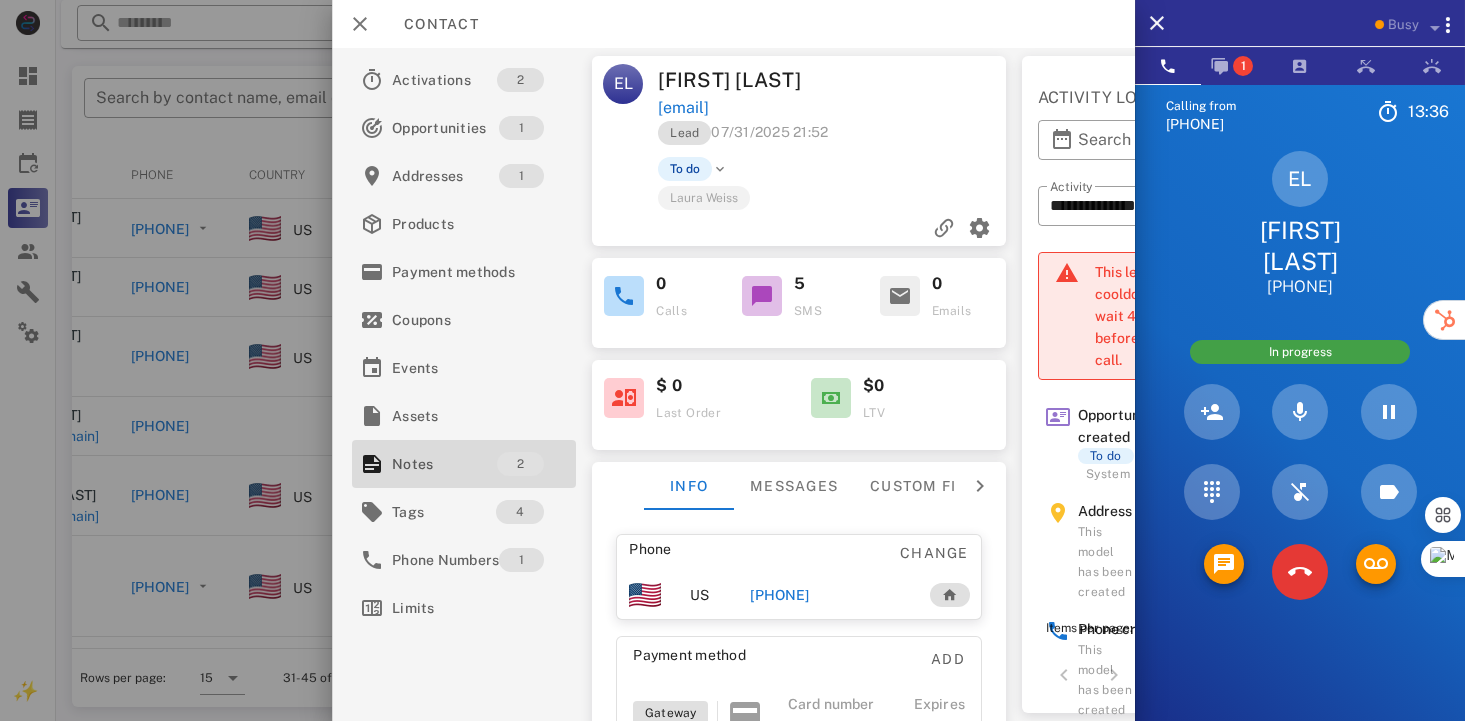 click on "[PHONE]" at bounding box center [780, 595] 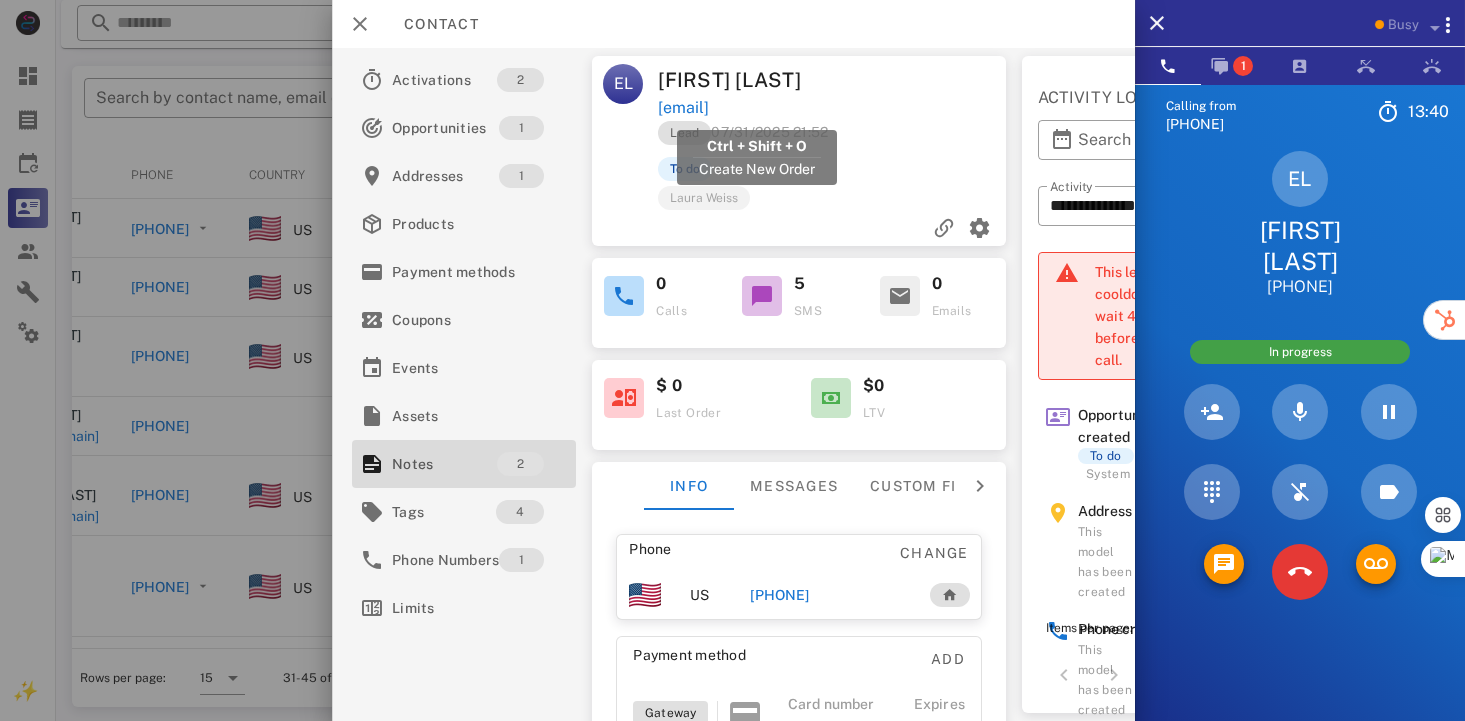 click on "[EMAIL]" at bounding box center (684, 108) 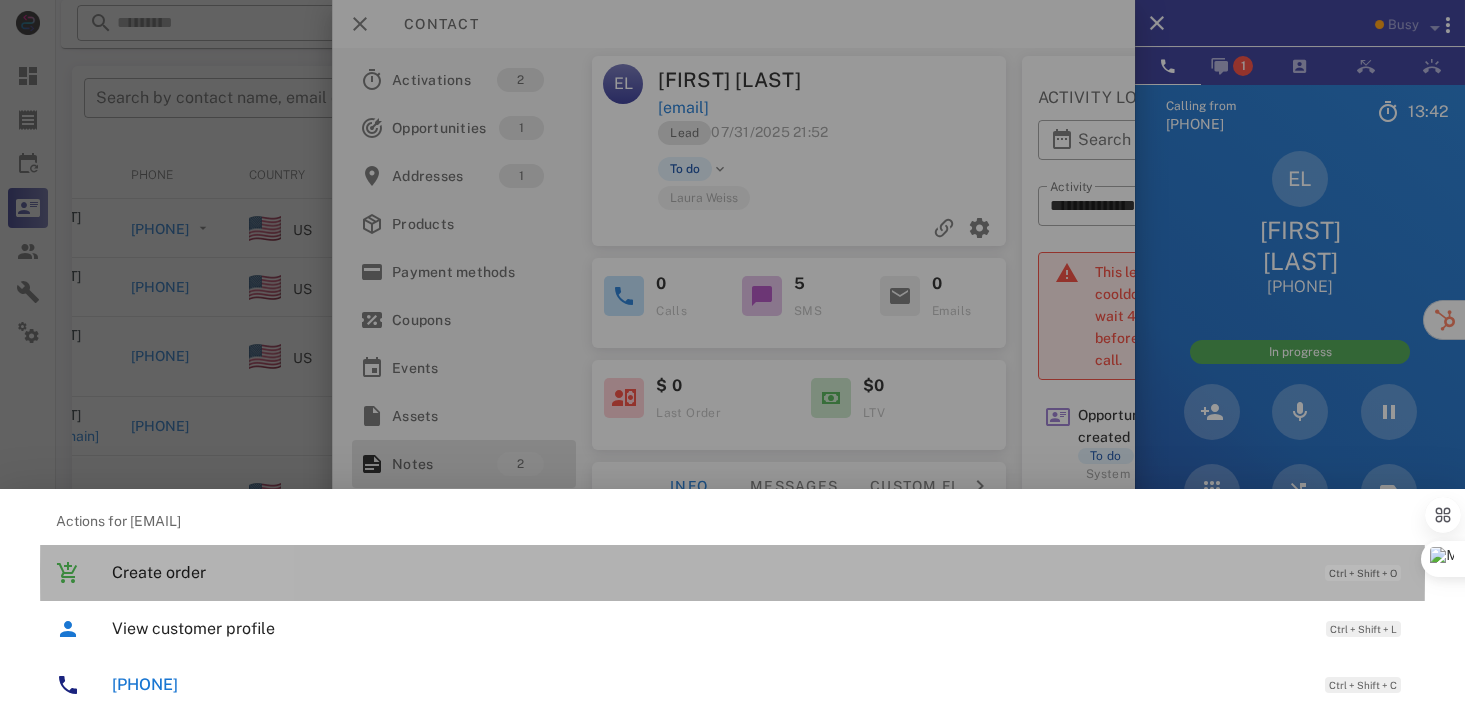 click on "Create order" at bounding box center [708, 572] 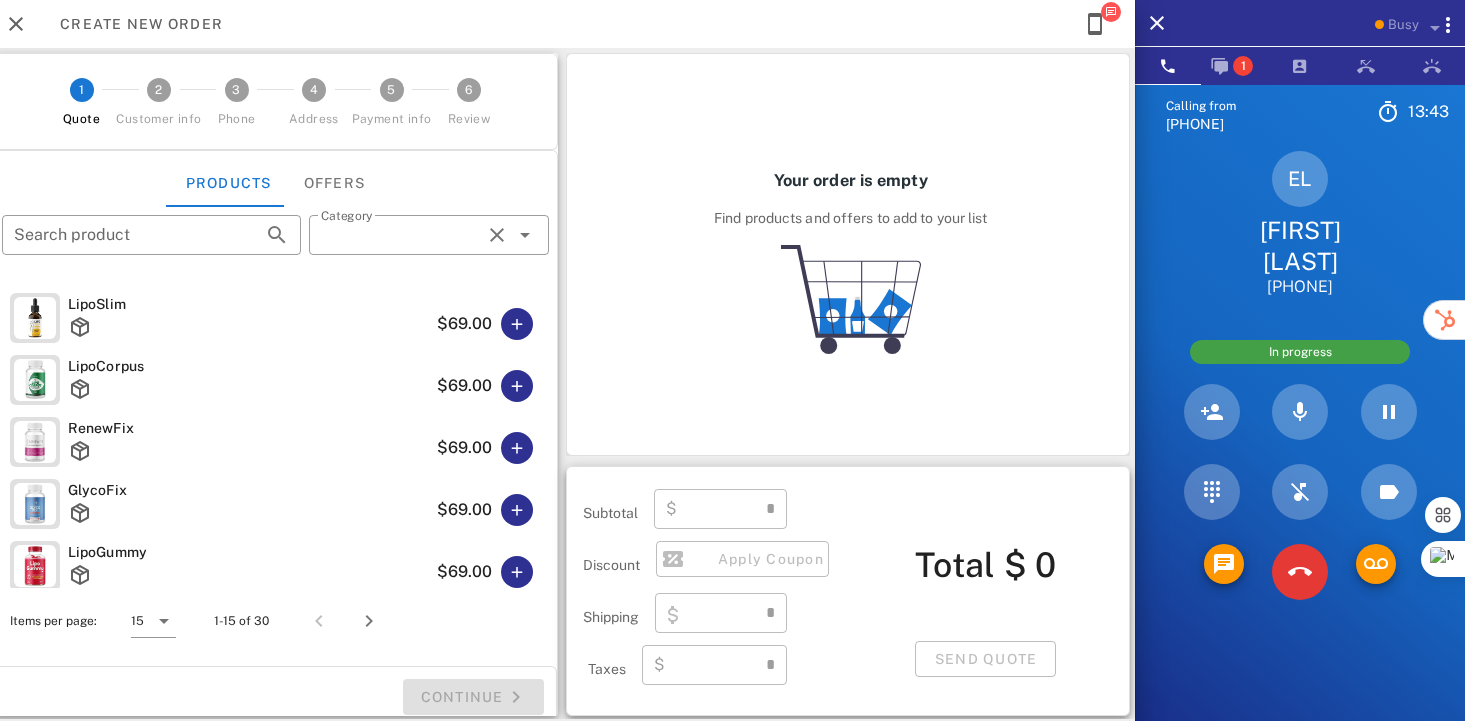 type on "**********" 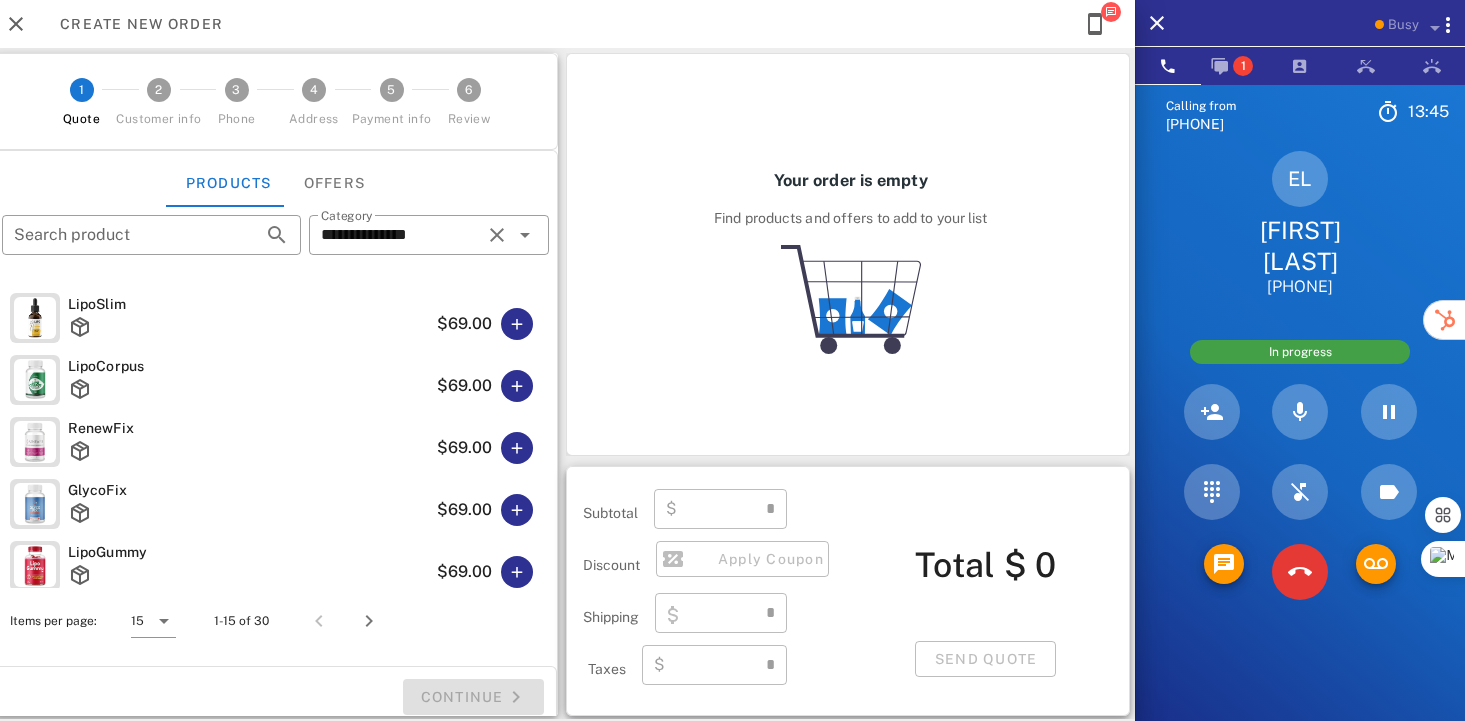 type on "****" 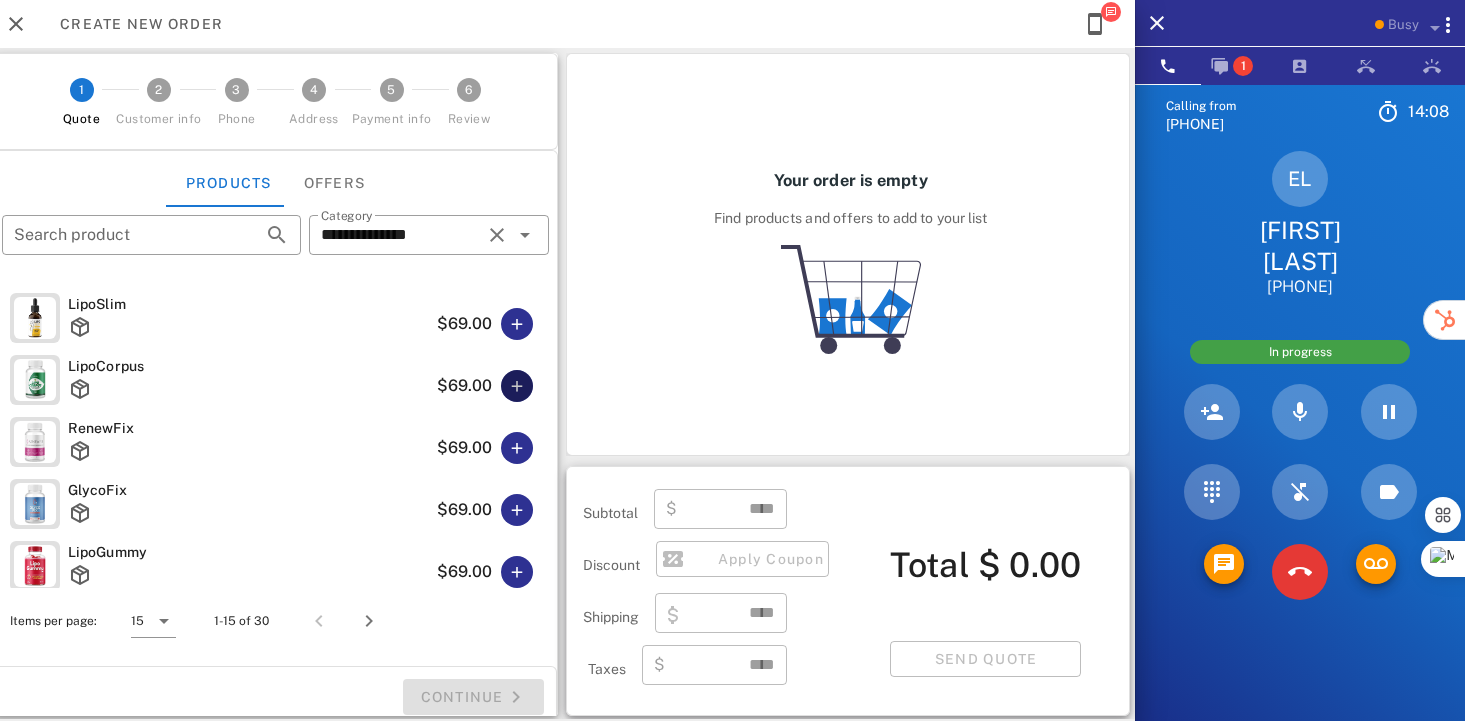 click at bounding box center (517, 386) 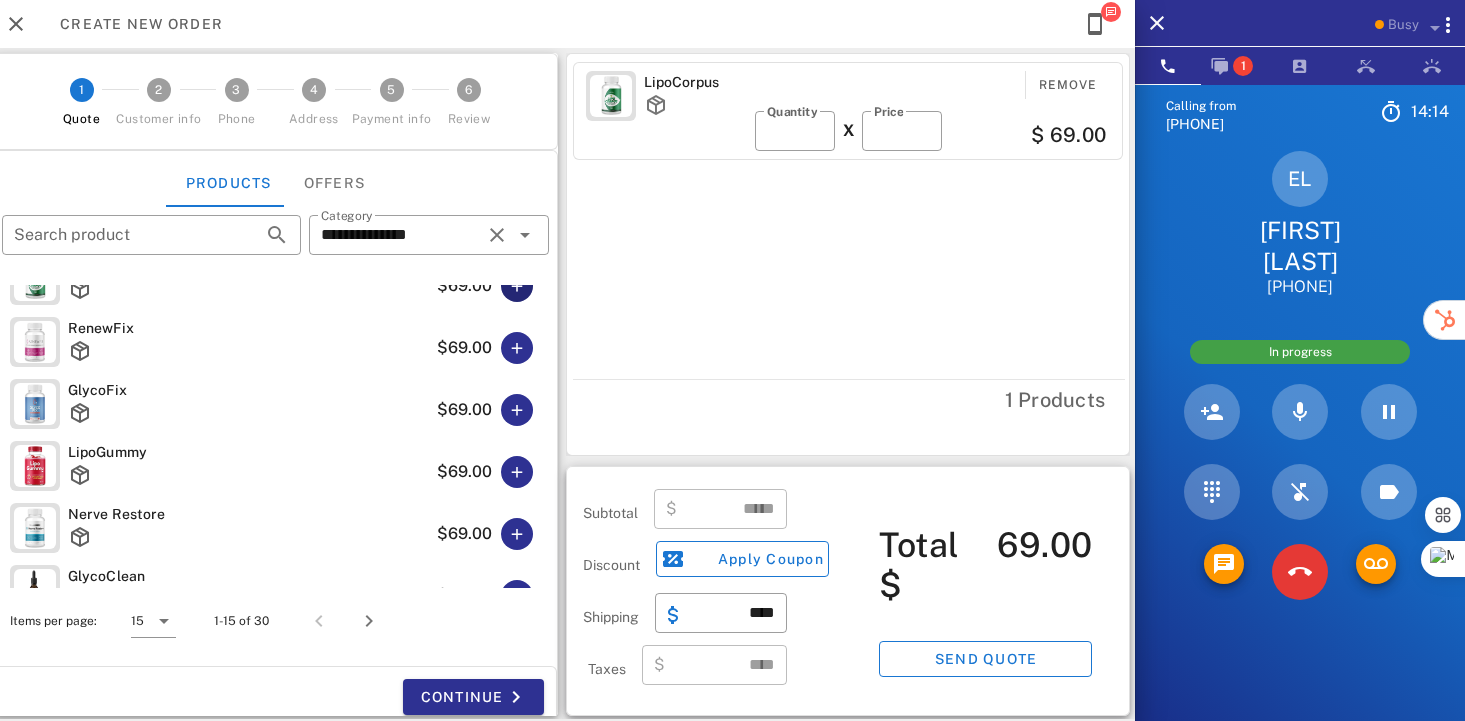 scroll, scrollTop: 150, scrollLeft: 0, axis: vertical 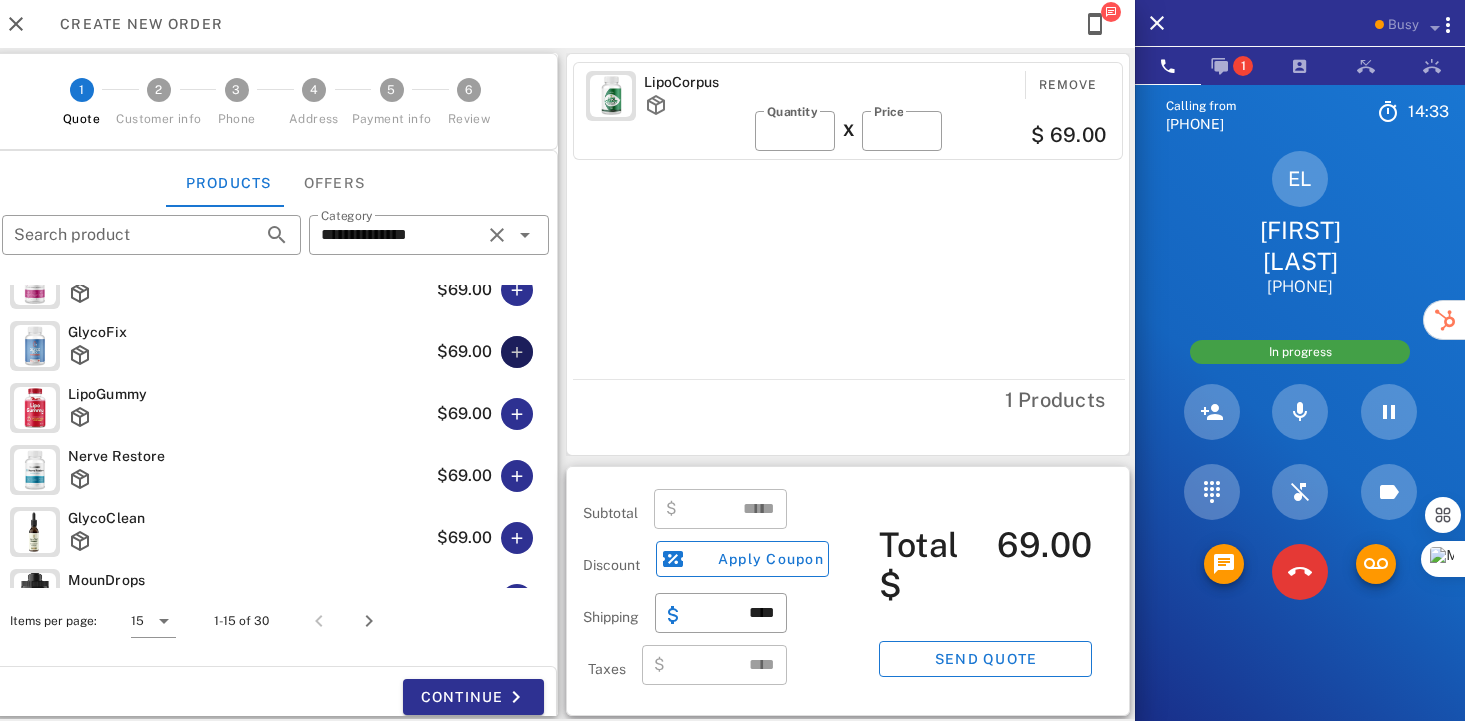 click at bounding box center [517, 352] 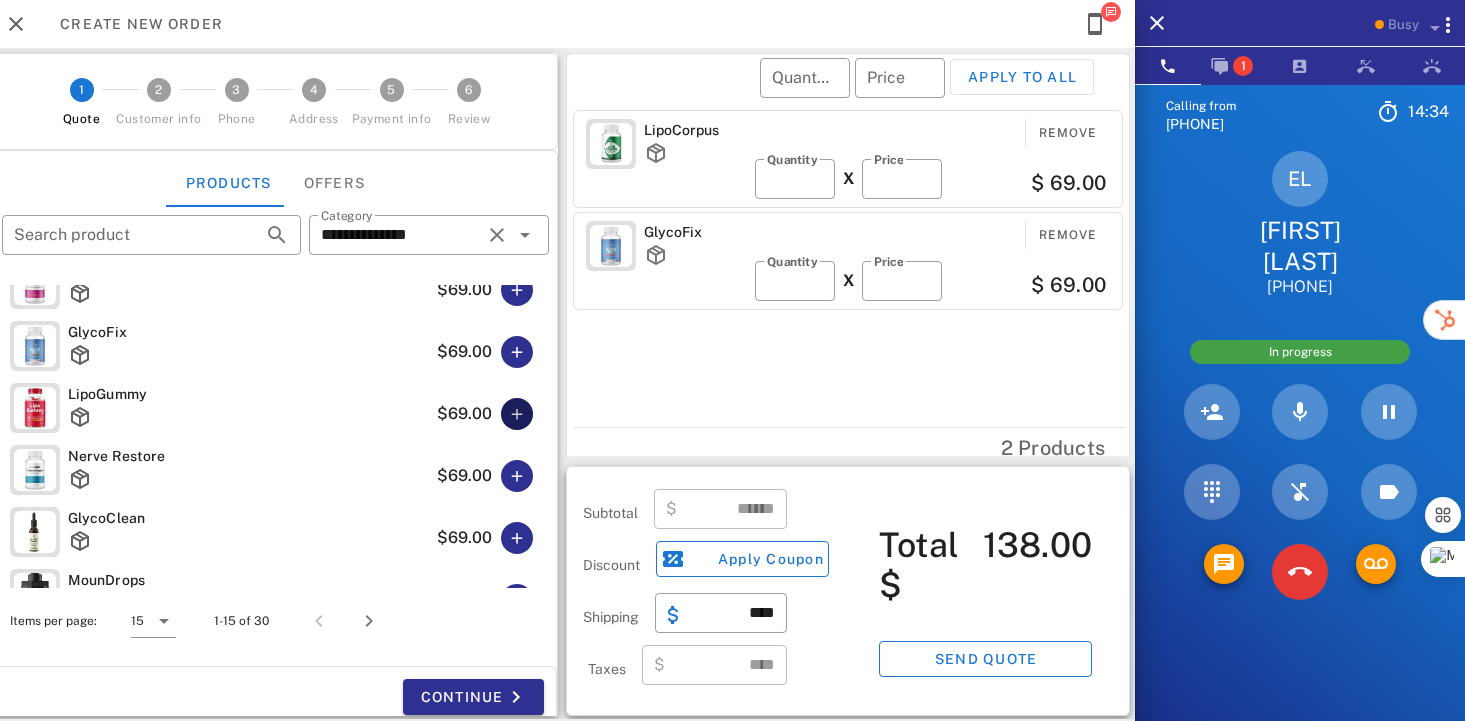 click at bounding box center (517, 414) 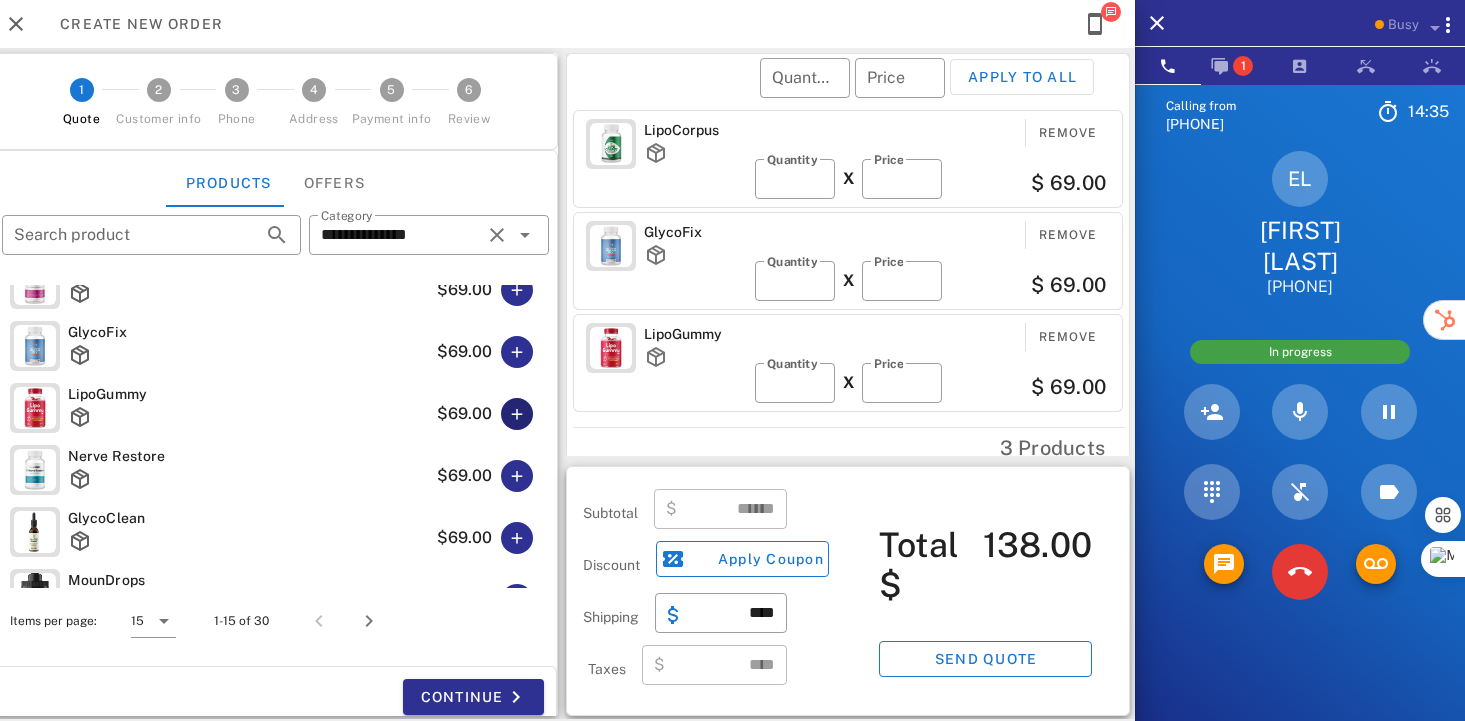 type on "******" 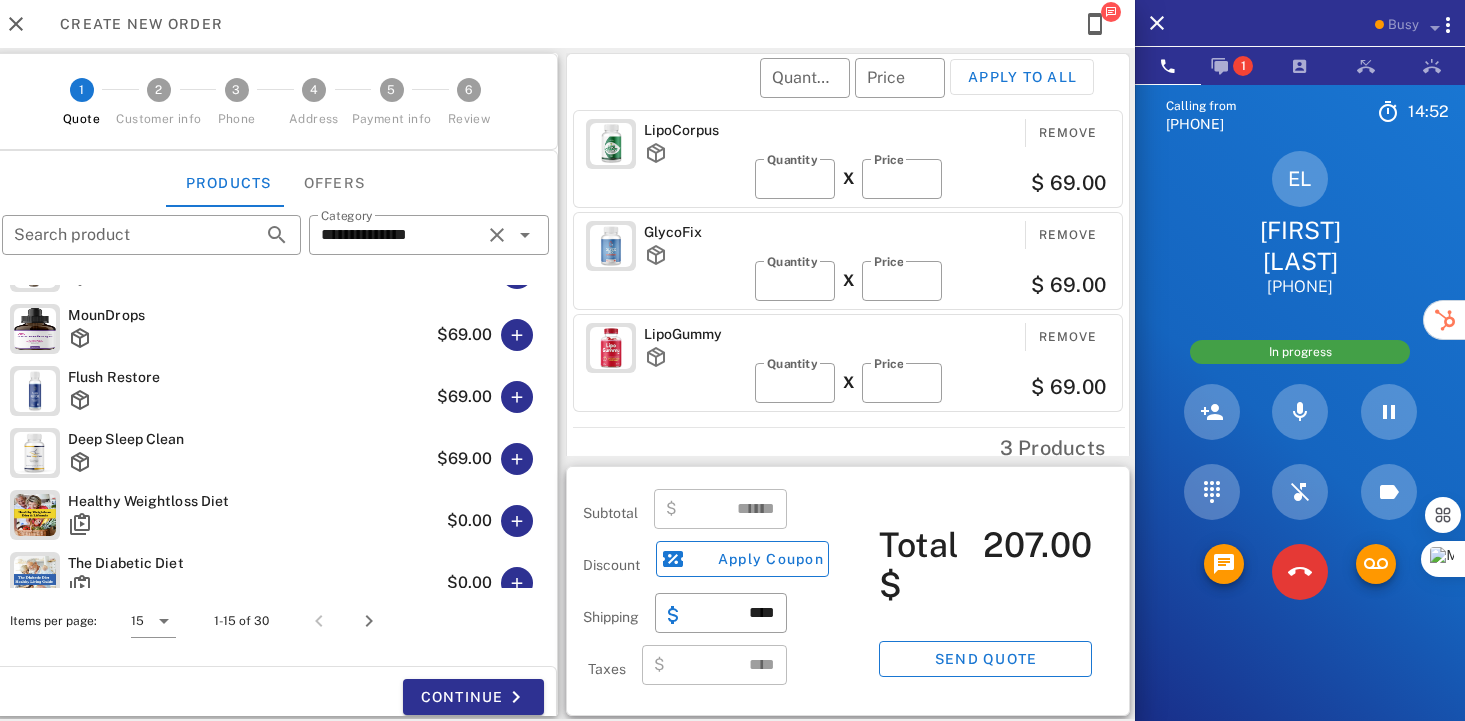 scroll, scrollTop: 0, scrollLeft: 0, axis: both 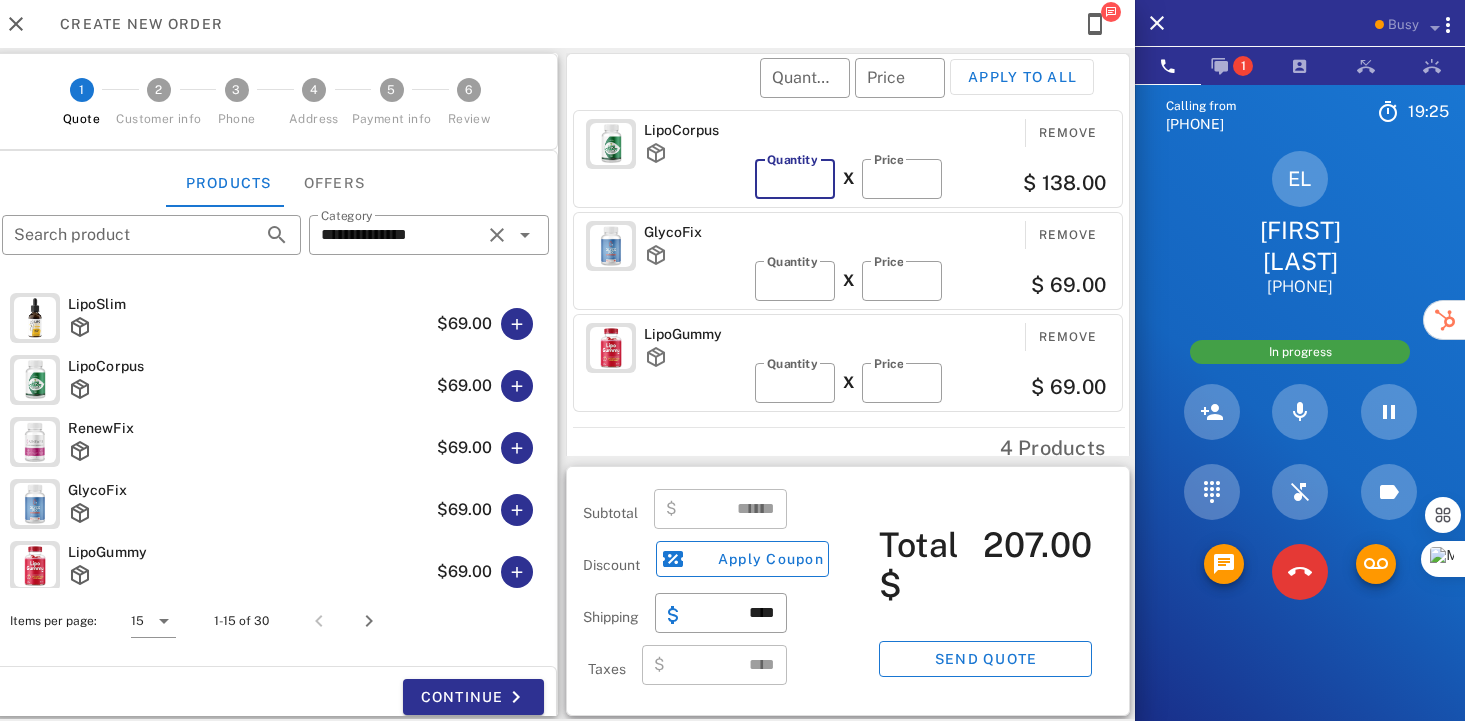 click on "*" at bounding box center [795, 179] 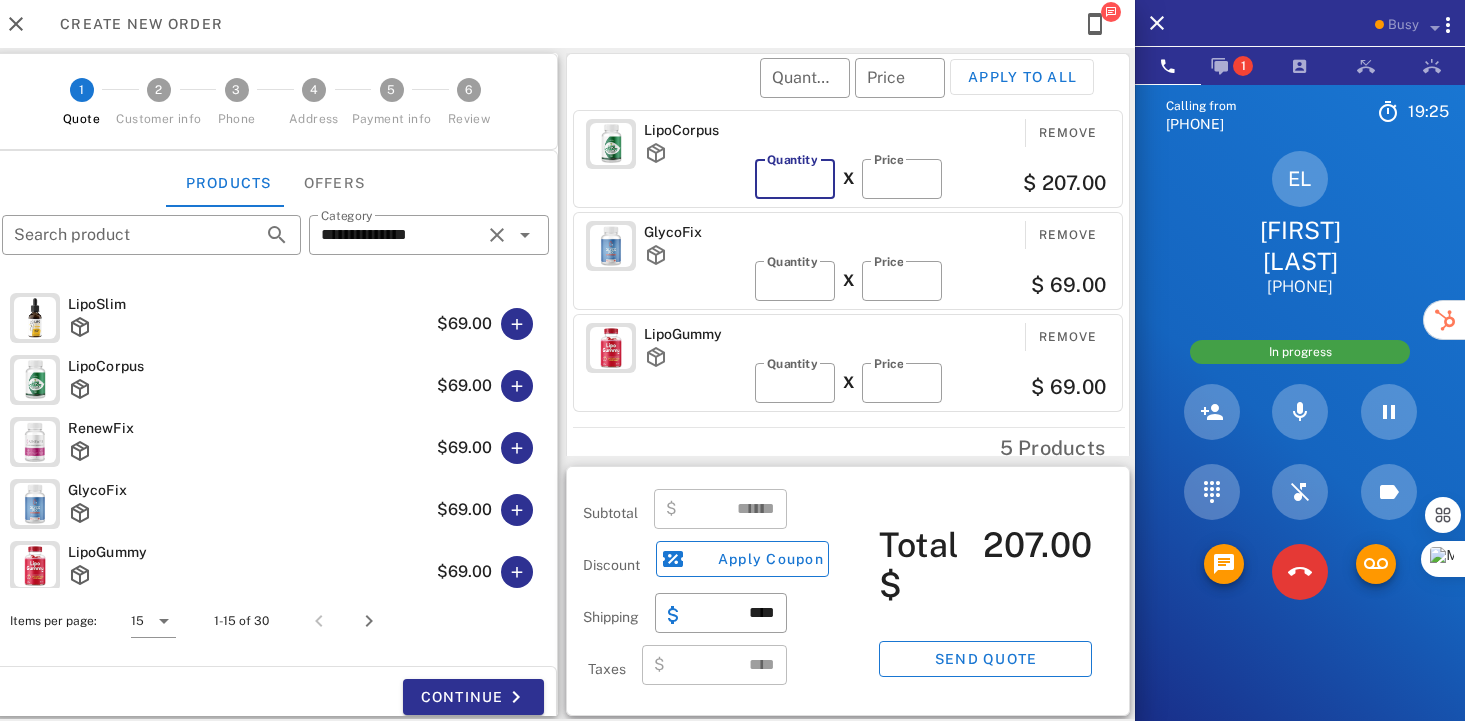click on "*" at bounding box center (795, 179) 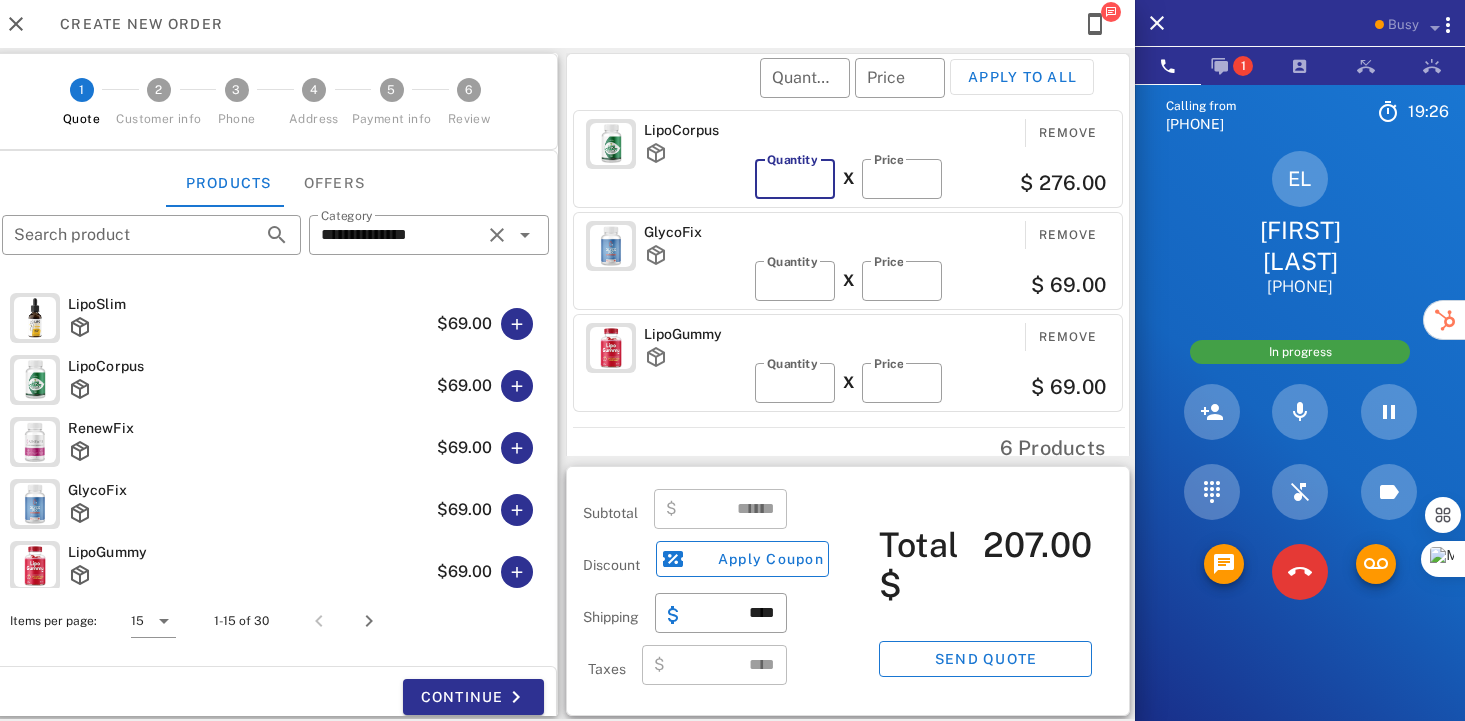 click on "*" at bounding box center [795, 179] 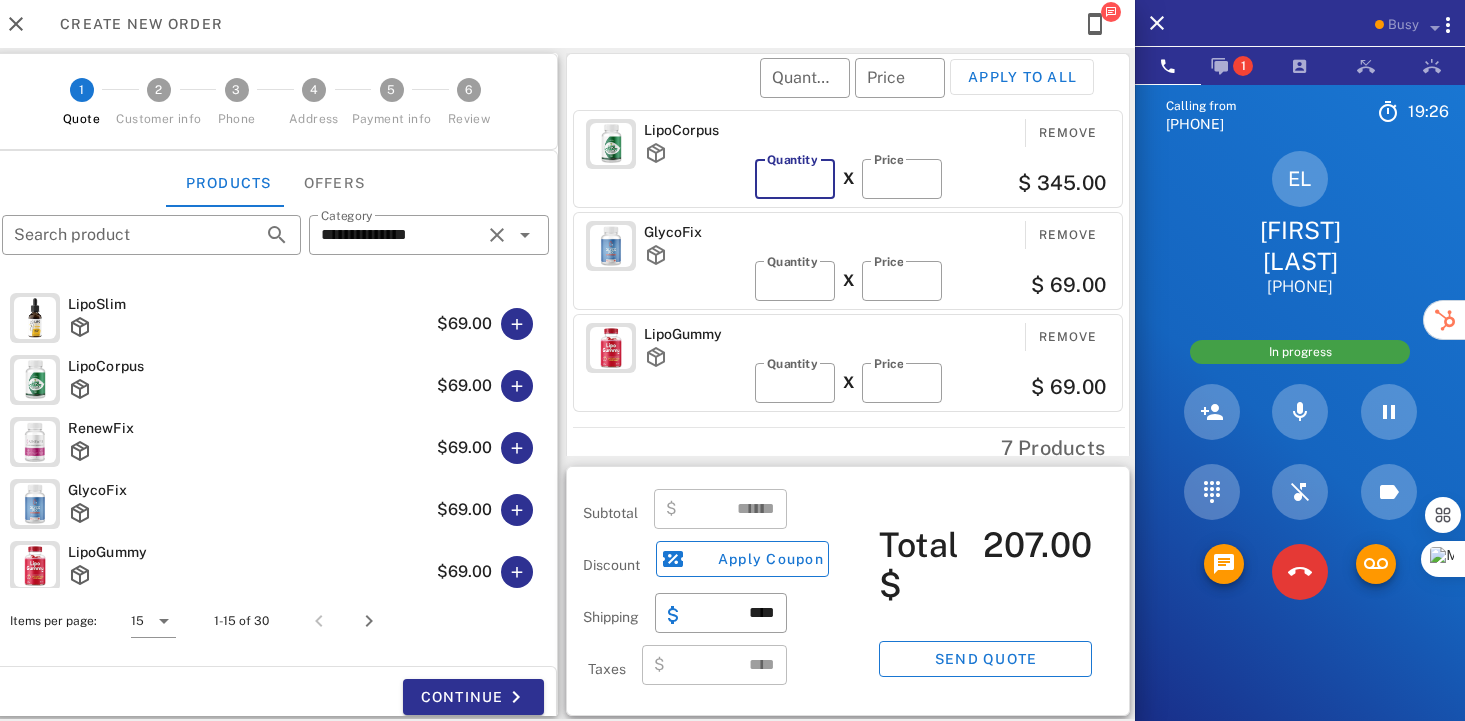 click on "*" at bounding box center [795, 179] 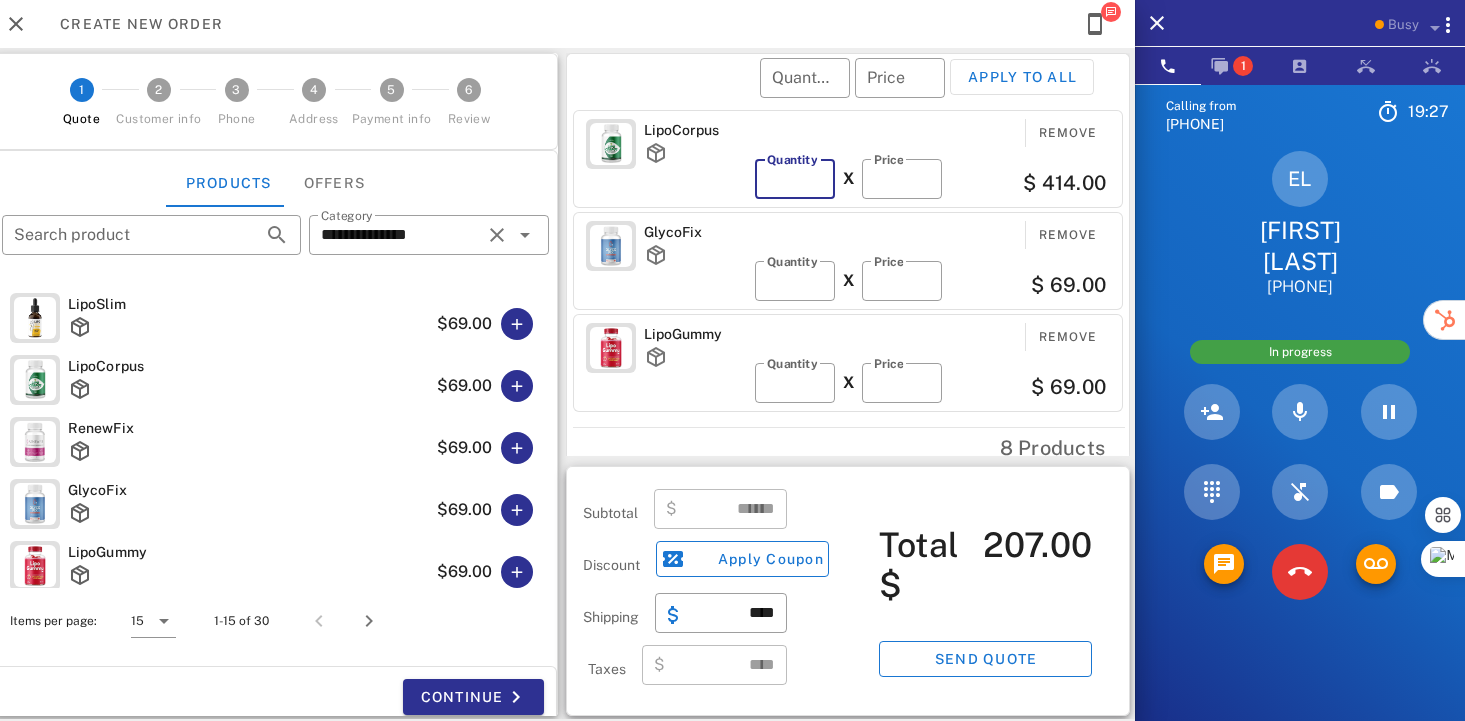 type on "*" 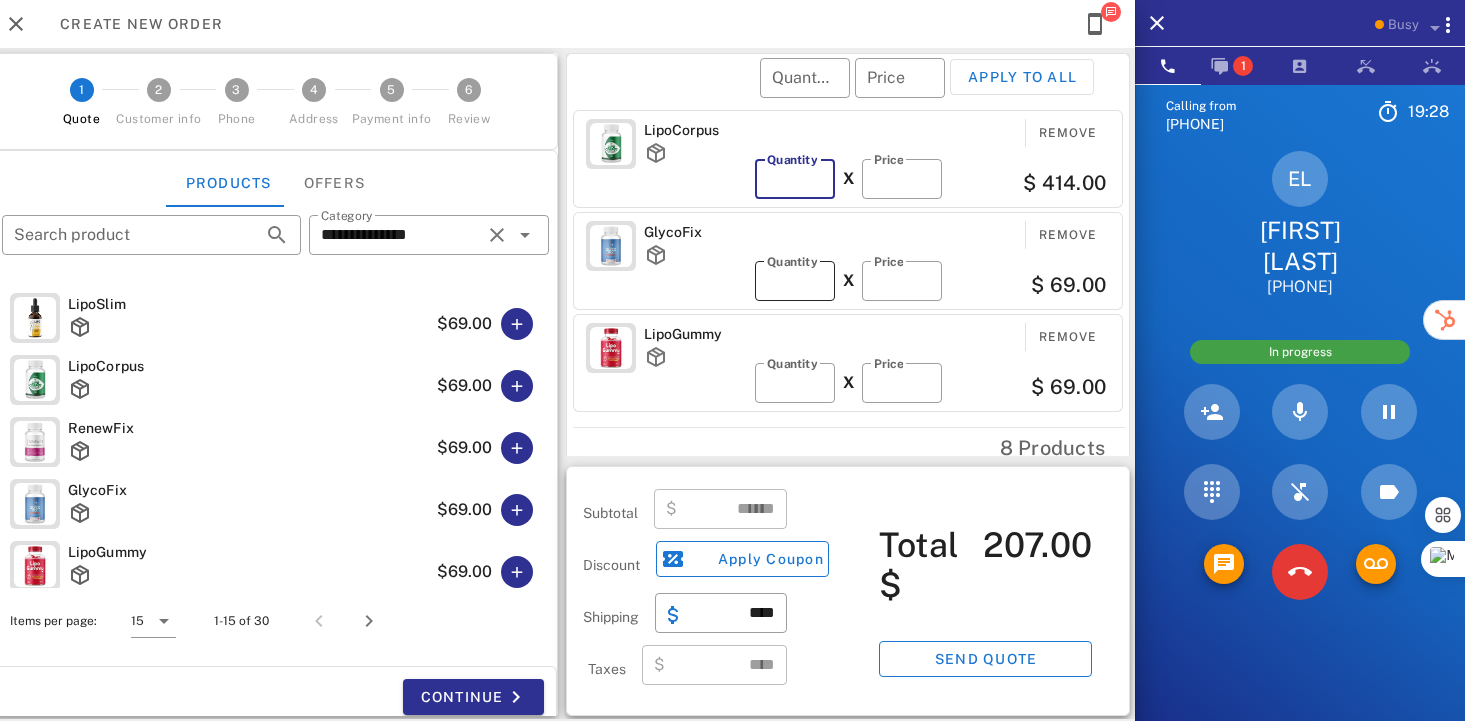 type on "******" 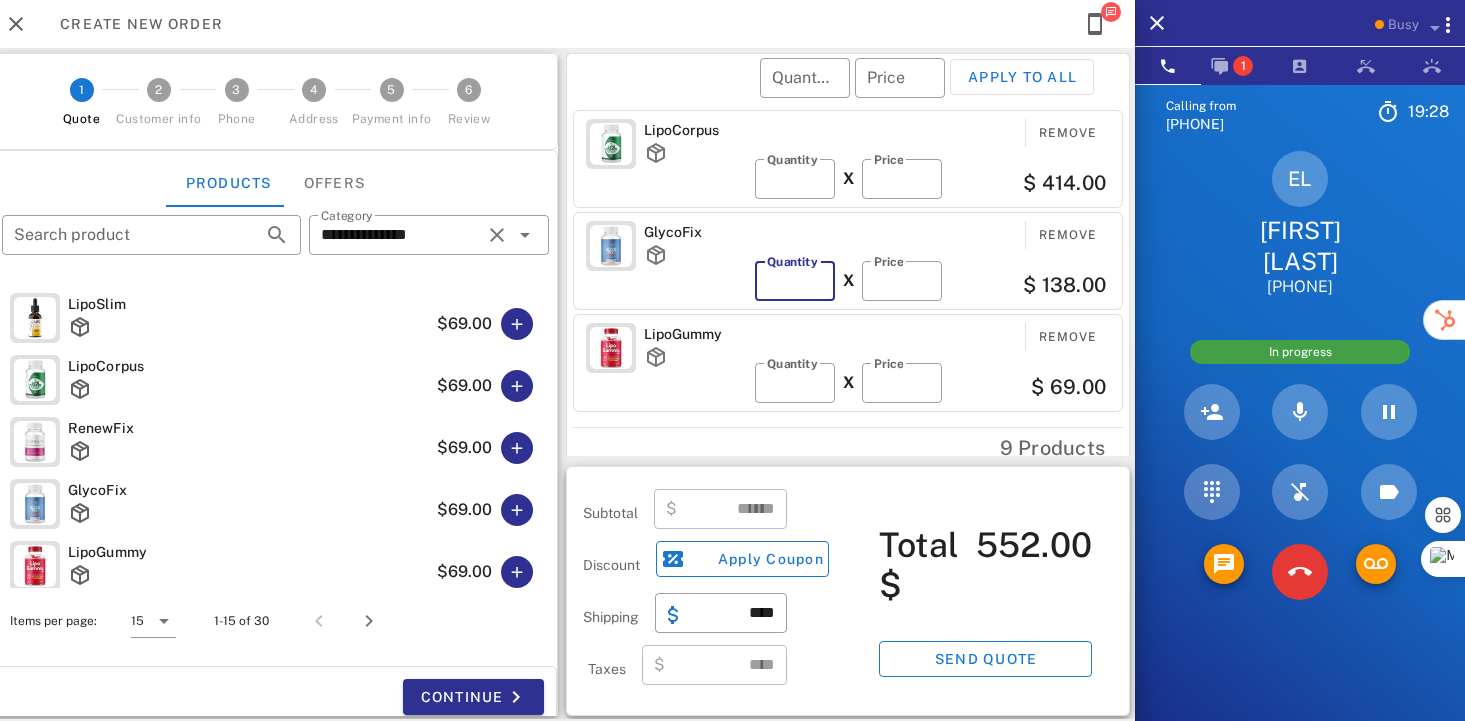 click on "*" at bounding box center (795, 281) 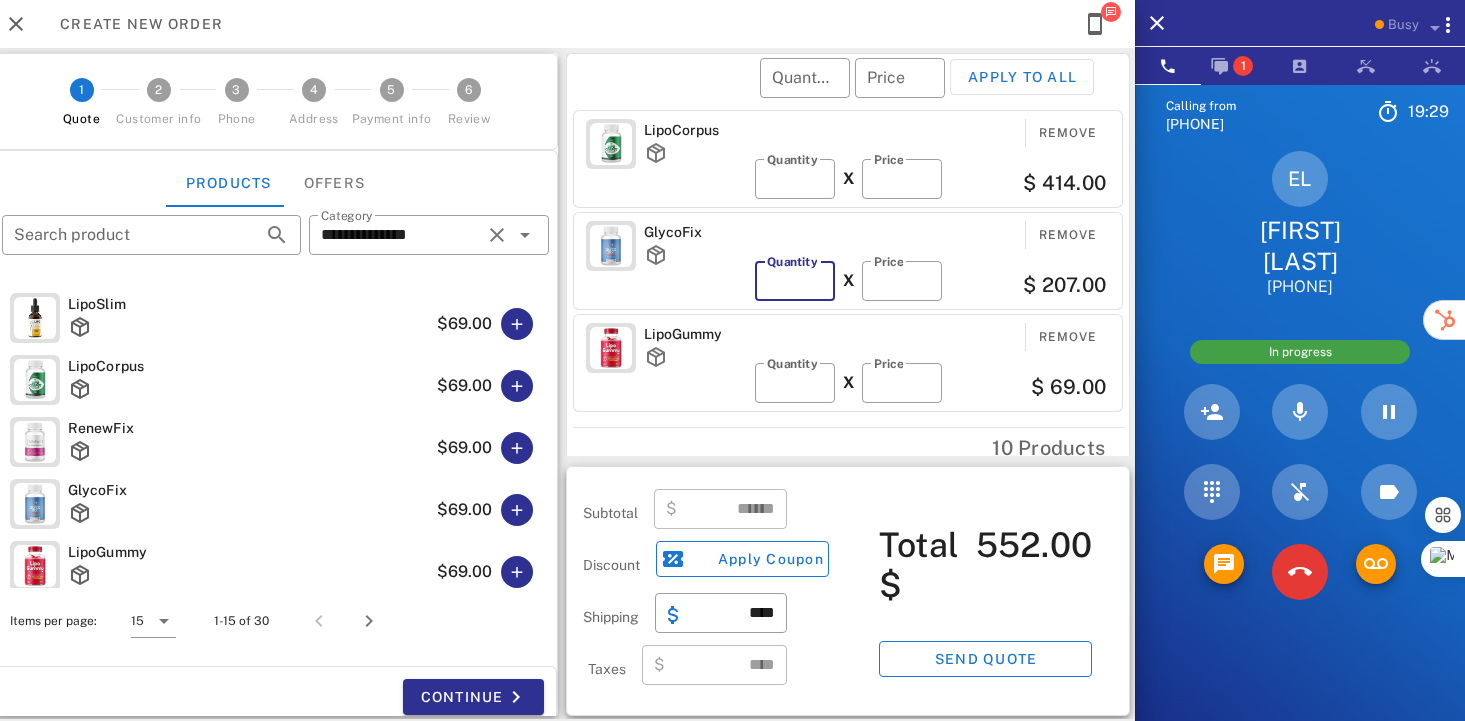 click on "*" at bounding box center (795, 281) 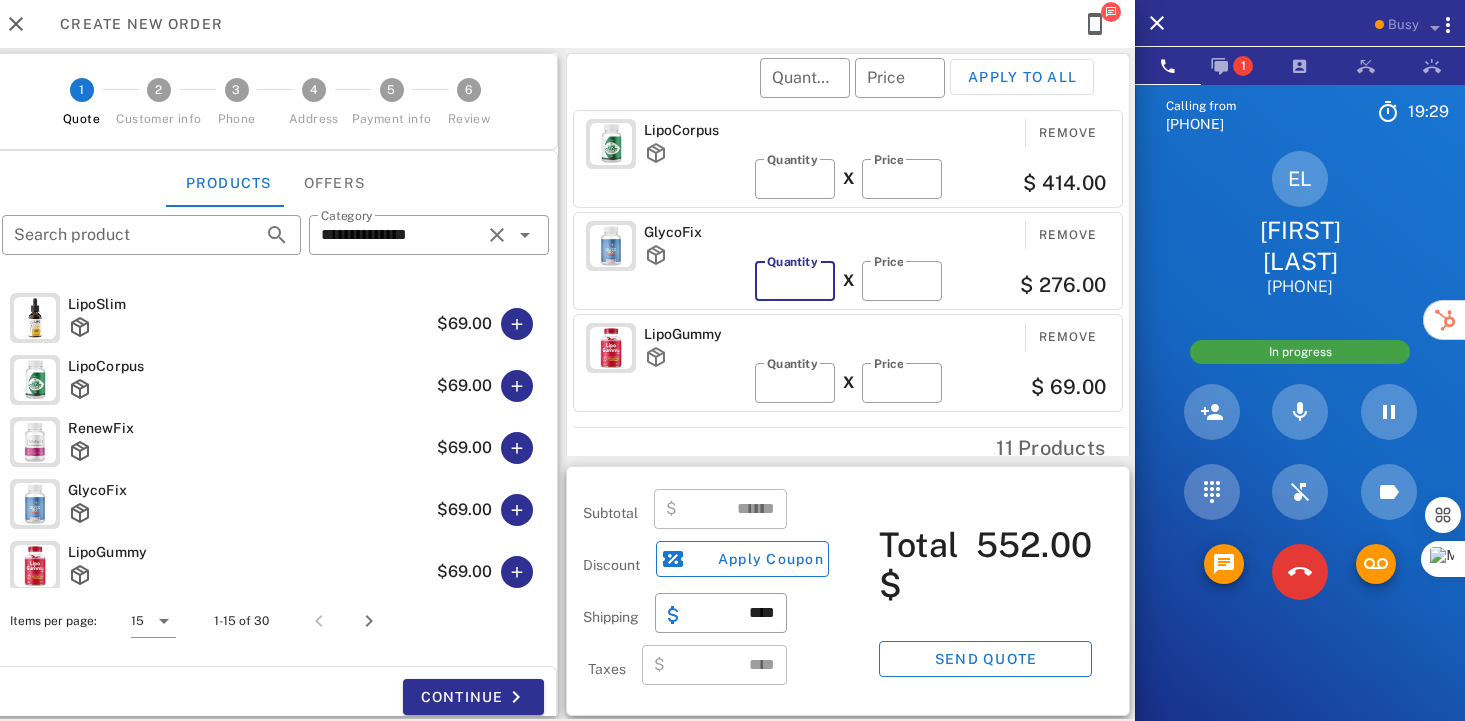 click on "*" at bounding box center [795, 281] 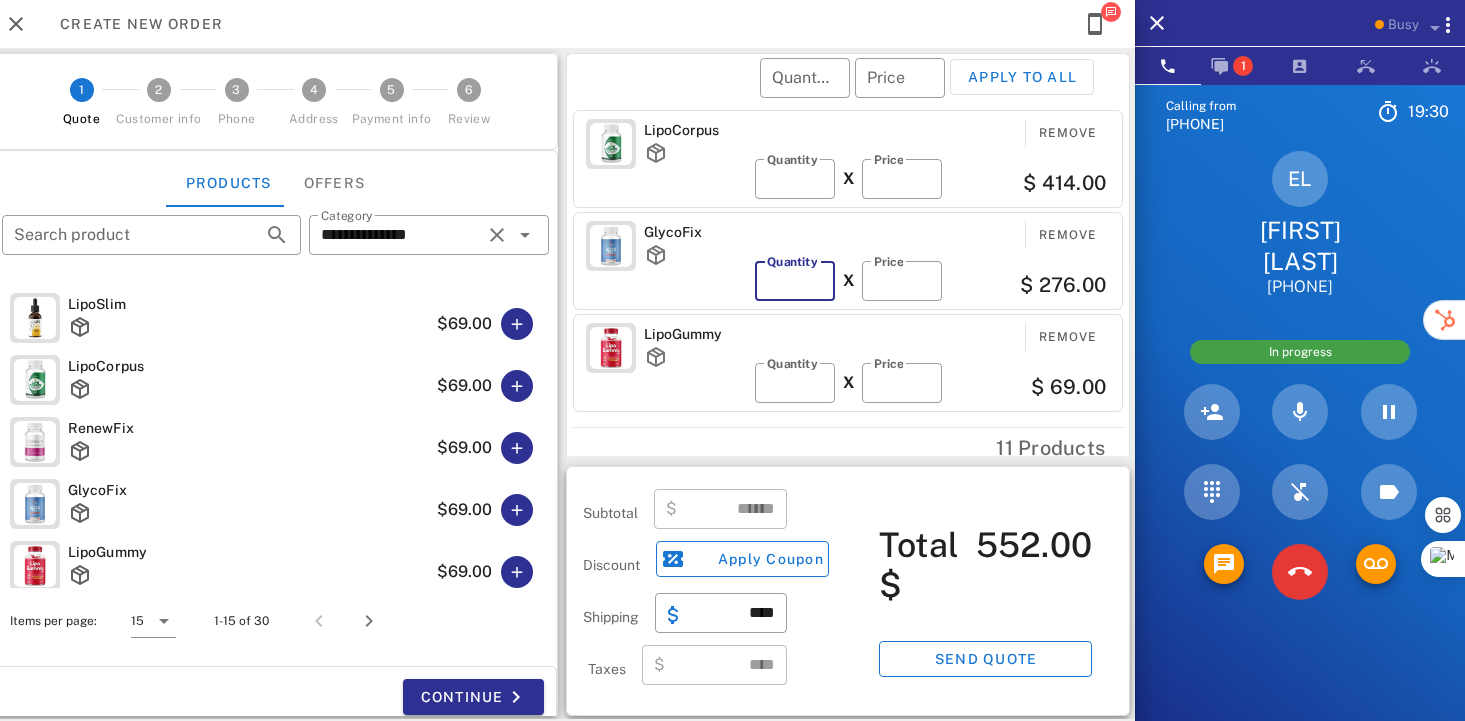 click on "*" at bounding box center [795, 281] 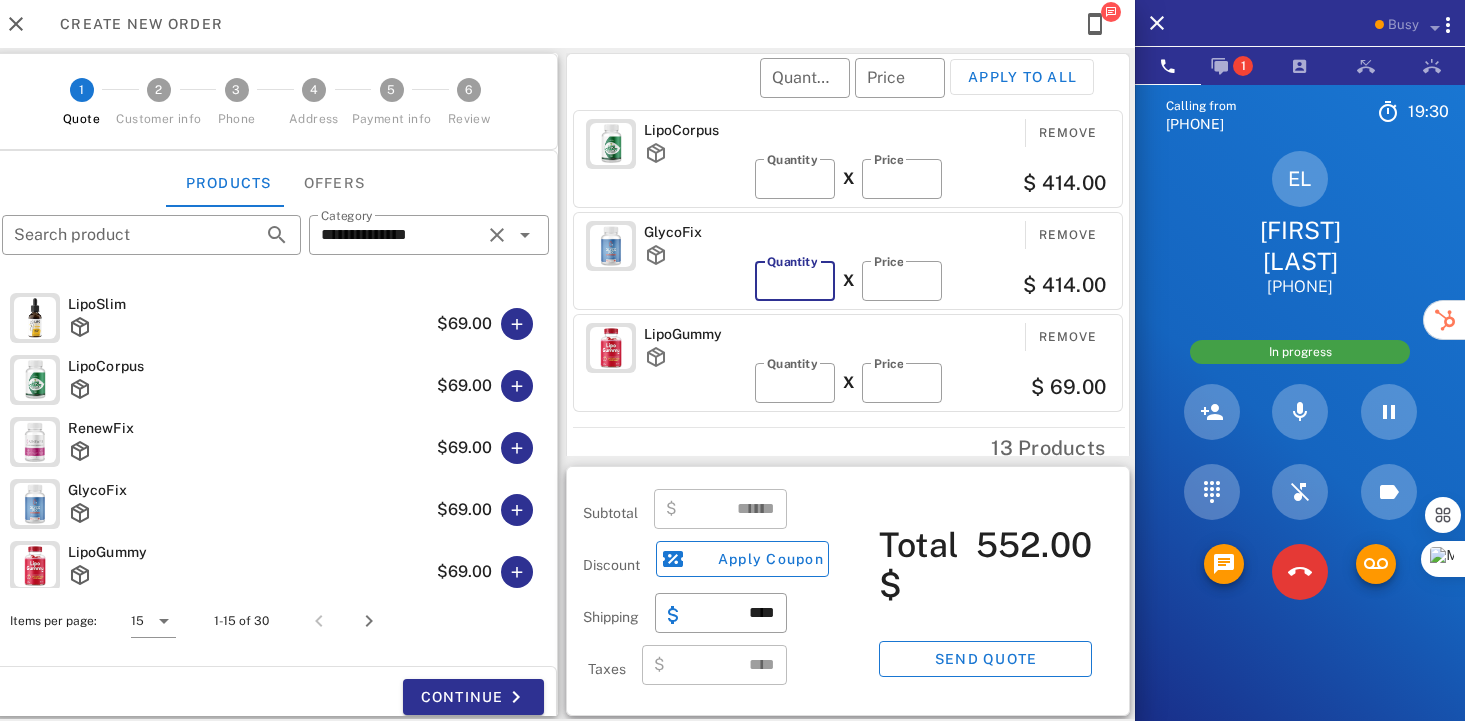 type on "*" 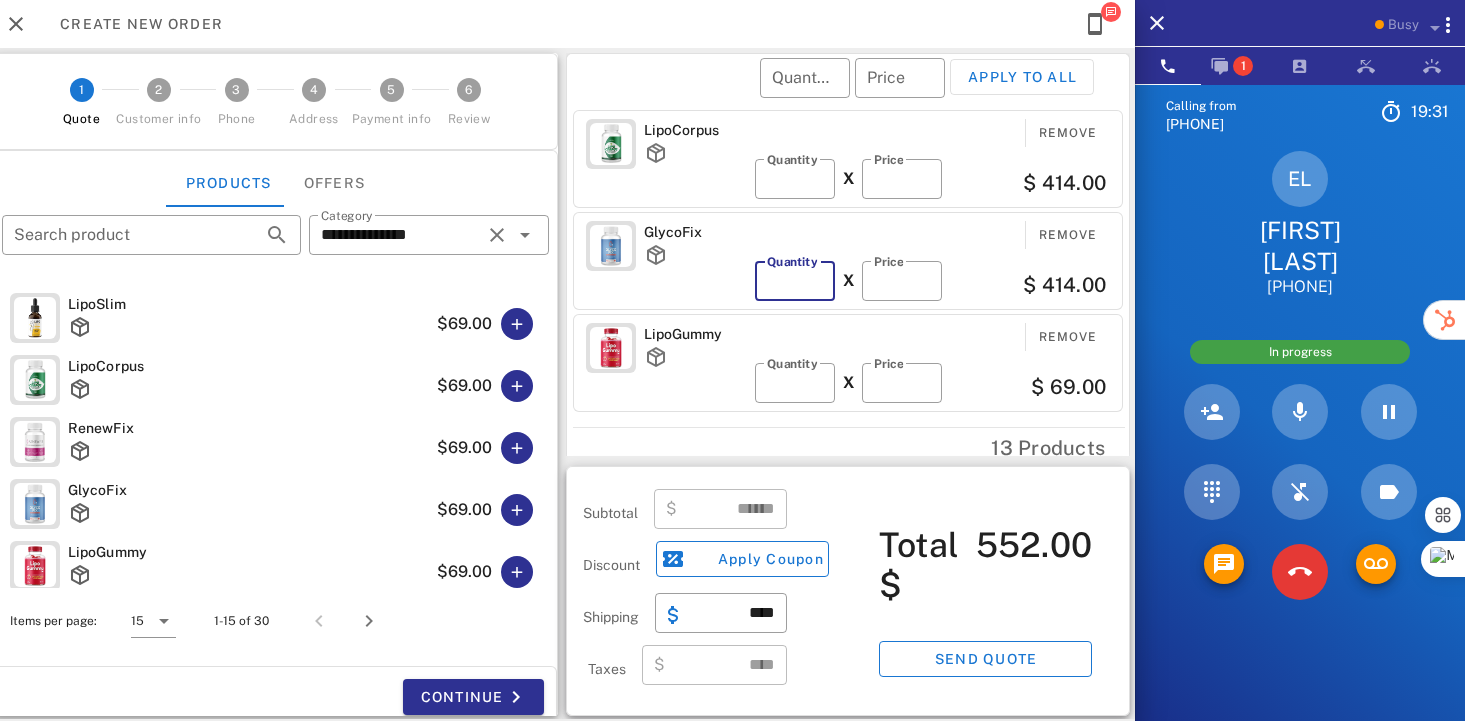 type on "******" 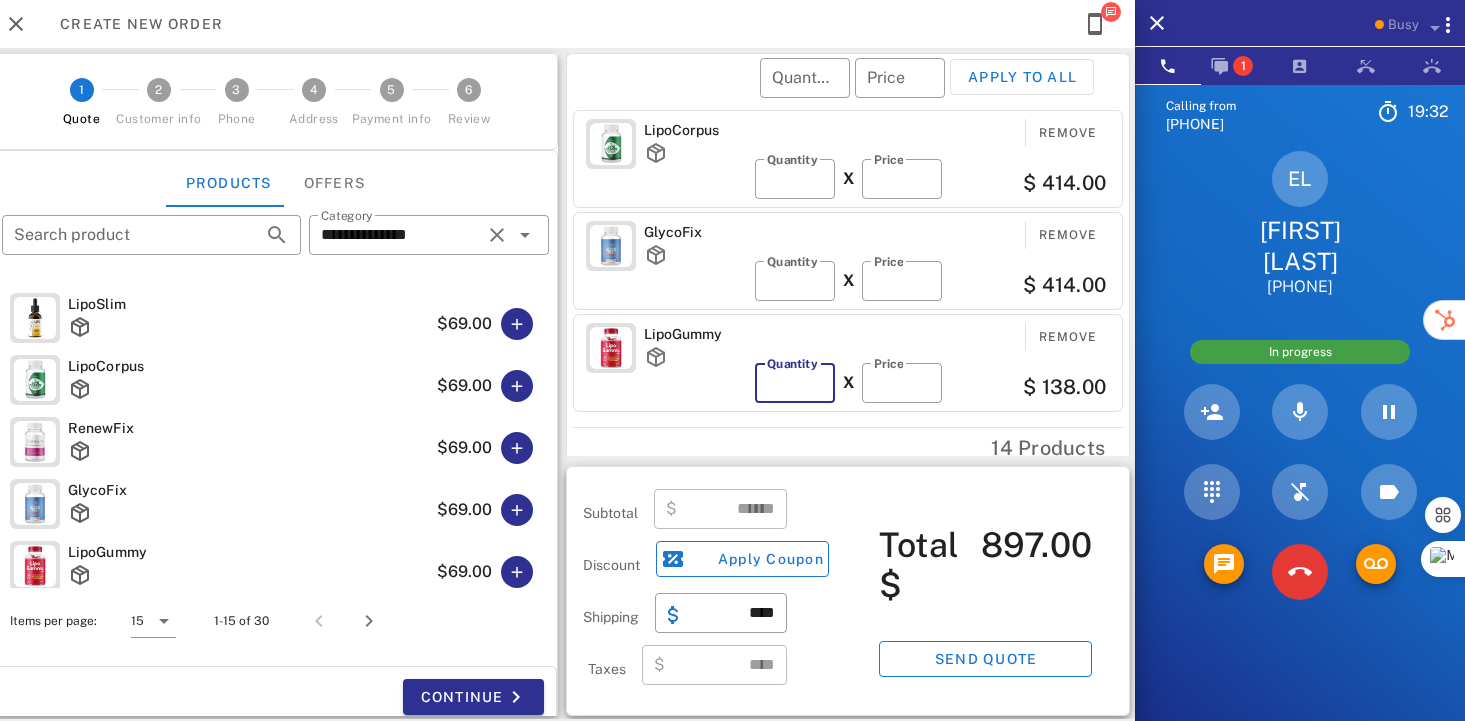 click on "*" at bounding box center [795, 383] 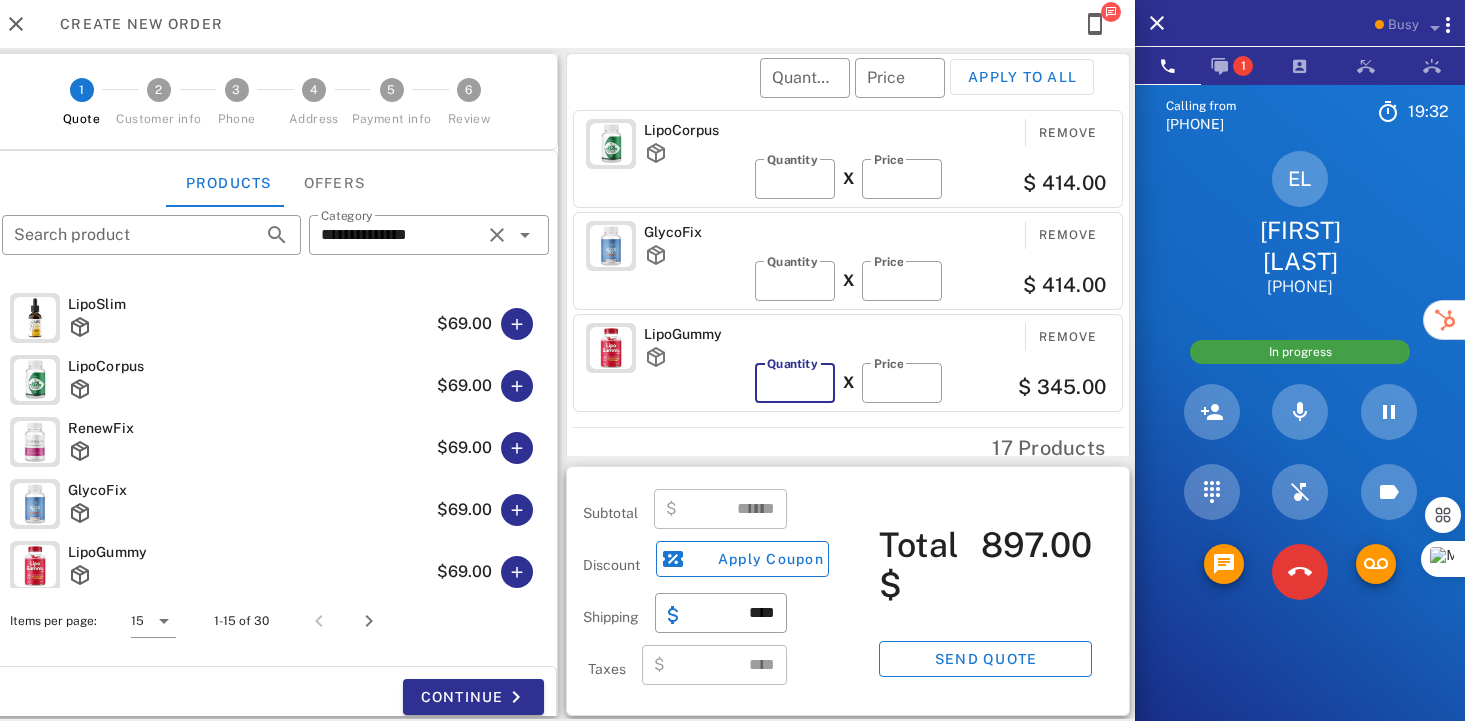 click on "*" at bounding box center (795, 383) 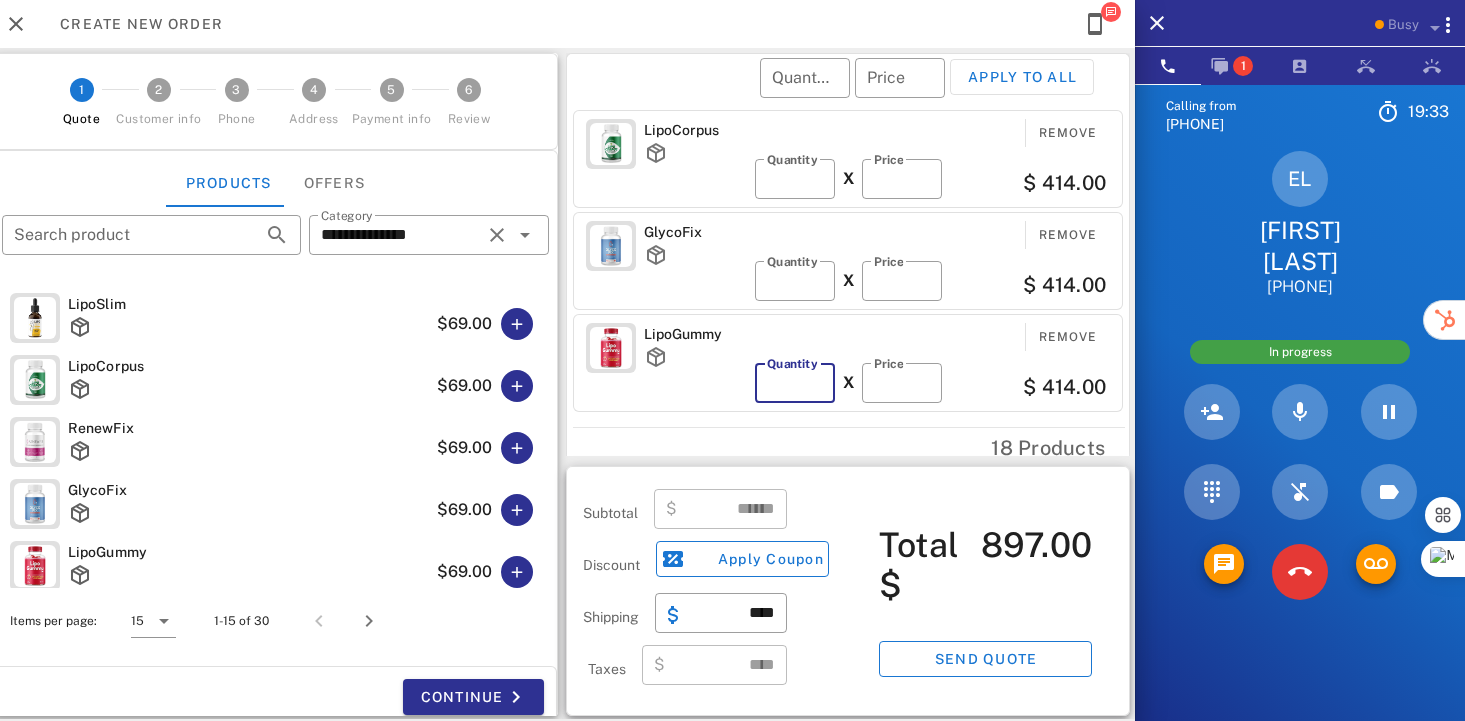 type on "*" 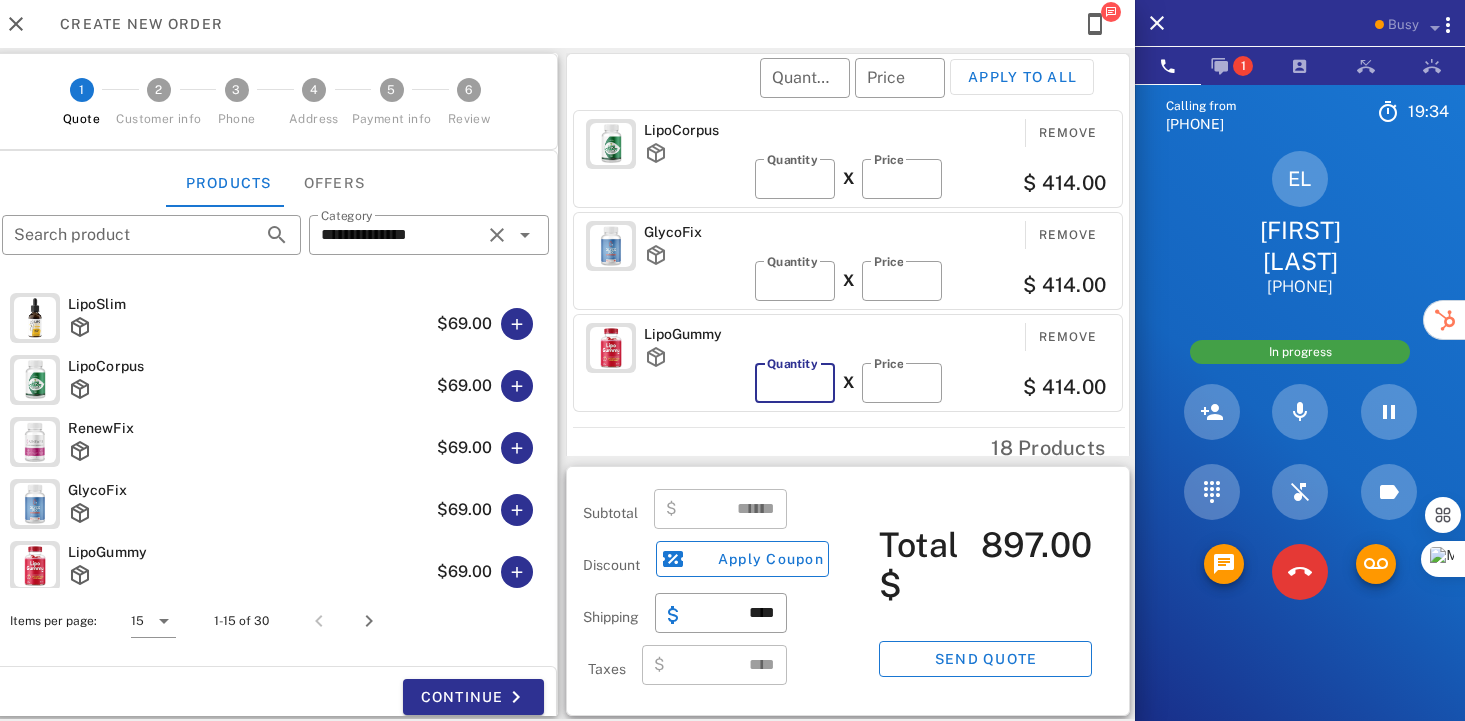 type on "*******" 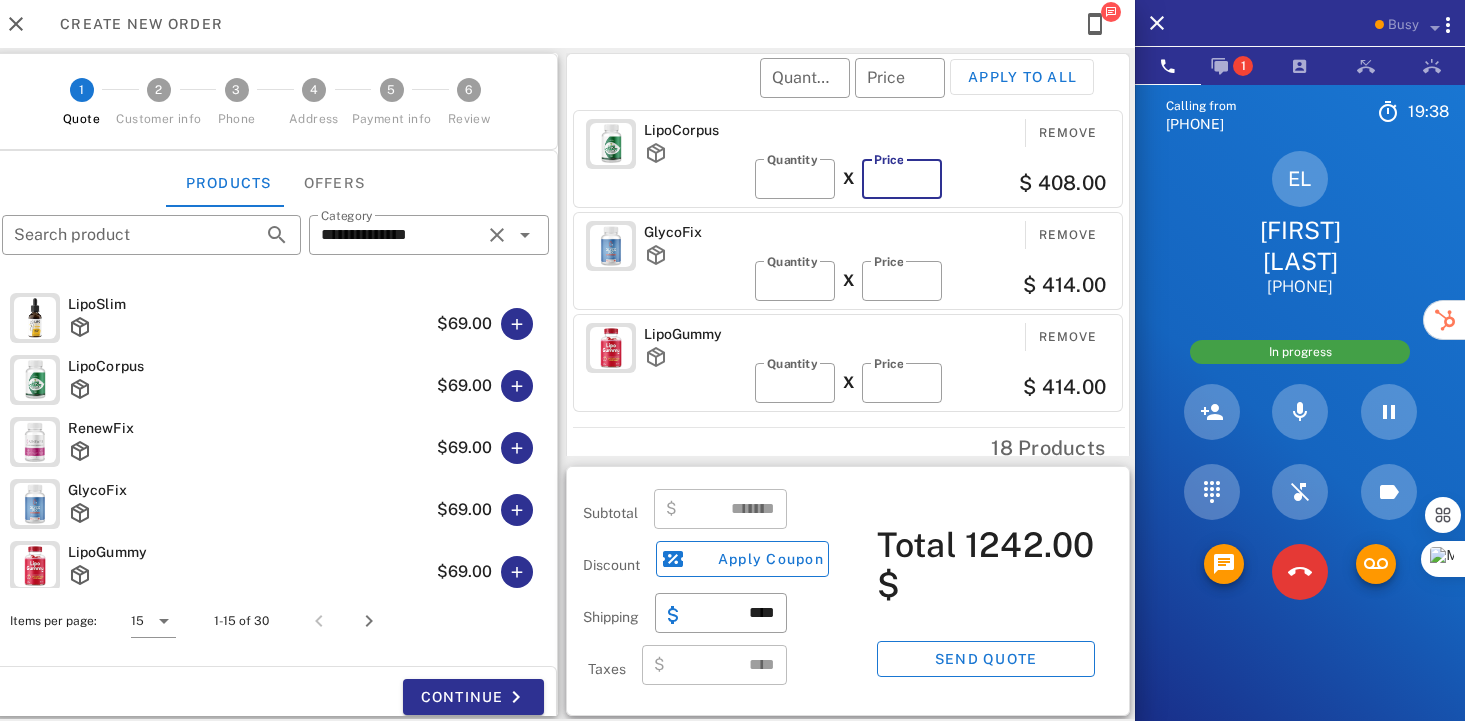 click on "**" at bounding box center [902, 179] 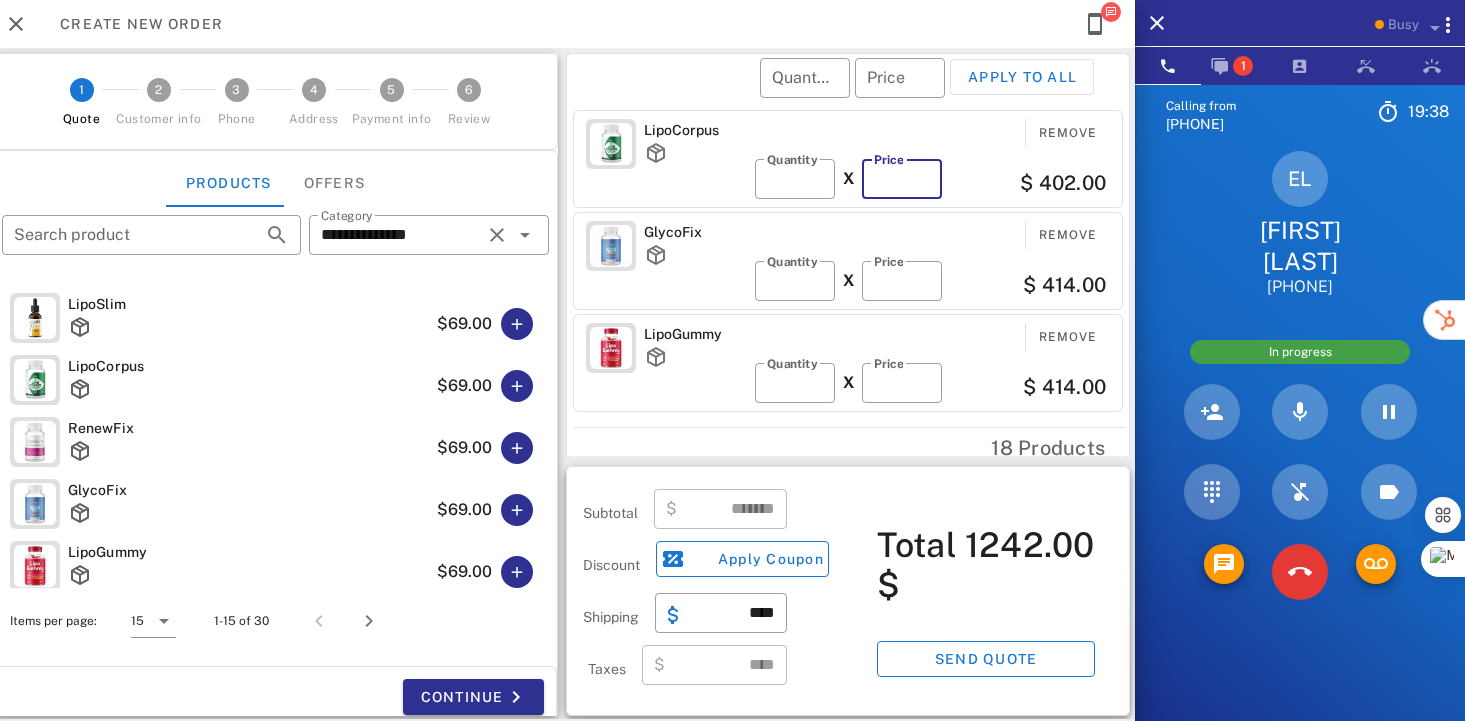 click on "**" at bounding box center (902, 179) 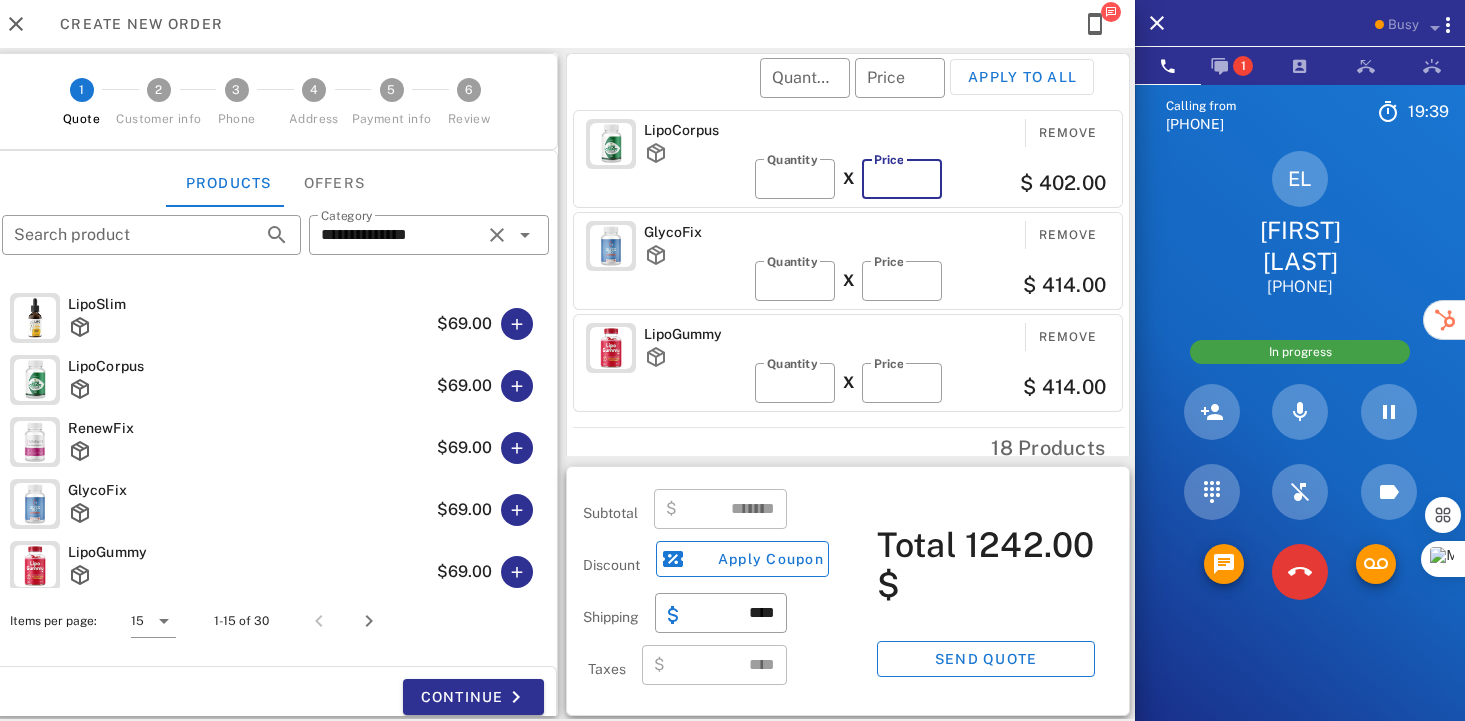 click on "**" at bounding box center [902, 179] 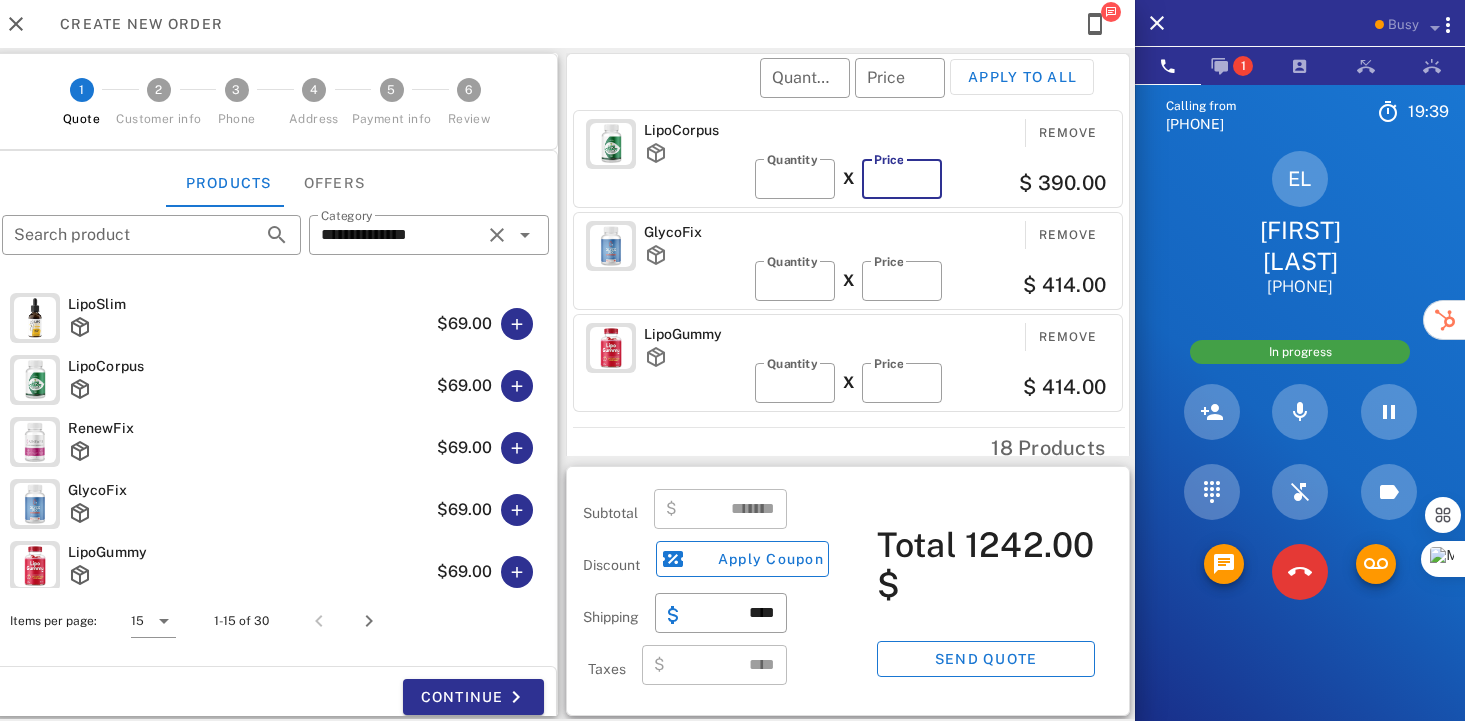 click on "**" at bounding box center (902, 179) 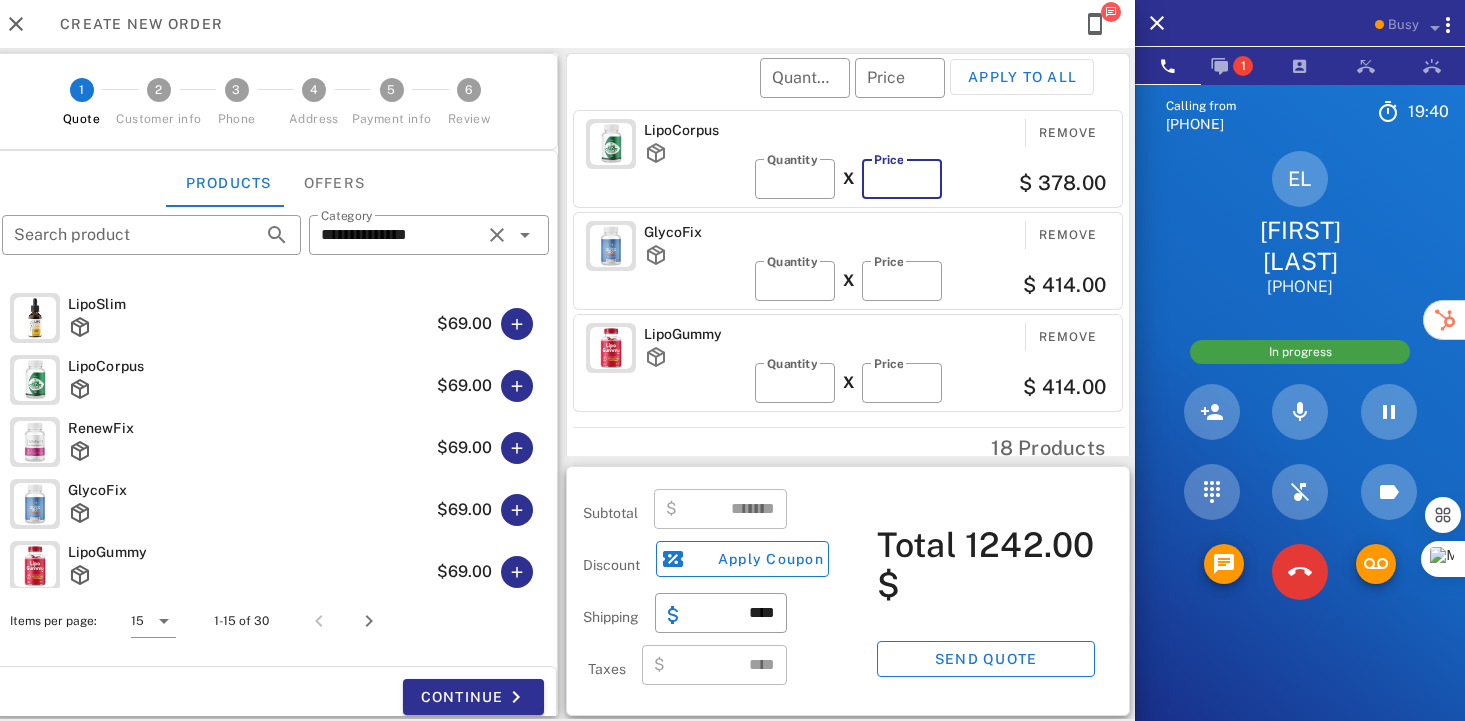 click on "**" at bounding box center (902, 179) 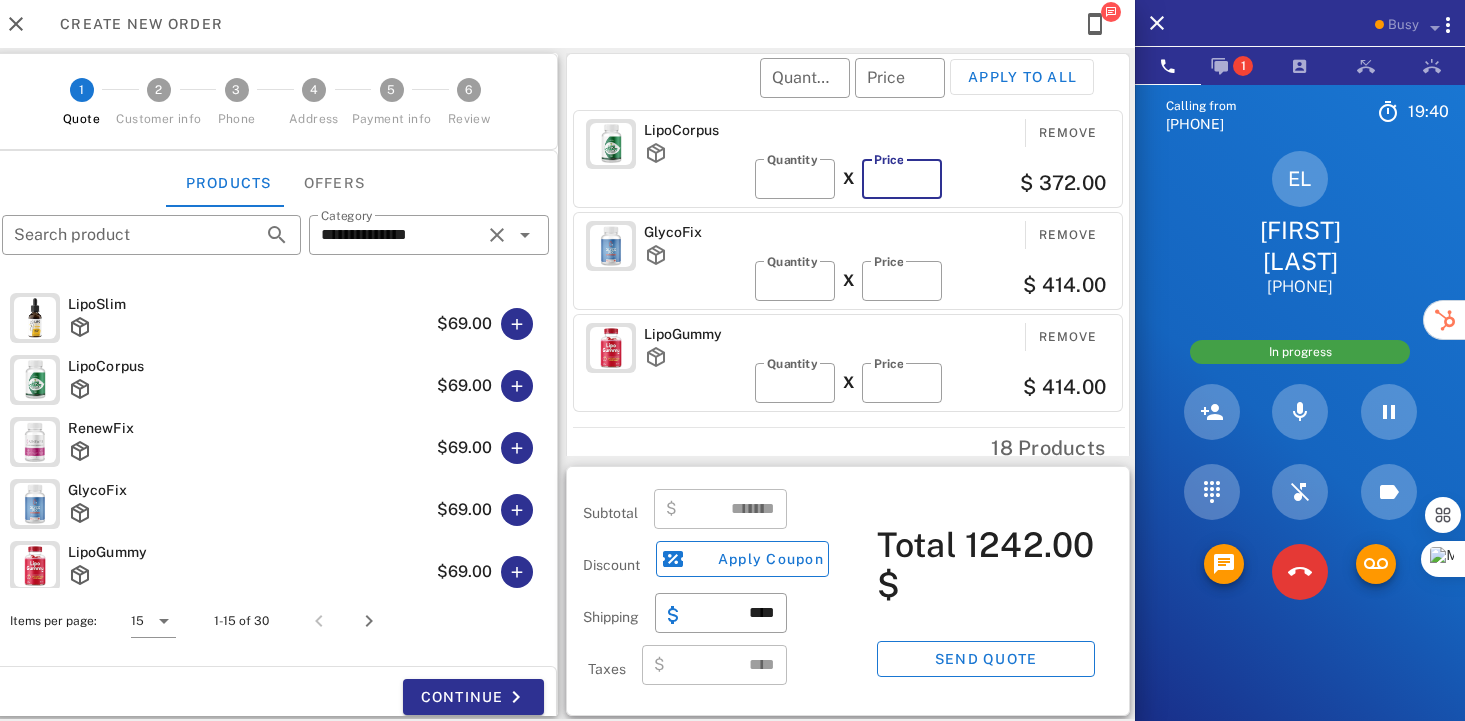 click on "**" at bounding box center [902, 179] 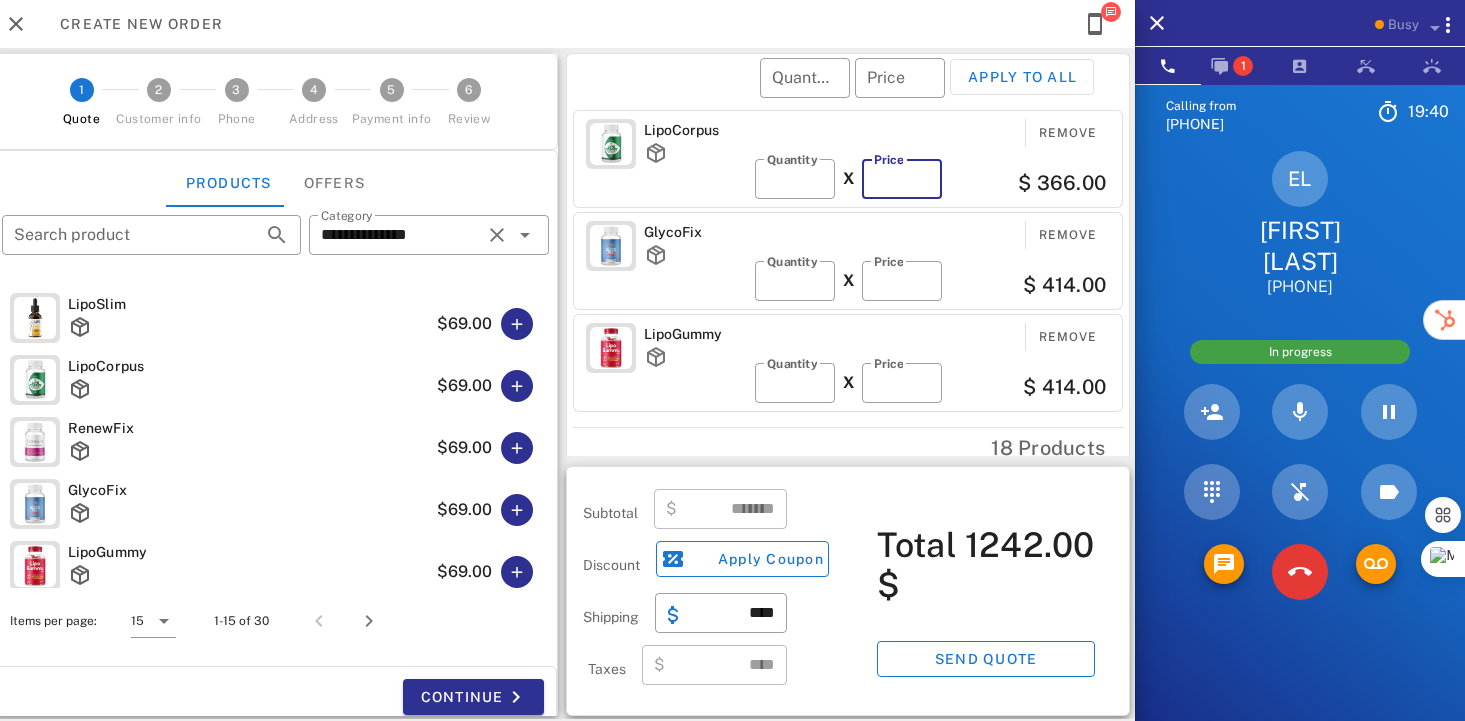 click on "**" at bounding box center (902, 179) 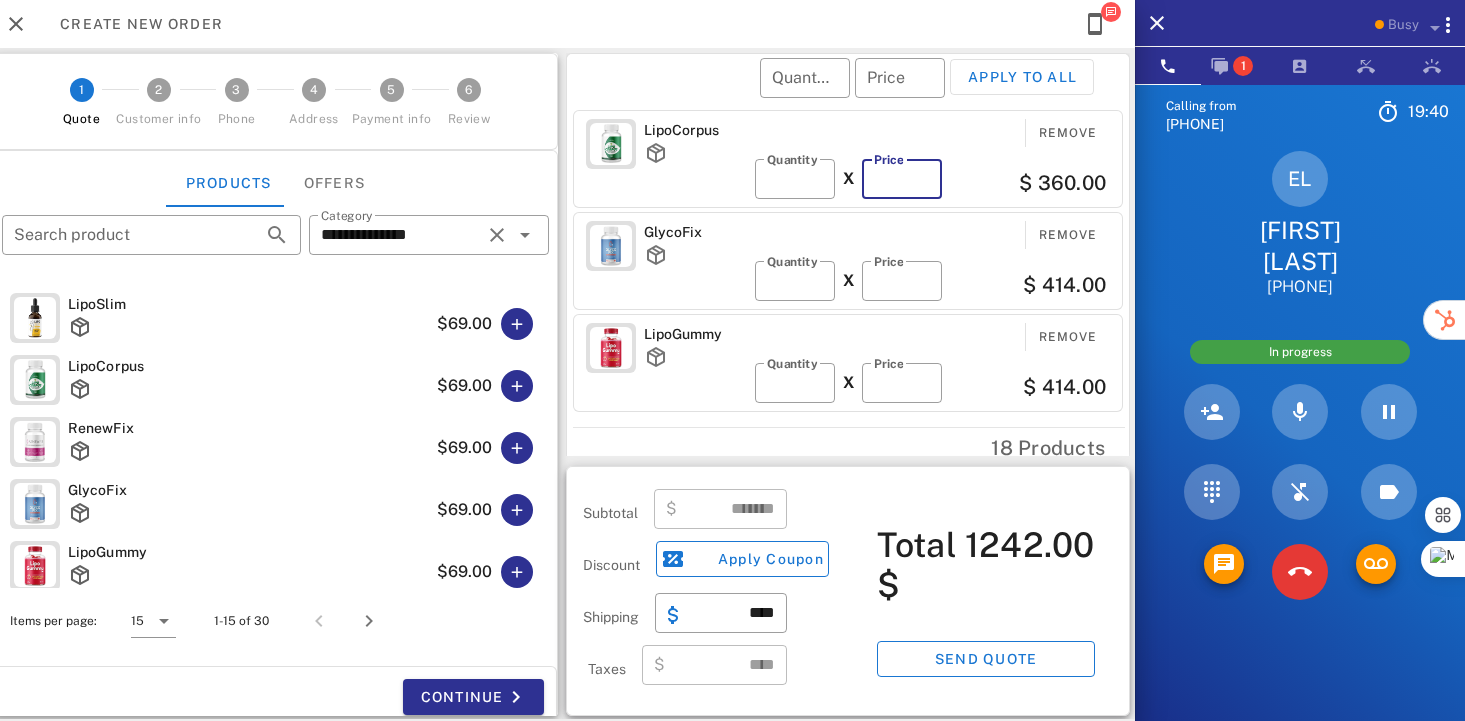 click on "**" at bounding box center (902, 179) 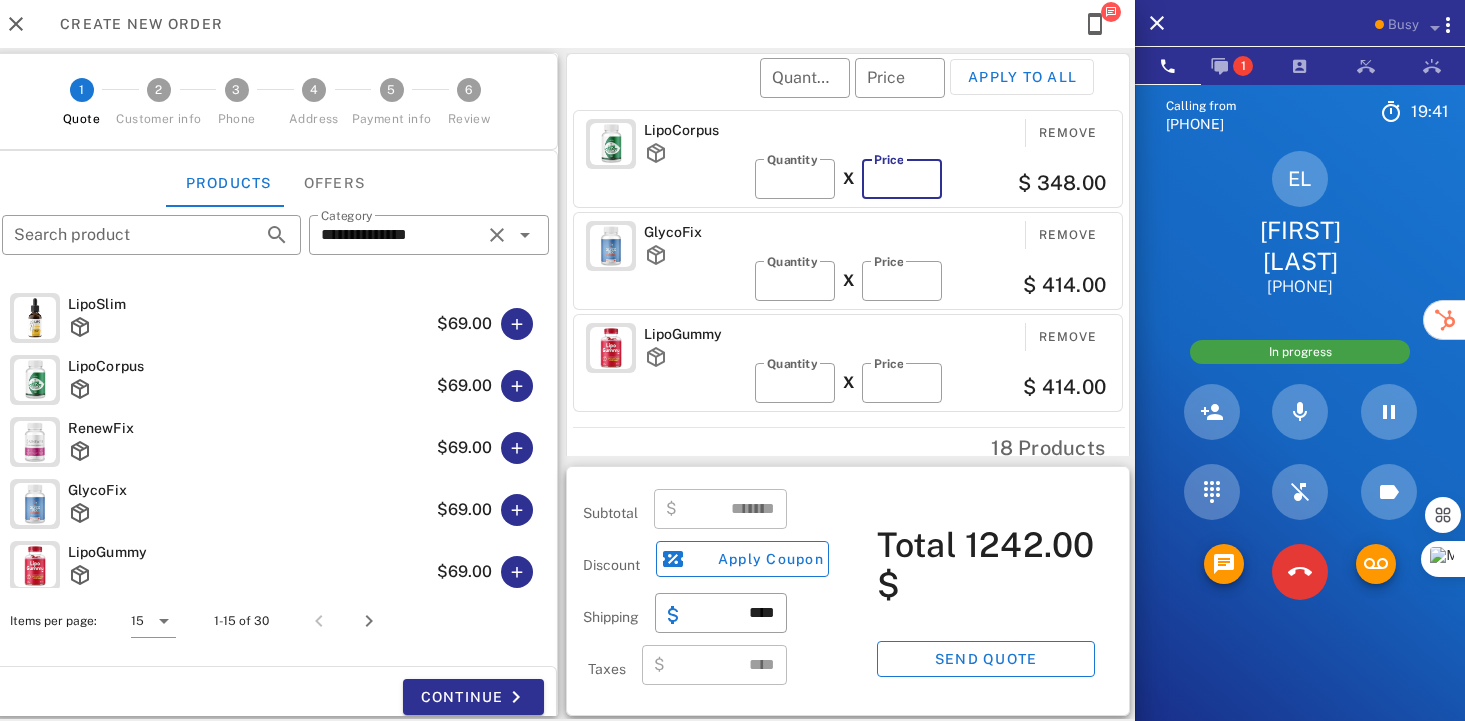 click on "**" at bounding box center [902, 179] 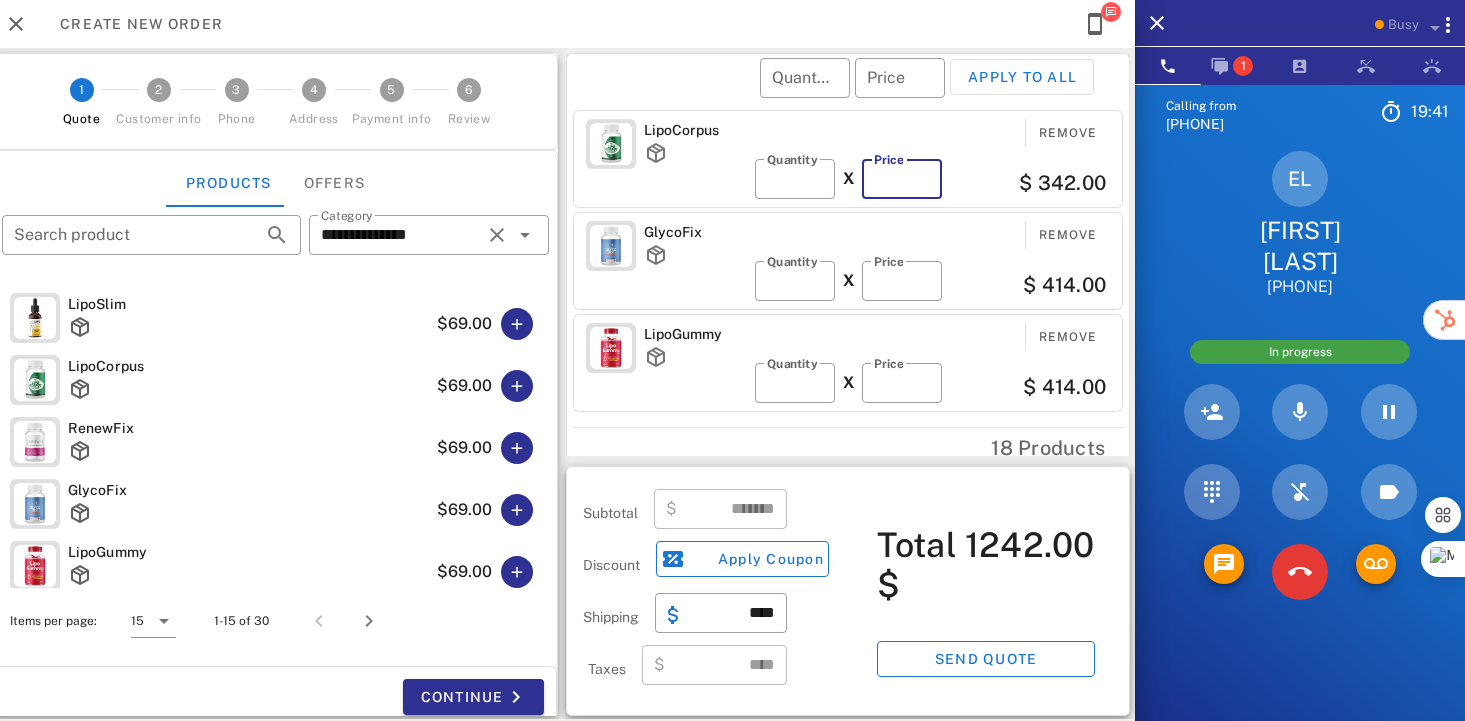 click on "**" at bounding box center [902, 179] 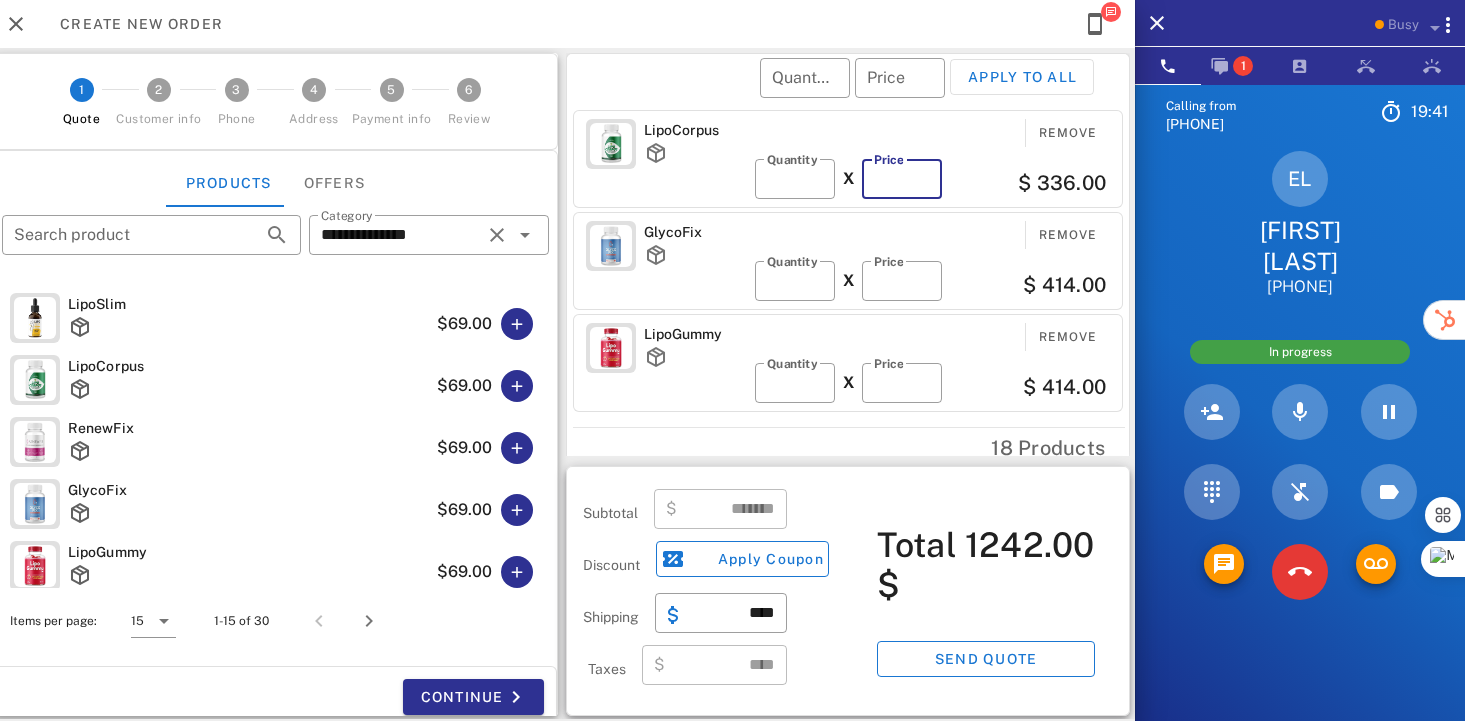 click on "**" at bounding box center [902, 179] 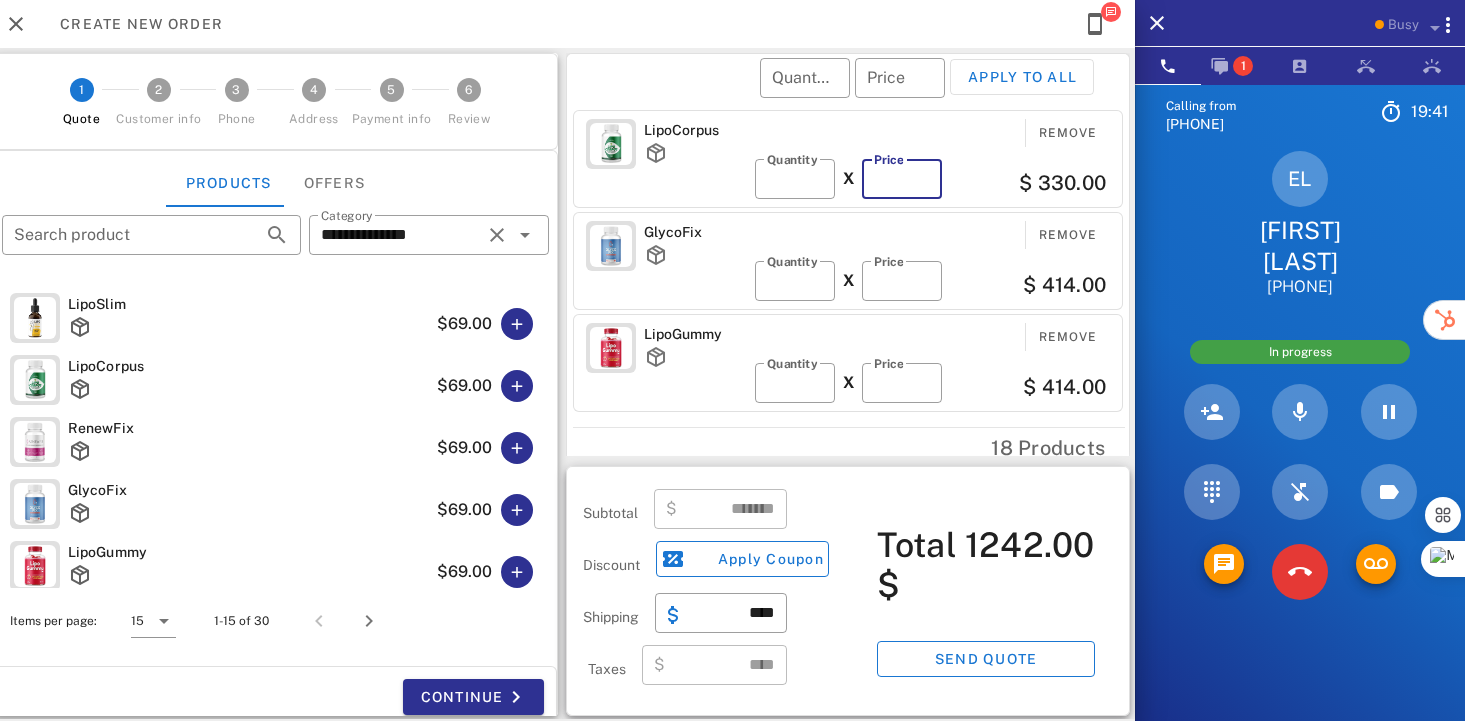 click on "**" at bounding box center (902, 179) 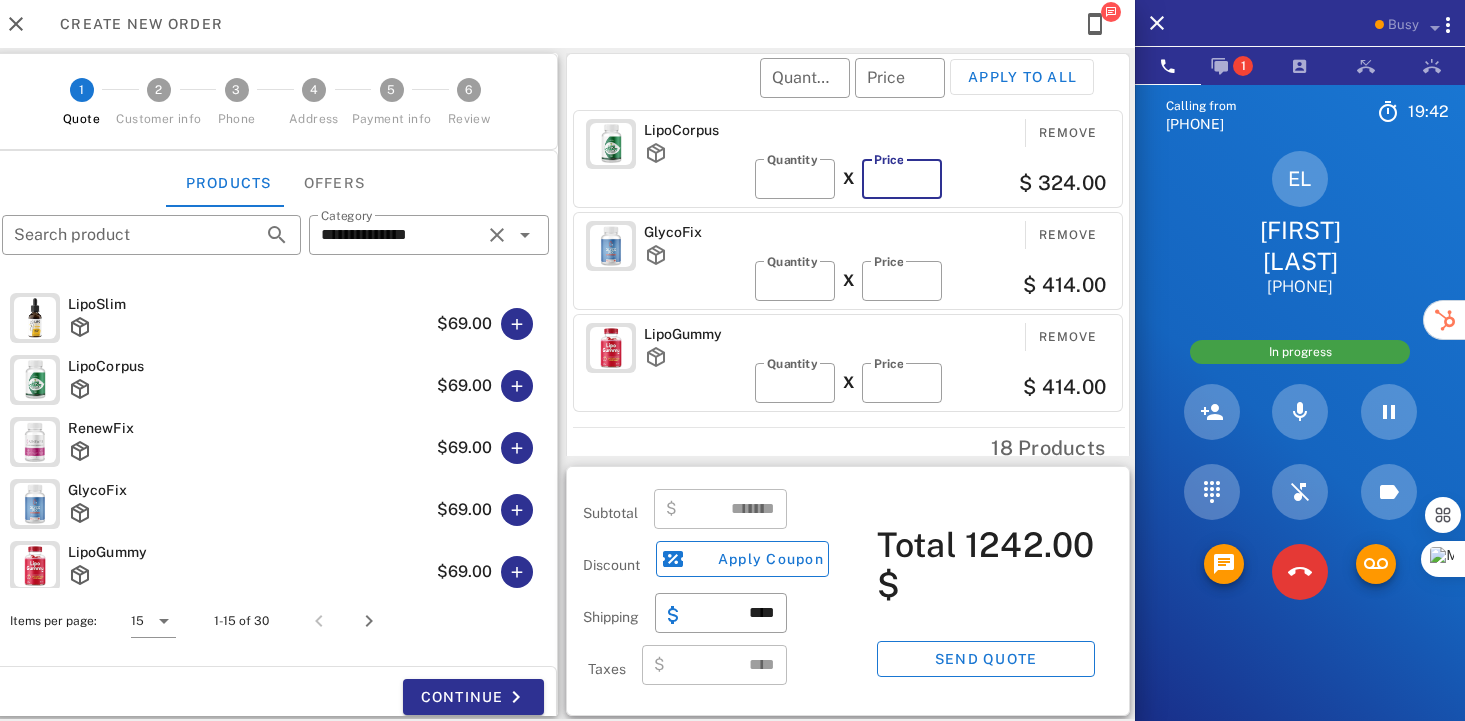 click on "**" at bounding box center [902, 179] 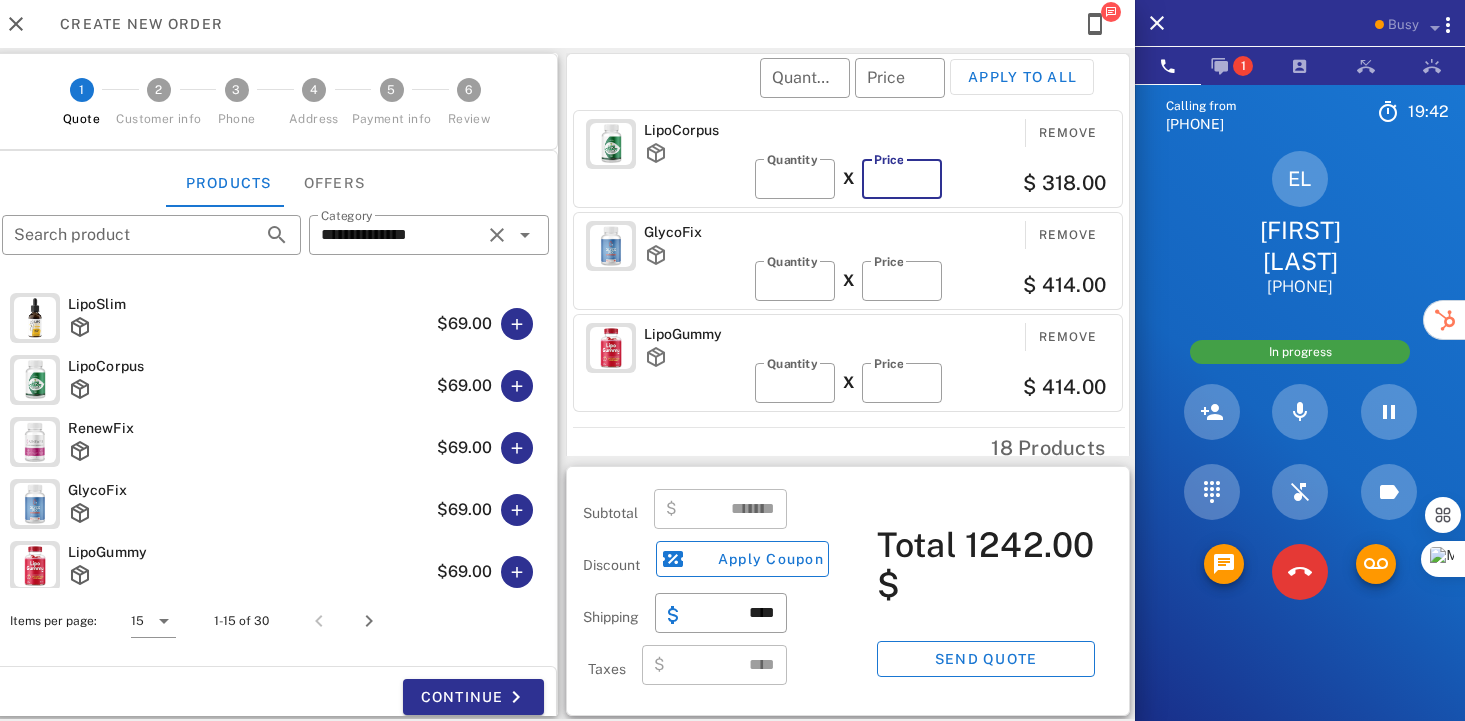 click on "**" at bounding box center [902, 179] 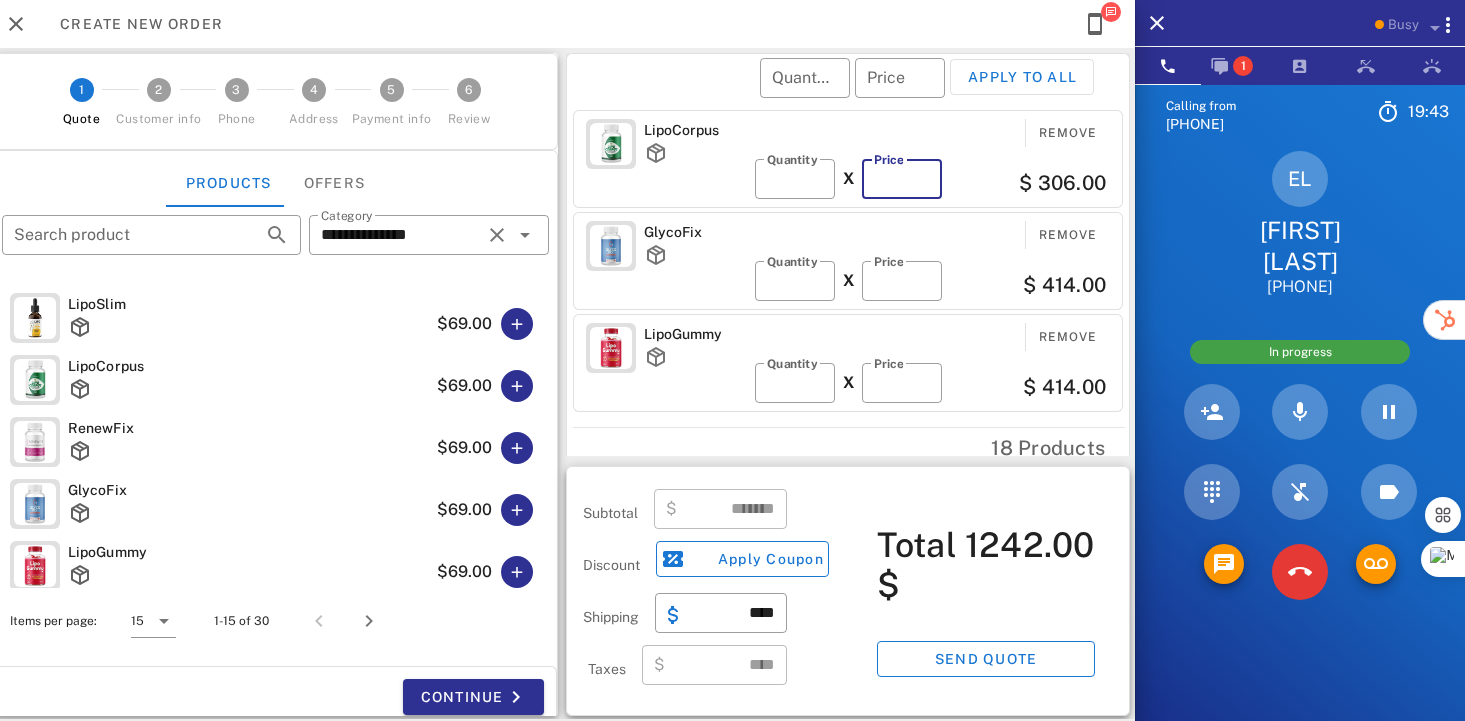 click on "**" at bounding box center (902, 179) 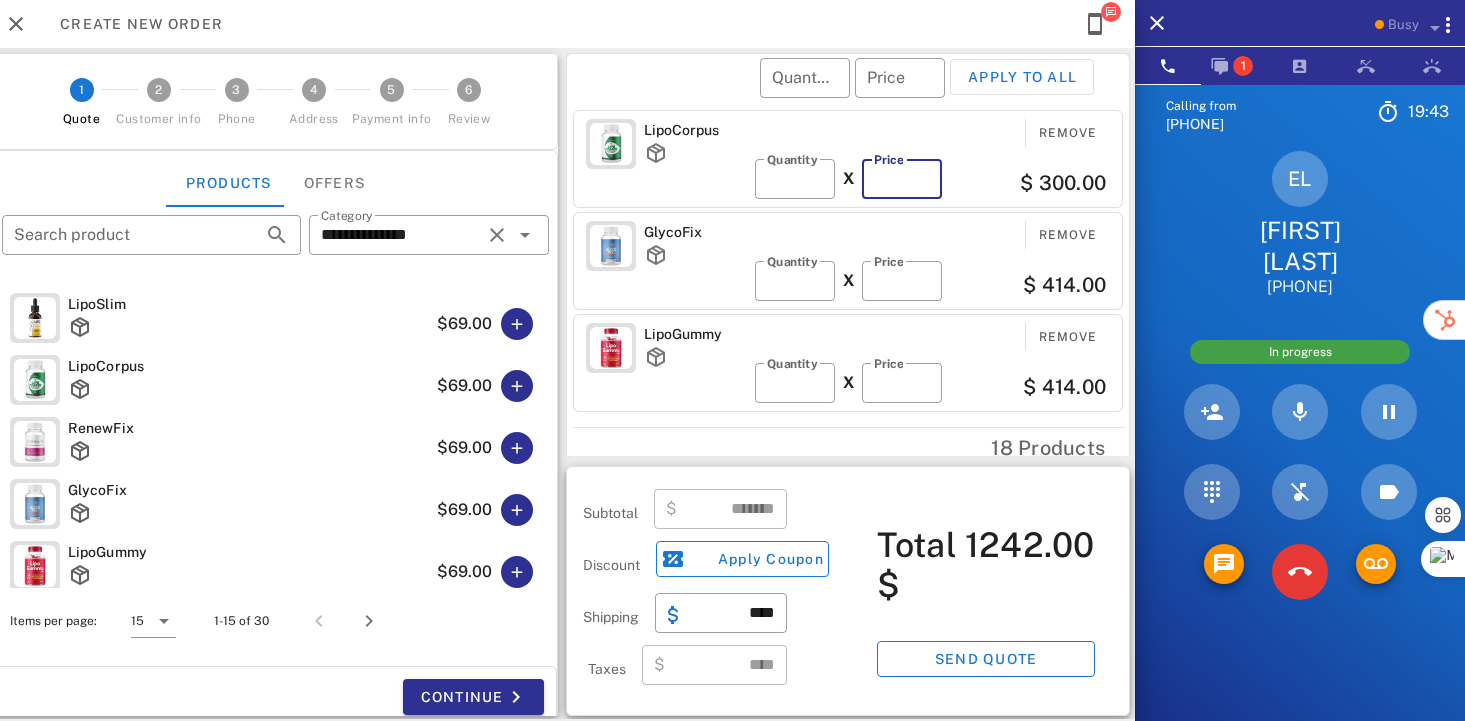 click on "**" at bounding box center [902, 179] 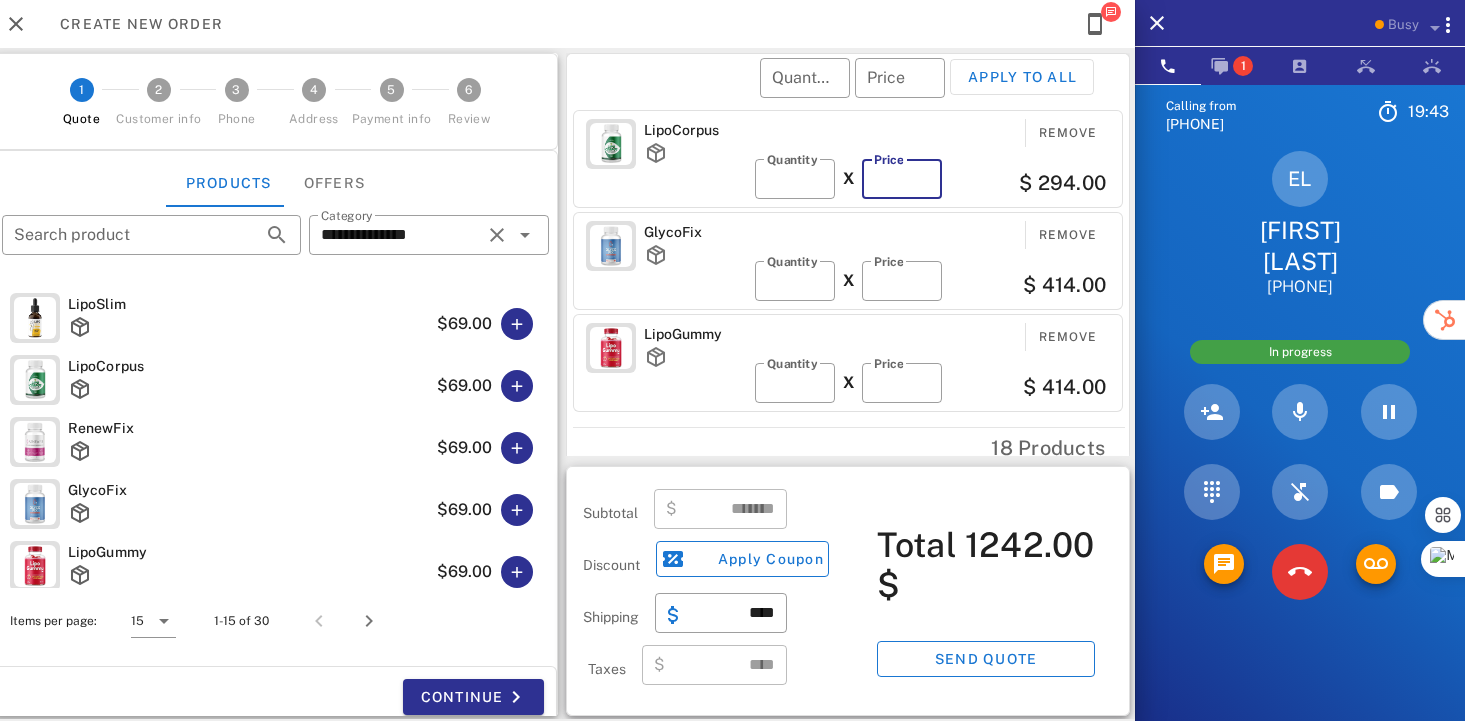 click on "**" at bounding box center (902, 179) 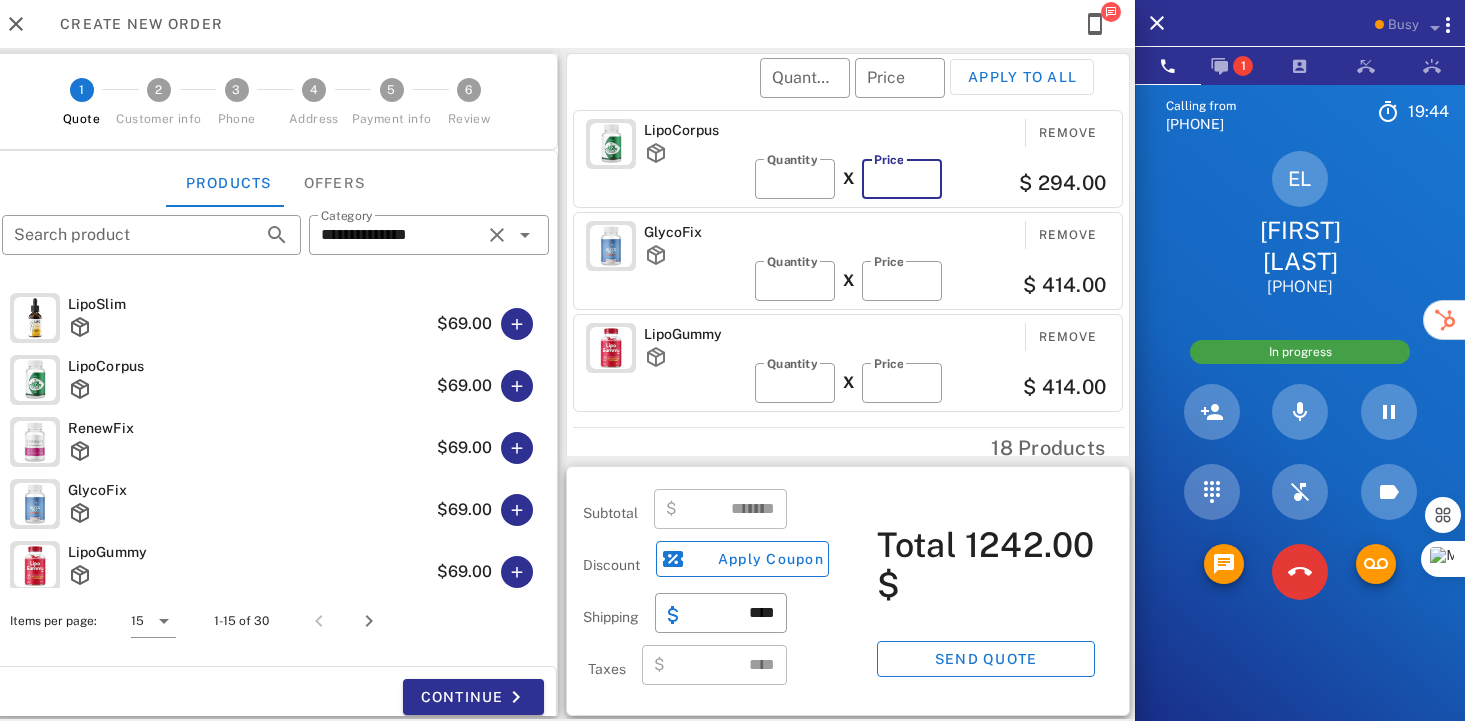 click on "**" at bounding box center (902, 179) 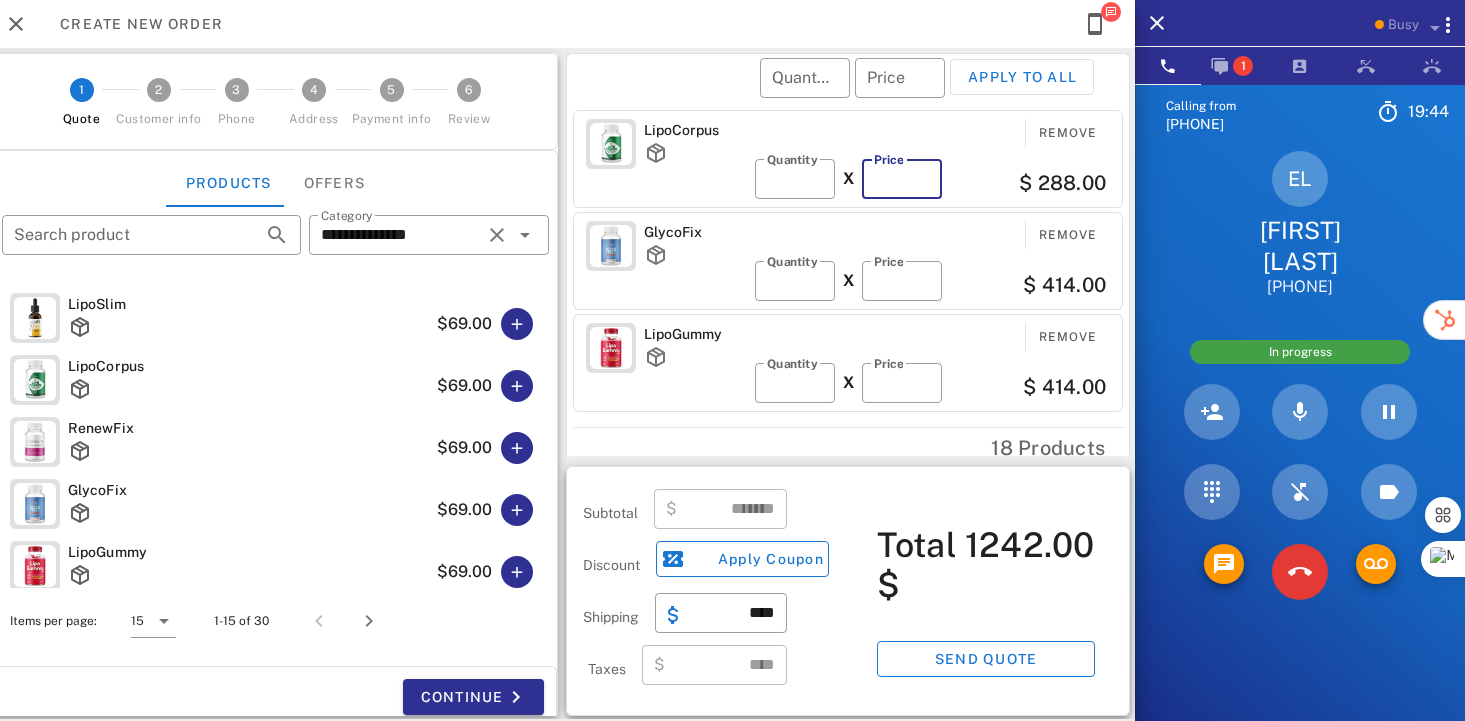 click on "**" at bounding box center (902, 179) 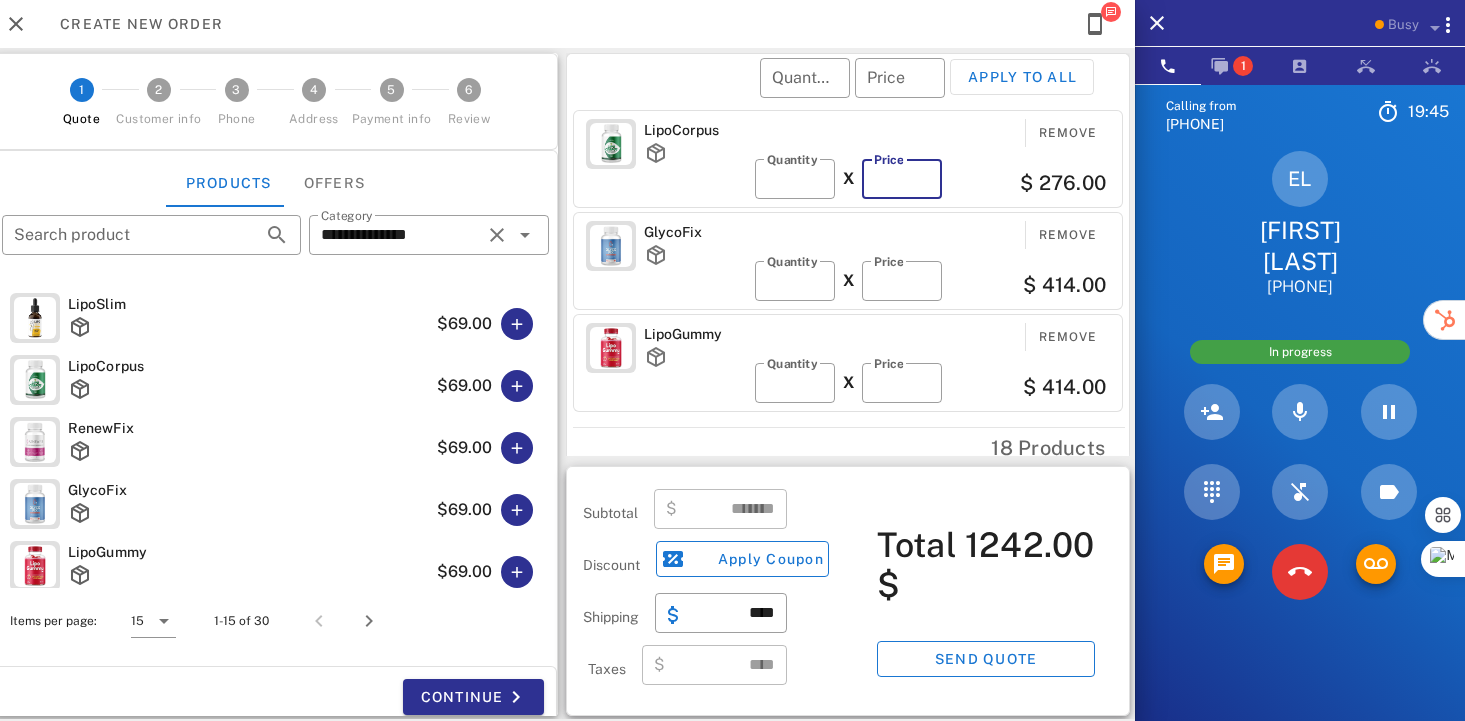 click on "**" at bounding box center (902, 179) 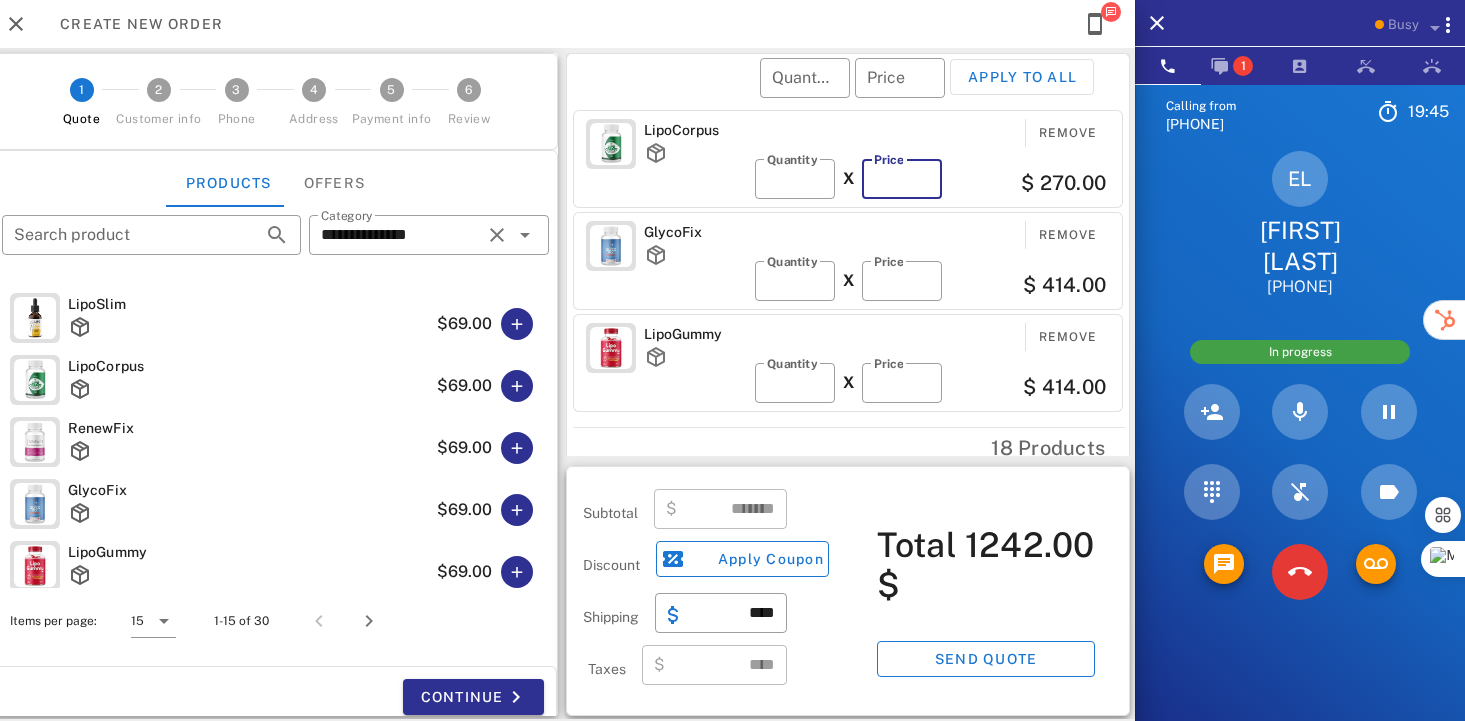 click on "**" at bounding box center (902, 179) 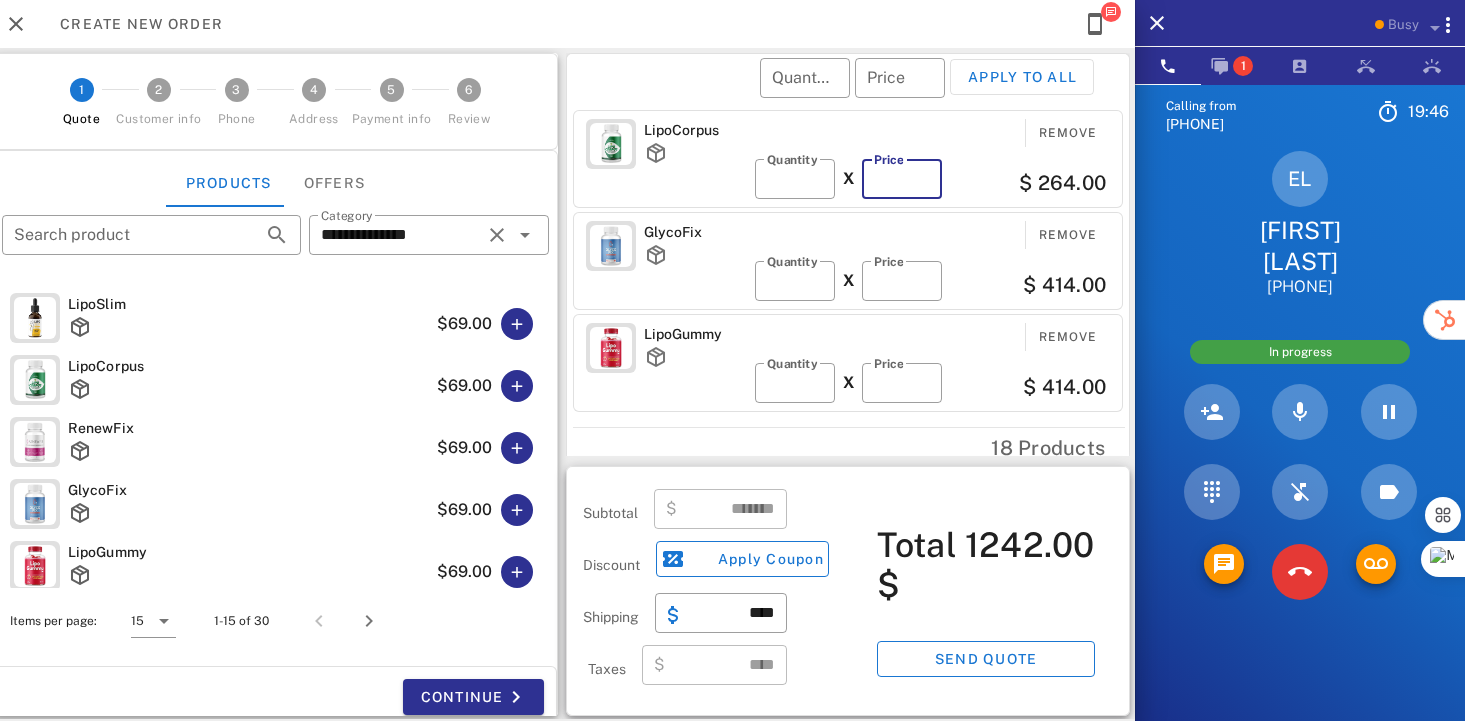type on "**" 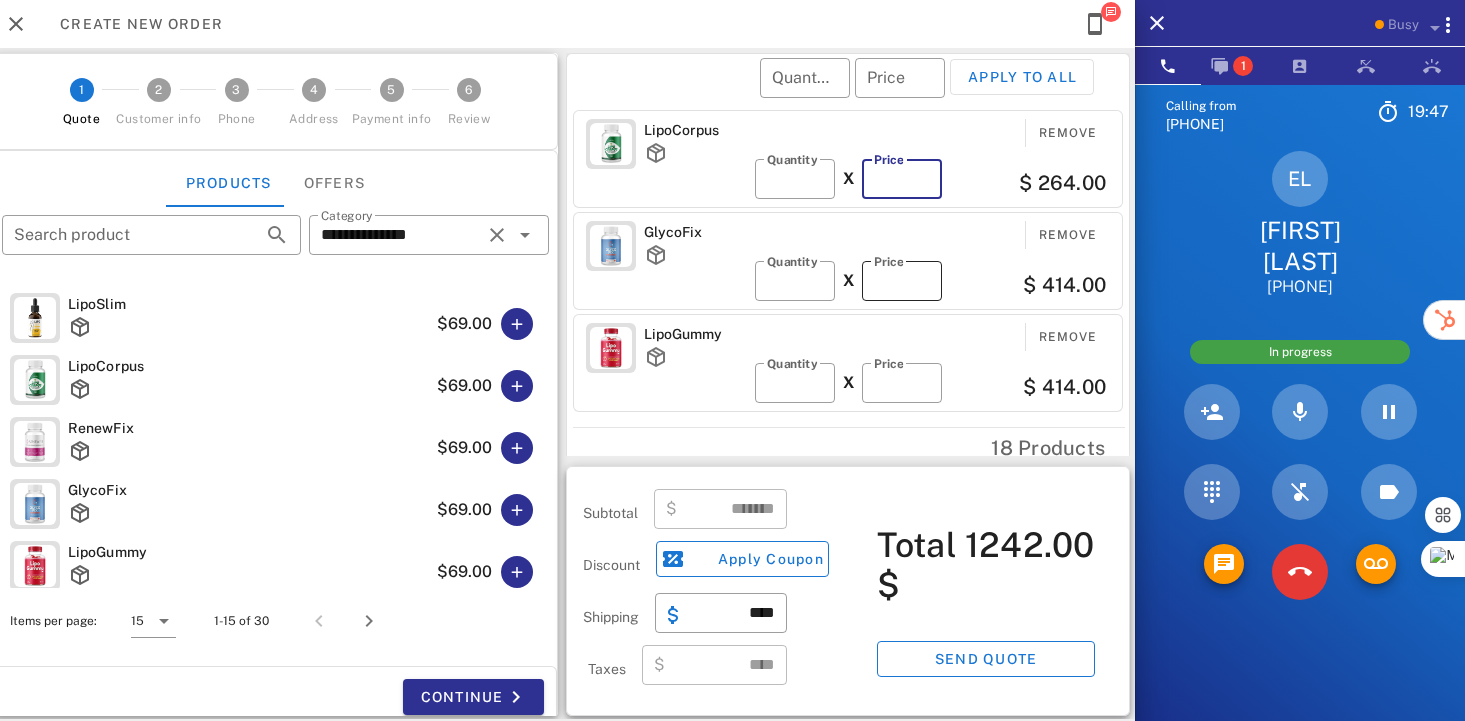 type on "*******" 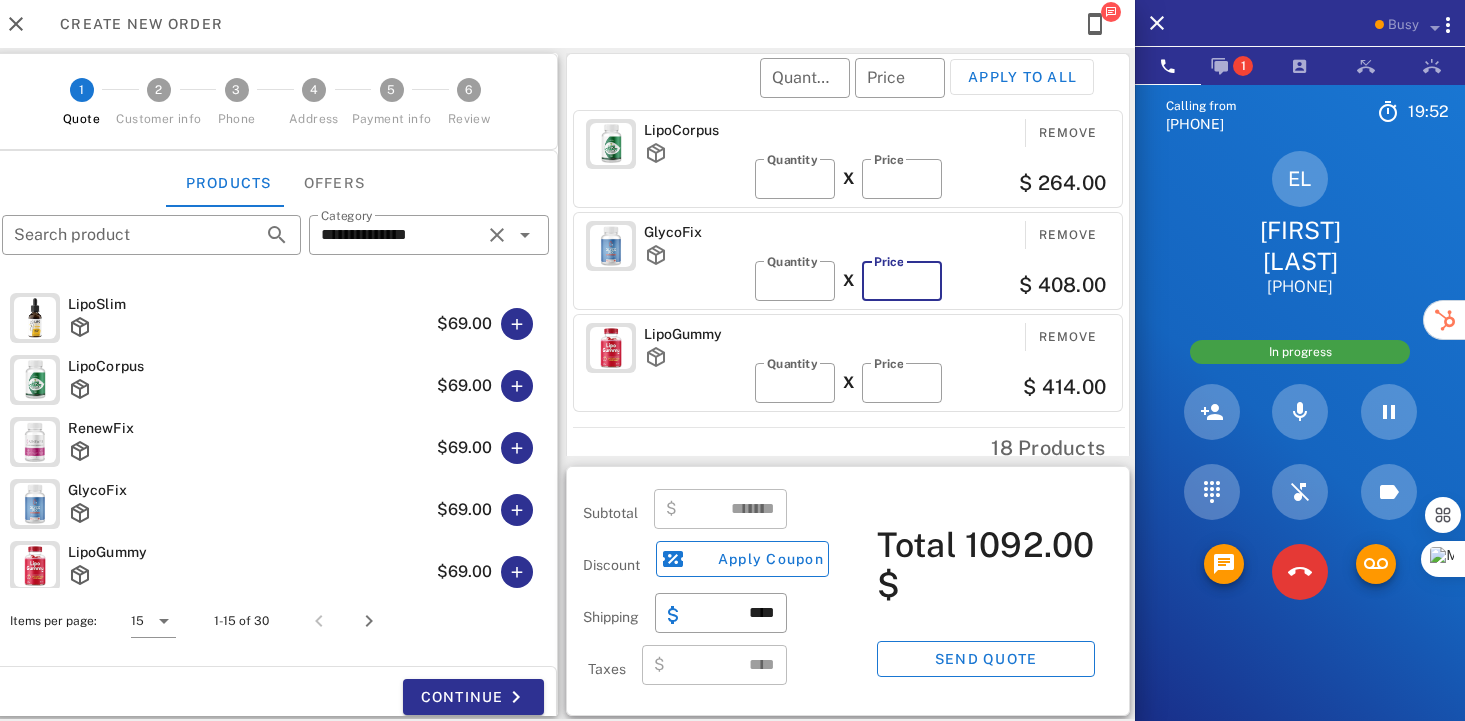 click on "**" at bounding box center [902, 281] 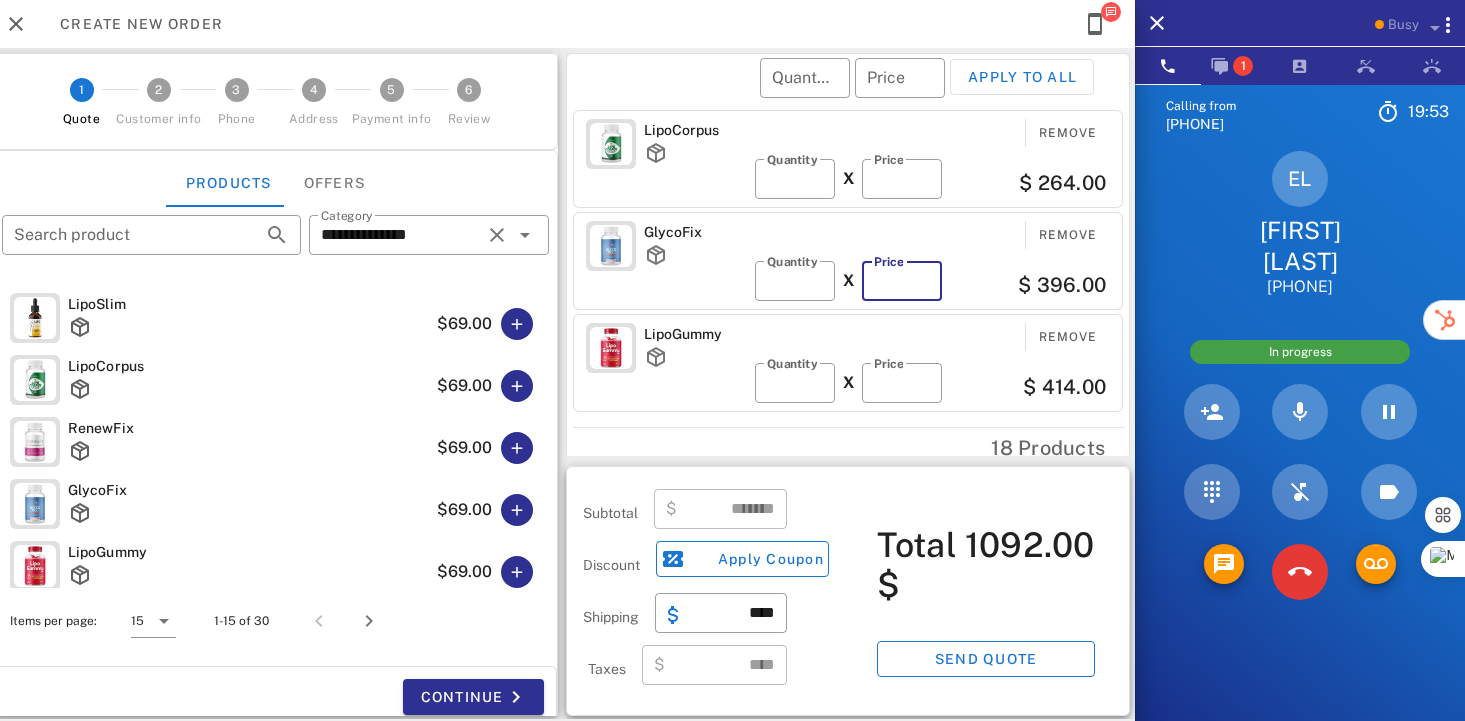 click on "**" at bounding box center (902, 281) 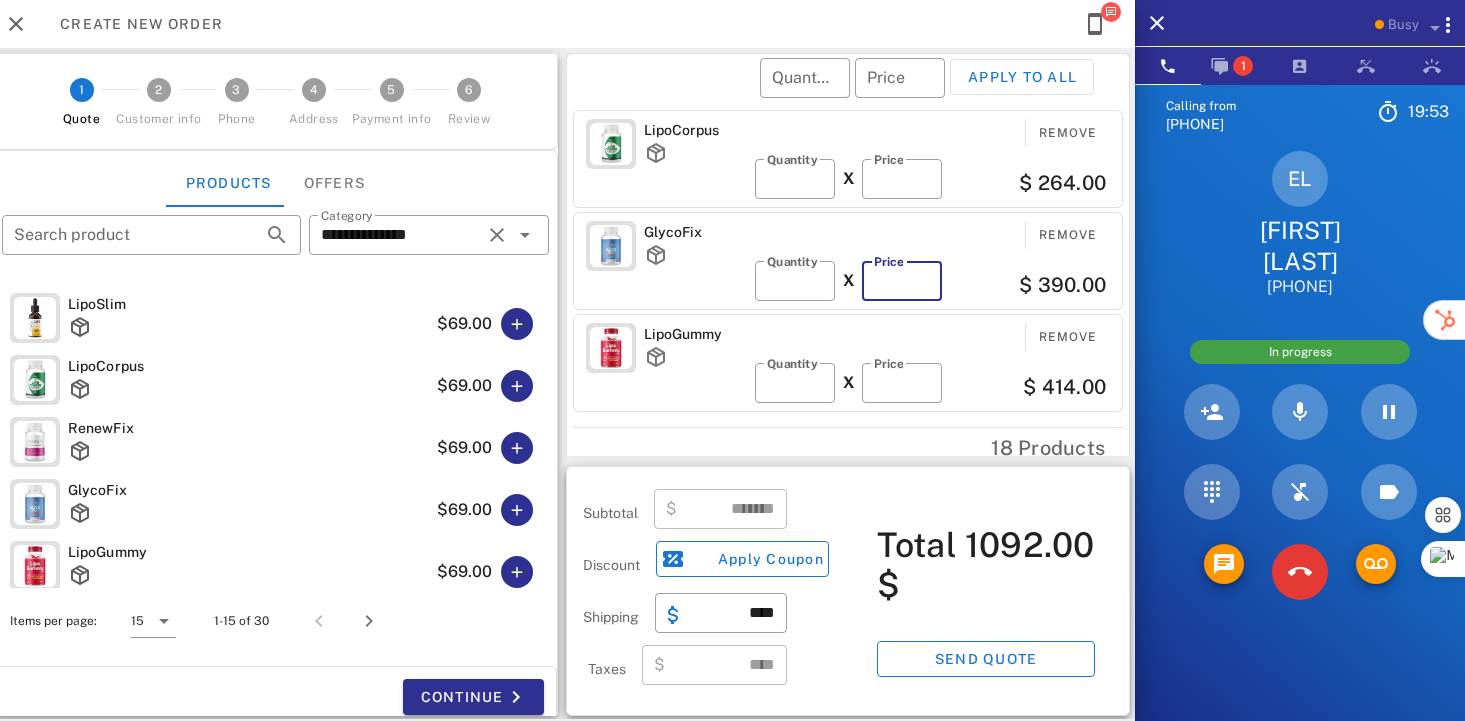 click on "**" at bounding box center (902, 281) 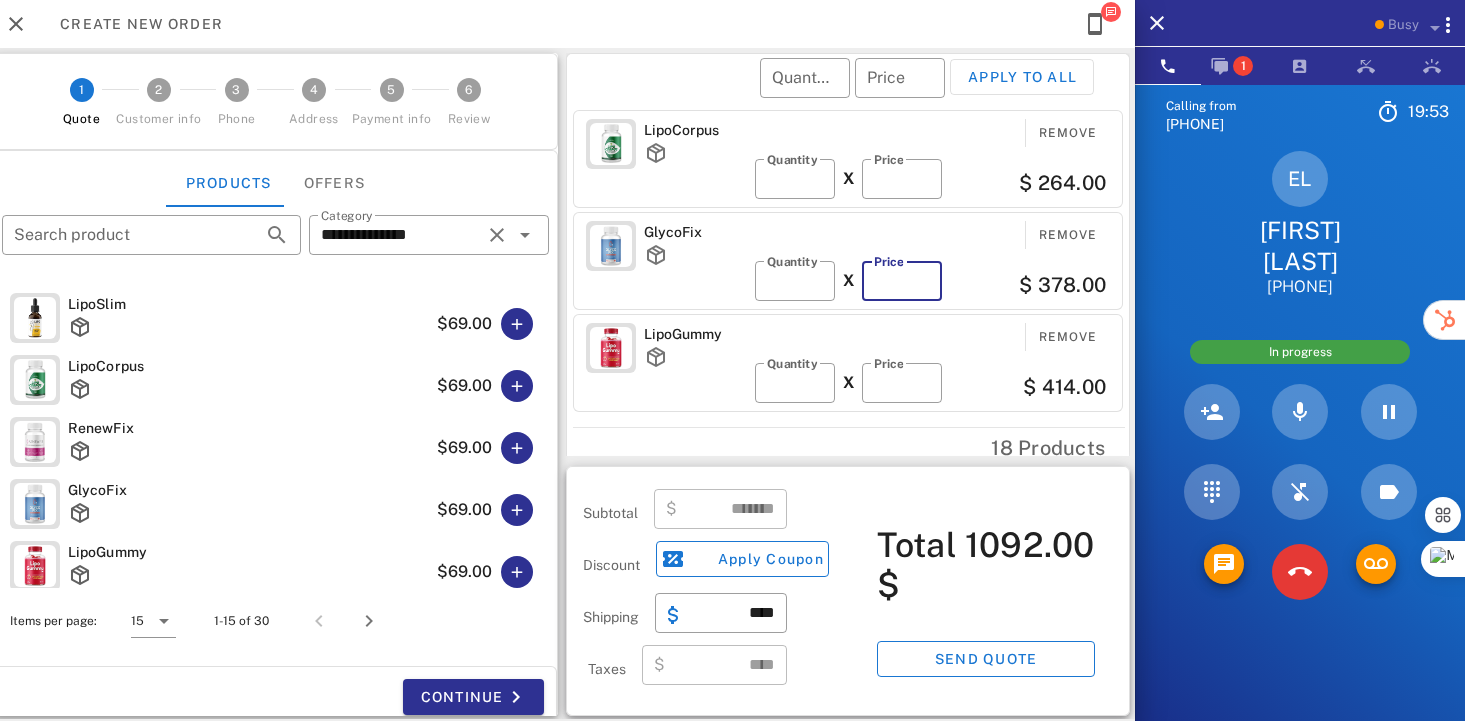 click on "**" at bounding box center (902, 281) 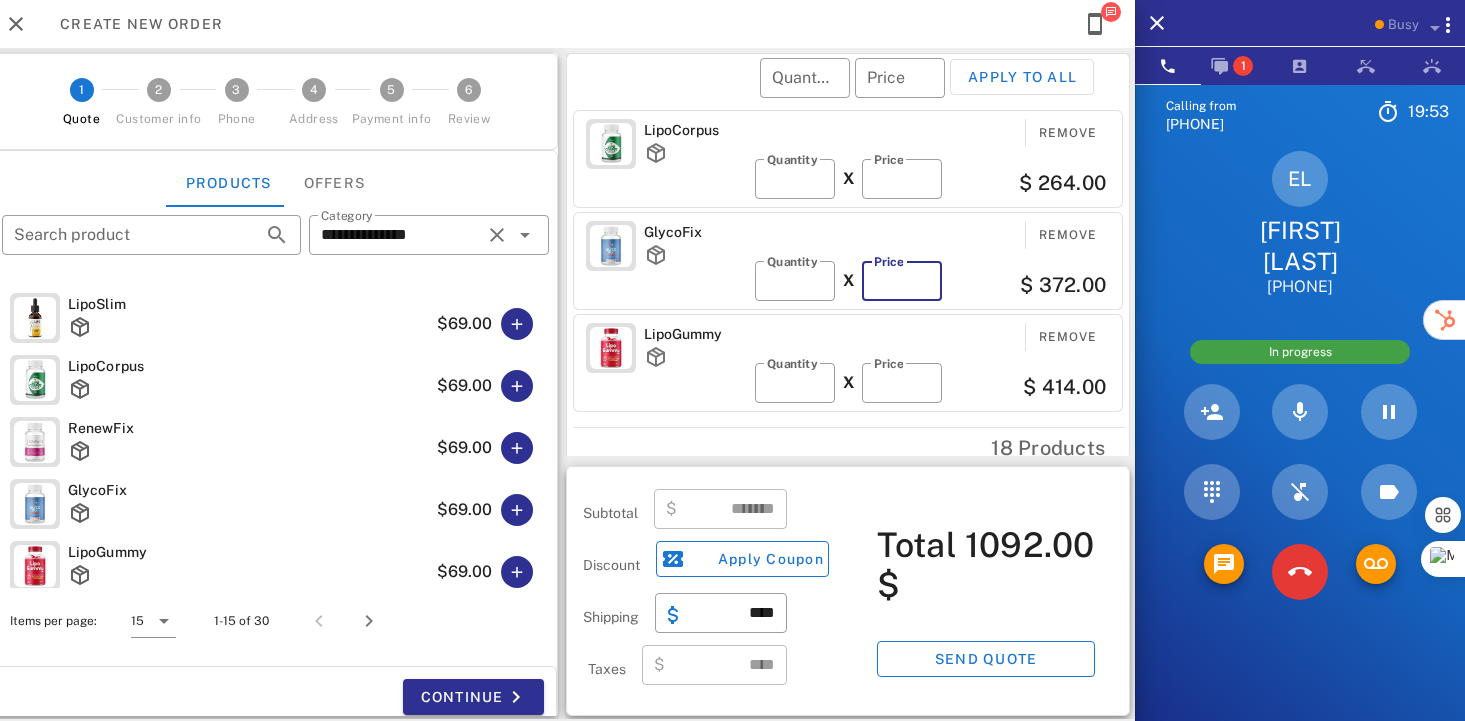 click on "**" at bounding box center [902, 281] 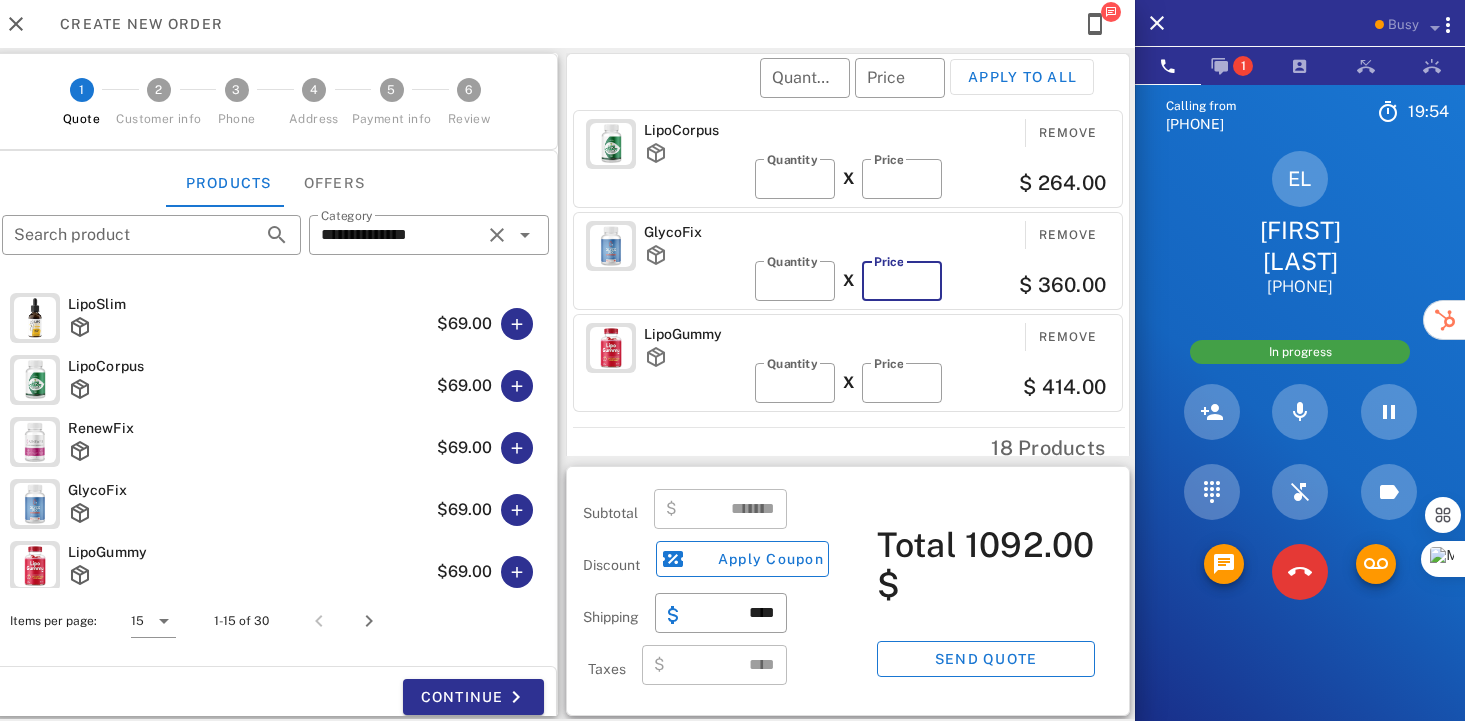 click on "**" at bounding box center [902, 281] 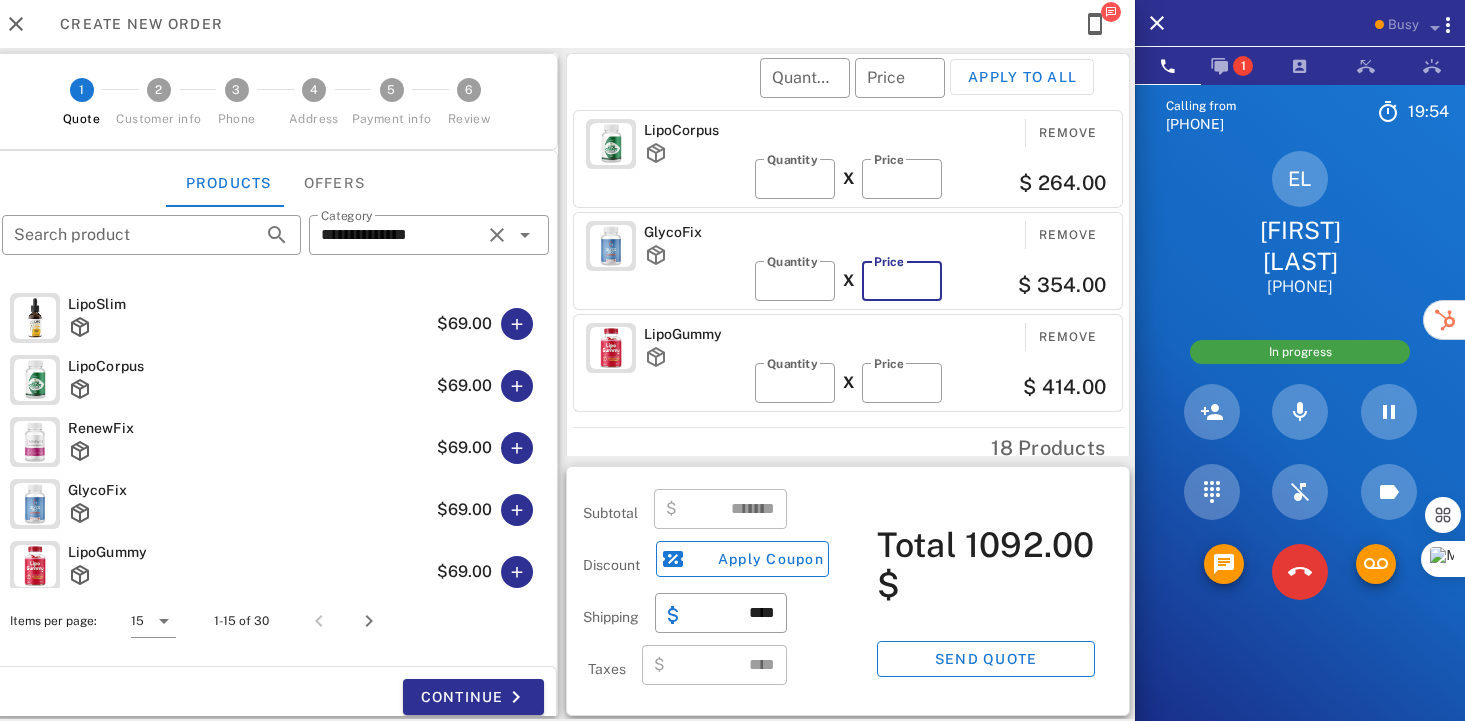 click on "**" at bounding box center (902, 281) 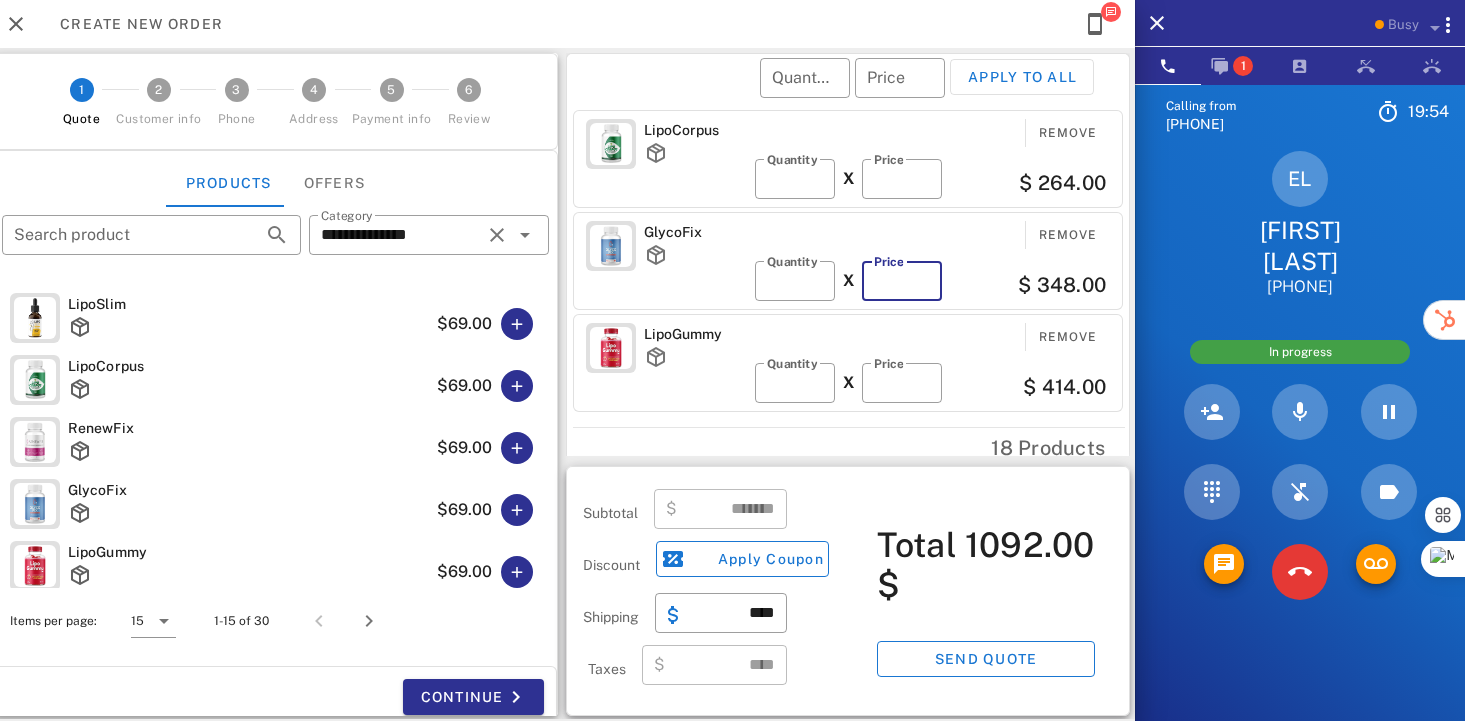 click on "**" at bounding box center (902, 281) 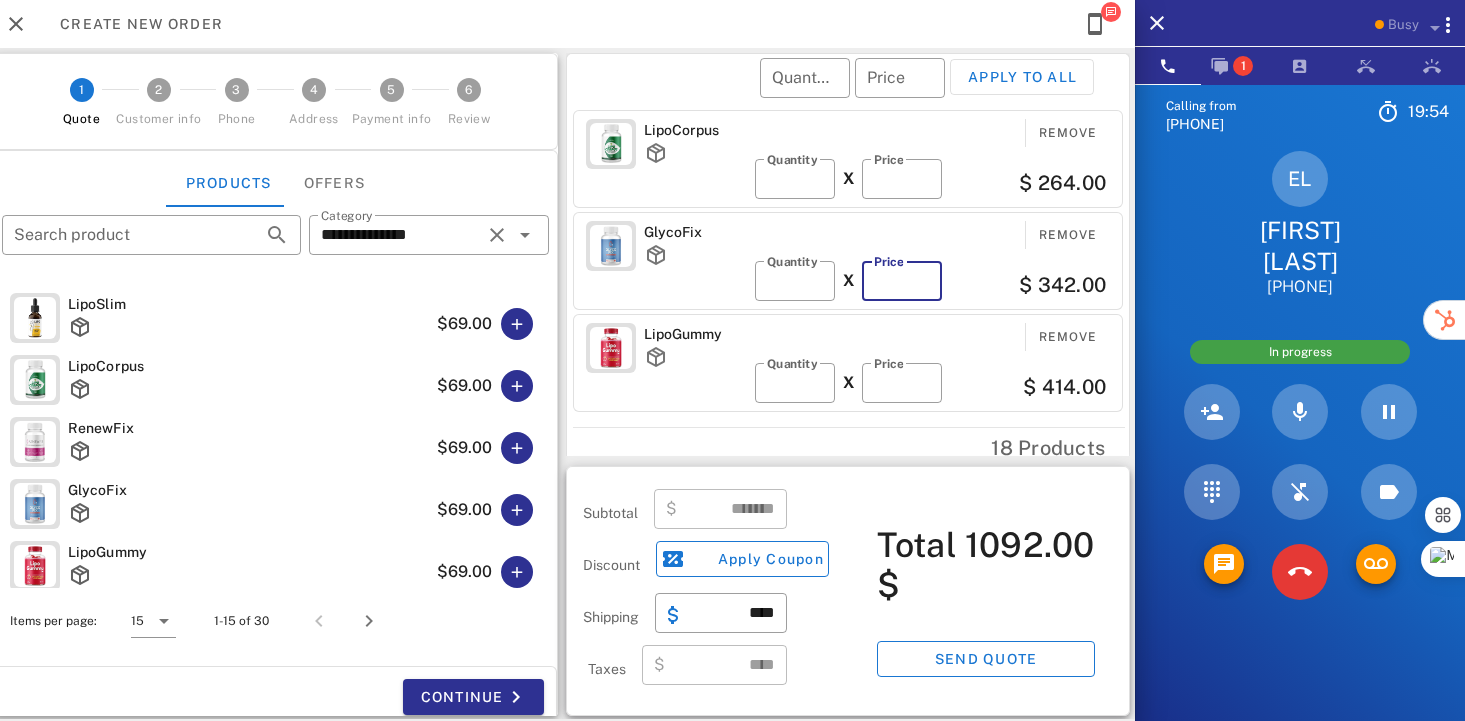 click on "**" at bounding box center [902, 281] 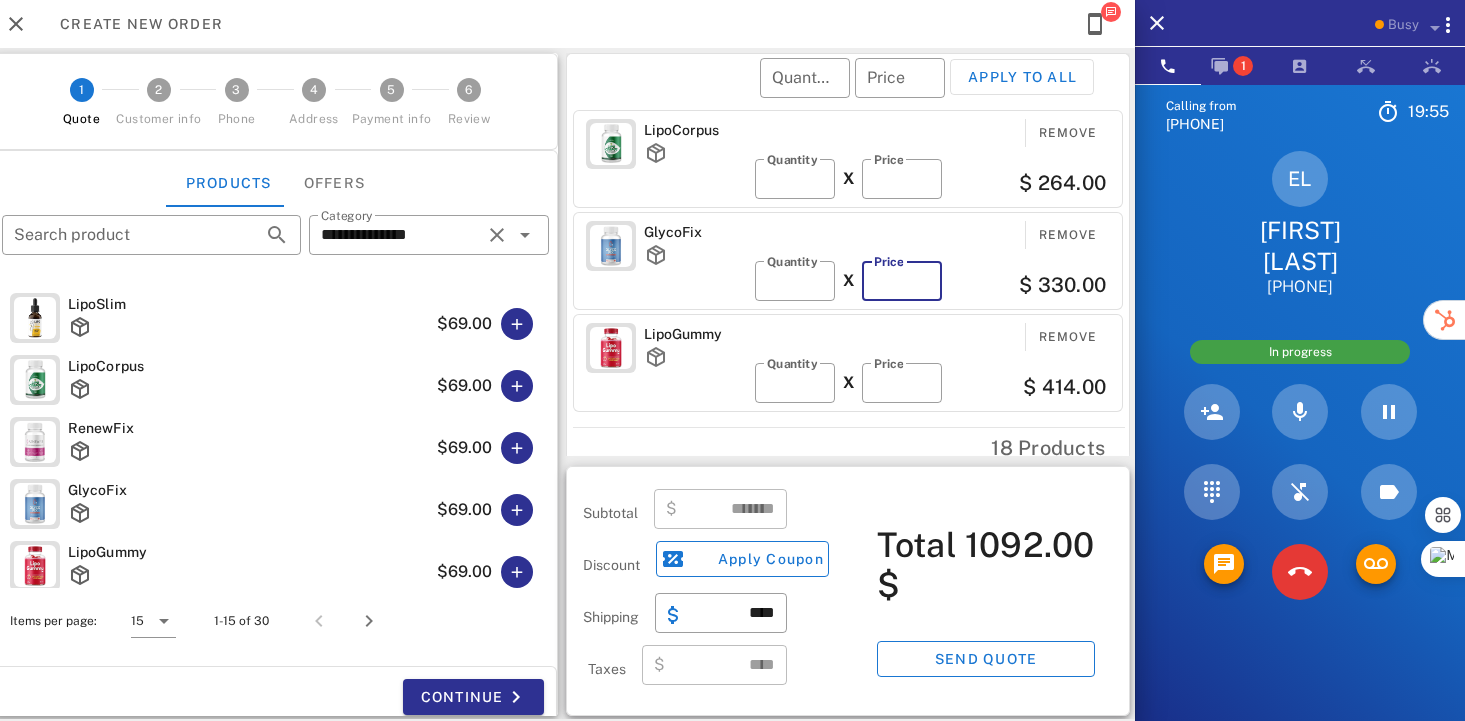 click on "**" at bounding box center (902, 281) 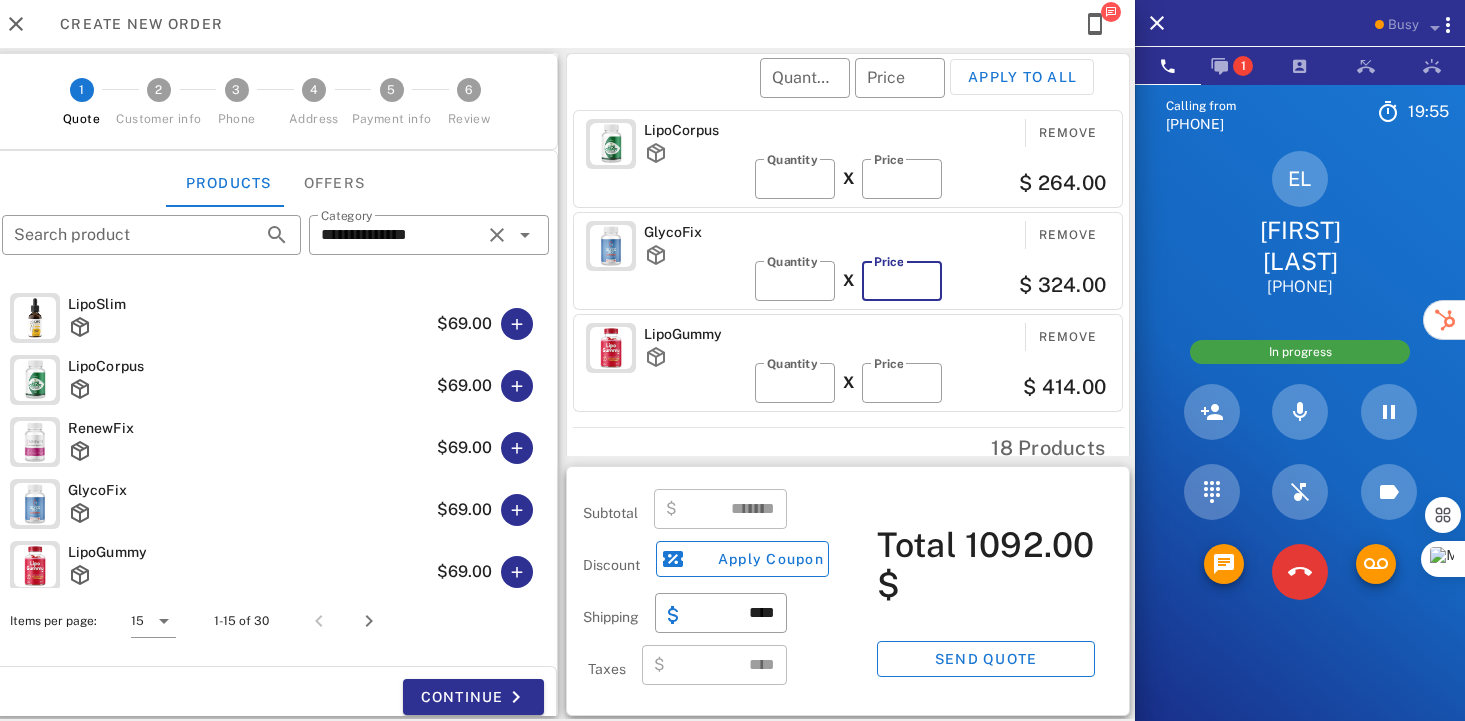 click on "**" at bounding box center [902, 281] 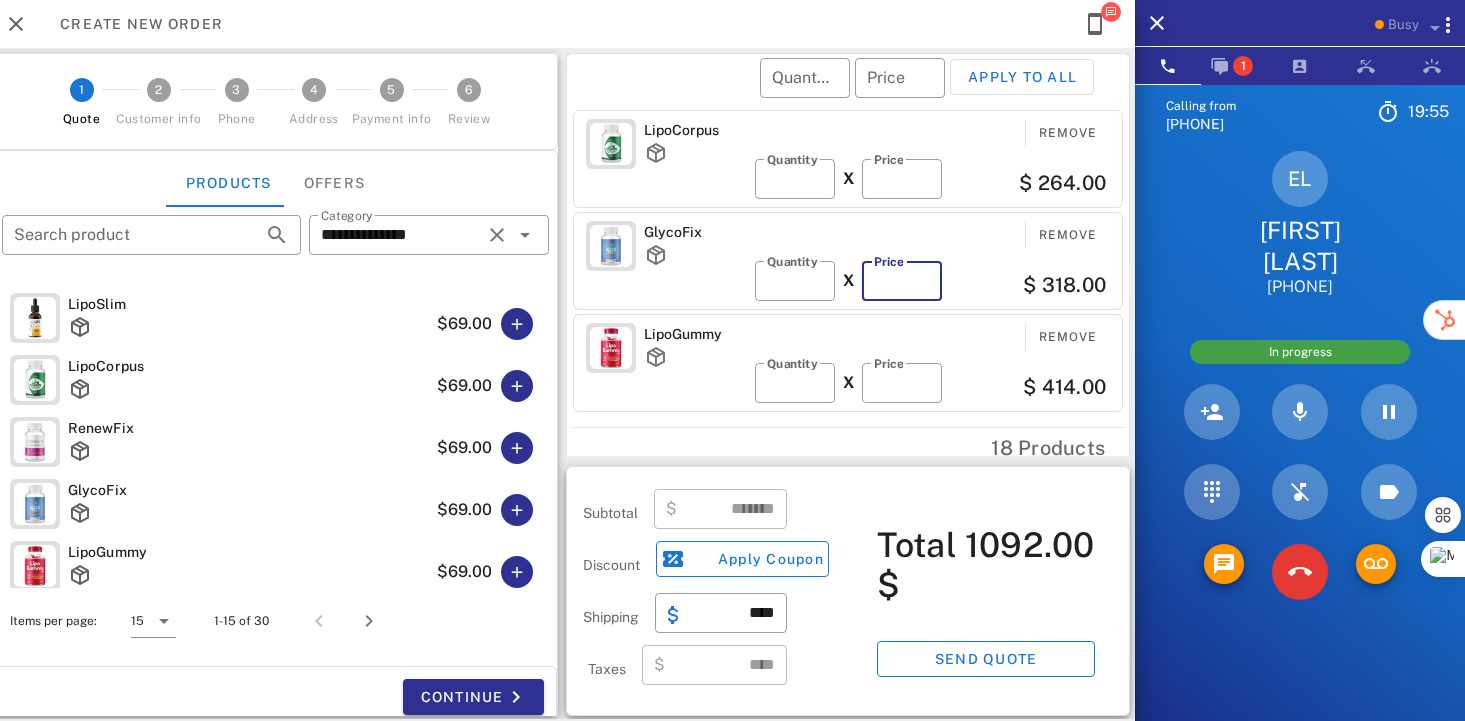 click on "**" at bounding box center [902, 281] 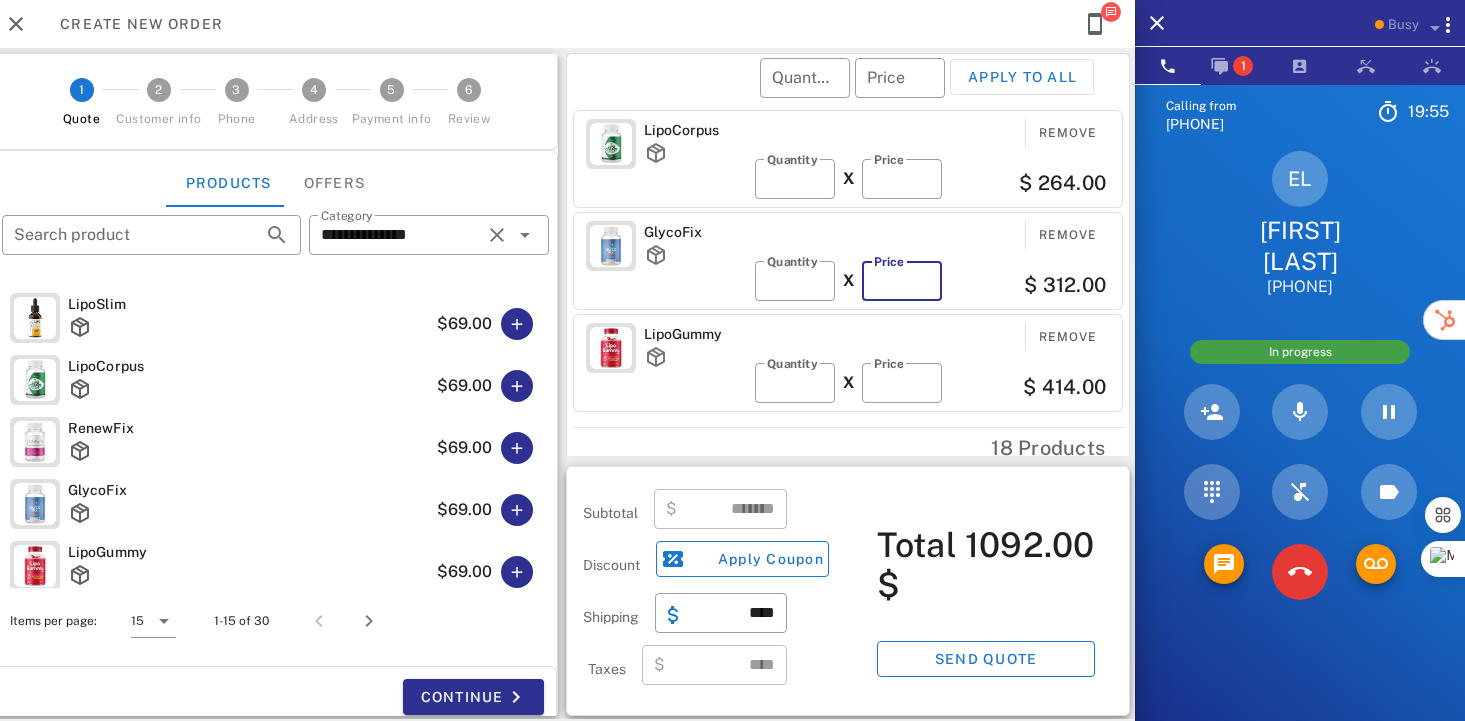 click on "**" at bounding box center [902, 281] 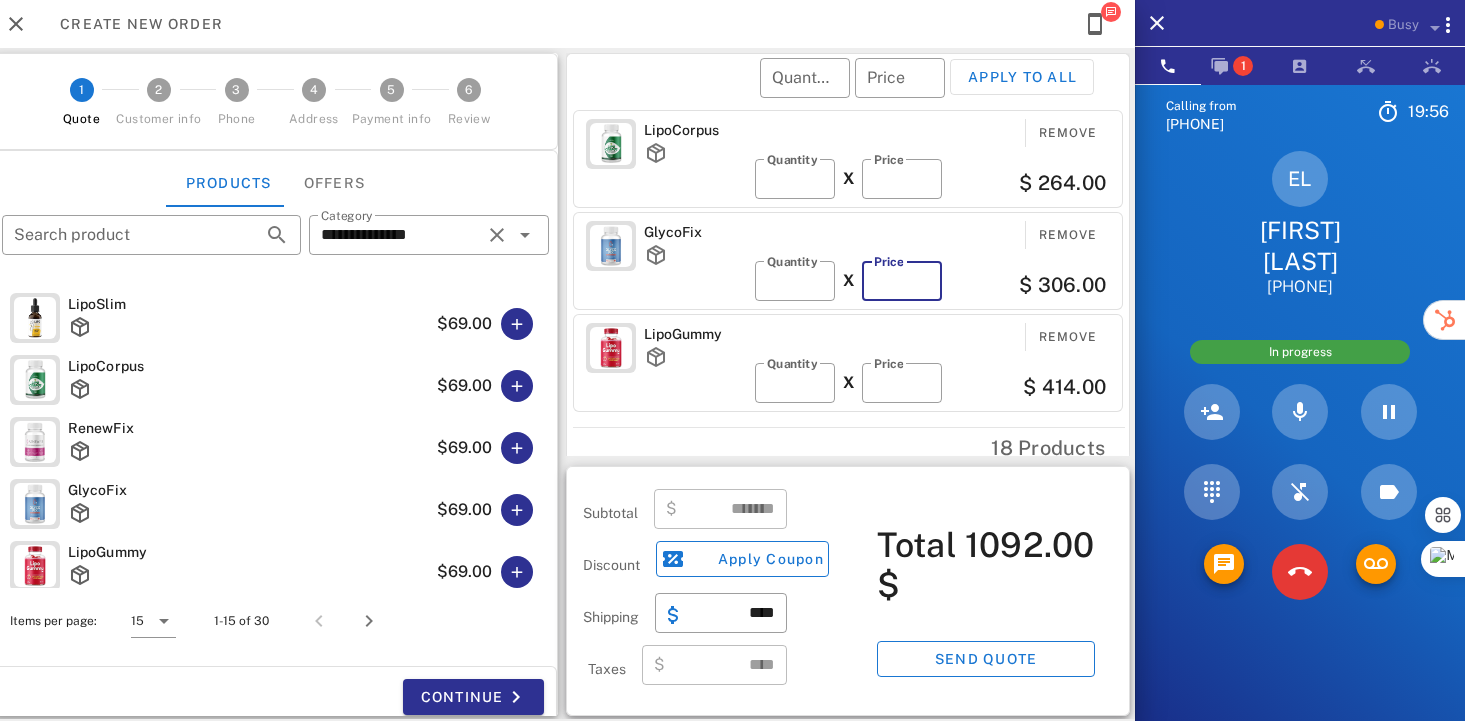 click on "**" at bounding box center (902, 281) 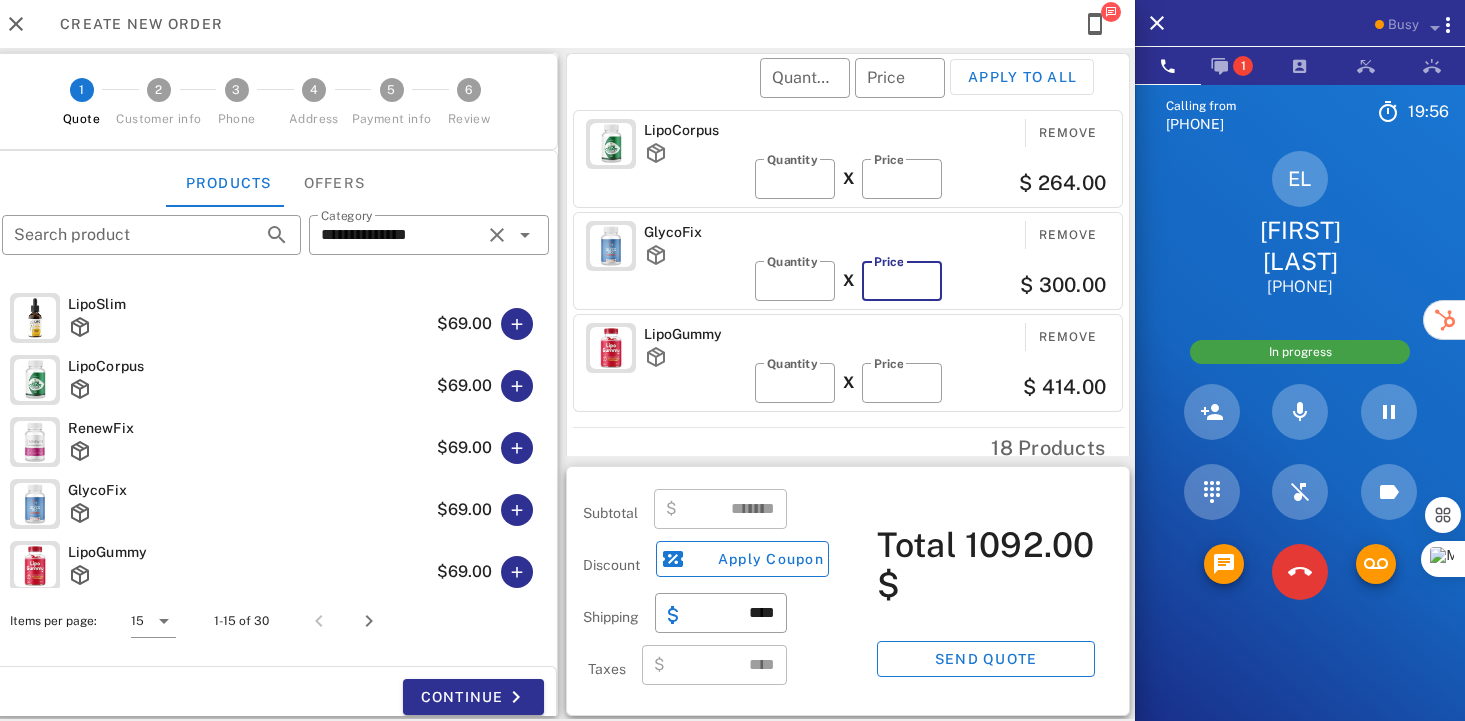 click on "**" at bounding box center (902, 281) 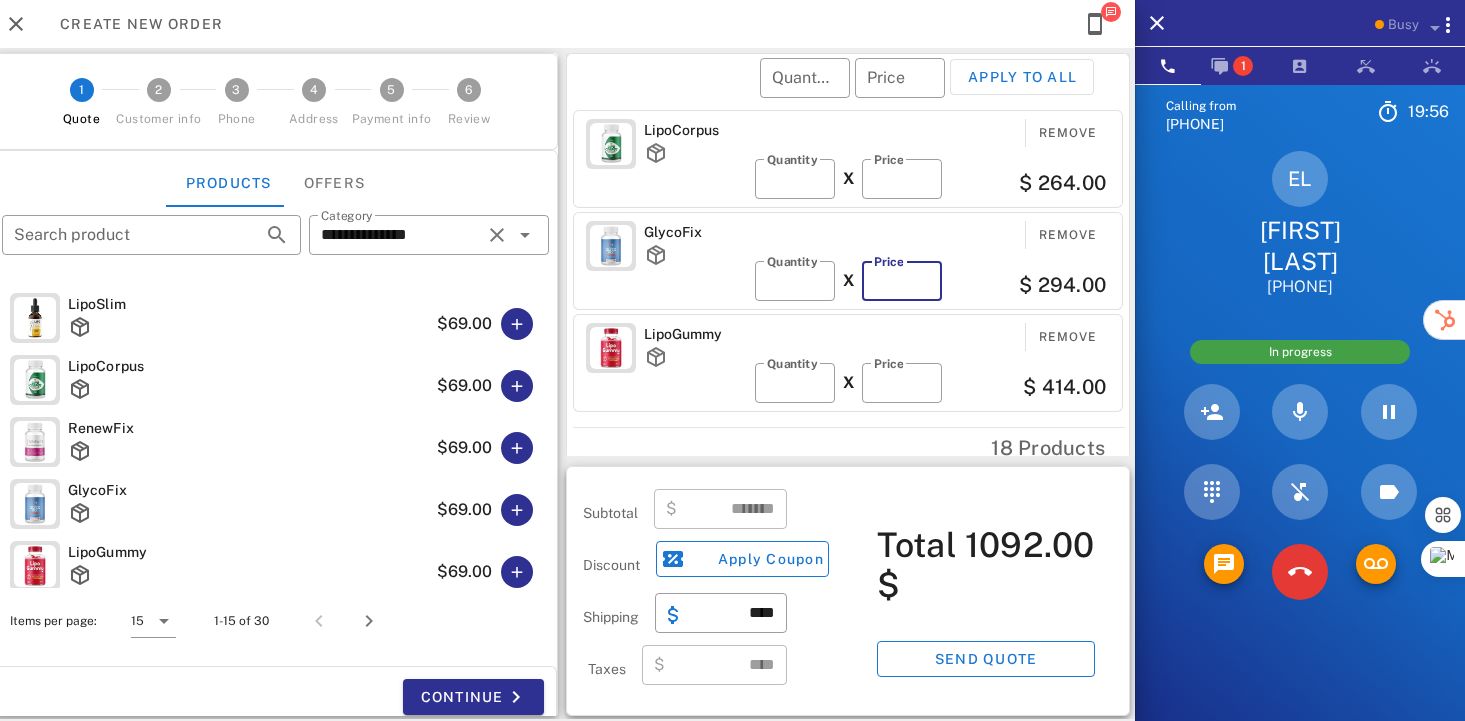 click on "**" at bounding box center [902, 281] 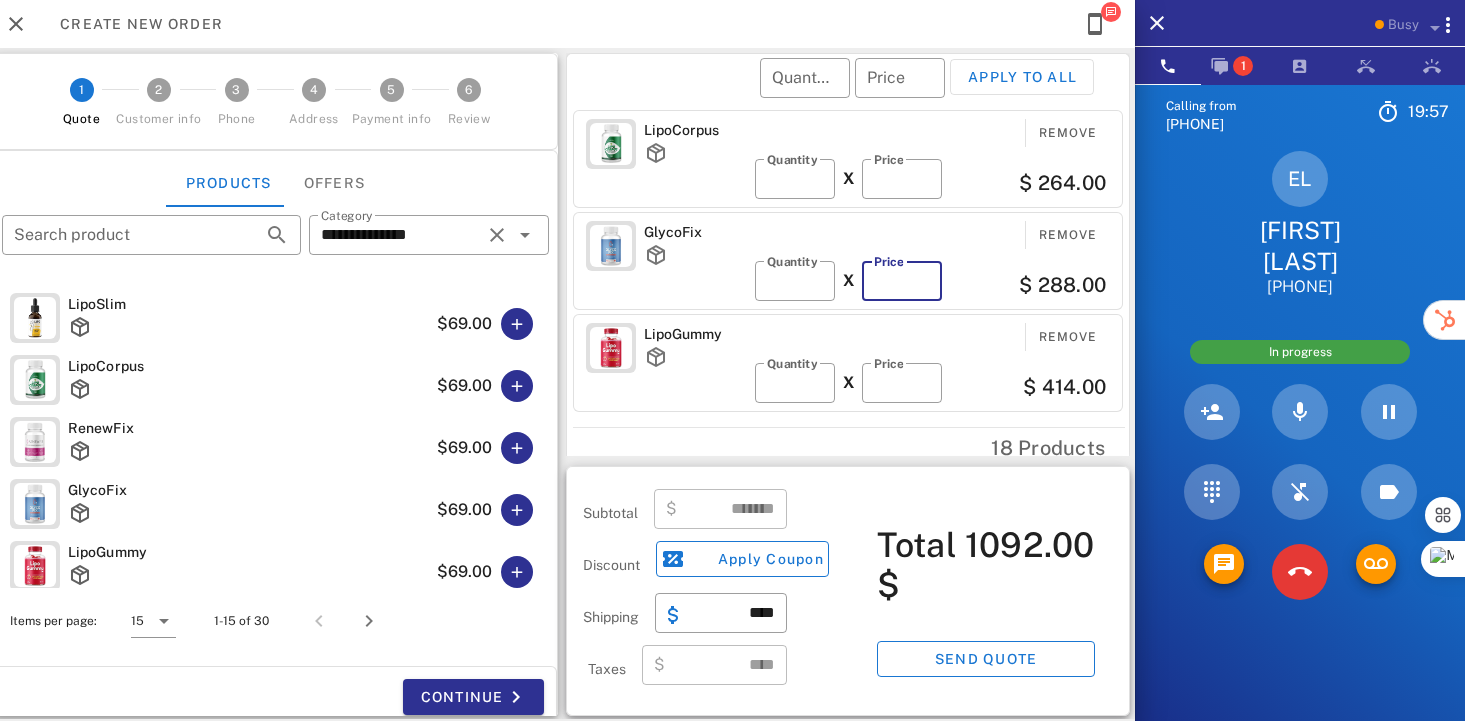click on "**" at bounding box center [902, 281] 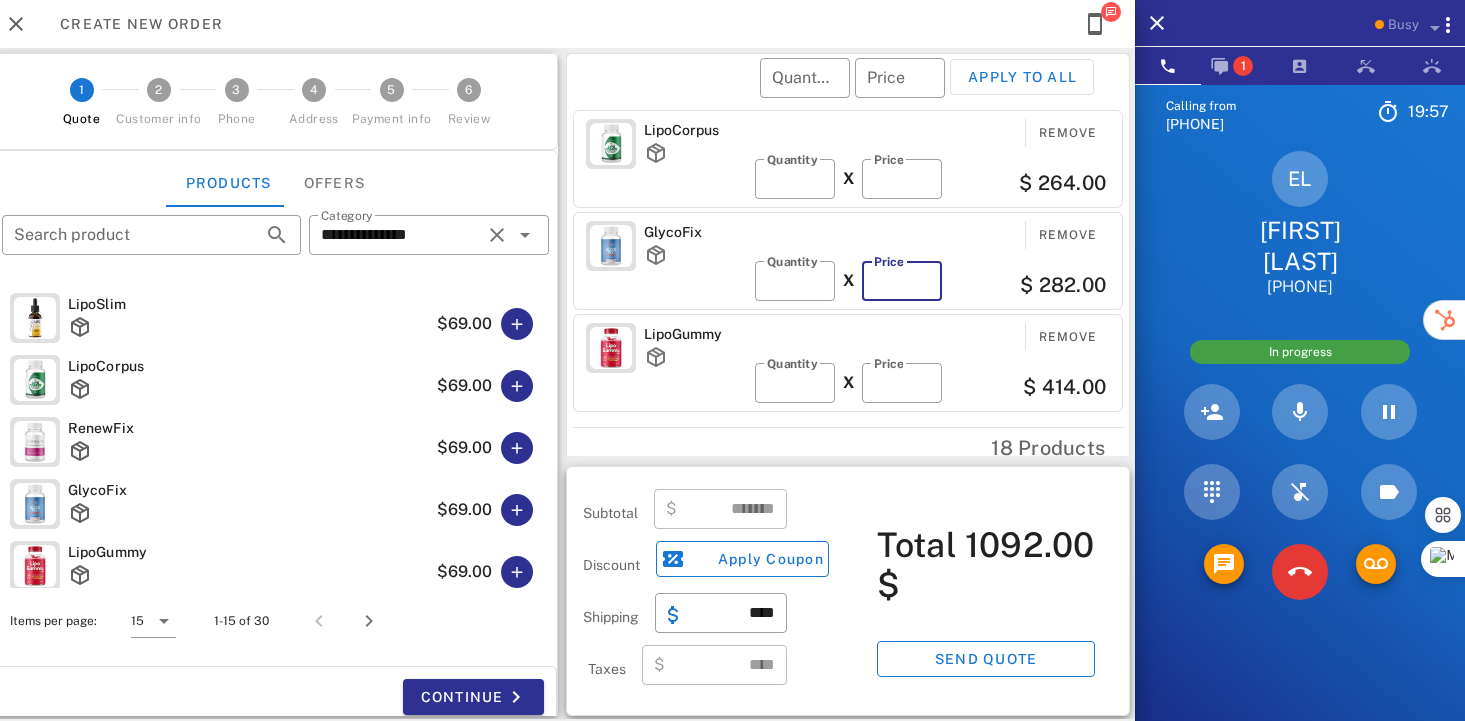 click on "**" at bounding box center (902, 281) 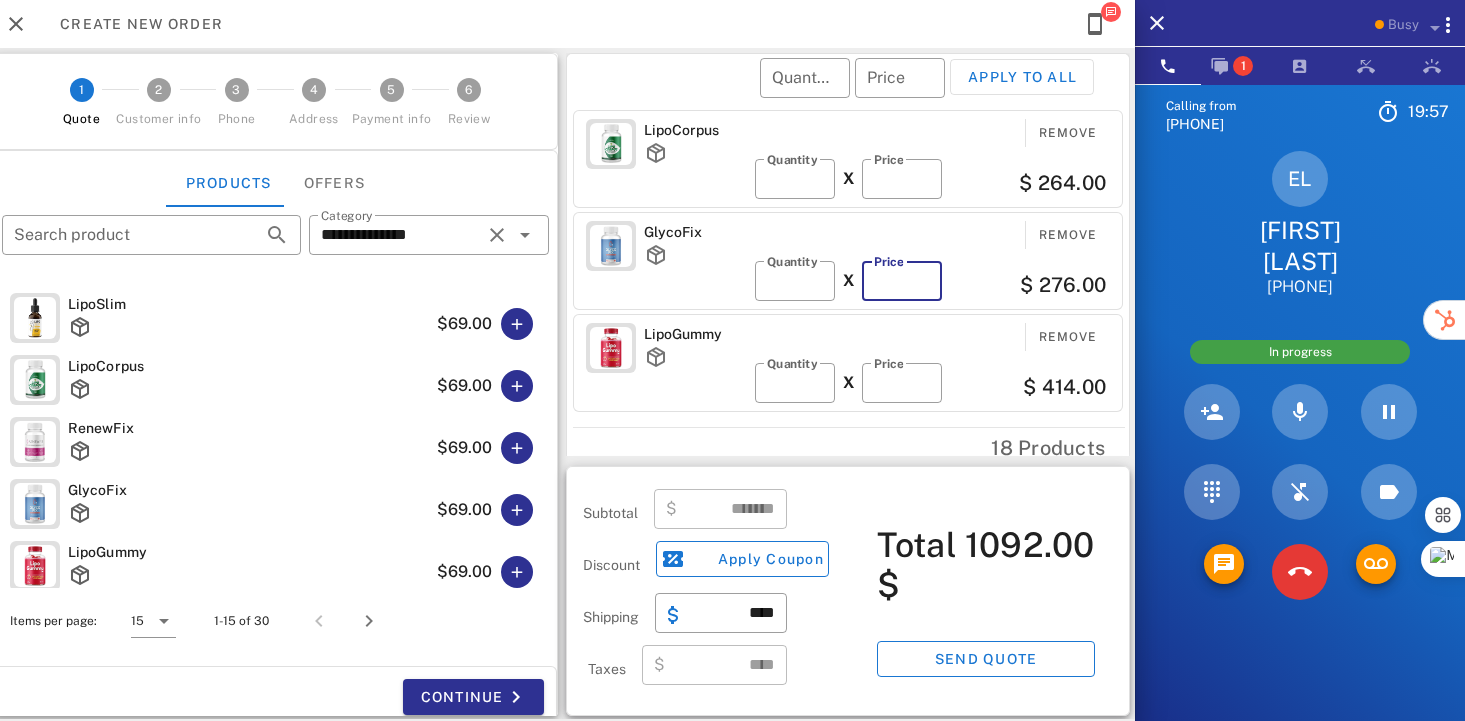 click on "**" at bounding box center (902, 281) 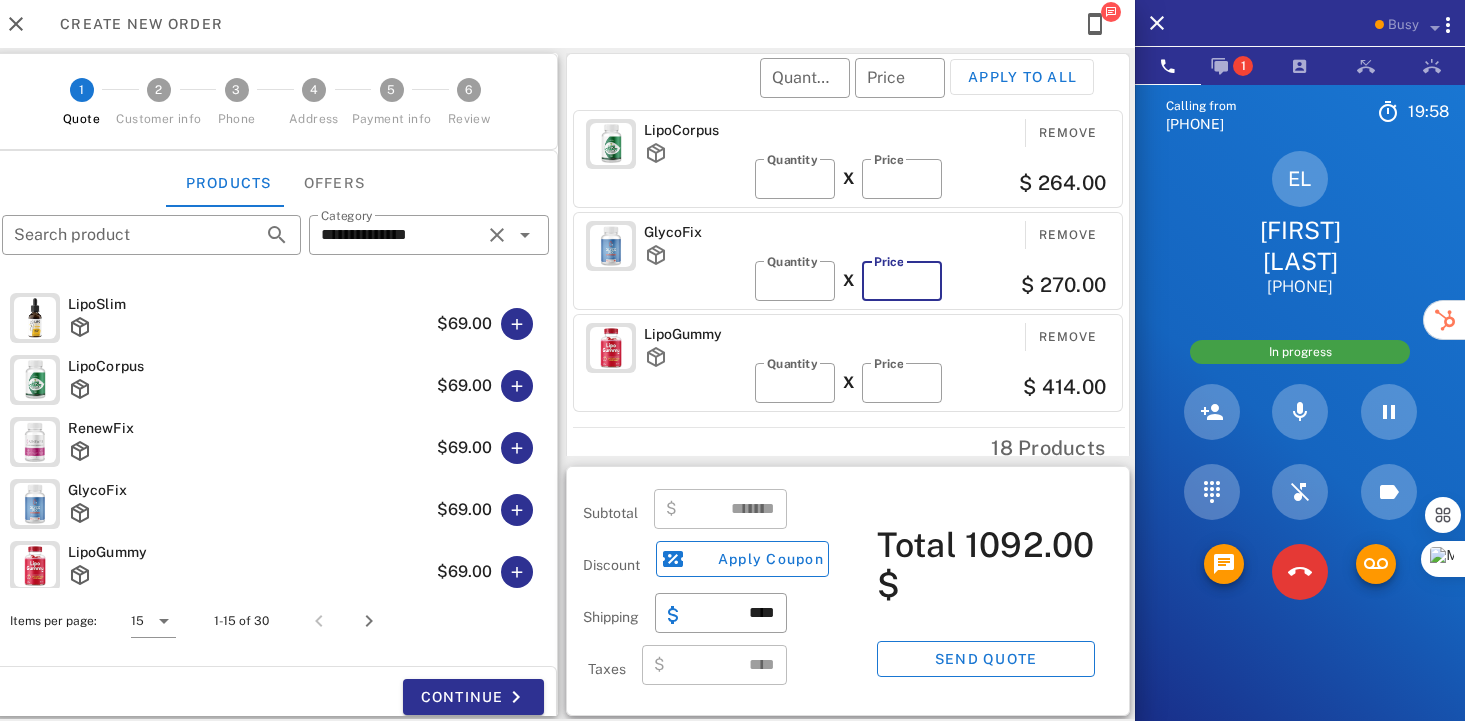 click on "**" at bounding box center [902, 281] 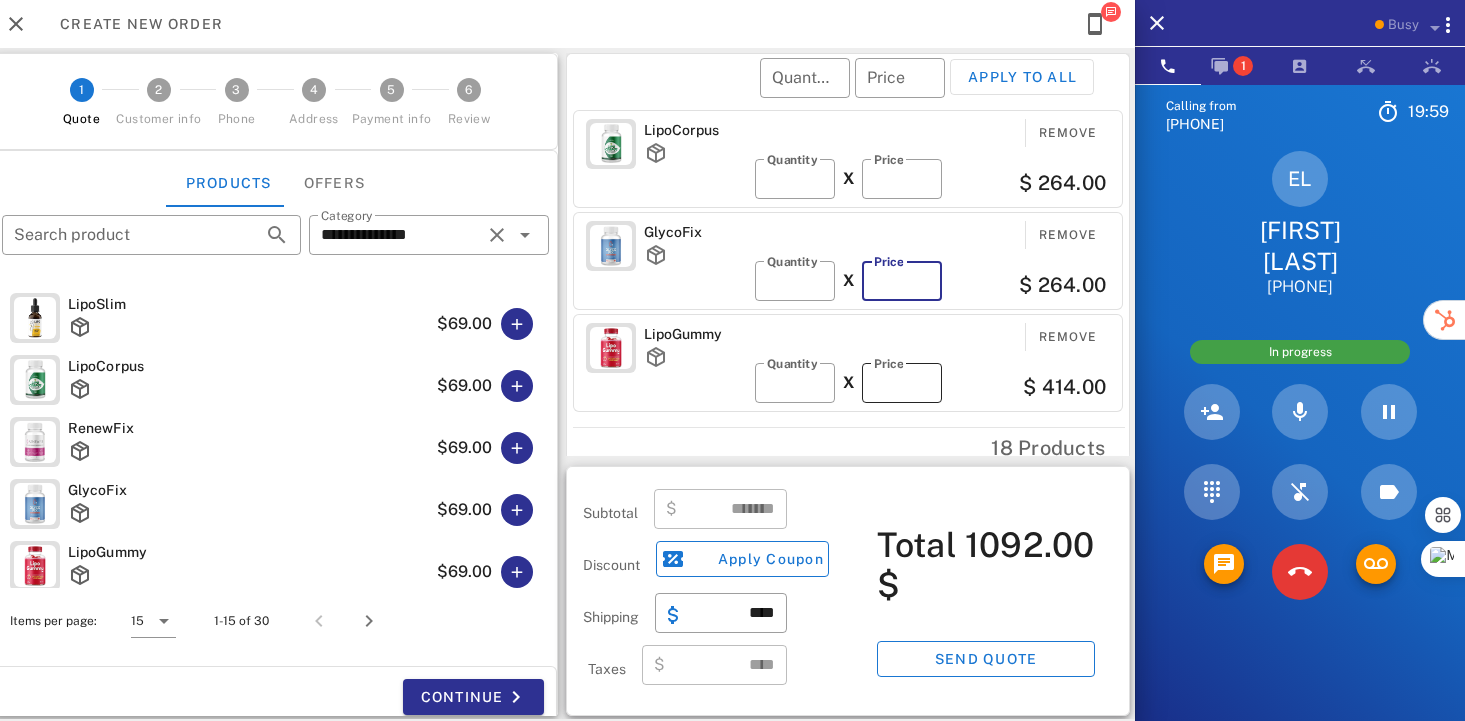 type on "******" 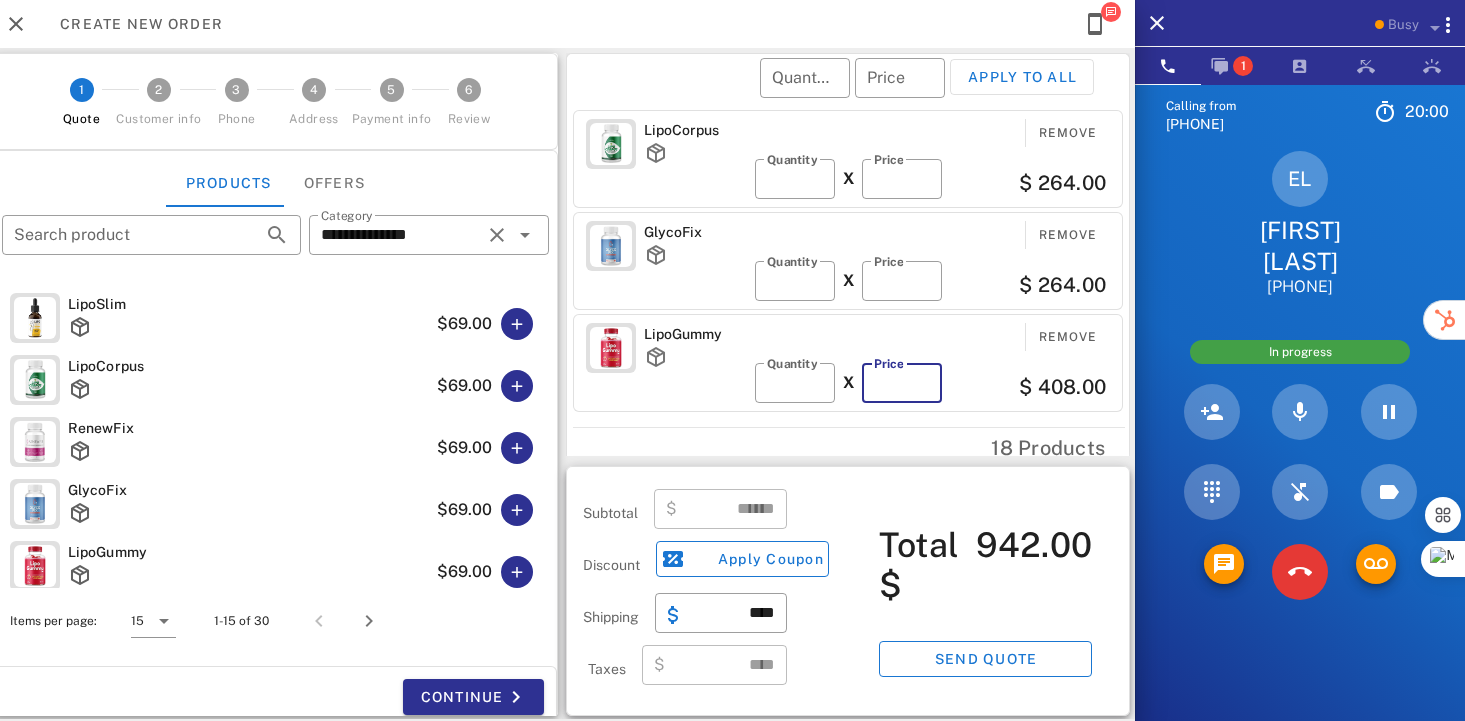 click on "**" at bounding box center (902, 383) 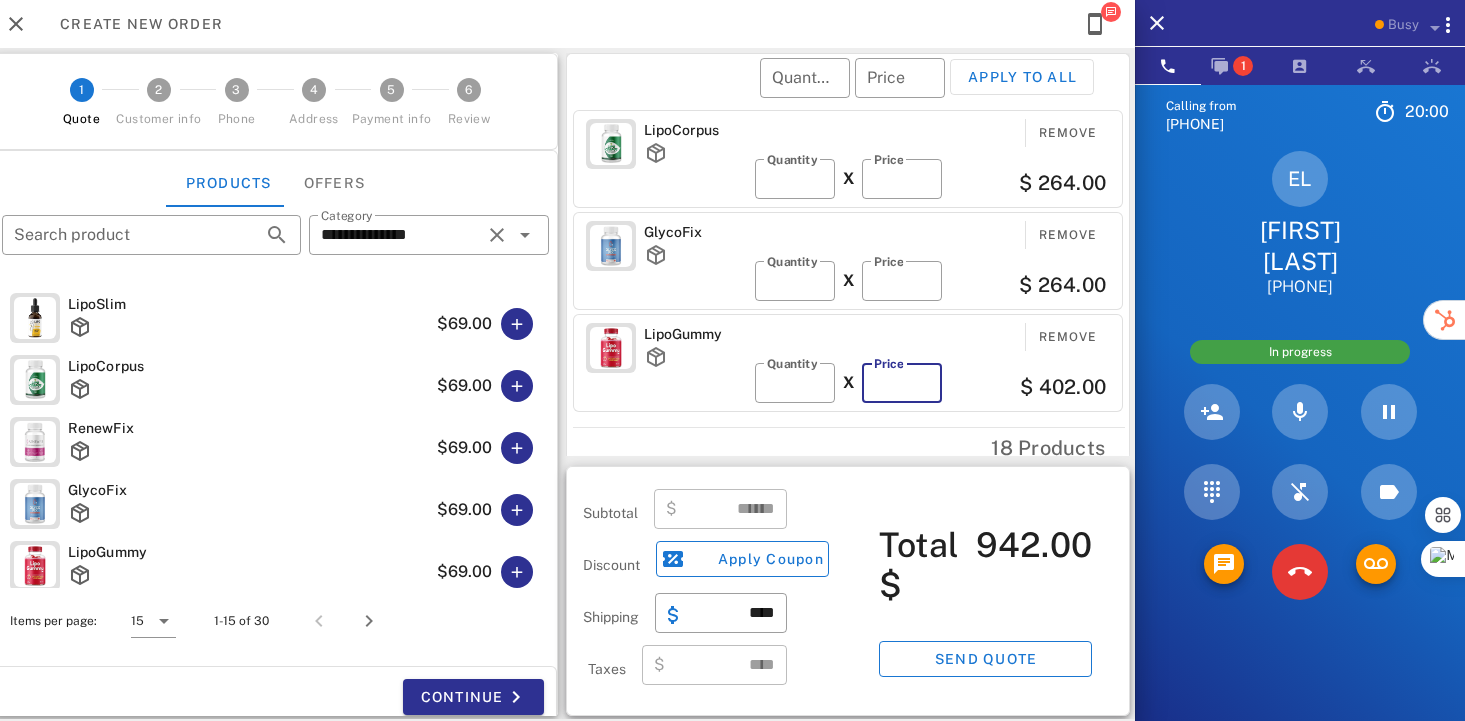 click on "**" at bounding box center (902, 383) 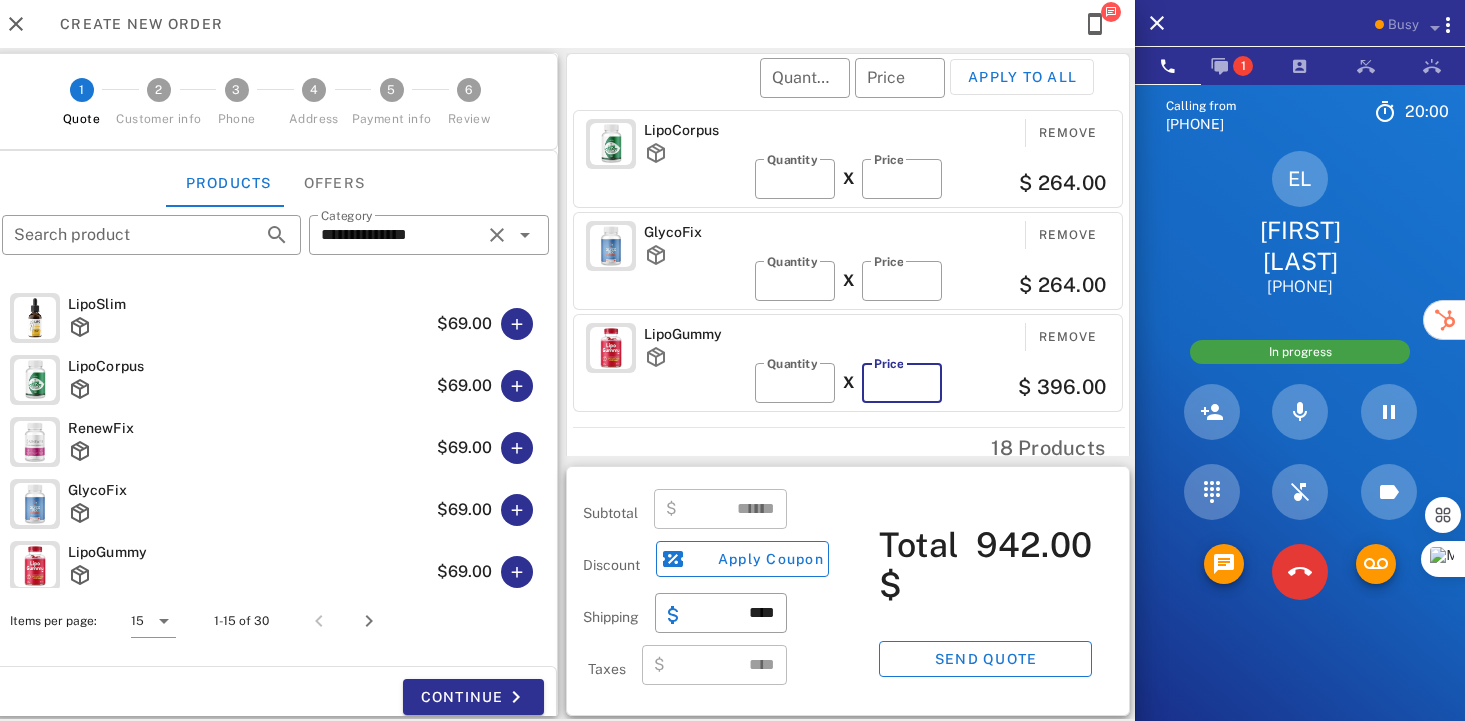 click on "**" at bounding box center (902, 383) 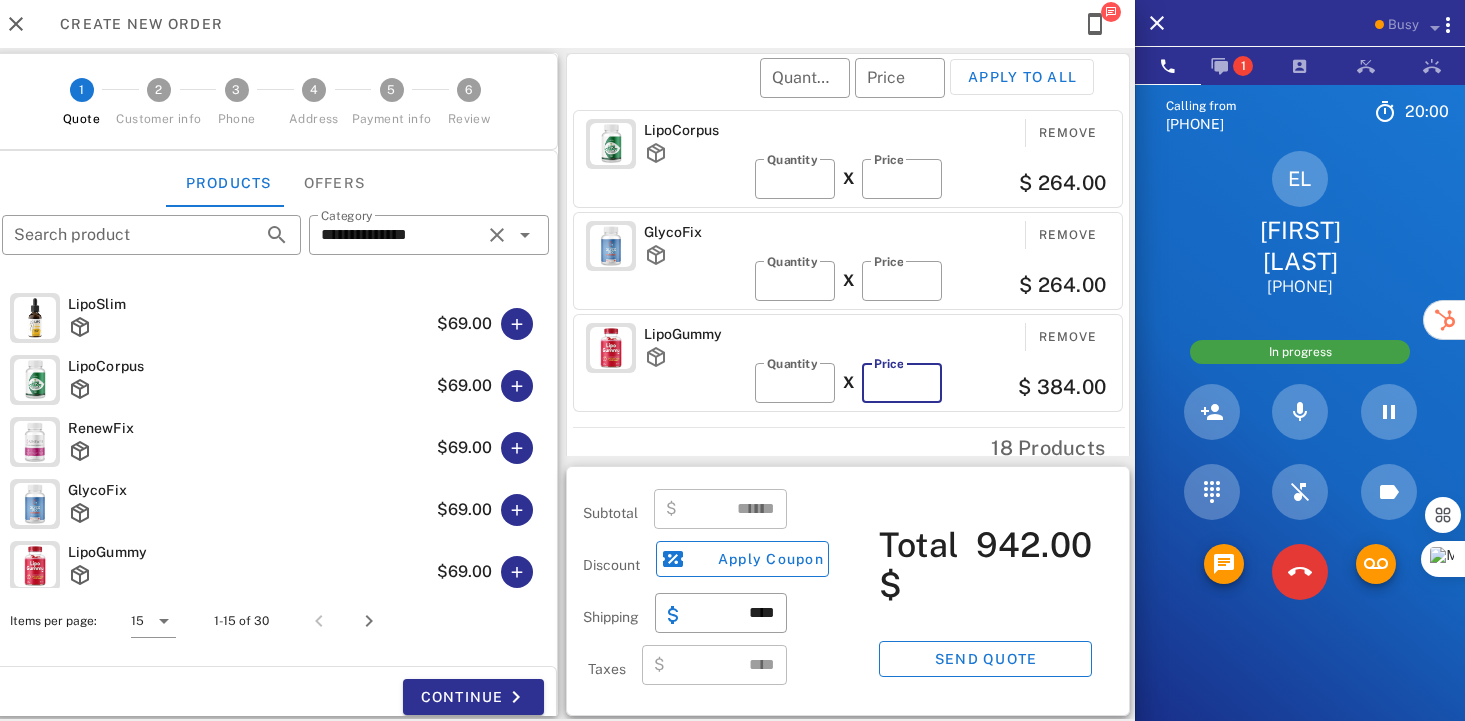 click on "**" at bounding box center [902, 383] 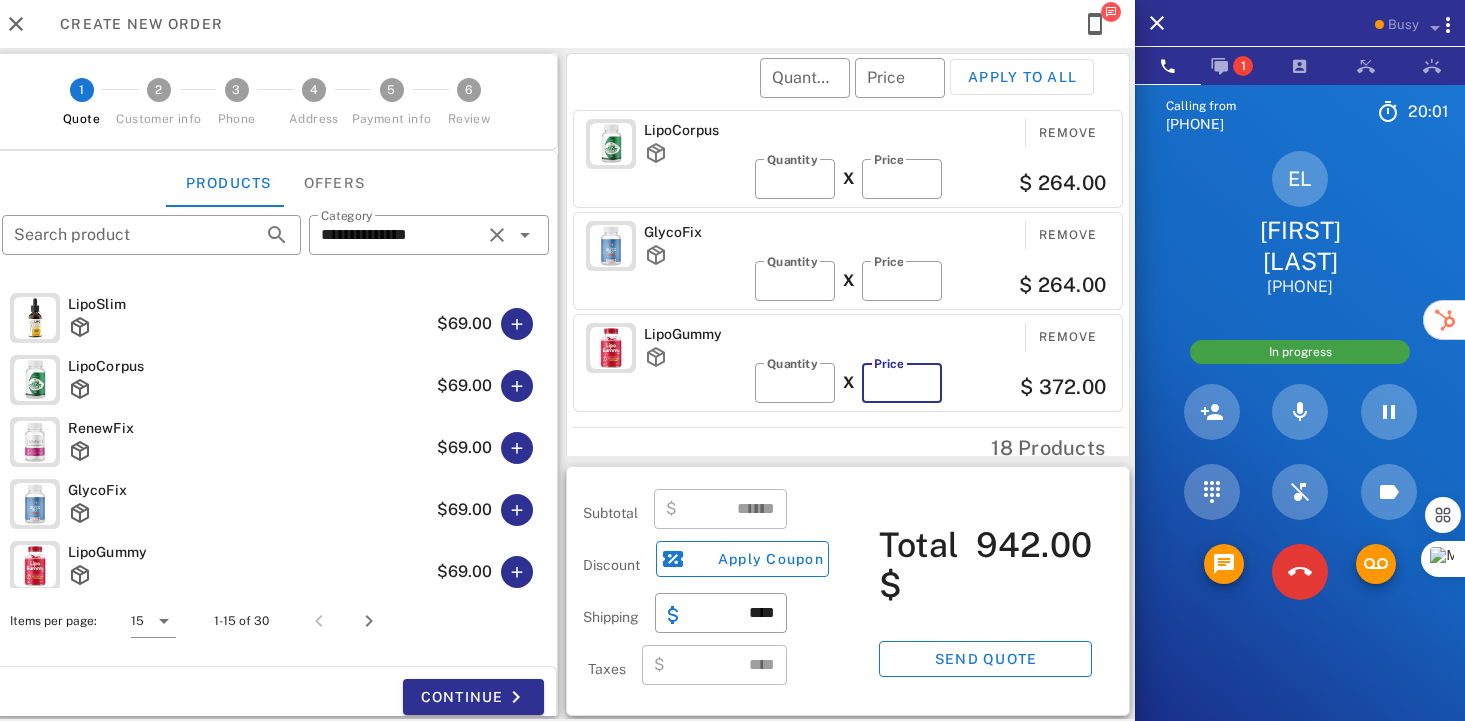 click on "**" at bounding box center (902, 383) 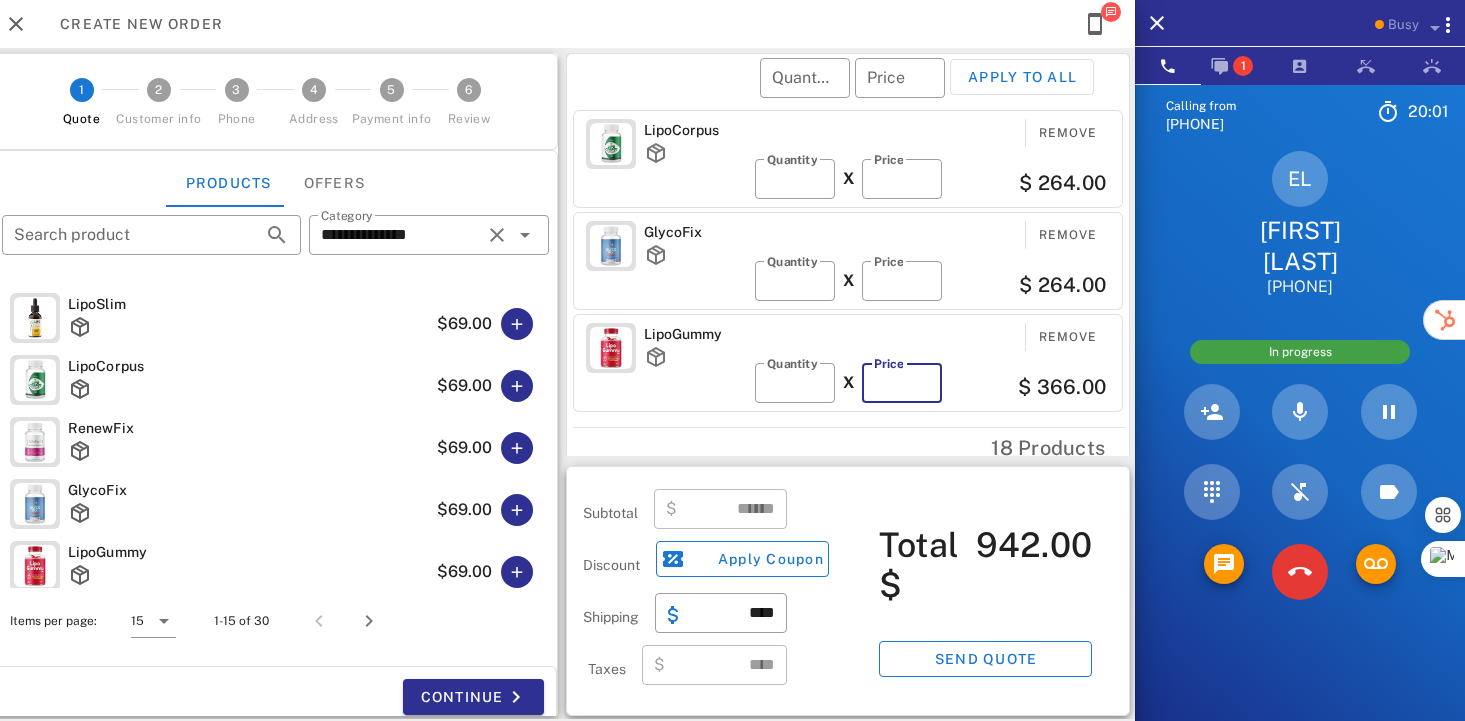 click on "**" at bounding box center (902, 383) 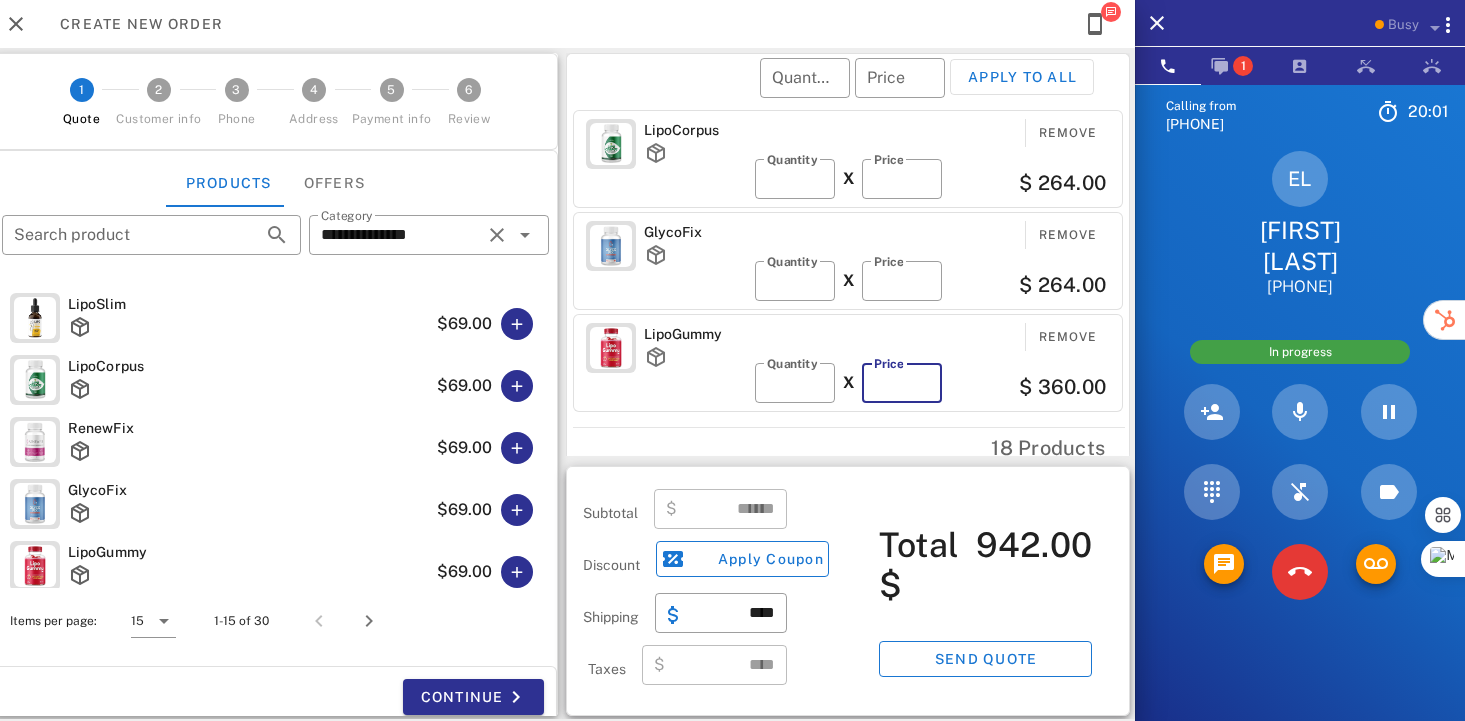 click on "**" at bounding box center [902, 383] 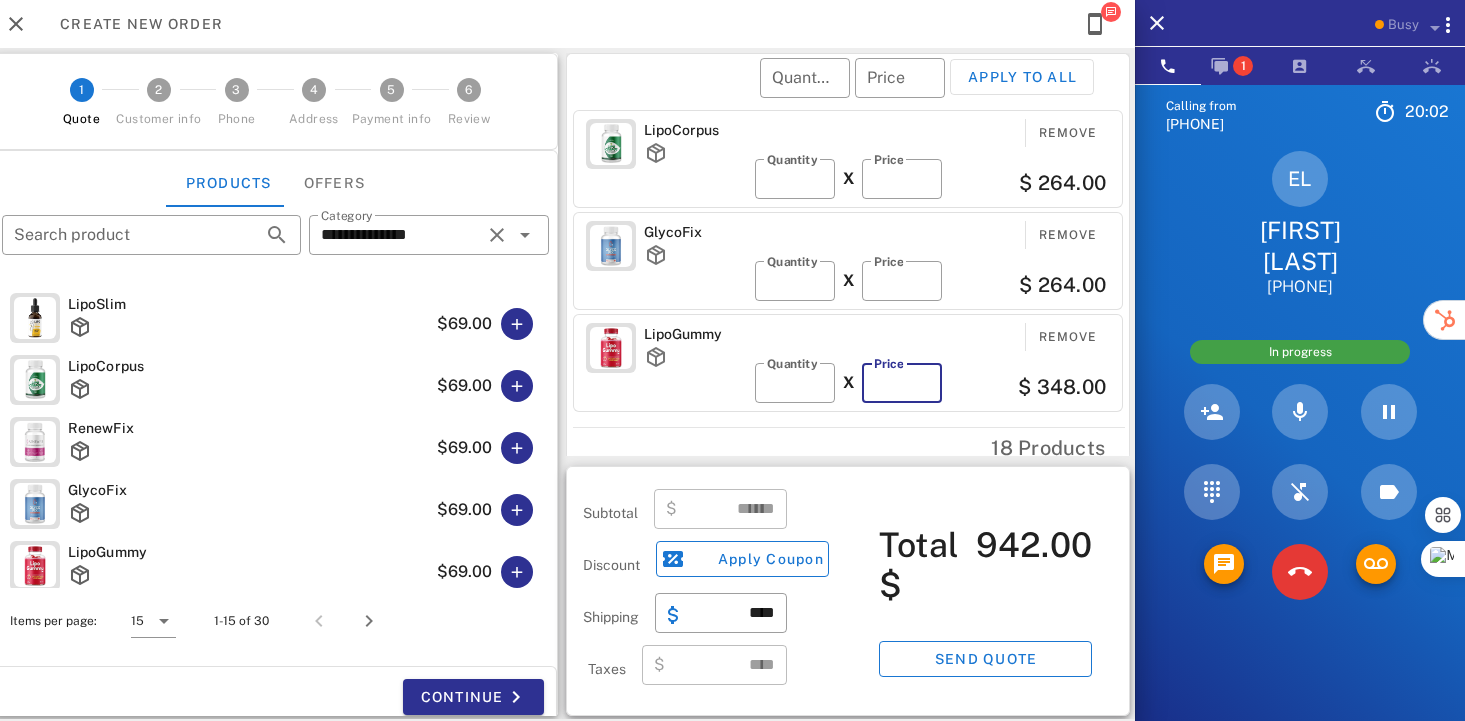 click on "**" at bounding box center (902, 383) 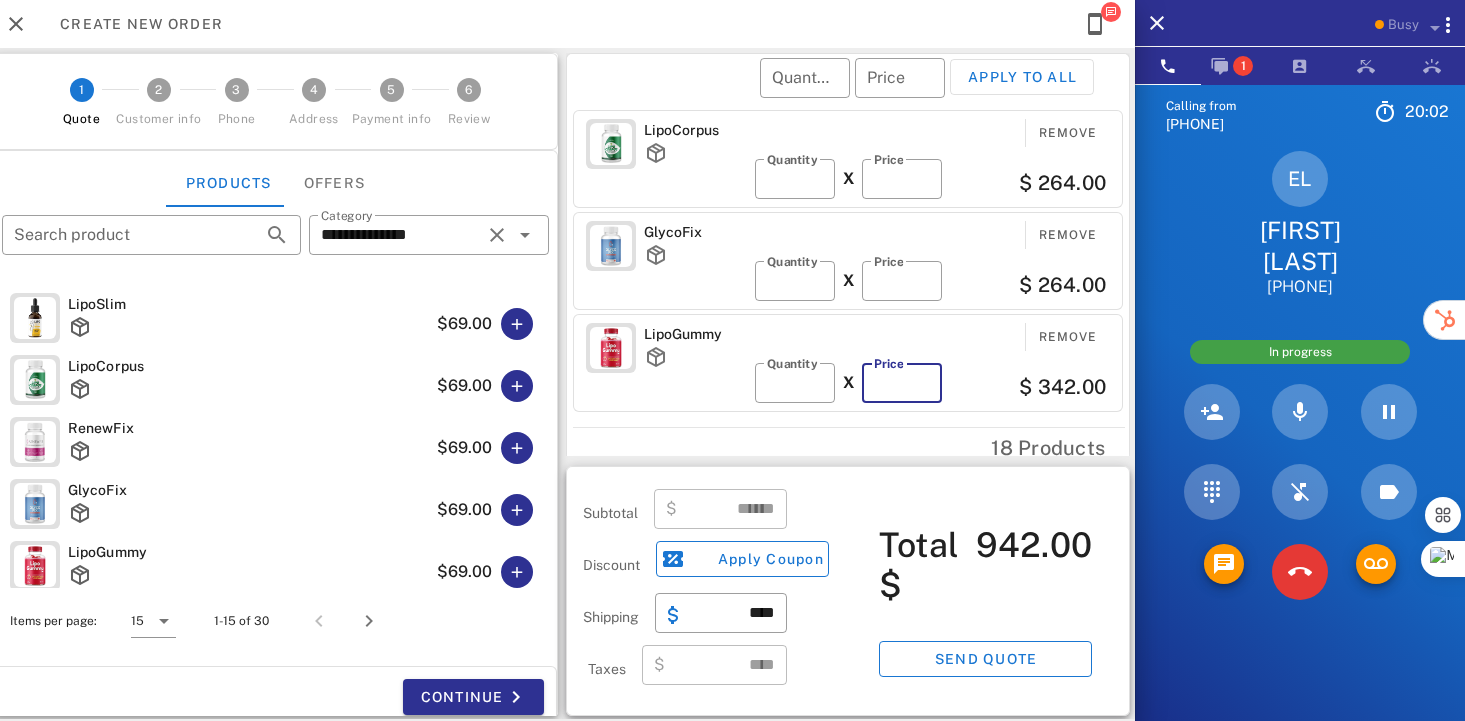 type on "**" 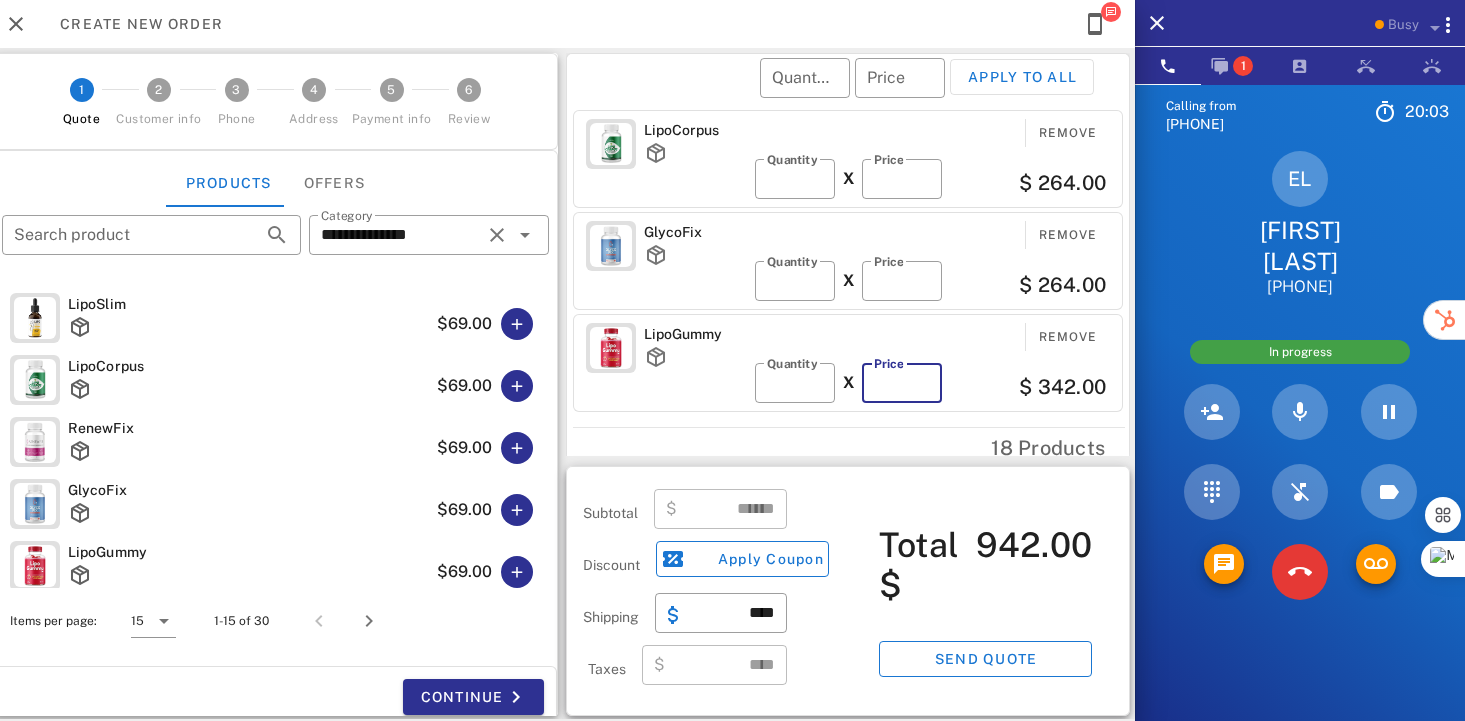 type on "******" 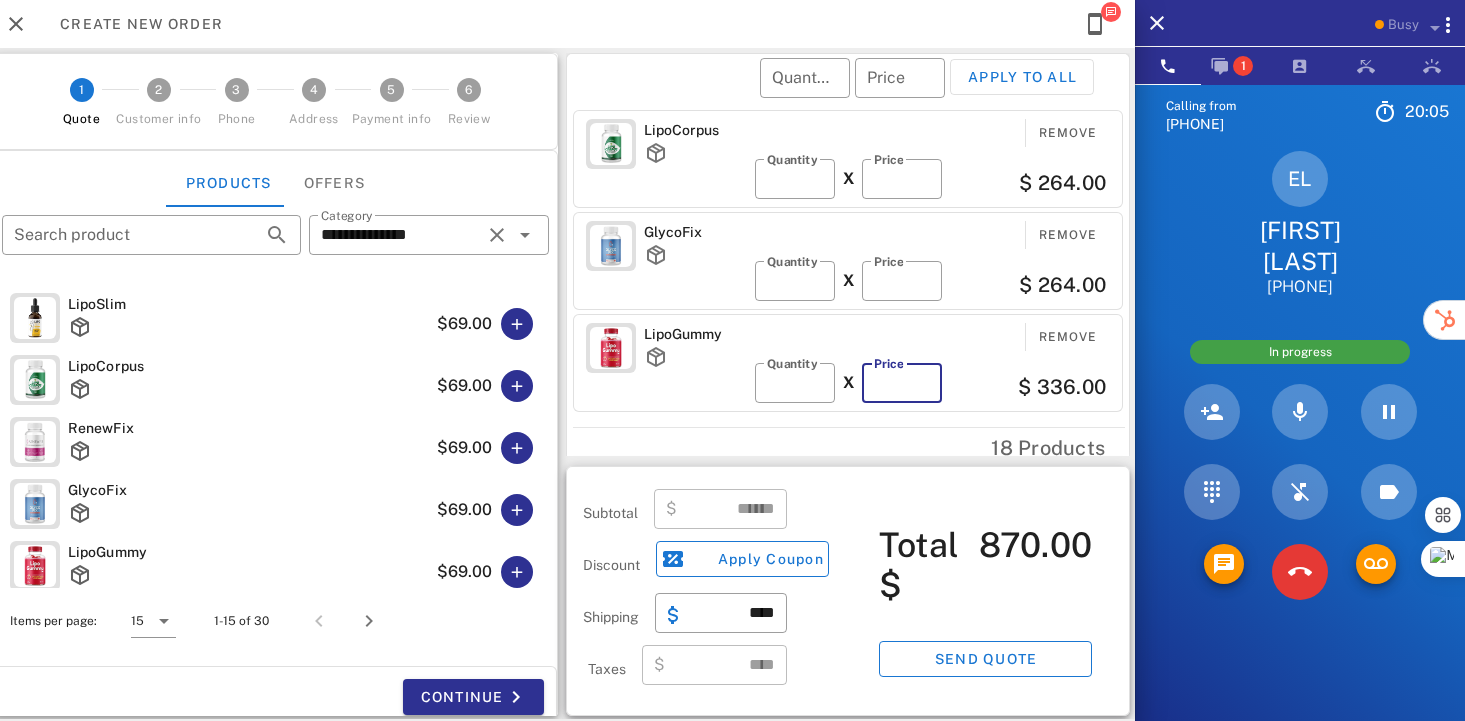click on "**" at bounding box center [902, 383] 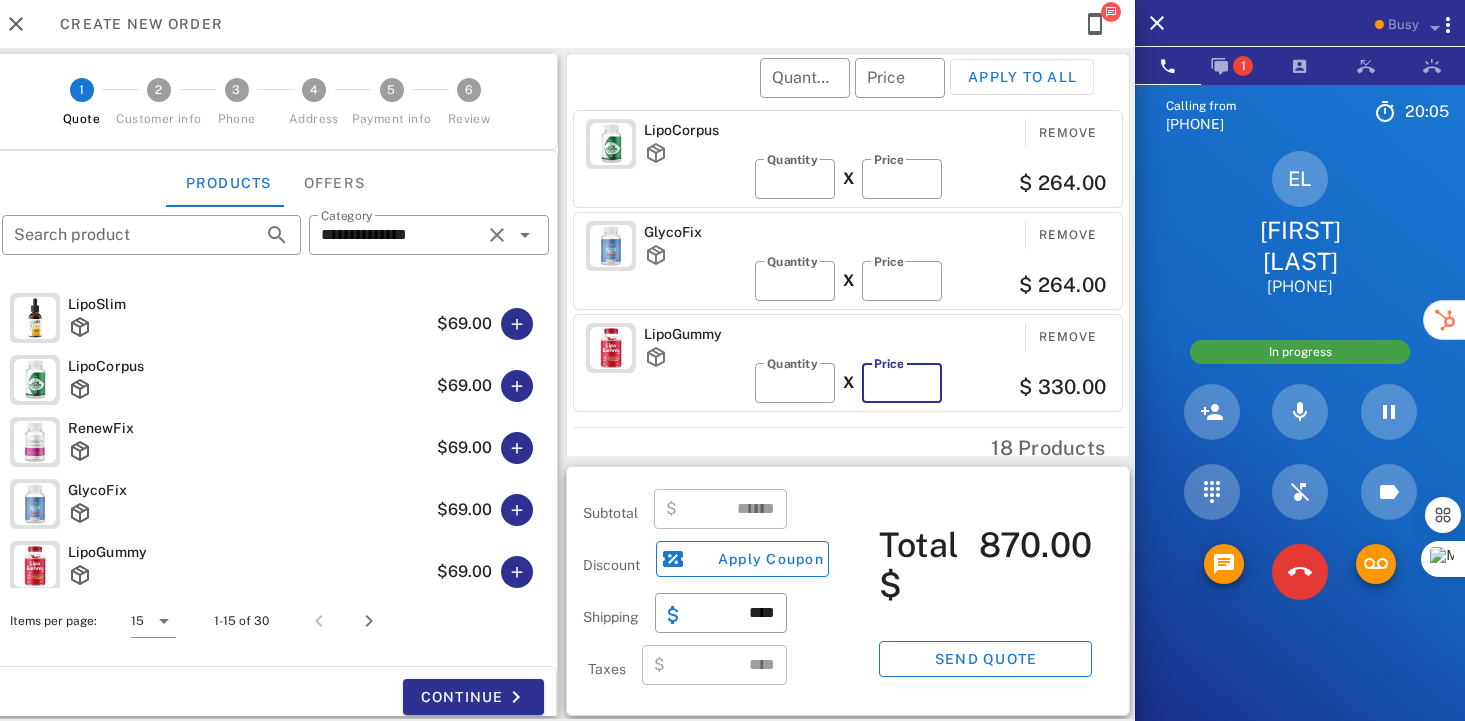 click on "**" at bounding box center (902, 383) 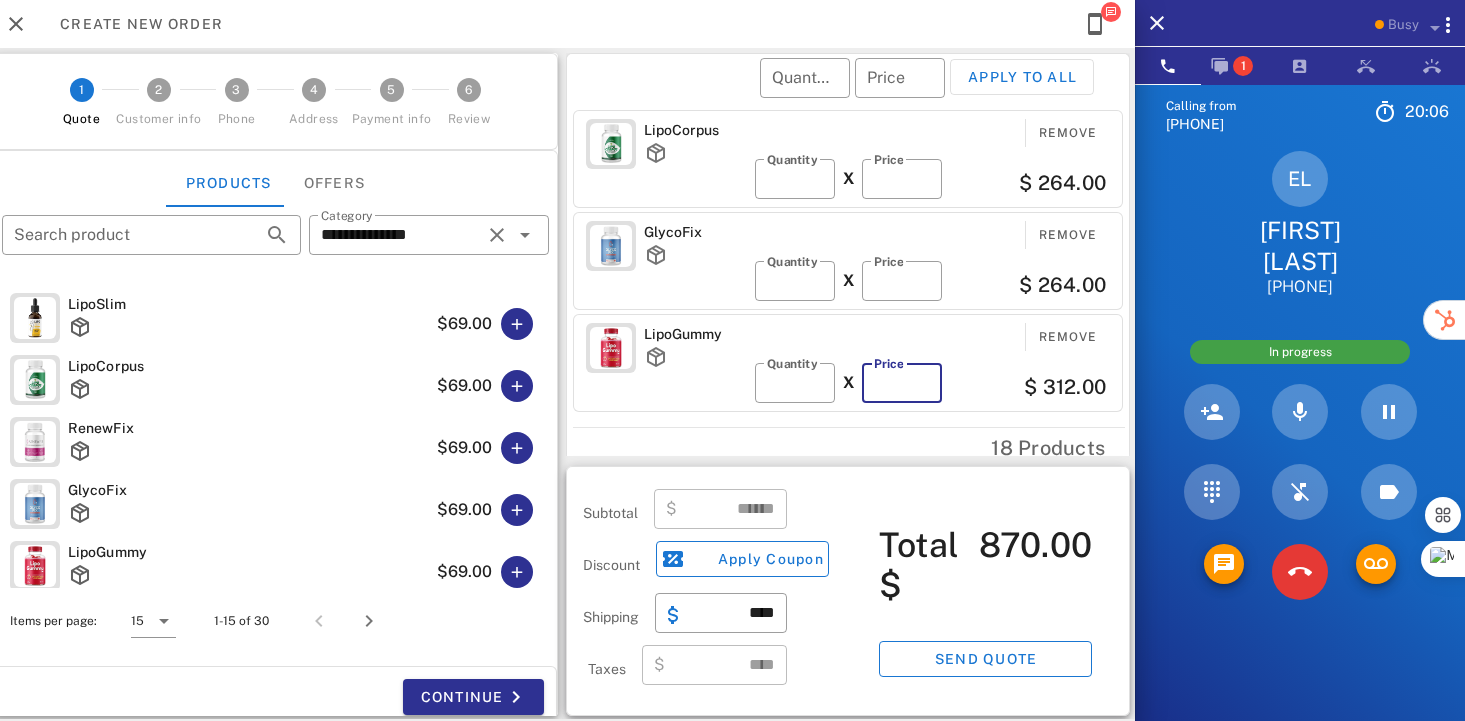 click on "**" at bounding box center [902, 383] 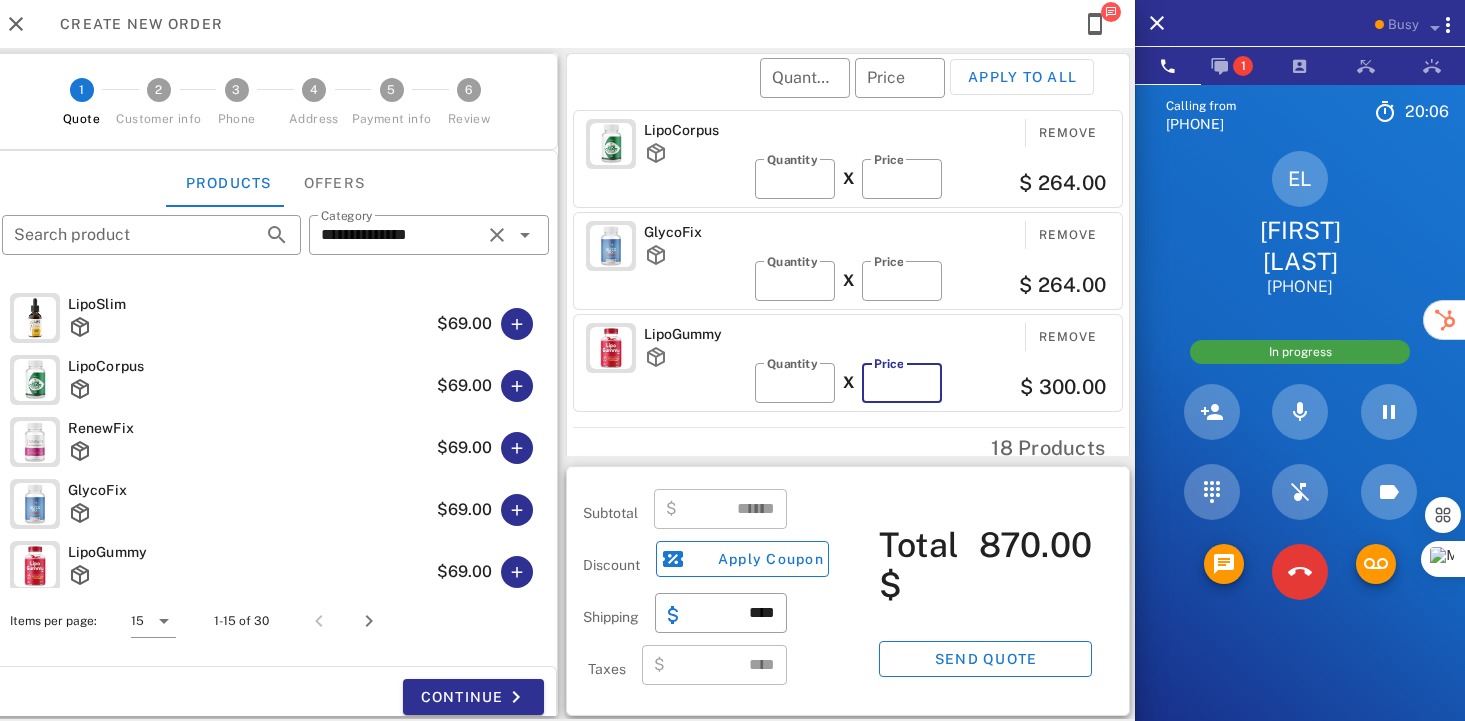 type on "**" 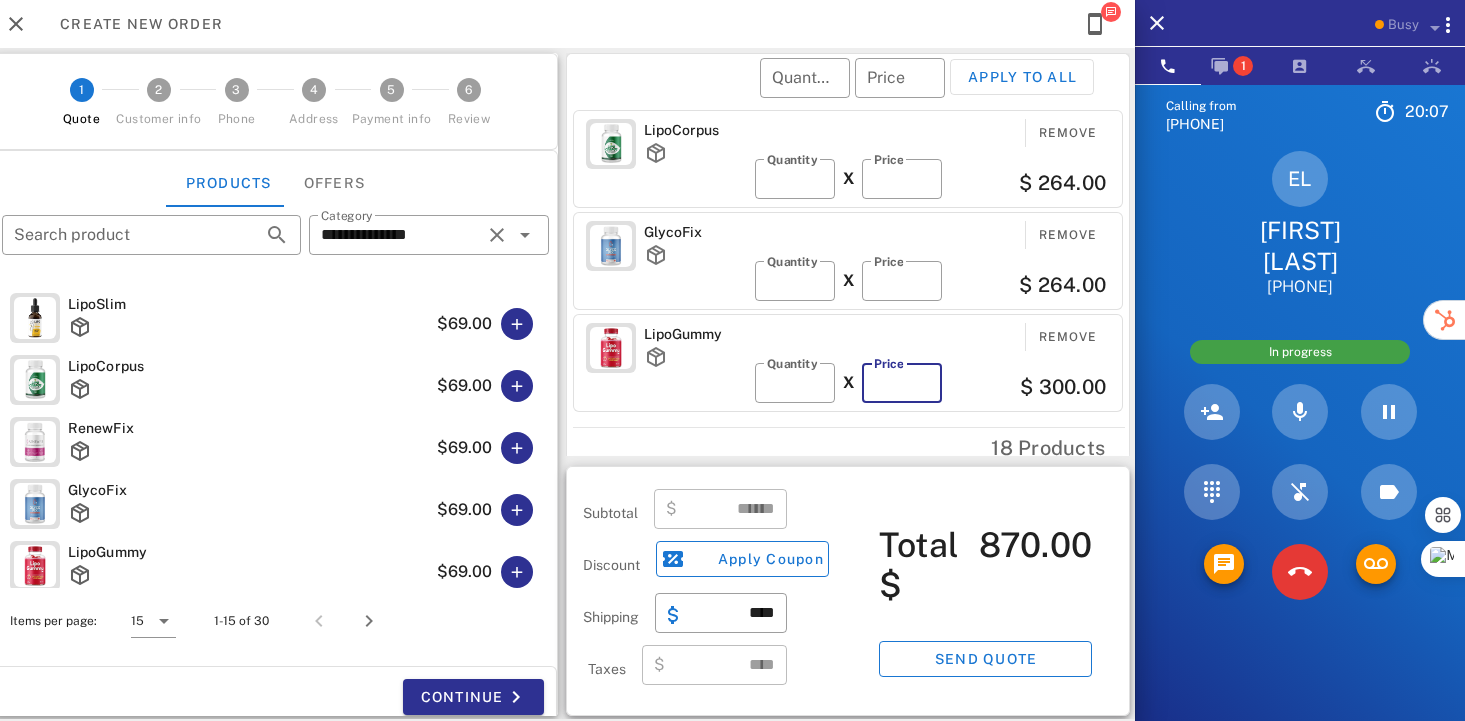 type on "******" 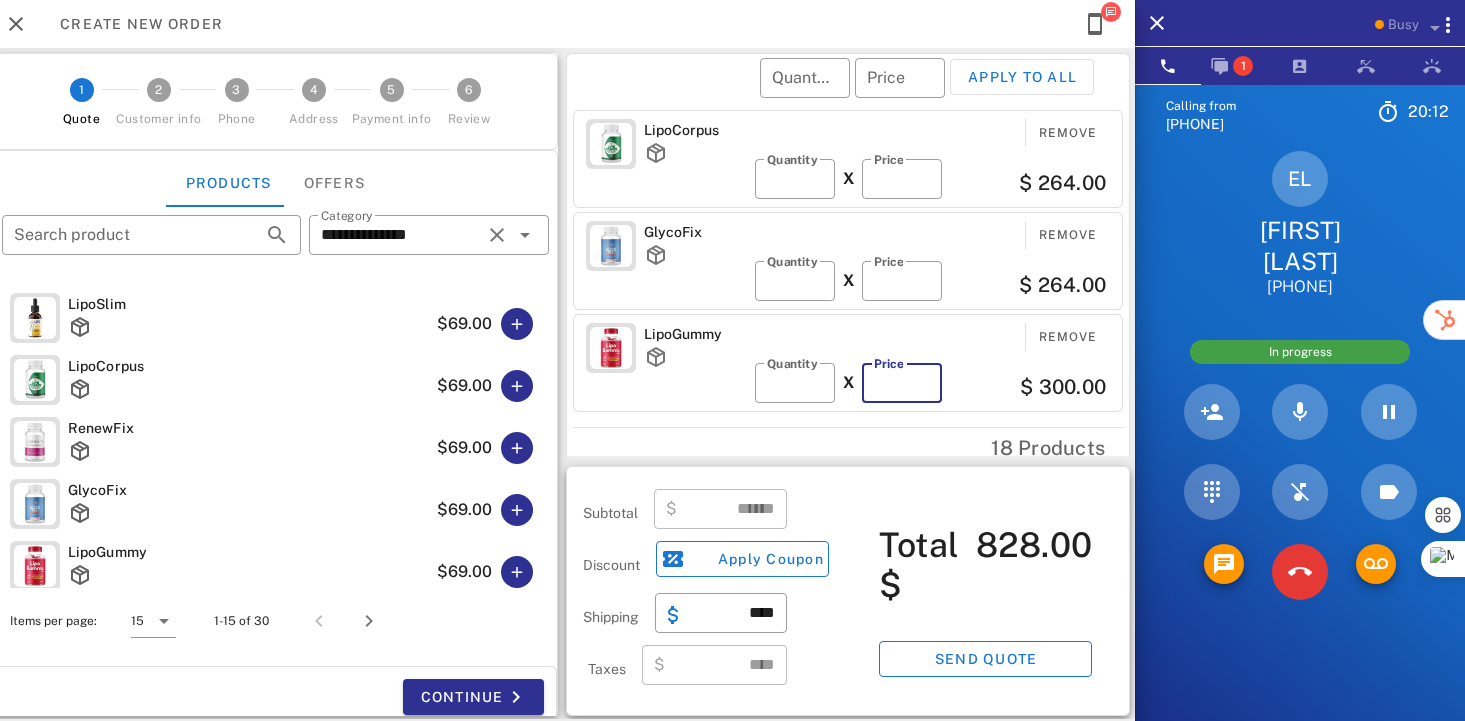 click on "**" at bounding box center [902, 383] 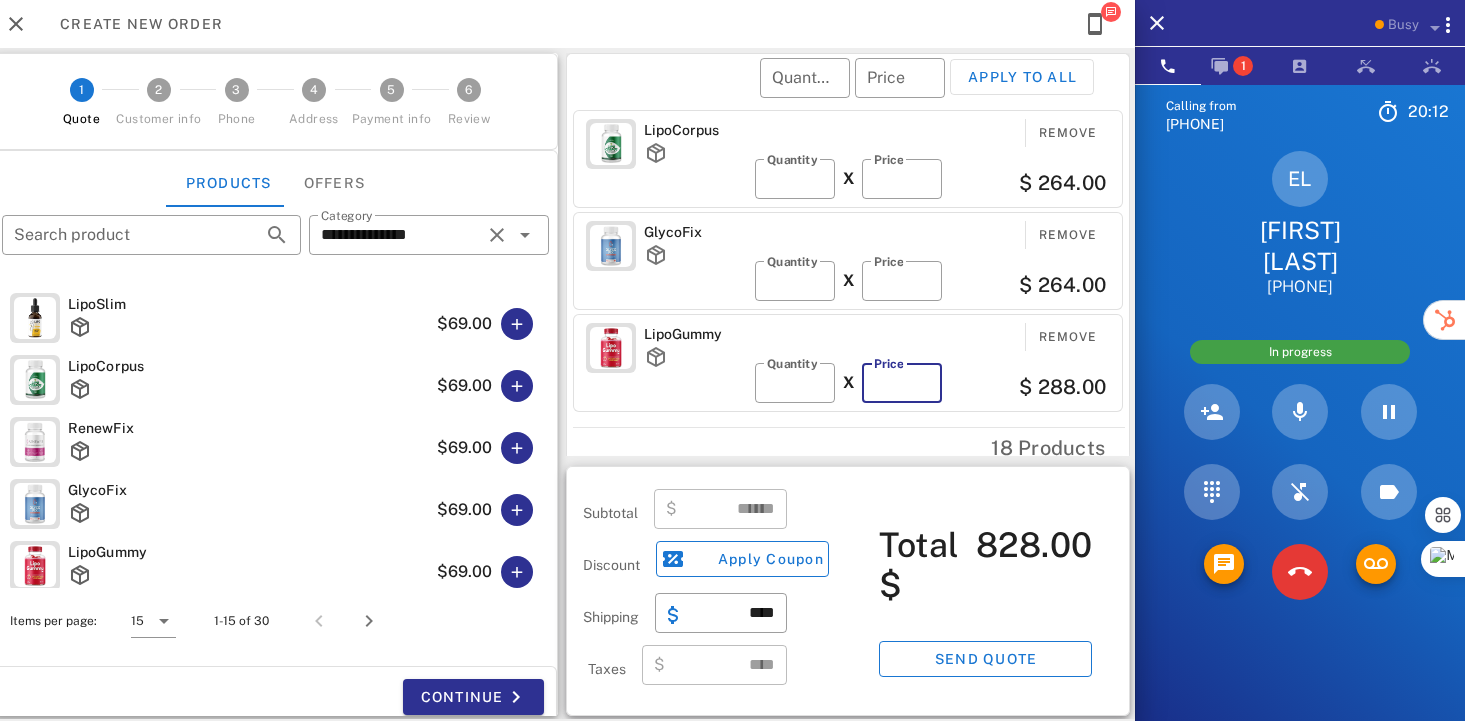 click on "**" at bounding box center (902, 383) 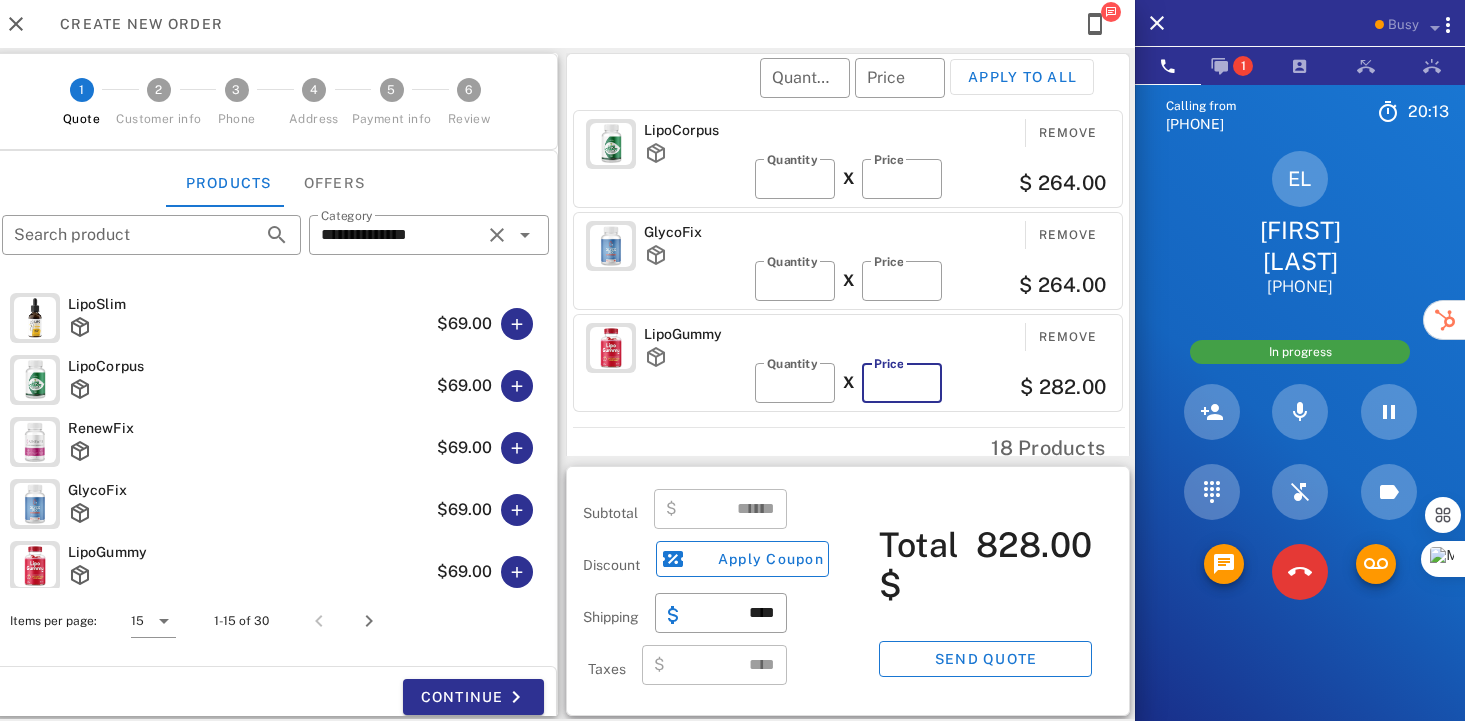click on "**" at bounding box center (902, 383) 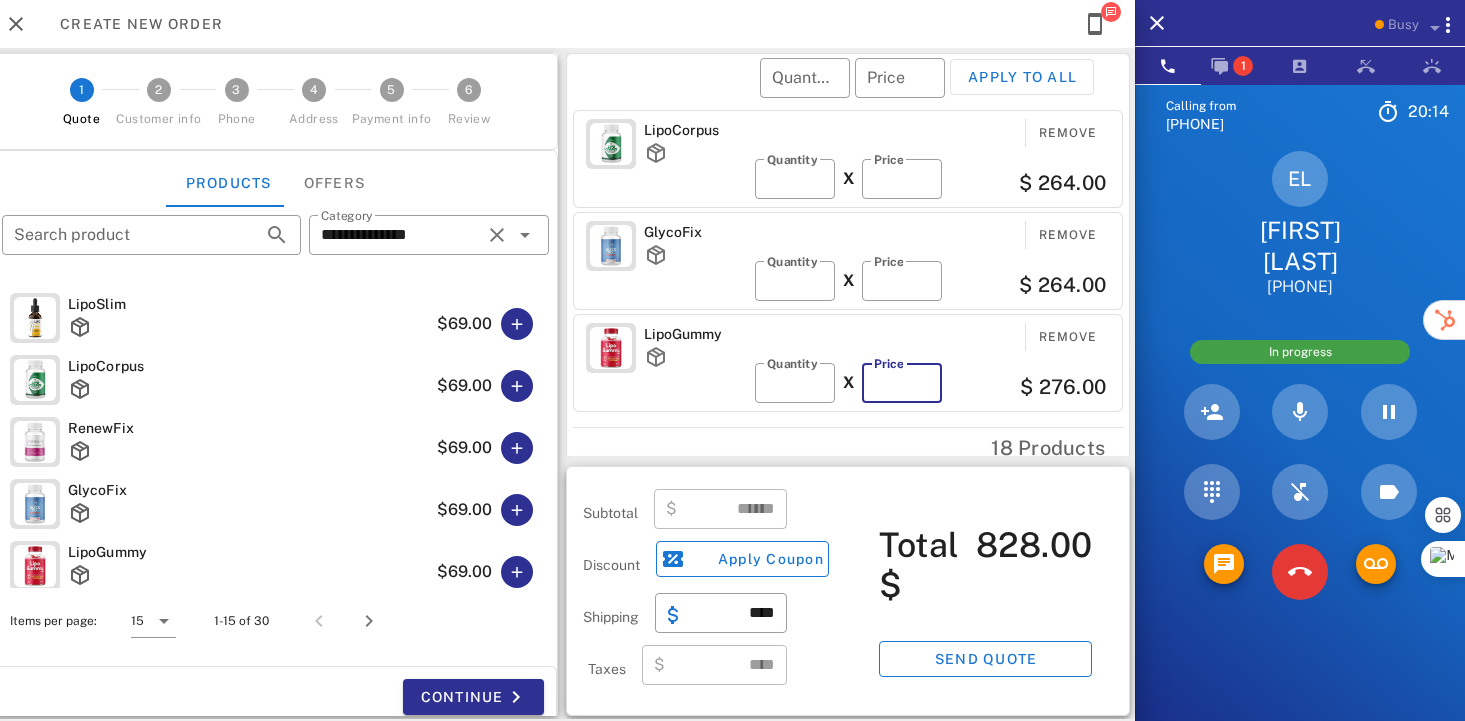 click on "**" at bounding box center [902, 383] 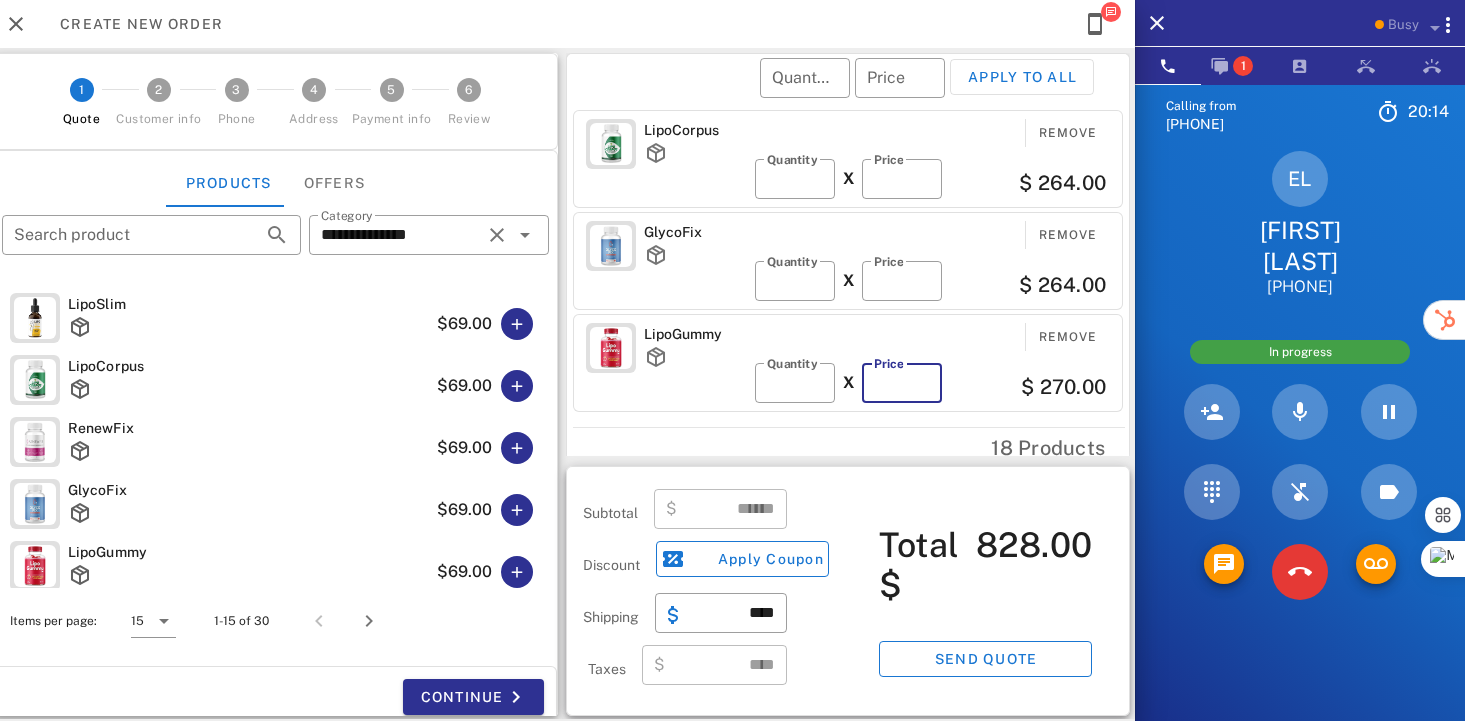 click on "**" at bounding box center [902, 383] 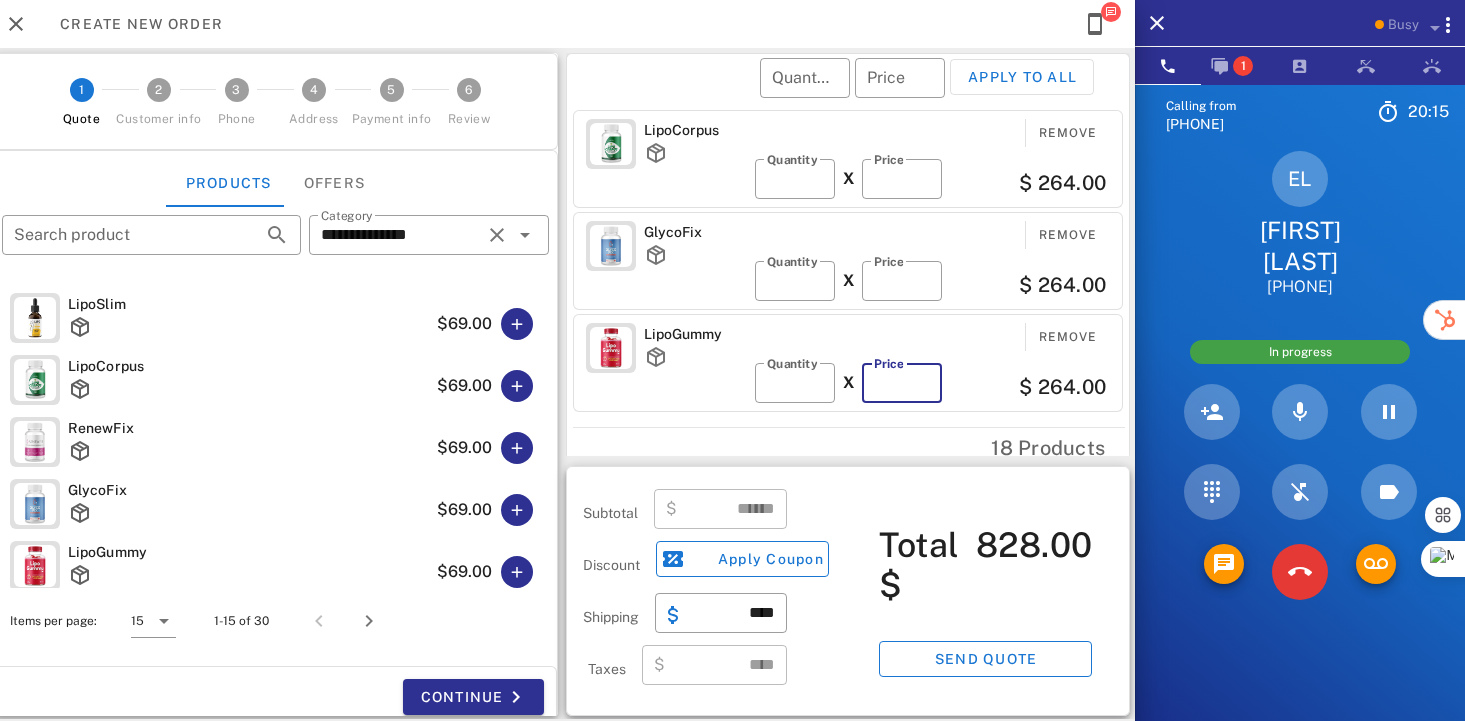 type on "**" 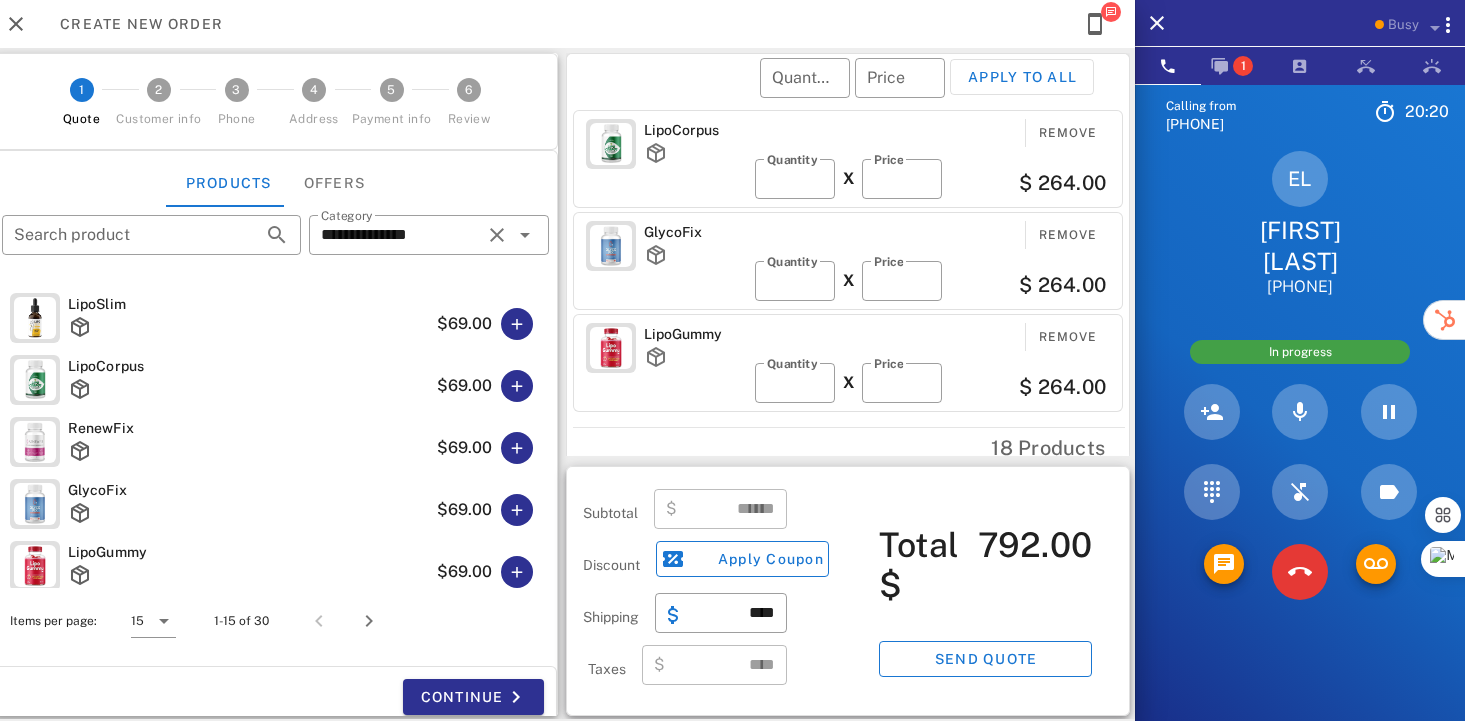 click on "LipoCorpus  Remove  ​ Quantity * X ​ Price **  $ [PRICE]  GlycoFix  Remove  ​ Quantity * X ​ Price **  $ [PRICE]  LipoGummy  Remove  ​ Quantity * X ​ Price **  $ [PRICE]" at bounding box center [851, 264] 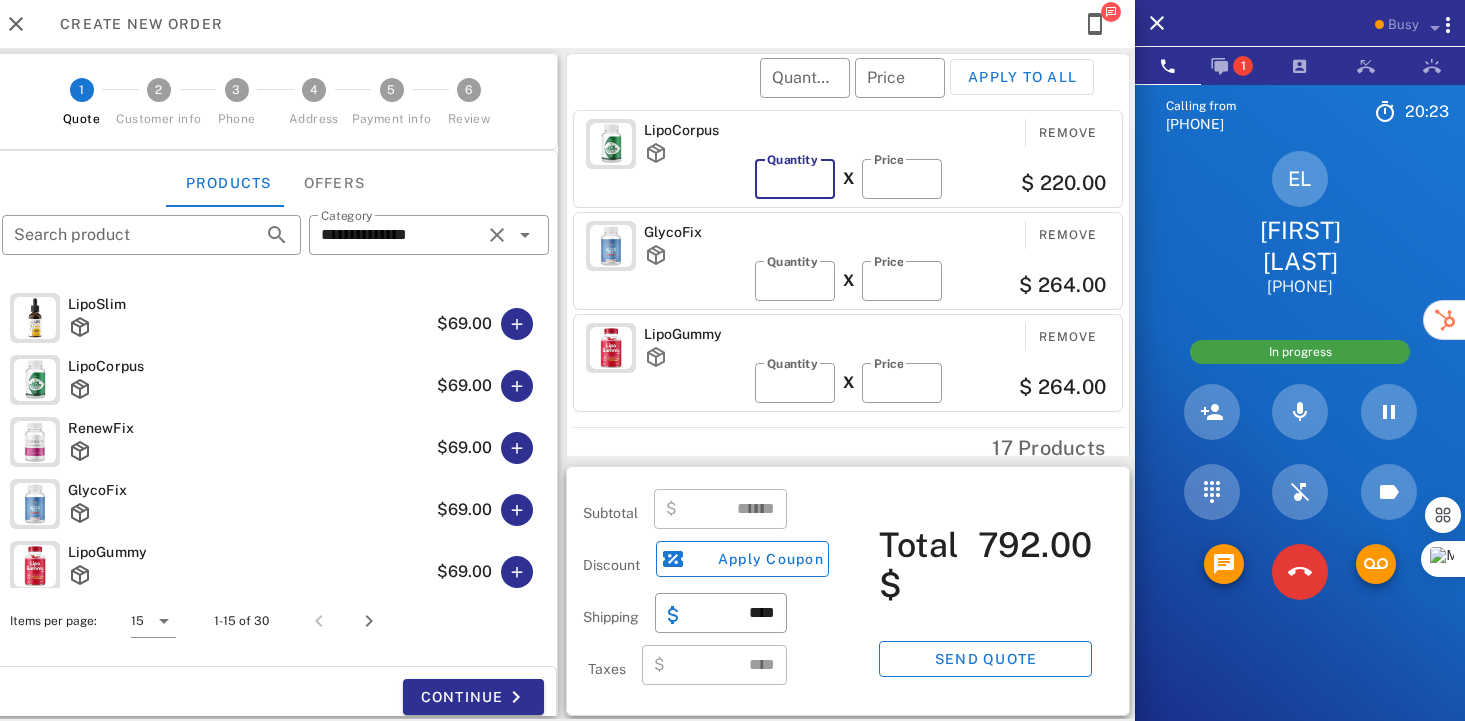 click on "*" at bounding box center (795, 179) 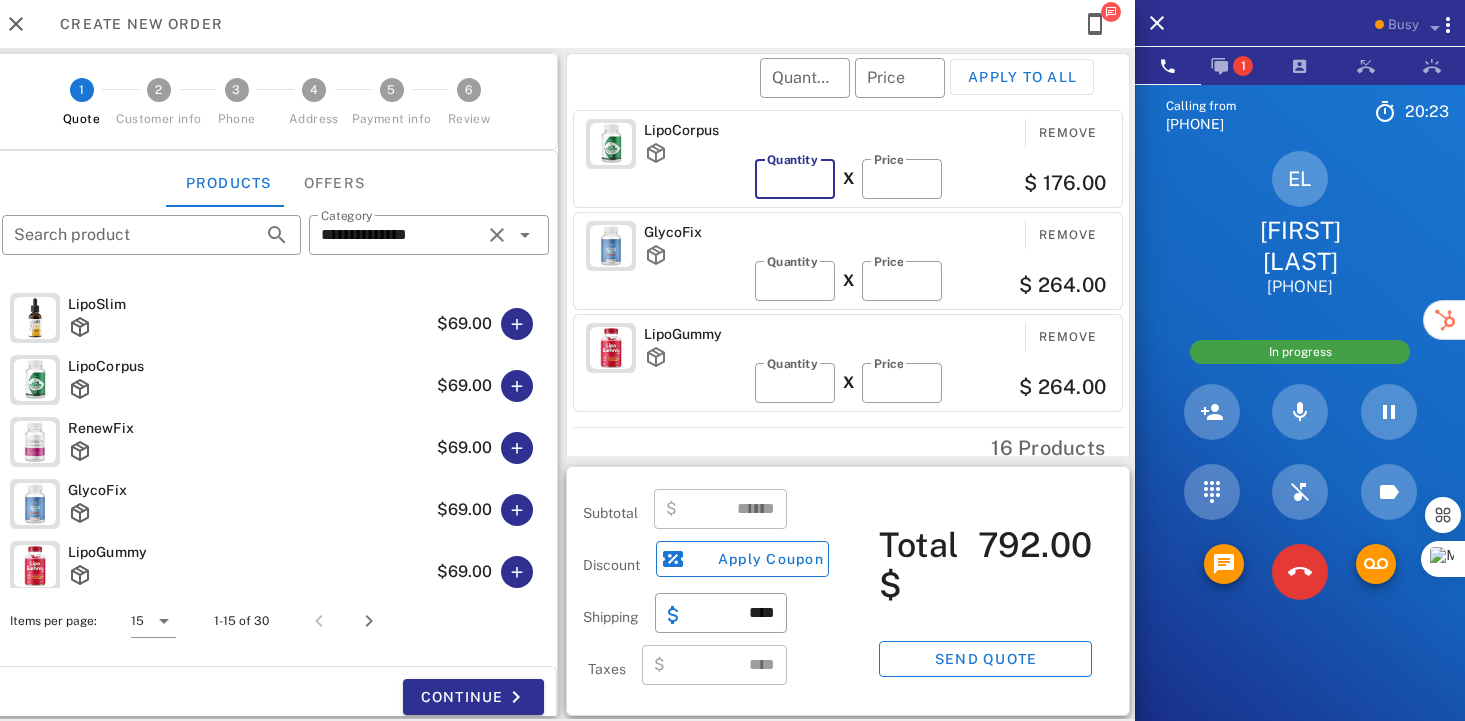click on "*" at bounding box center [795, 179] 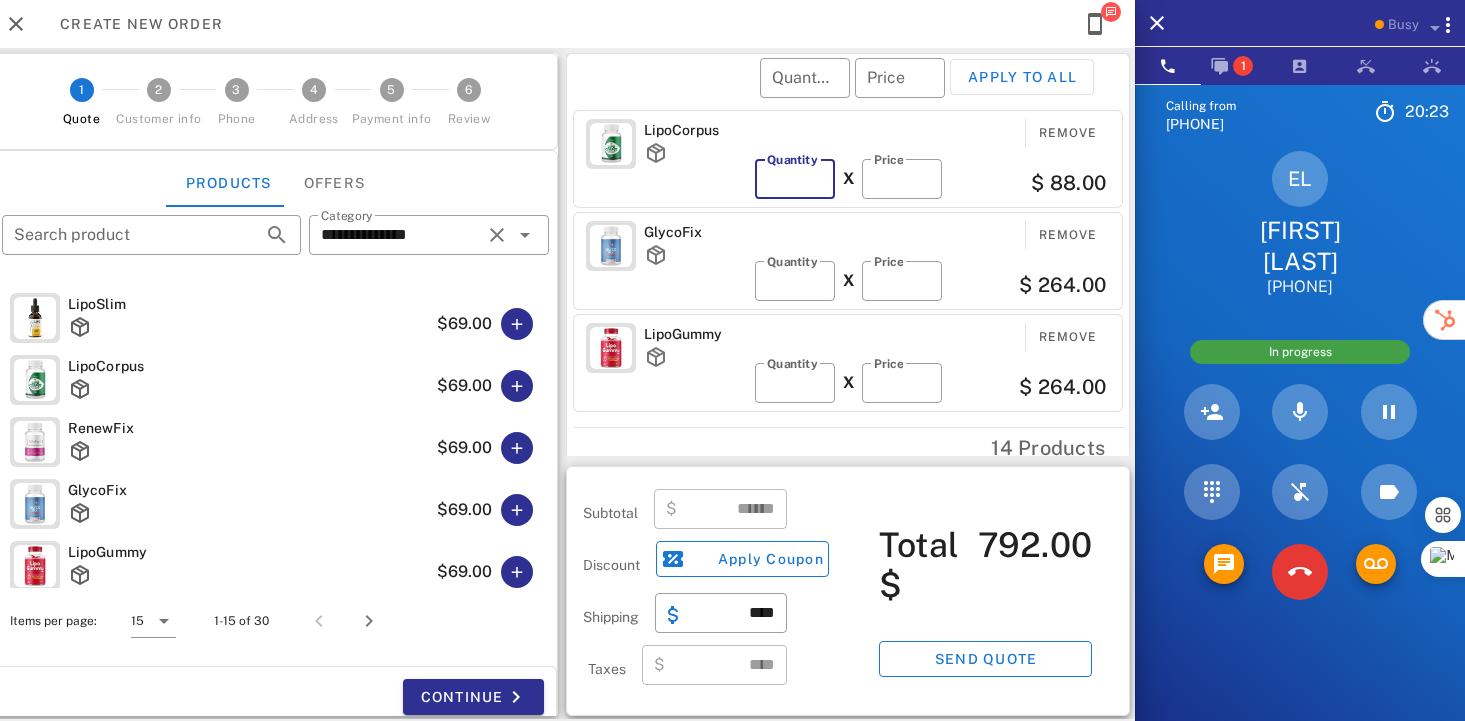 click on "*" at bounding box center (795, 179) 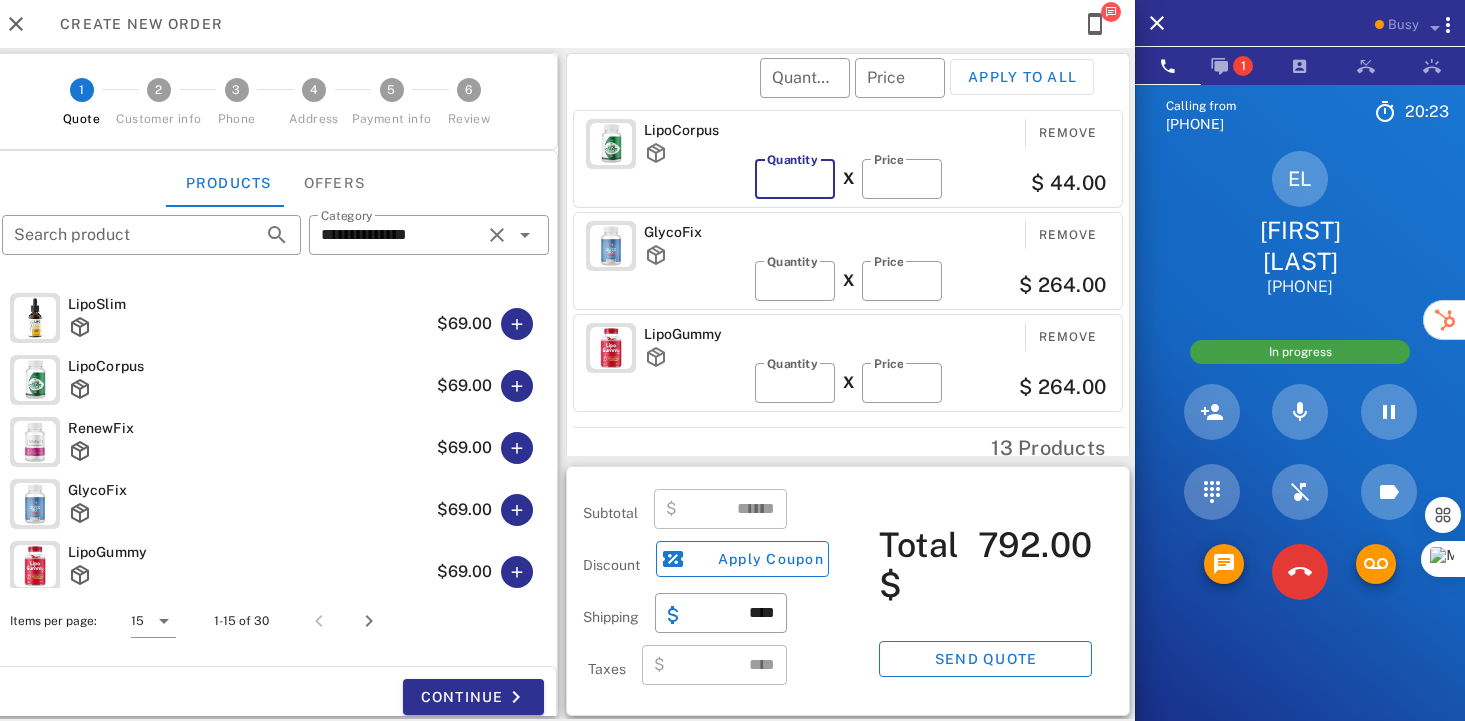 type on "*" 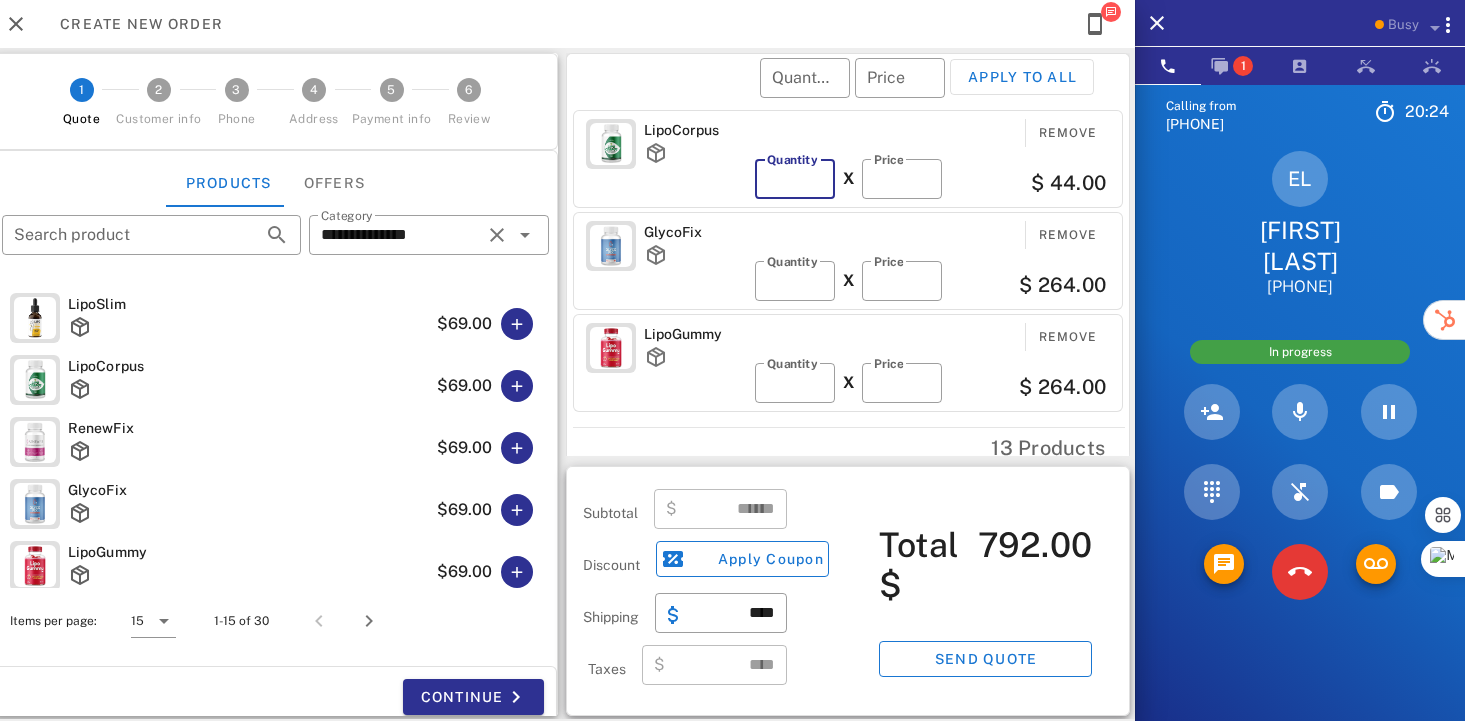 click on "*" at bounding box center [795, 179] 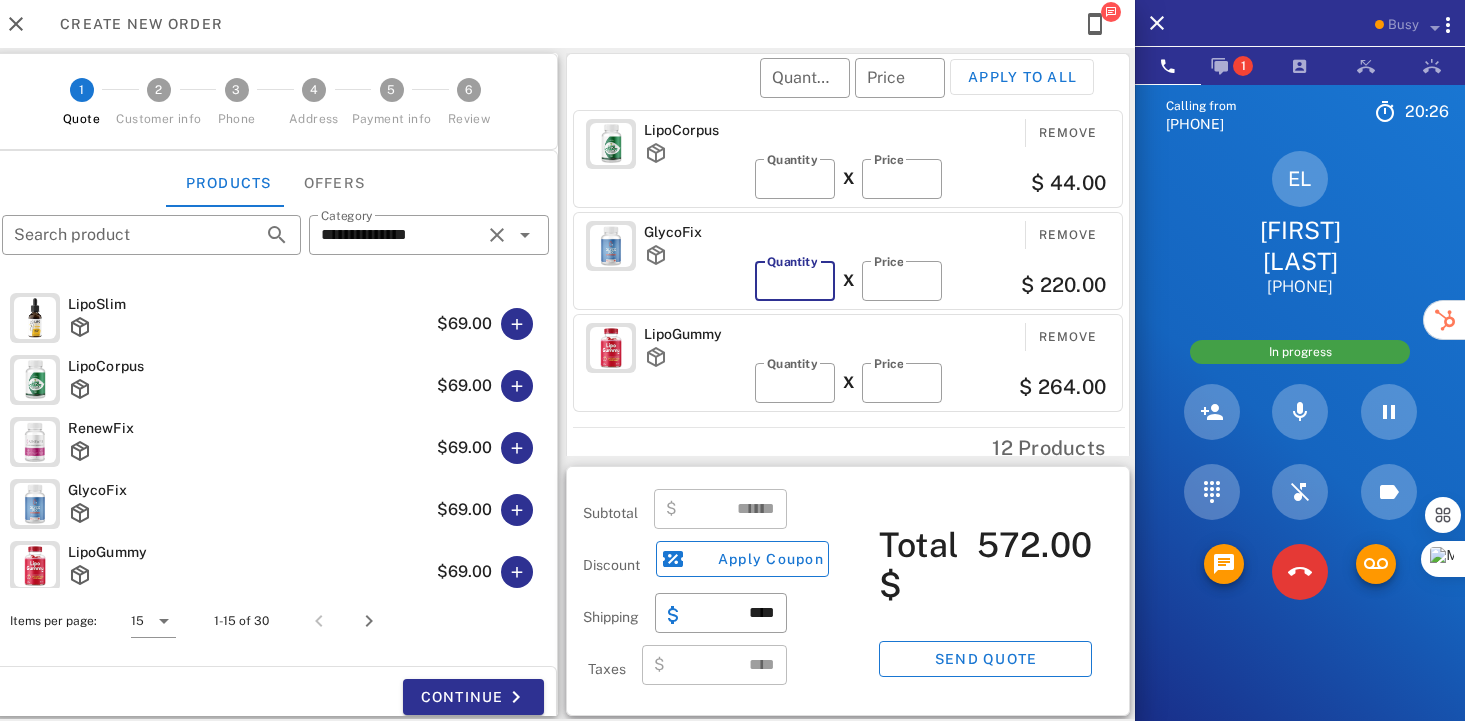 click on "*" at bounding box center (795, 281) 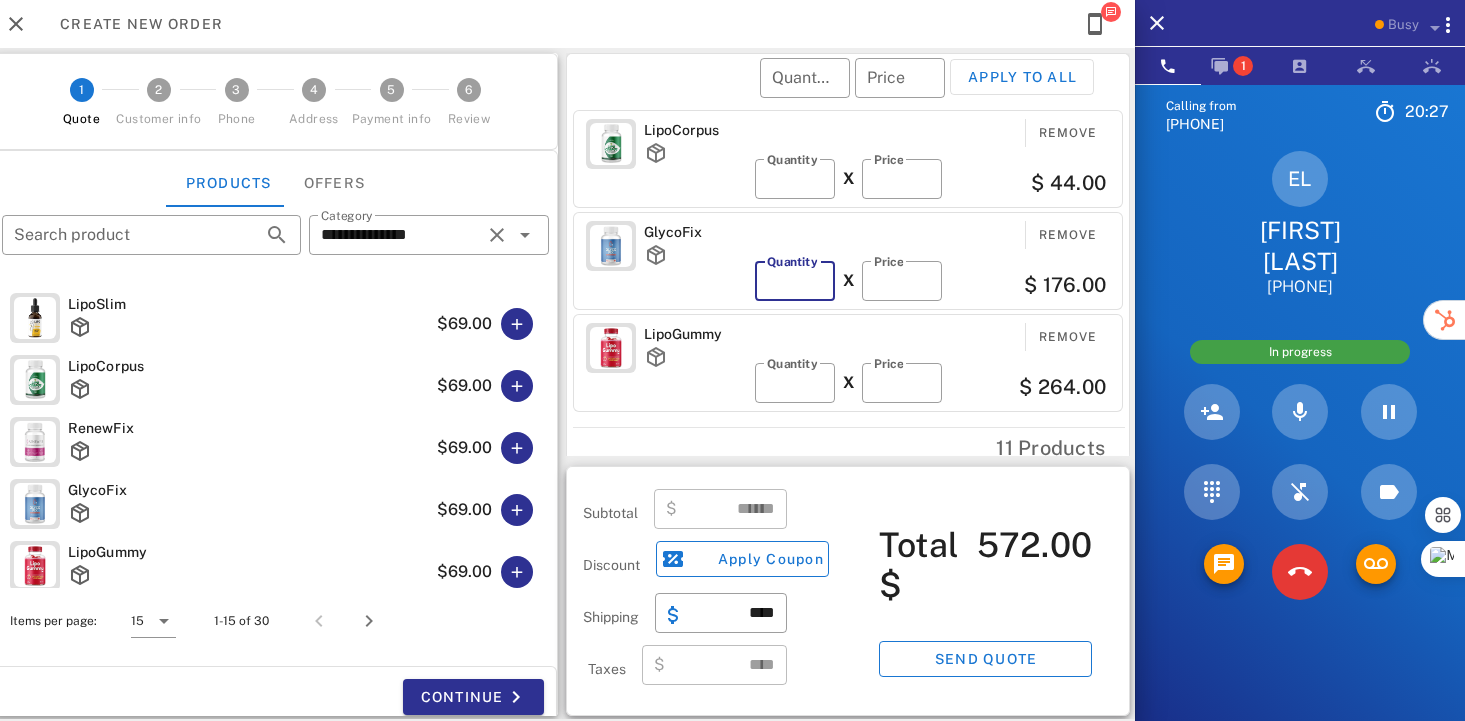 click on "*" at bounding box center [795, 281] 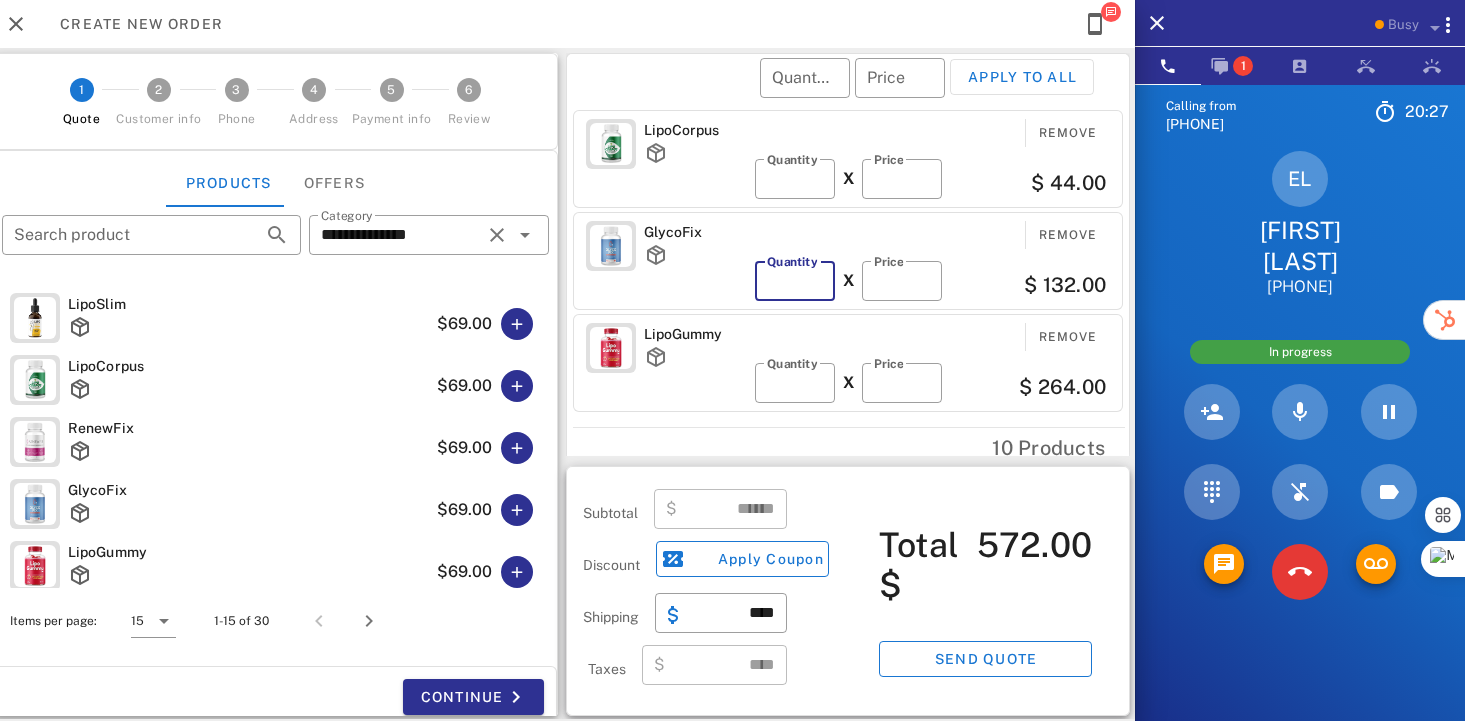 click on "*" at bounding box center [795, 281] 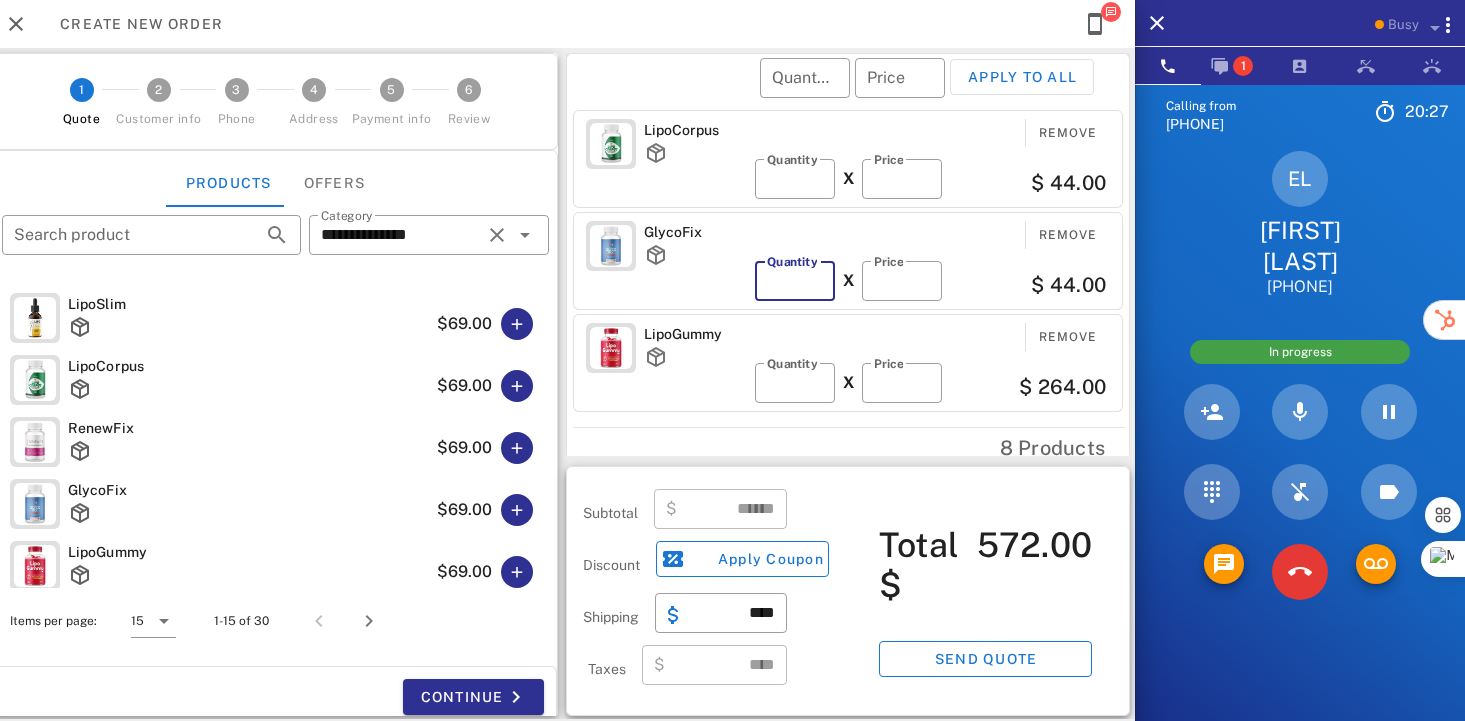 type on "*" 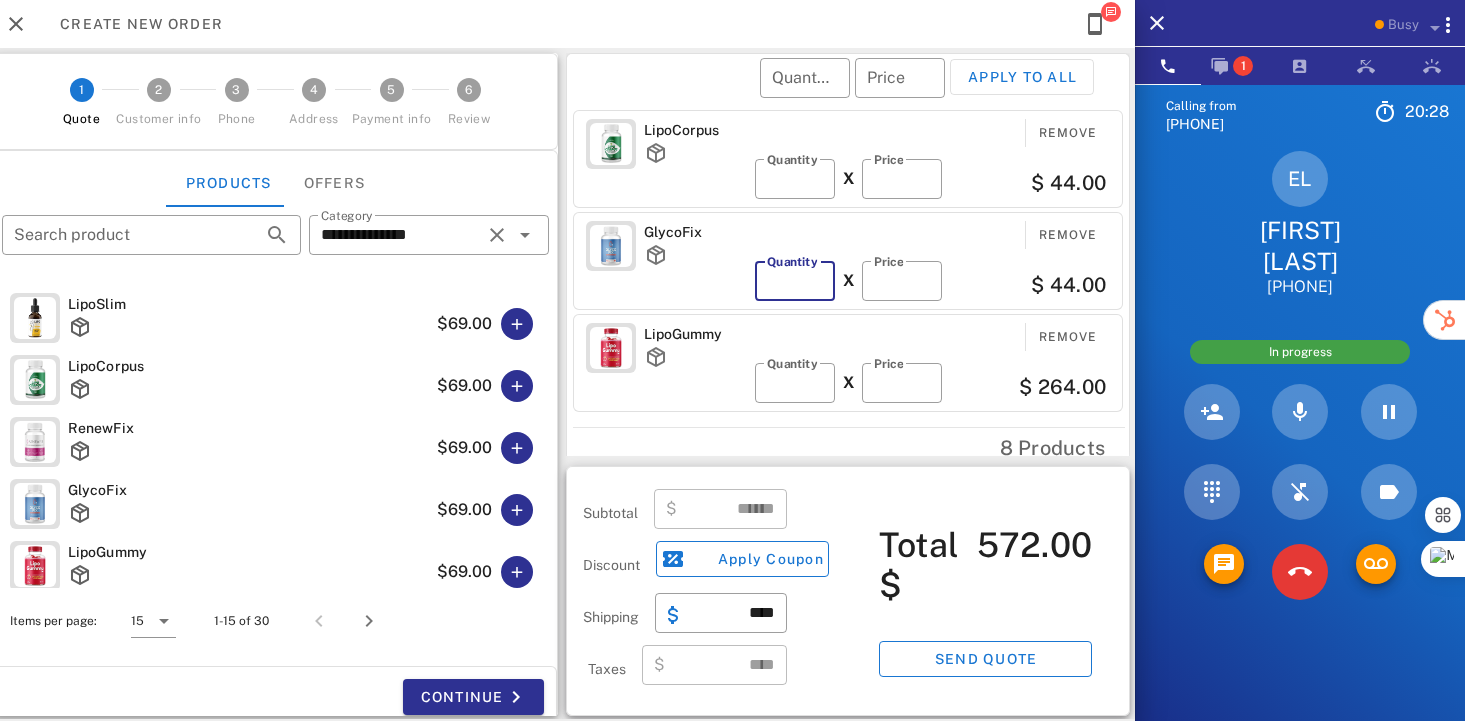 type on "******" 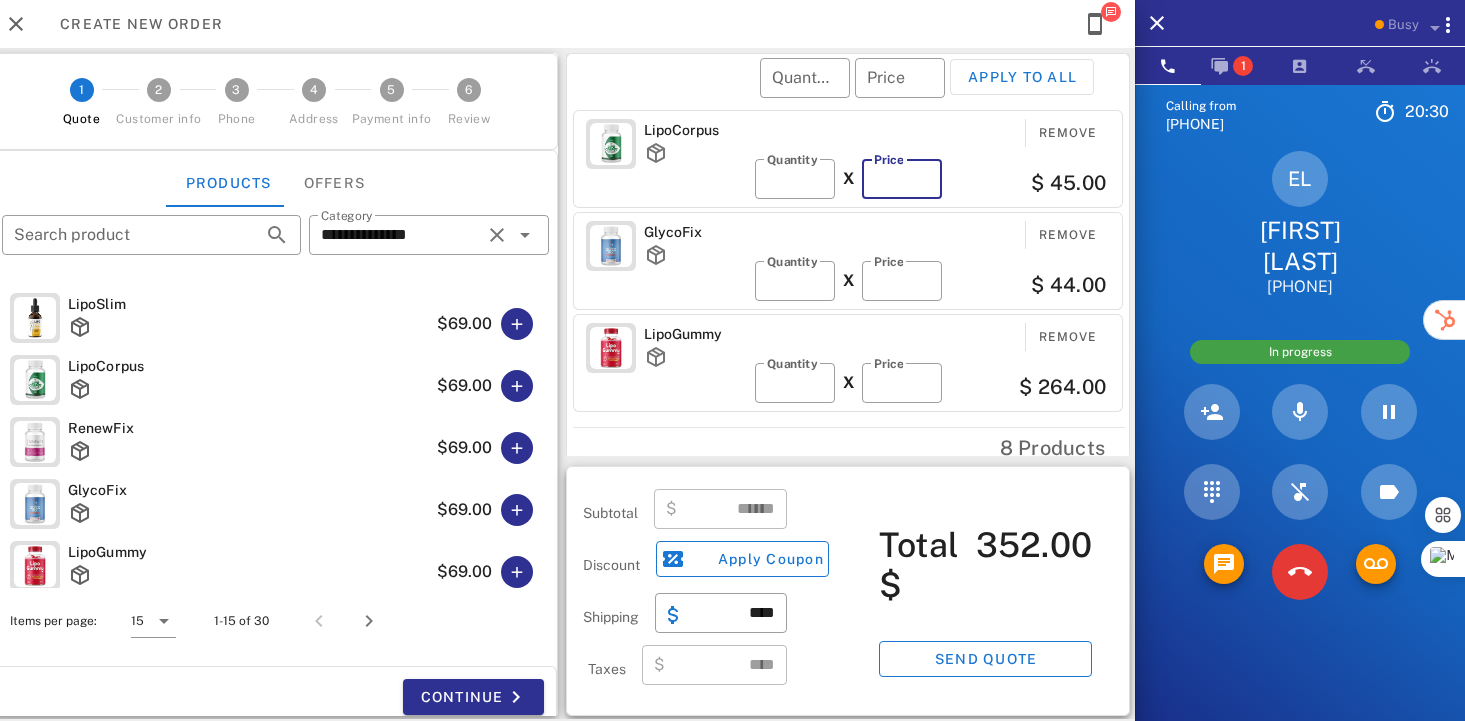 click on "**" at bounding box center (902, 179) 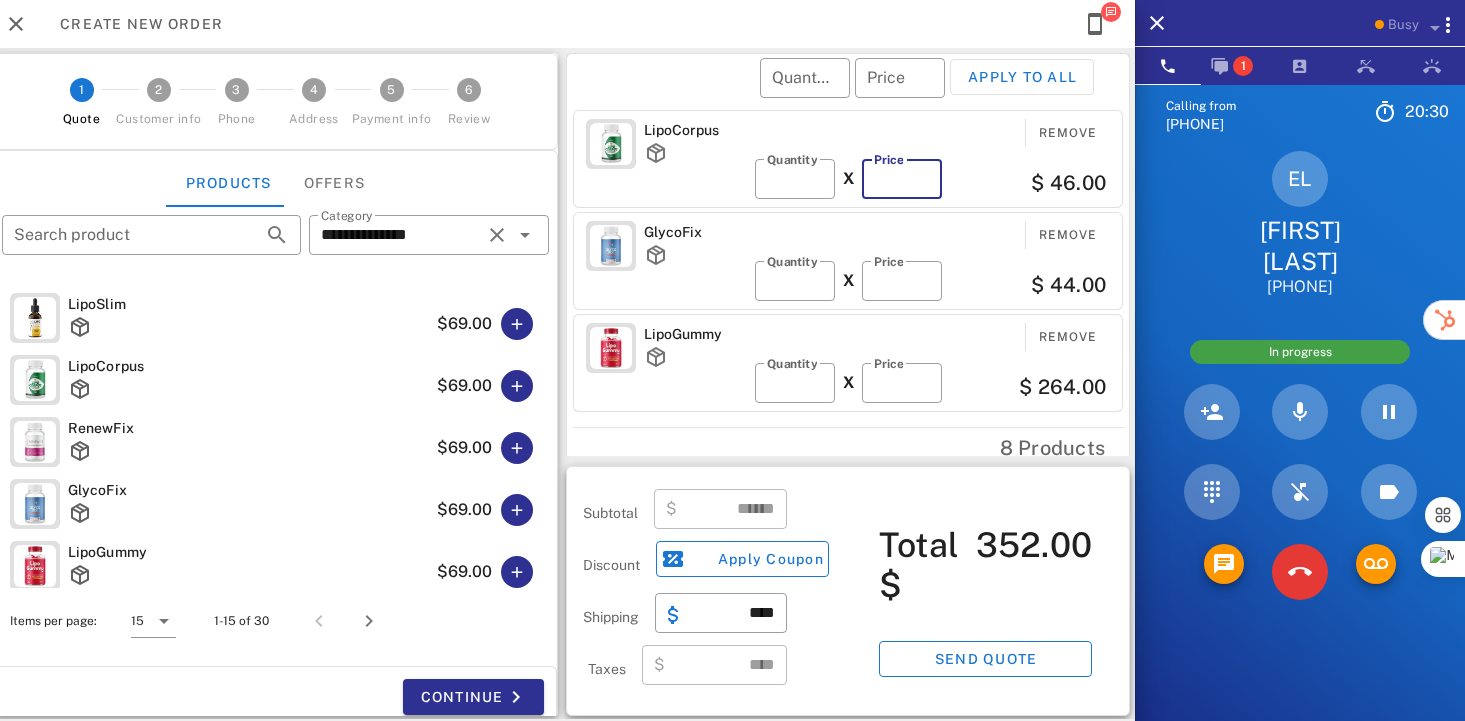 click on "**" at bounding box center [902, 179] 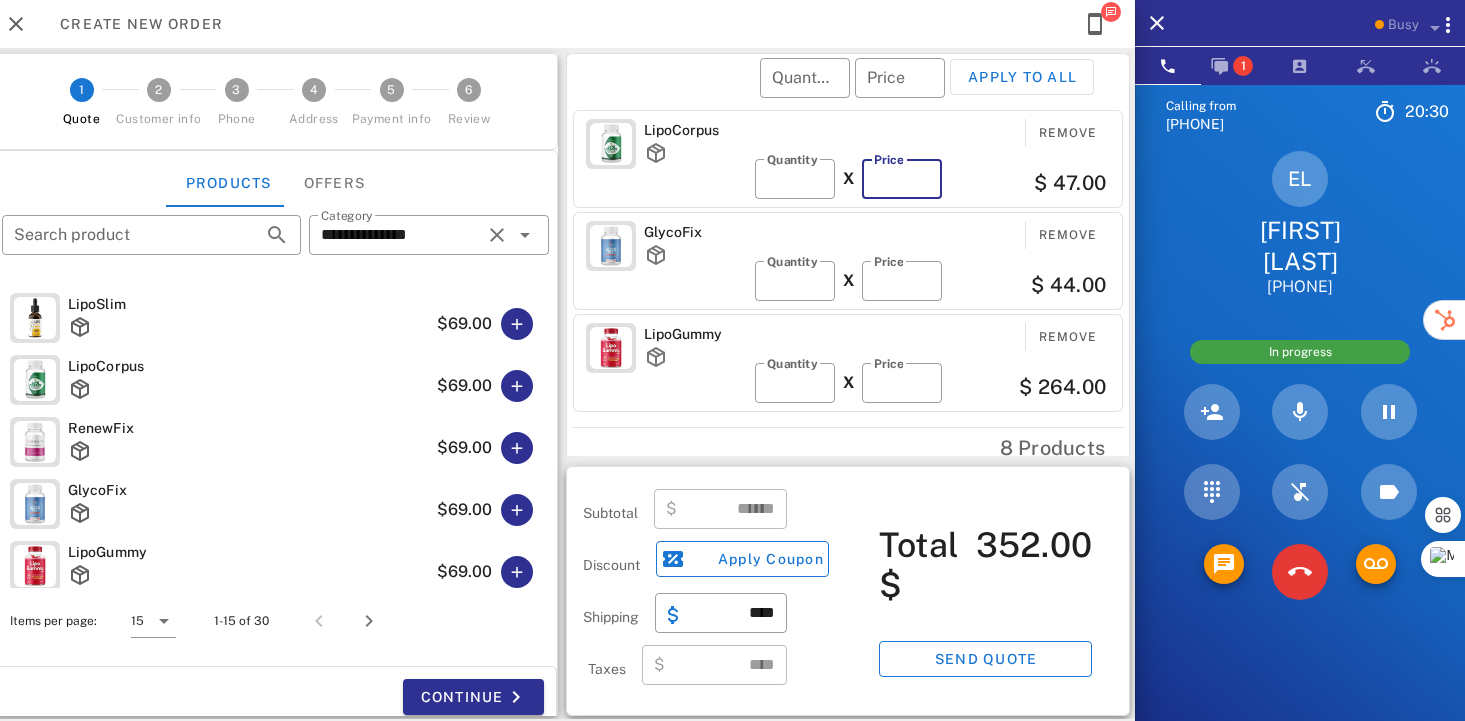 click on "**" at bounding box center [902, 179] 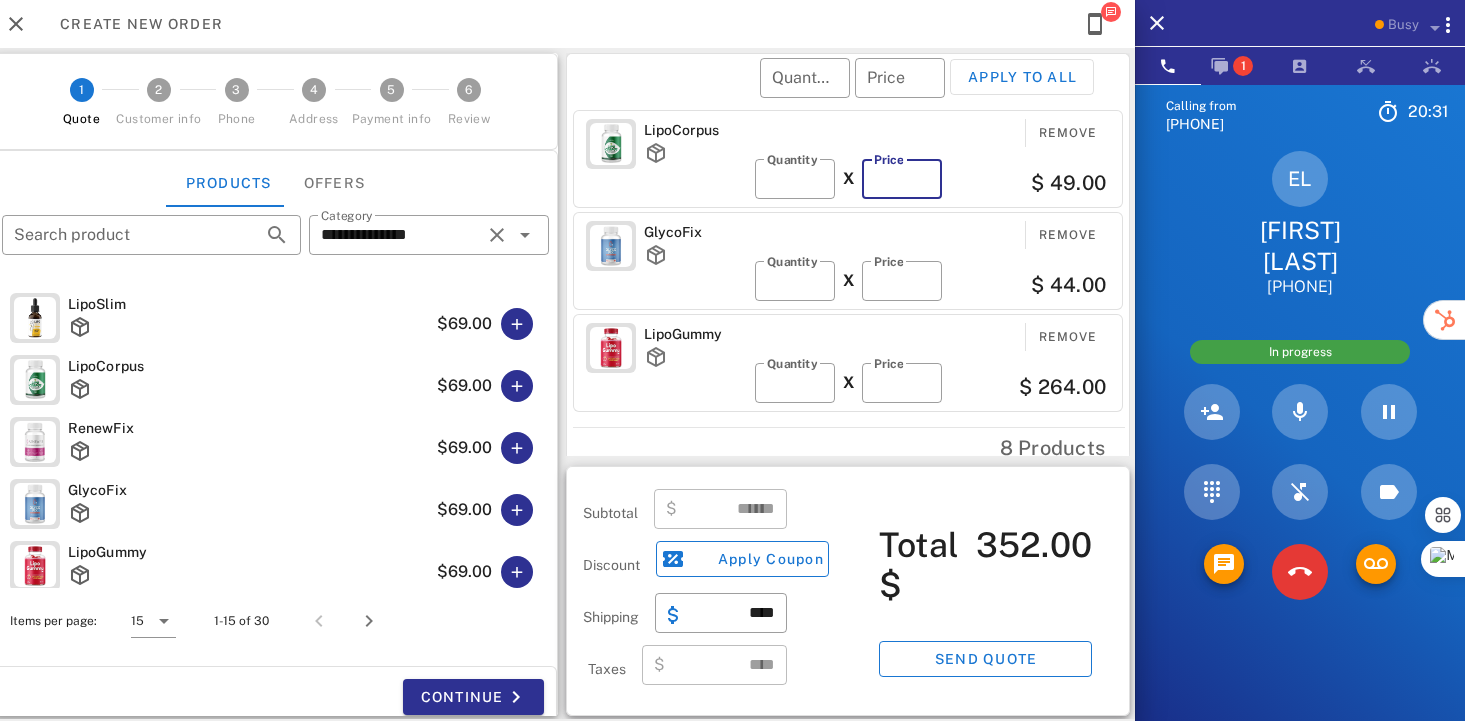 click on "**" at bounding box center [902, 179] 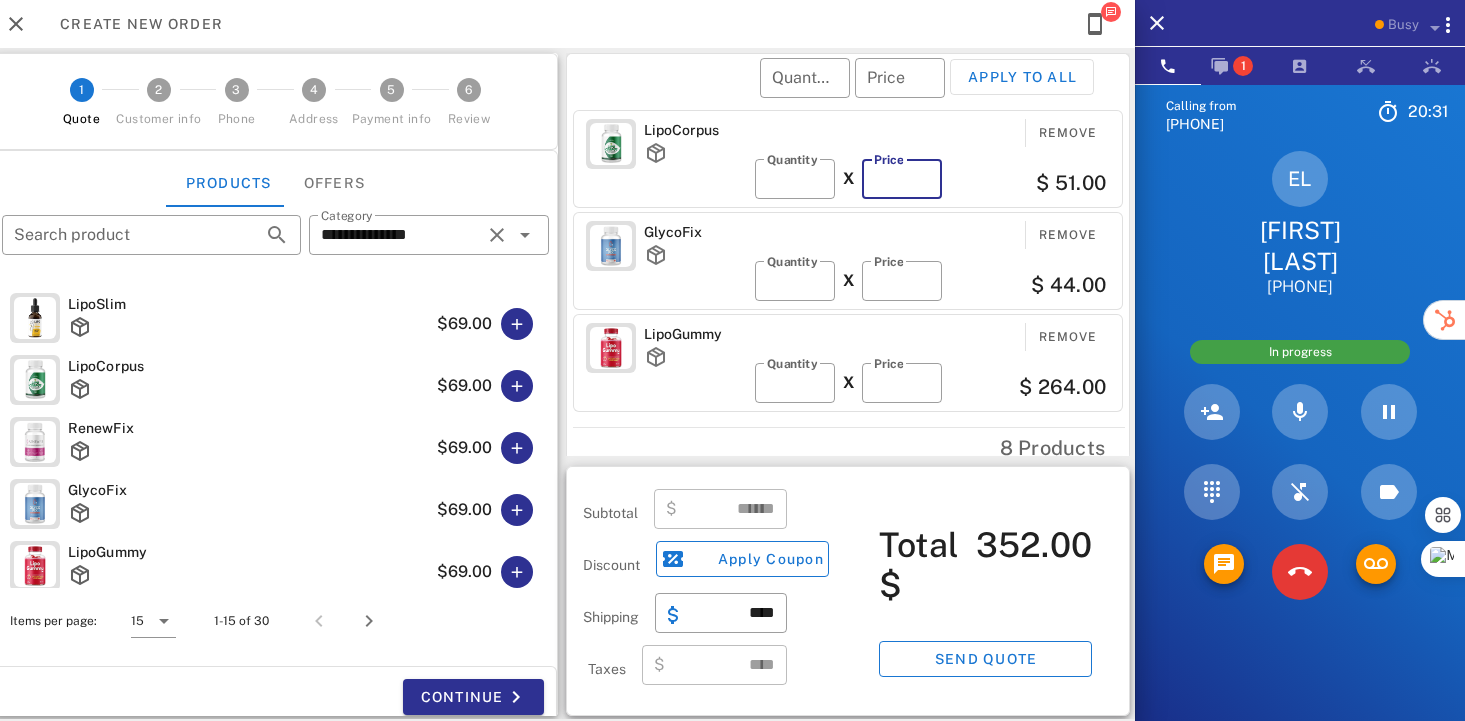 click on "**" at bounding box center [902, 179] 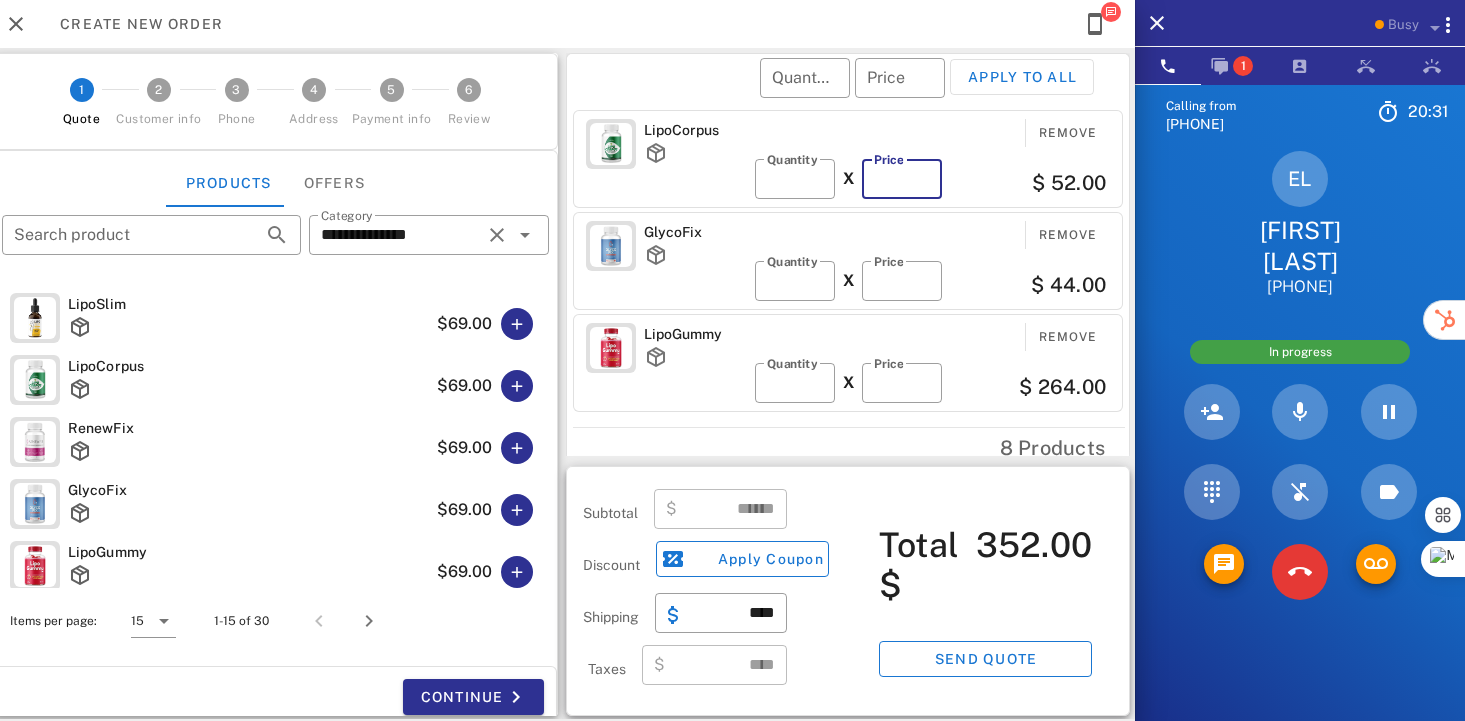 click on "**" at bounding box center (902, 179) 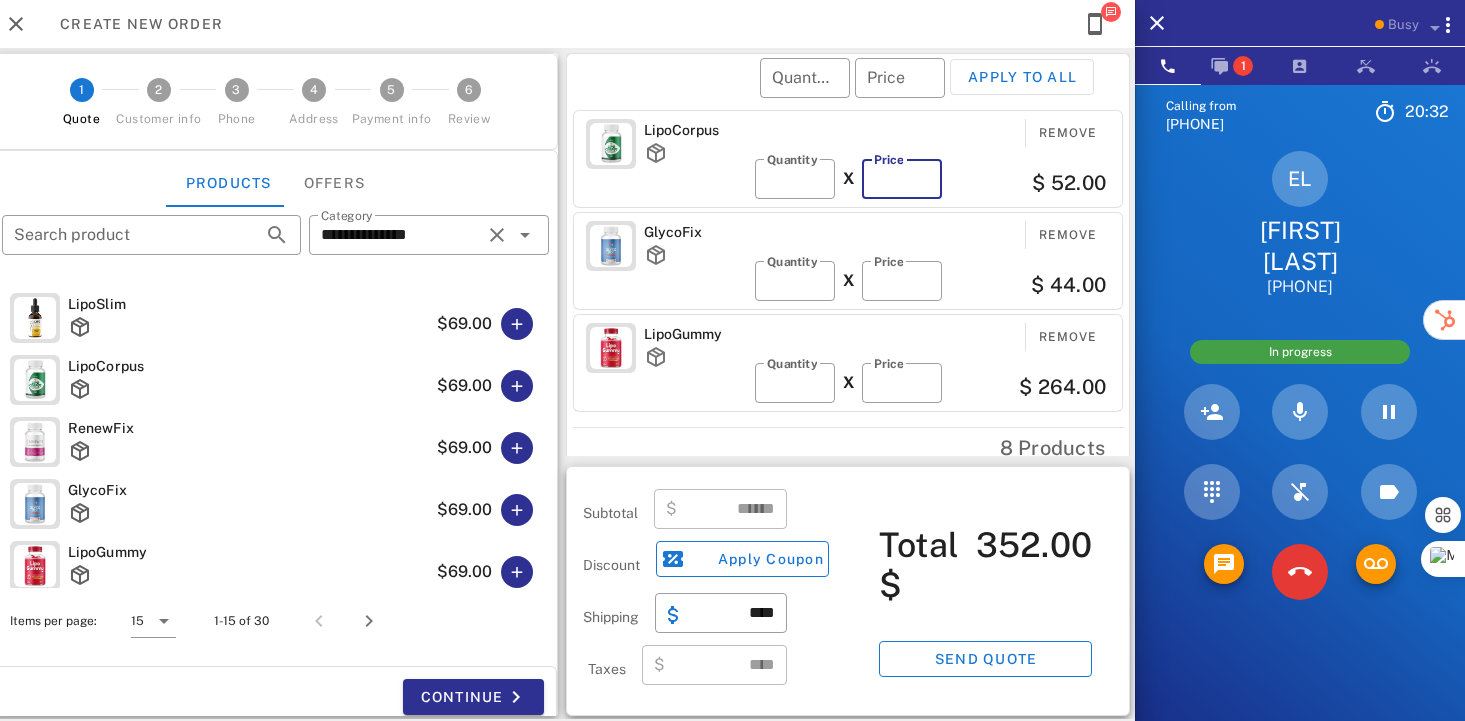click on "**" at bounding box center (902, 179) 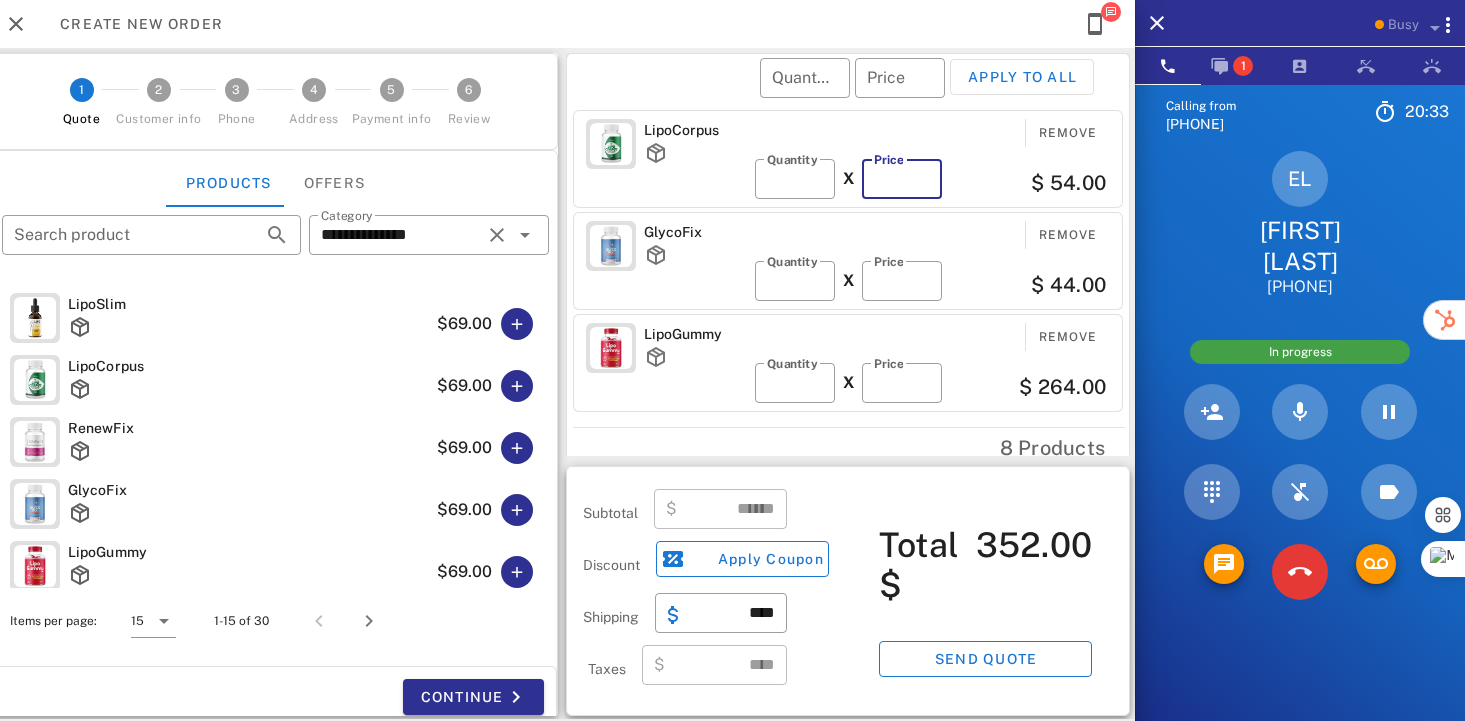 click on "**" at bounding box center (902, 179) 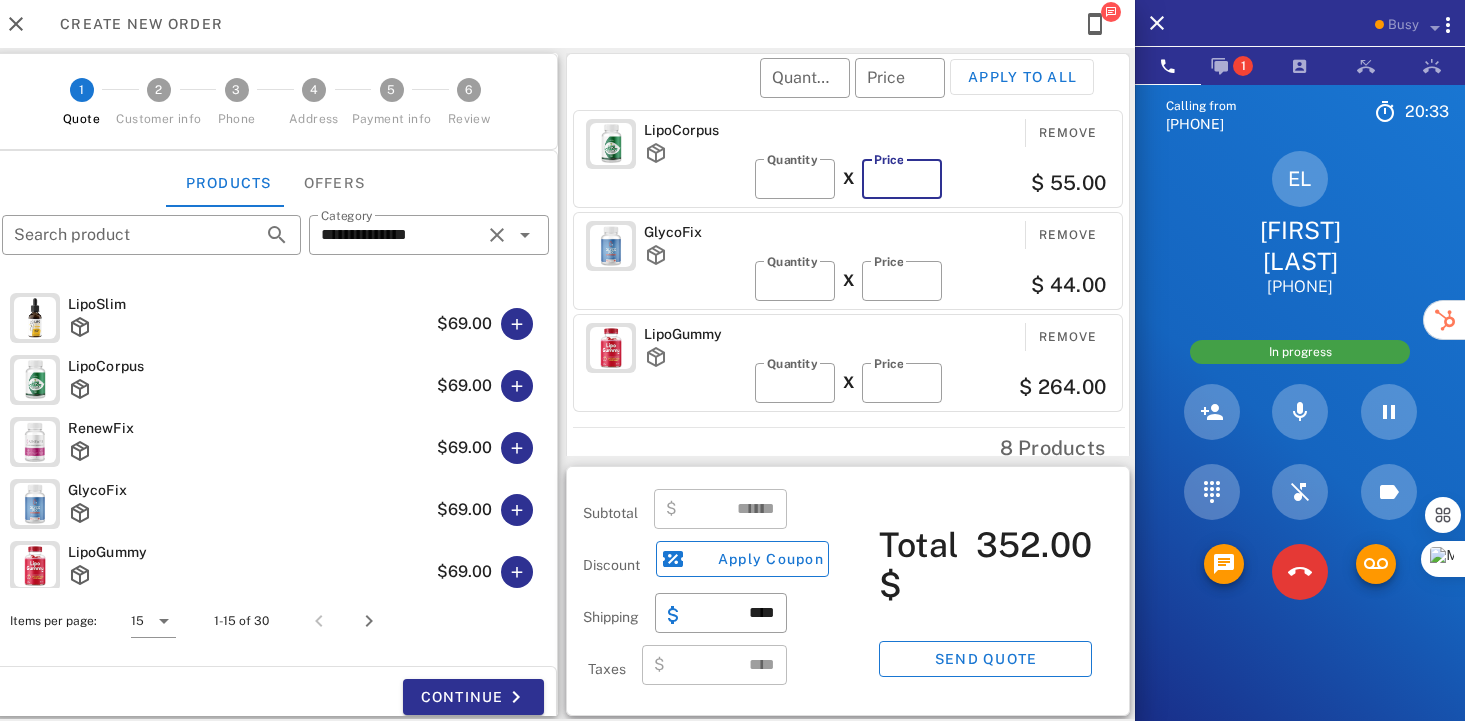 click on "**" at bounding box center (902, 179) 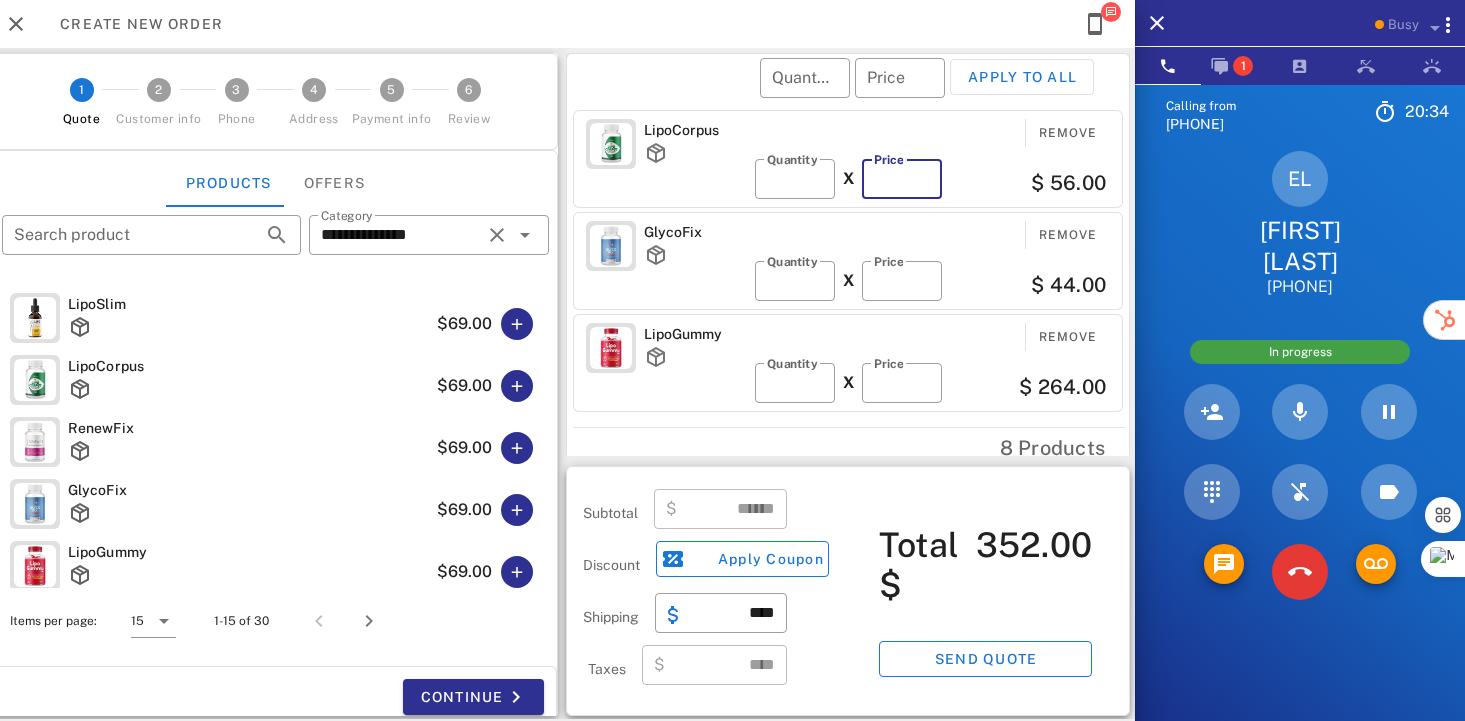 click on "**" at bounding box center (902, 179) 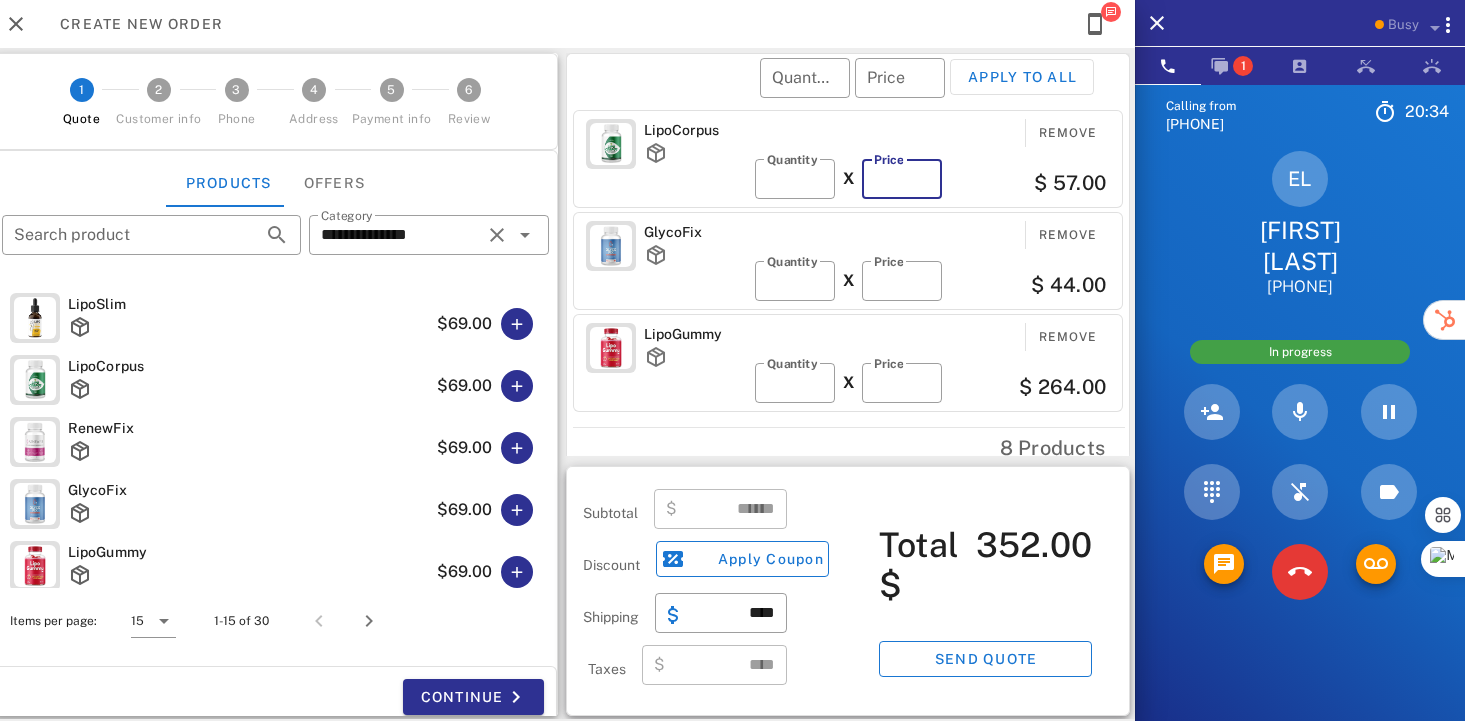 click on "**" at bounding box center [902, 179] 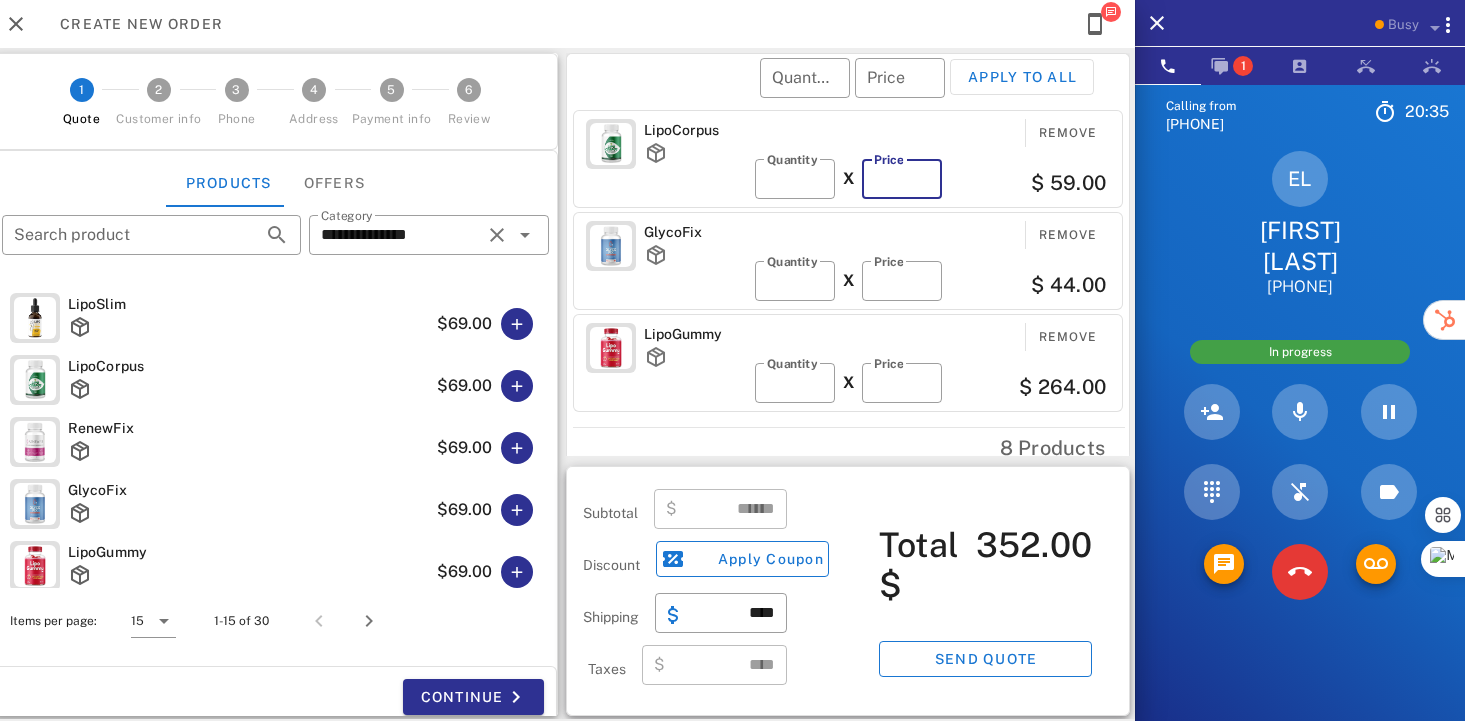 type on "**" 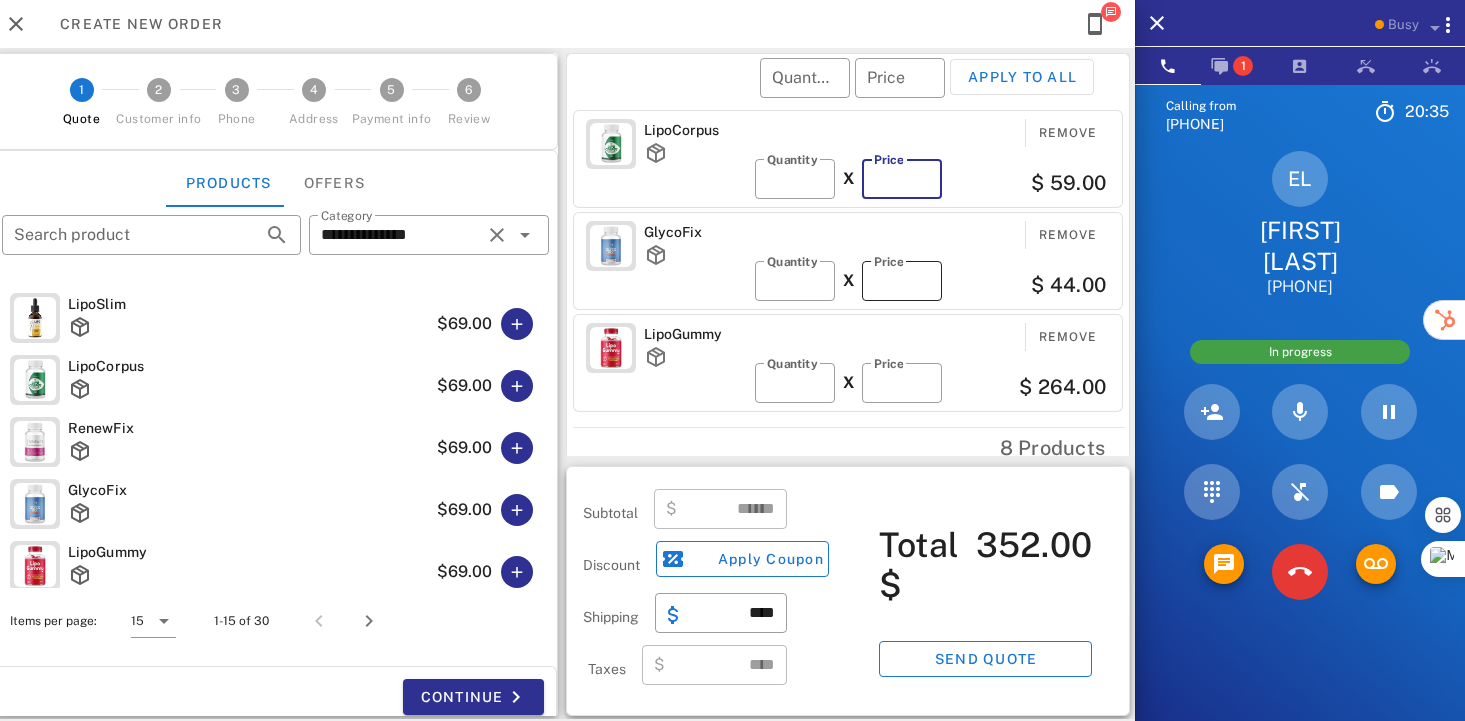 type on "******" 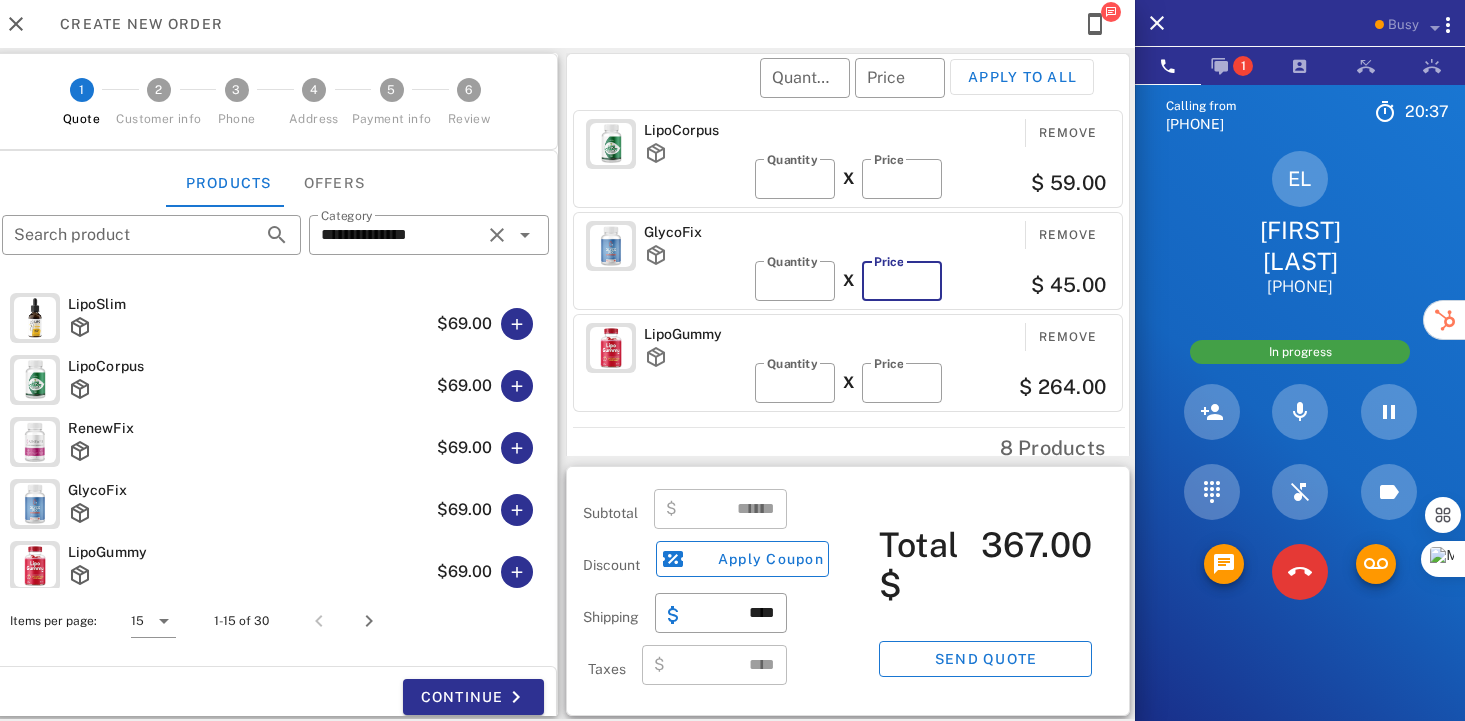 click on "**" at bounding box center (902, 281) 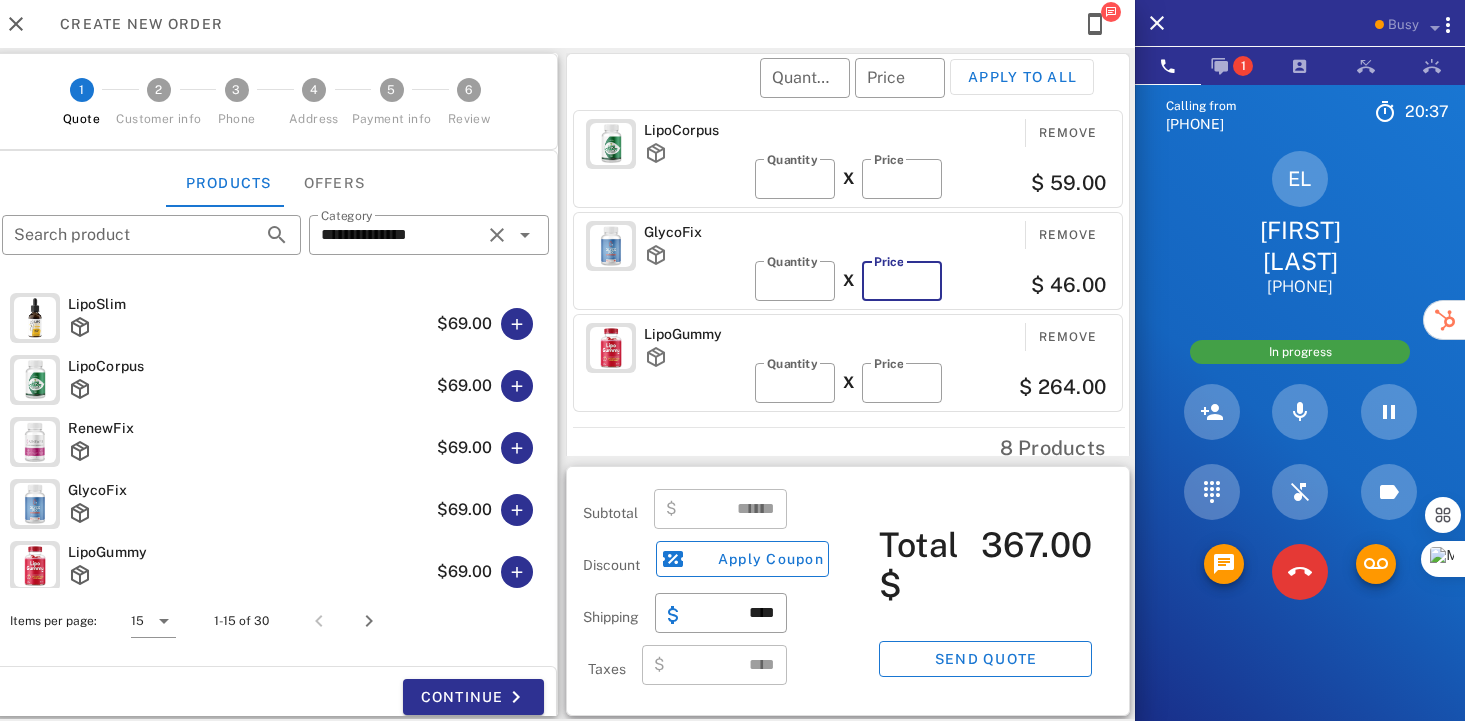 click on "**" at bounding box center [902, 281] 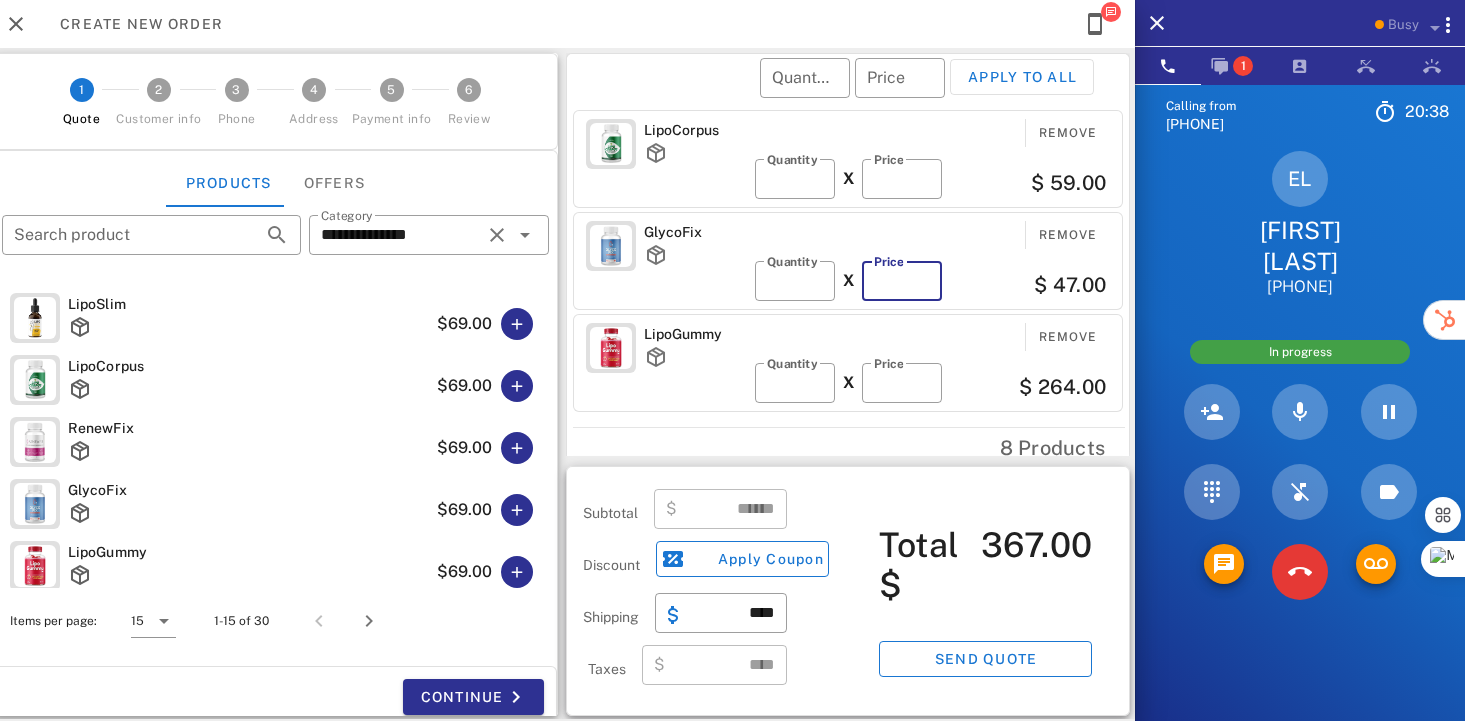 click on "**" at bounding box center [902, 281] 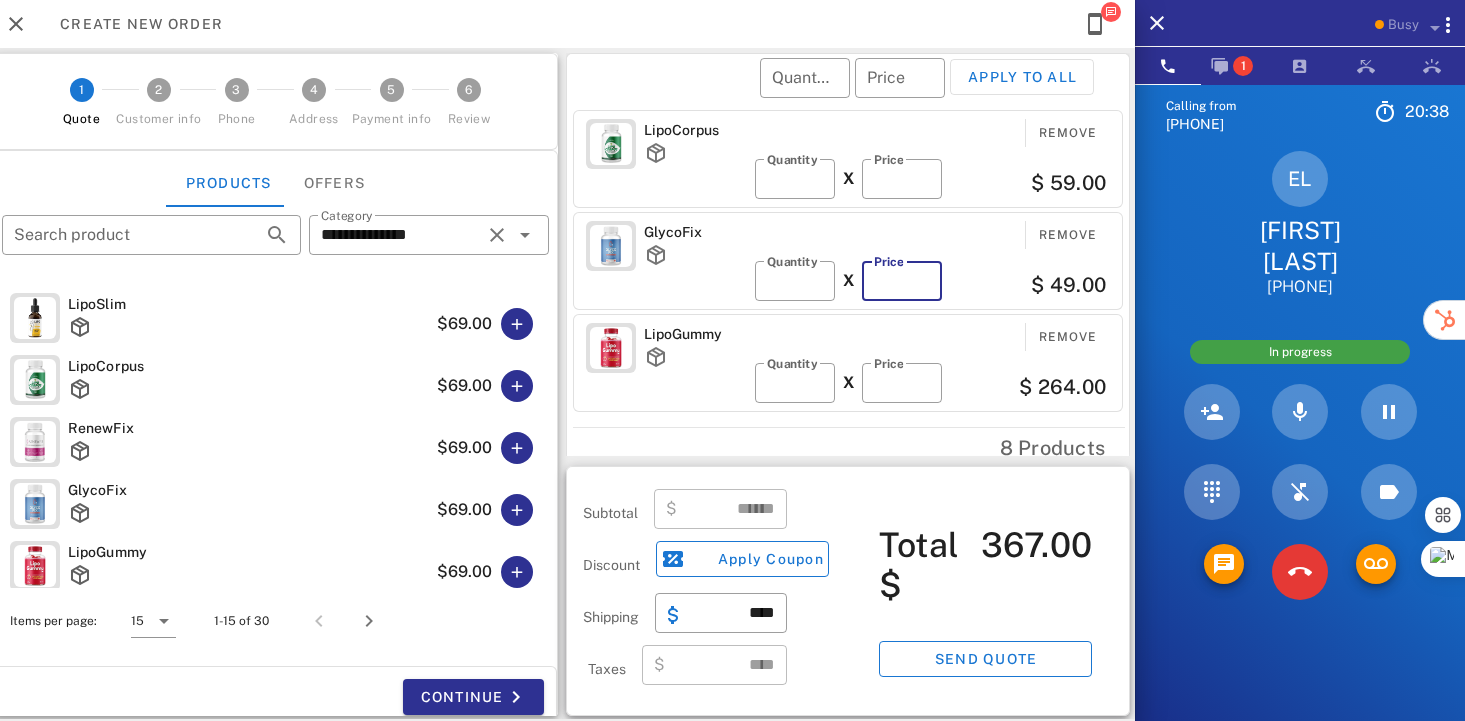 click on "**" at bounding box center (902, 281) 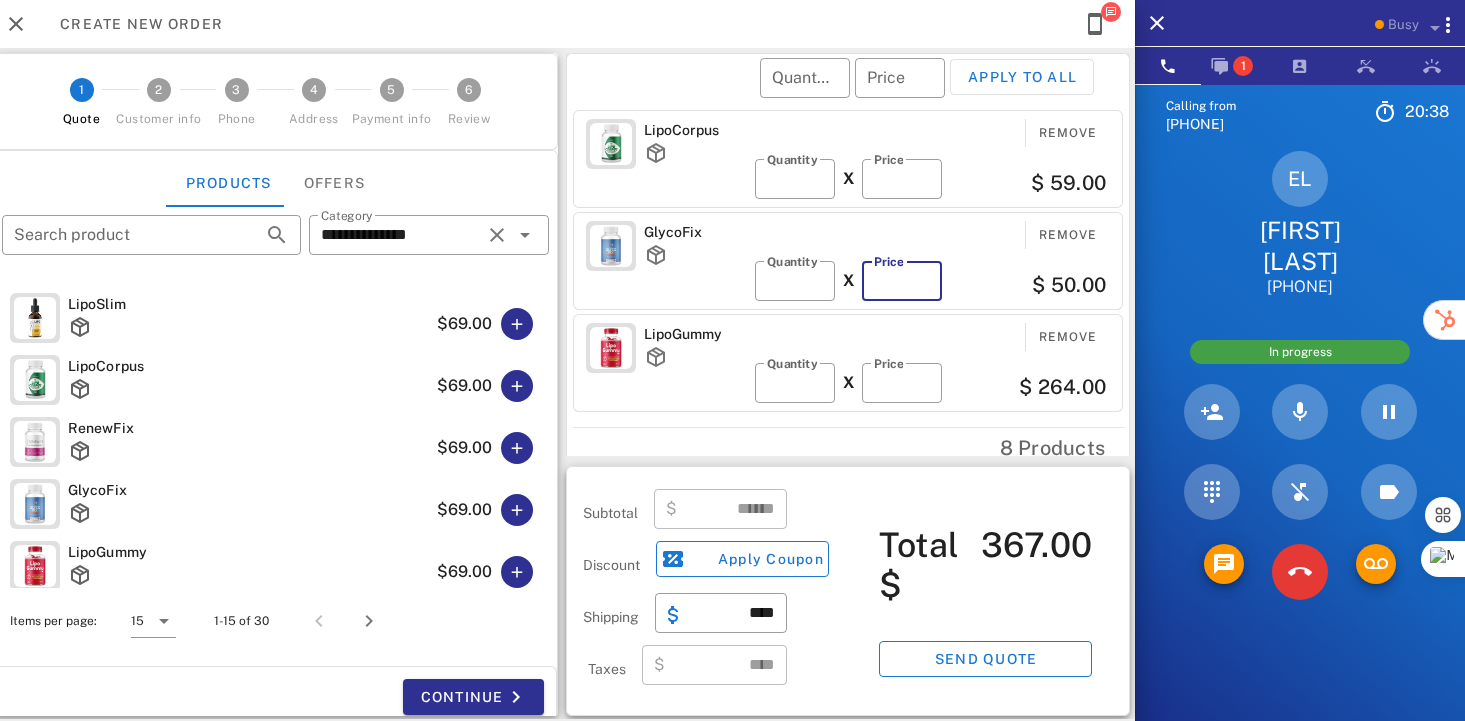 click on "**" at bounding box center [902, 281] 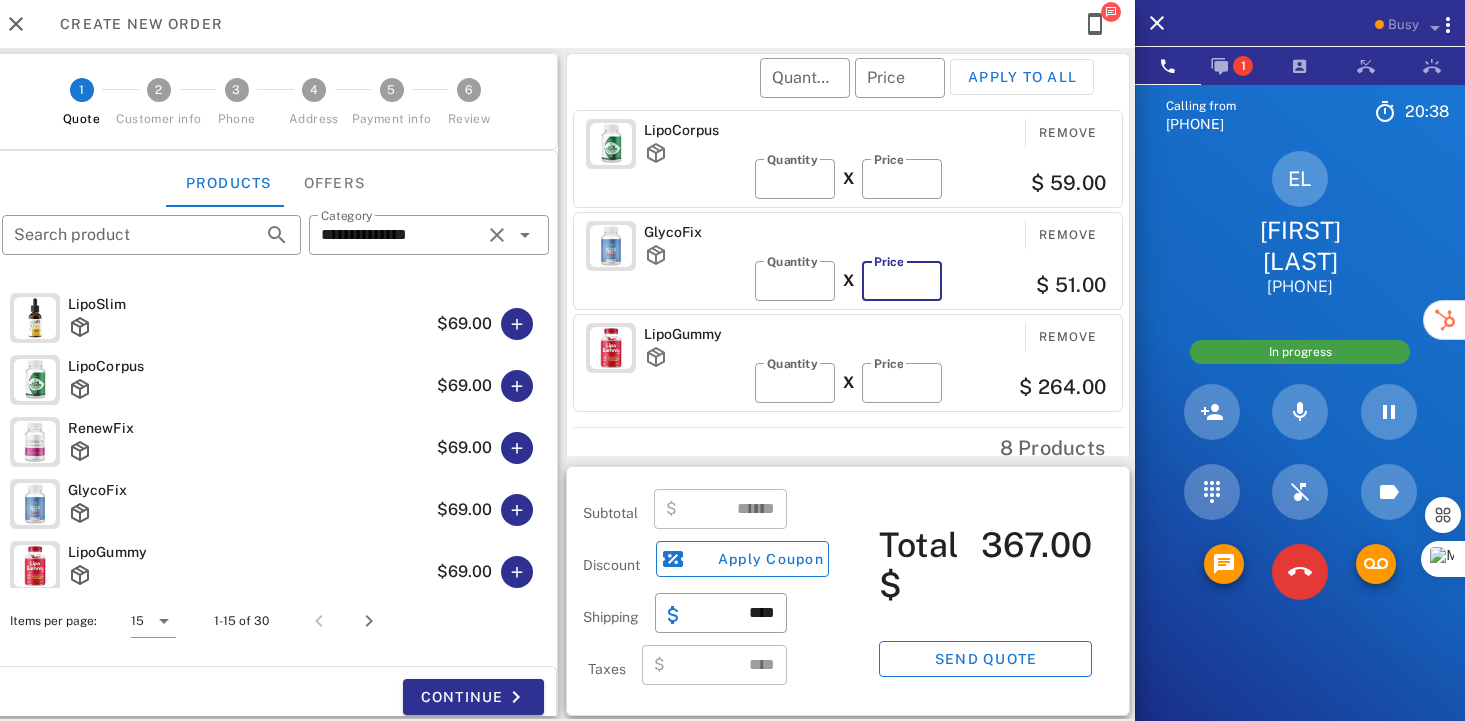click on "**" at bounding box center (902, 281) 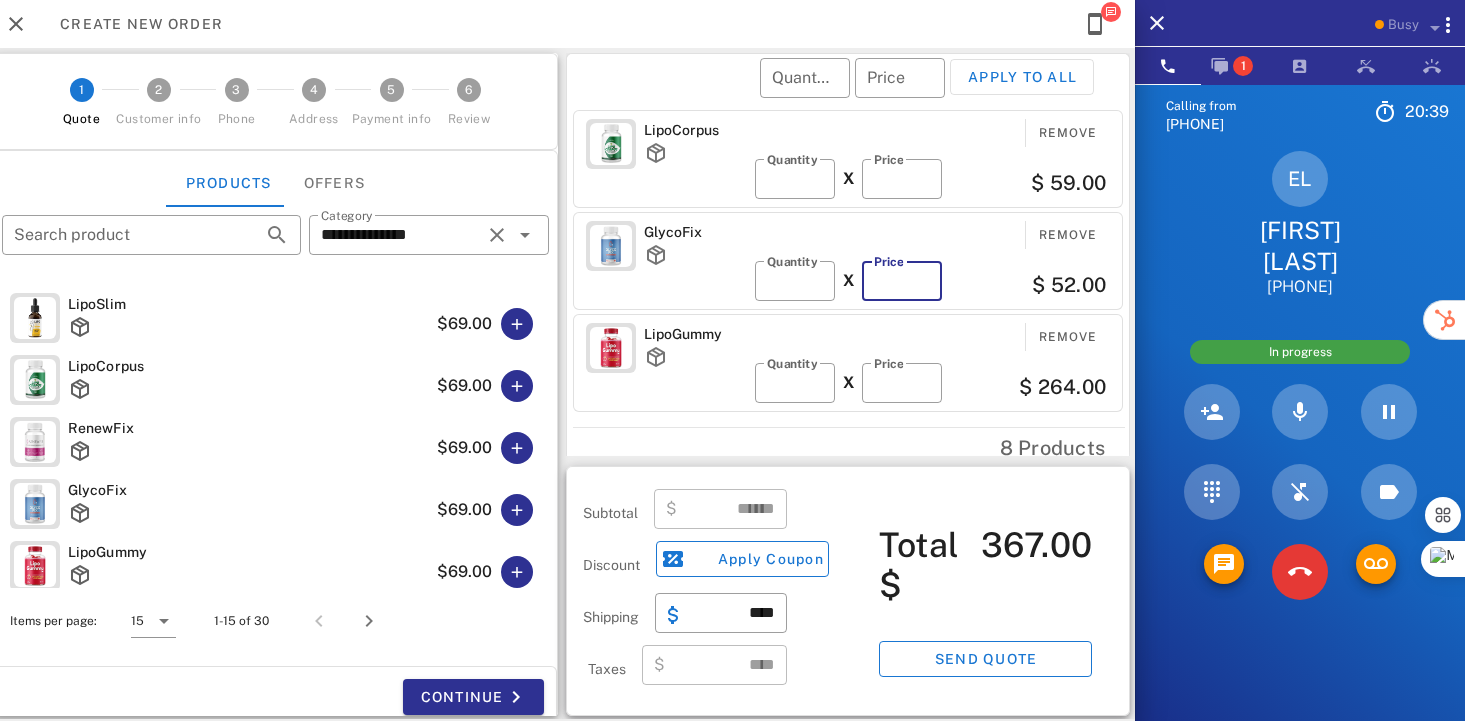 click on "**" at bounding box center [902, 281] 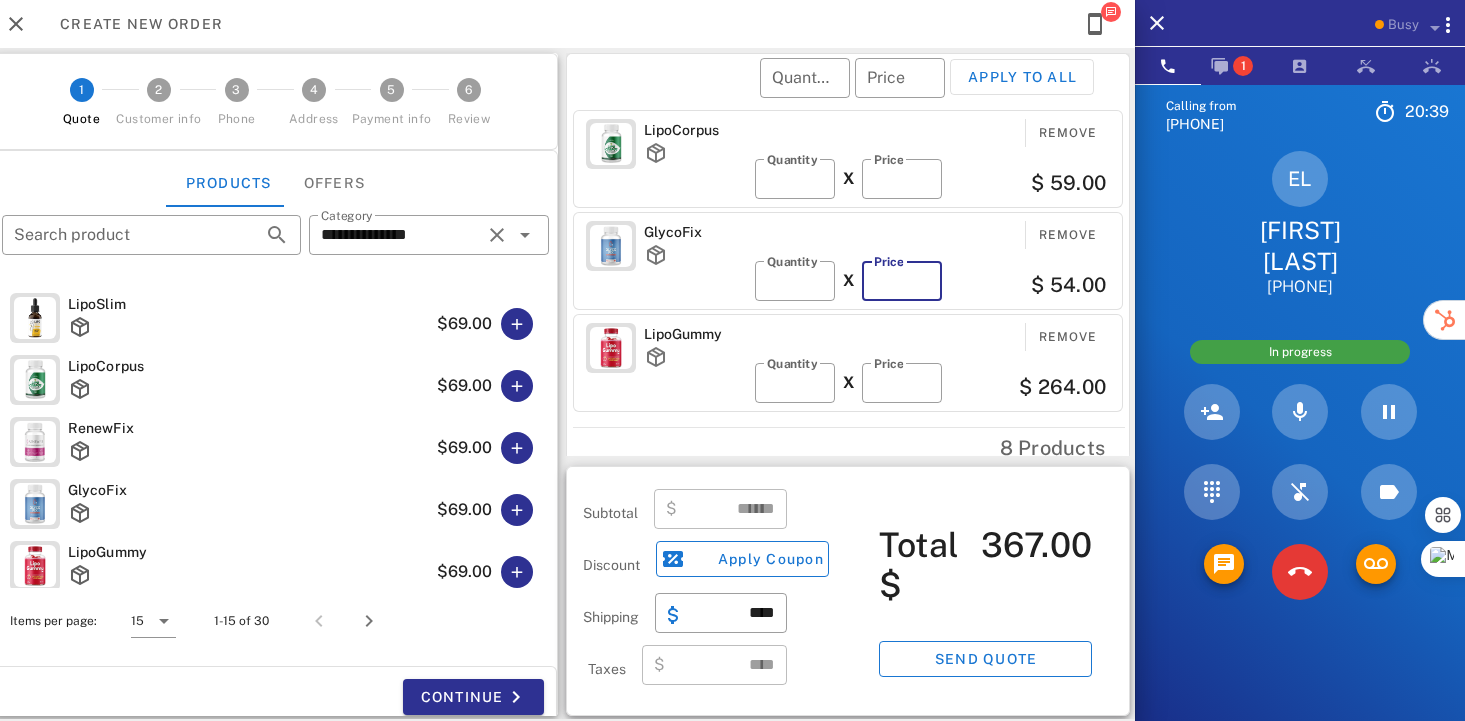 click on "**" at bounding box center [902, 281] 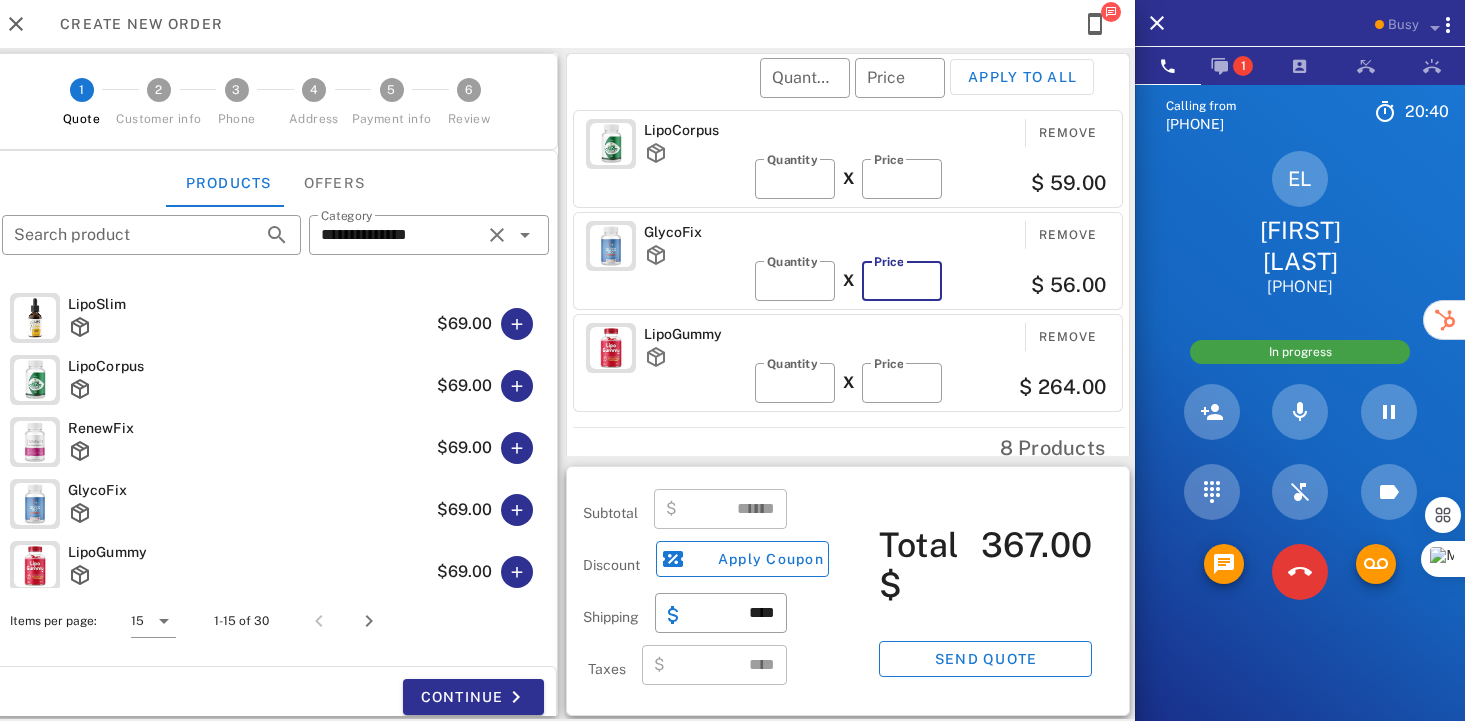click on "**" at bounding box center (902, 281) 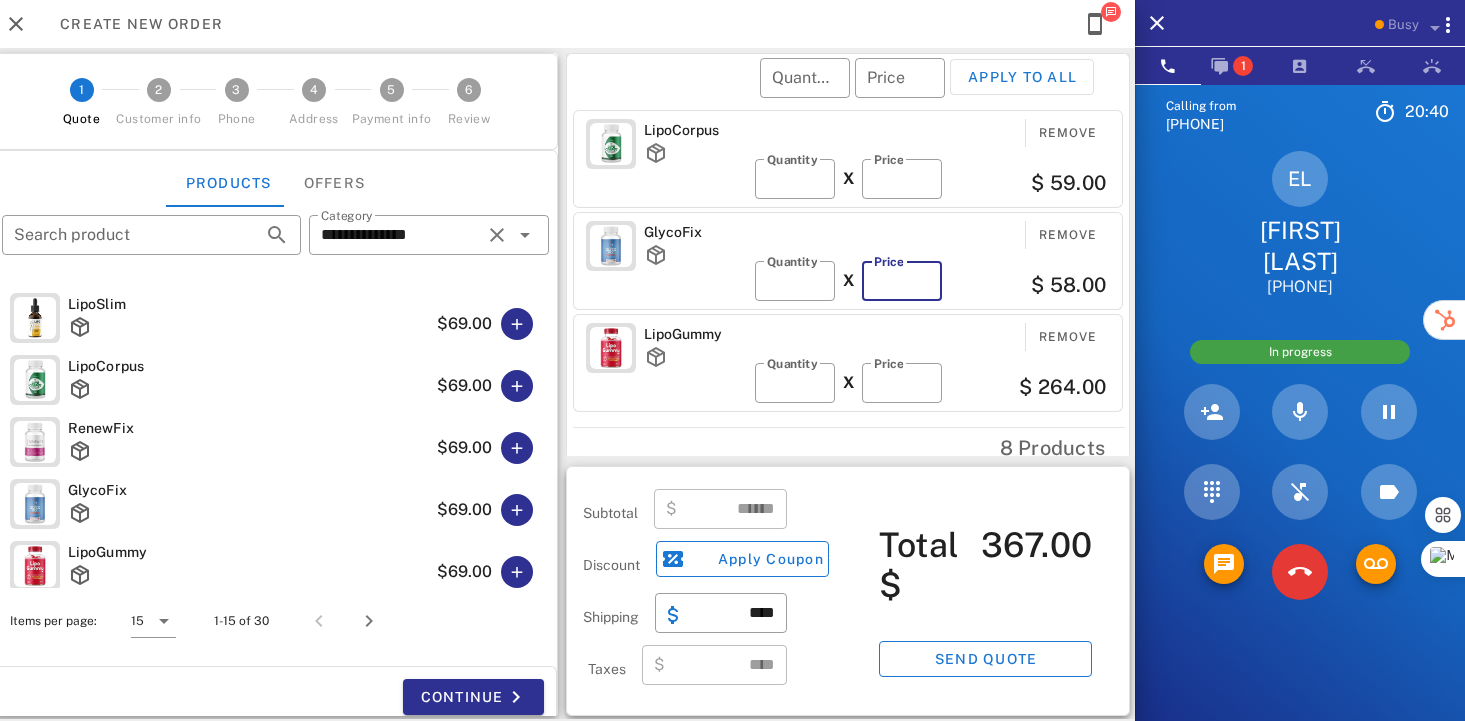 click on "**" at bounding box center [902, 281] 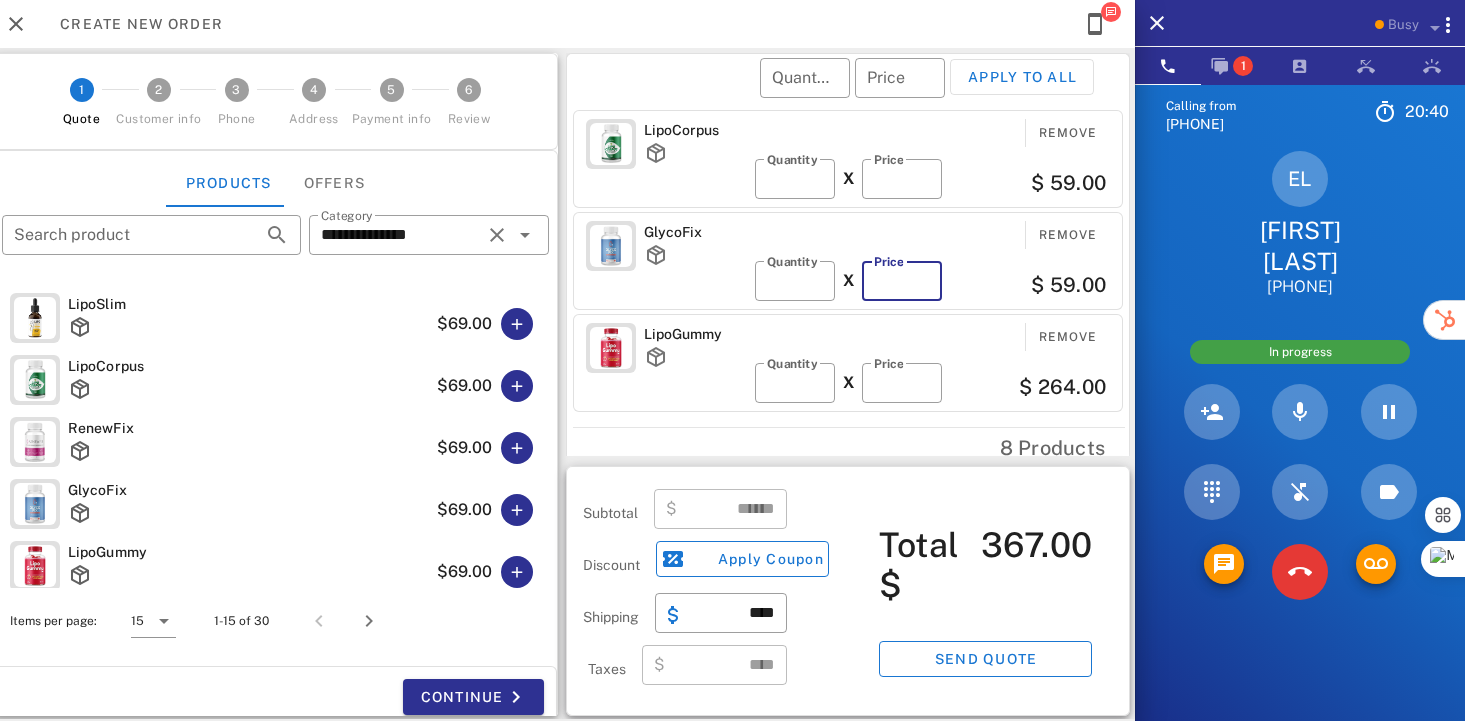 type on "**" 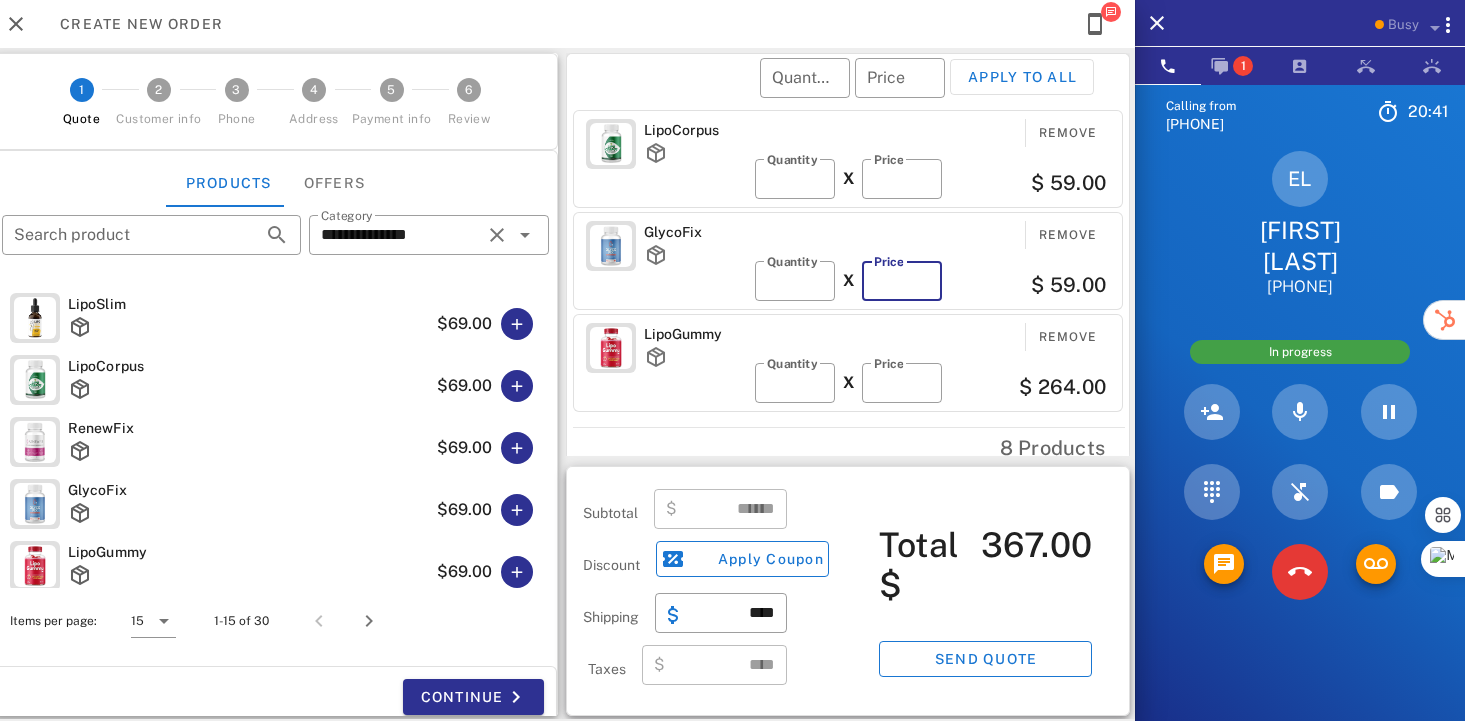 type on "******" 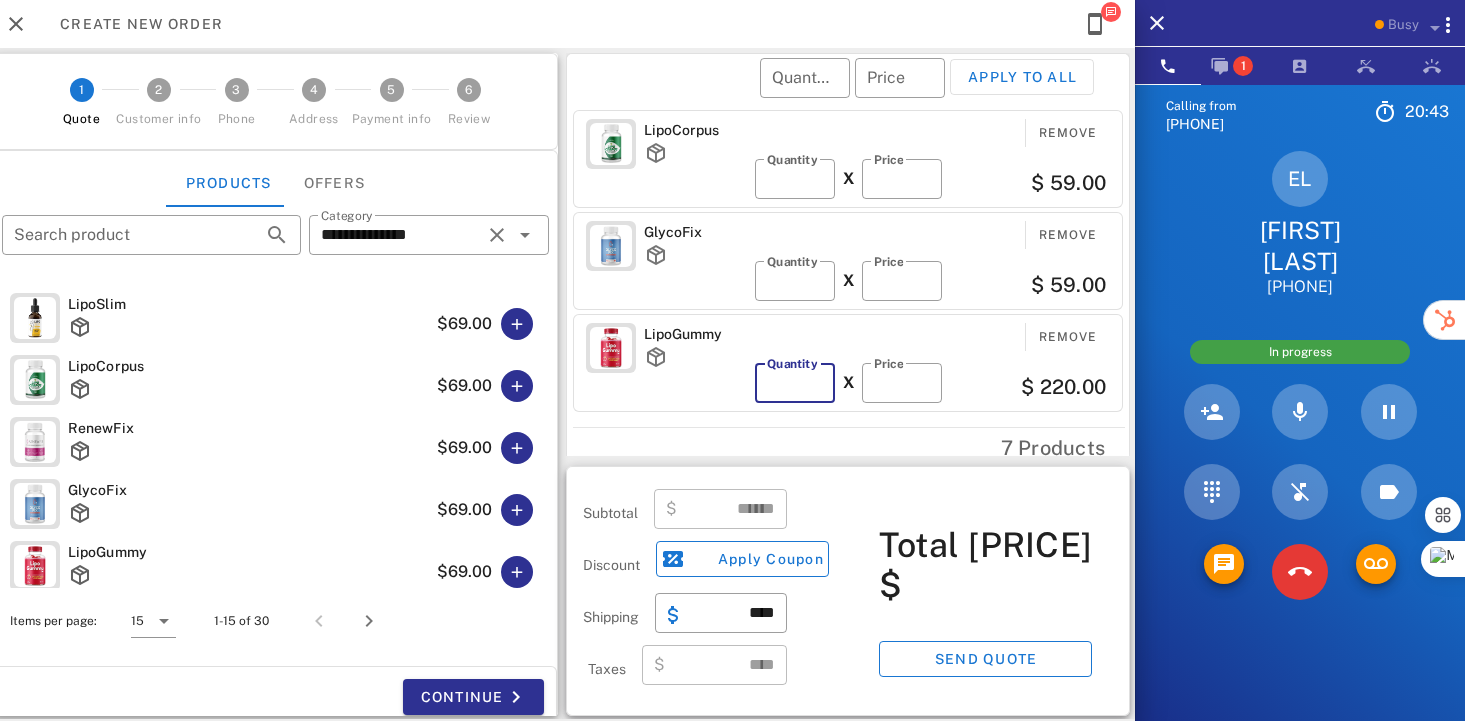 click on "*" at bounding box center [795, 383] 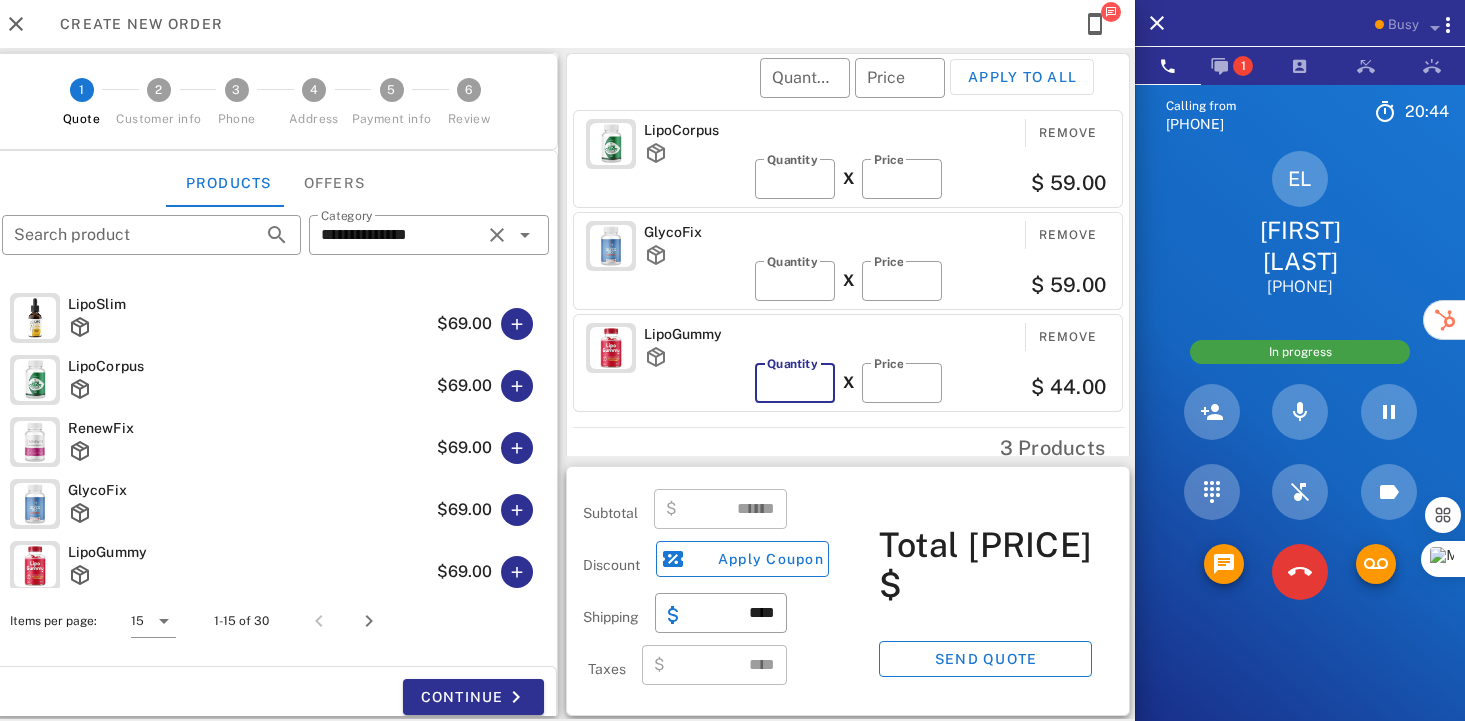 type on "*" 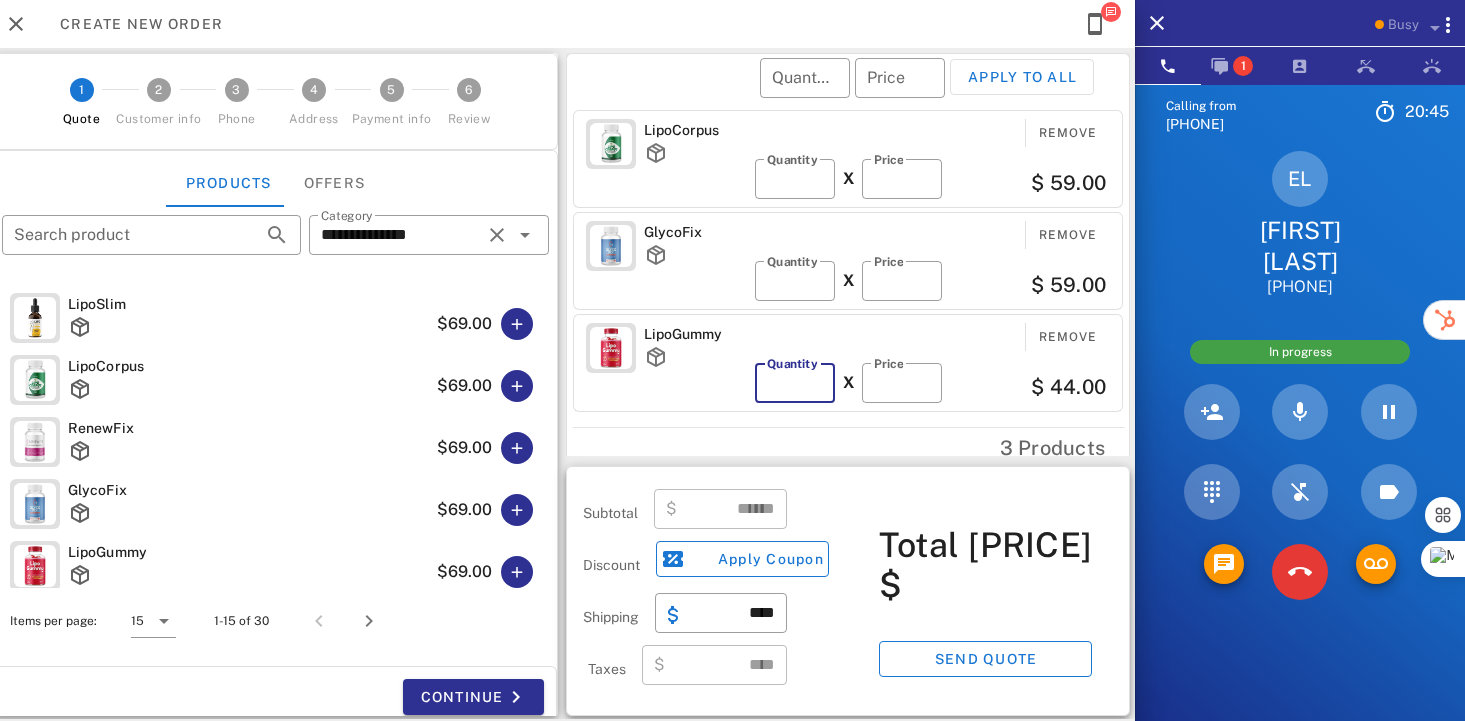 click on "*" at bounding box center (795, 383) 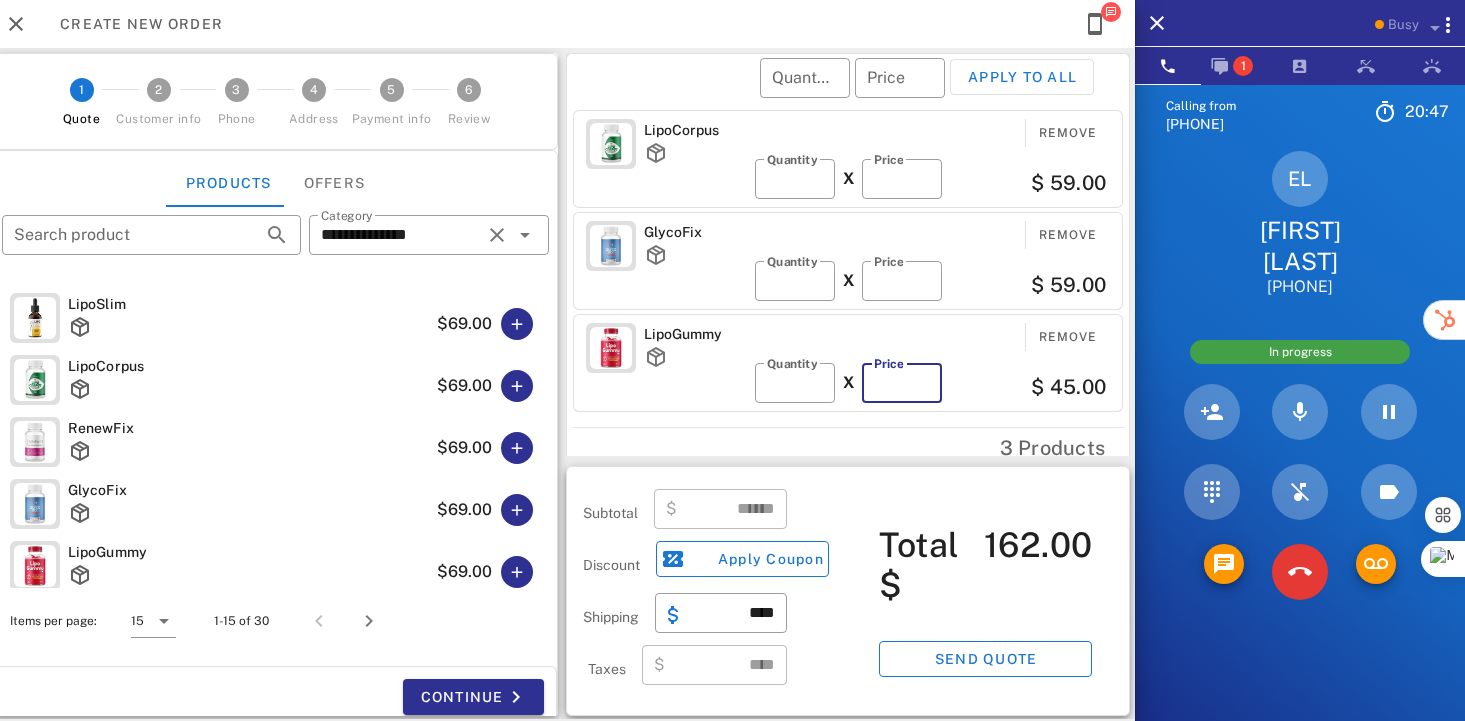 click on "**" at bounding box center (902, 383) 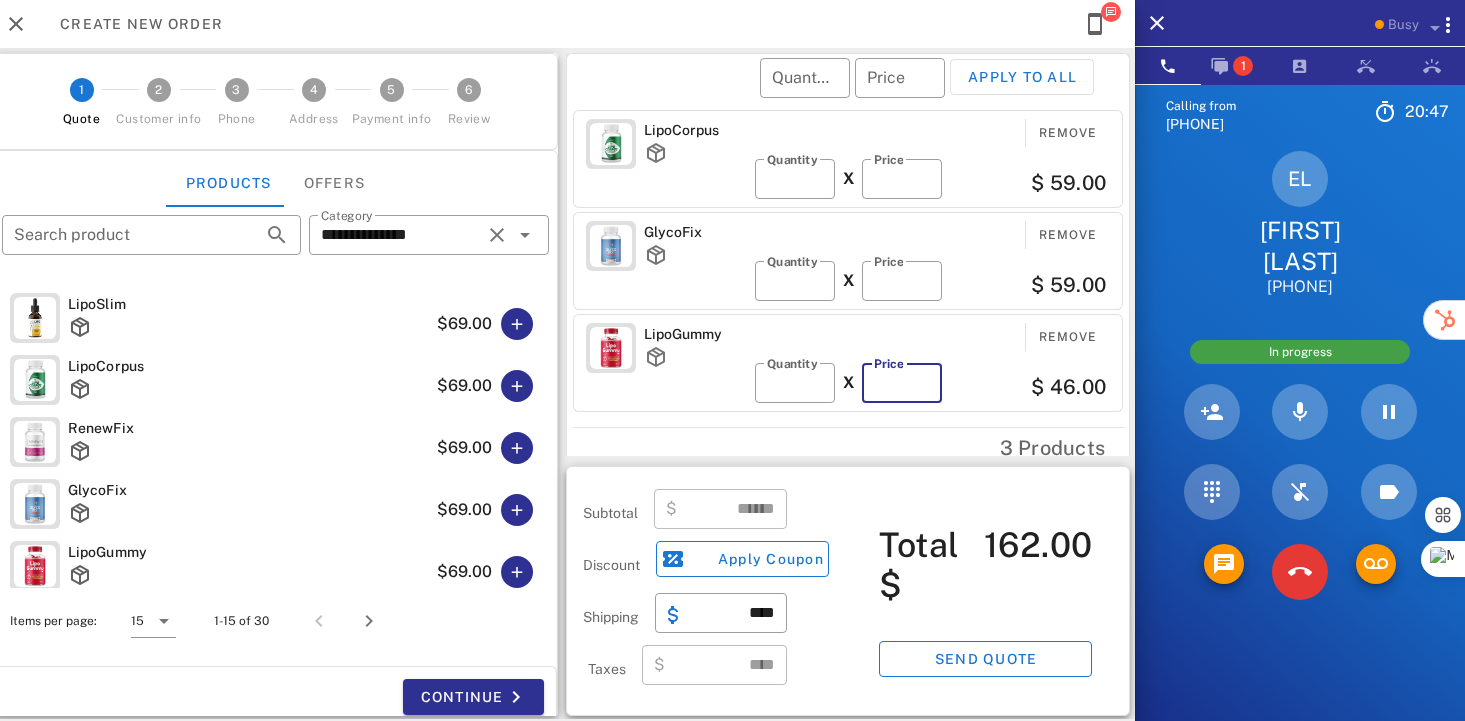 click on "**" at bounding box center [902, 383] 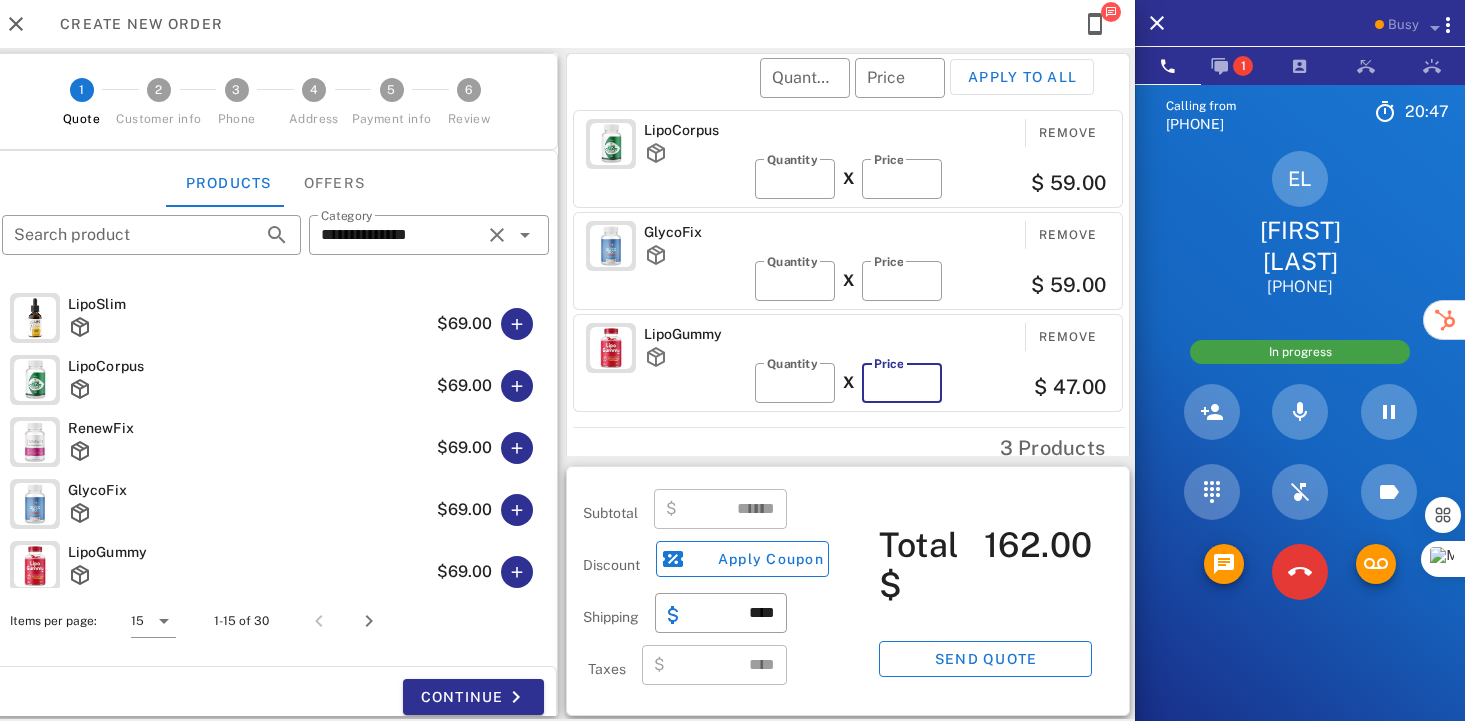 click on "**" at bounding box center [902, 383] 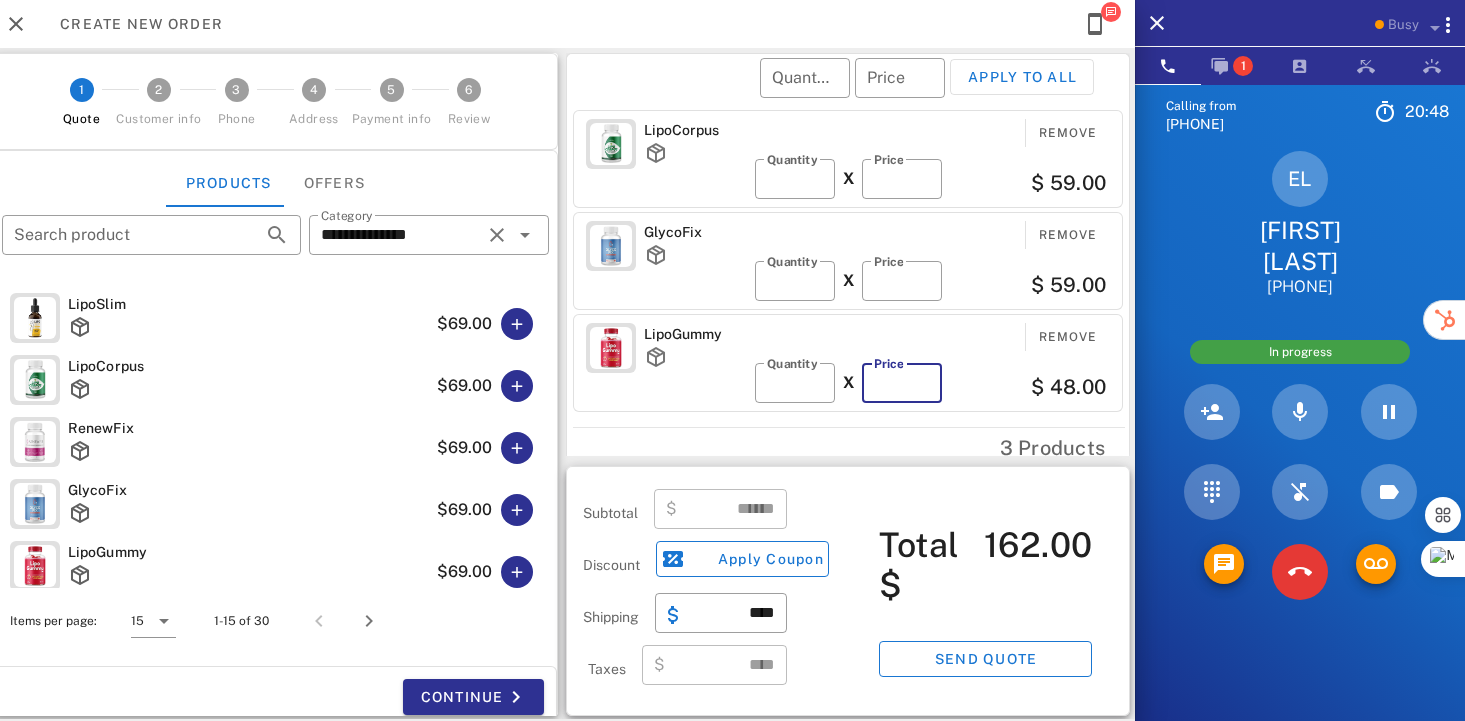 click on "**" at bounding box center [902, 383] 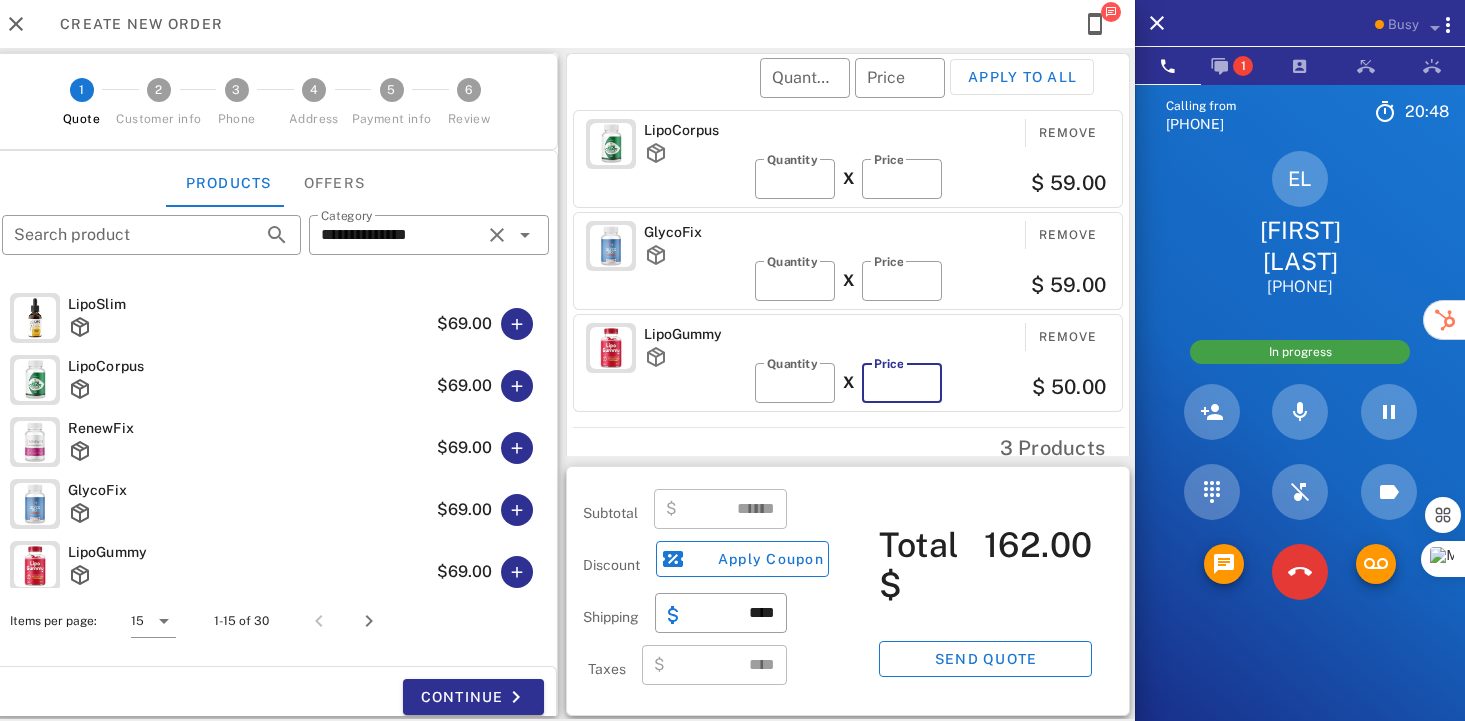 click on "**" at bounding box center (902, 383) 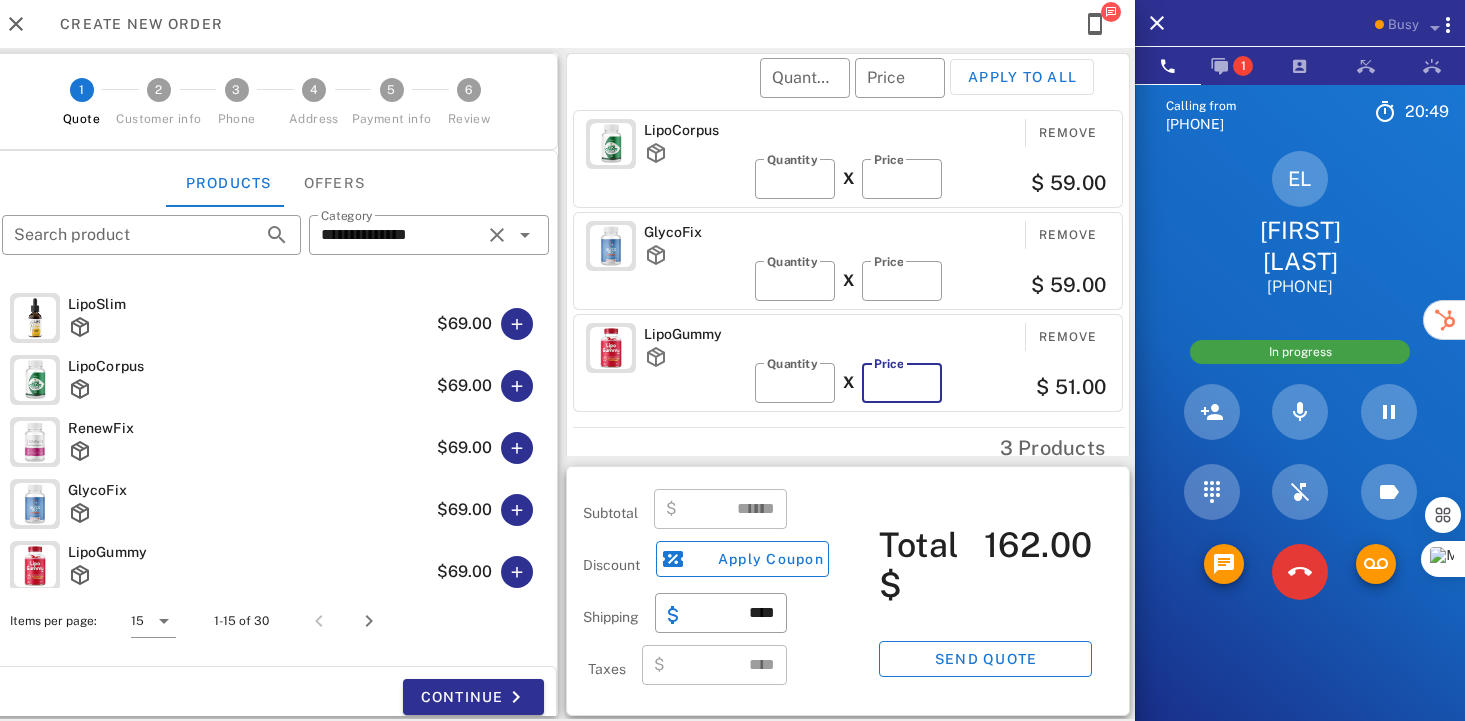 click on "**" at bounding box center (902, 383) 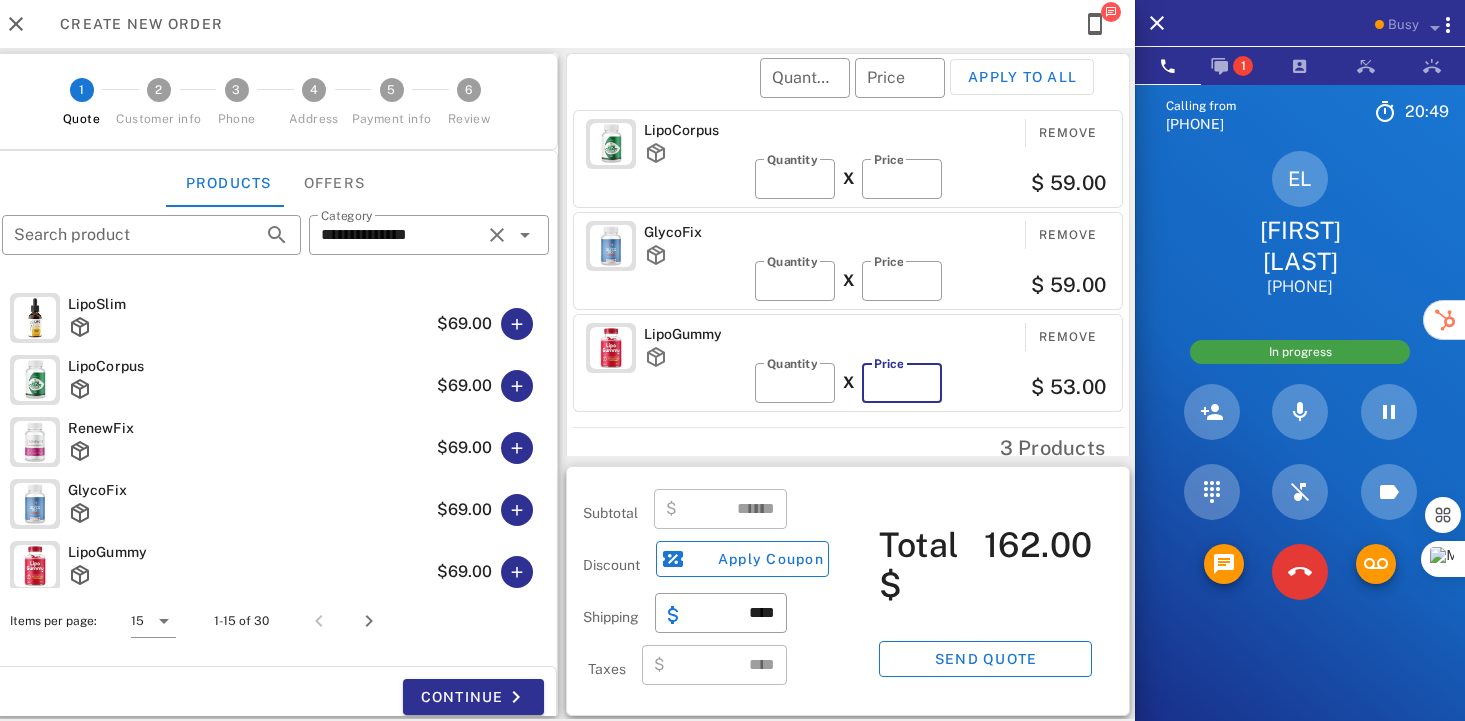 click on "**" at bounding box center (902, 383) 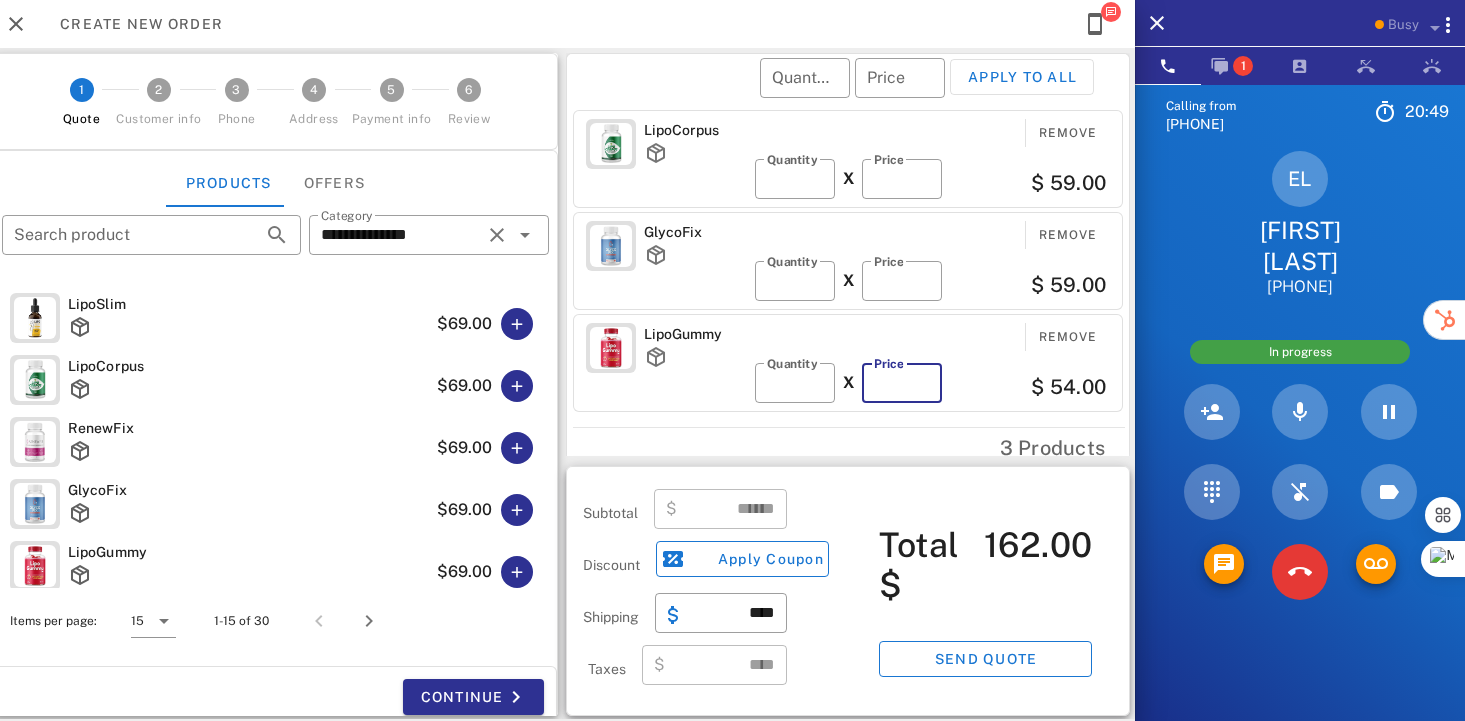 click on "**" at bounding box center [902, 383] 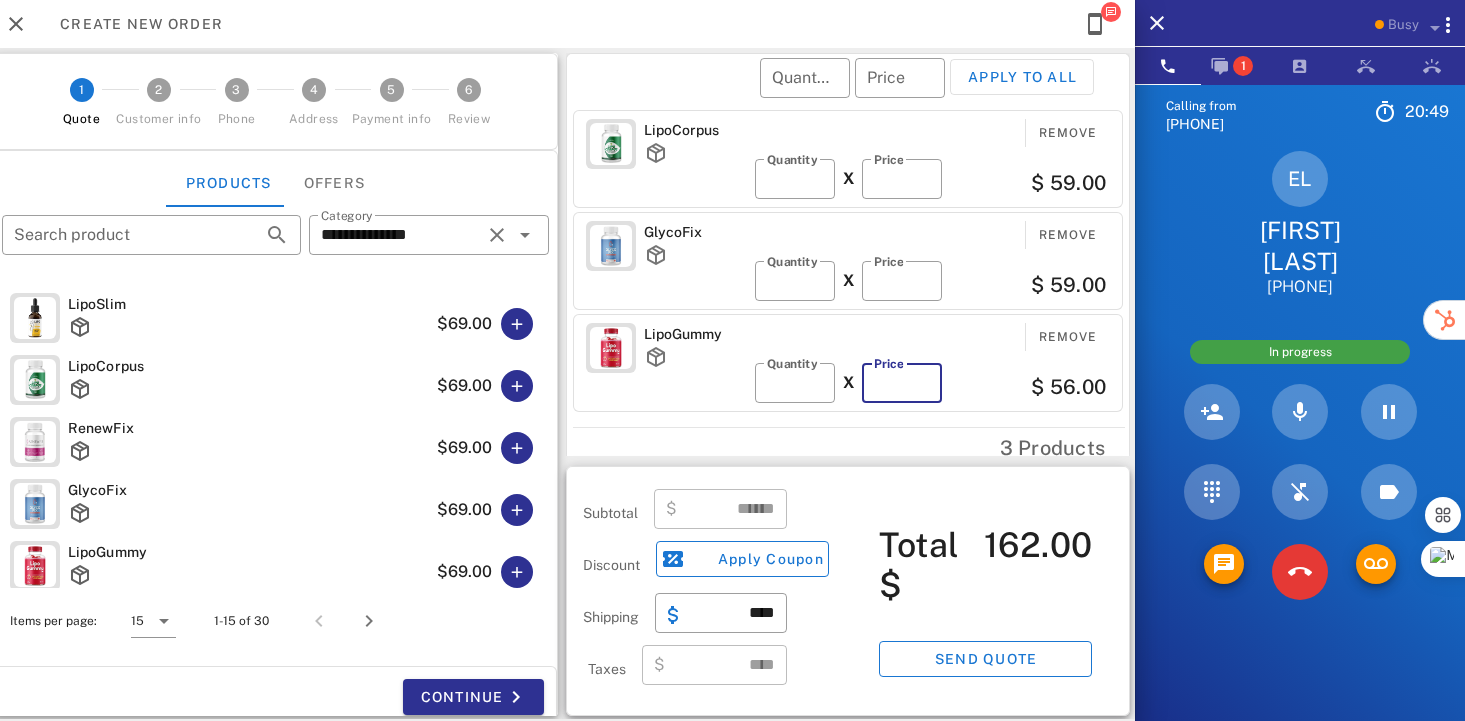 click on "**" at bounding box center (902, 383) 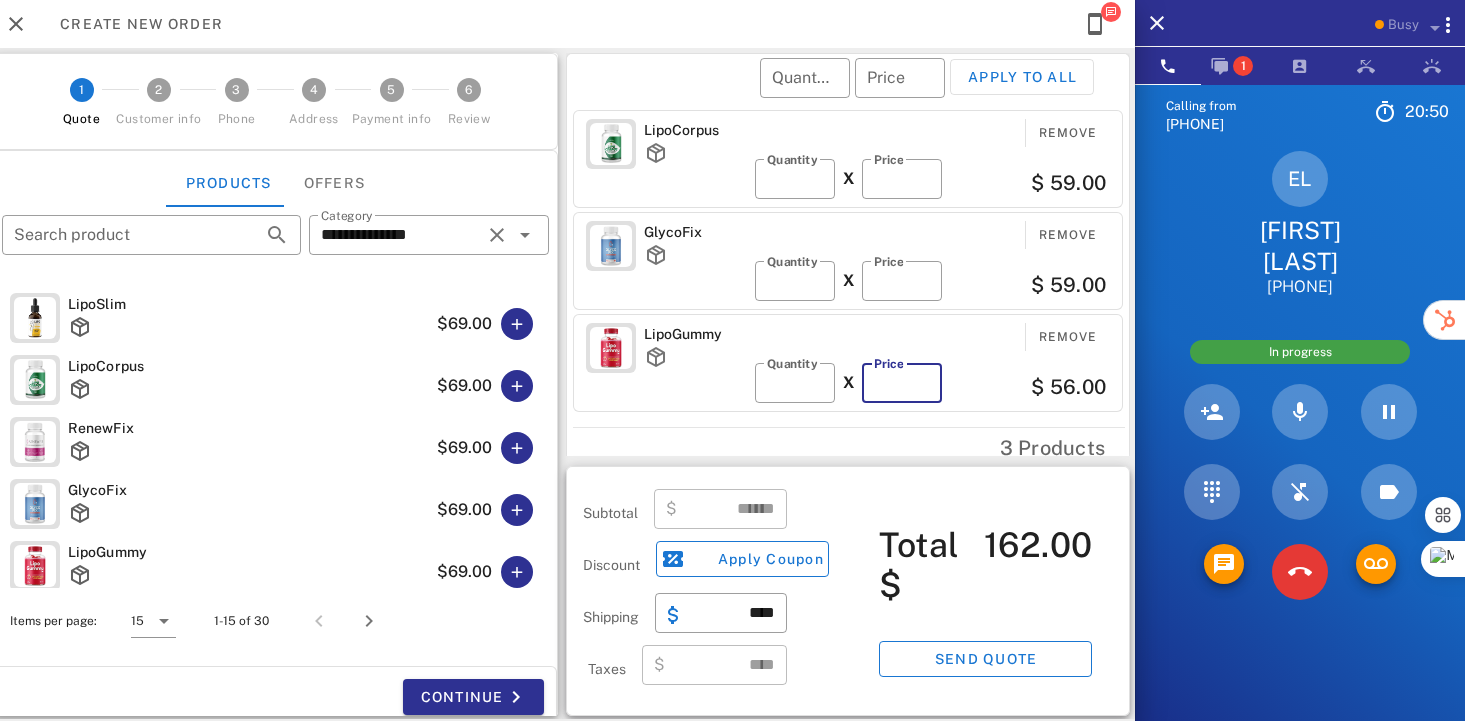 click on "**" at bounding box center (902, 383) 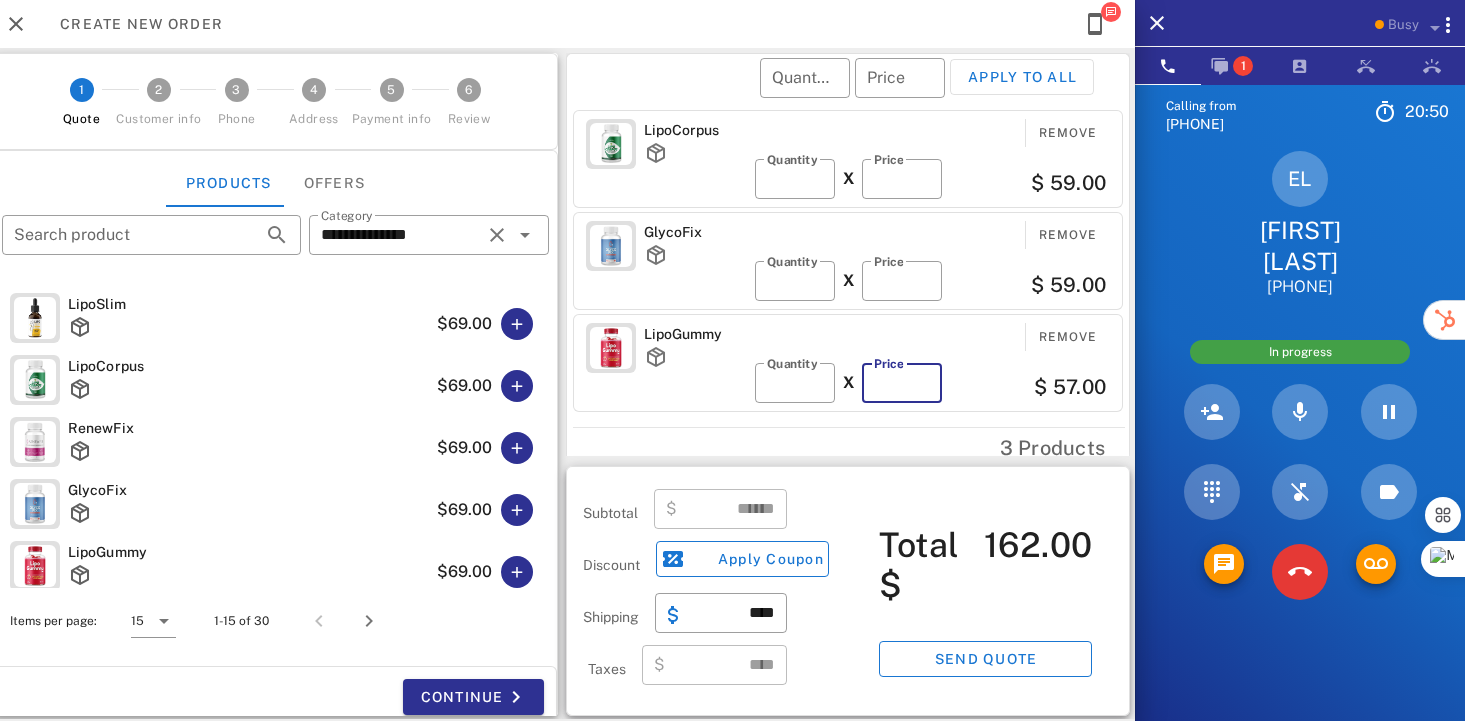 click on "**" at bounding box center [902, 383] 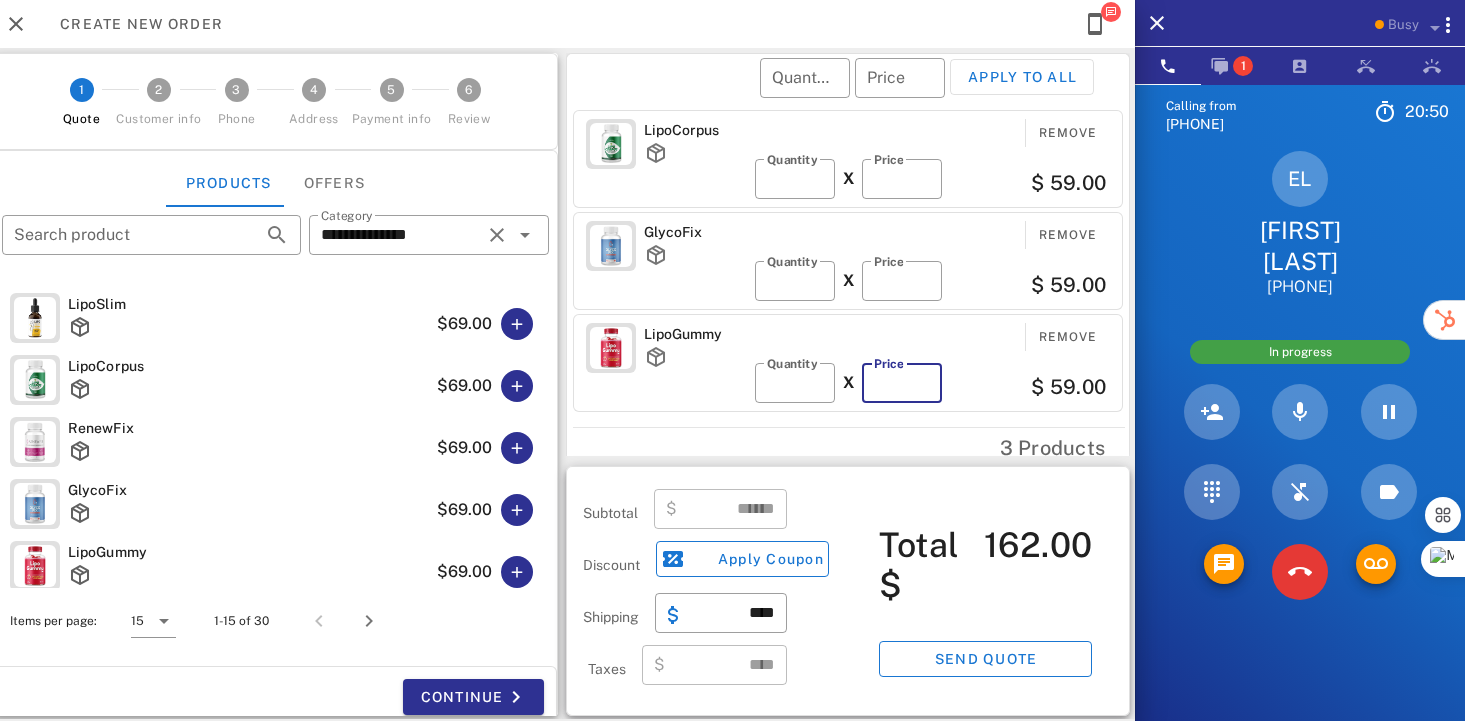 click on "**" at bounding box center [902, 383] 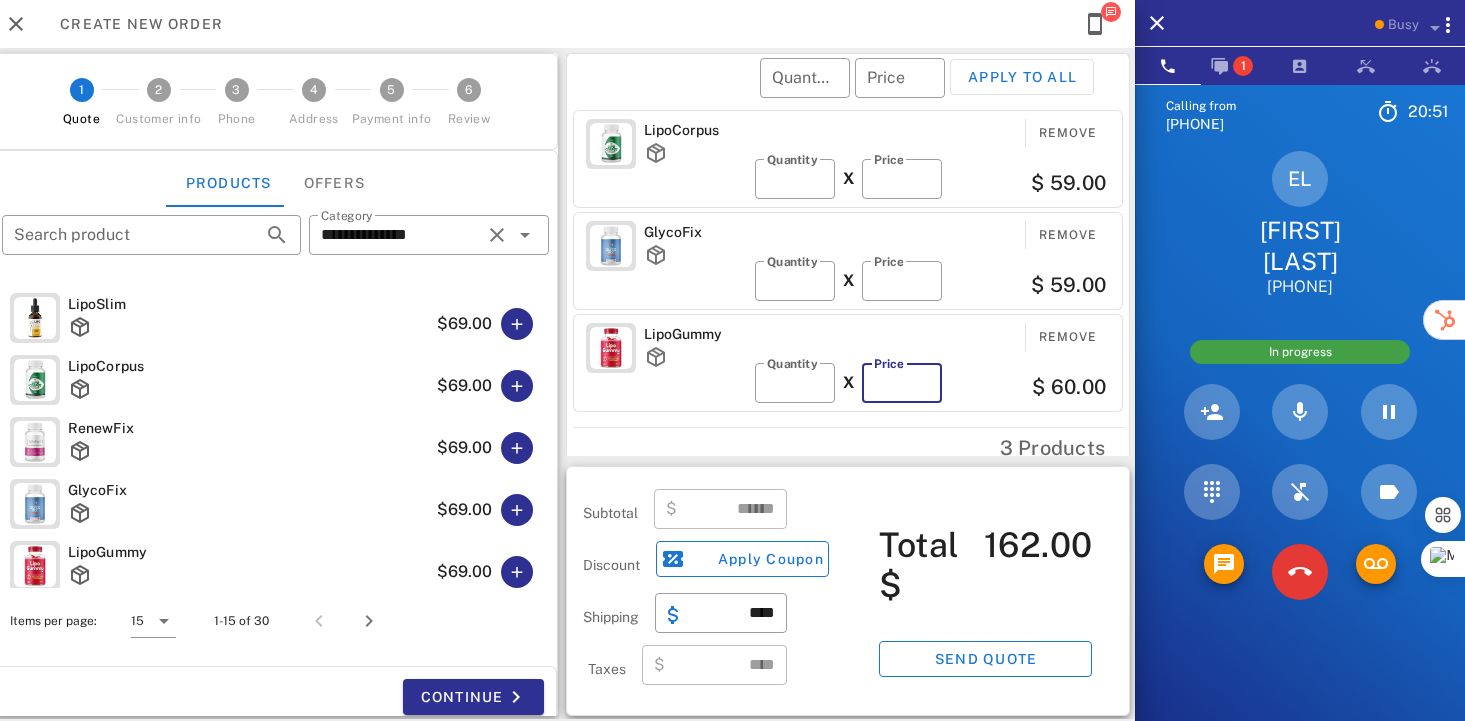 type on "**" 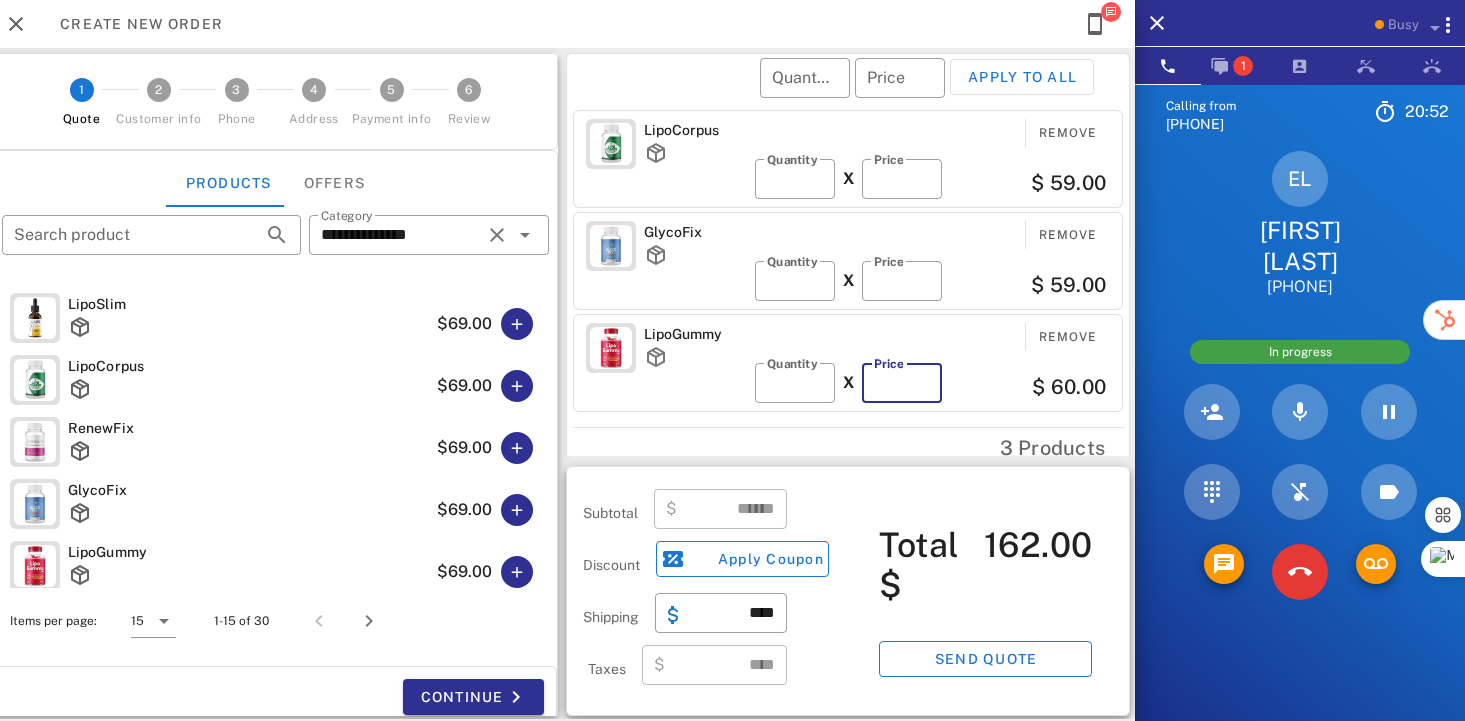 type on "******" 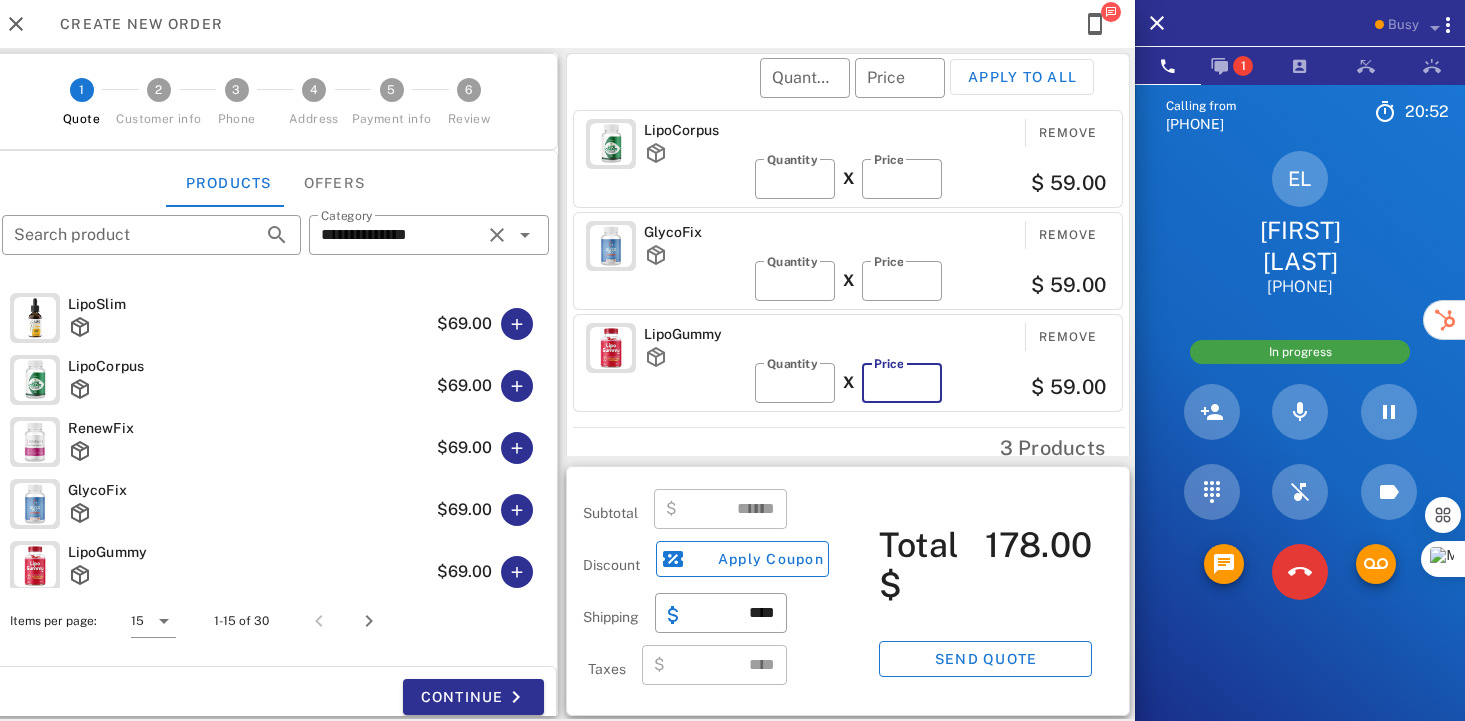 type on "**" 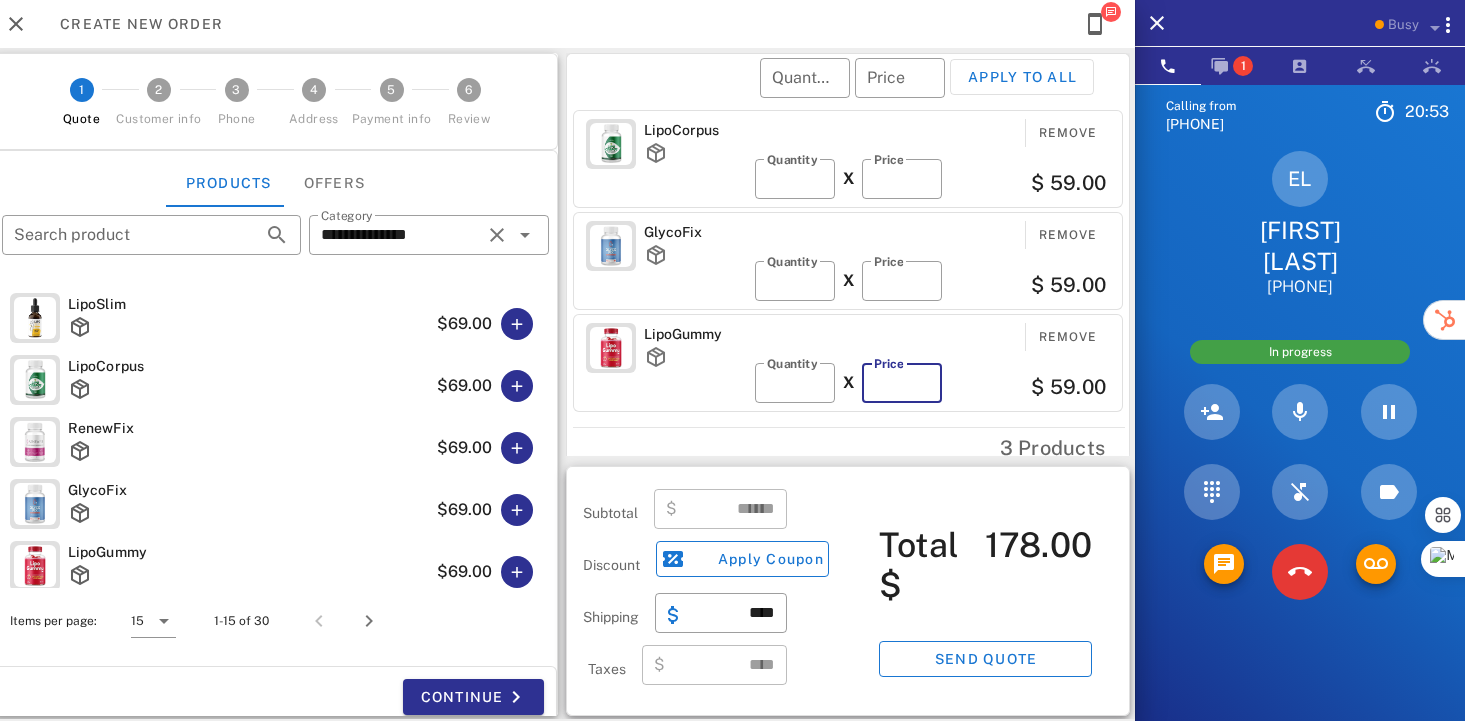 click on "Price **" at bounding box center [902, 383] 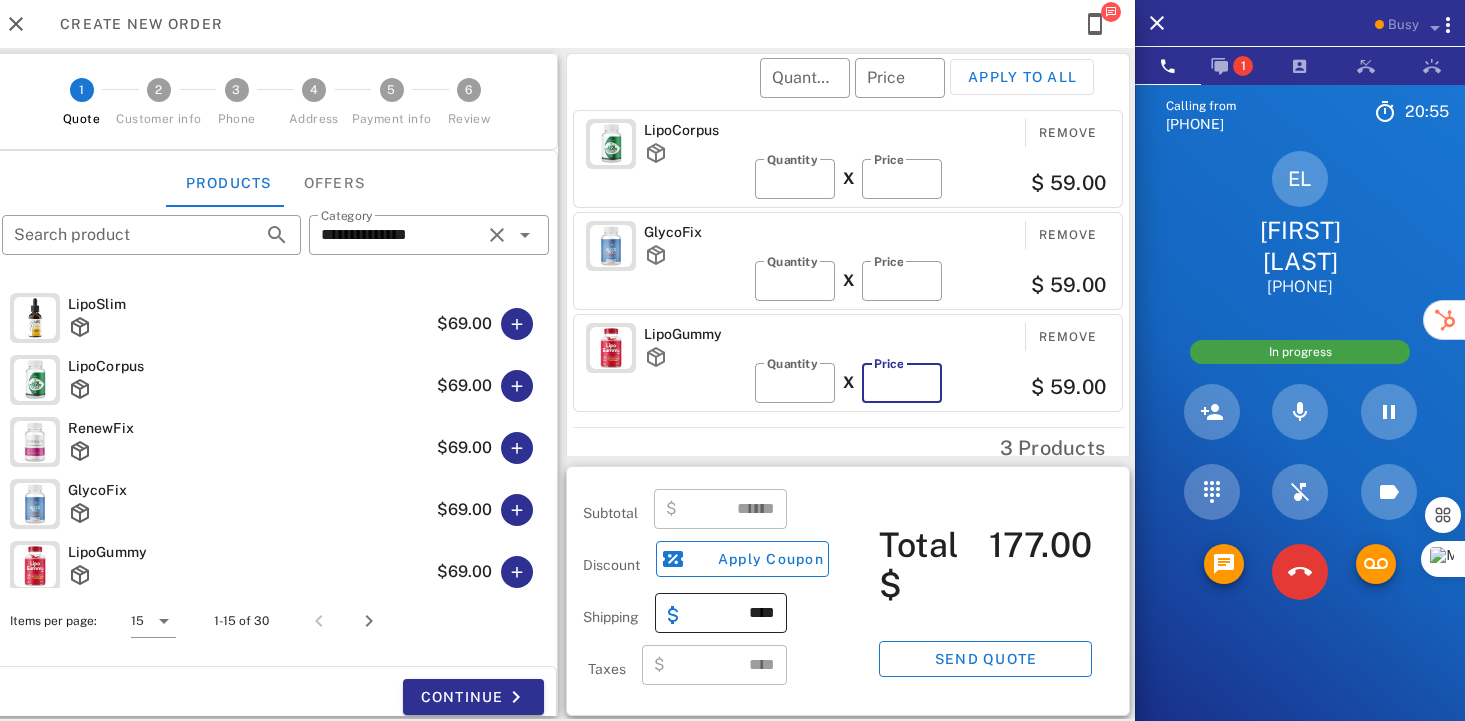 click on "​ ****" at bounding box center [721, 613] 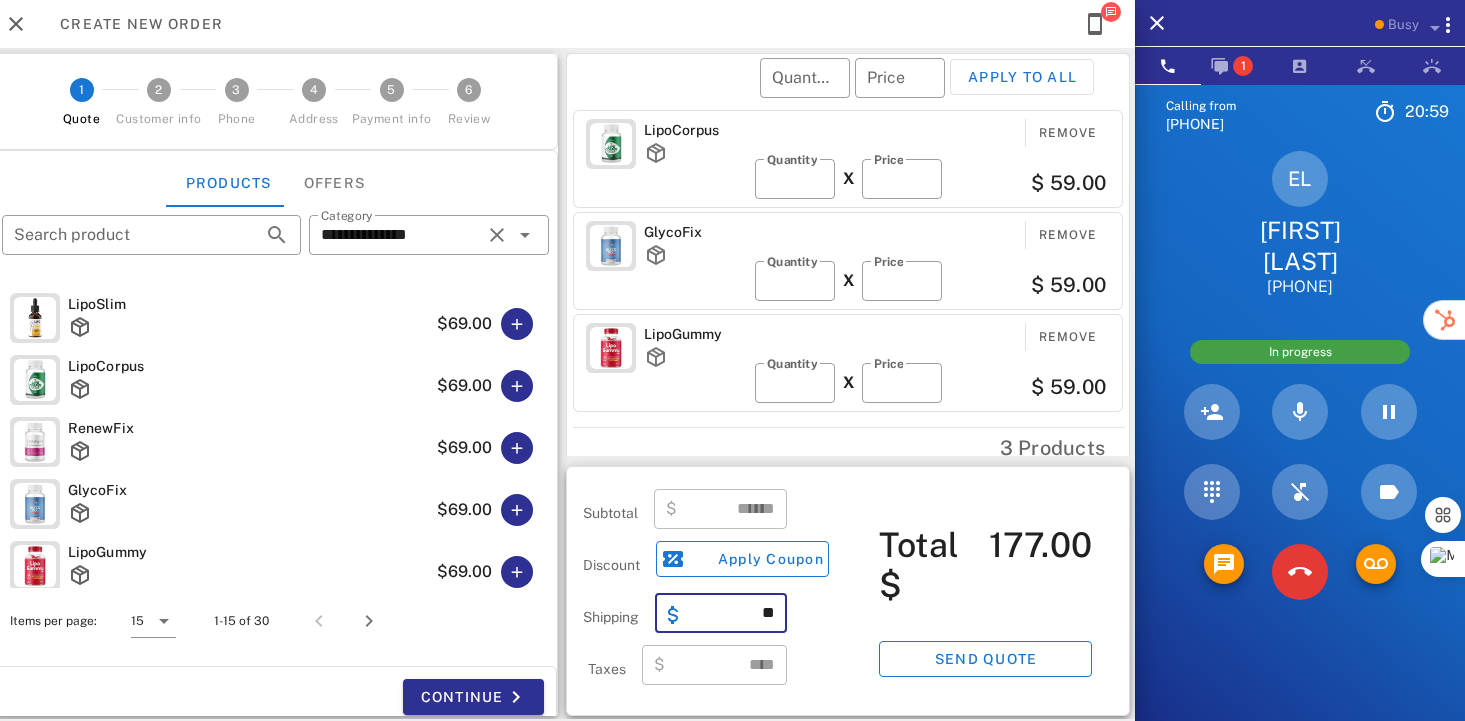 type on "*" 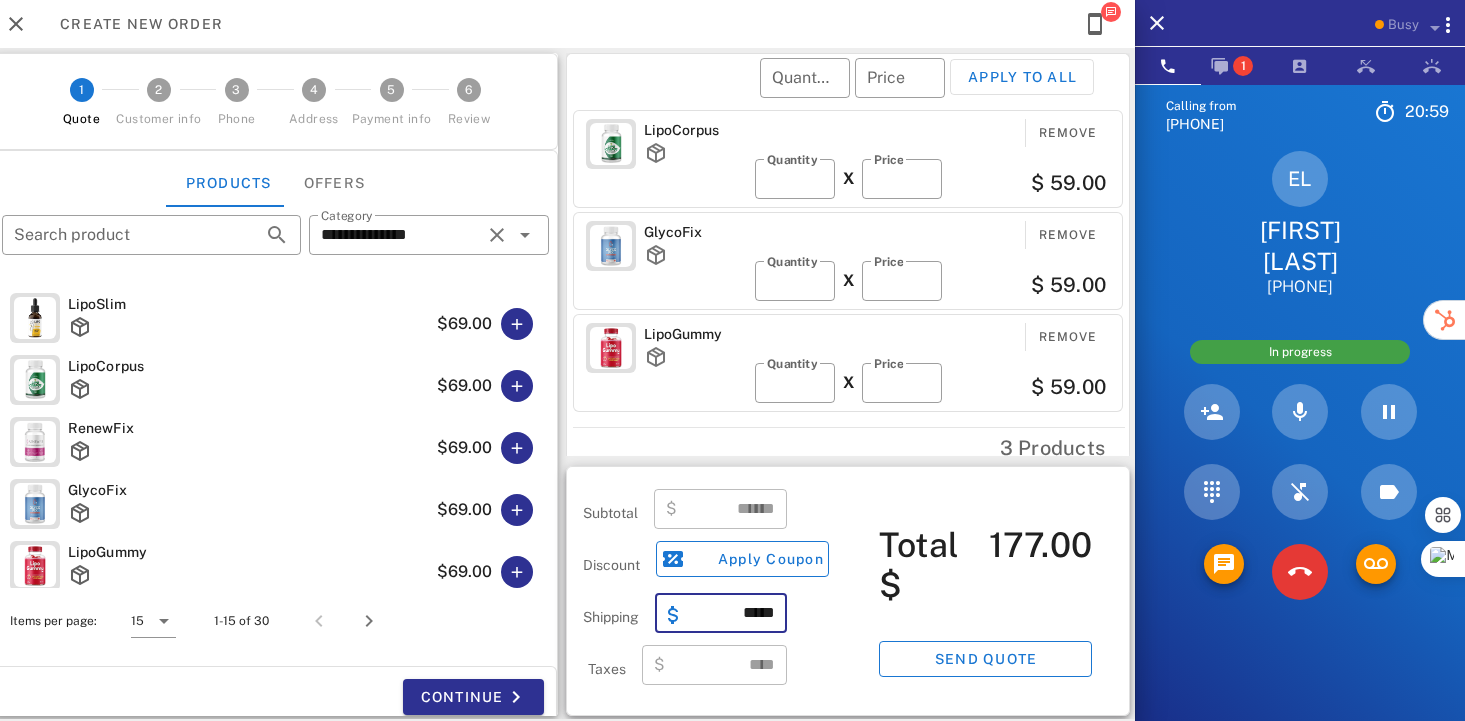 click on "*****" at bounding box center (733, 613) 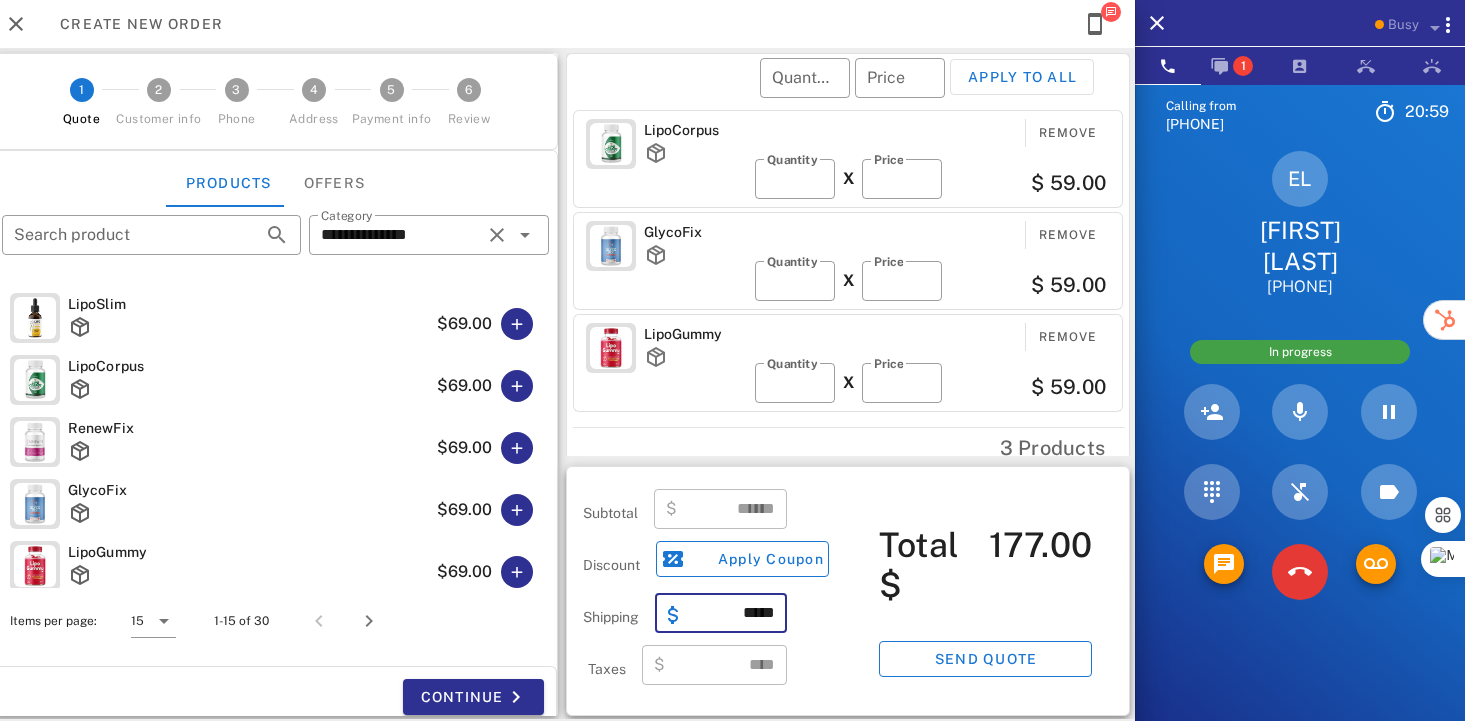 click on "*****" at bounding box center (733, 613) 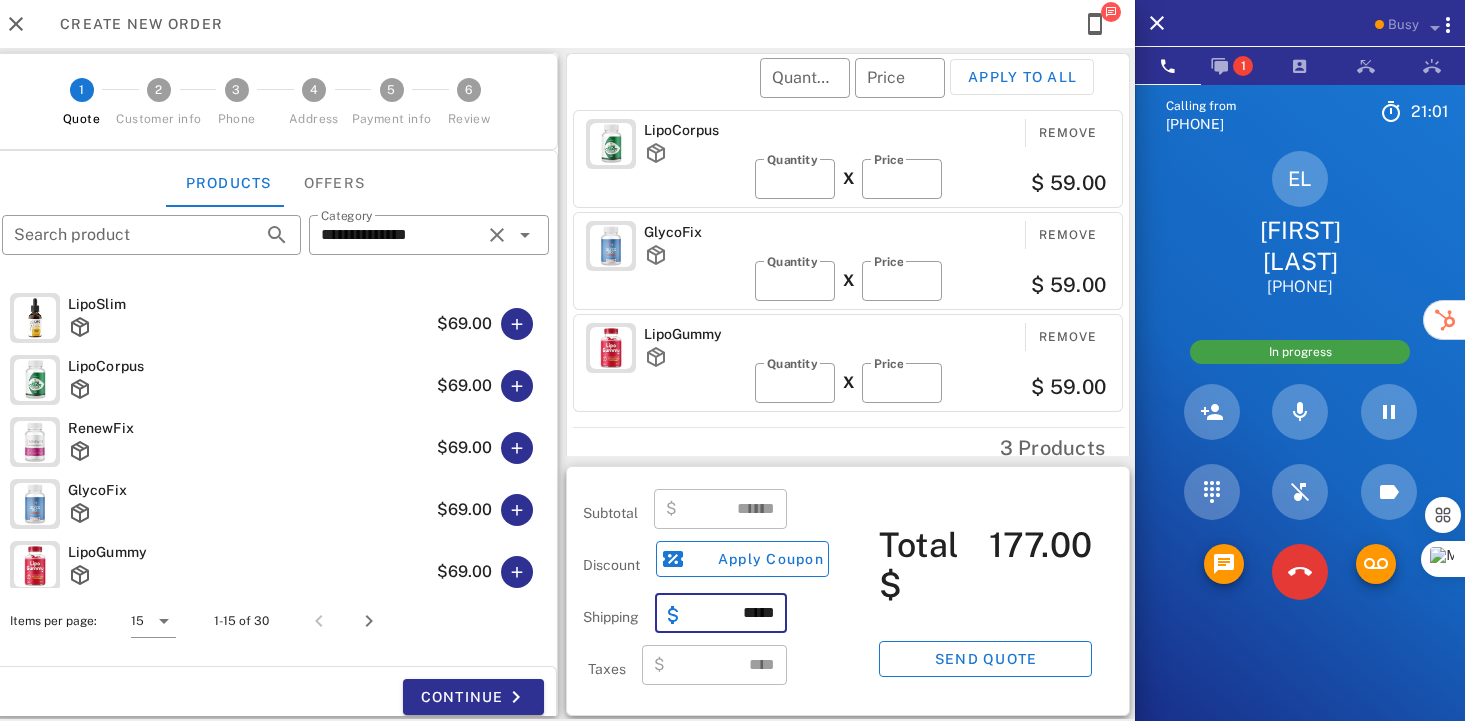 type on "*****" 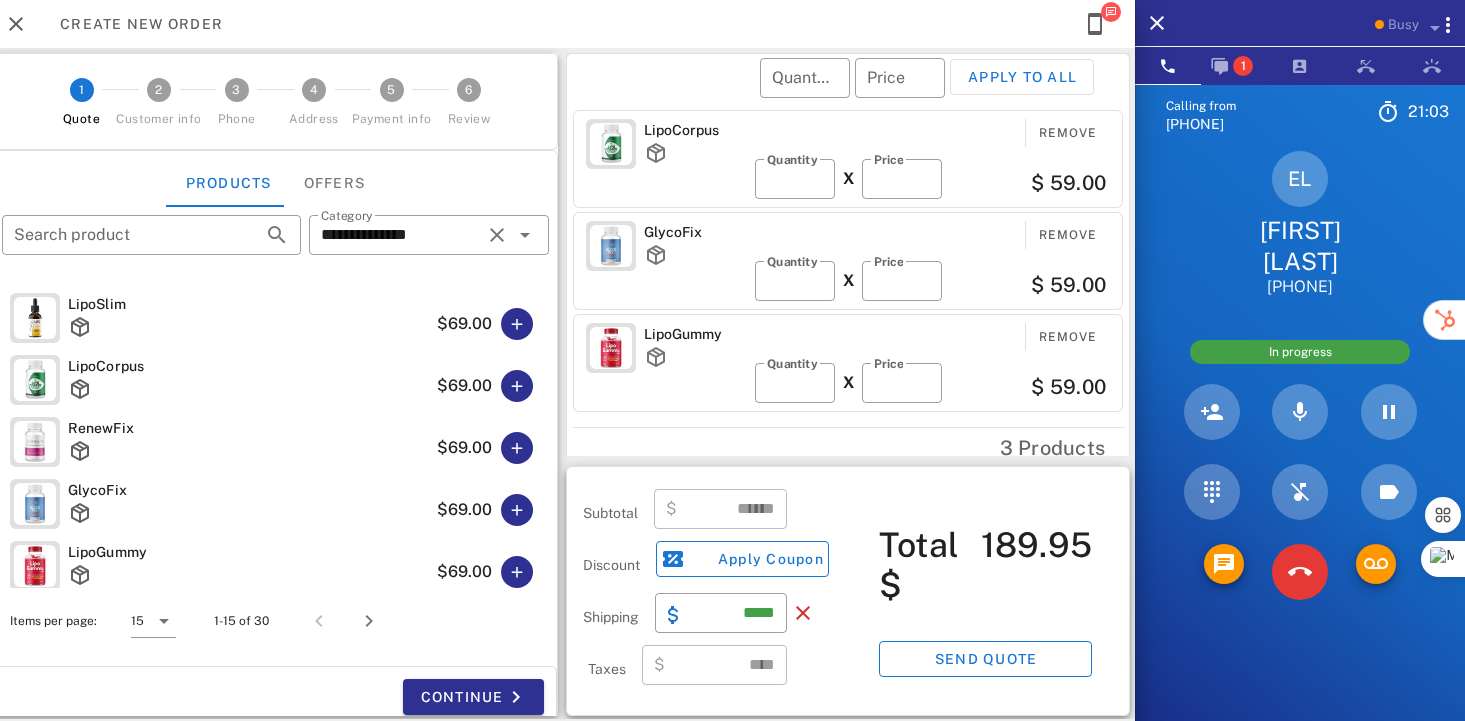 click on "Subtotal ​ $ ******  Discount  Apply Coupon Shipping ​ *****  Taxes  ​ $ ****" at bounding box center [677, 591] 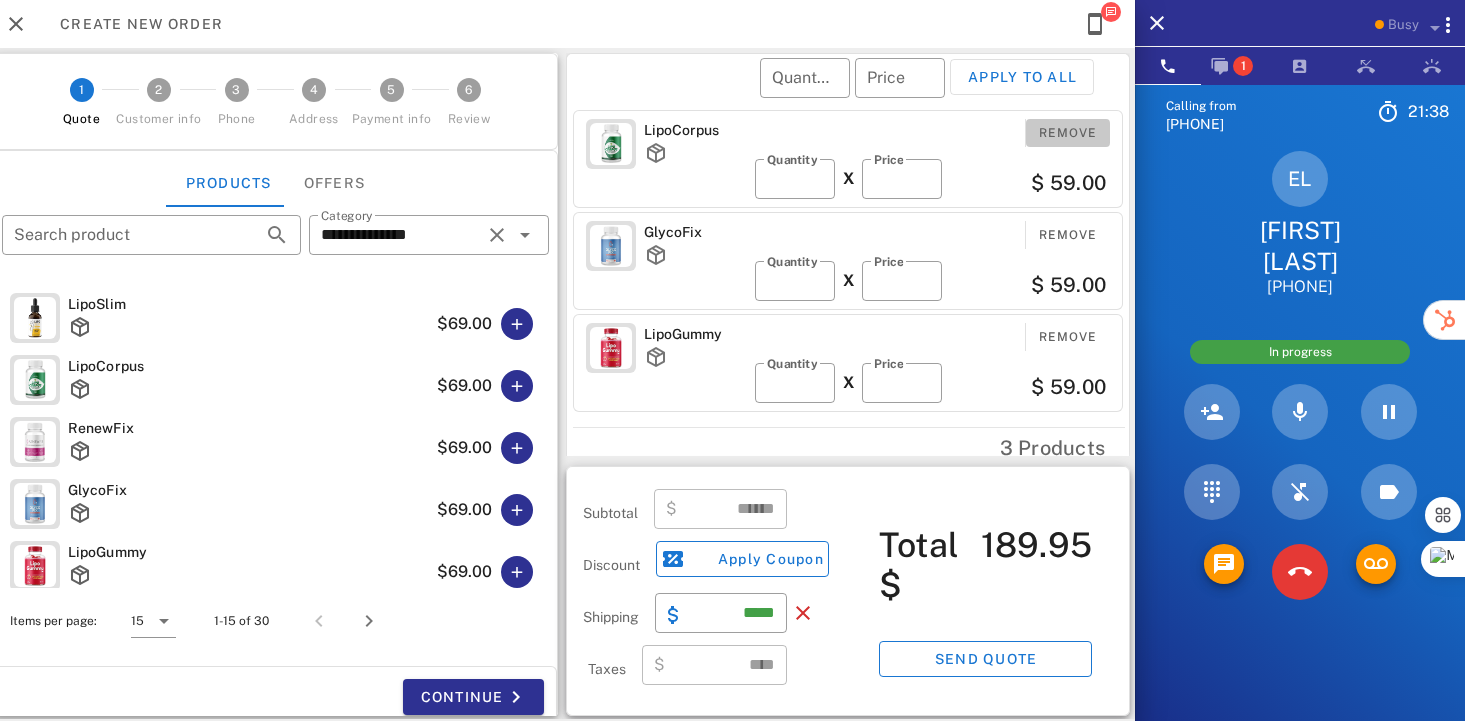 click on "Remove" at bounding box center [1068, 133] 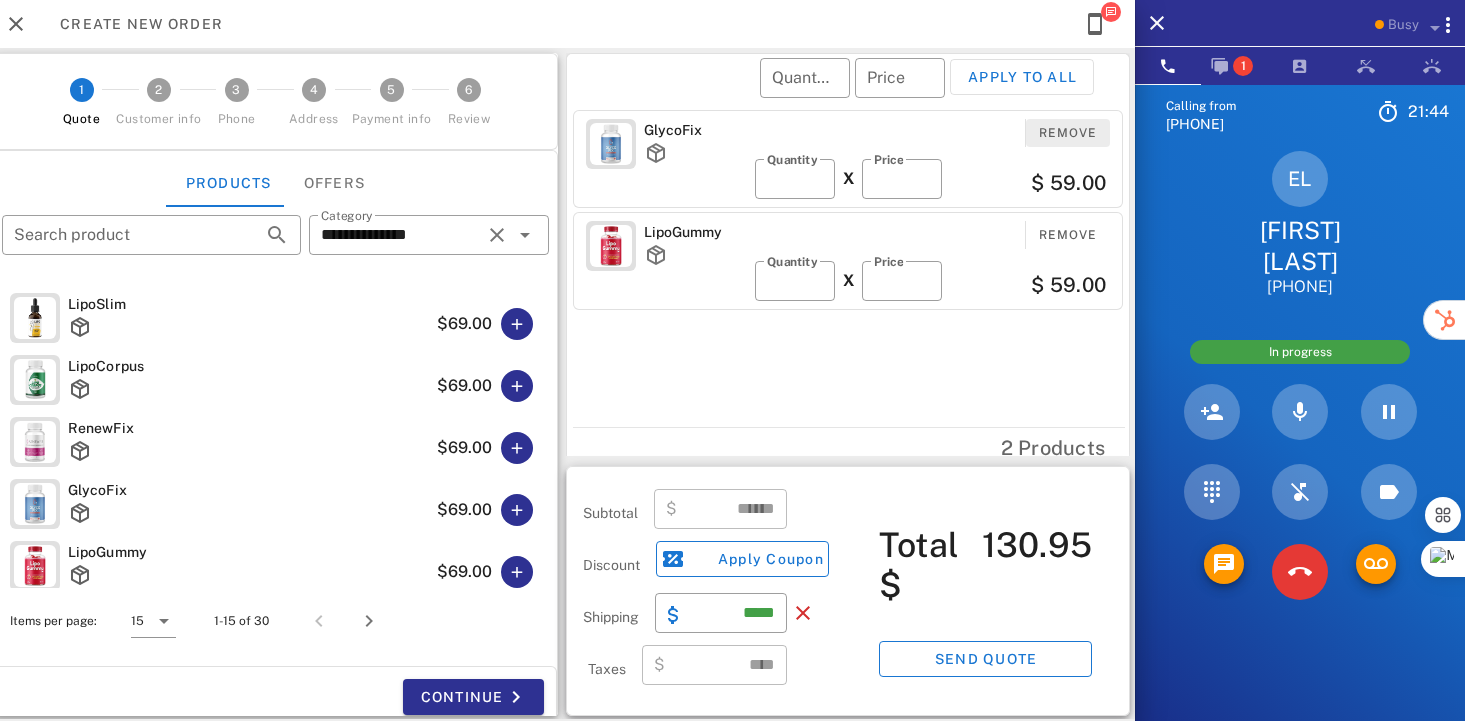 click on "Remove" at bounding box center (1068, 133) 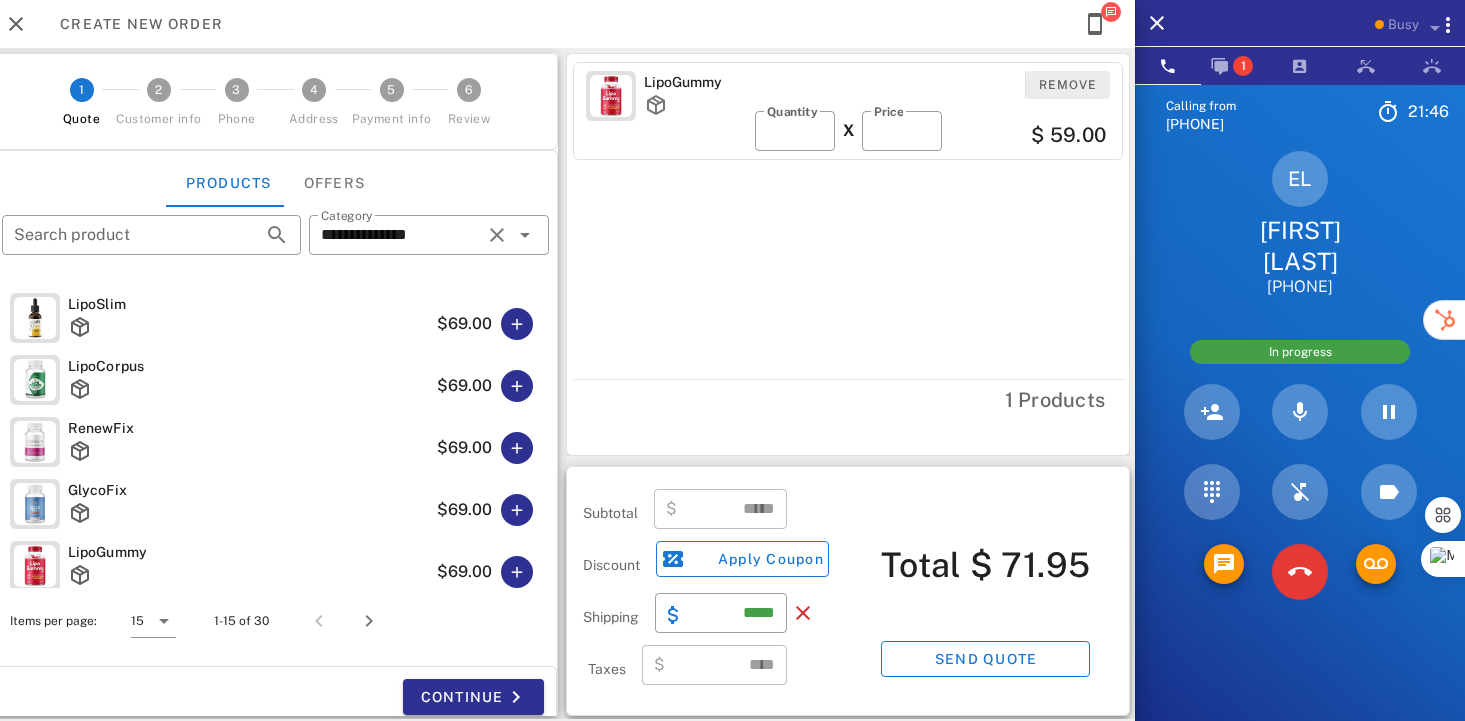 click on "Remove" at bounding box center [1068, 85] 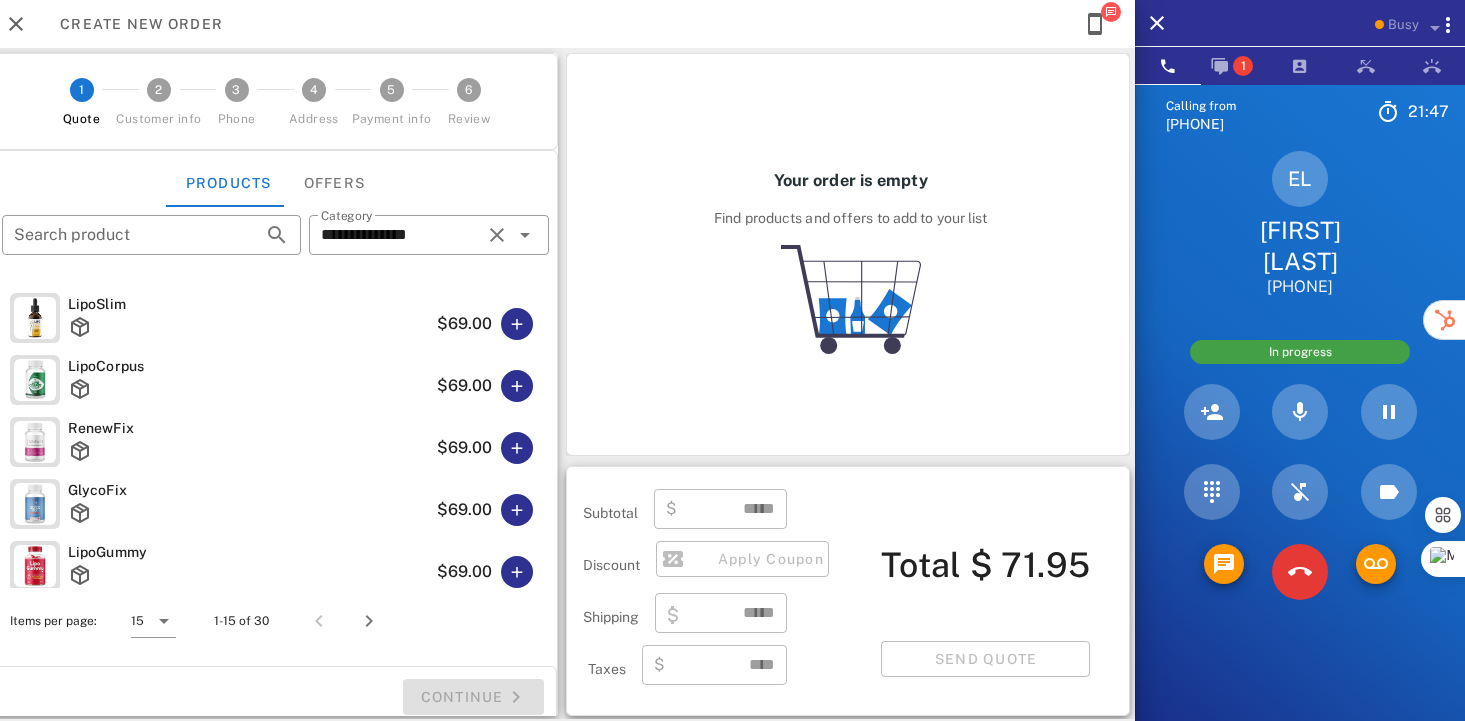 type on "****" 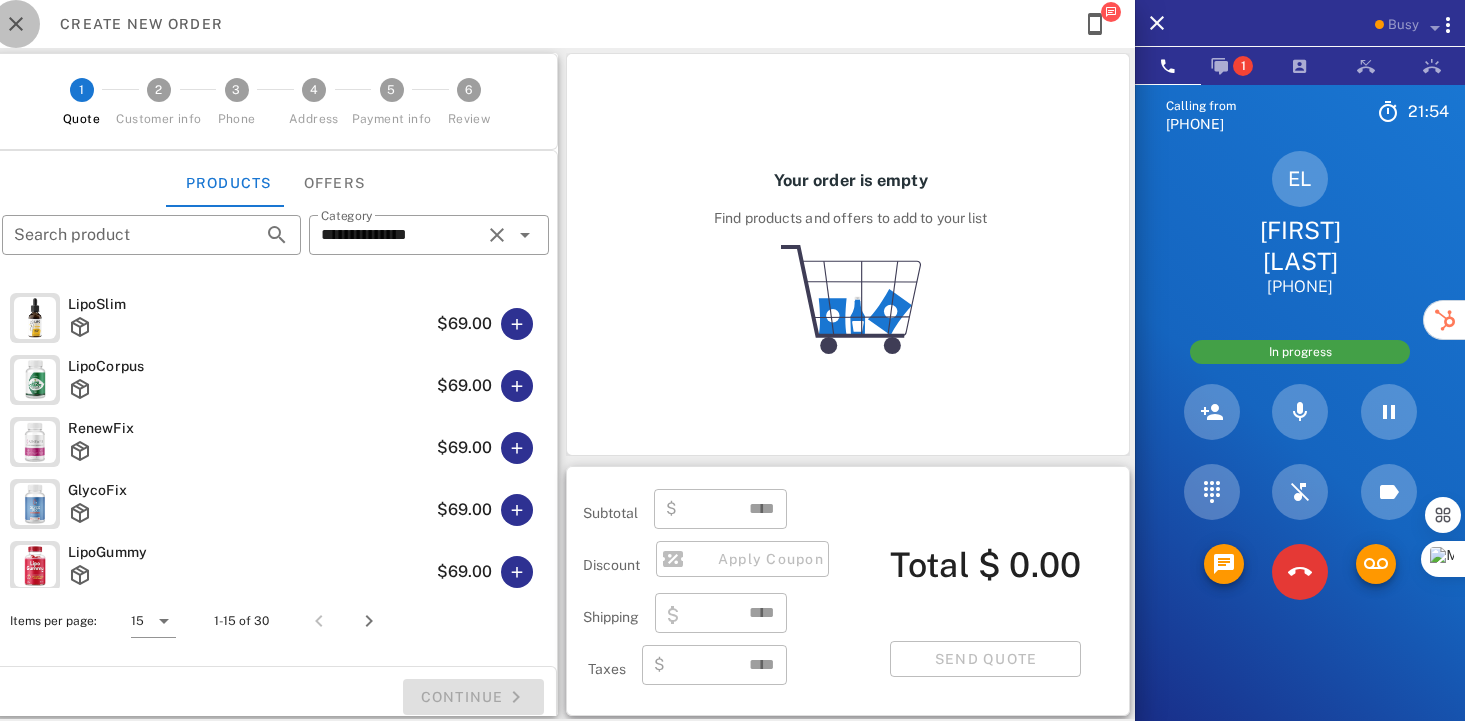 click at bounding box center [16, 24] 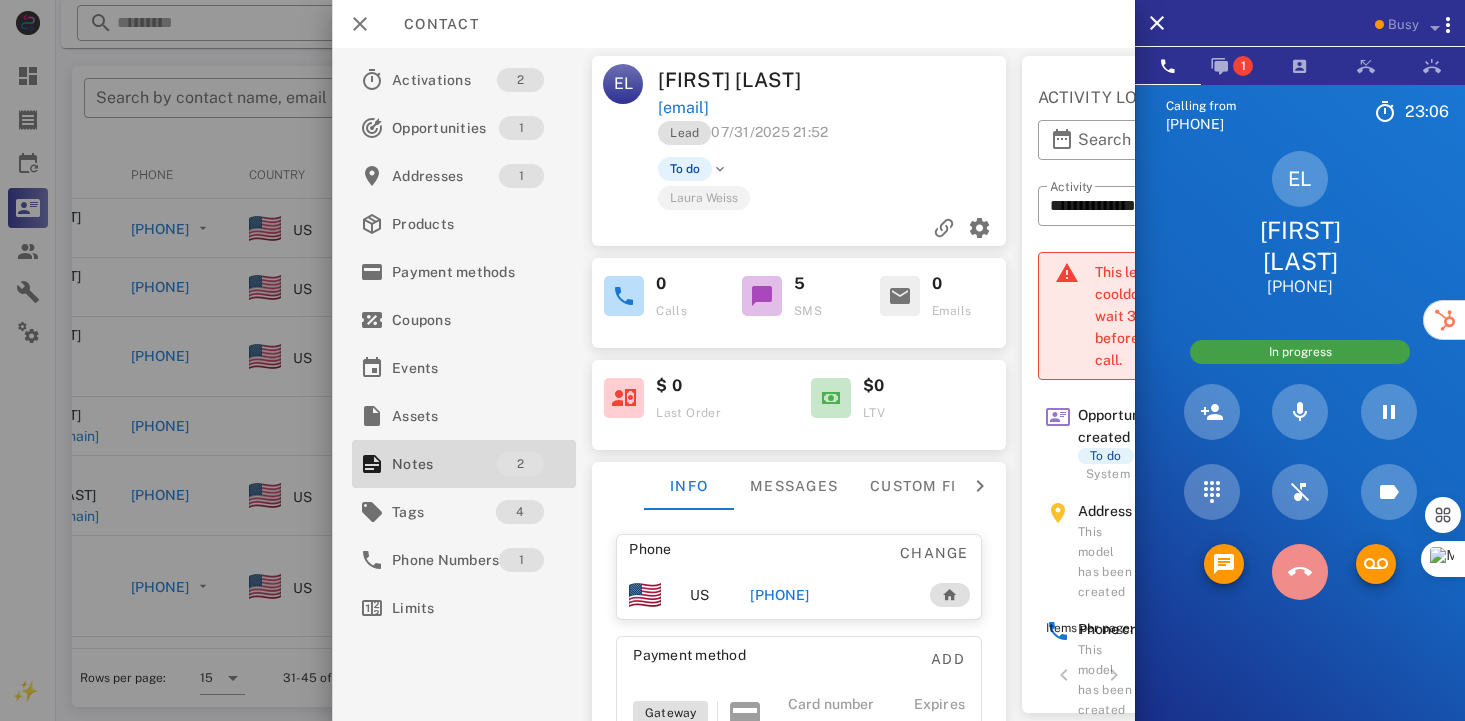 click at bounding box center (1300, 572) 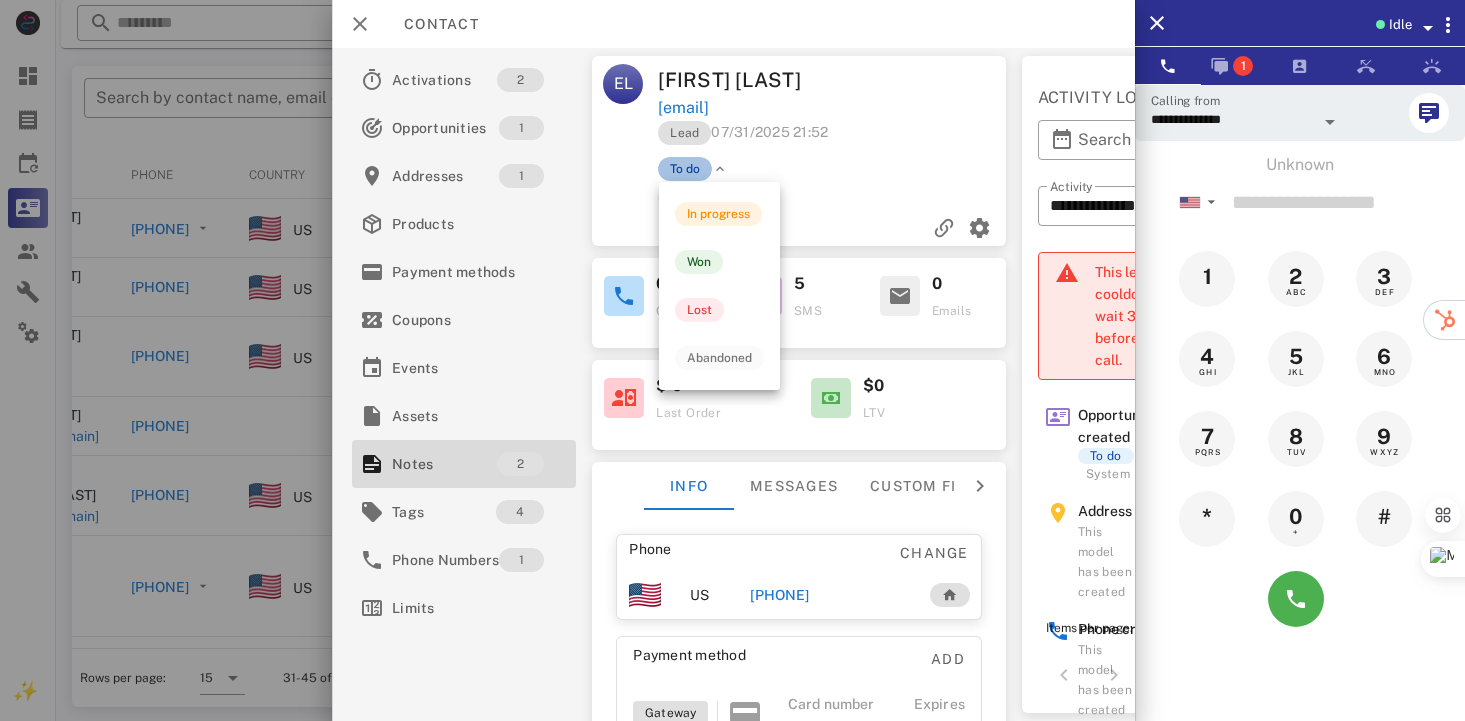 click on "To do" at bounding box center (686, 169) 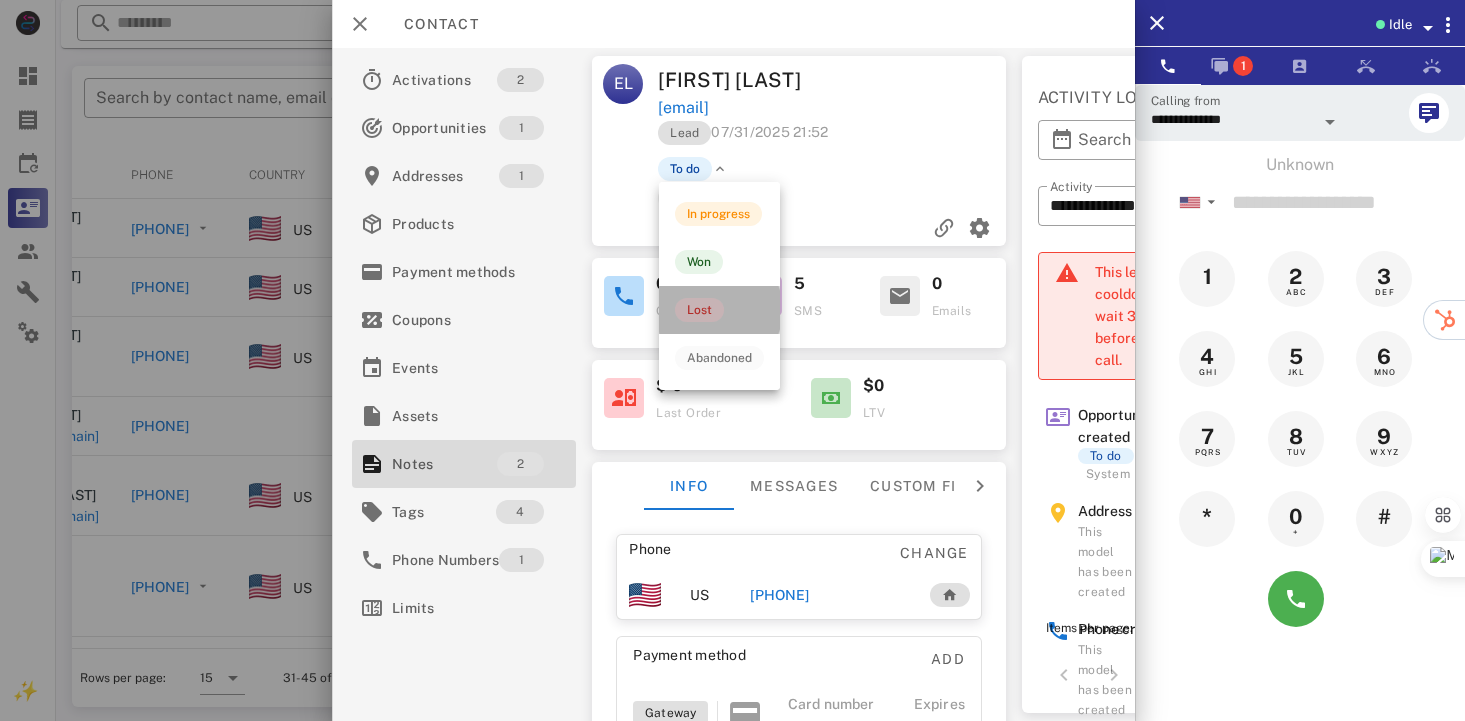 click on "Lost" at bounding box center (699, 310) 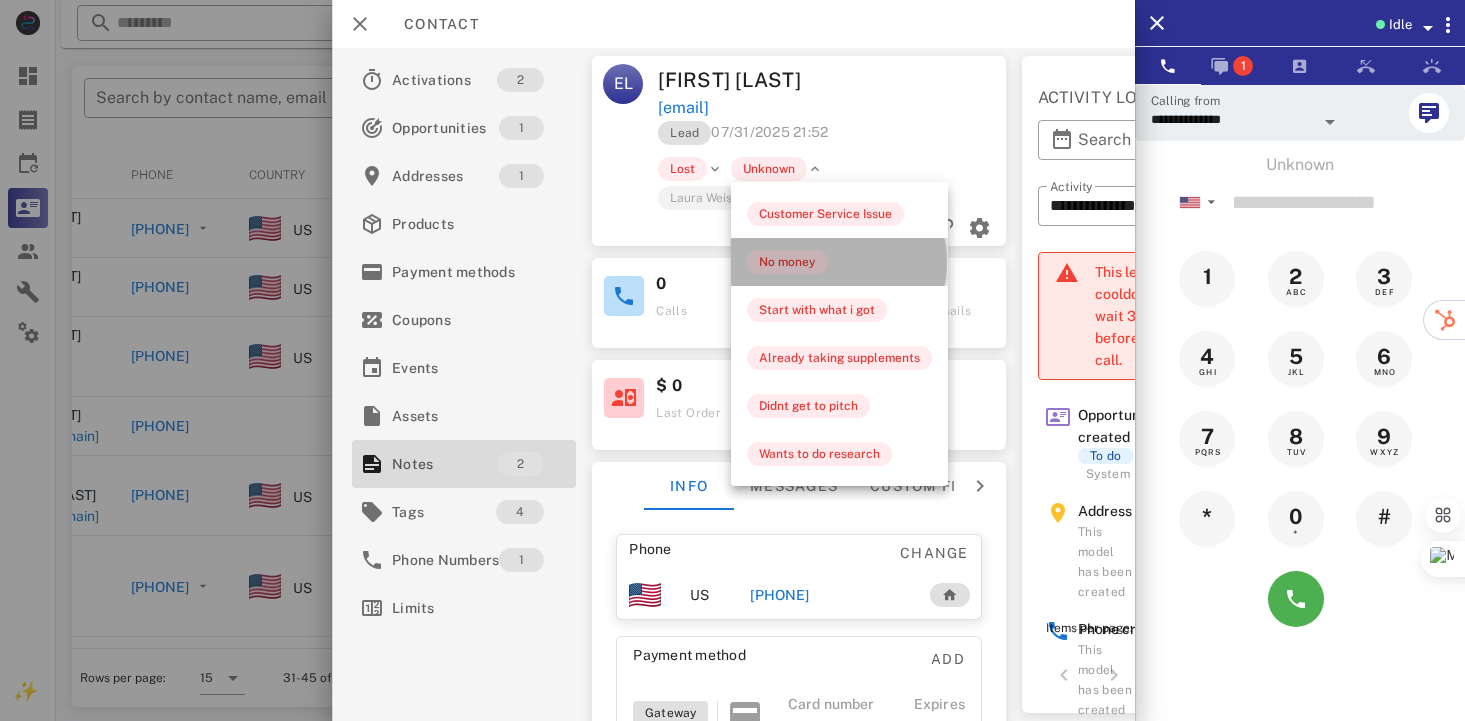 click on "No money" at bounding box center (787, 262) 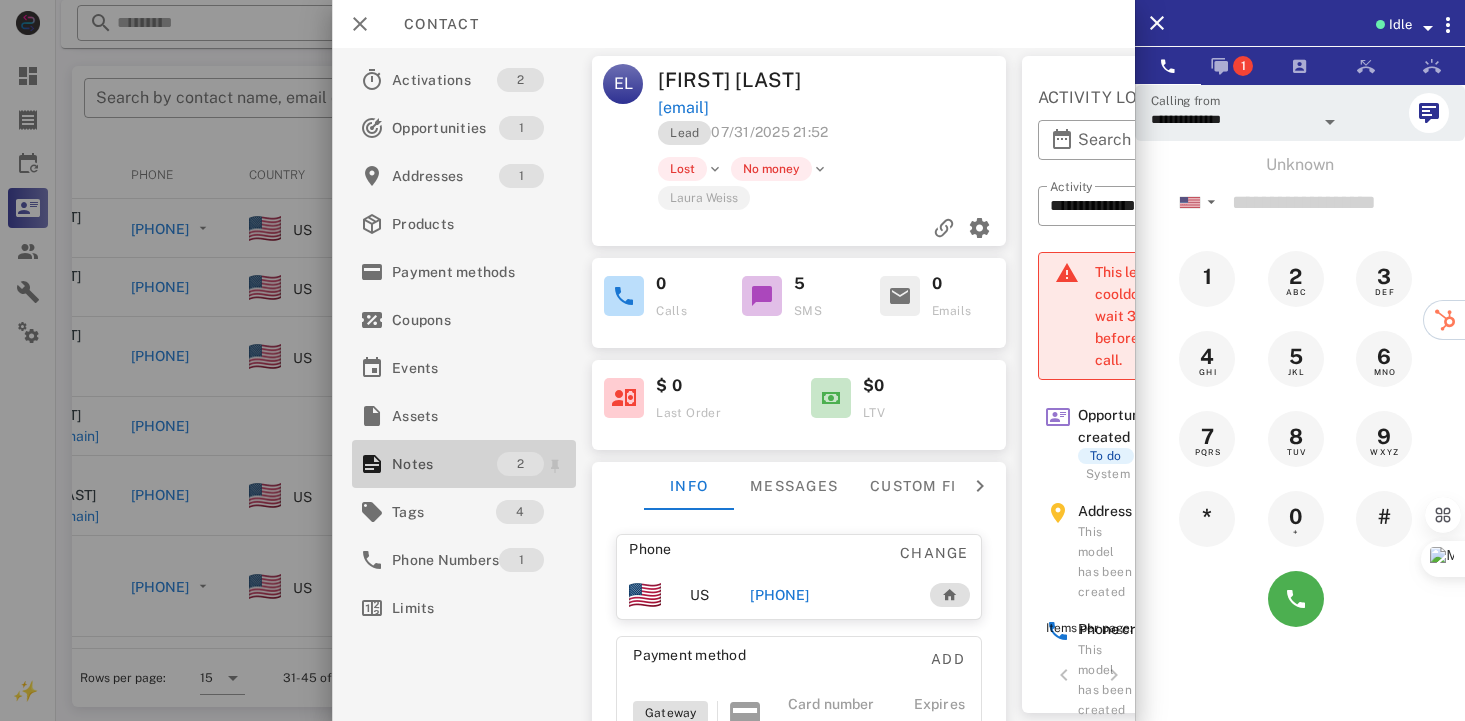 click on "Notes" at bounding box center [444, 464] 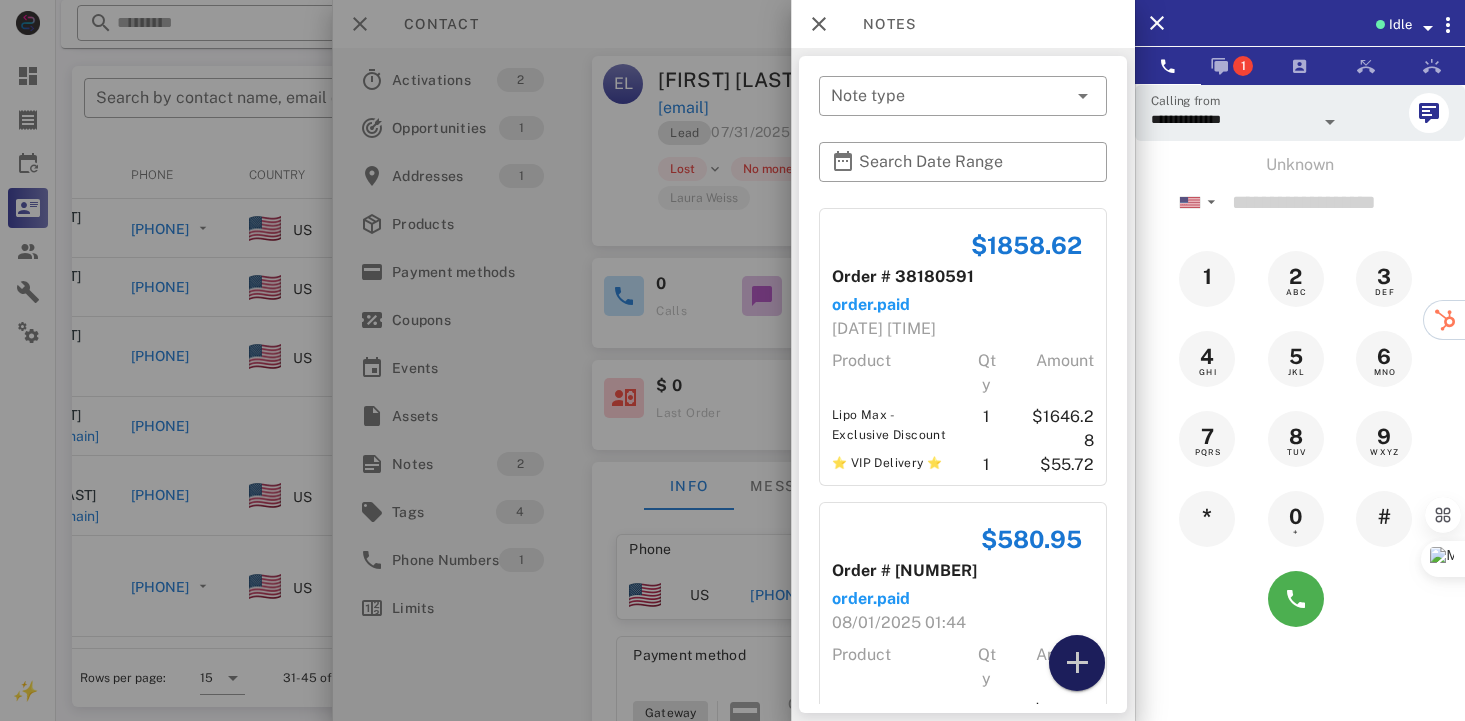 click at bounding box center [1077, 663] 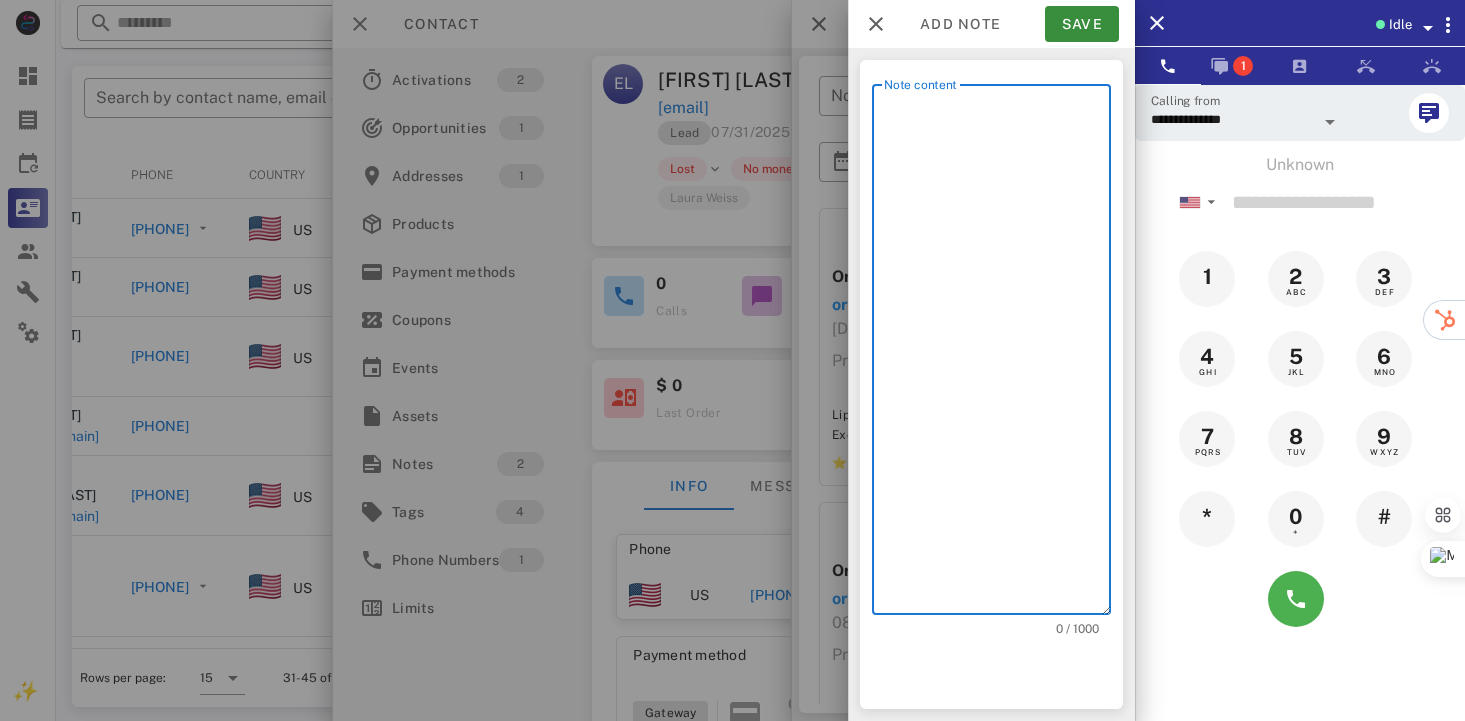 click on "Note content" at bounding box center (997, 354) 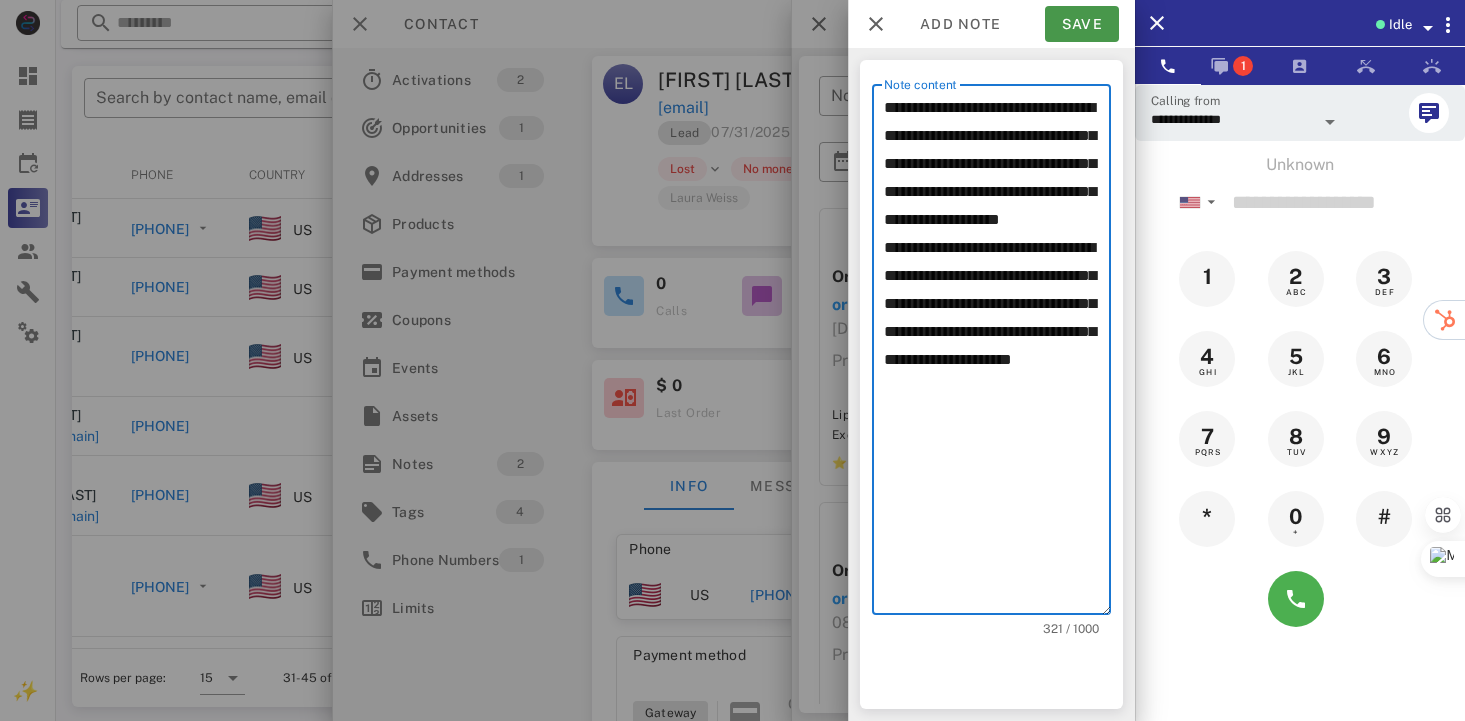 type on "**********" 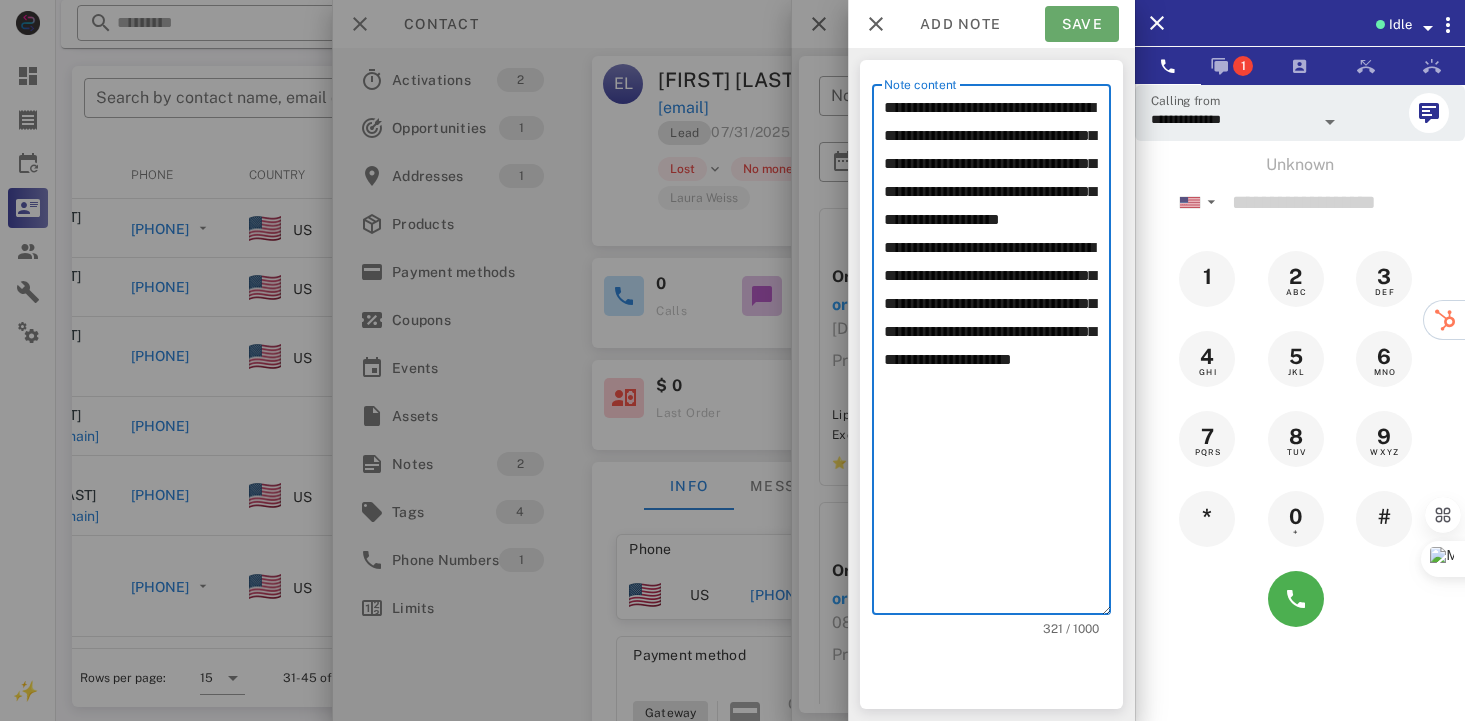 click on "Save" at bounding box center [1082, 24] 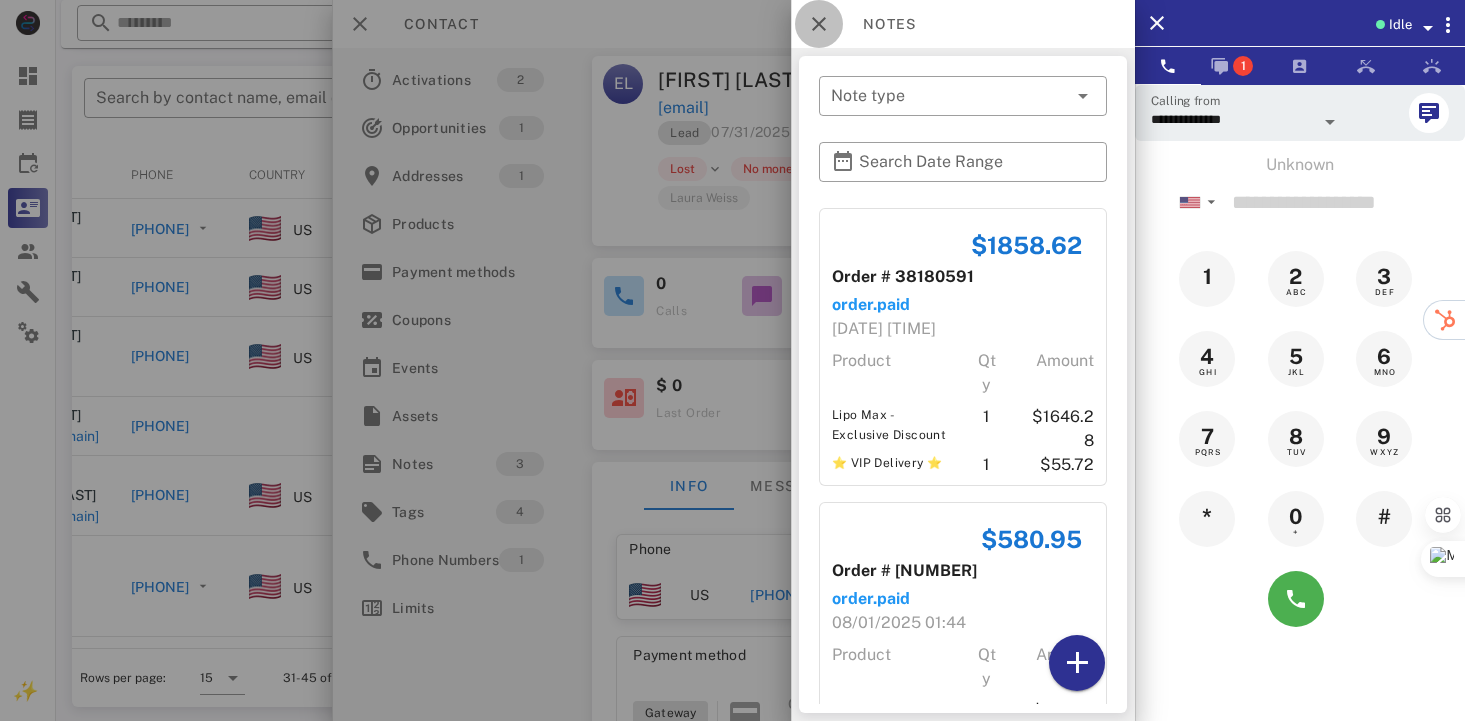 click at bounding box center (819, 24) 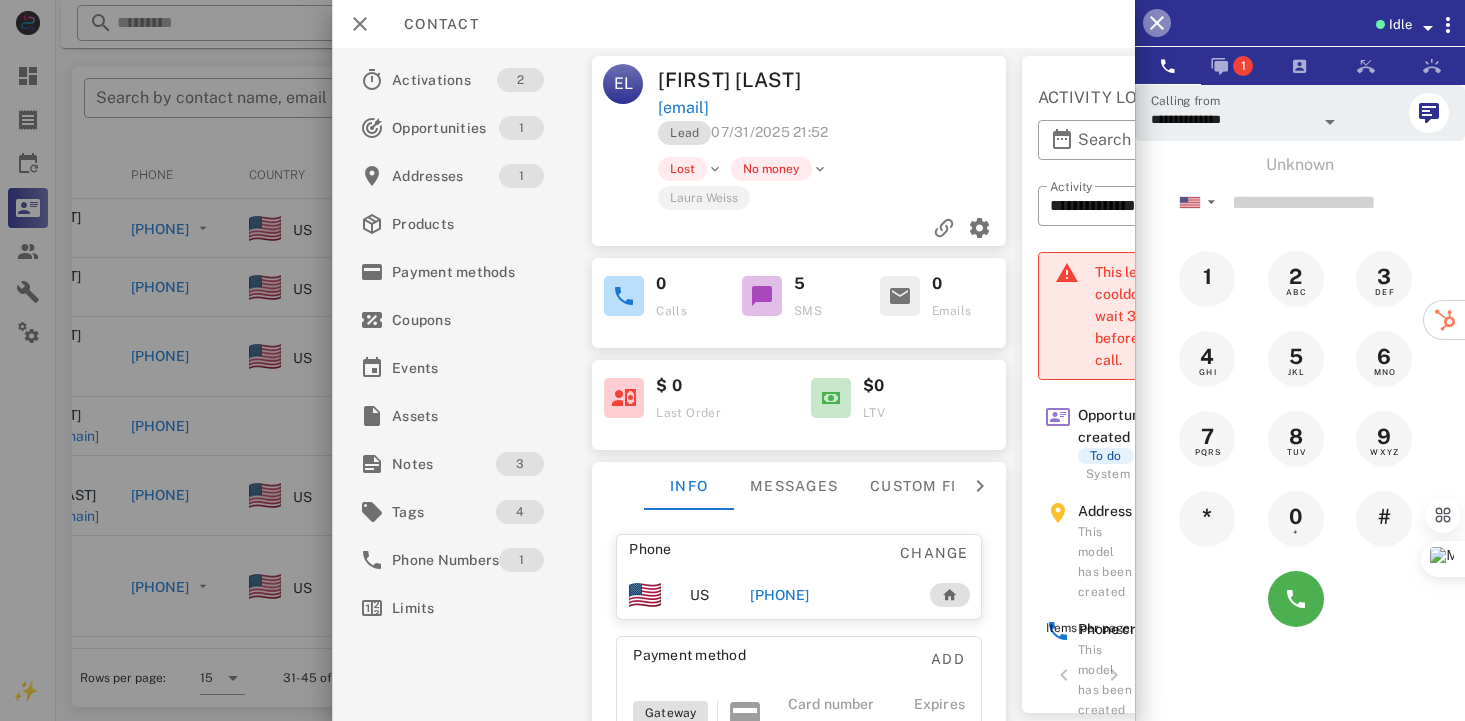 click at bounding box center (1157, 23) 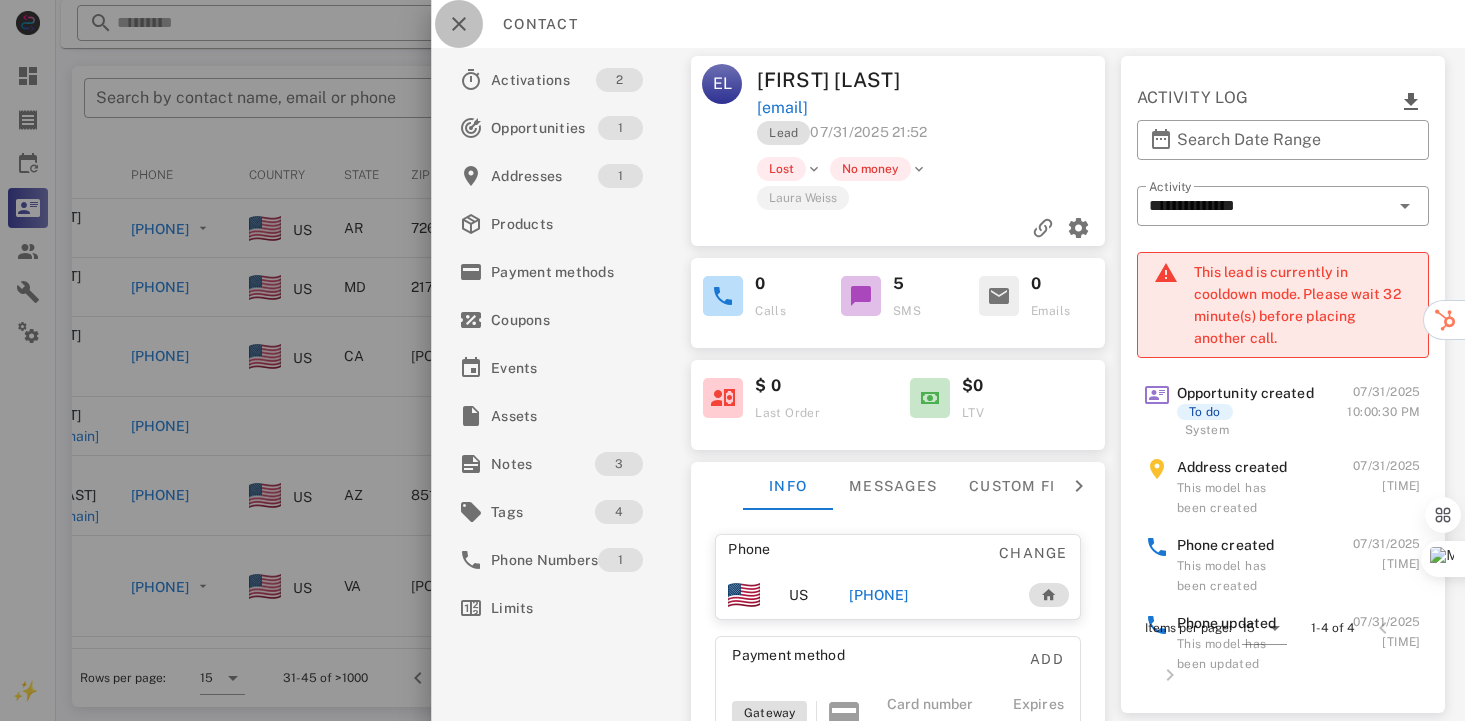 click at bounding box center [459, 24] 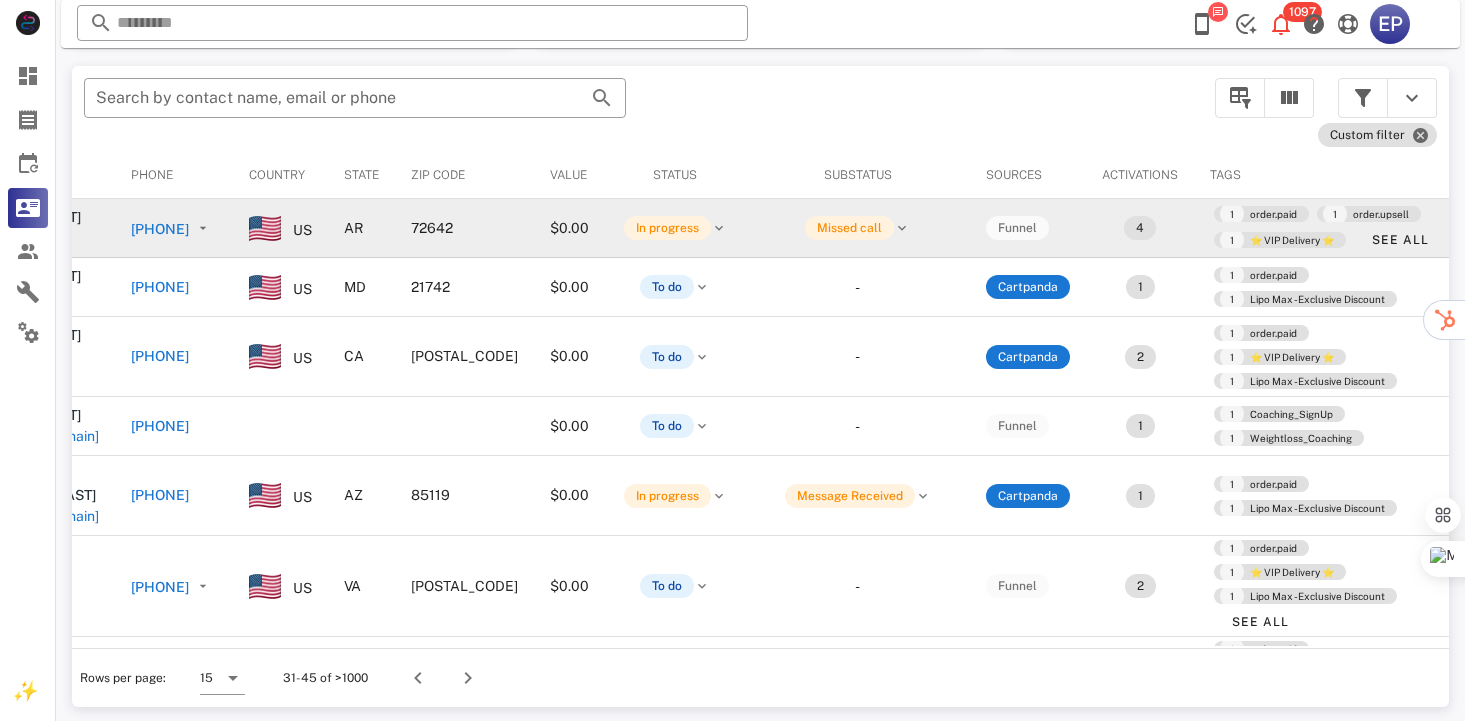 click on "Missed call" at bounding box center (857, 228) 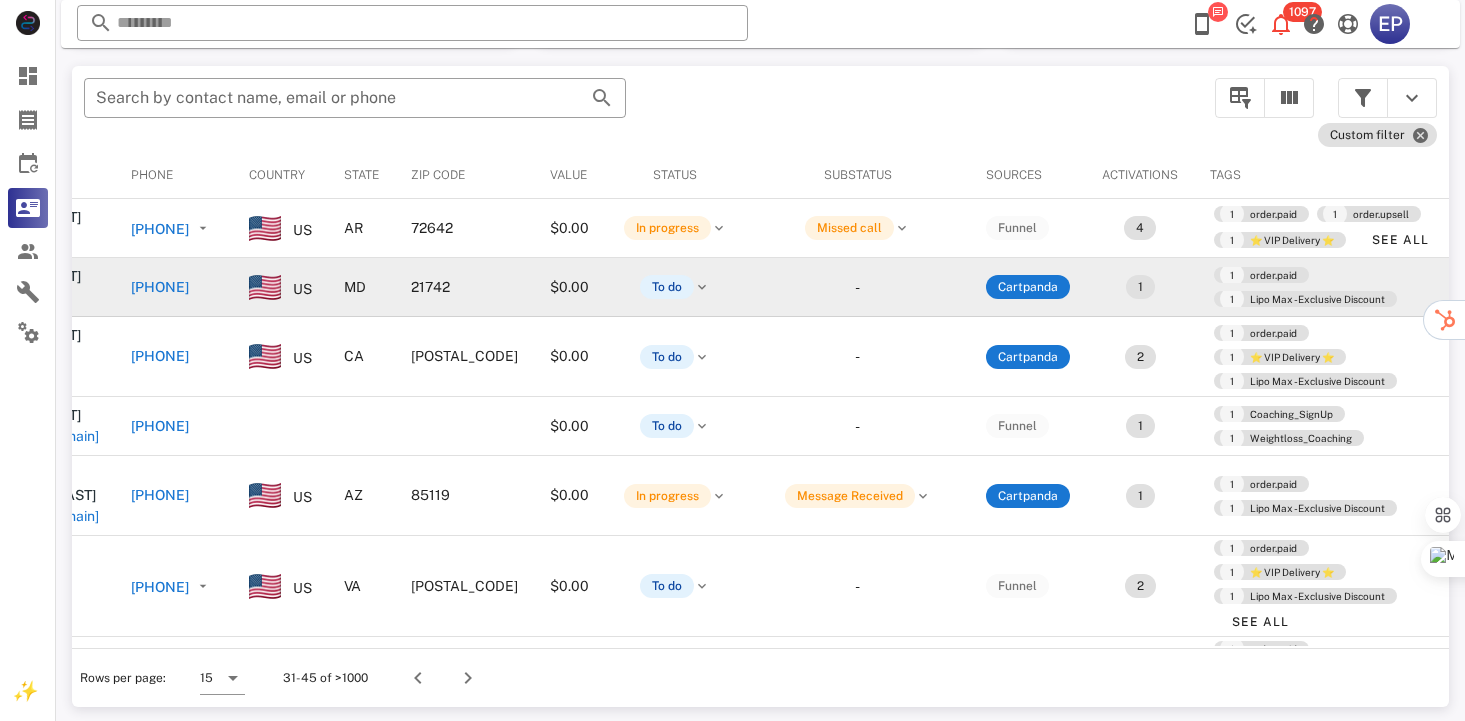 click on "[PHONE]" at bounding box center [160, 287] 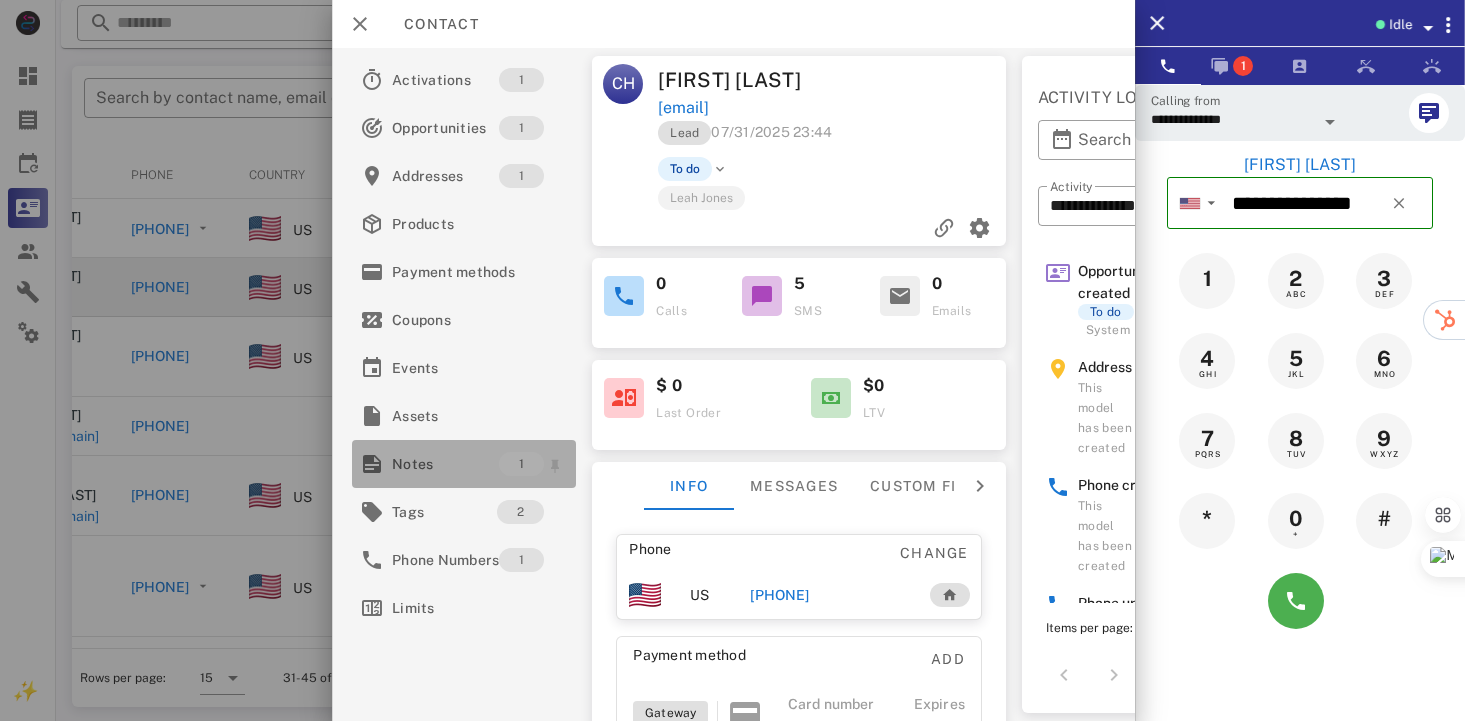 click on "Notes" at bounding box center [445, 464] 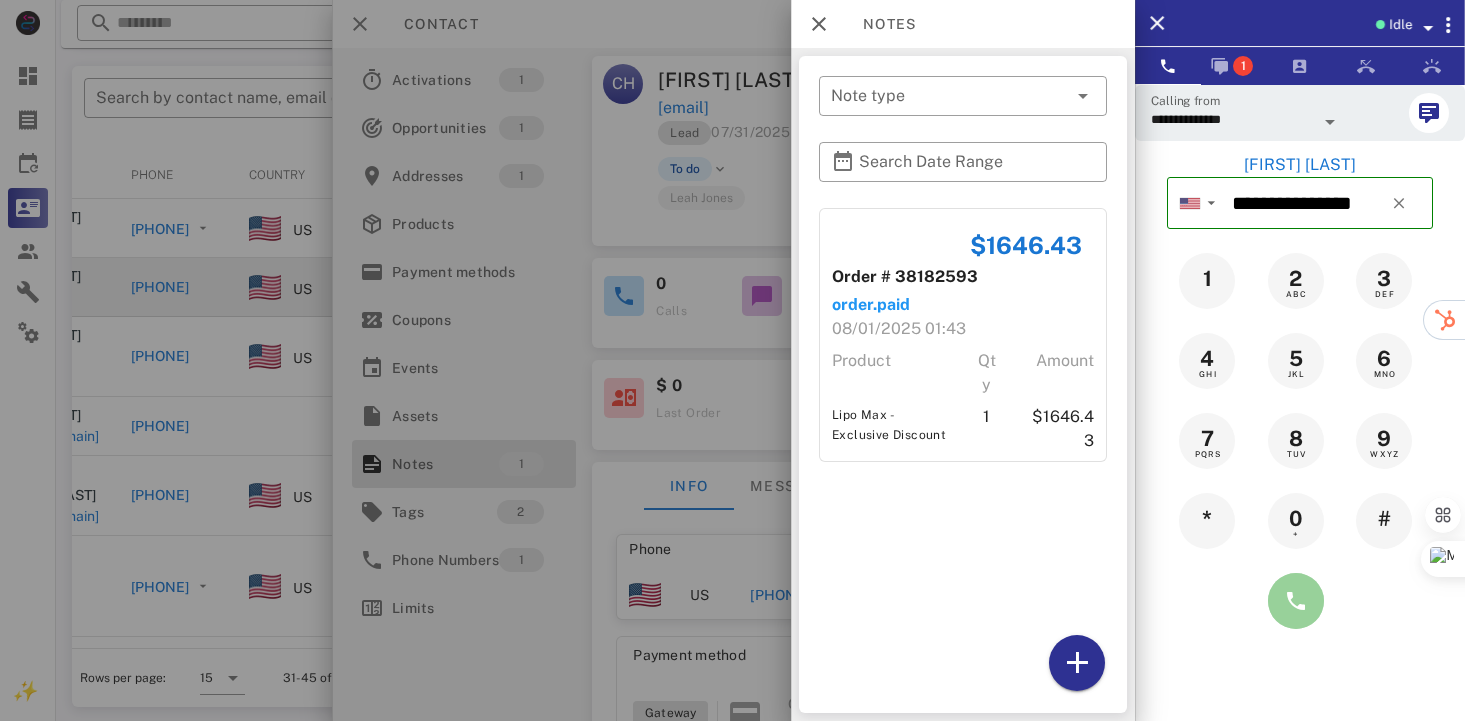 click at bounding box center (1296, 601) 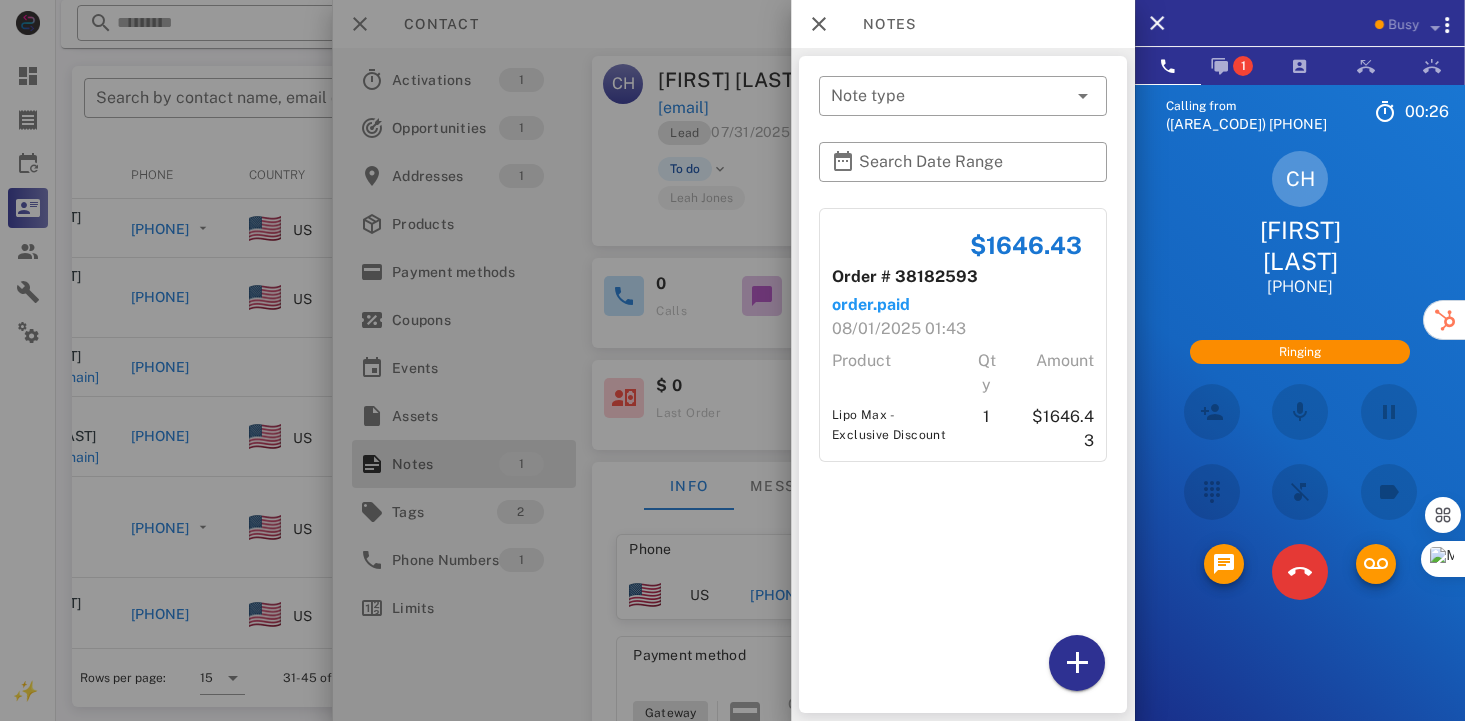 click on "Calling from [PHONE] 00: 26 Unknown ▼ Australia +61 Canada +1 Guam +1671 Mexico (México) +52 New Zealand +64 United Kingdom +44 United States +1 1 2 ABC 3 DEF 4 GHI 5 JKL 6 MNO 7 PQRS 8 TUV 9 WXYZ * 0 + # CH [FIRST] [LAST] [PHONE] Ringing Directory ​ NS [FIRST] [LAST] Idle ML [FIRST] [LAST] Idle WC [FIRST] [LAST] [LAST] Idle KW [FIRST] [LAST] Idle AB [FIRST] [LAST] Idle A1 Agent 131 Idle AL [FIRST] [LAST] Idle AA [FIRST] [LAST] Idle AR [FIRST] [LAST] Idle DM [FIRST] [LAST] Idle DT [FIRST] [LAST] Idle KM [FIRST] [LAST] Busy MB [FIRST] [LAST] Busy HR [FIRST] [LAST] Busy JS [FIRST] [LAST] Busy DB [FIRST] [LAST] Busy FS [FIRST] [LAST] Offline YM [FIRST] [LAST] Offline LN [FIRST] [LAST] Offline RM [FIRST] [LAST] Offline EV [FIRST] [LAST] Offline ND JP" at bounding box center (1300, 445) 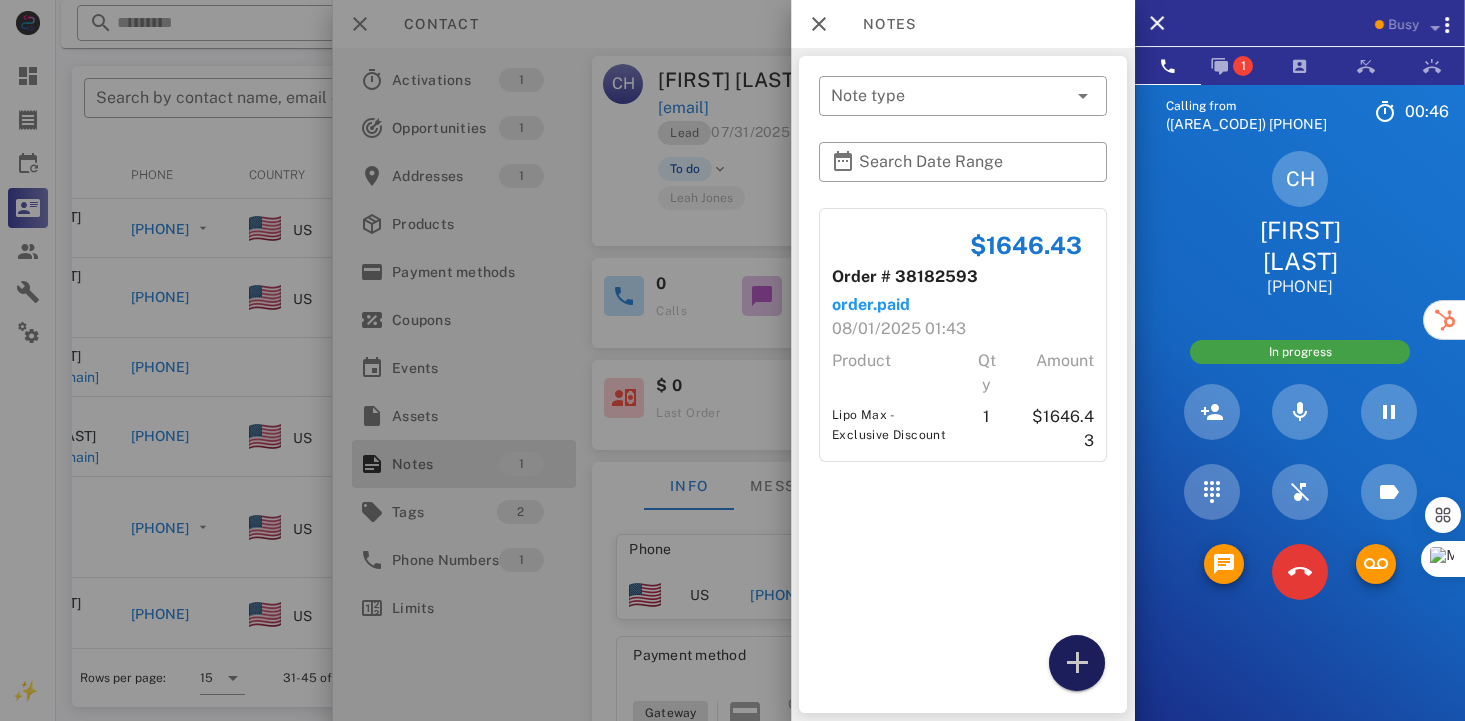 click at bounding box center [1077, 663] 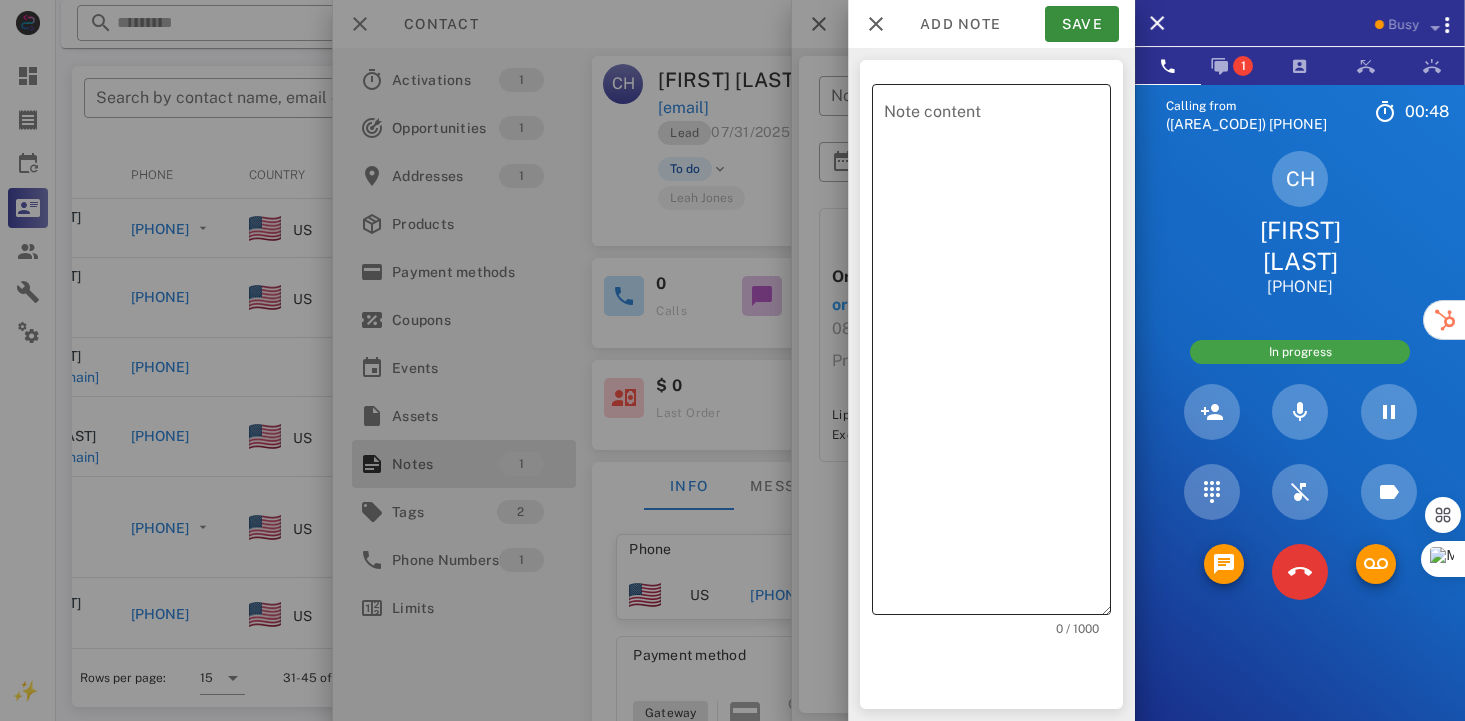 click on "Note content" at bounding box center (997, 354) 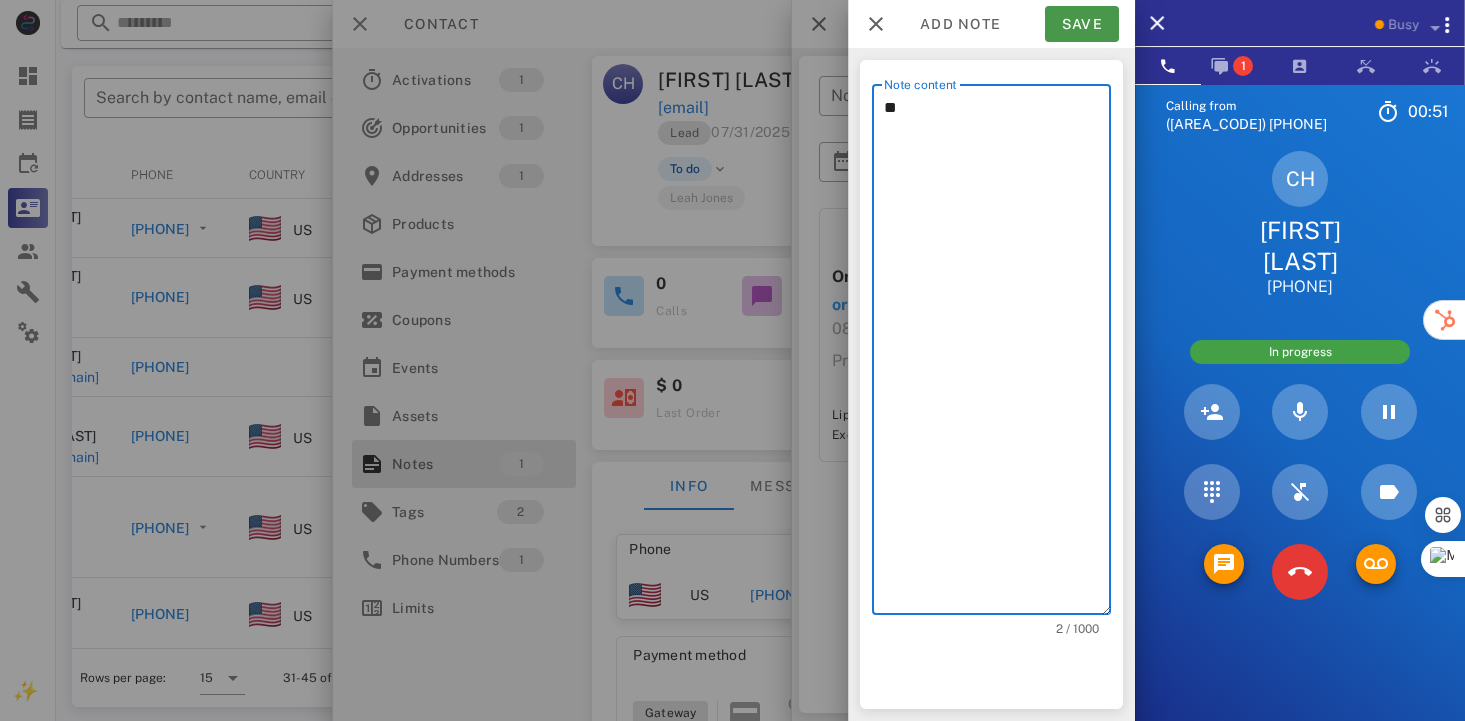 type on "**" 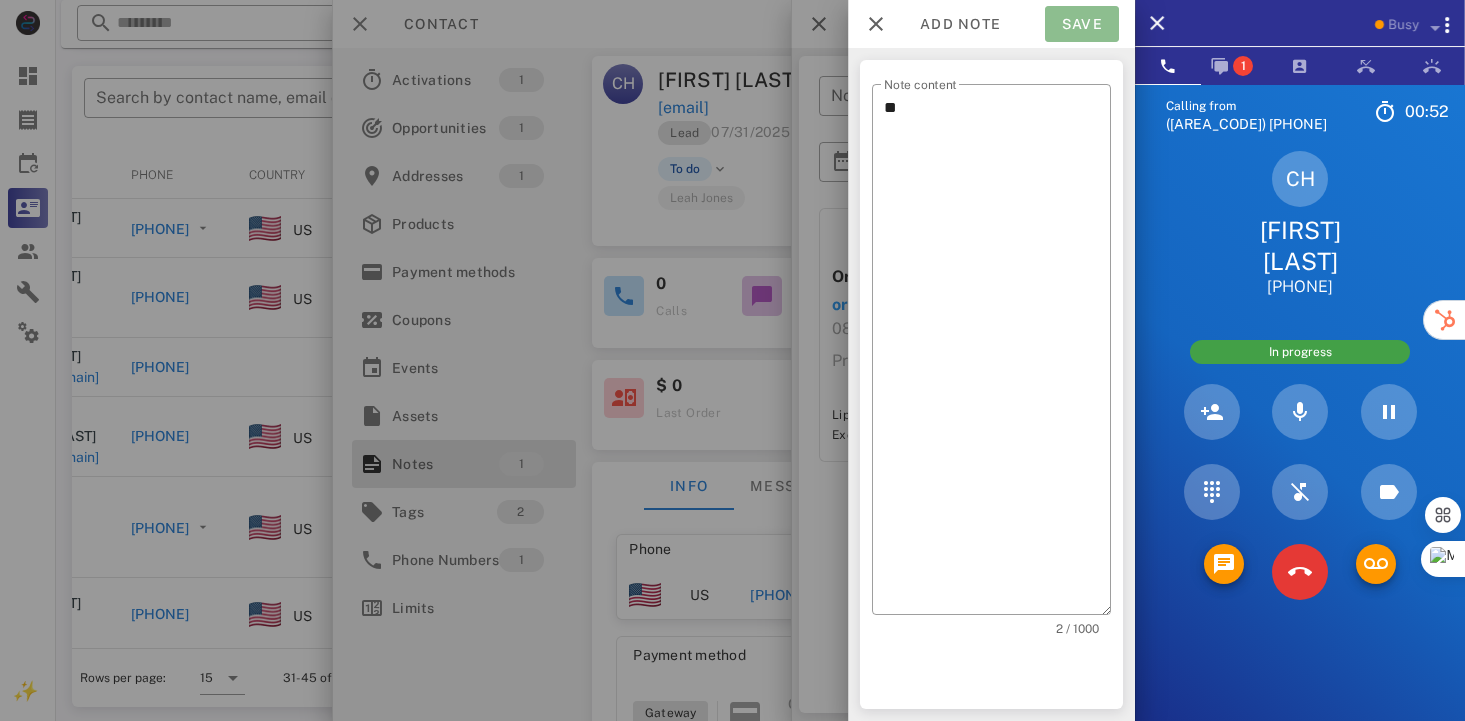 click on "Save" at bounding box center [1082, 24] 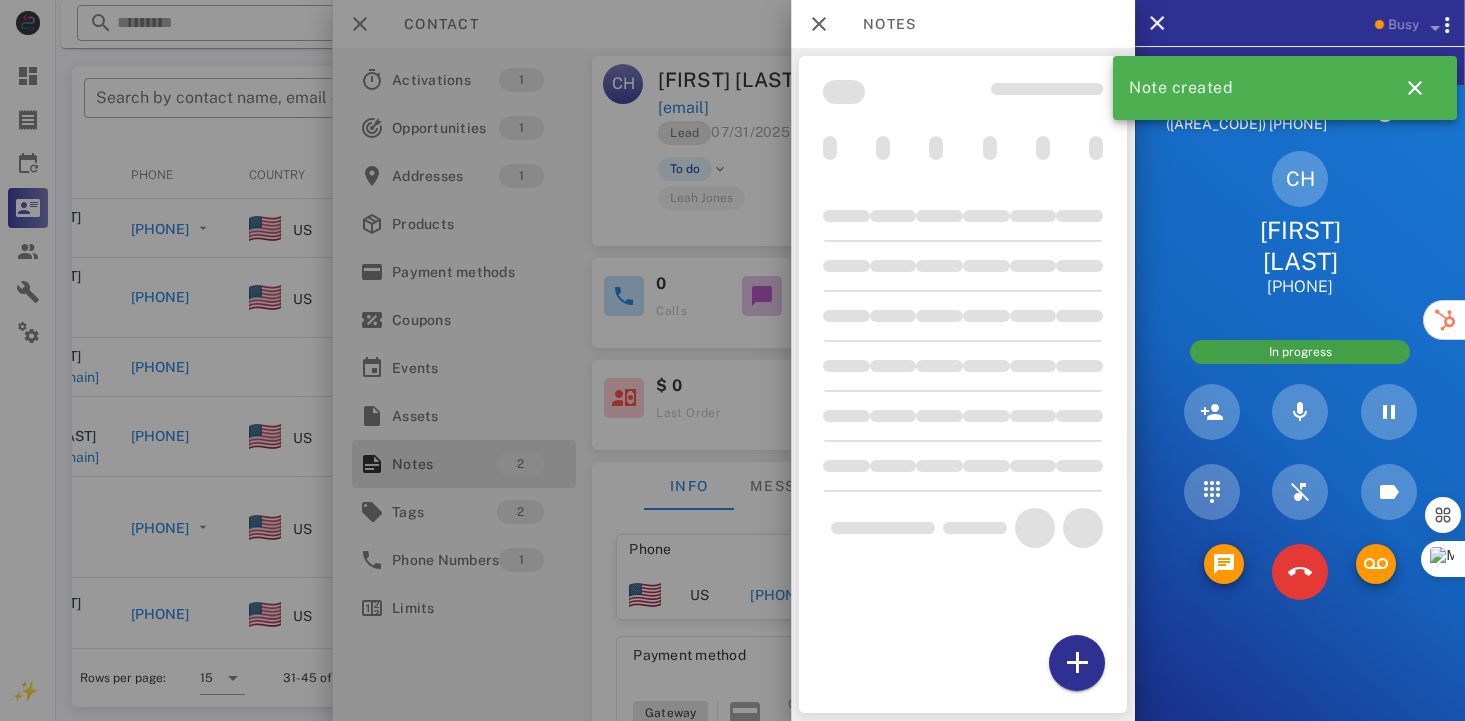 click on "Notes" at bounding box center [963, 24] 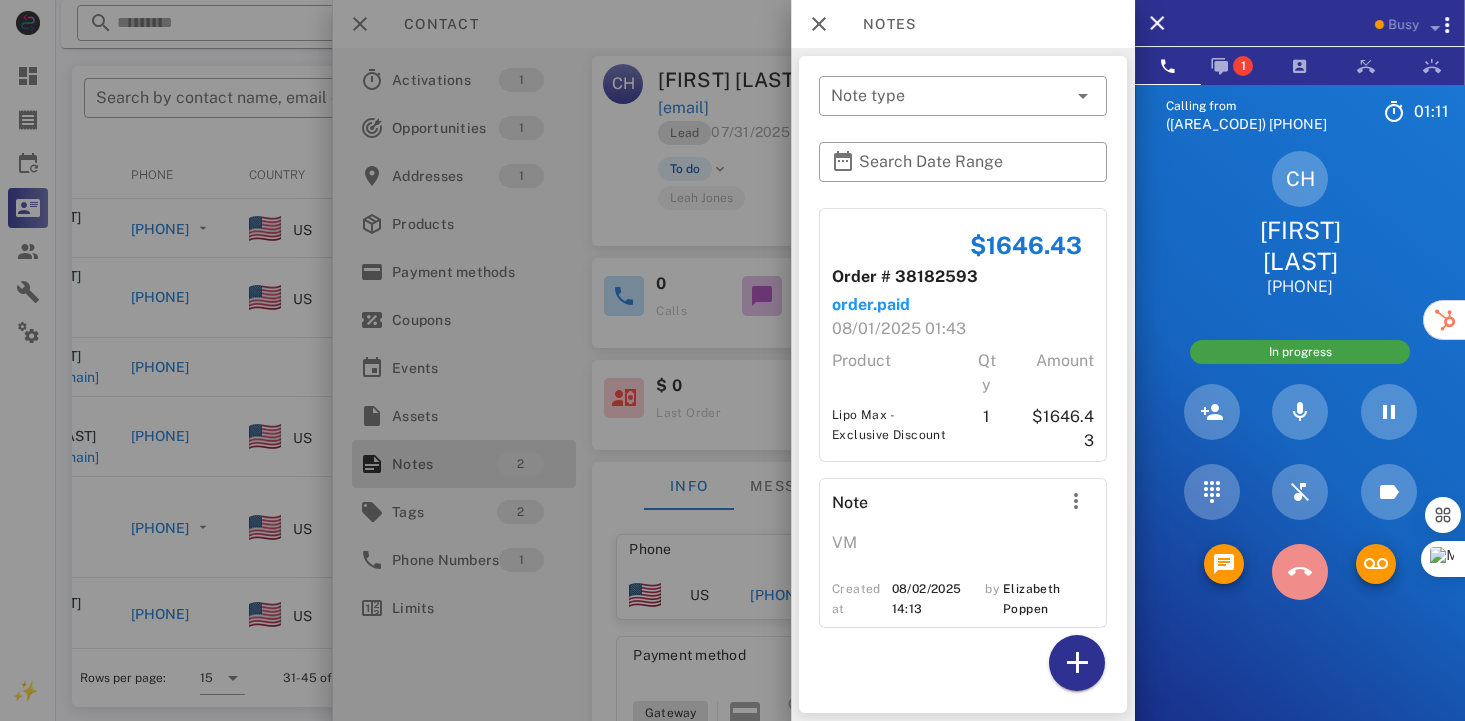 click at bounding box center [1299, 572] 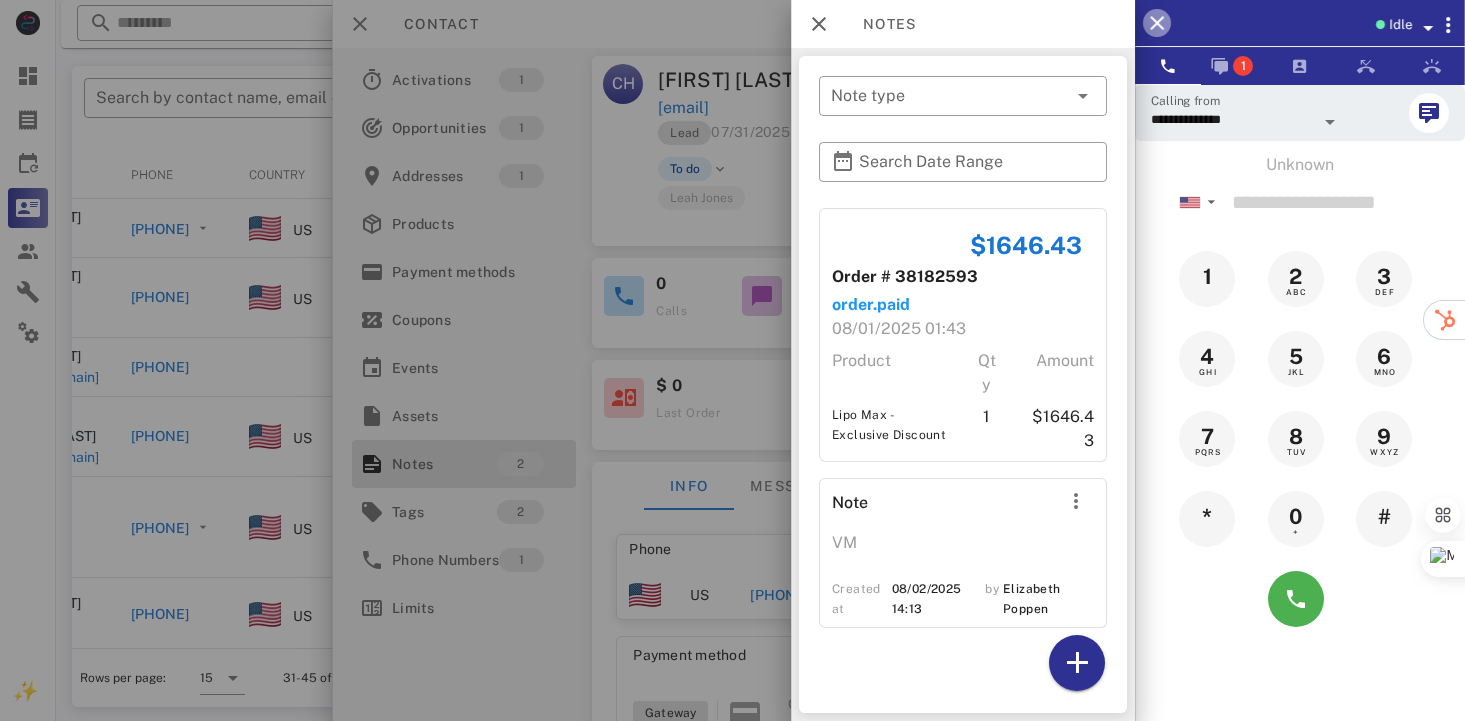 click at bounding box center (1157, 23) 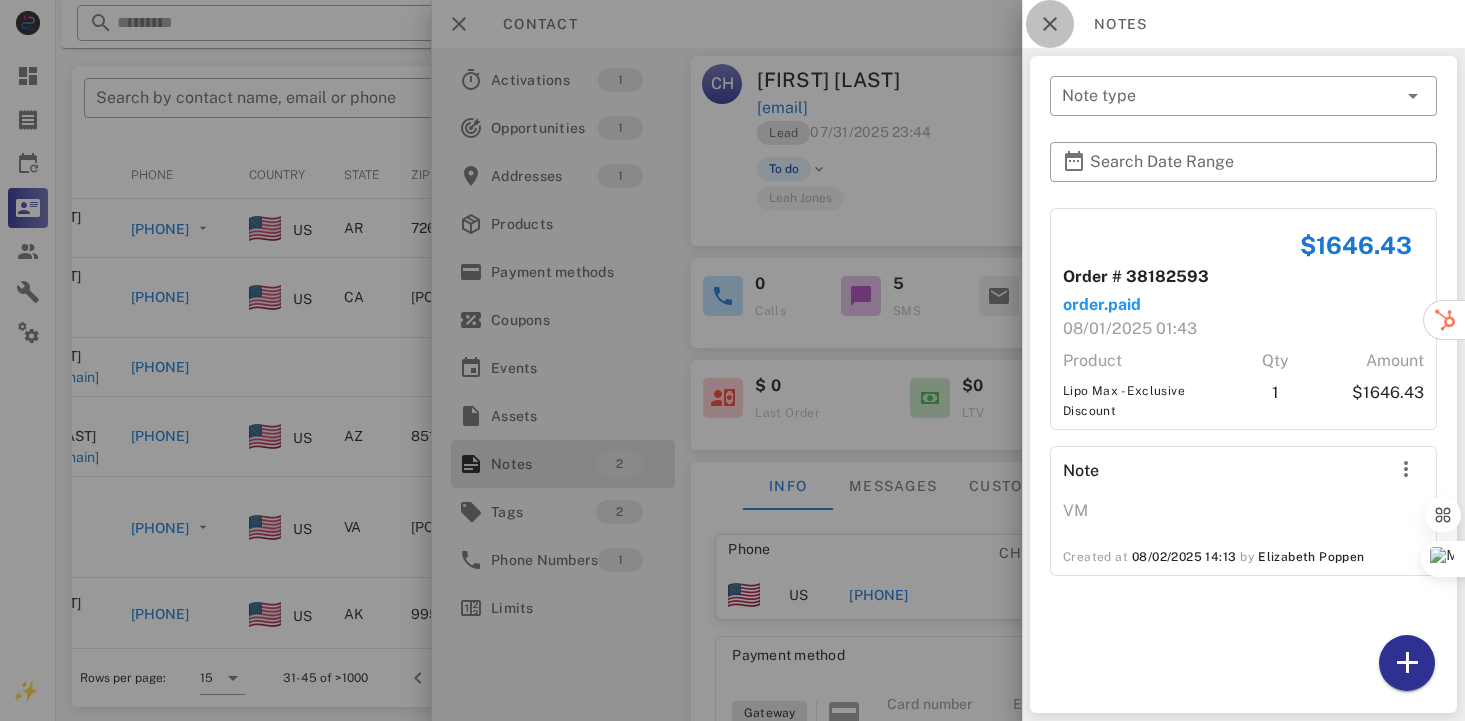 click at bounding box center (1050, 24) 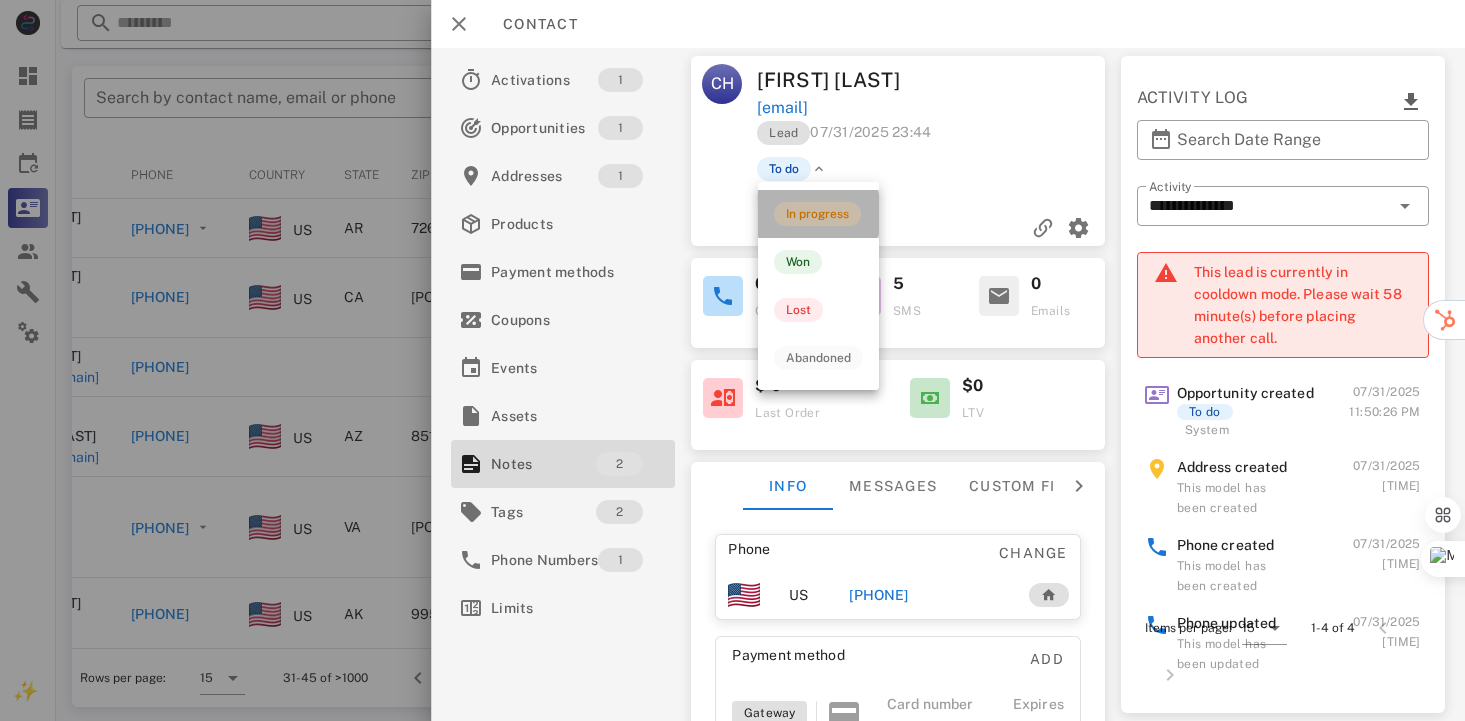 click on "In progress" at bounding box center (817, 214) 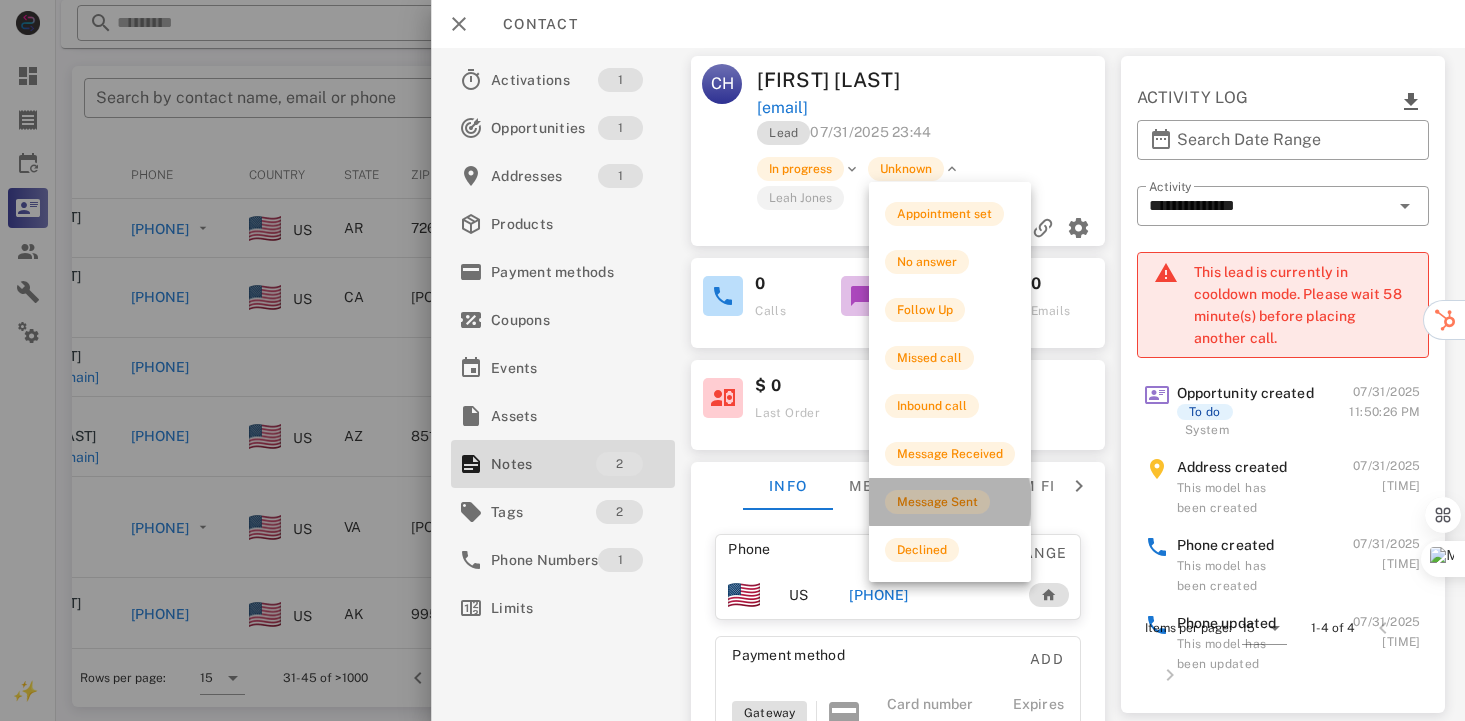 click on "Message Sent" at bounding box center [937, 502] 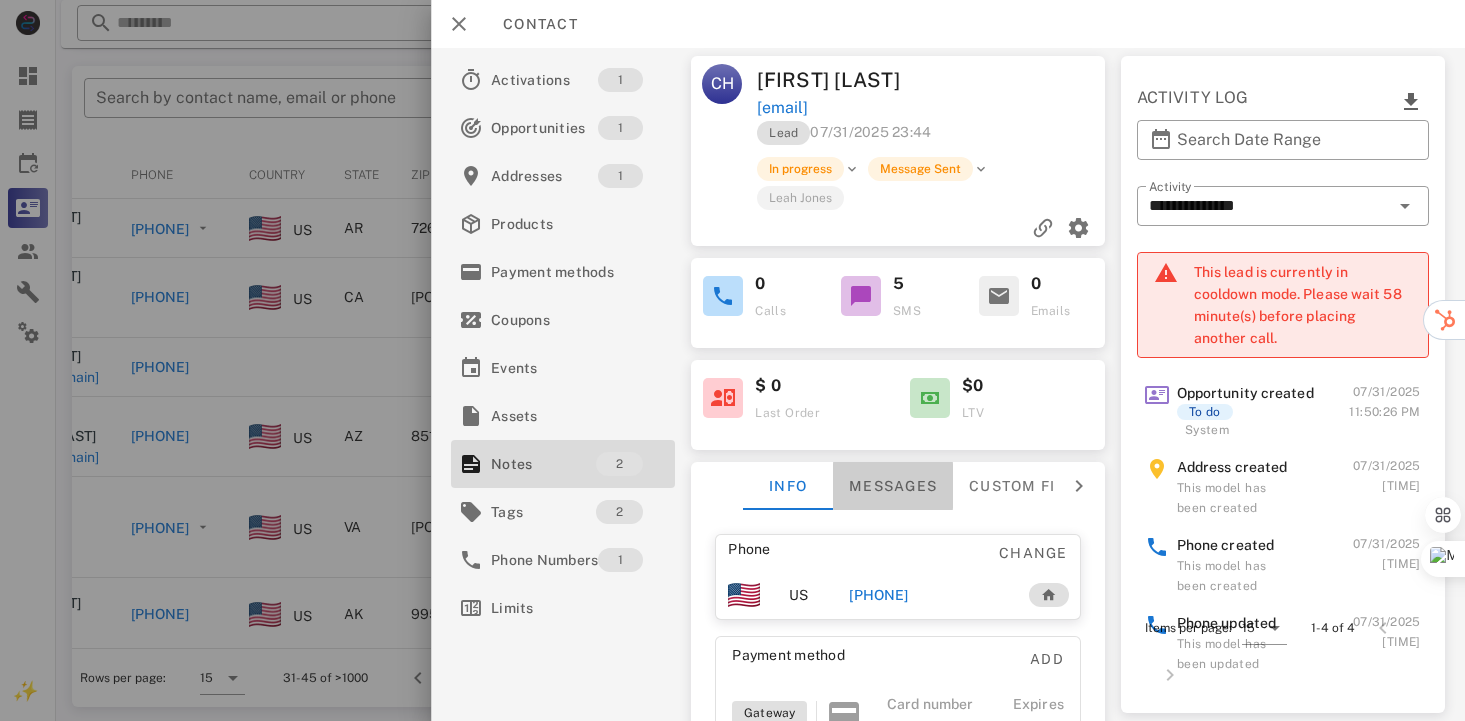click on "Messages" at bounding box center [893, 486] 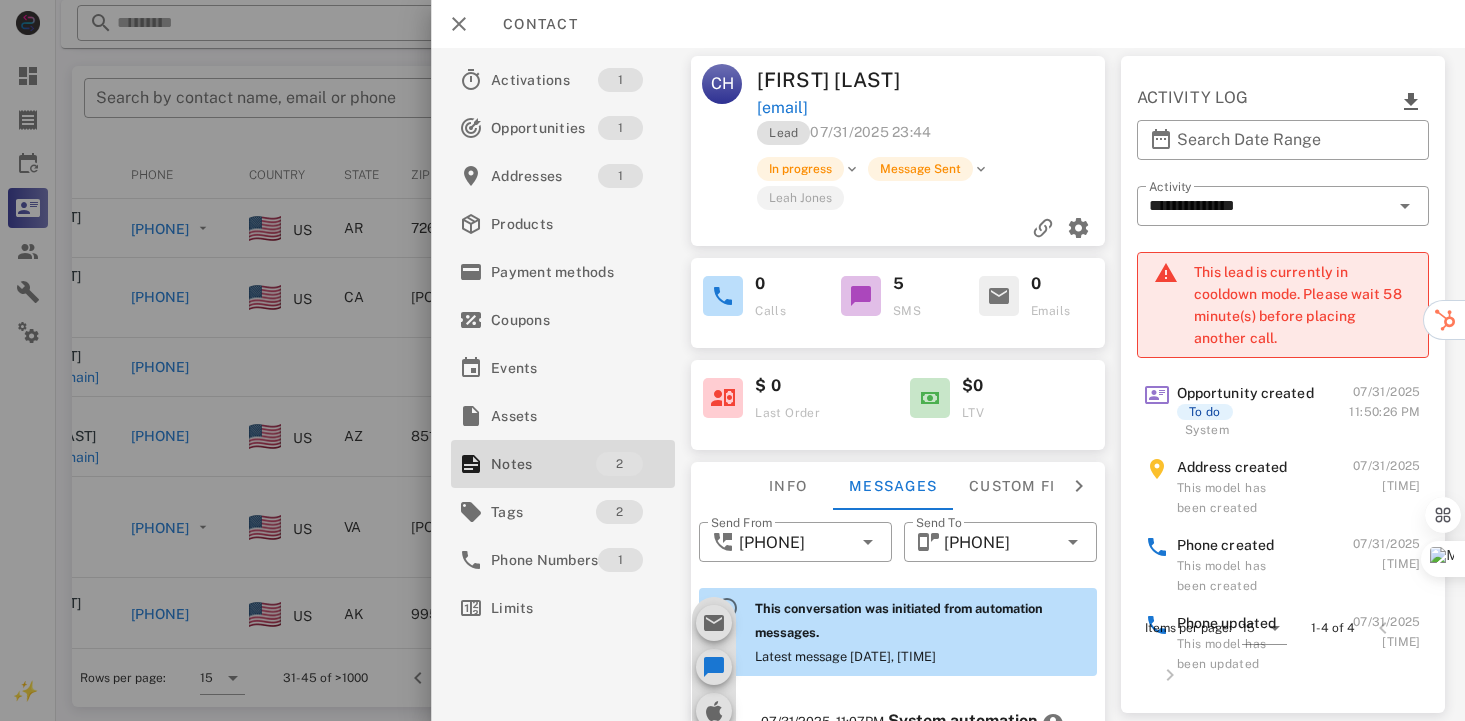 scroll, scrollTop: 653, scrollLeft: 0, axis: vertical 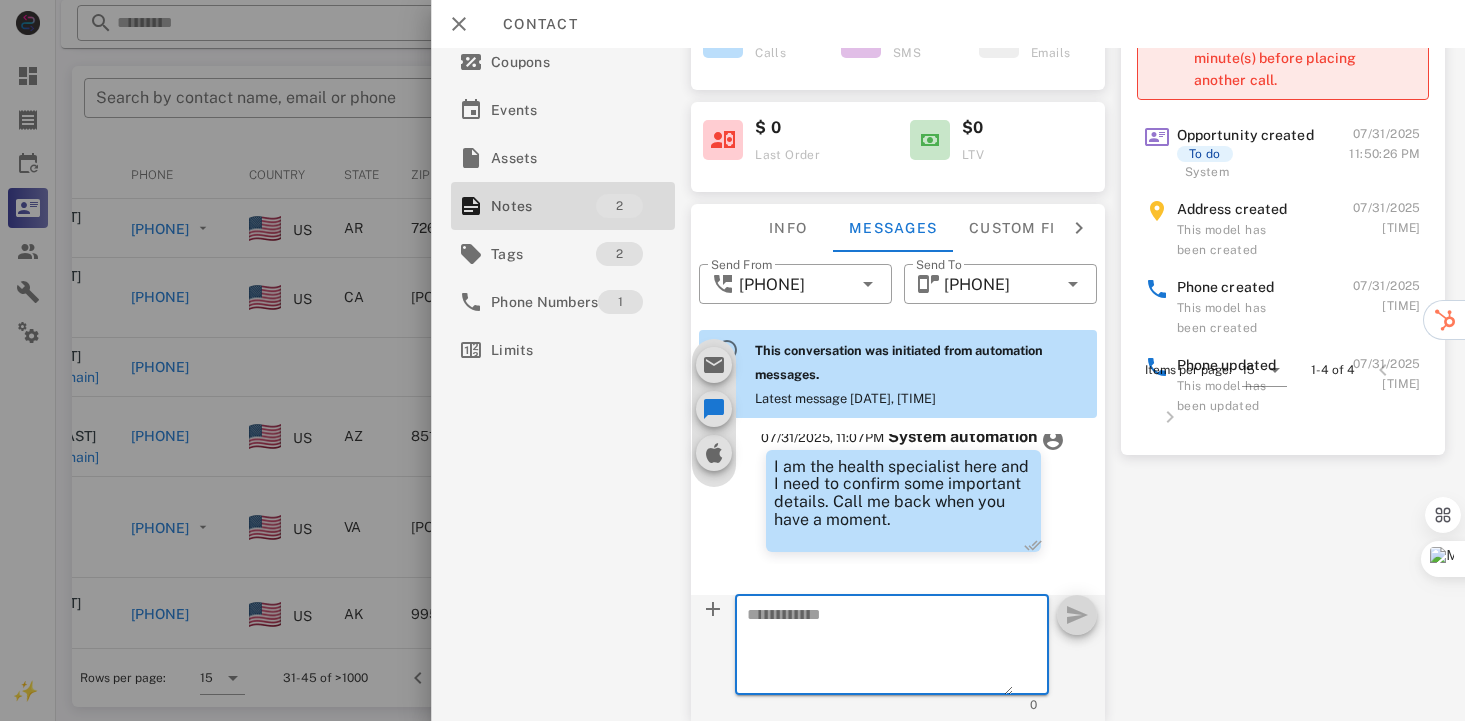 click at bounding box center [880, 648] 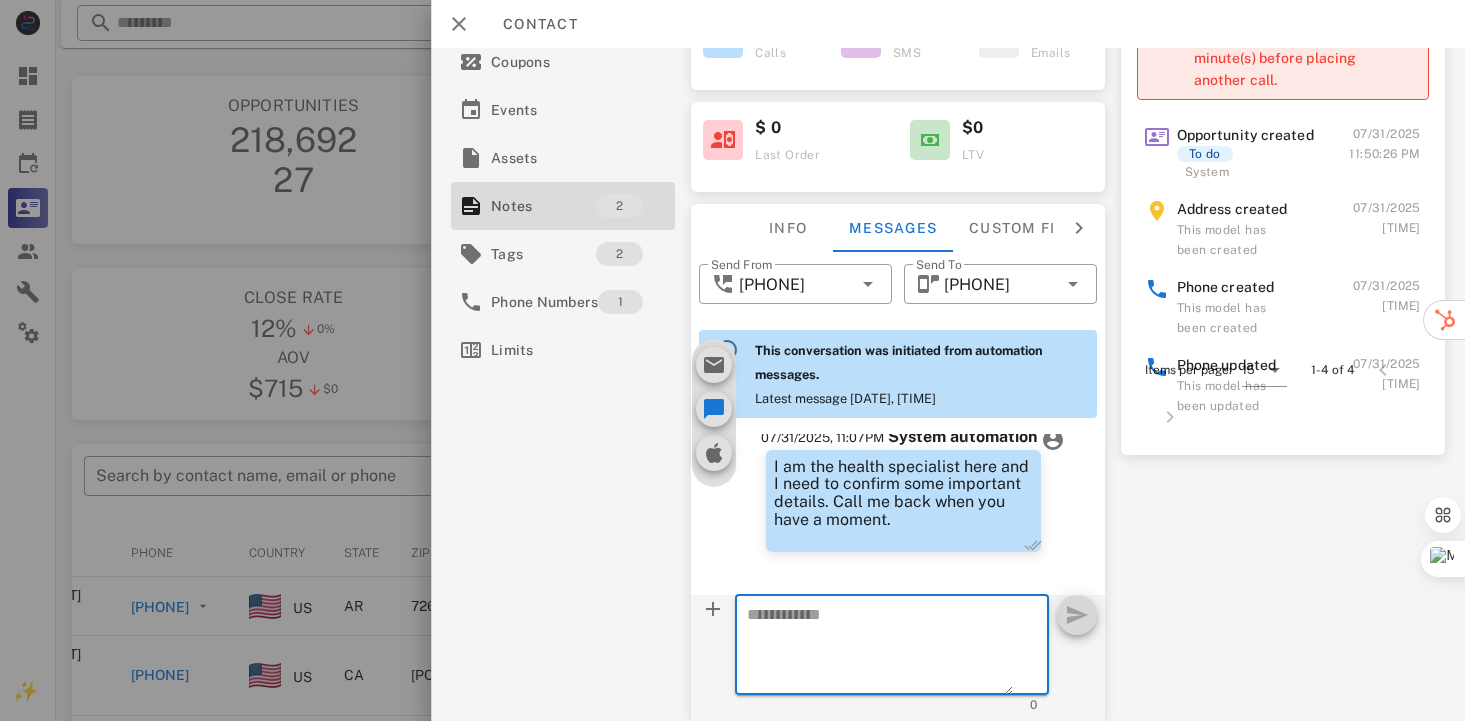 scroll, scrollTop: 0, scrollLeft: 0, axis: both 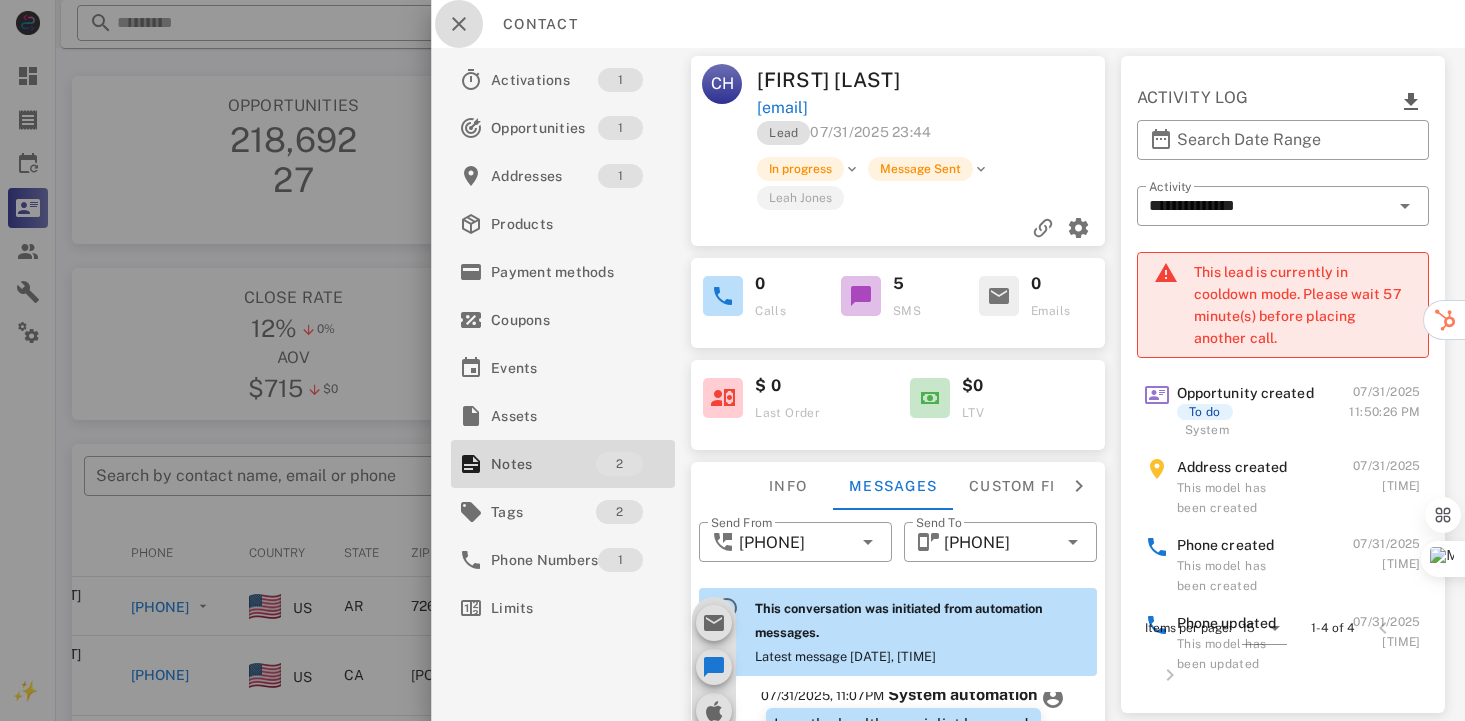 click at bounding box center (459, 24) 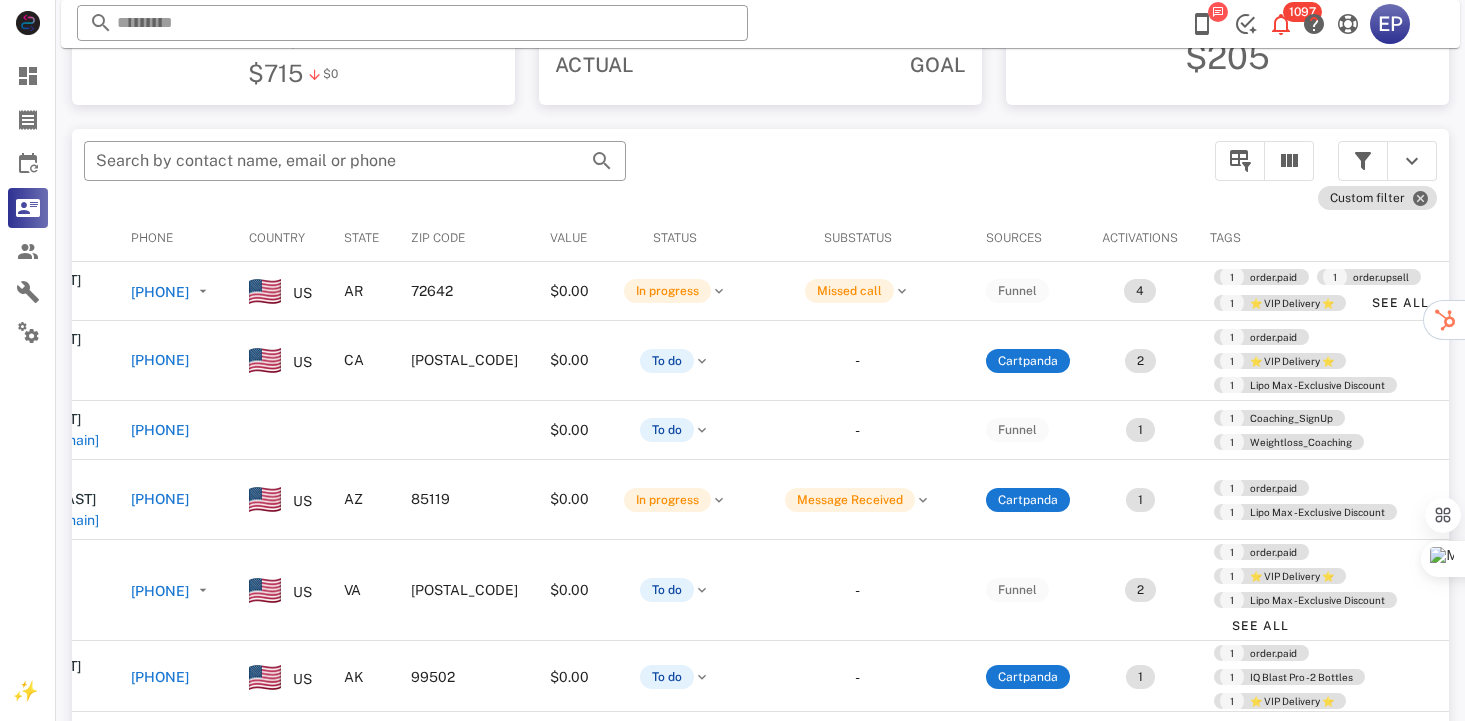 scroll, scrollTop: 378, scrollLeft: 0, axis: vertical 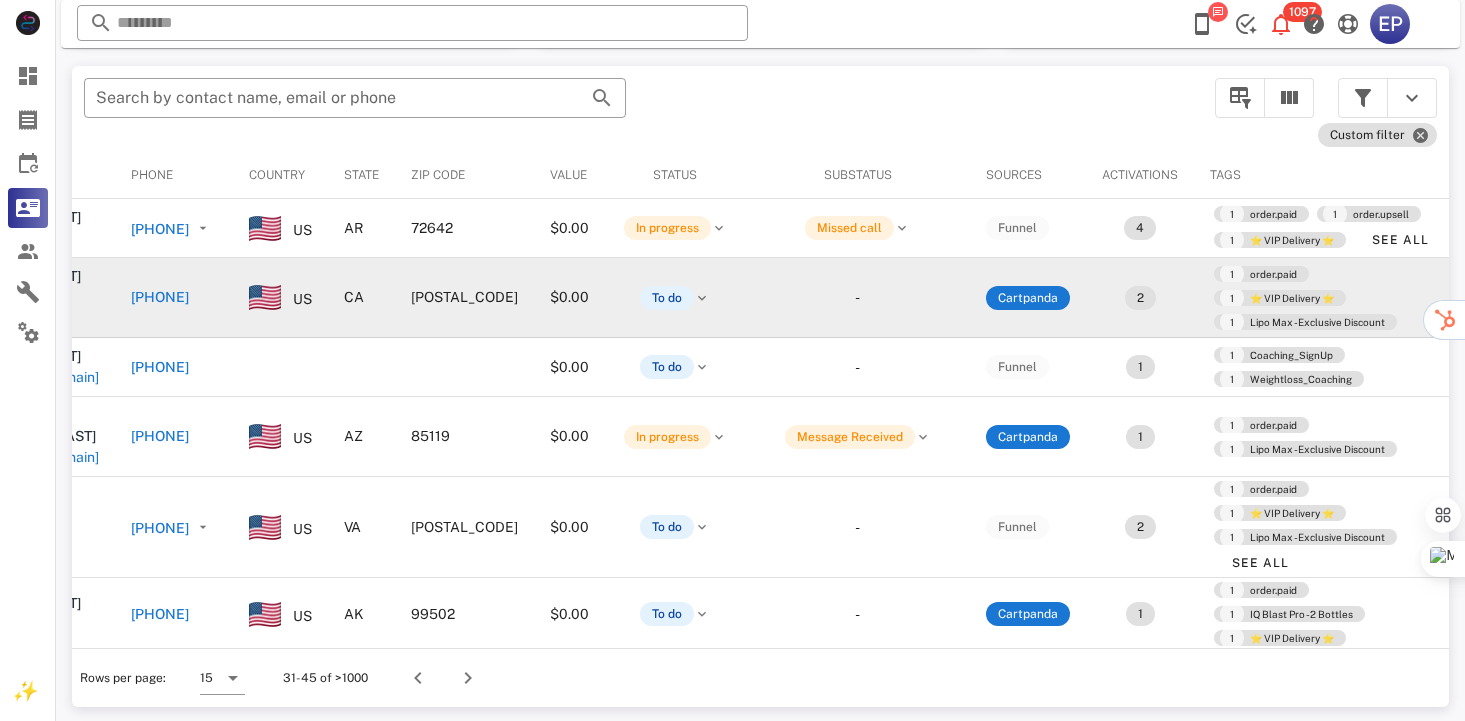 click on "[PHONE]" at bounding box center [160, 297] 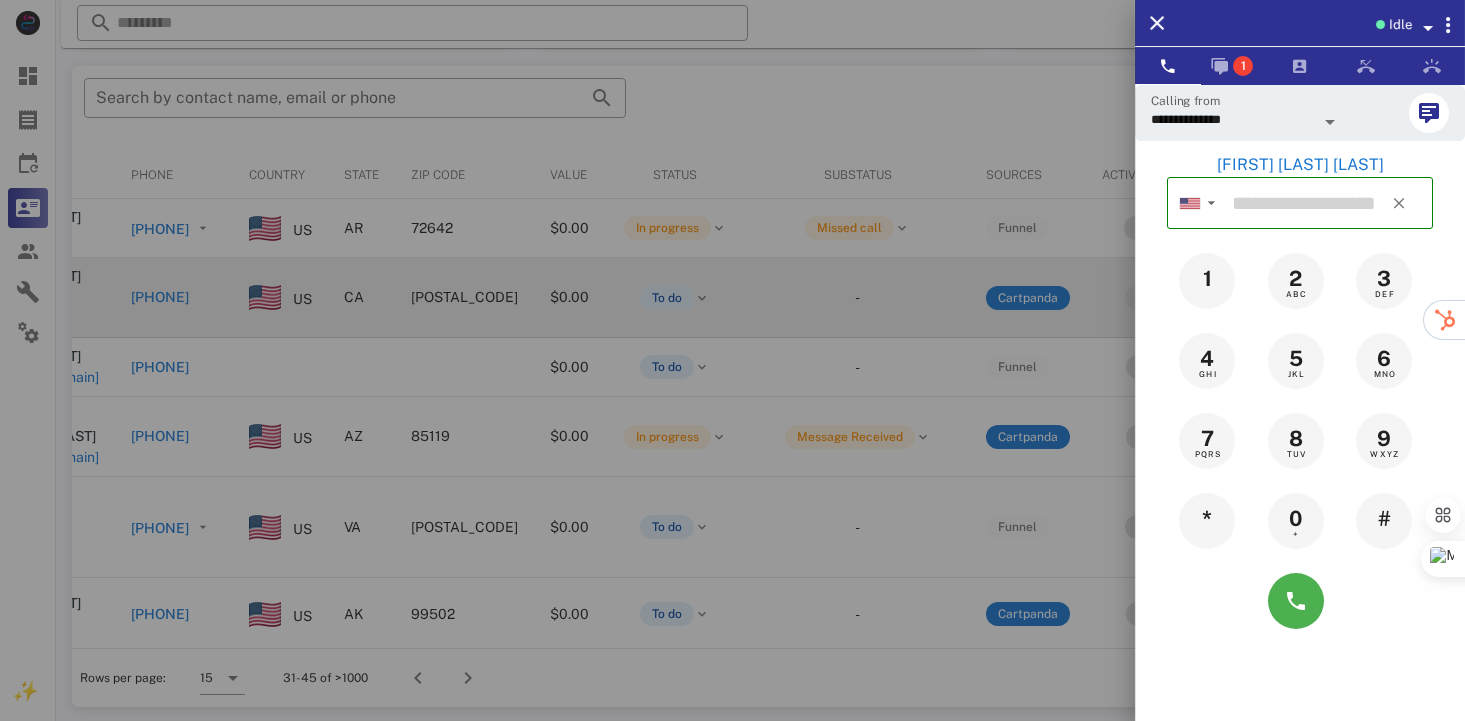 type on "**********" 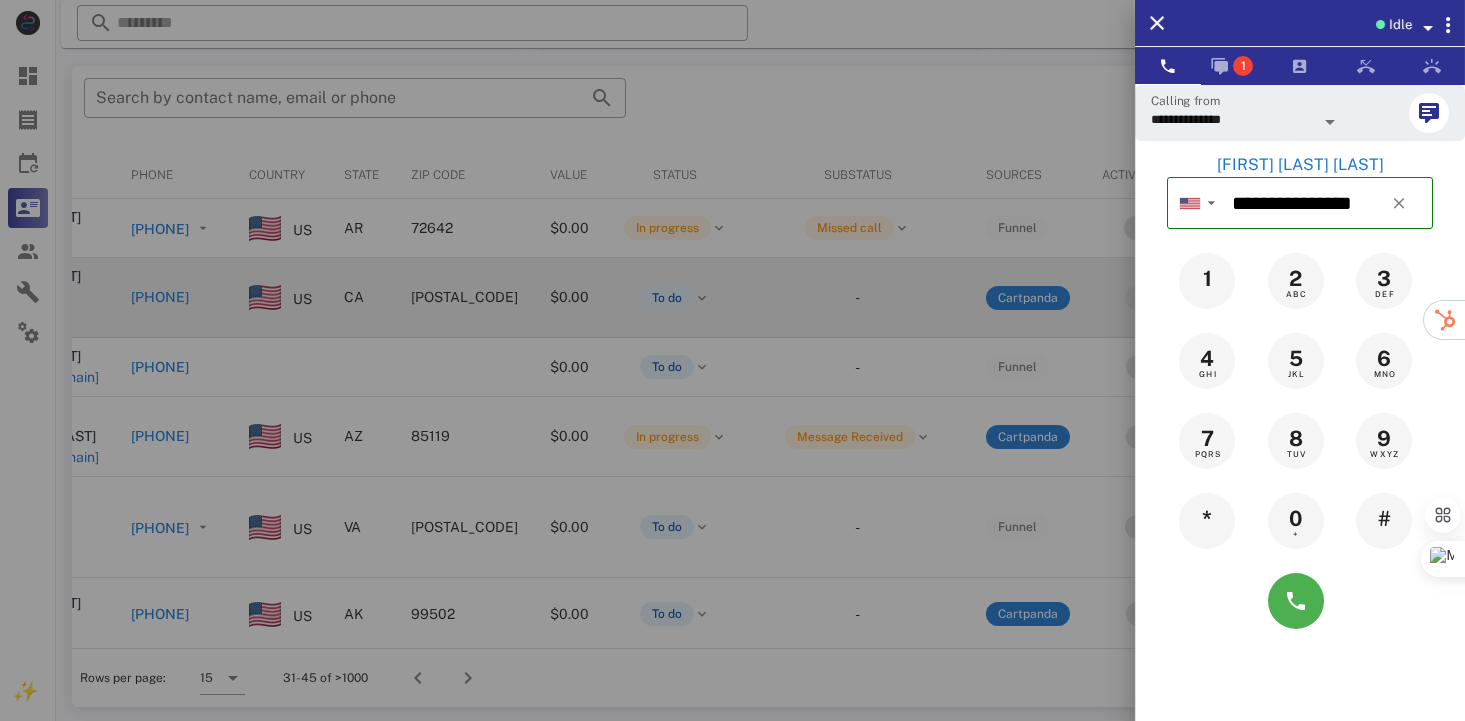 type on "**********" 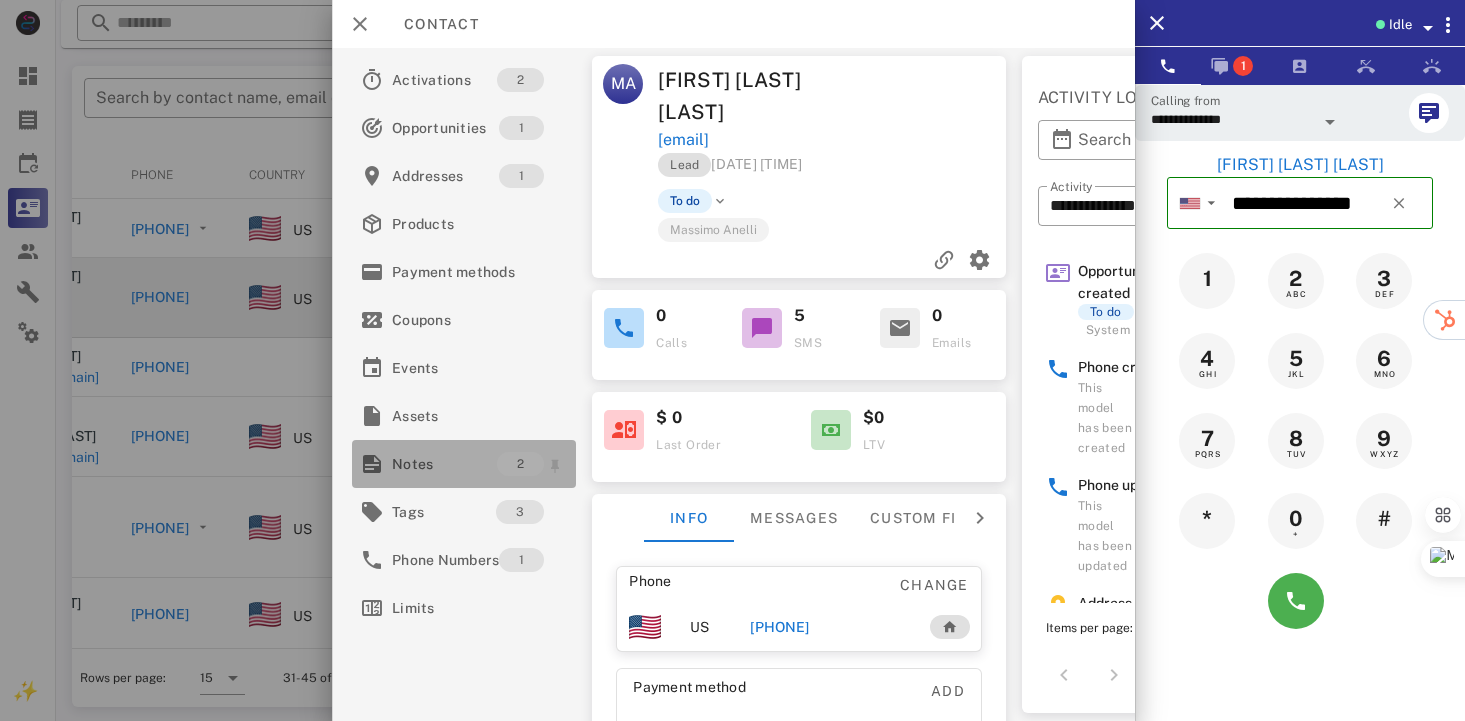 click on "Notes" at bounding box center [444, 464] 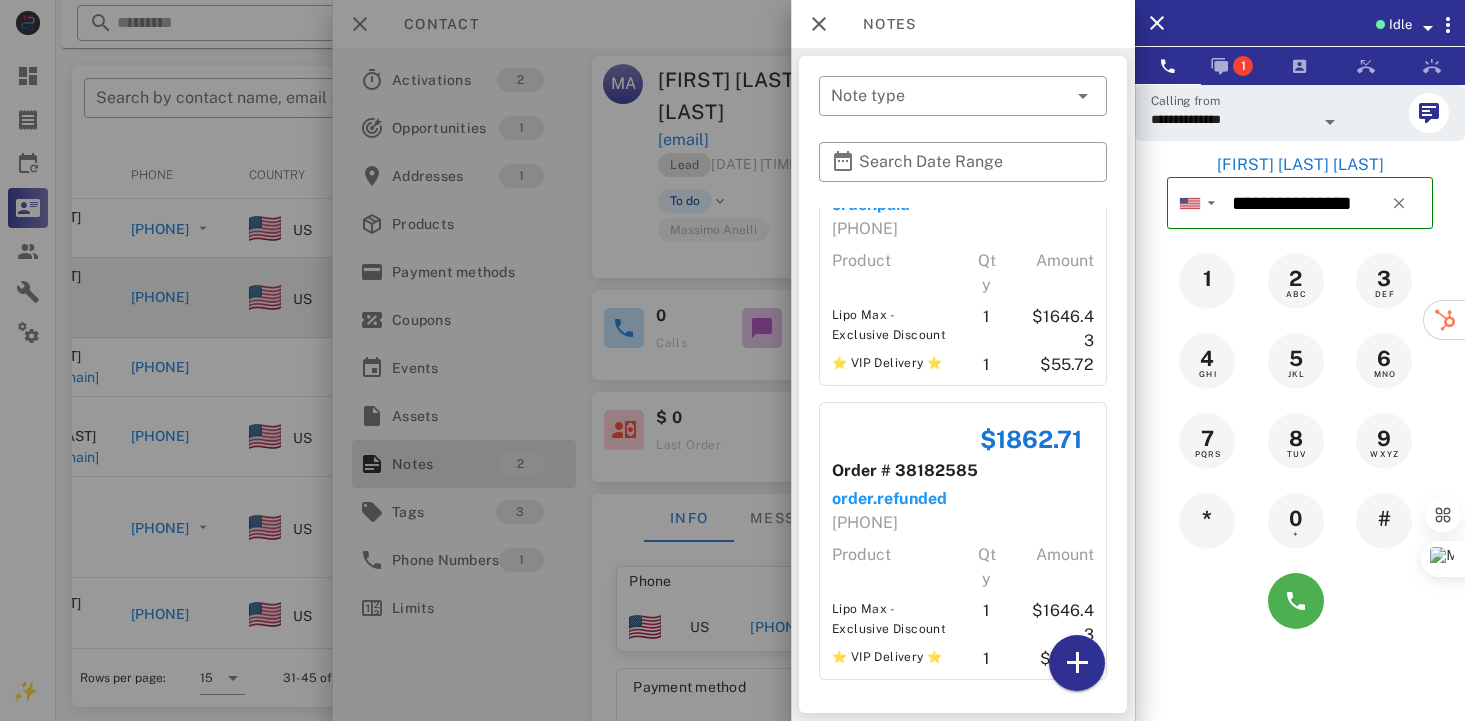 scroll, scrollTop: 103, scrollLeft: 0, axis: vertical 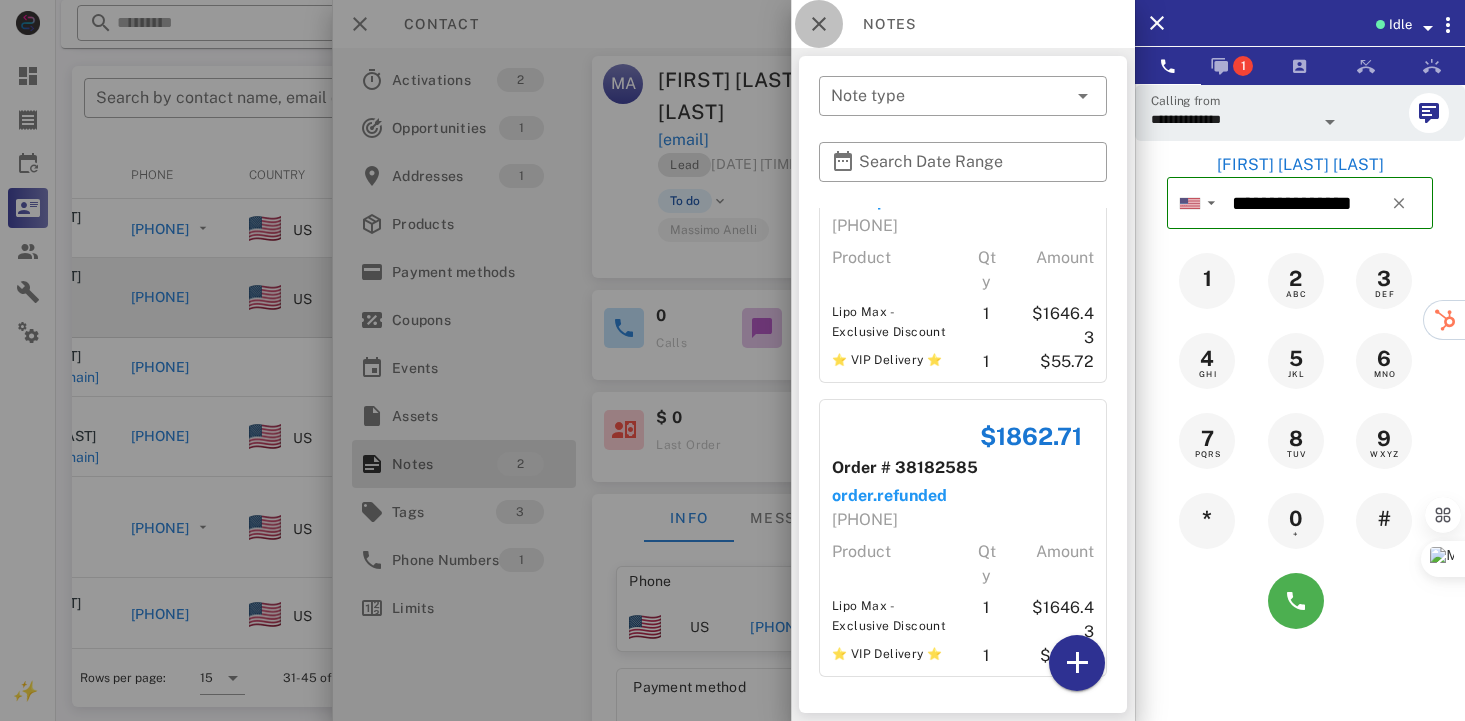 click at bounding box center (819, 24) 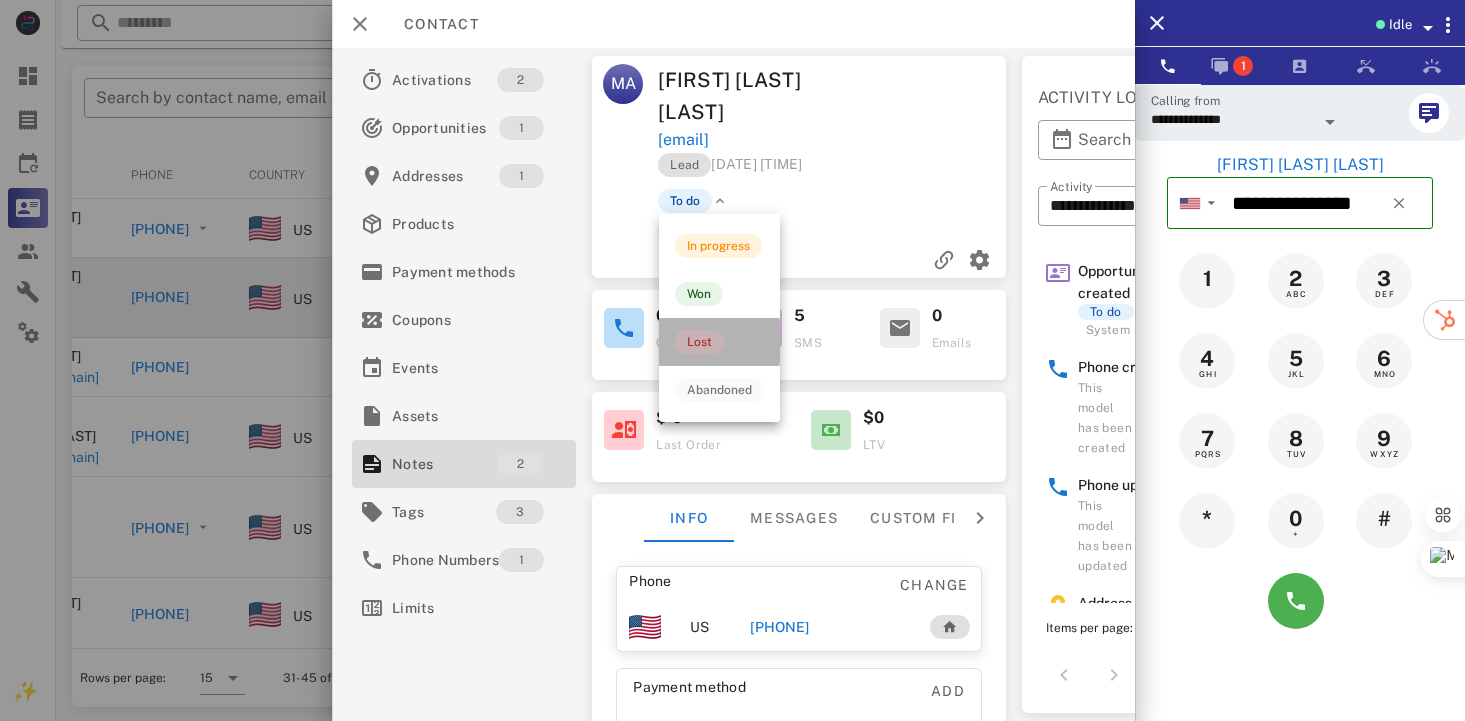 click on "Lost" at bounding box center (699, 342) 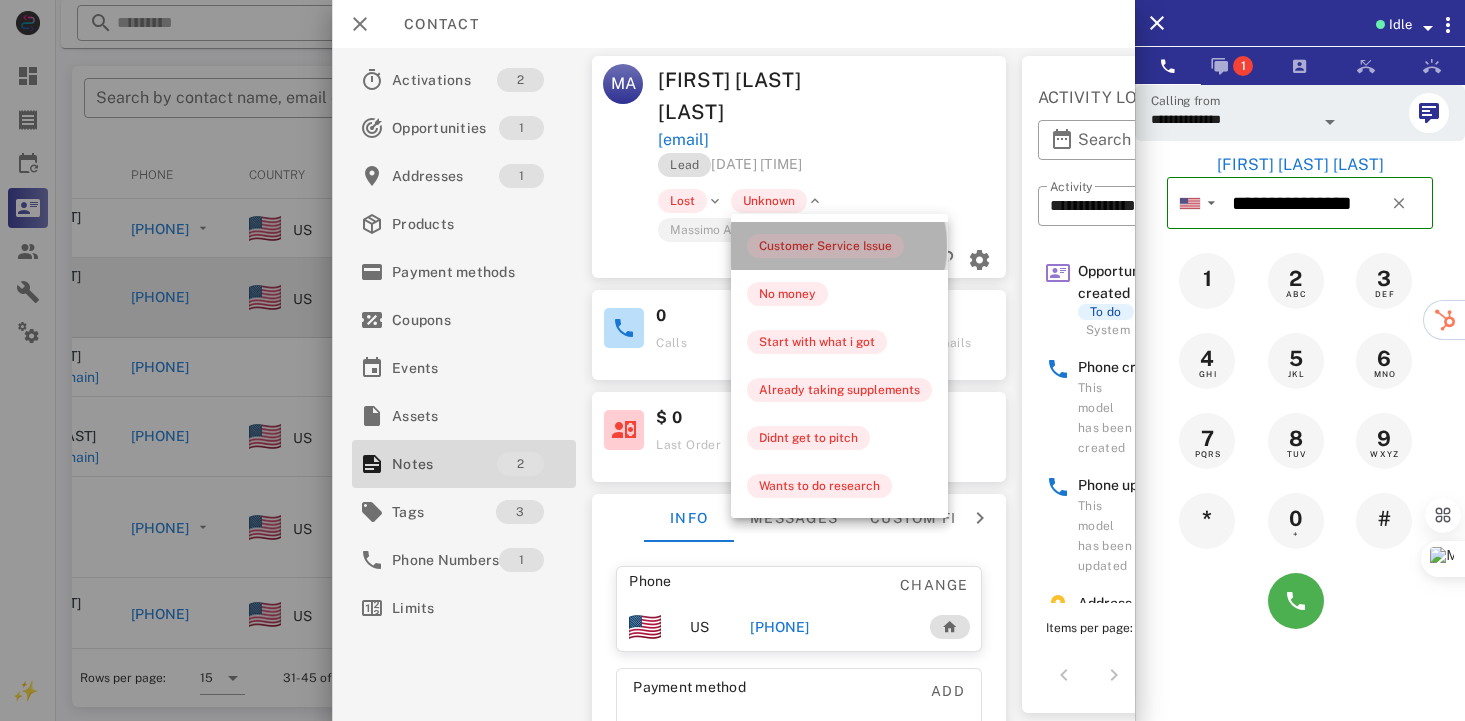 click on "Customer Service Issue" at bounding box center [825, 246] 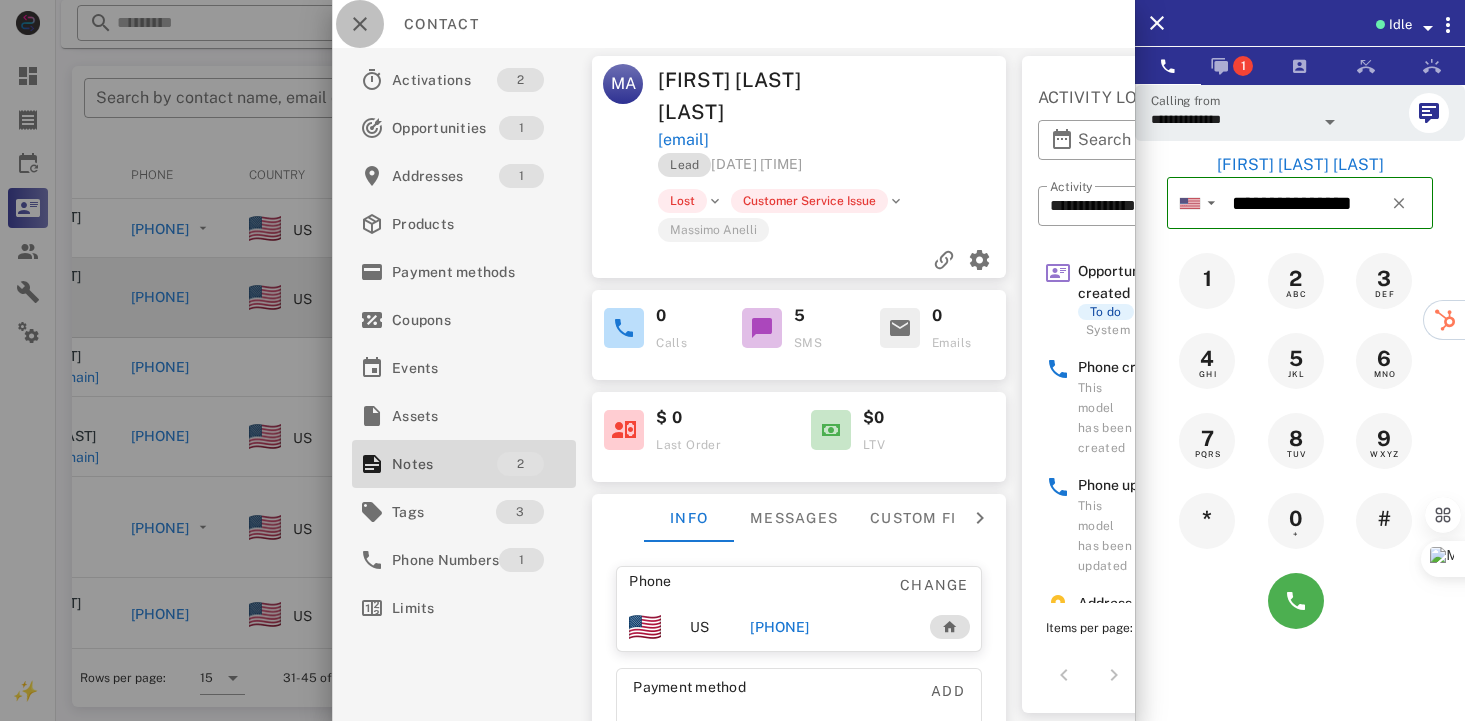 click at bounding box center [360, 24] 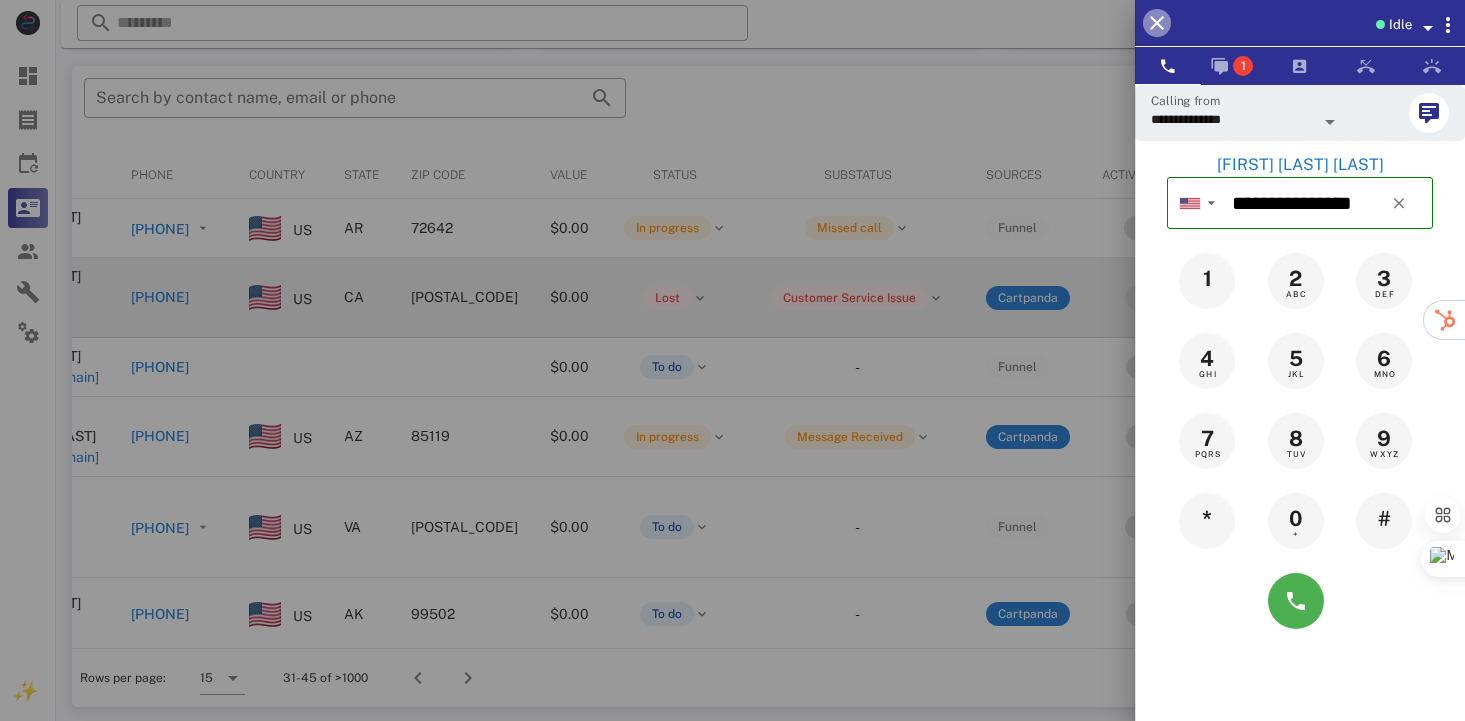 click at bounding box center [1157, 23] 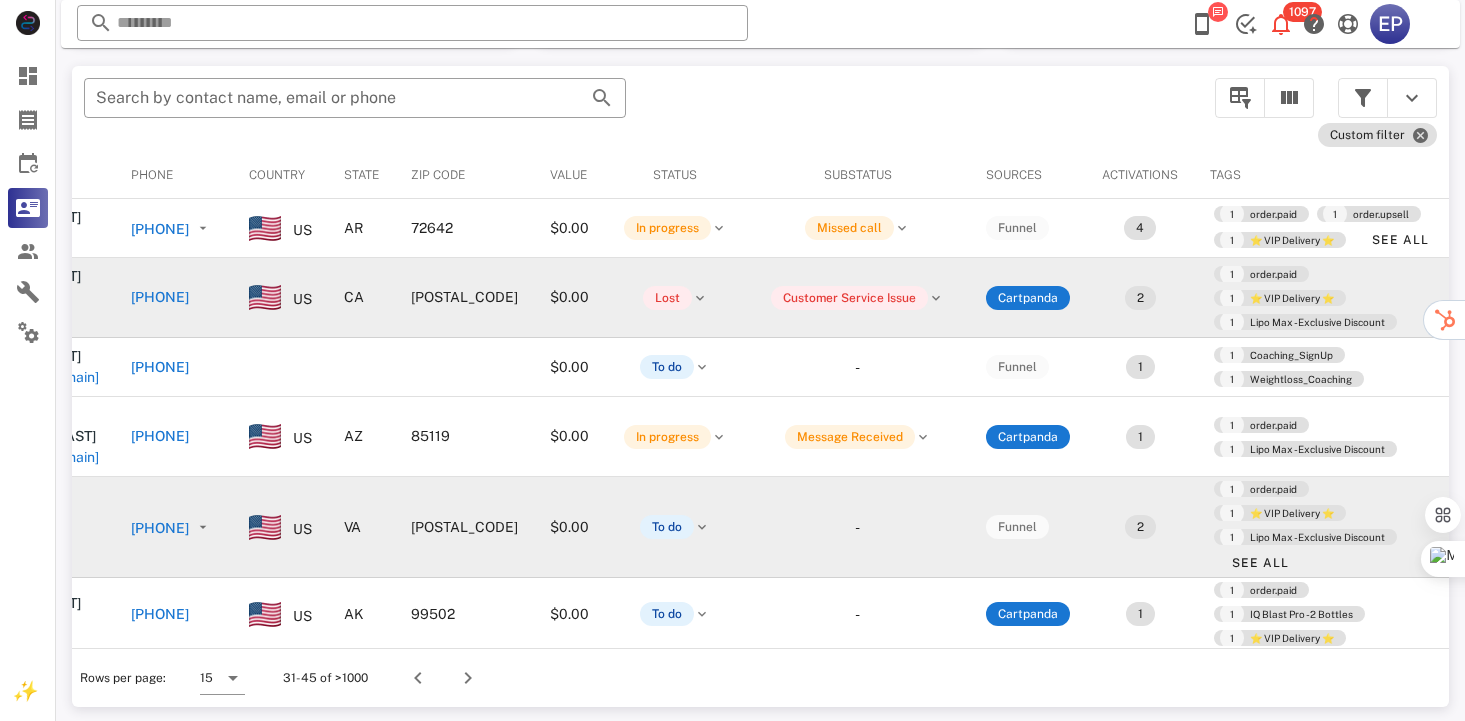 click on "[PHONE]" at bounding box center [160, 528] 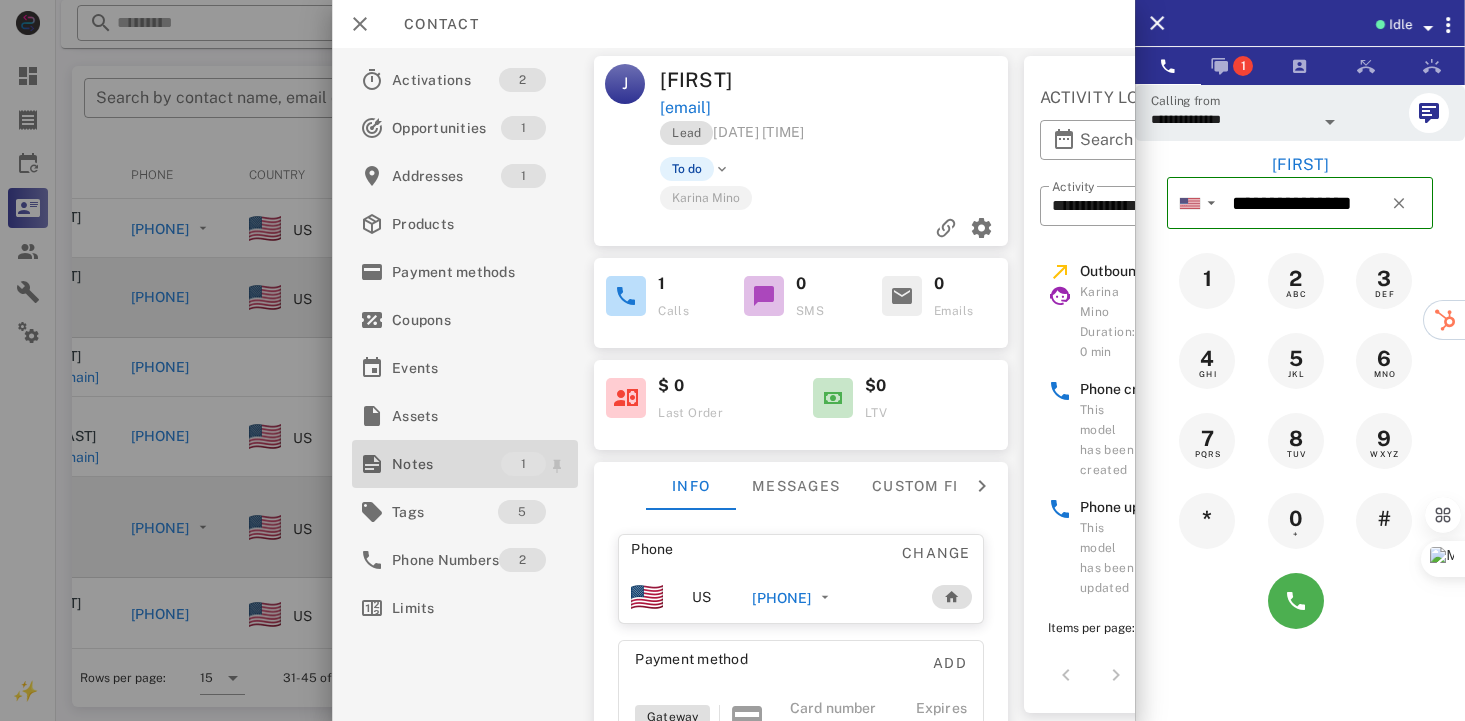 click on "Notes" at bounding box center (446, 464) 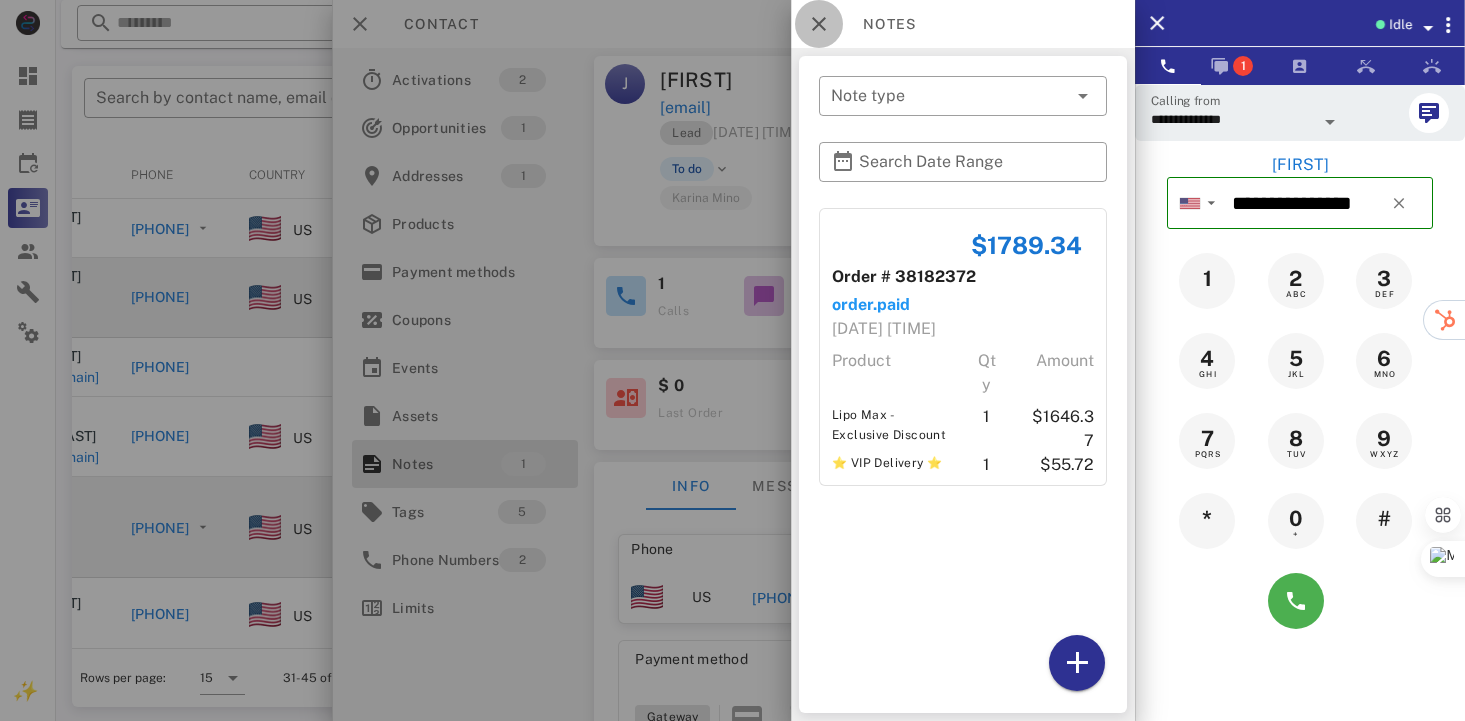 click at bounding box center (819, 24) 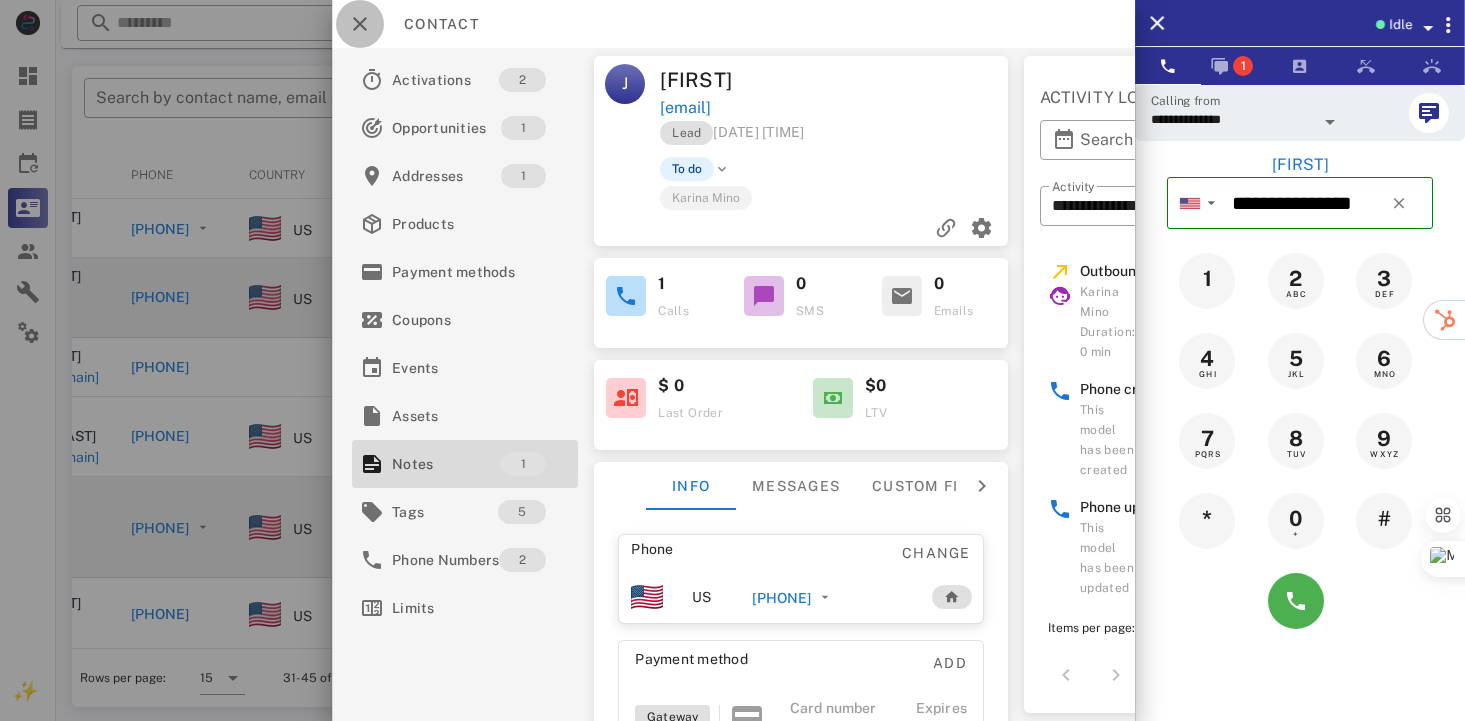 click at bounding box center (360, 24) 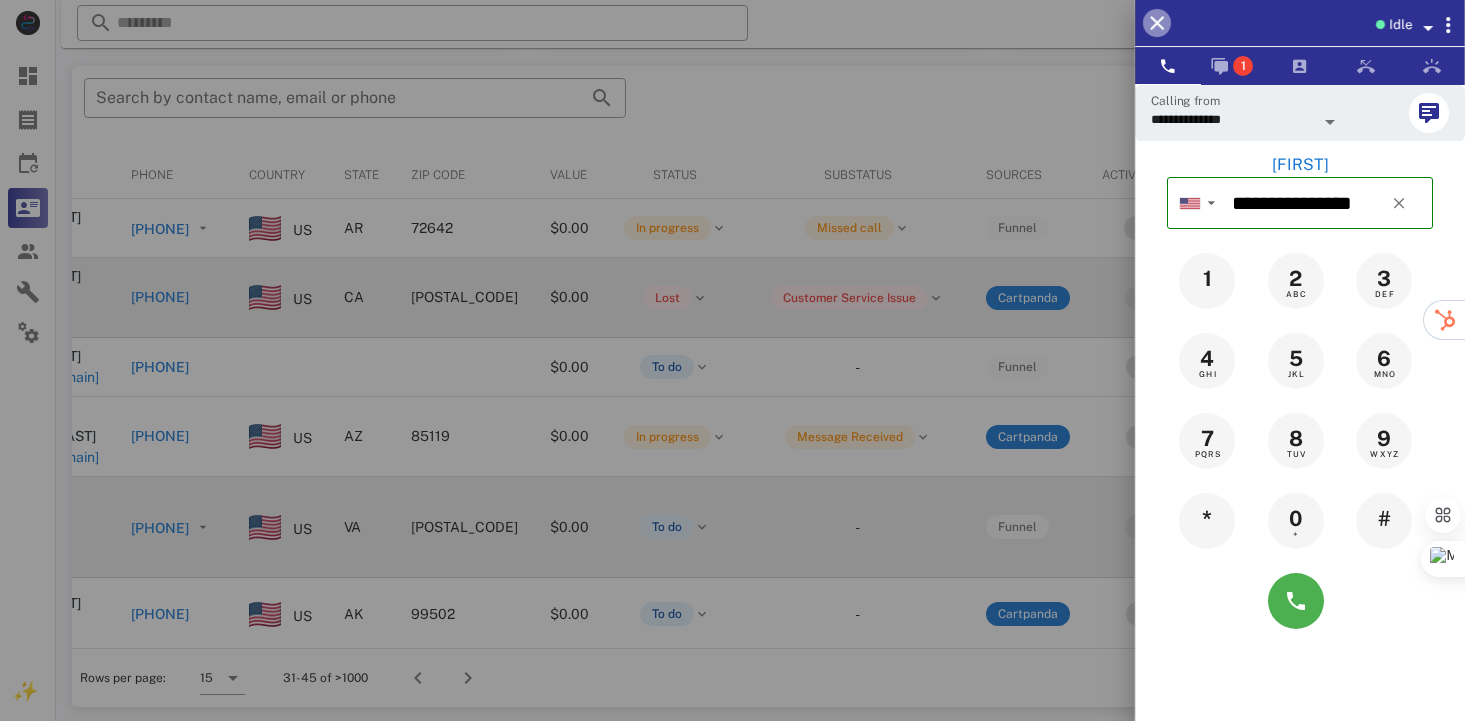 click at bounding box center [1157, 23] 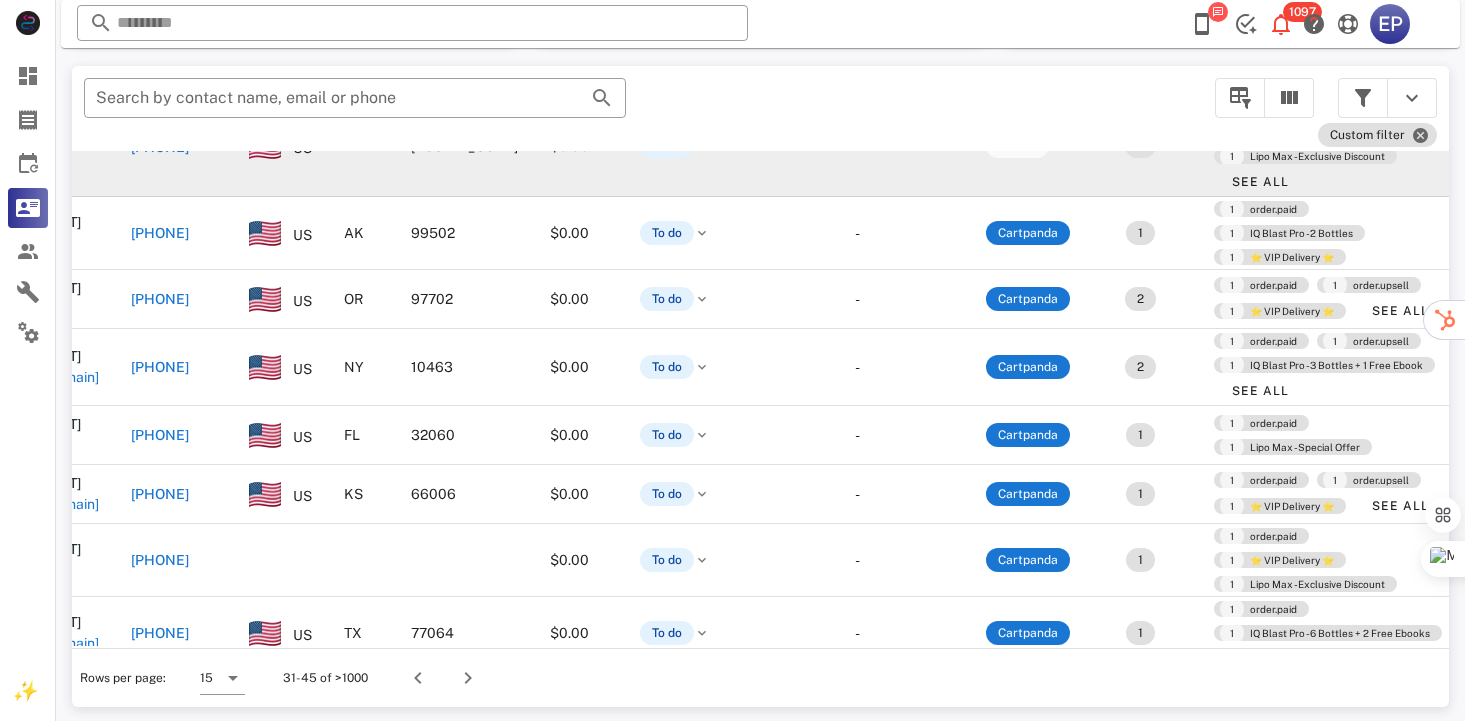 scroll, scrollTop: 390, scrollLeft: 100, axis: both 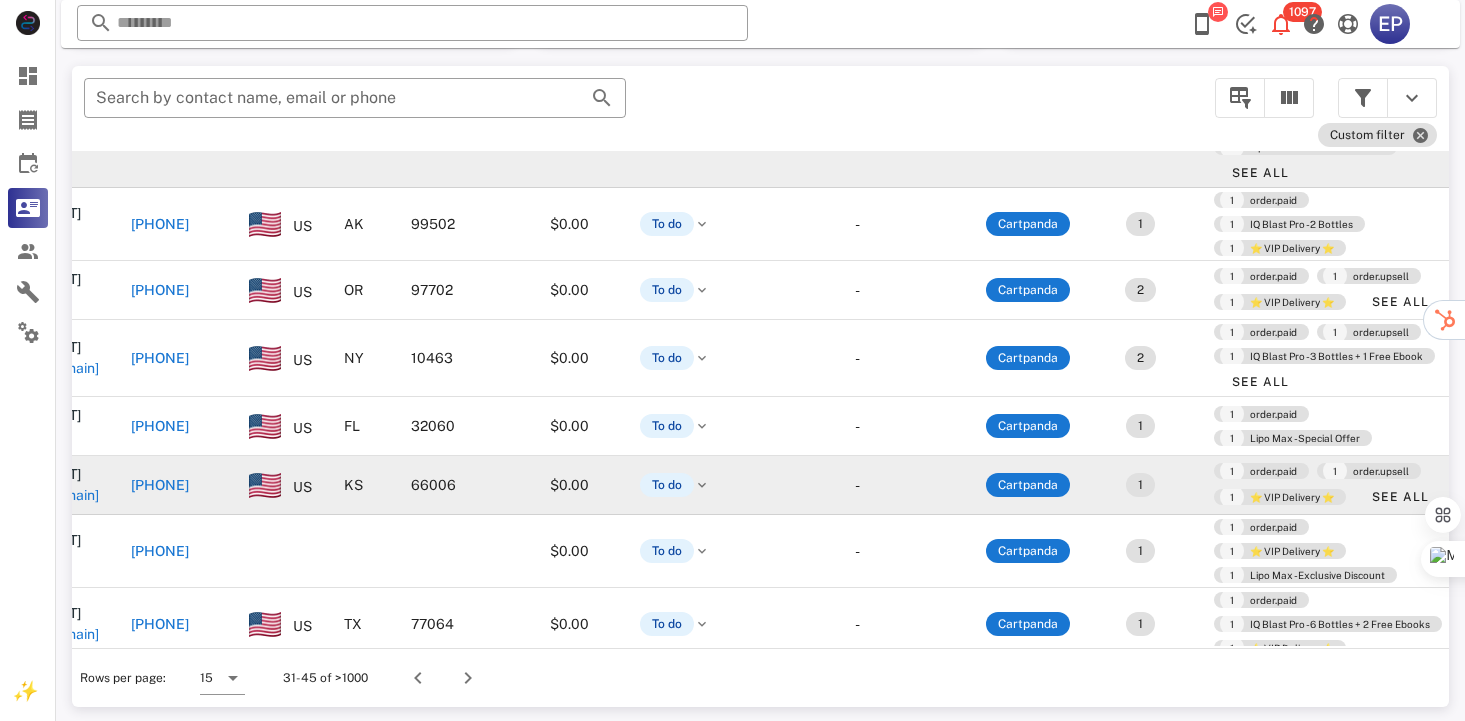 click on "[PHONE]" at bounding box center (160, 485) 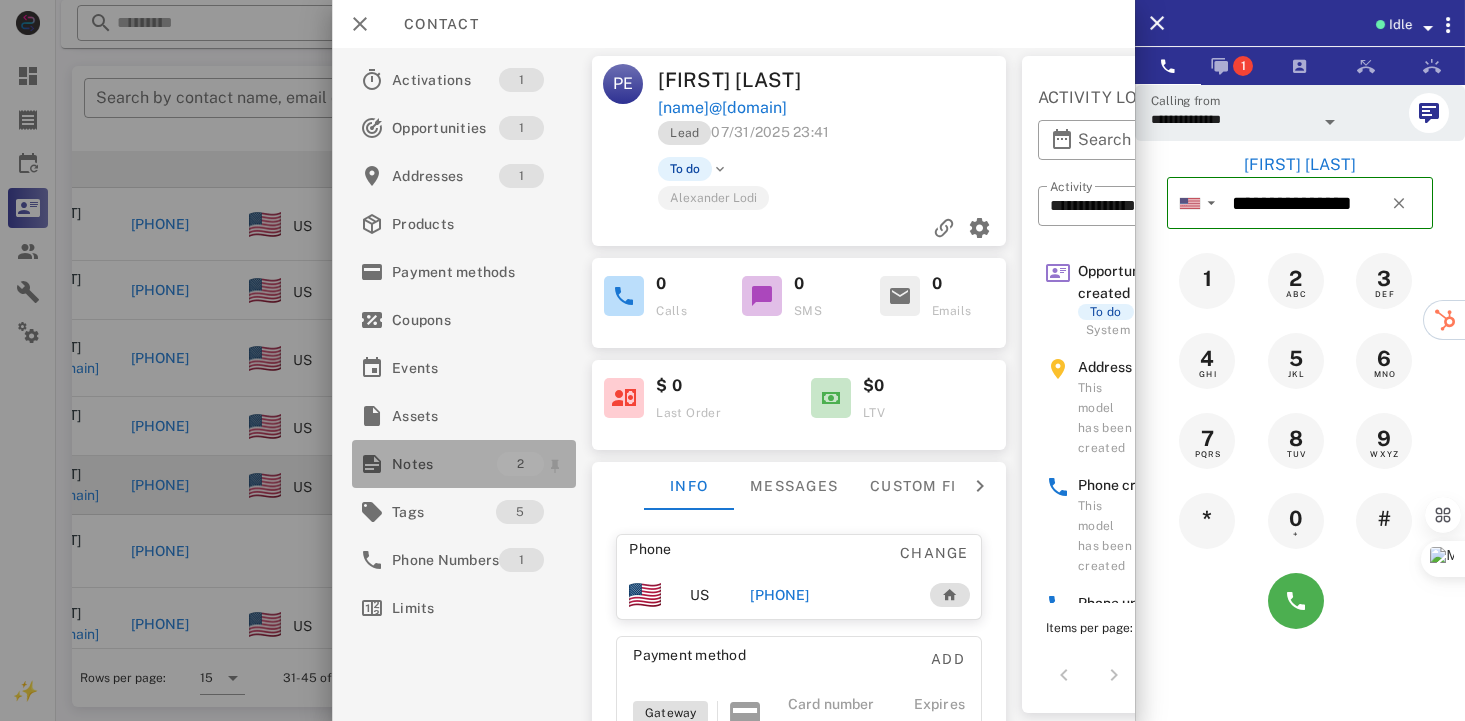 click on "Notes" at bounding box center (444, 464) 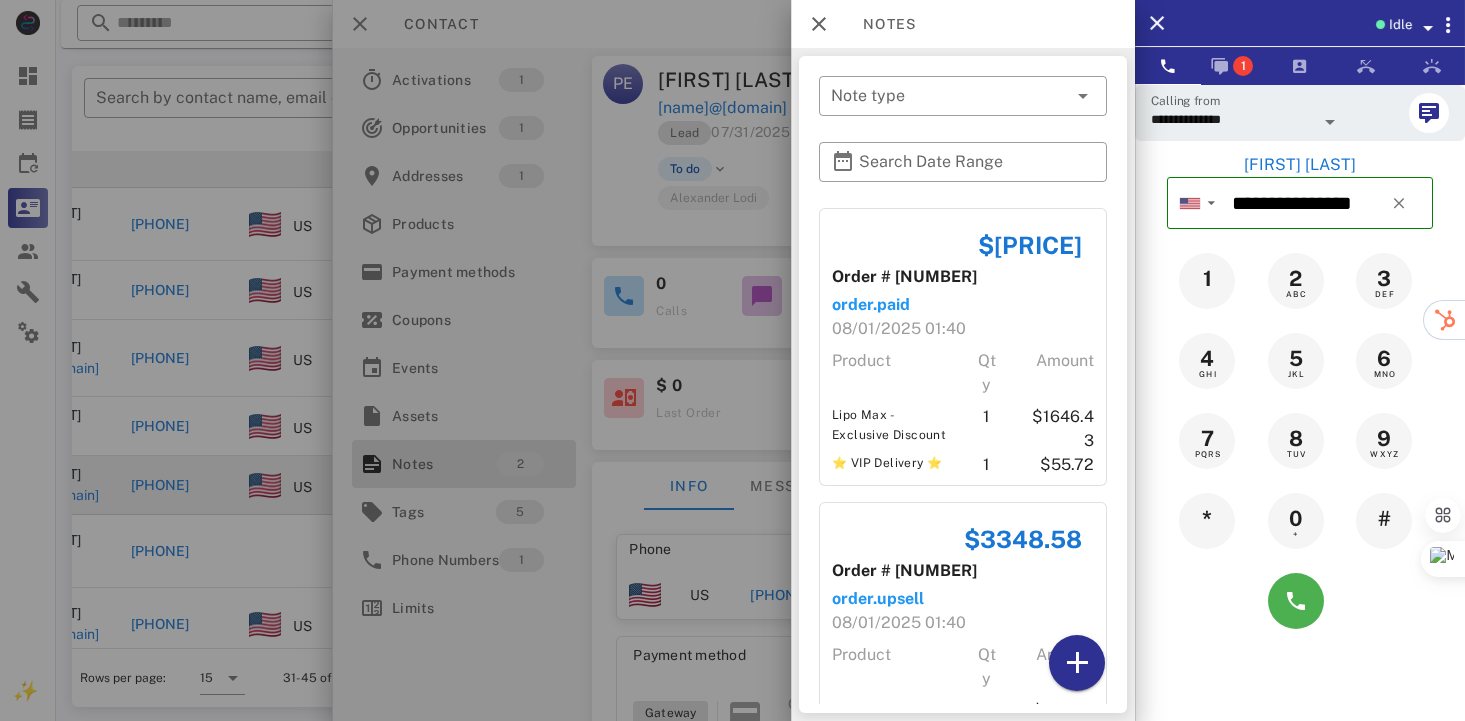 click on "$1702.15   Order # 38182561   order.paid   08/01/2025 01:40   Product Qty Amount  Lipo Max - Exclusive Discount  1 $1646.43  ⭐ VIP Delivery ⭐  1 $55.72  $3348.58   Order # 38182561   order.upsell   08/01/2025 01:40   Product Qty Amount  Lipo Max - Exclusive Discount  1 $1646.43  ⭐ VIP Delivery ⭐  1 $55.72  Lipo Max - Exclusive Offer (U1.6)  1 $1646.43" at bounding box center [963, 456] 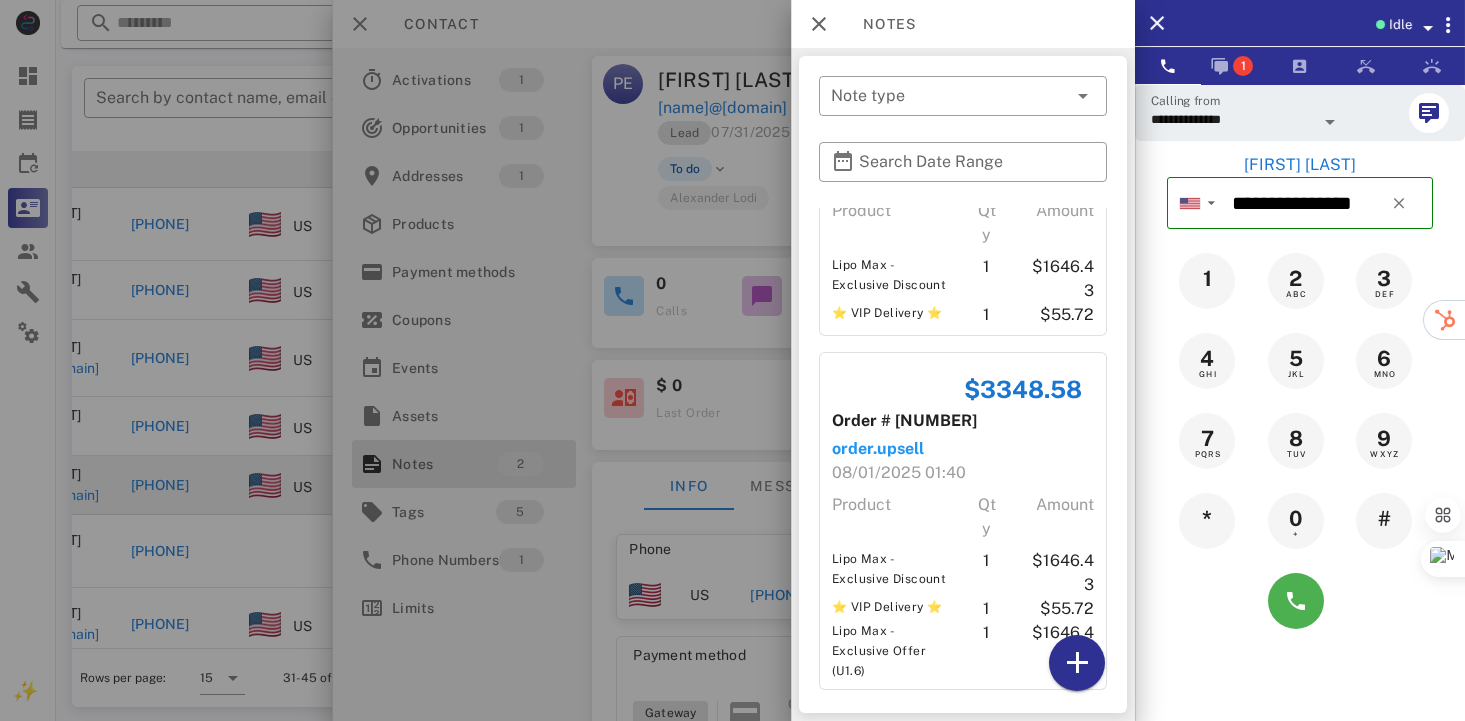 scroll, scrollTop: 163, scrollLeft: 0, axis: vertical 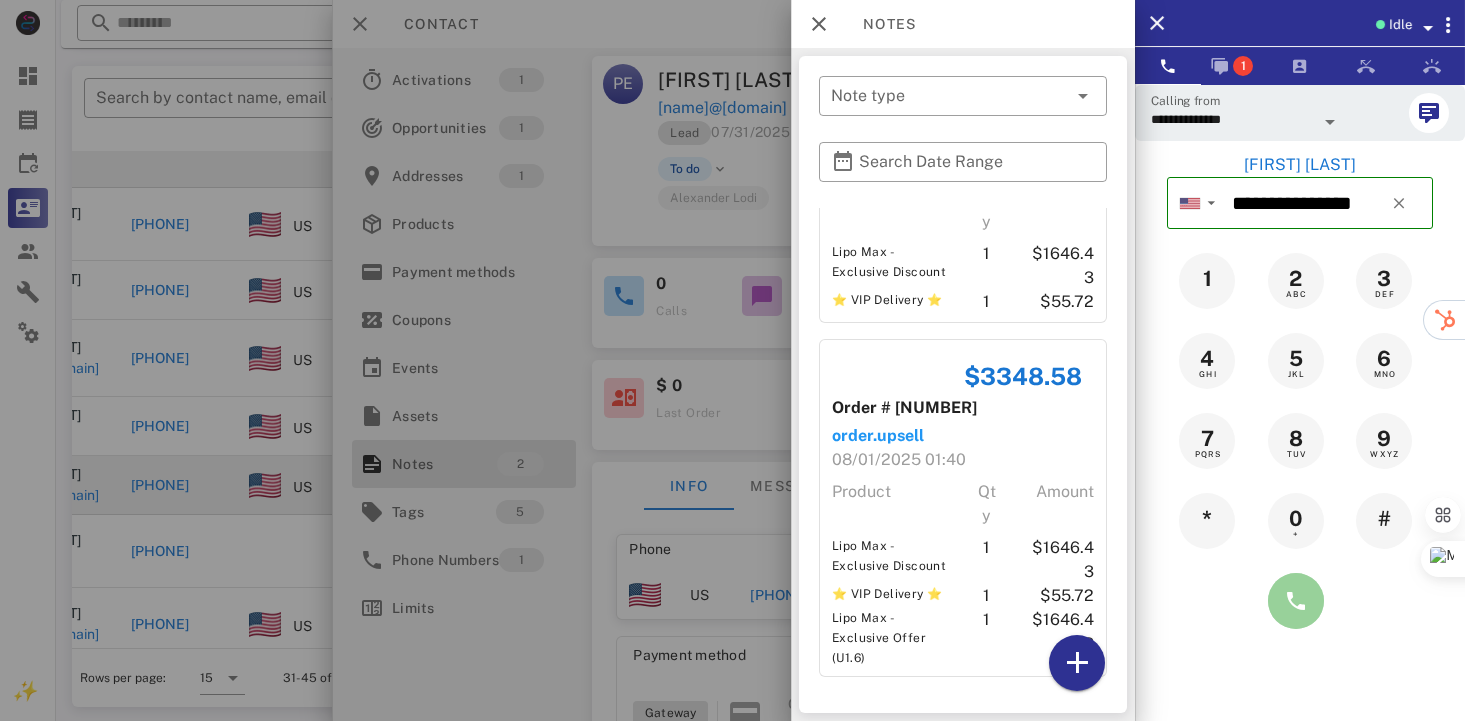 click at bounding box center [1296, 601] 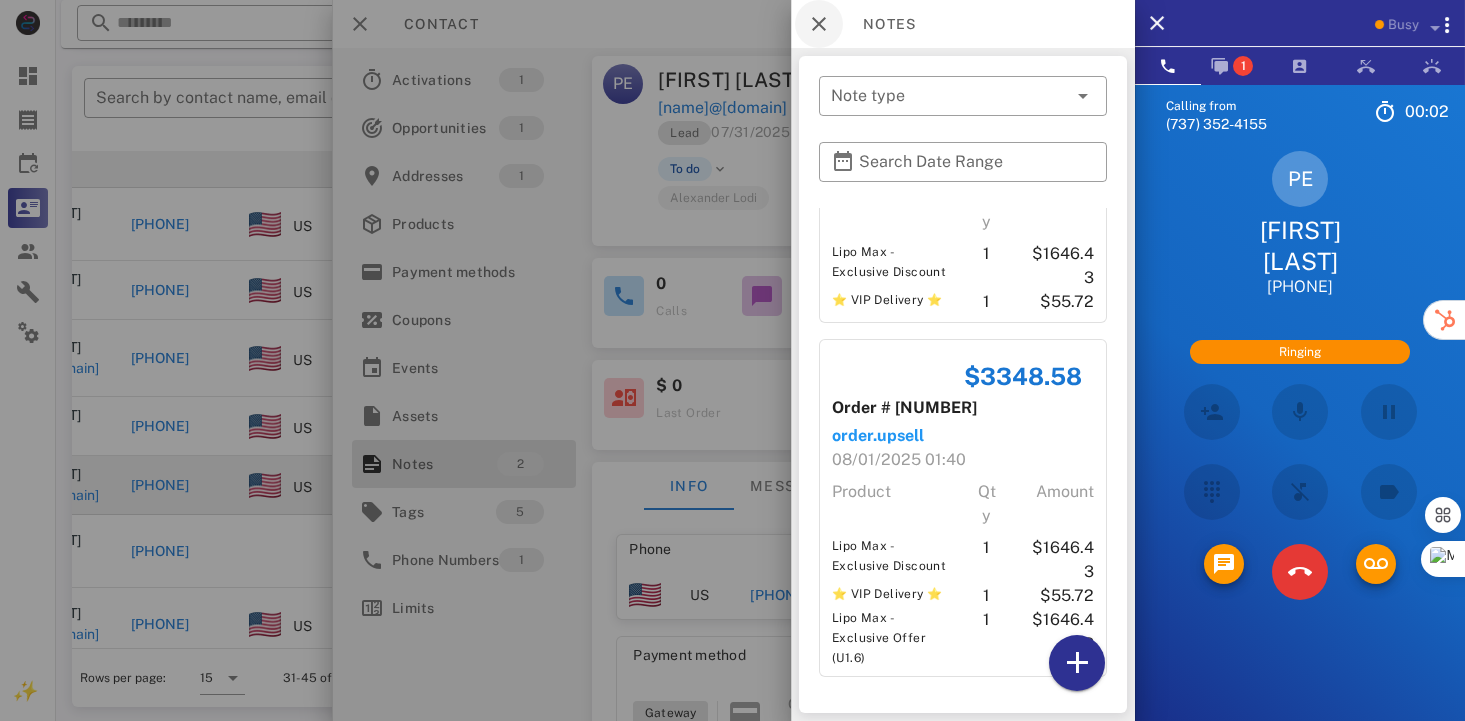 scroll, scrollTop: 331, scrollLeft: 100, axis: both 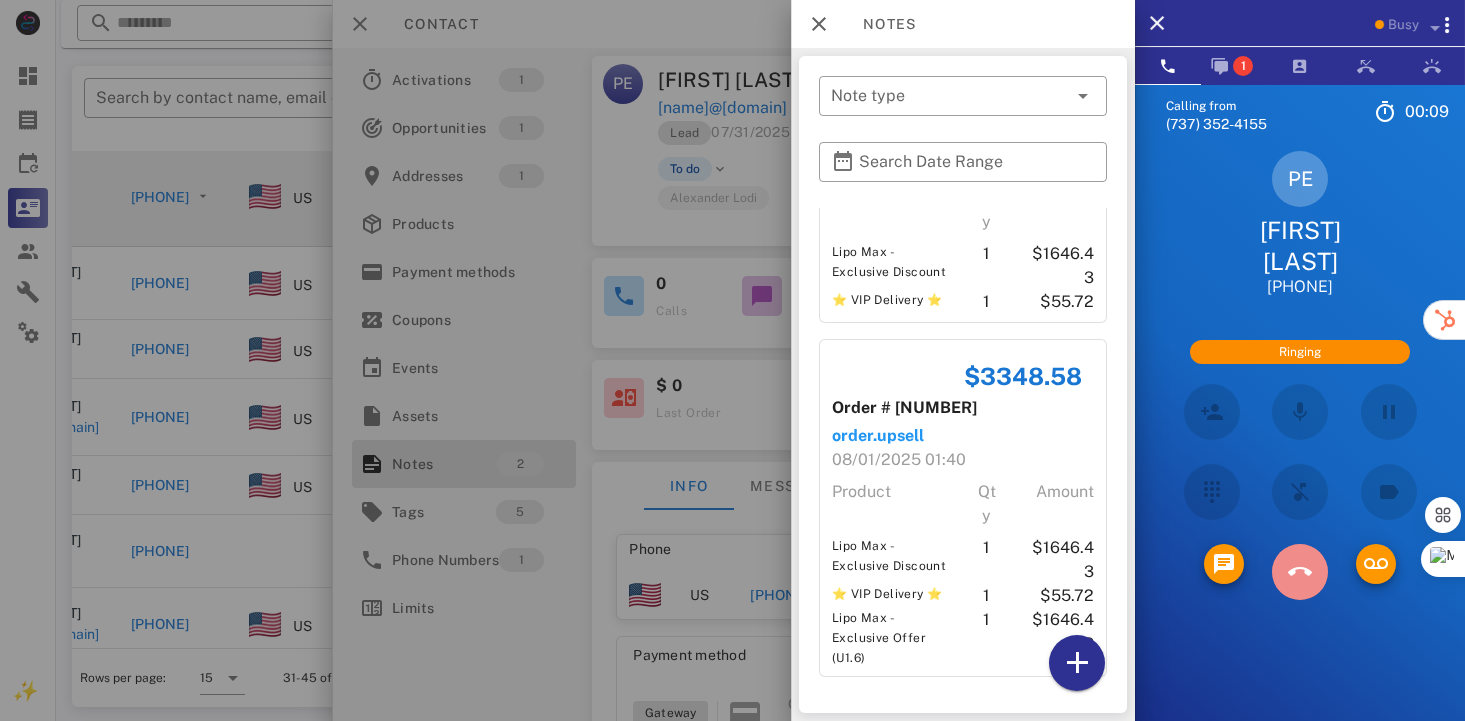 click at bounding box center (1300, 572) 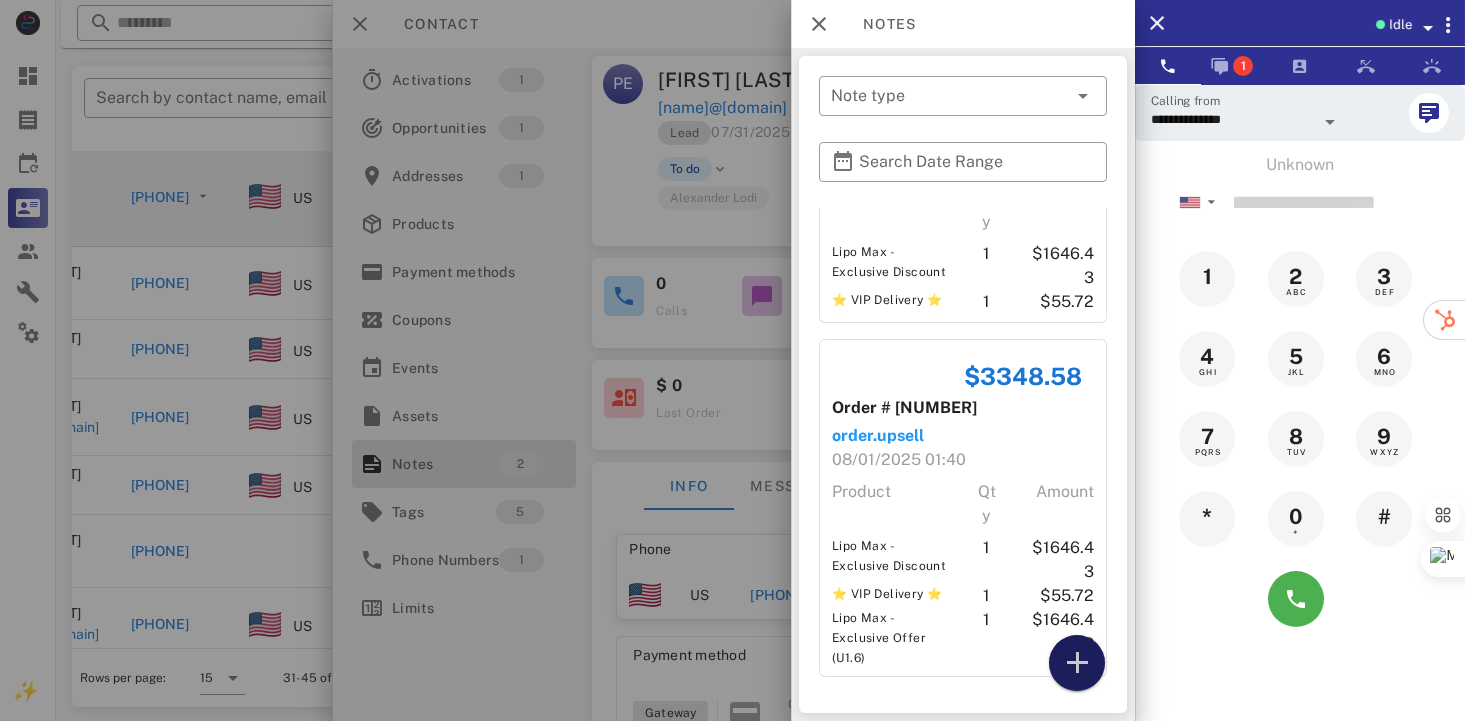 click at bounding box center [1077, 663] 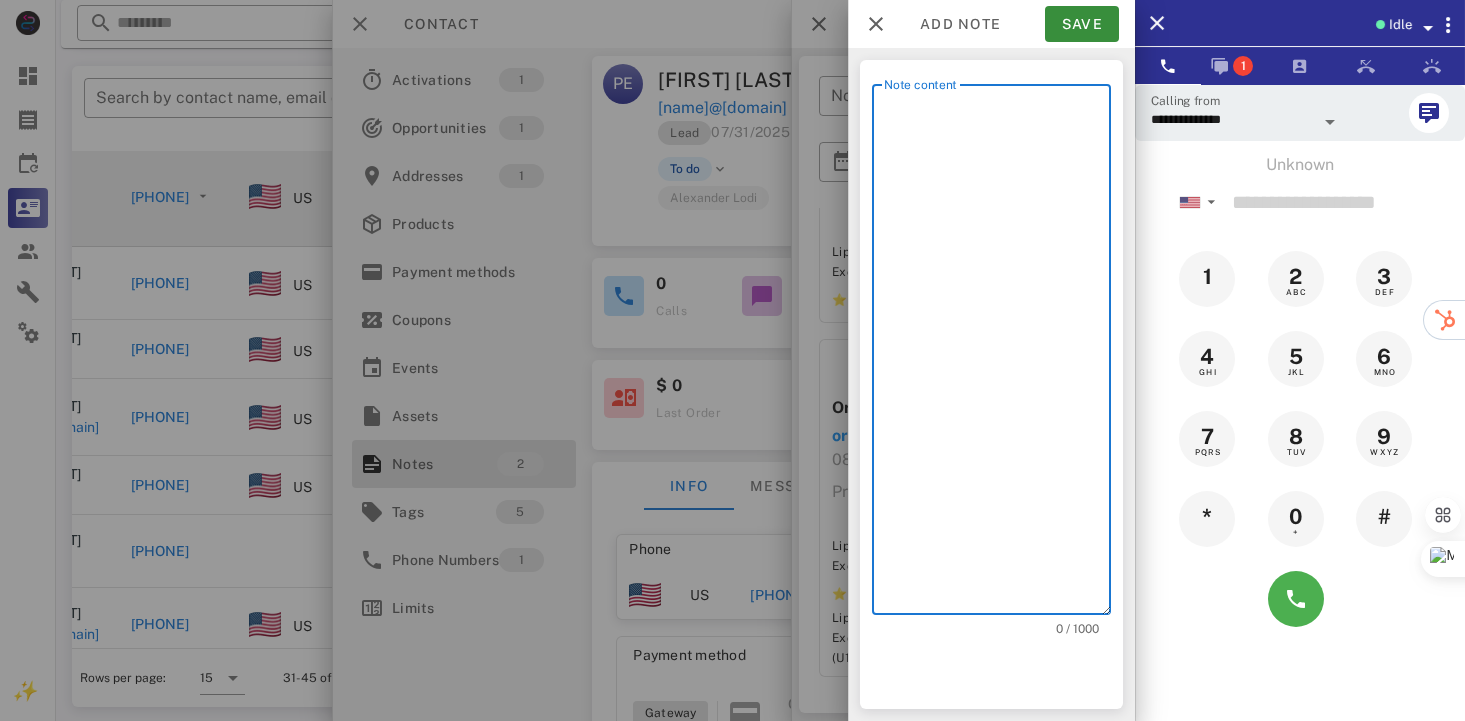 click on "Note content" at bounding box center (997, 354) 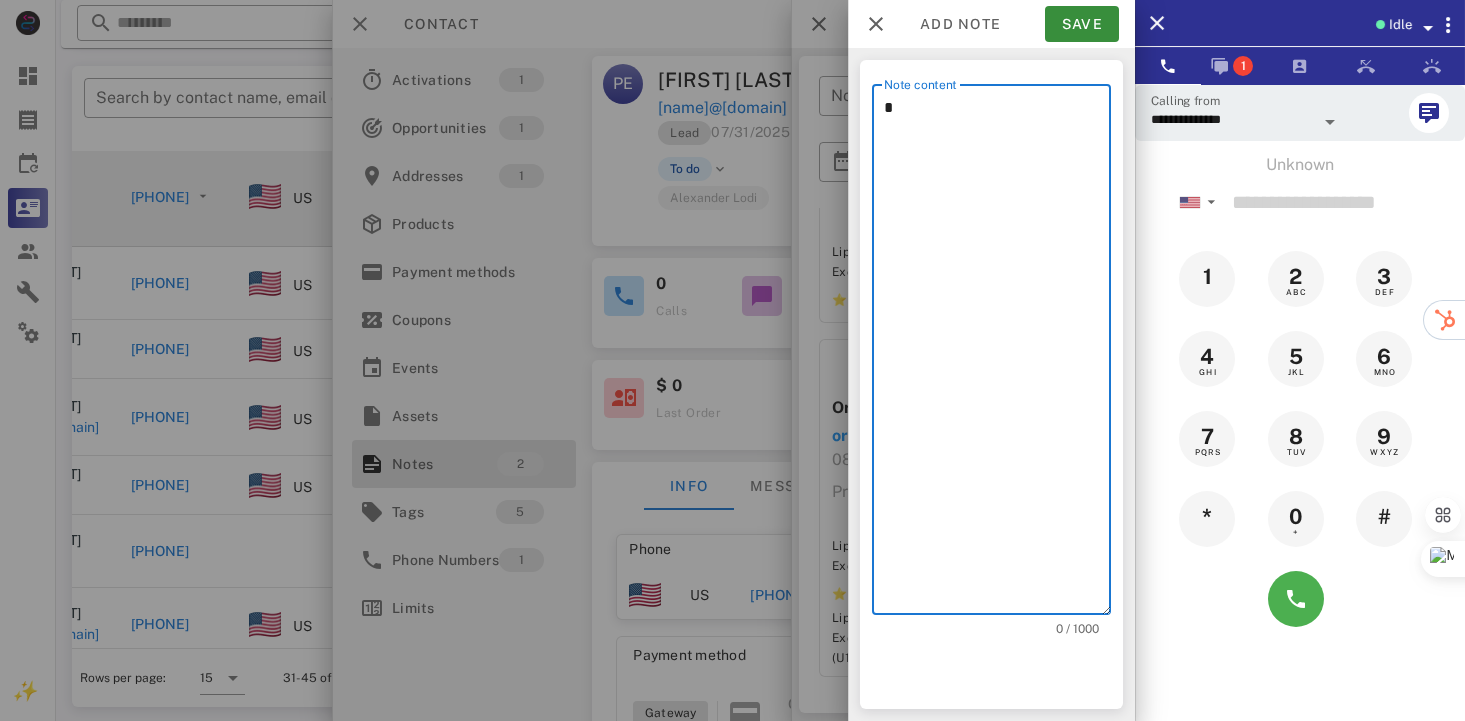 click on "*" at bounding box center (997, 354) 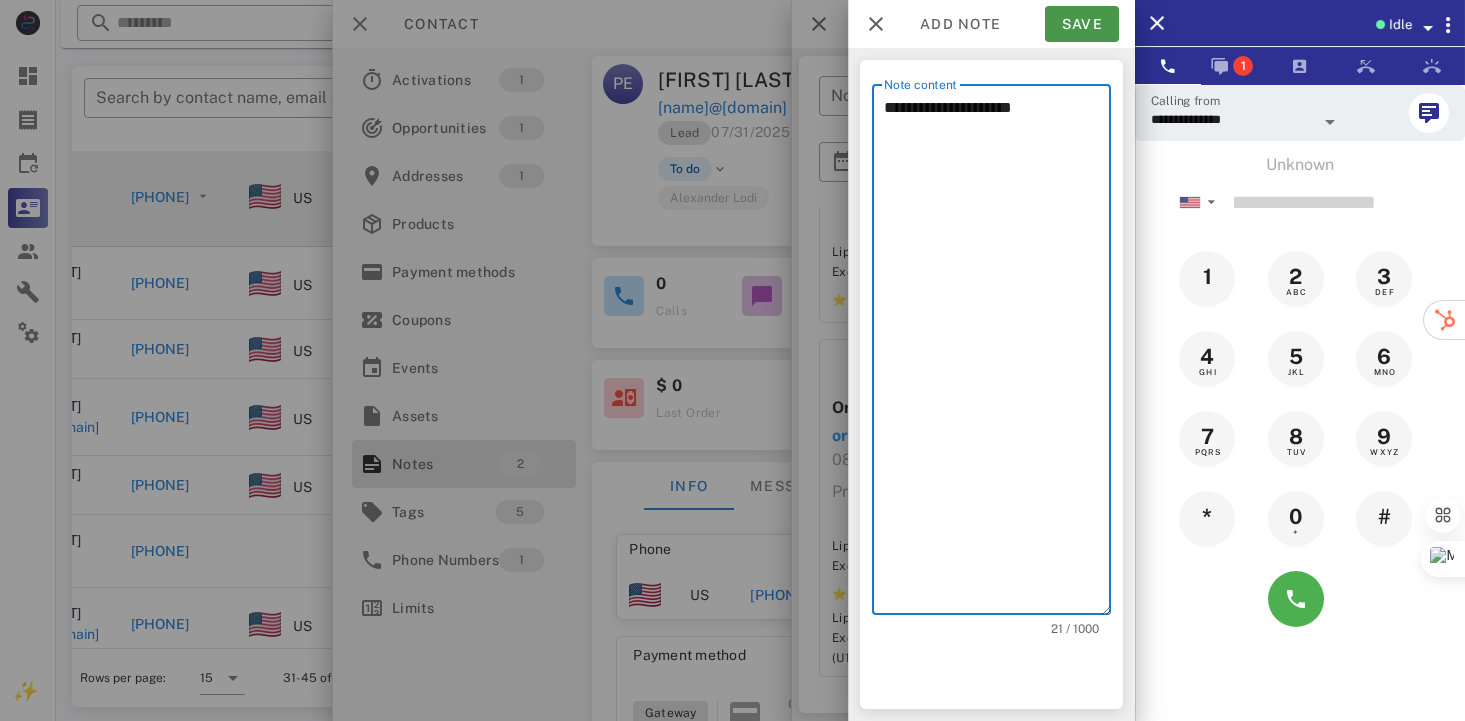 type on "**********" 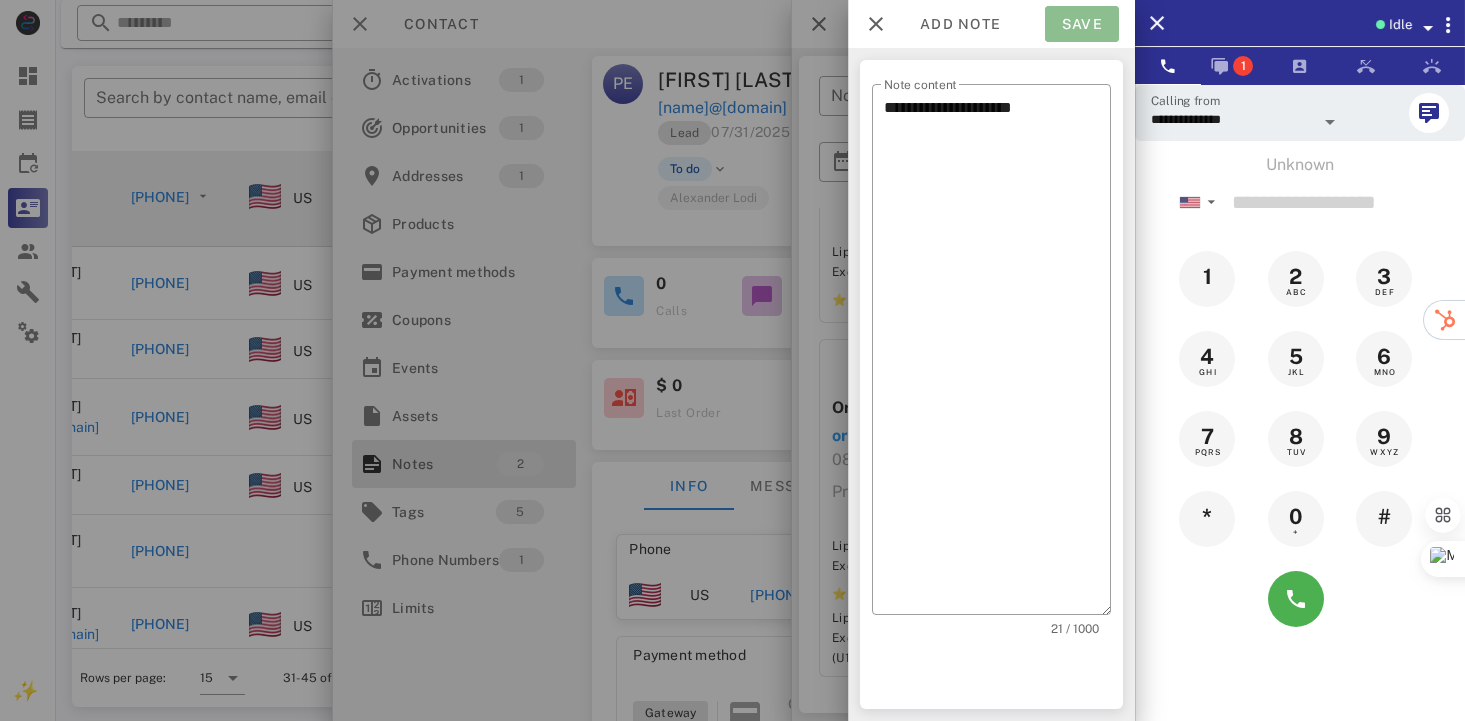click on "Save" at bounding box center (1082, 24) 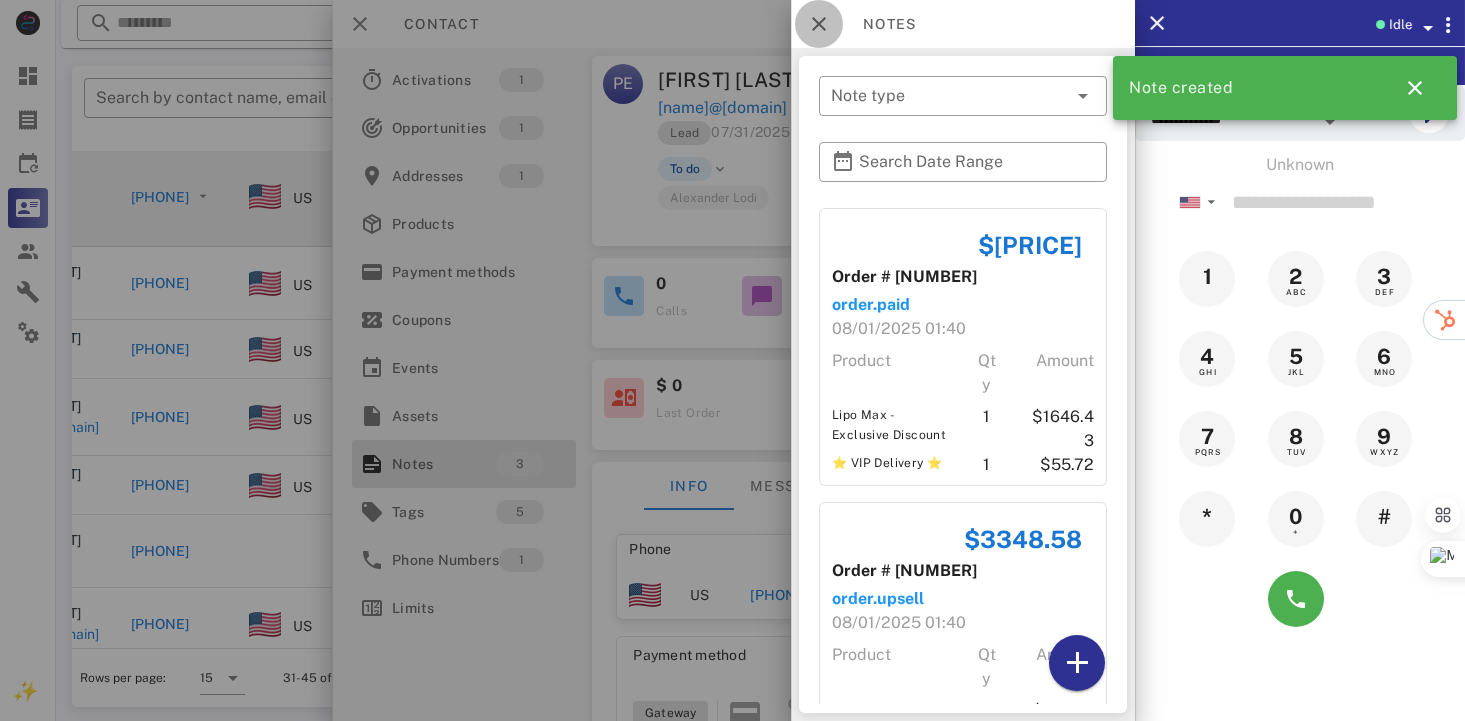 click at bounding box center [819, 24] 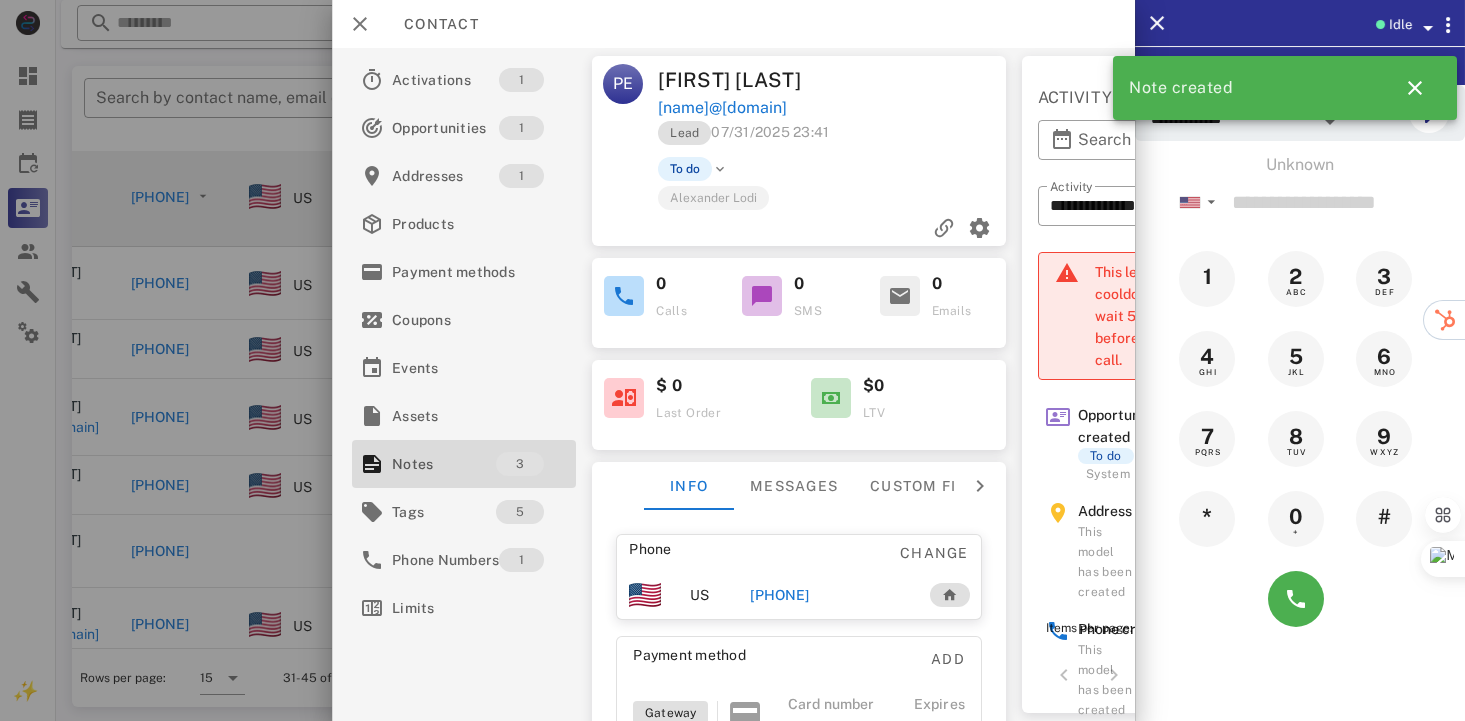 drag, startPoint x: 827, startPoint y: 36, endPoint x: 832, endPoint y: 157, distance: 121.103264 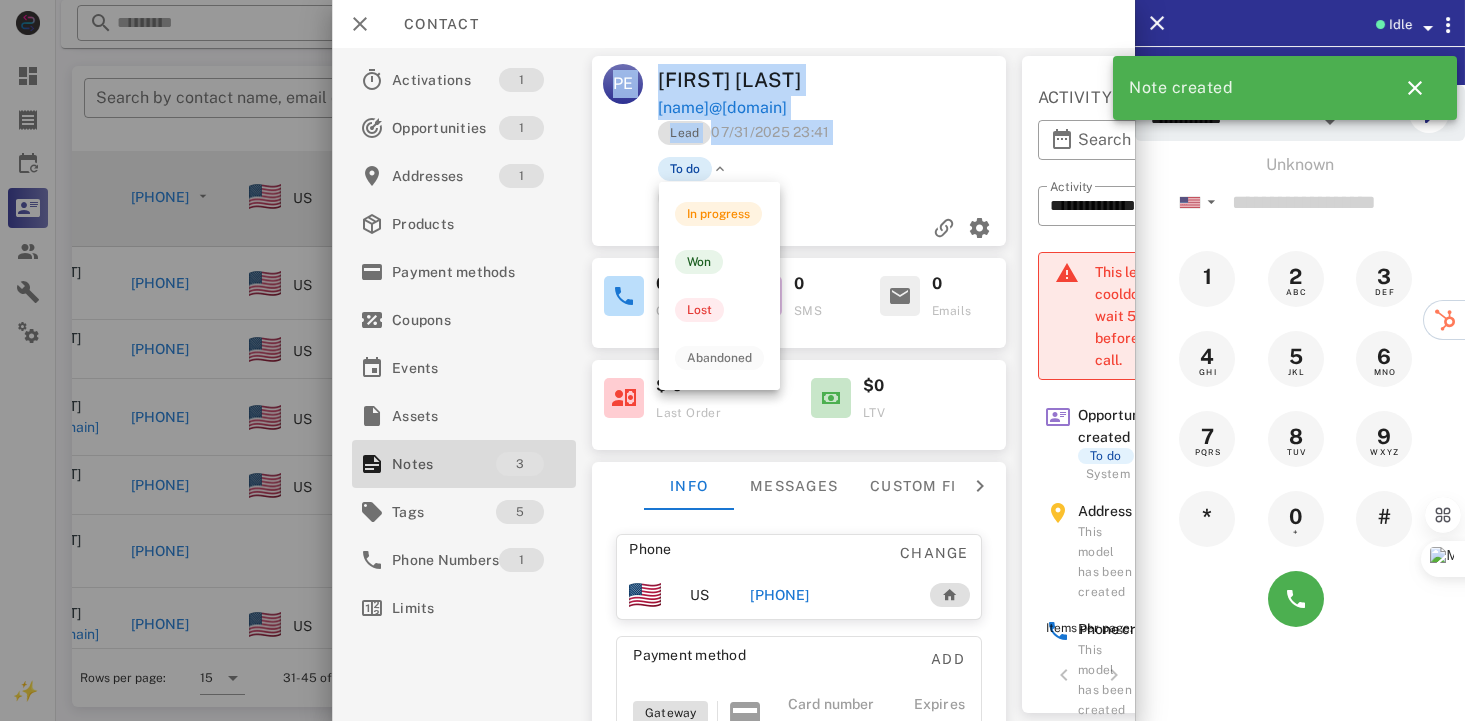 click on "To do" at bounding box center [686, 169] 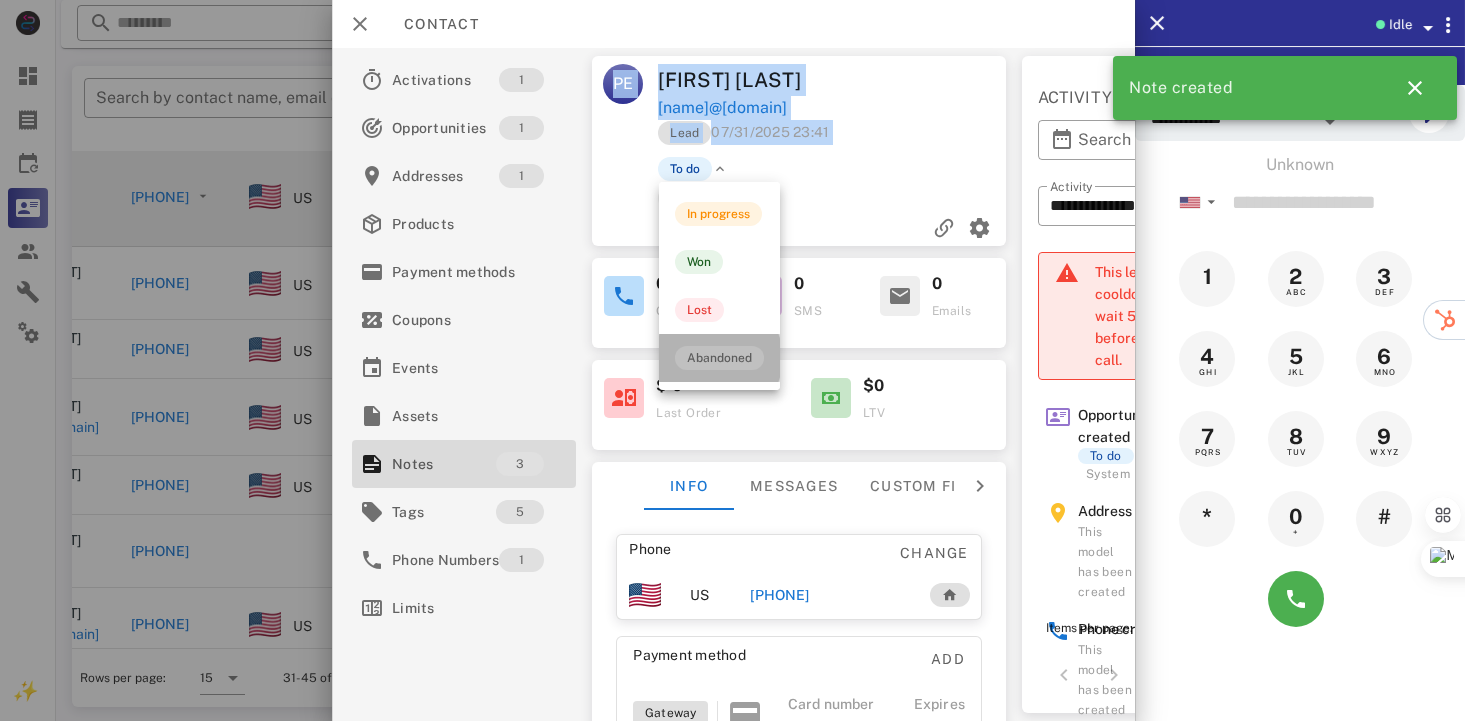 click on "Abandoned" at bounding box center (719, 358) 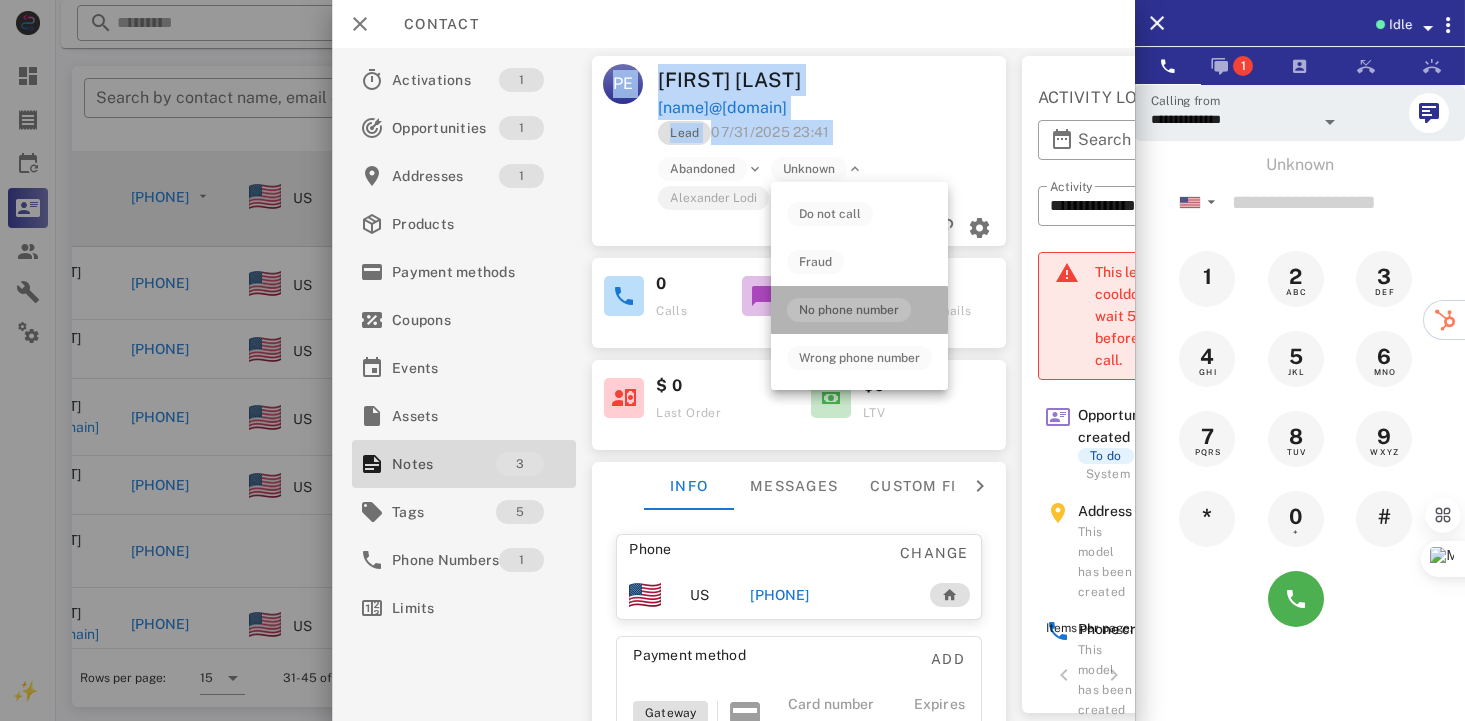 click on "No phone number" at bounding box center [849, 310] 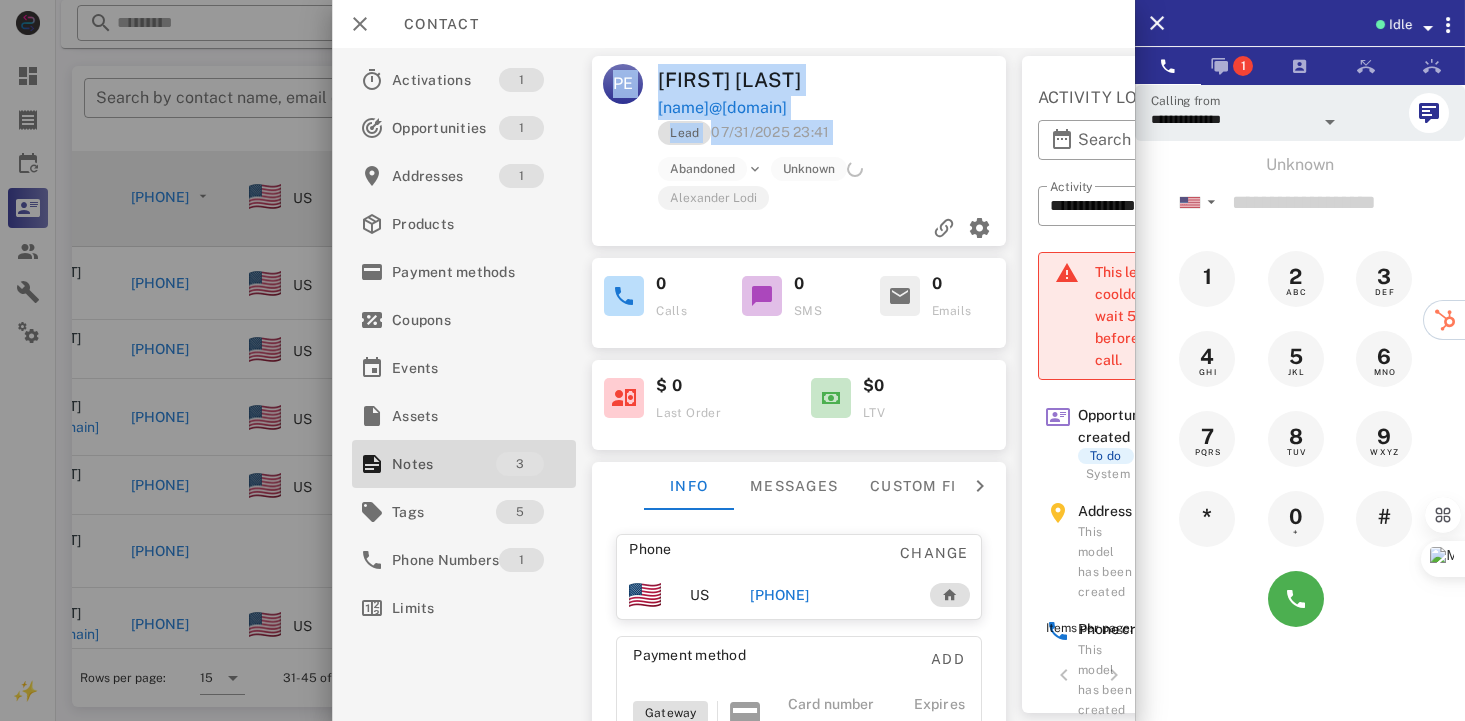 click on "Lead   07/31/2025 23:41   Abandoned   Unknown   [FIRST] [LAST]" at bounding box center [799, 183] 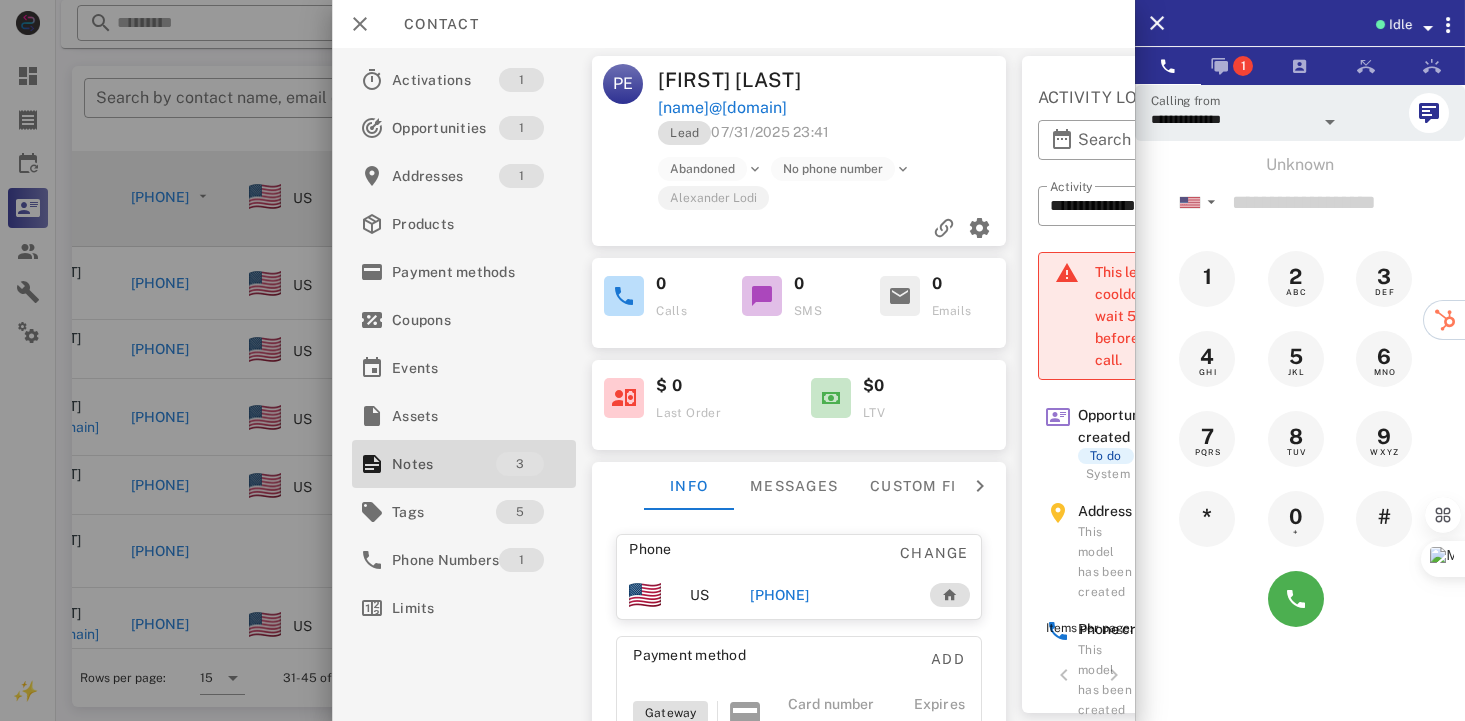 click on "Lead   07/31/2025 23:41   Abandoned   No phone number   [FIRST] [LAST]" at bounding box center (799, 183) 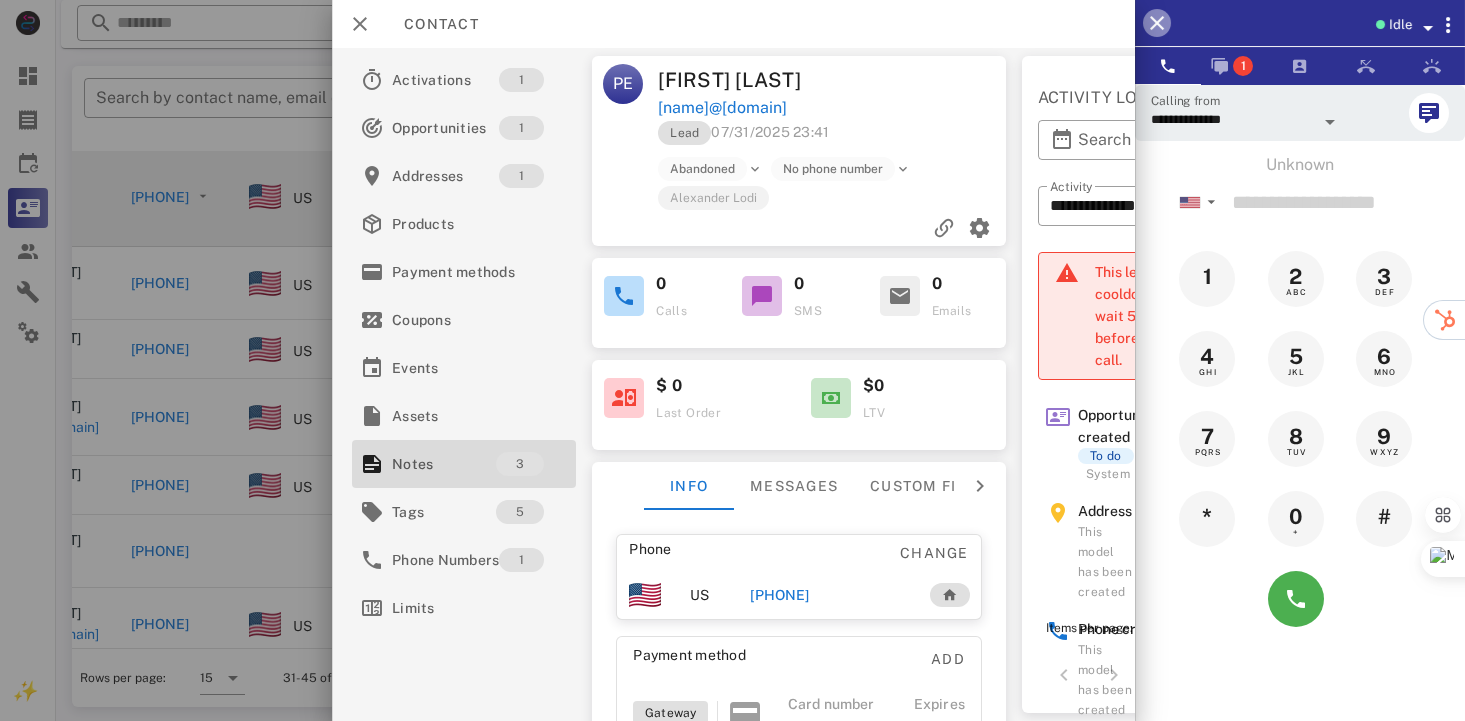 click at bounding box center (1157, 23) 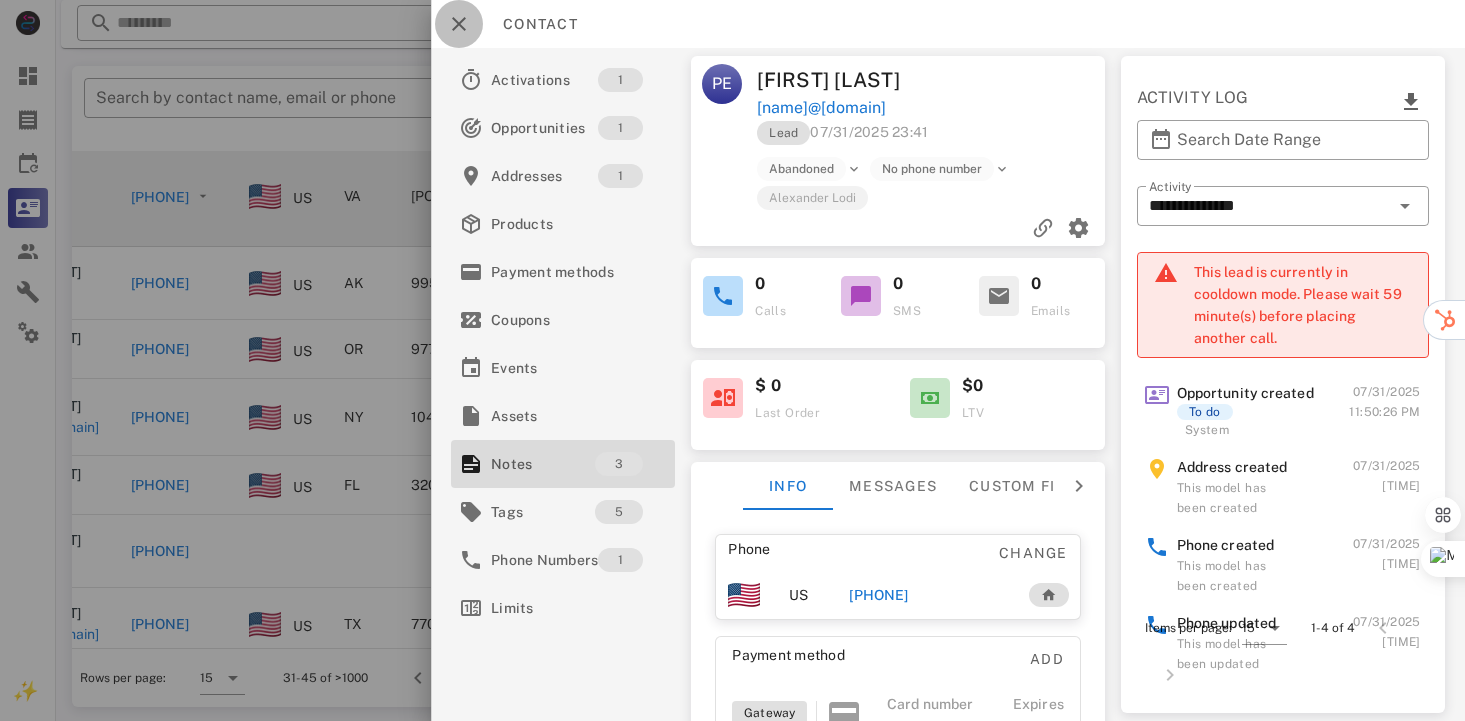 click at bounding box center (459, 24) 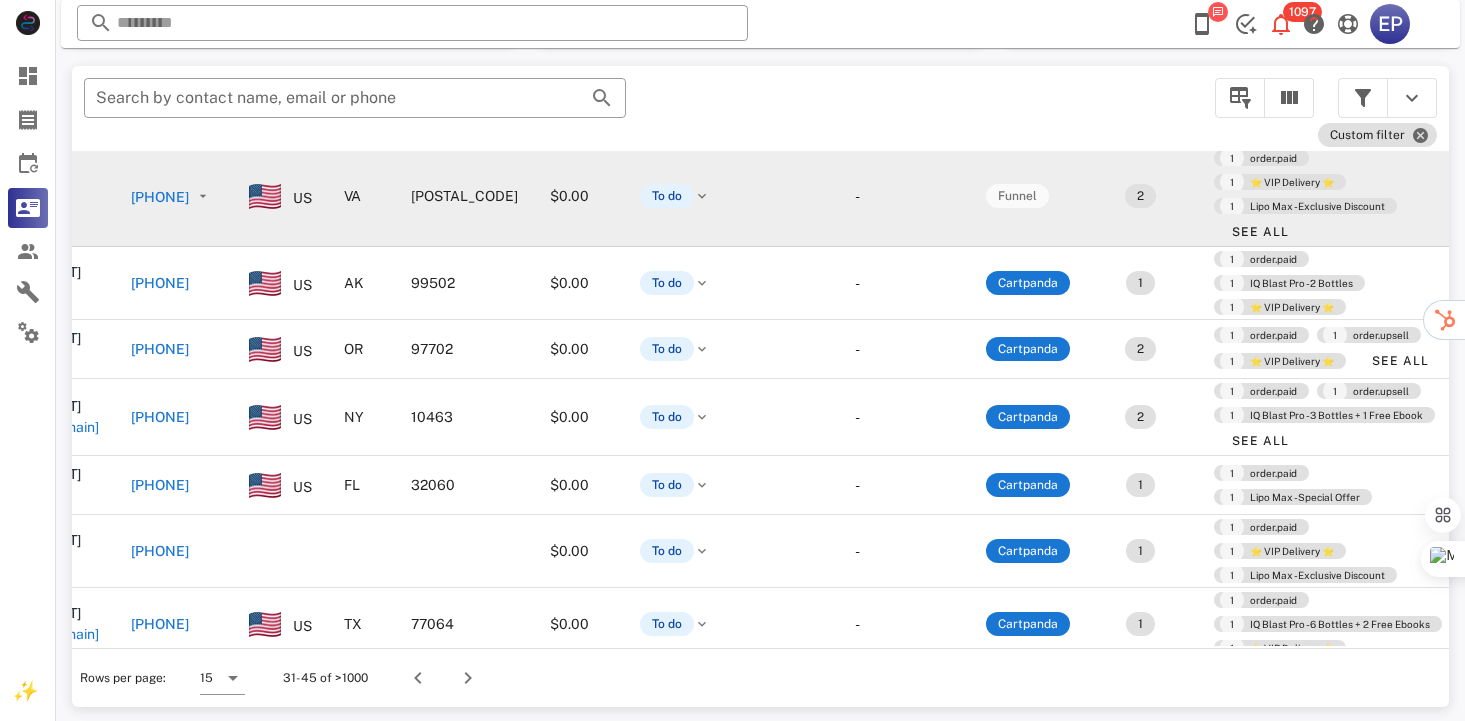 click on "[PHONE]" at bounding box center (160, 197) 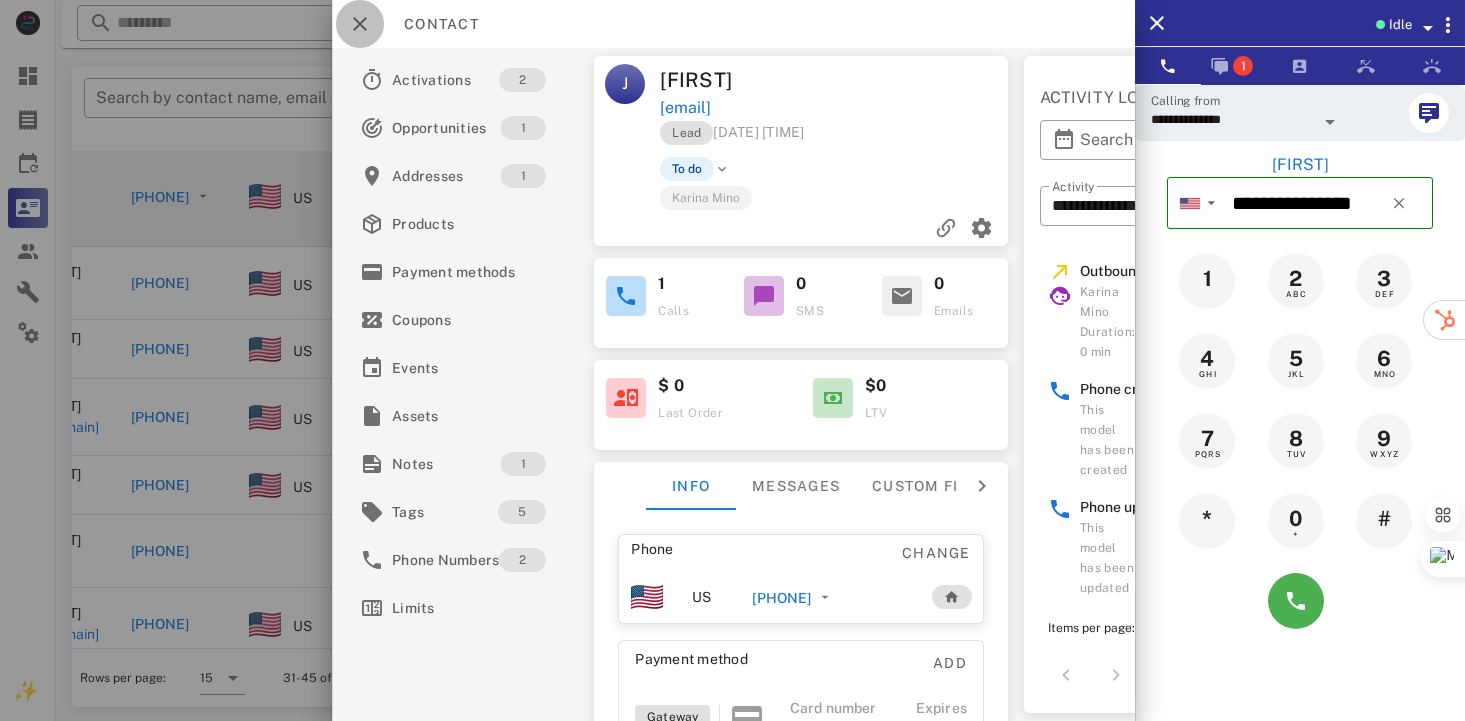 click at bounding box center [360, 24] 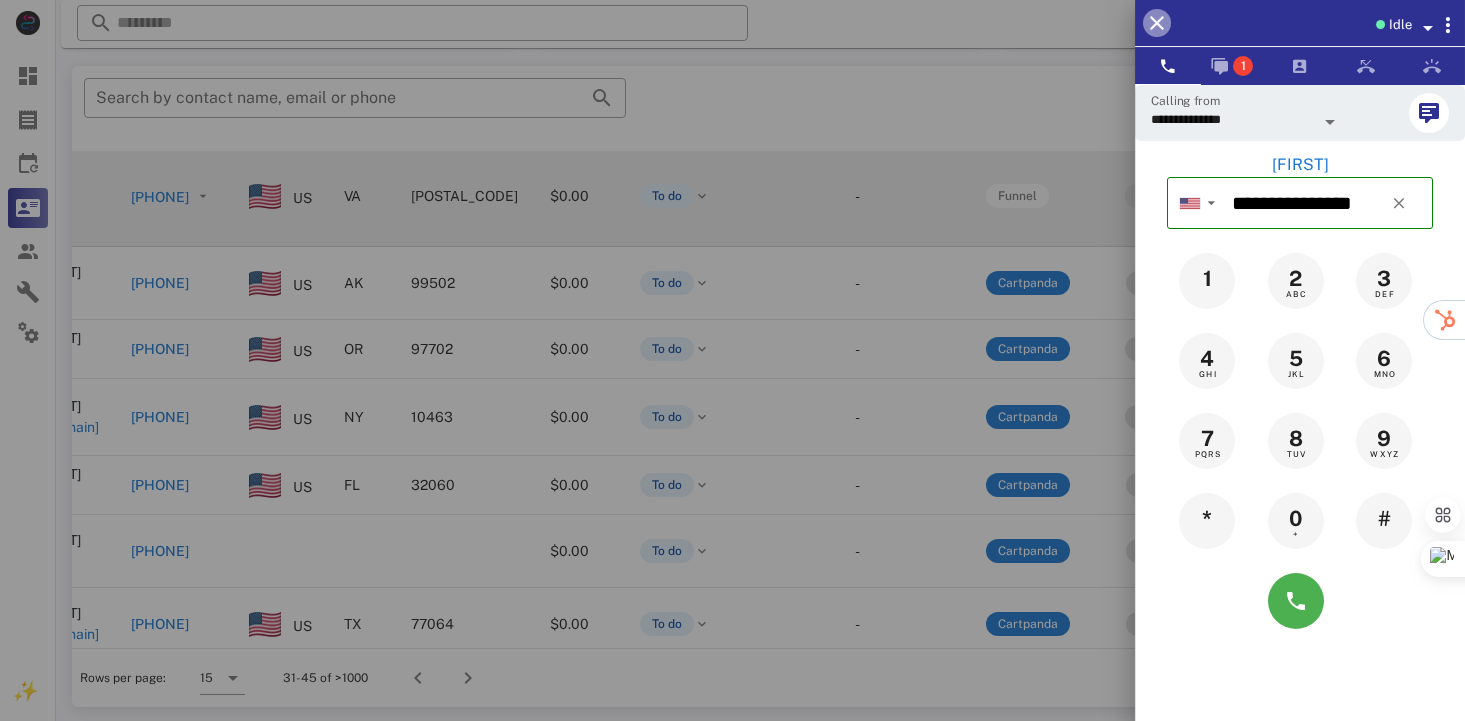 click at bounding box center [1157, 23] 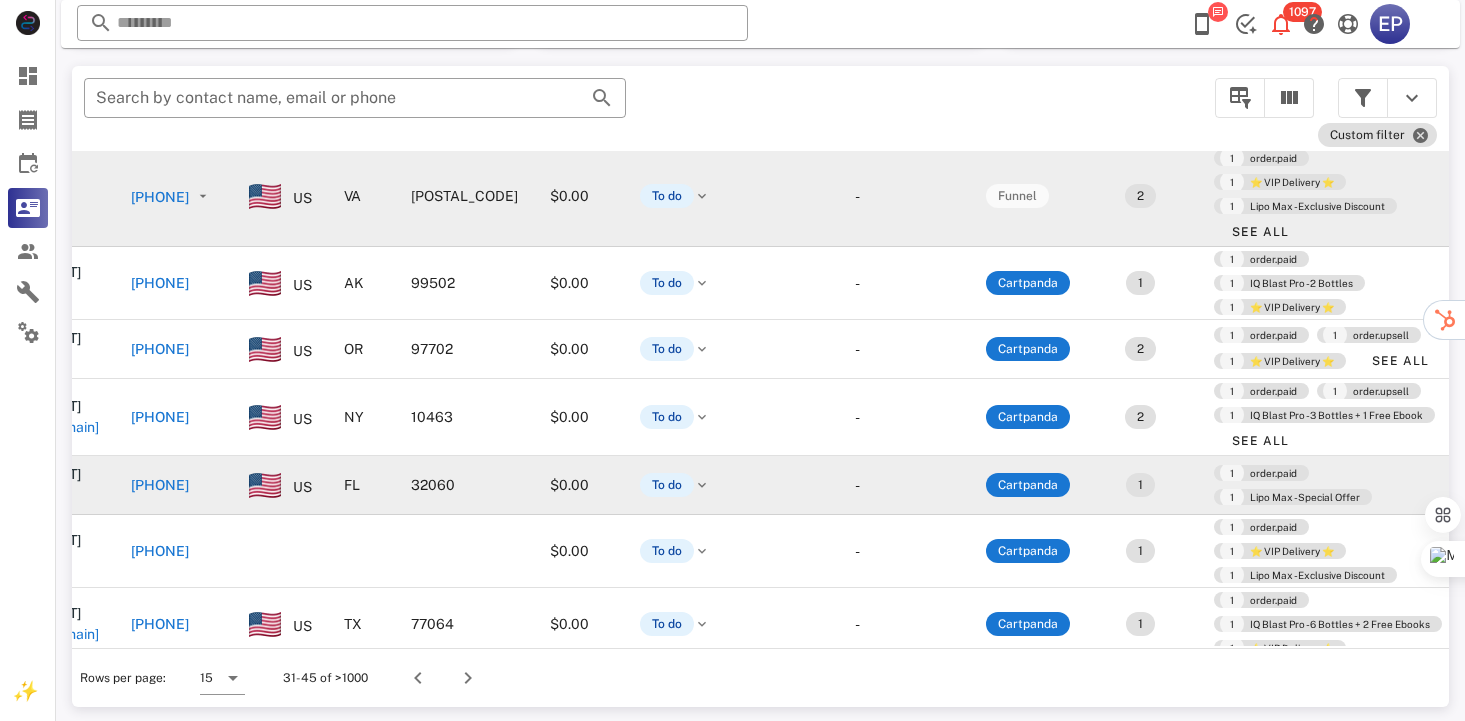 click on "[PHONE]" at bounding box center (160, 485) 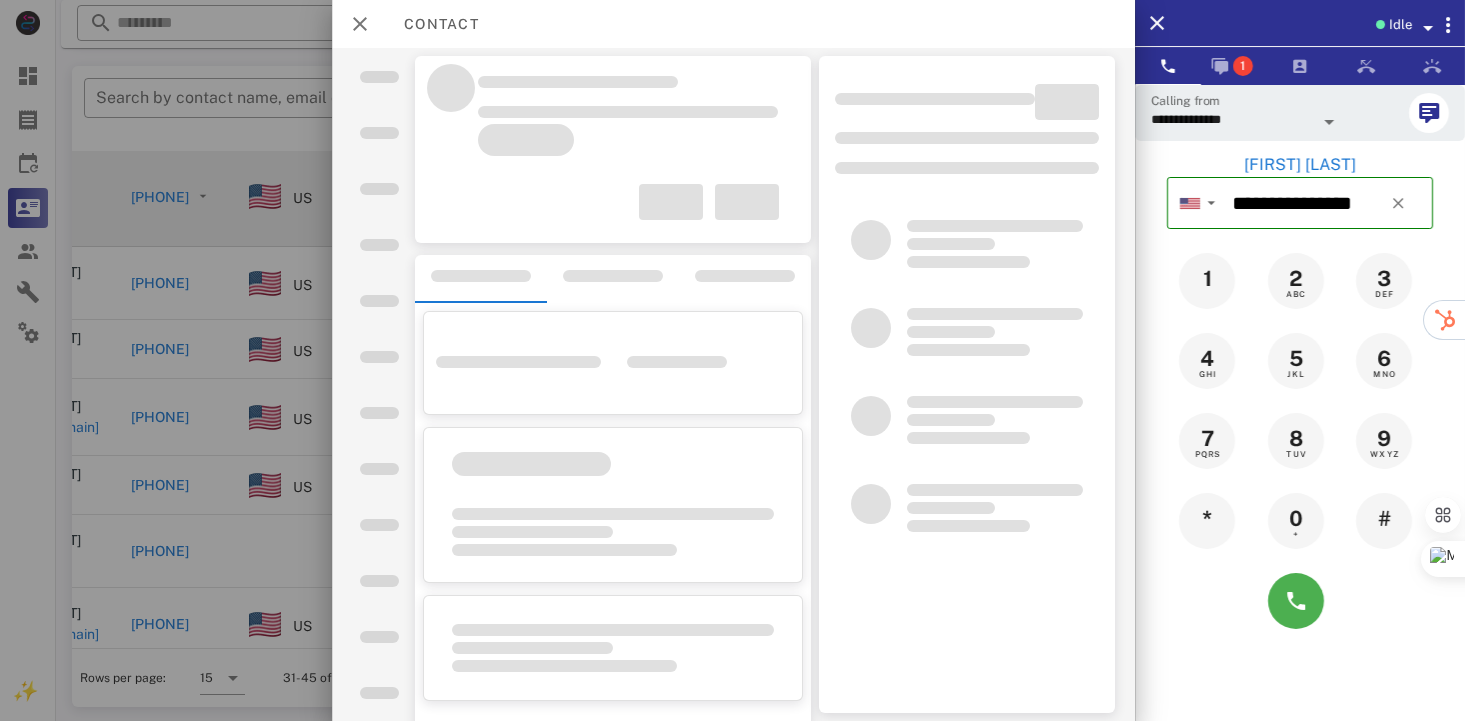 click at bounding box center (732, 360) 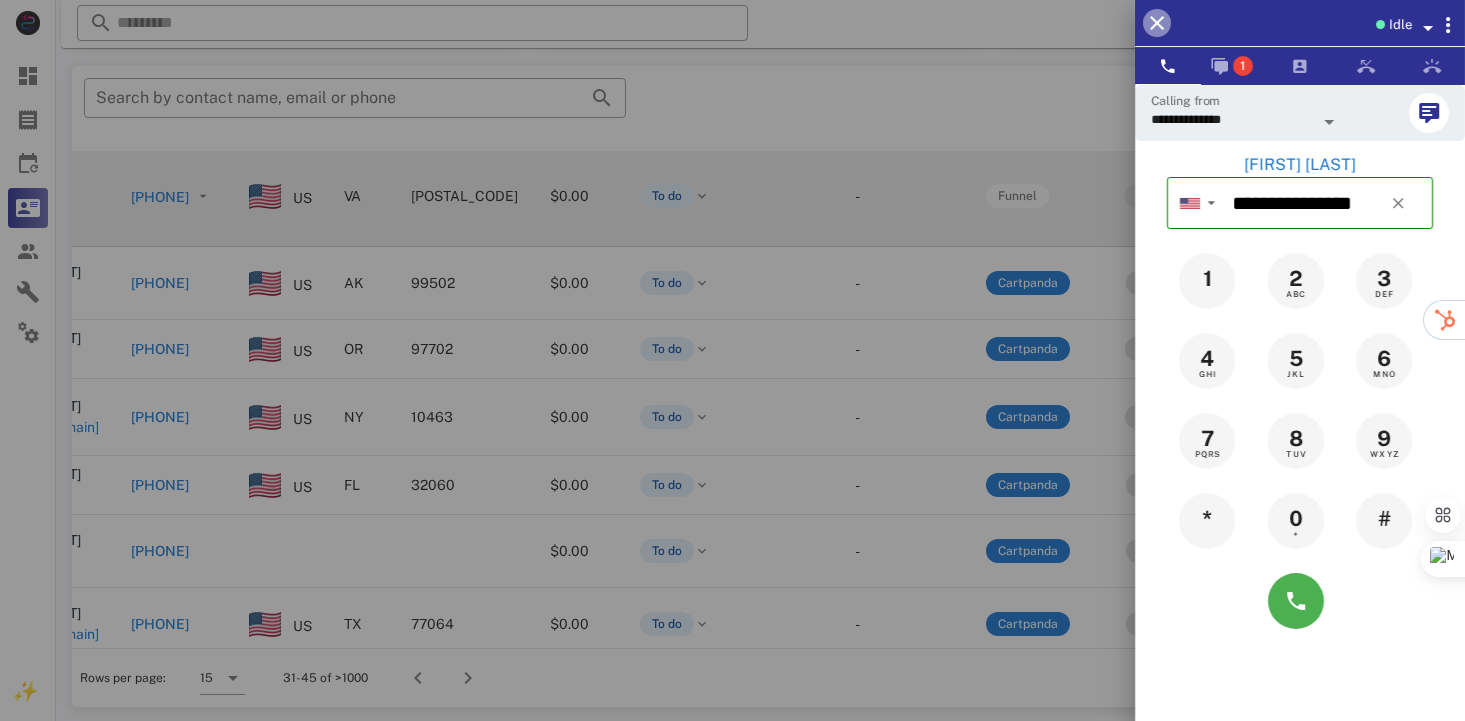 click at bounding box center [1157, 23] 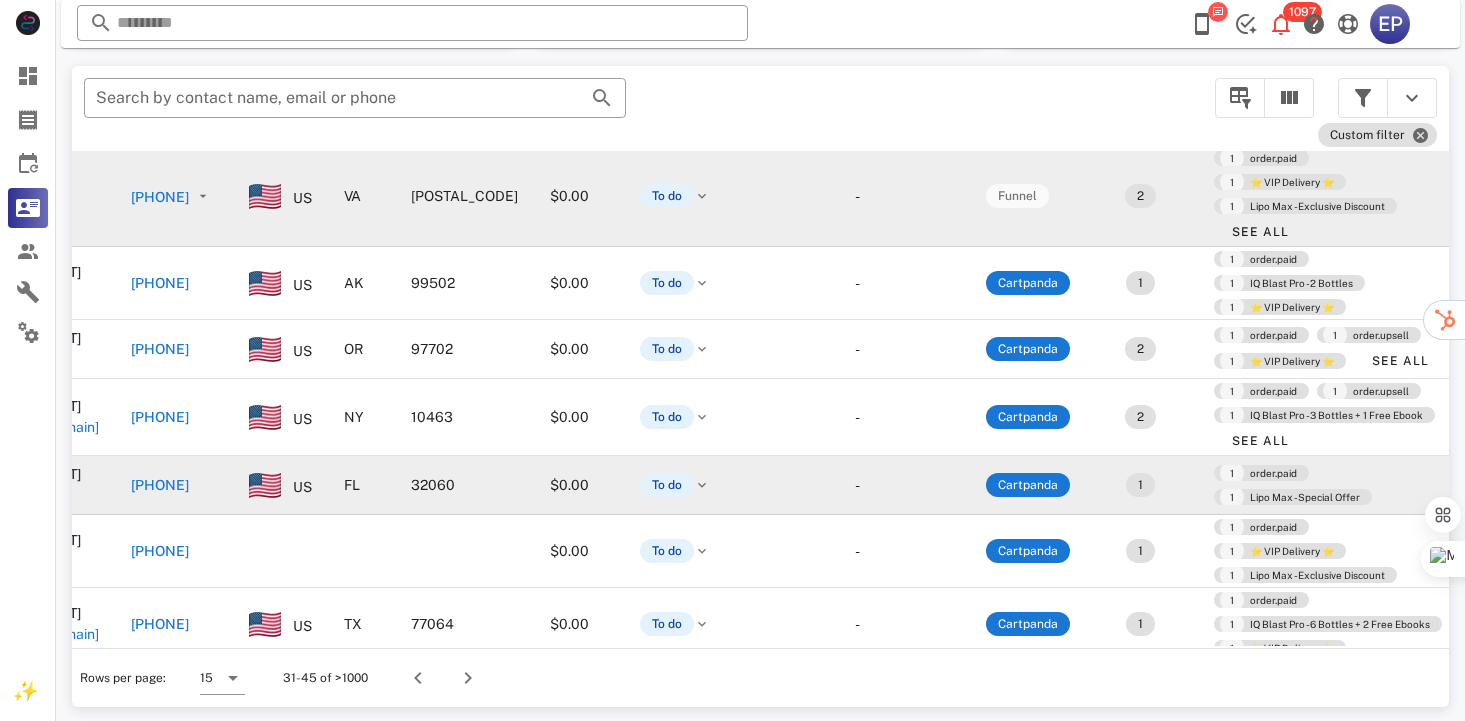 click on "[PHONE]" at bounding box center [160, 485] 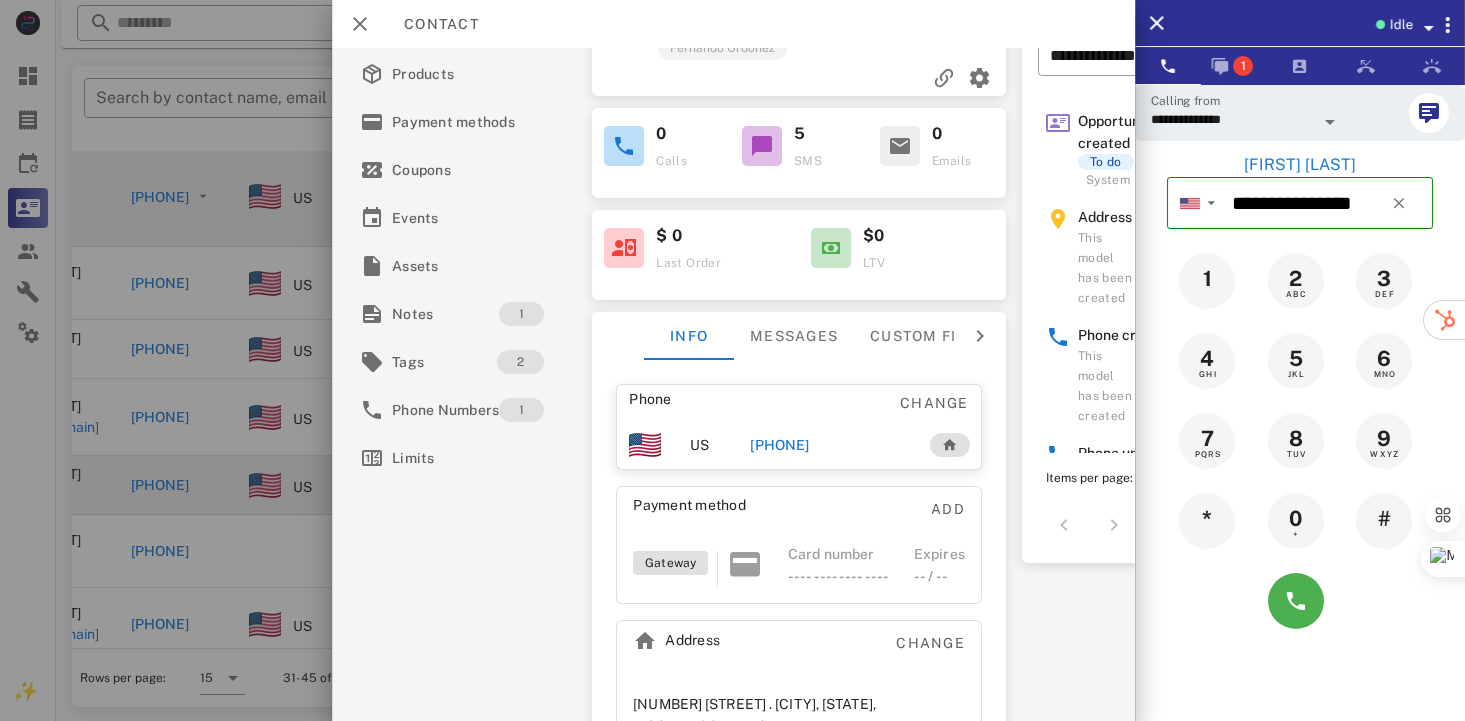scroll, scrollTop: 215, scrollLeft: 0, axis: vertical 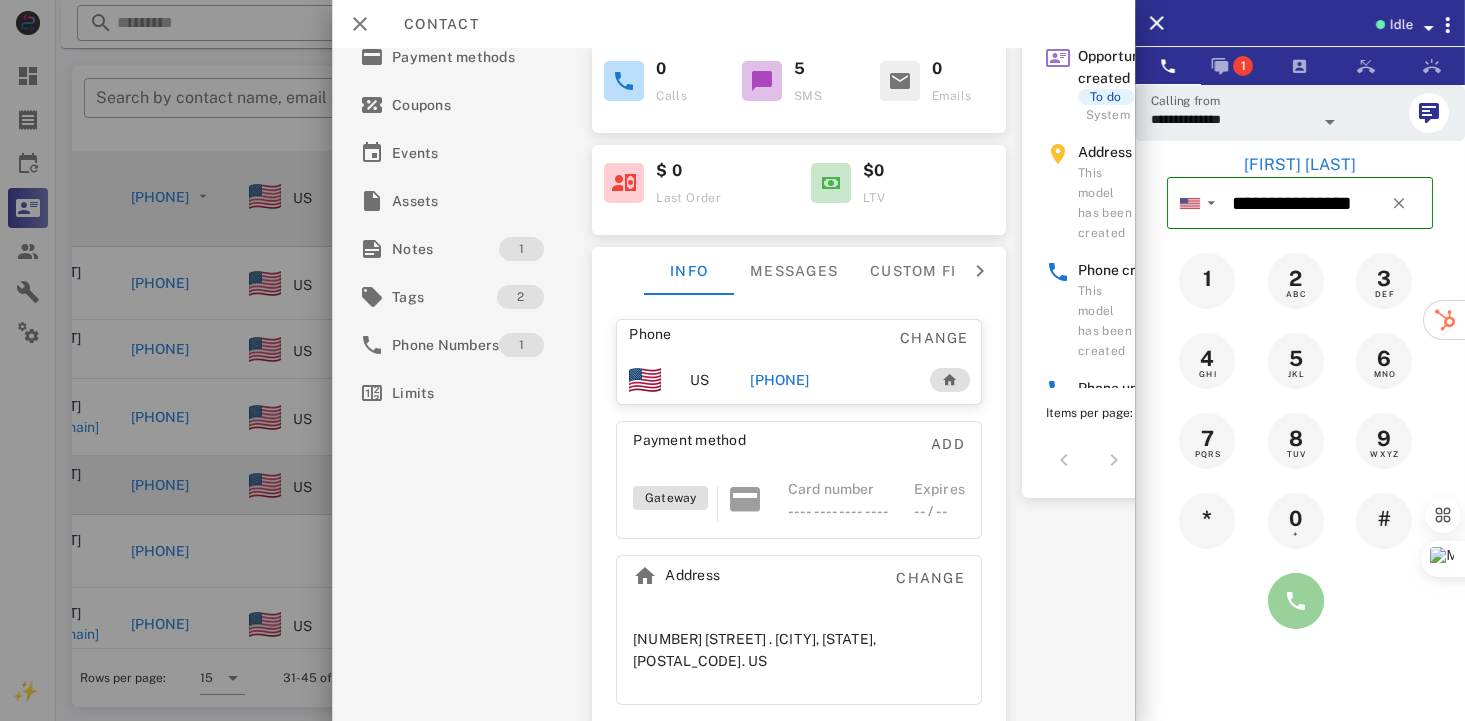 click at bounding box center (1296, 601) 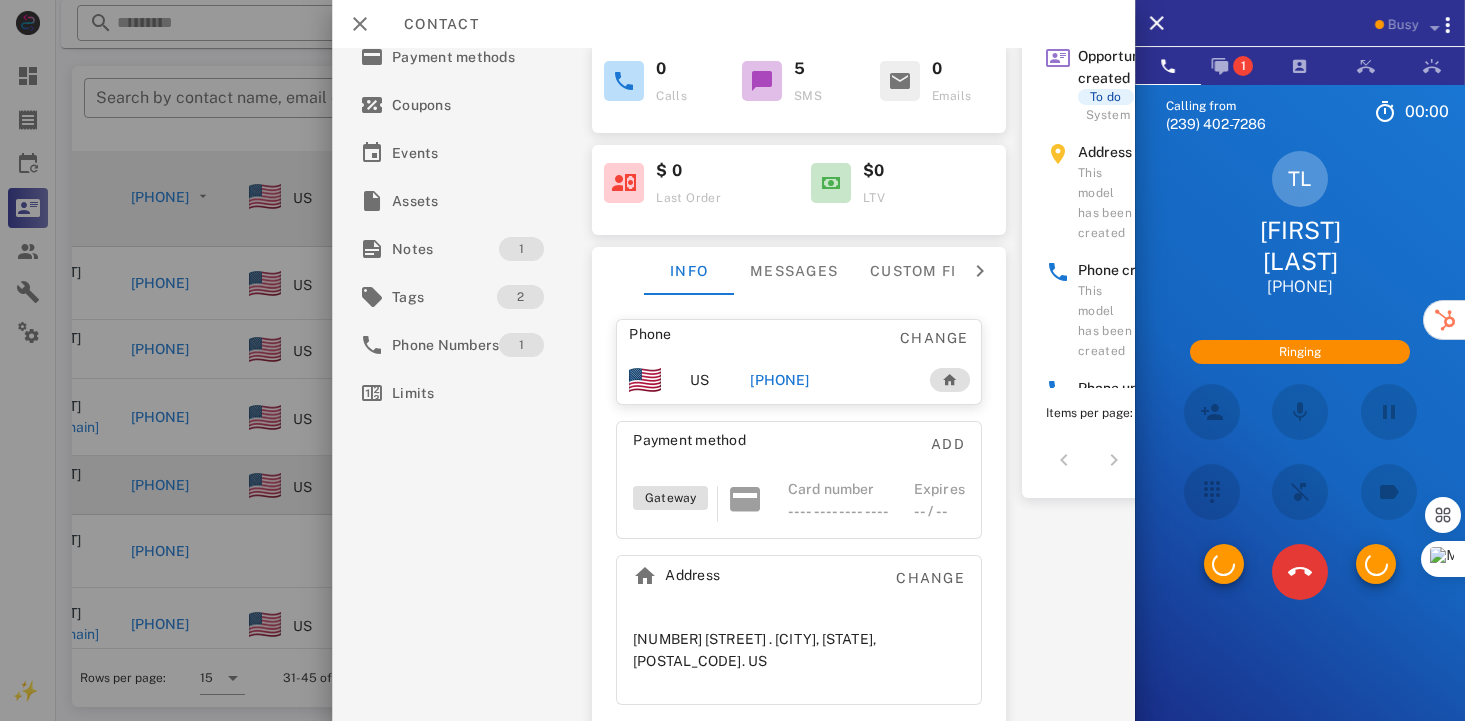 scroll, scrollTop: 0, scrollLeft: 0, axis: both 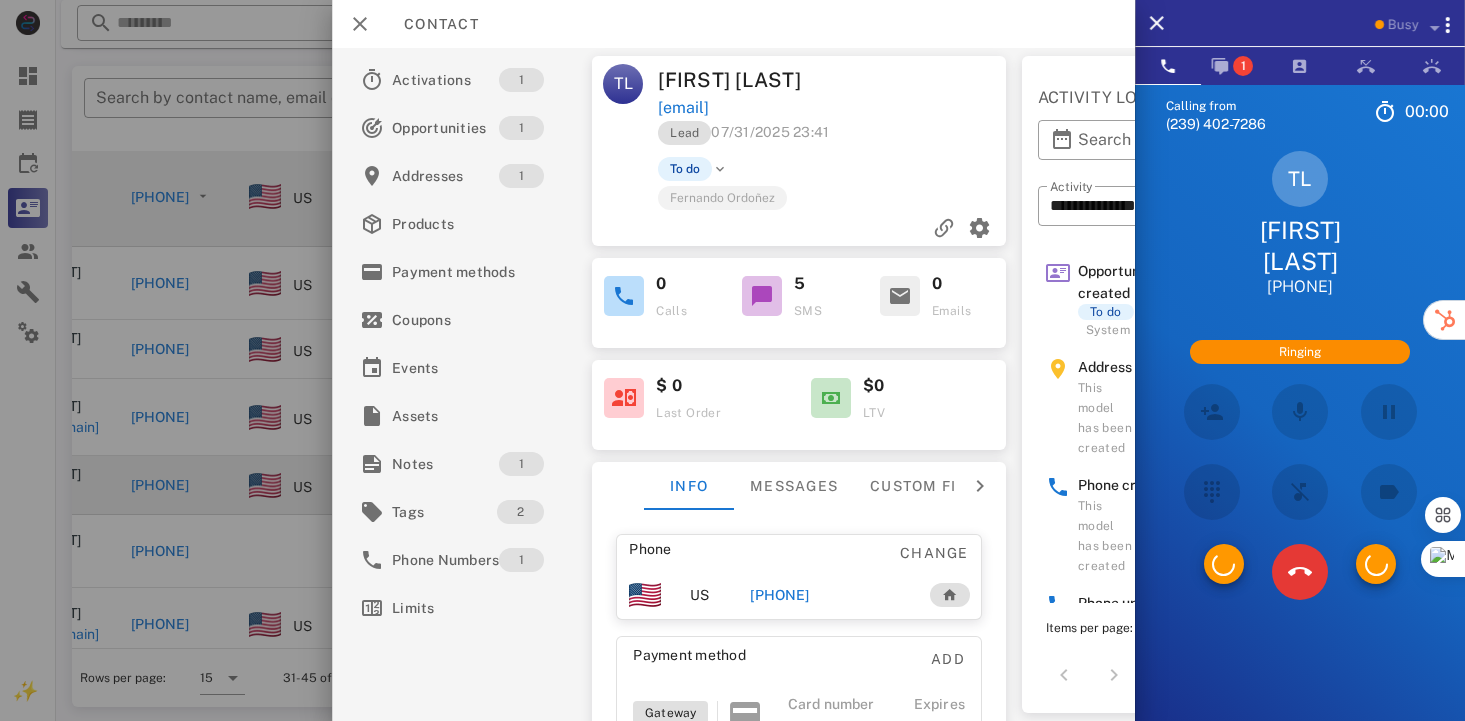 click on "**********" at bounding box center [1154, 337] 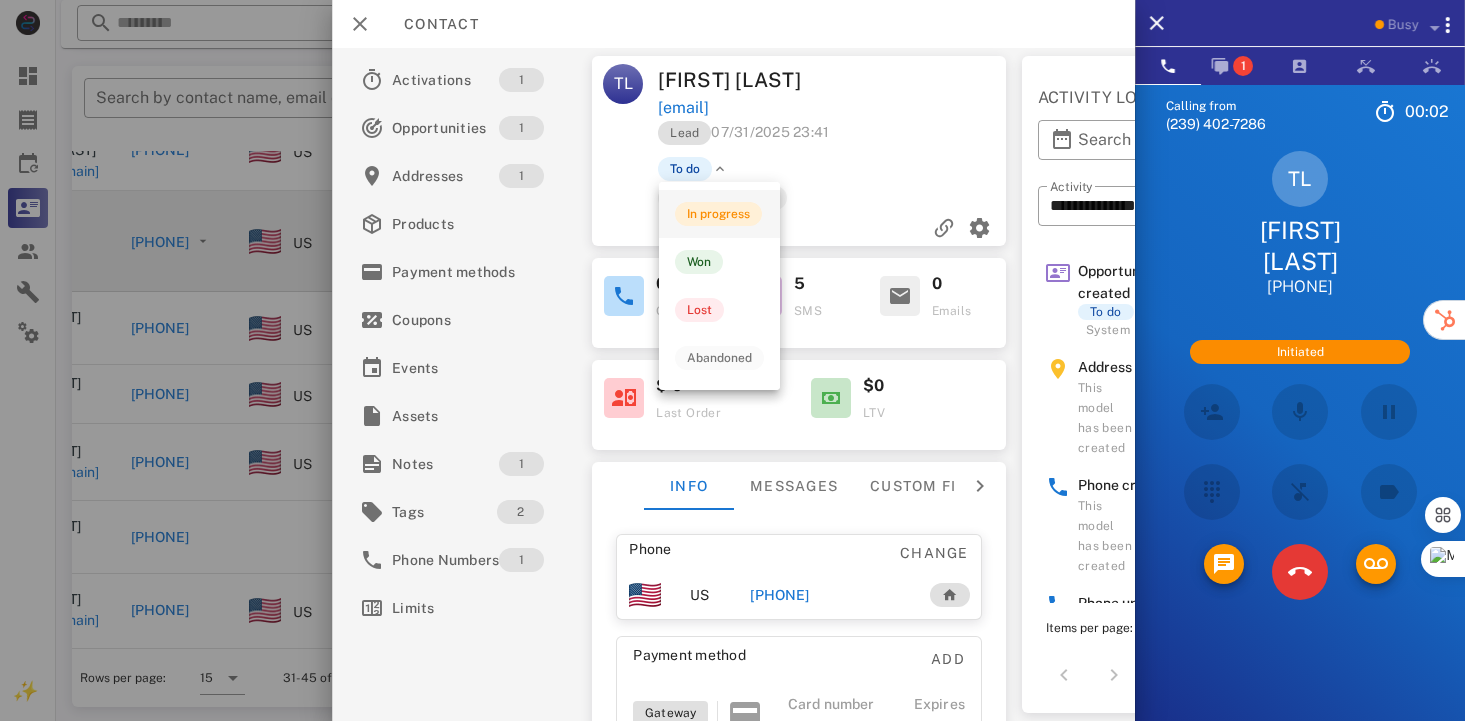 scroll, scrollTop: 272, scrollLeft: 100, axis: both 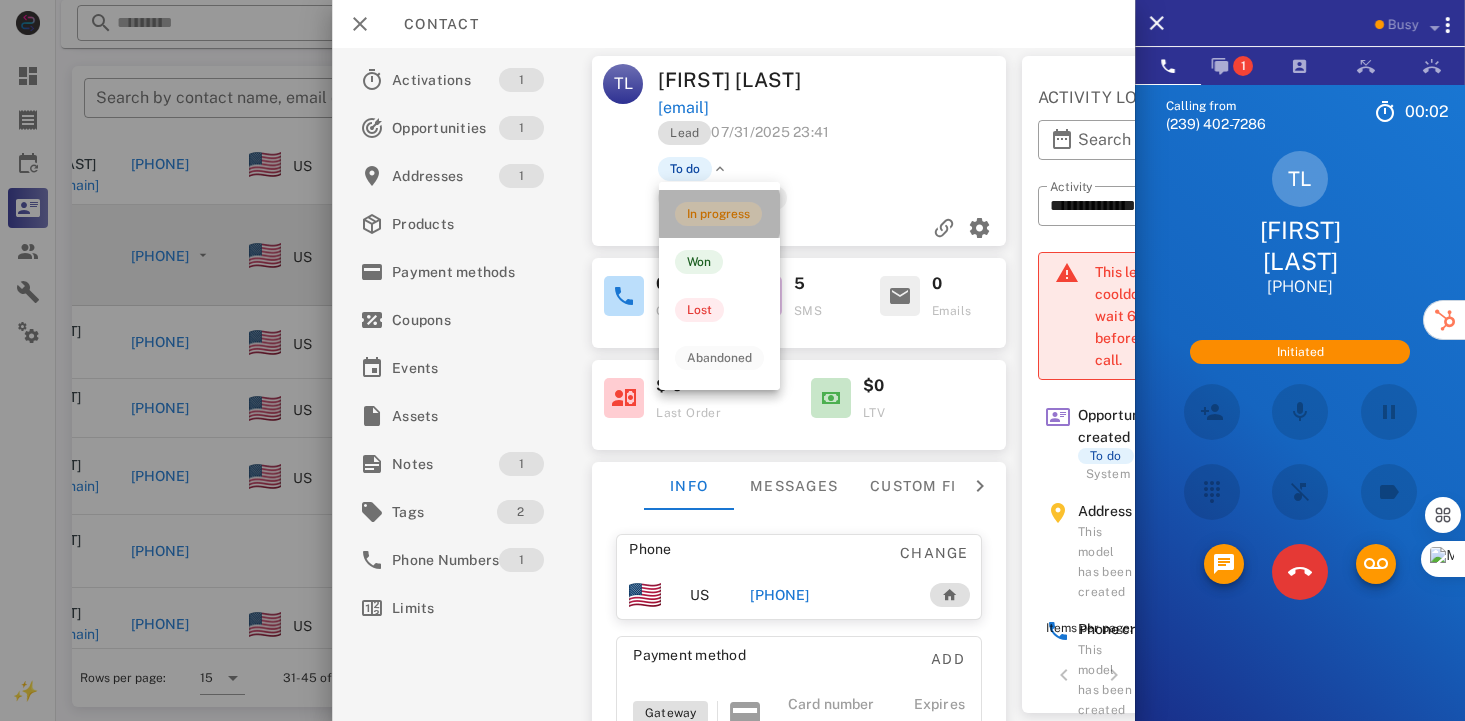 click on "In progress" at bounding box center (718, 214) 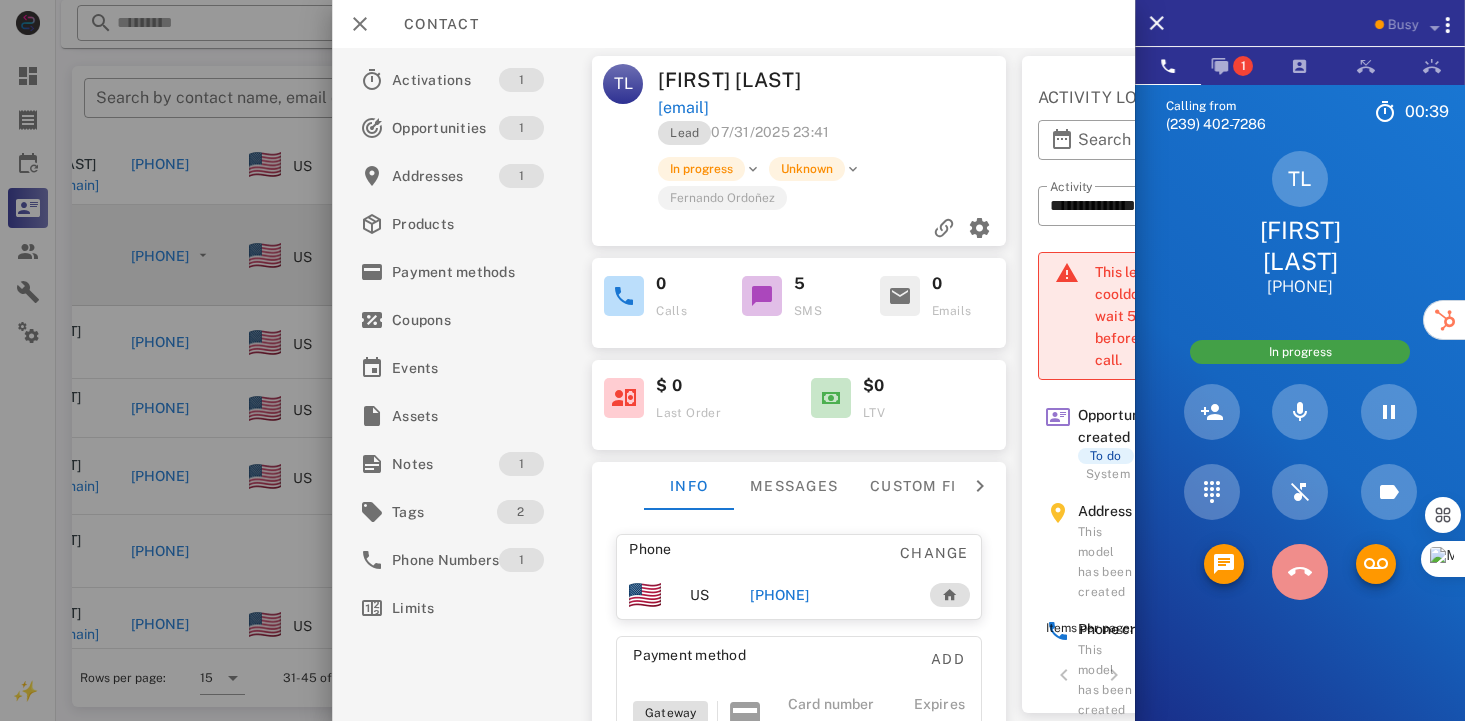 click at bounding box center (1300, 572) 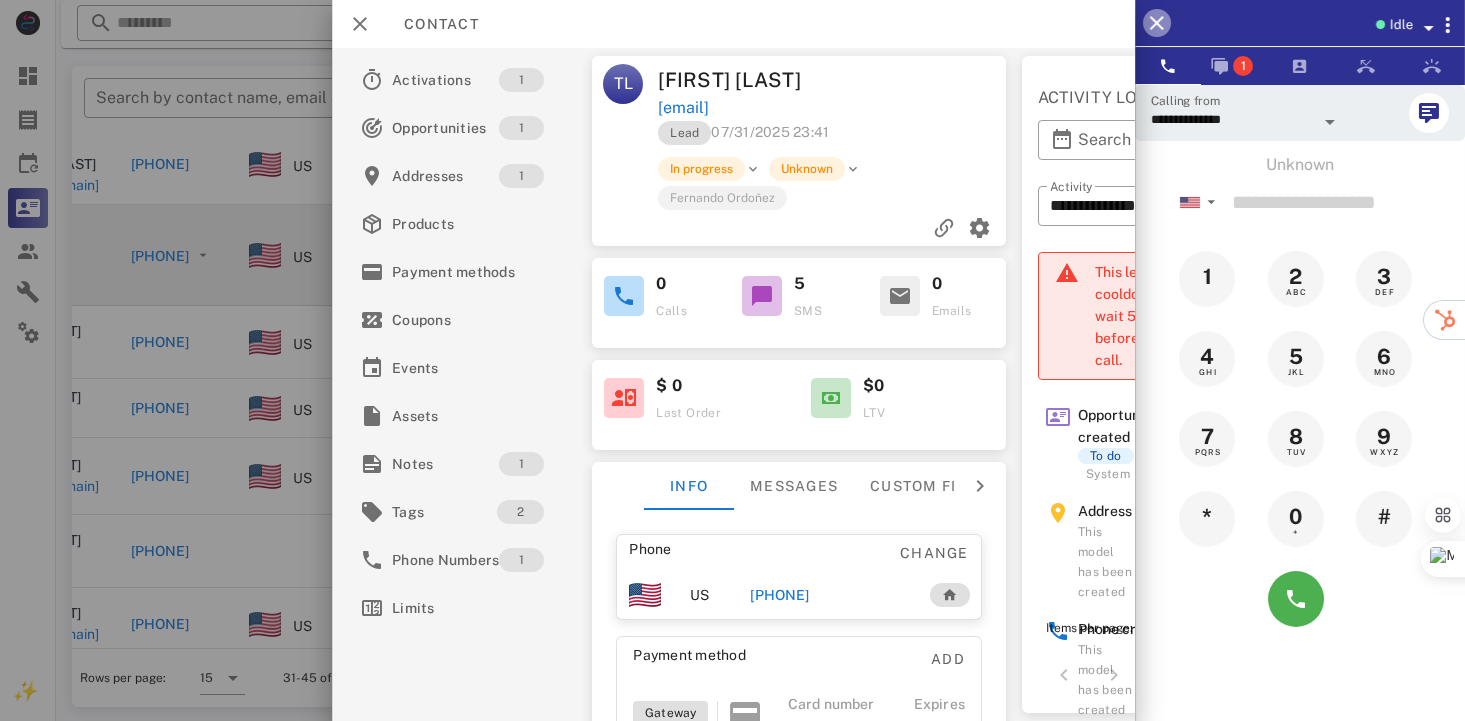 click at bounding box center (1157, 23) 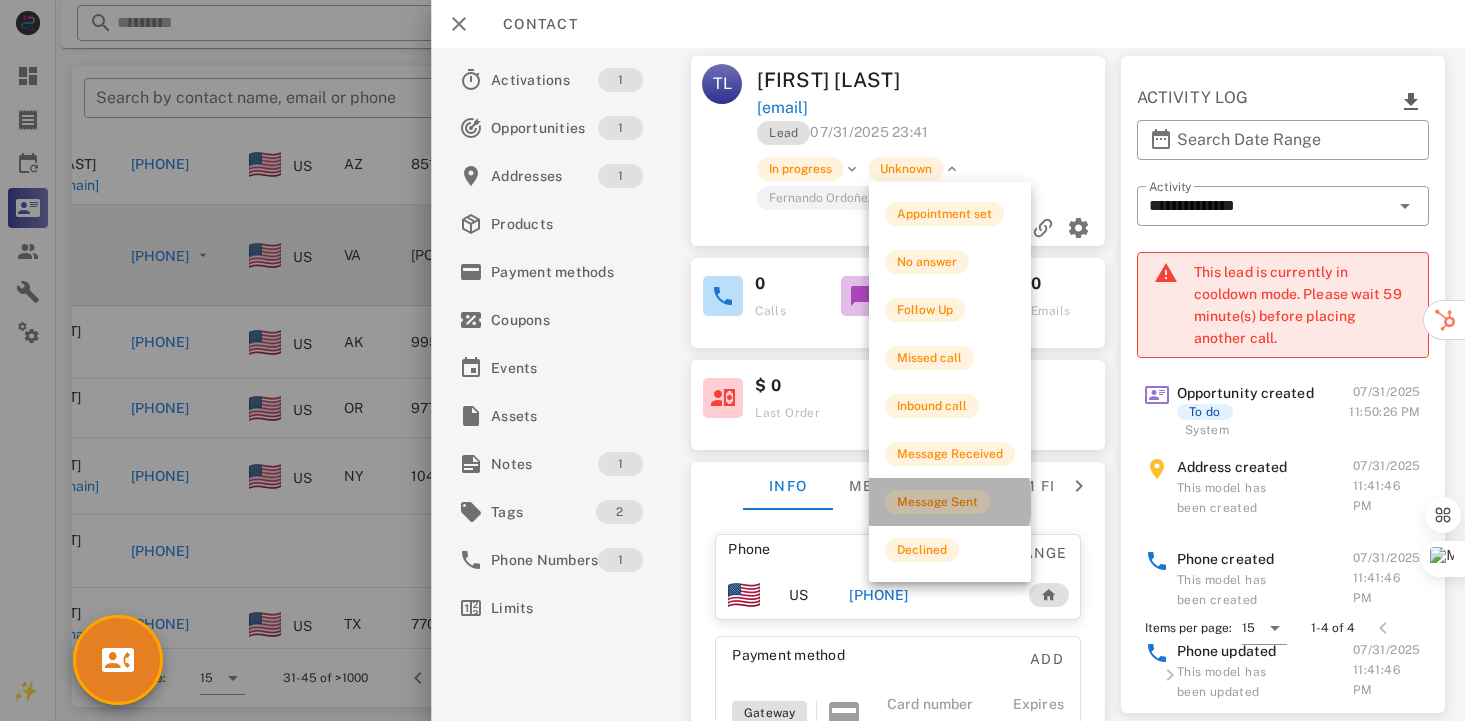 click on "Message Sent" at bounding box center [937, 502] 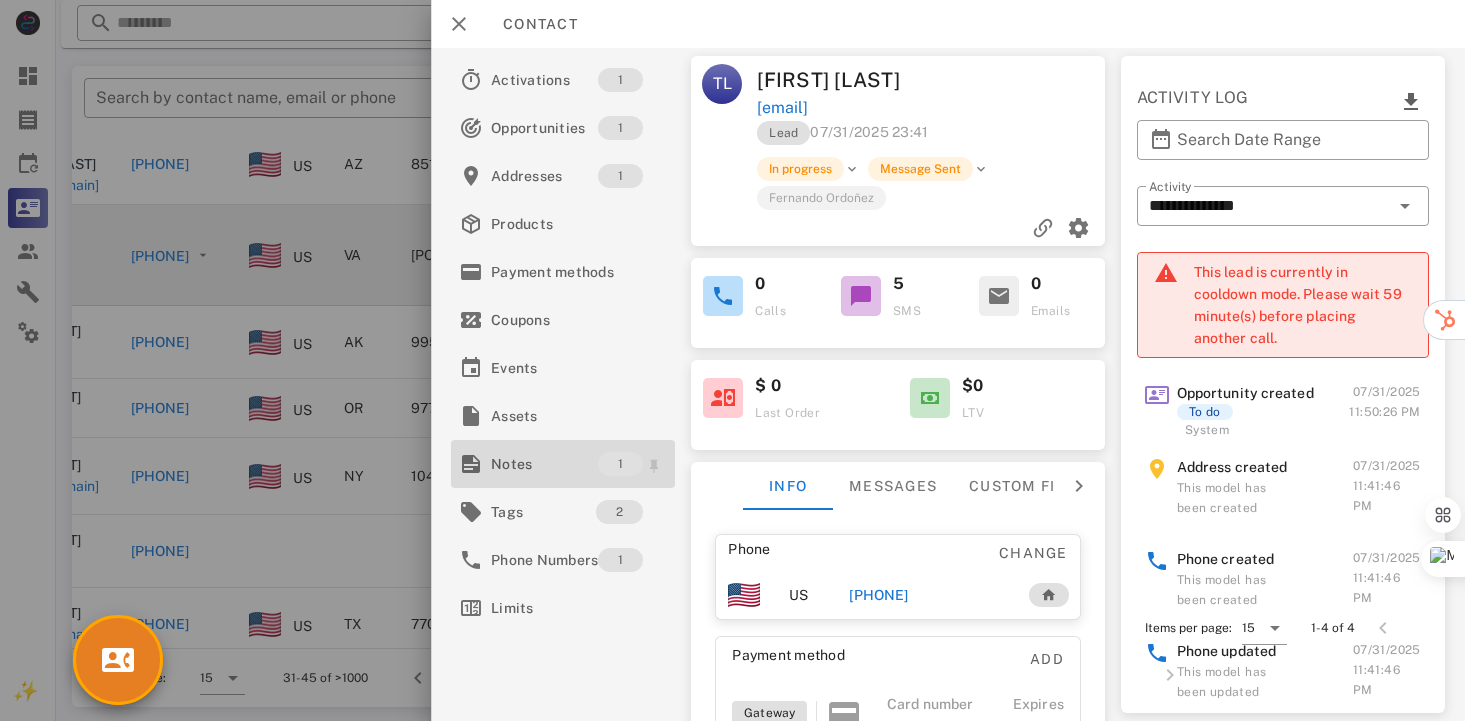 click on "Notes" at bounding box center [544, 464] 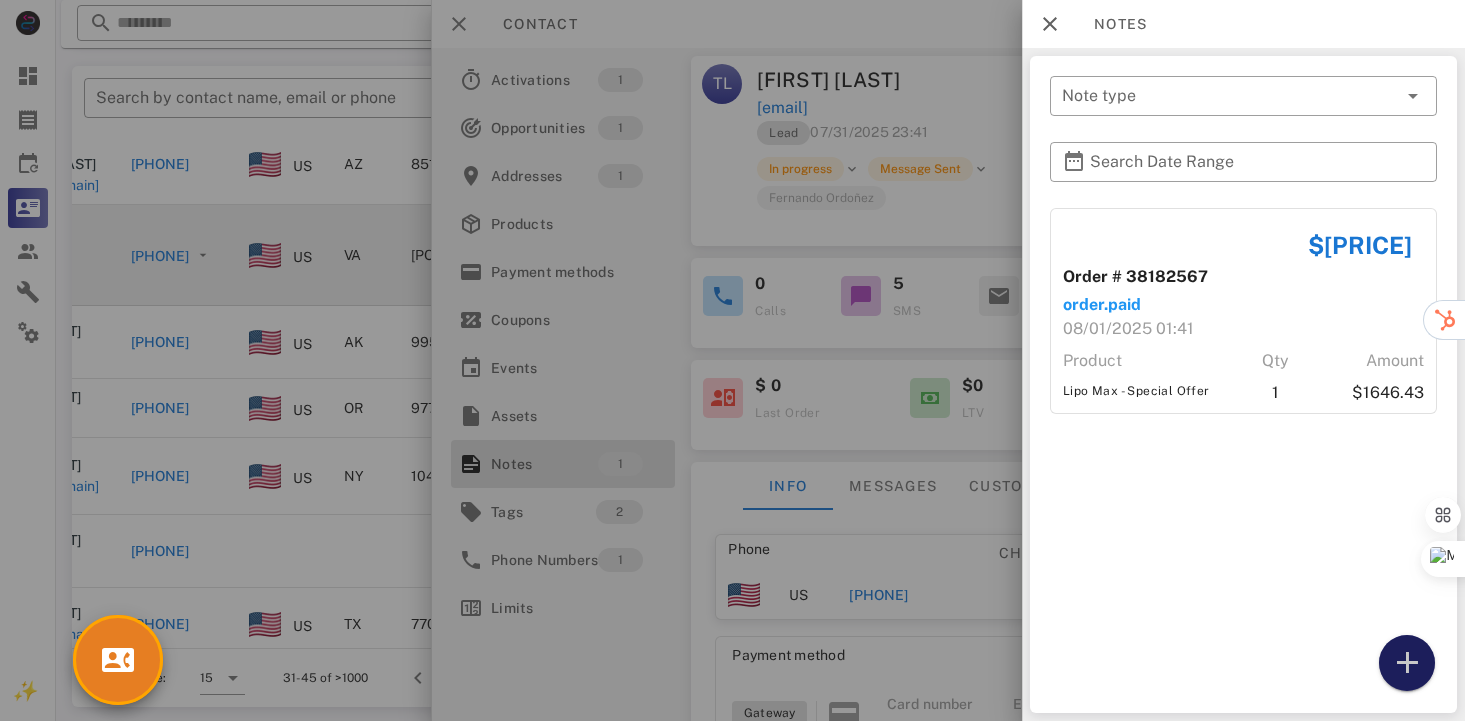 click at bounding box center [1407, 663] 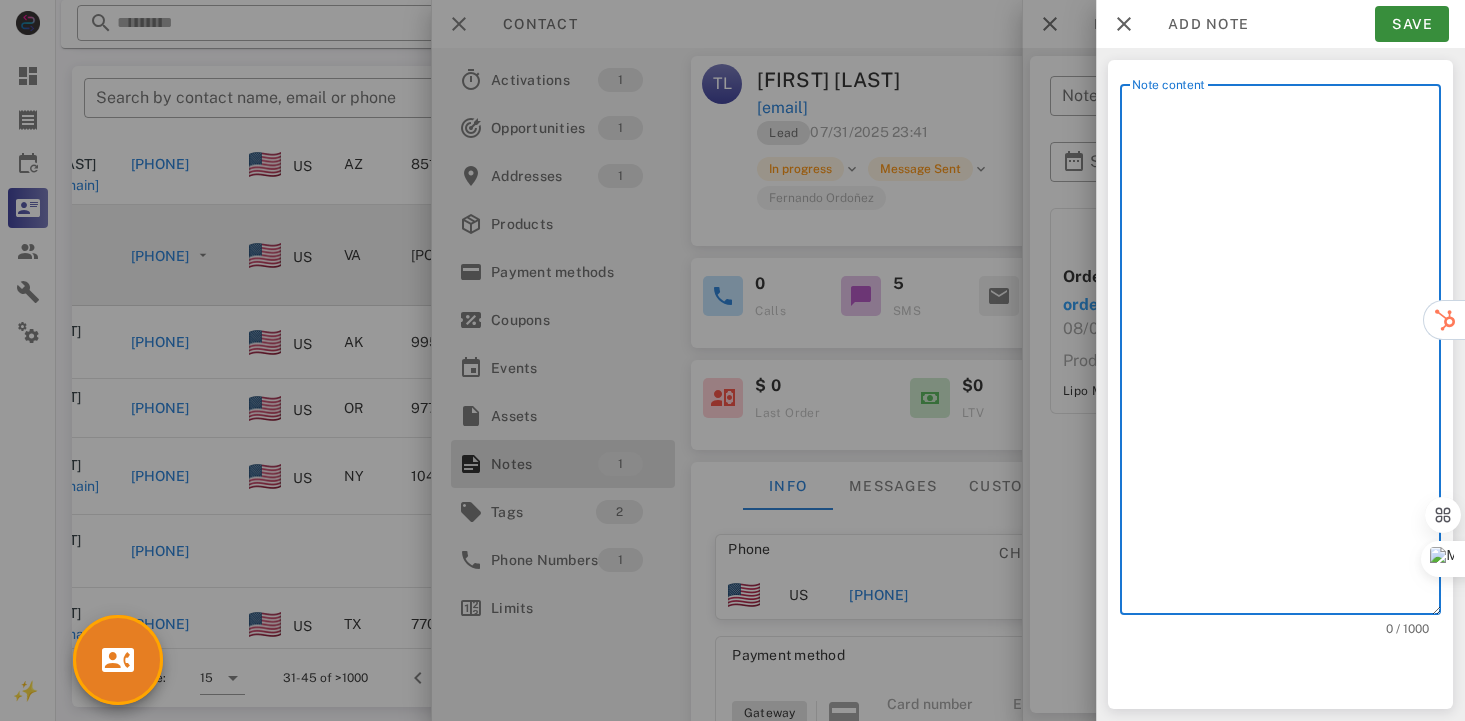 click on "Note content" at bounding box center (1286, 354) 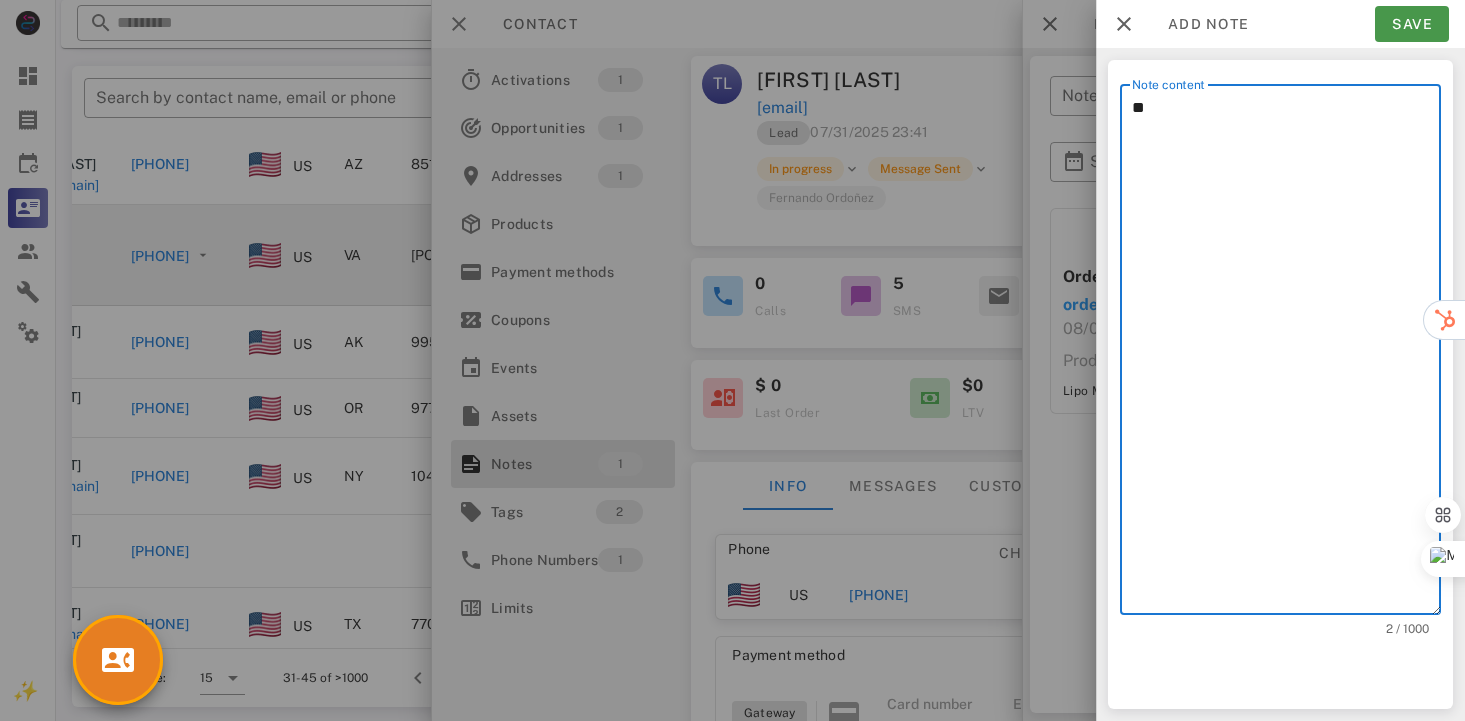 type on "**" 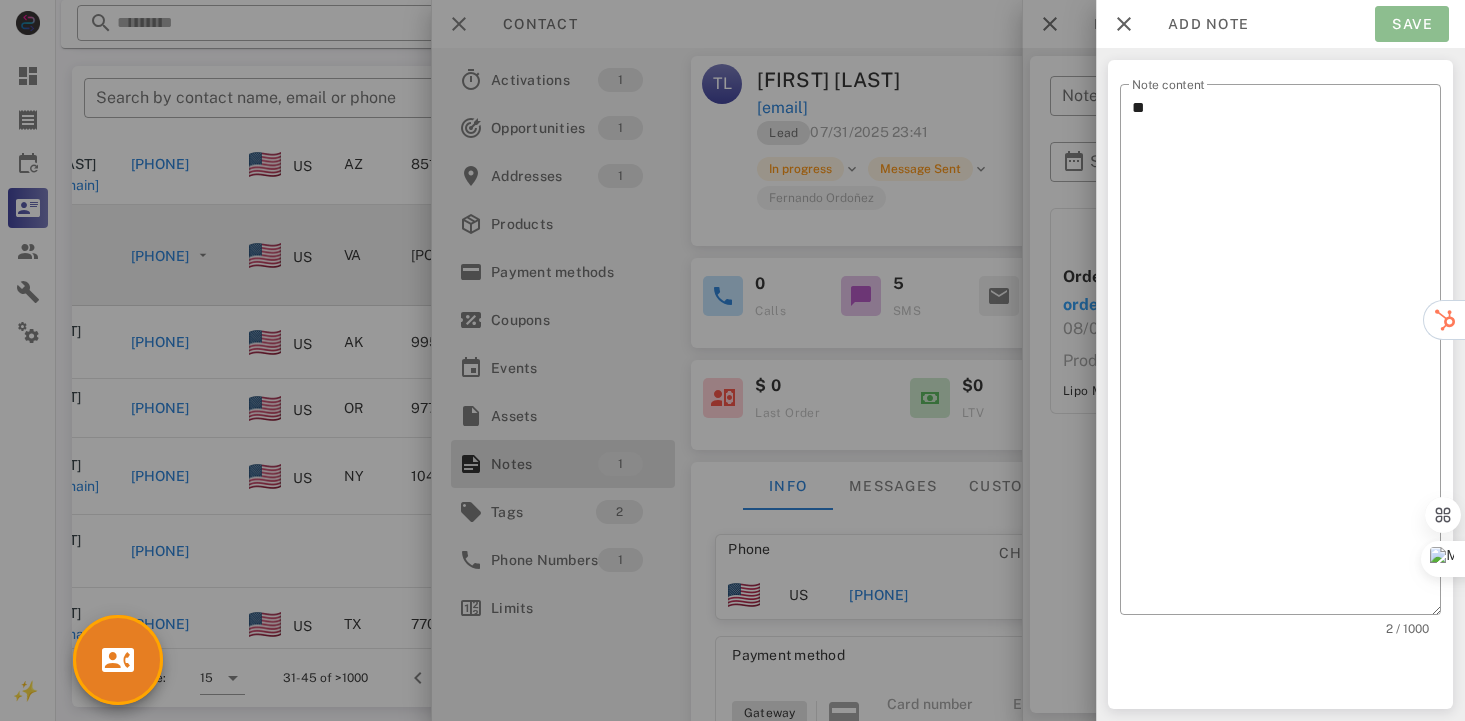 click on "Save" at bounding box center [1412, 24] 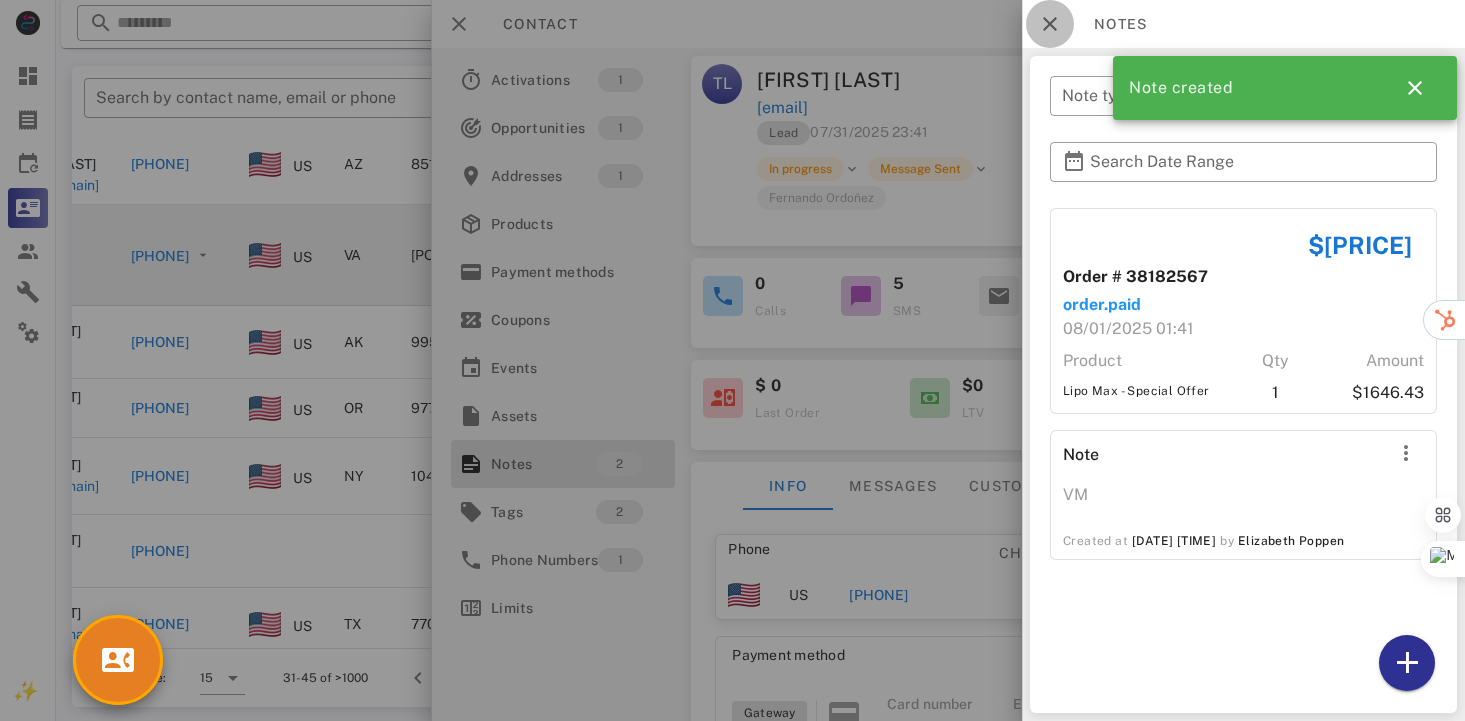 click at bounding box center [1050, 24] 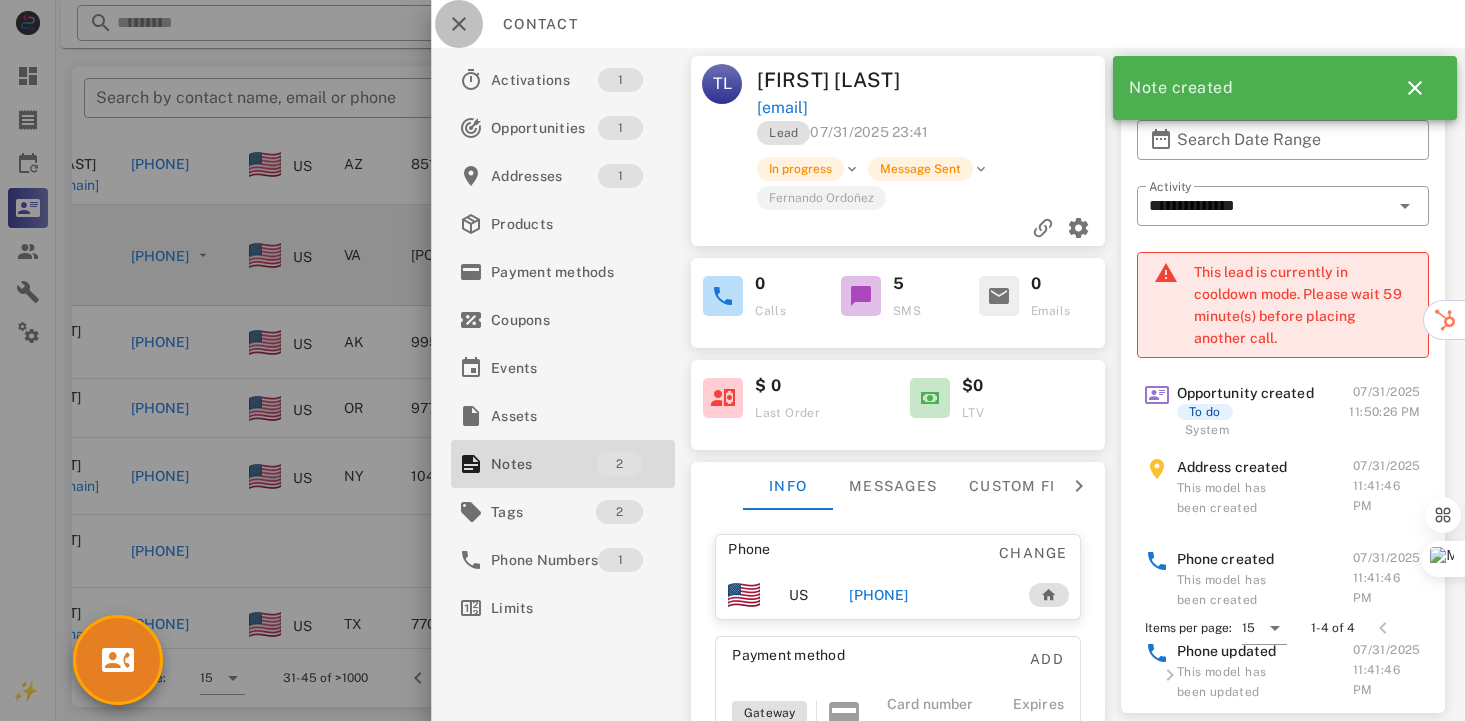click at bounding box center (459, 24) 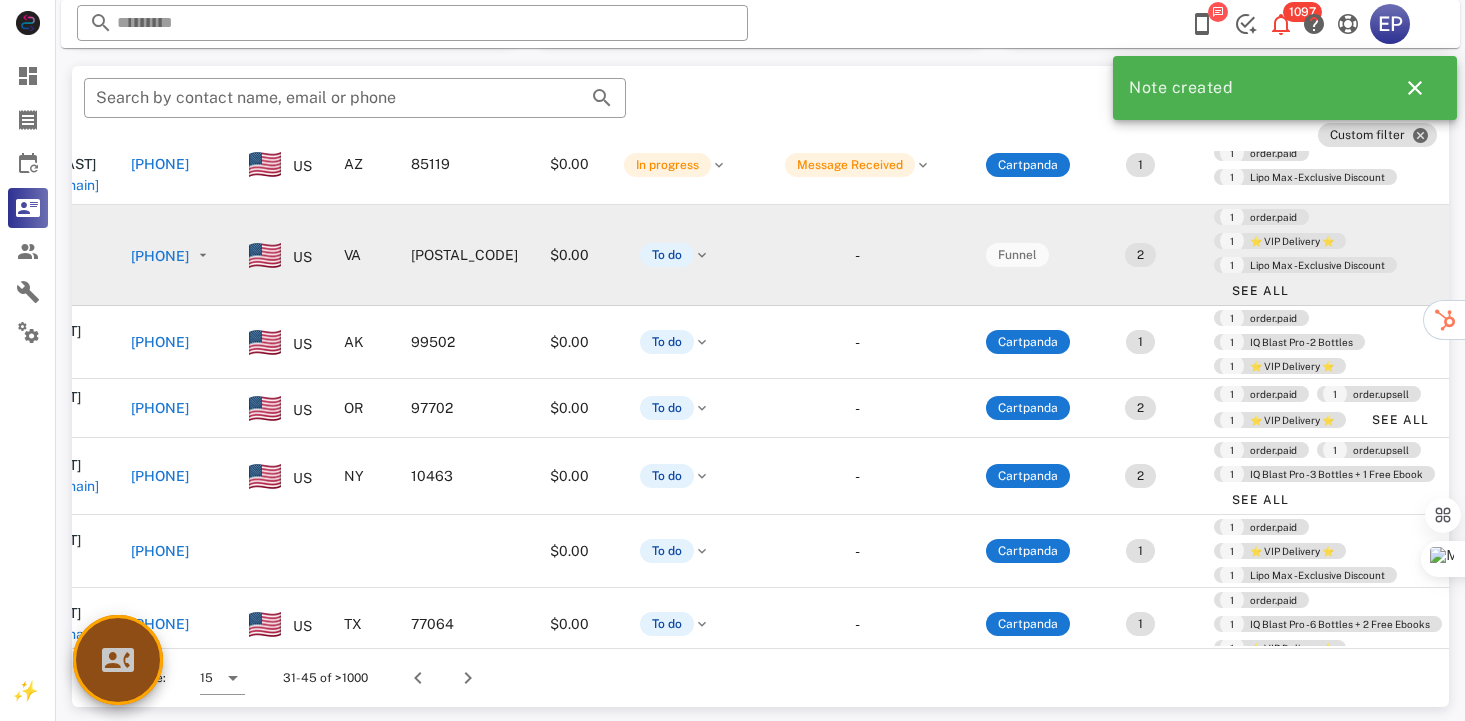 click at bounding box center (118, 660) 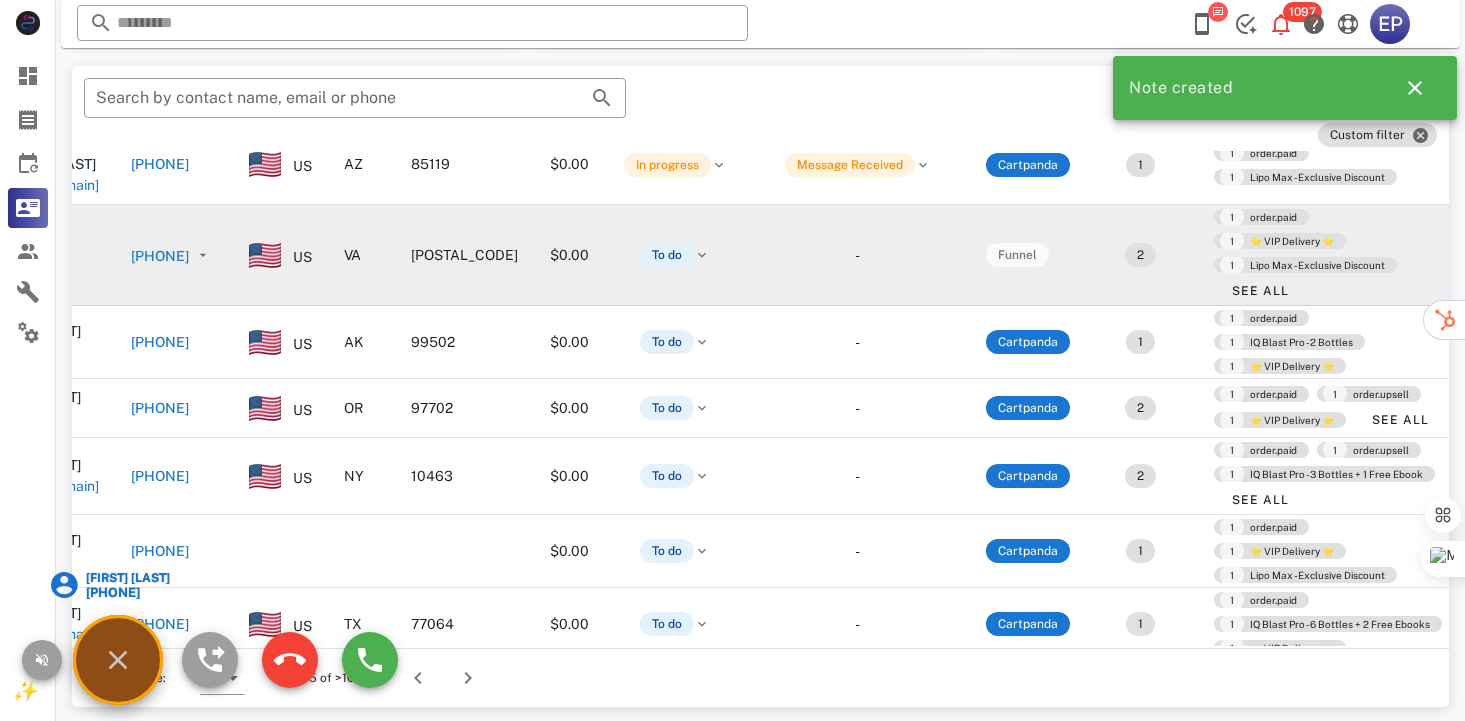 click on "[FIRST] [LAST]" at bounding box center [126, 578] 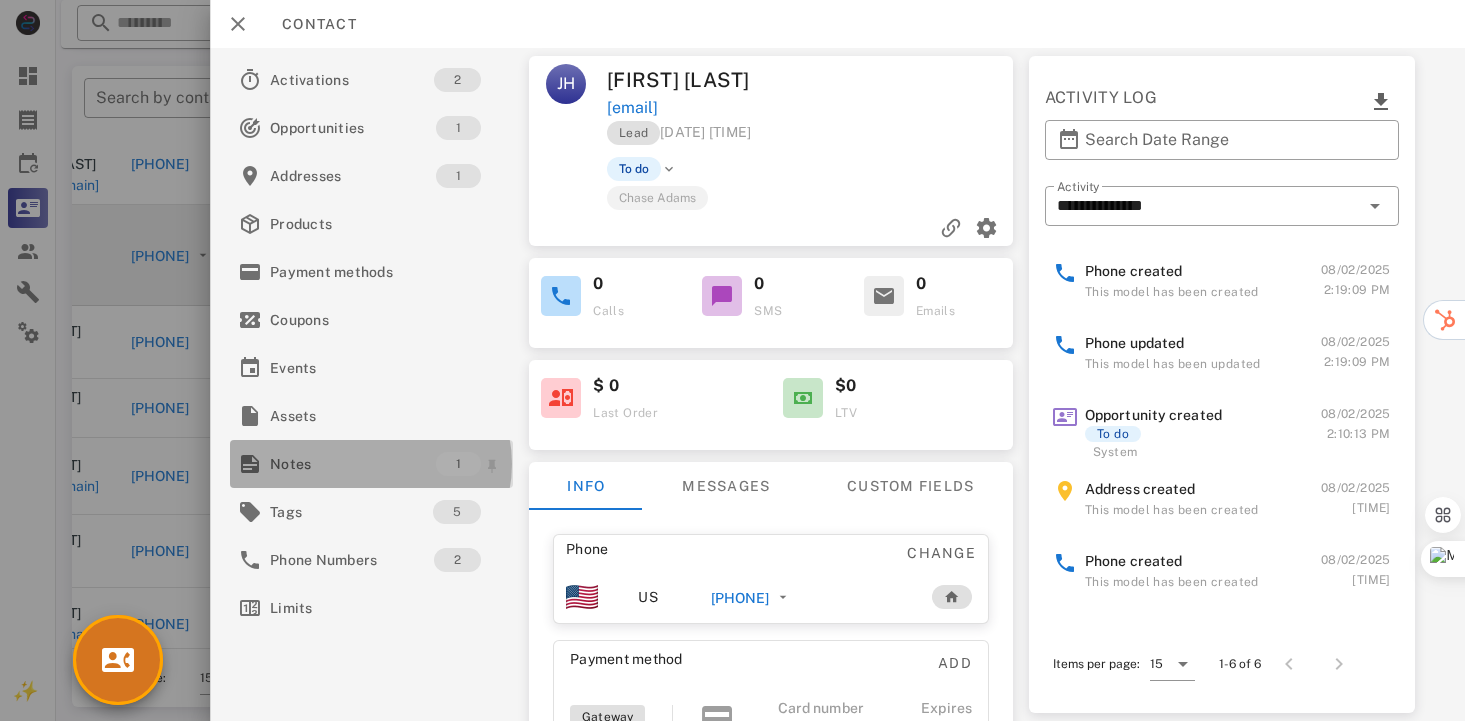 click on "Notes" at bounding box center (353, 464) 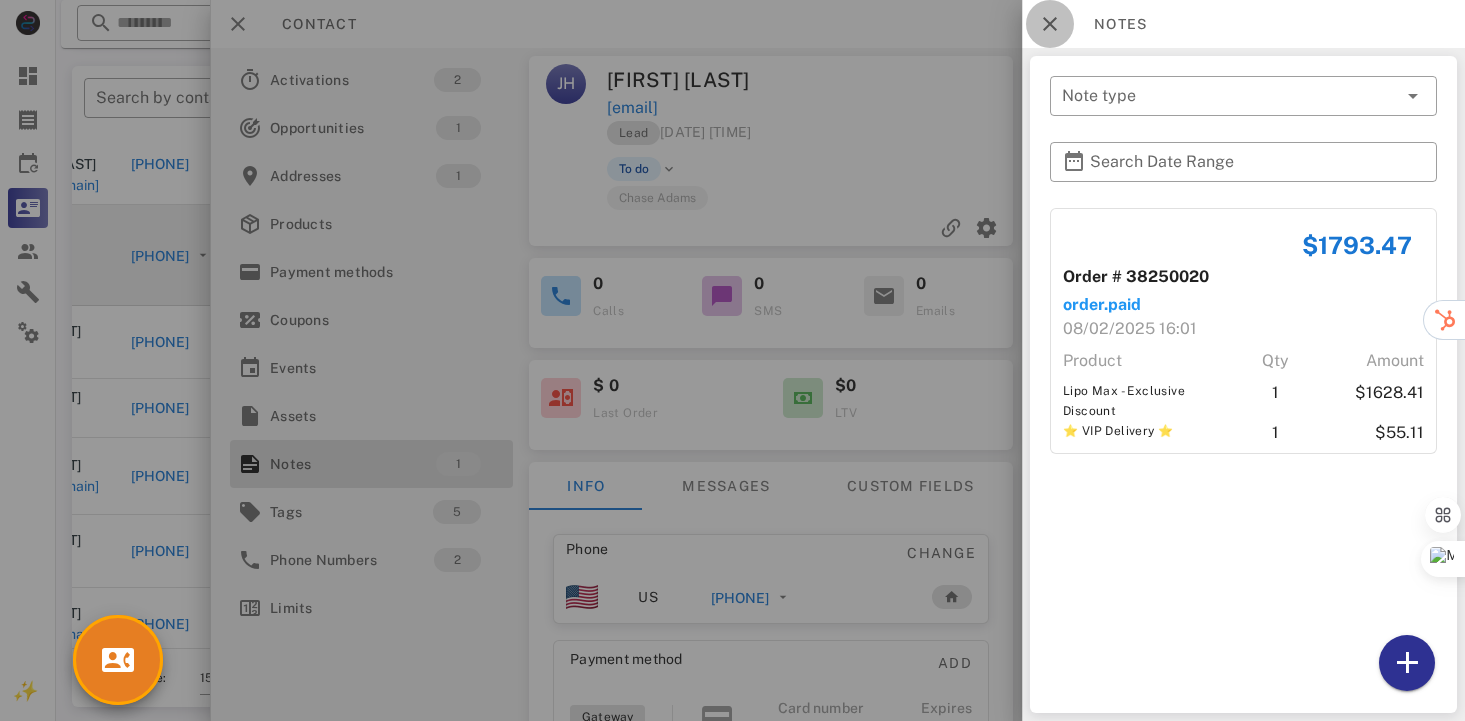 click at bounding box center (1050, 24) 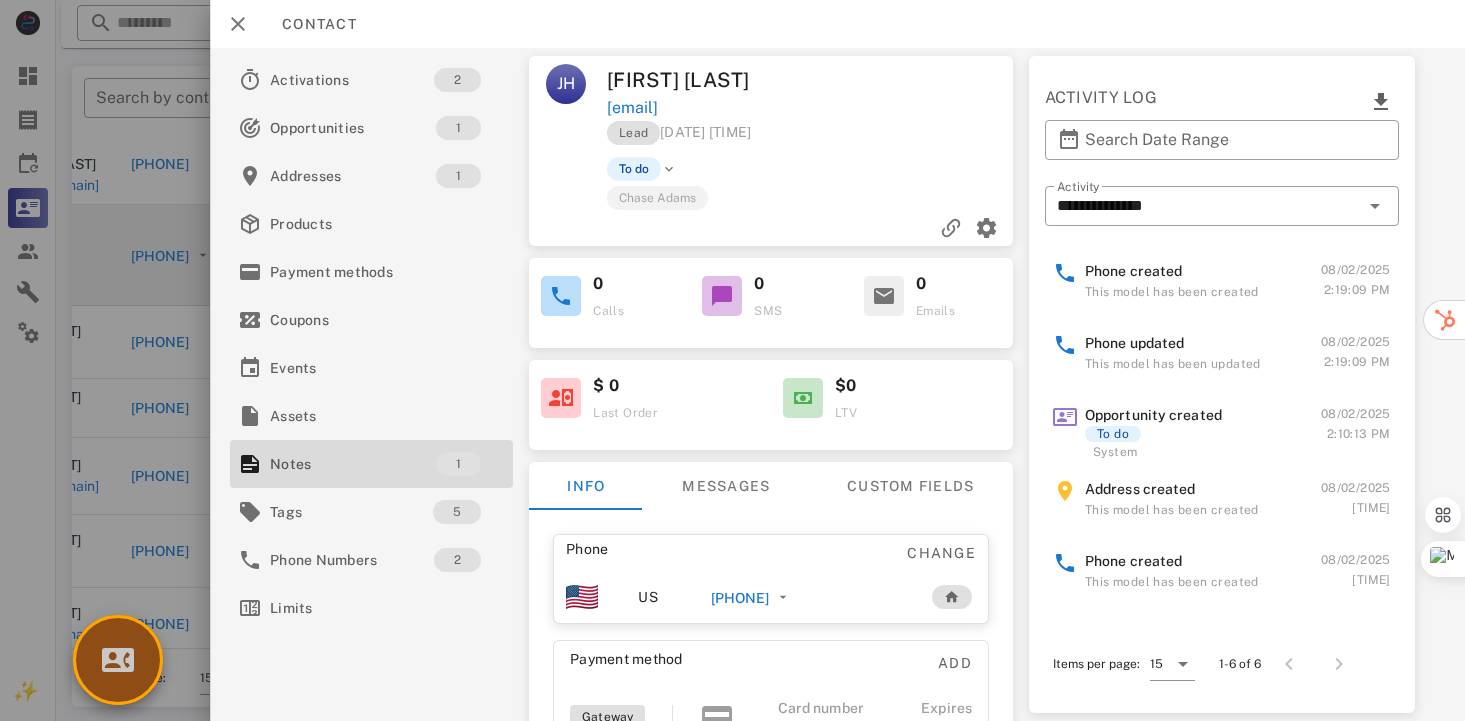 click at bounding box center (118, 660) 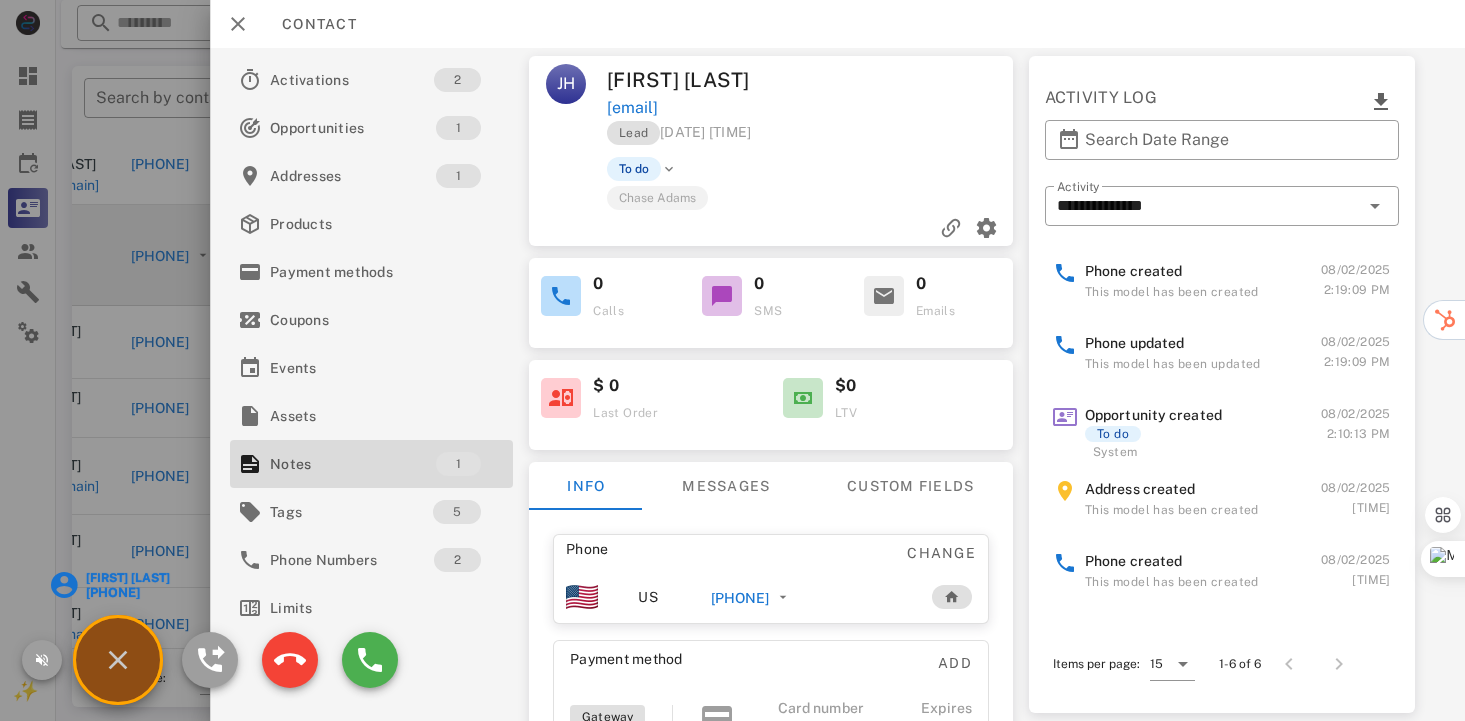 click on "[FIRST] [LAST]" at bounding box center (126, 578) 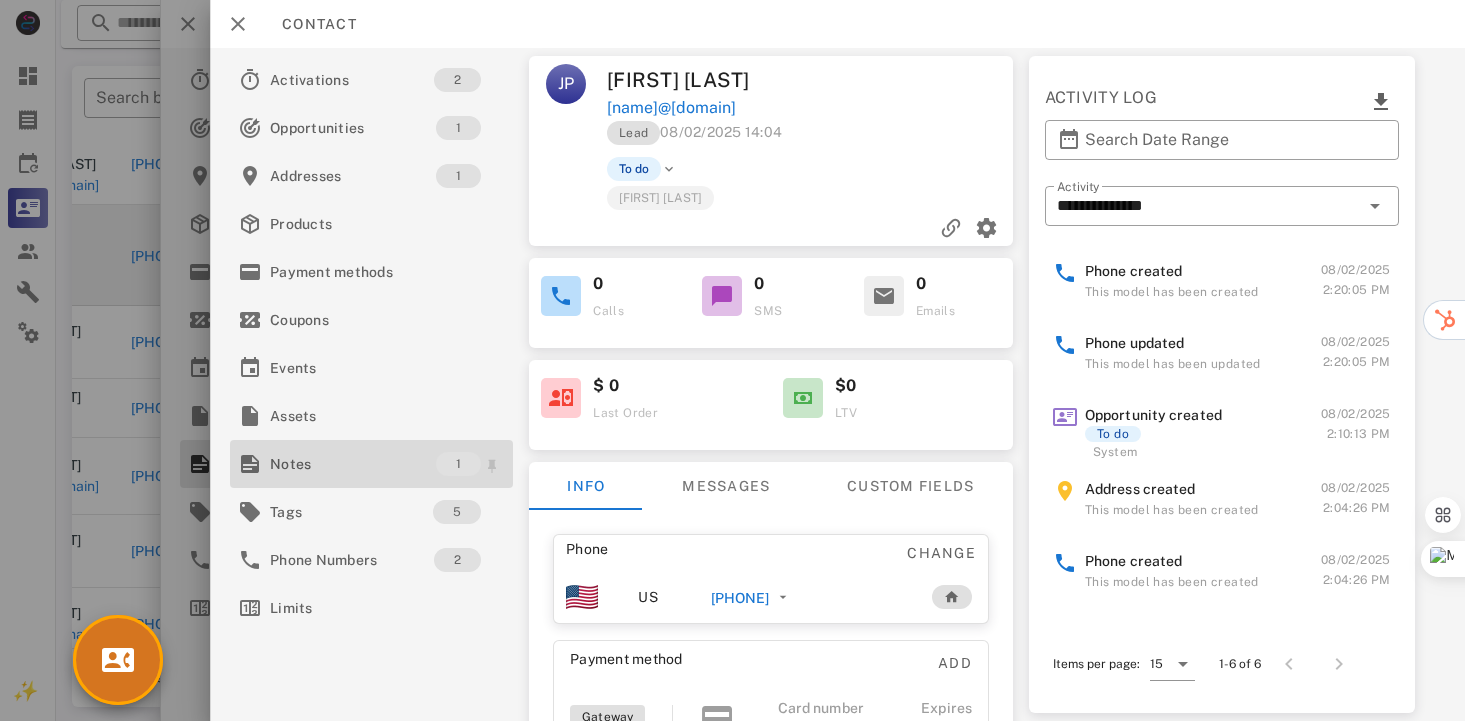 click on "Notes" at bounding box center [353, 464] 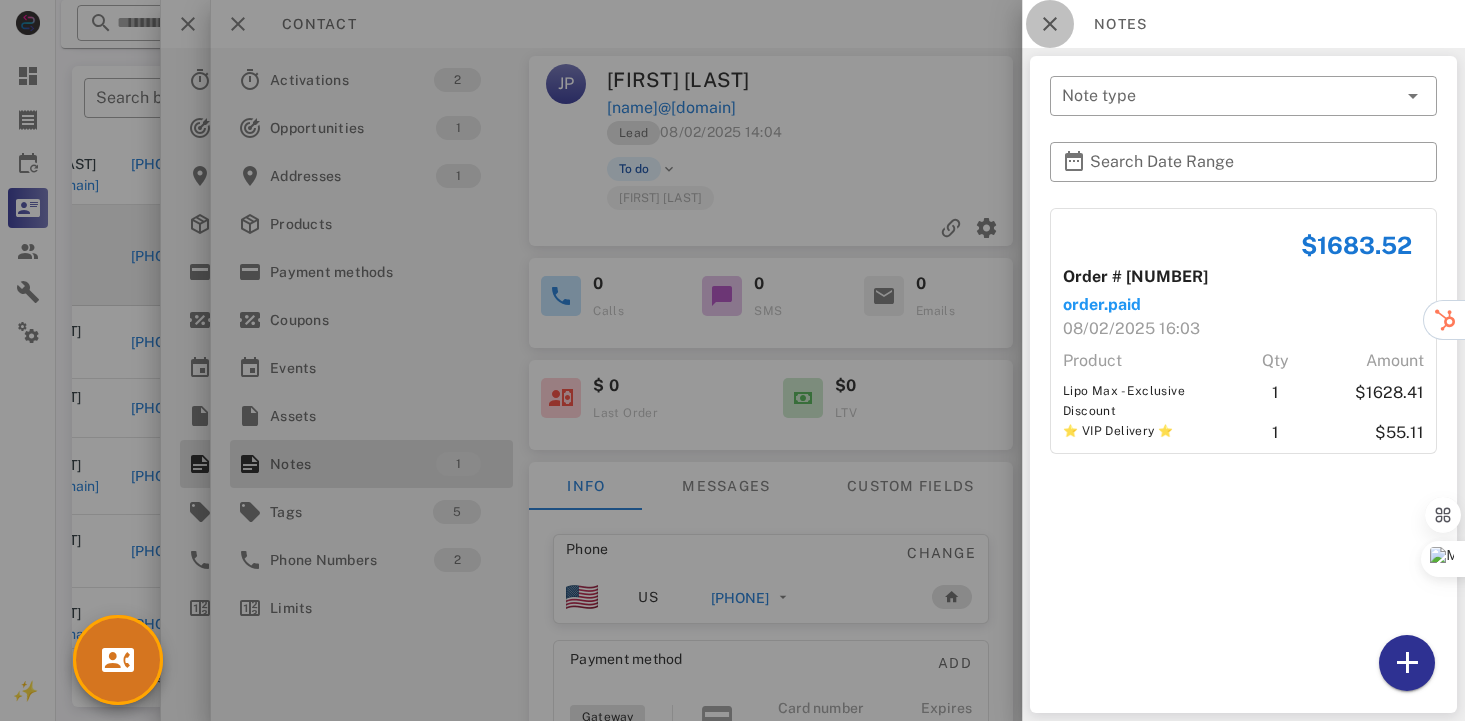 click at bounding box center (1050, 24) 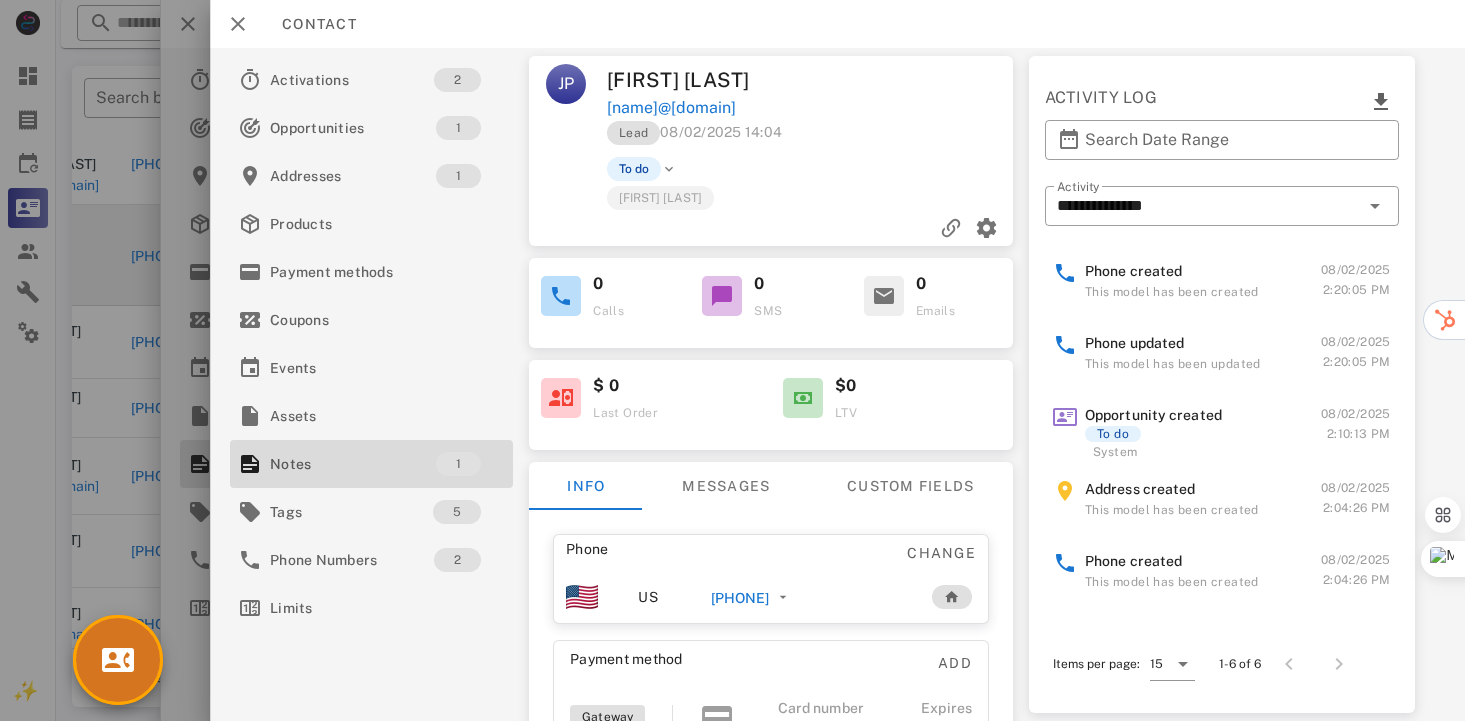 click on "[FIRST] [LAST] [NAME]@[DOMAIN]  Lead   08/02/2025 14:04   To do   [FIRST] [LAST]  0 Calls 0 SMS 0 Emails $ 0 Last Order $0 LTV  Info   Messages   Custom fields   Phone   Change   US   +[PHONE]   Payment method   Add  Gateway  Card number  ---- ---- ---- ----  Expires  -- / --  Address   Change   [NUMBER] [STREET] .
[CITY], [STATE], [POSTAL_CODE] .
US" at bounding box center (771, 384) 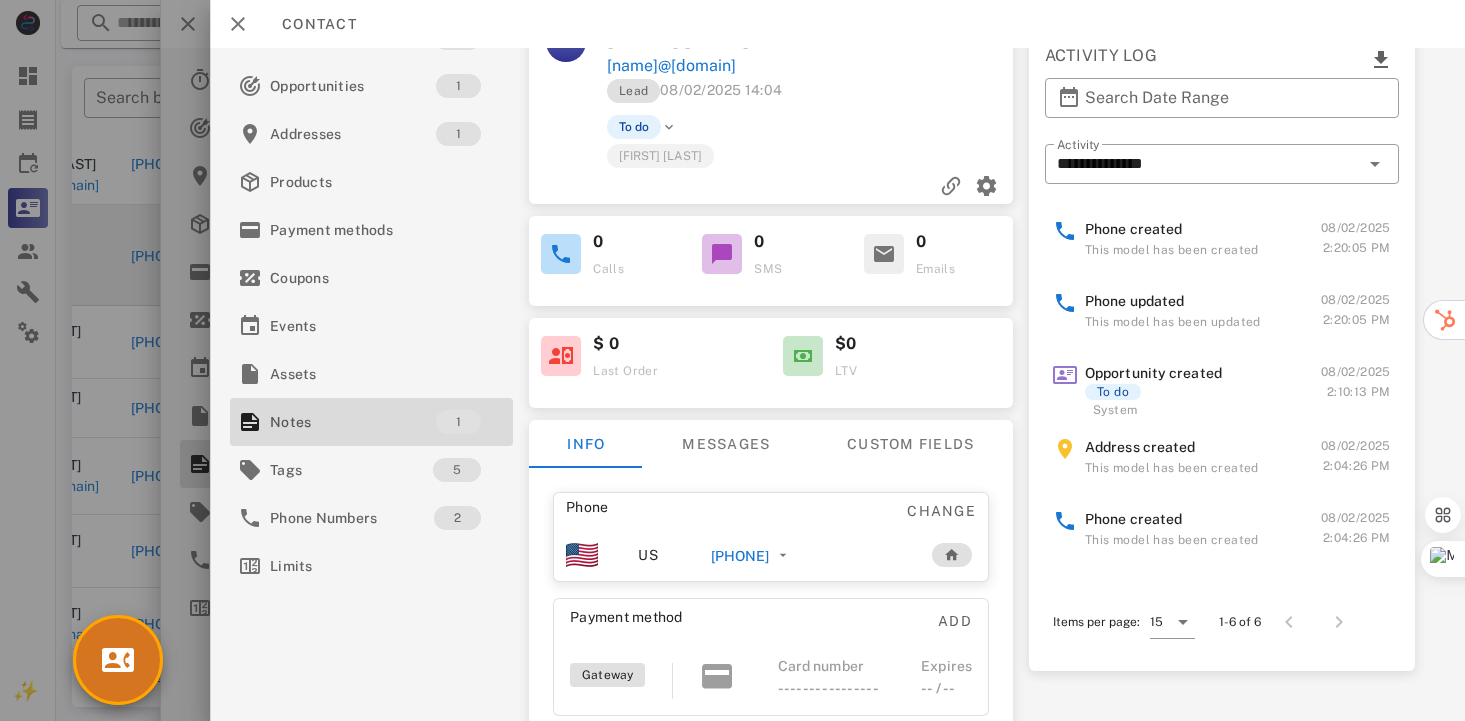 scroll, scrollTop: 0, scrollLeft: 0, axis: both 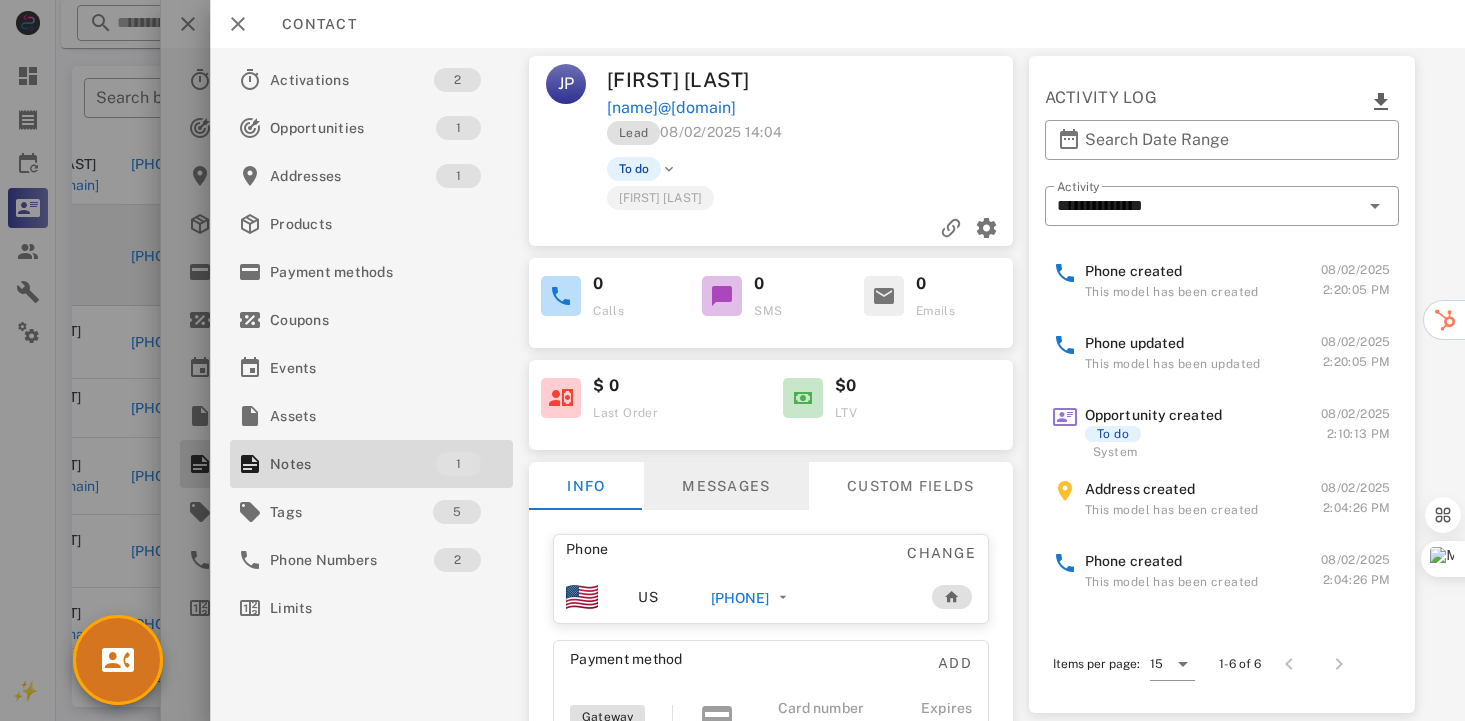 click on "Messages" at bounding box center [726, 486] 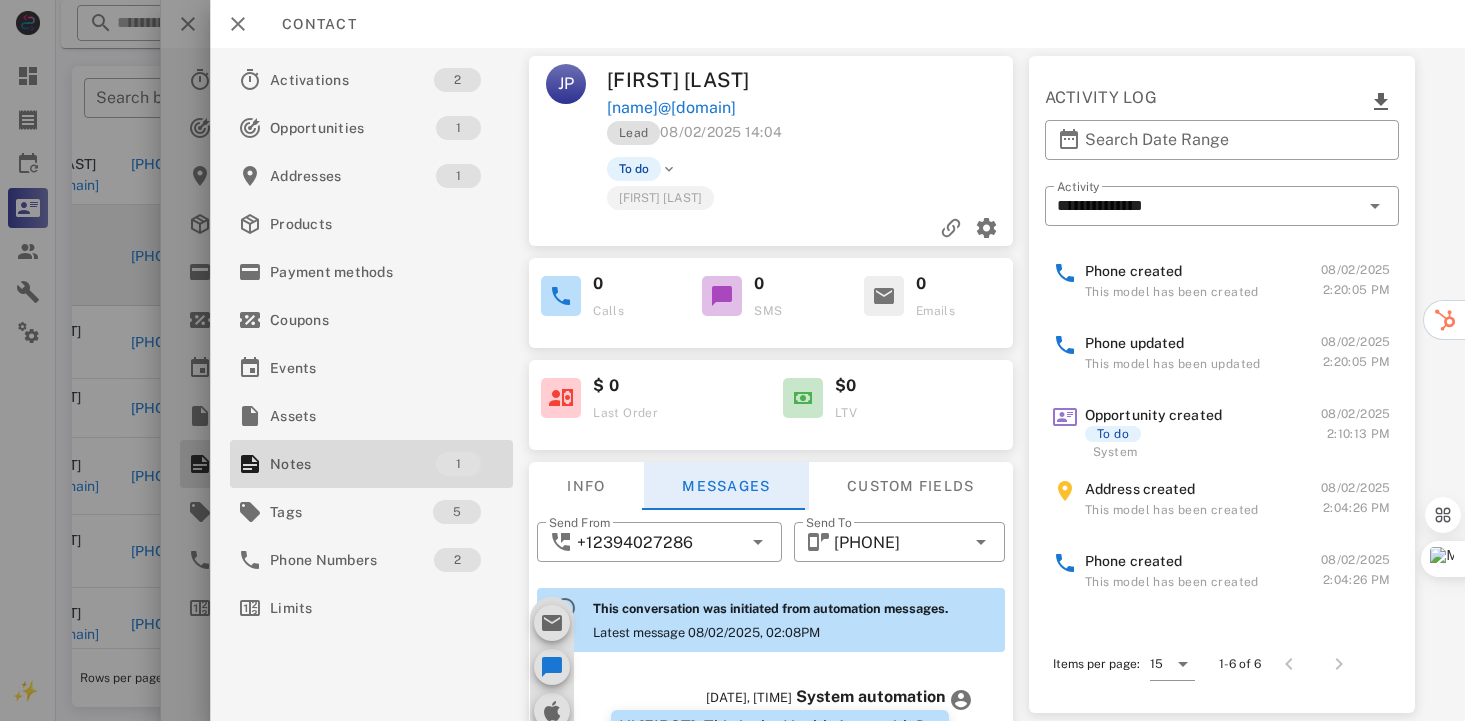 scroll, scrollTop: 618, scrollLeft: 0, axis: vertical 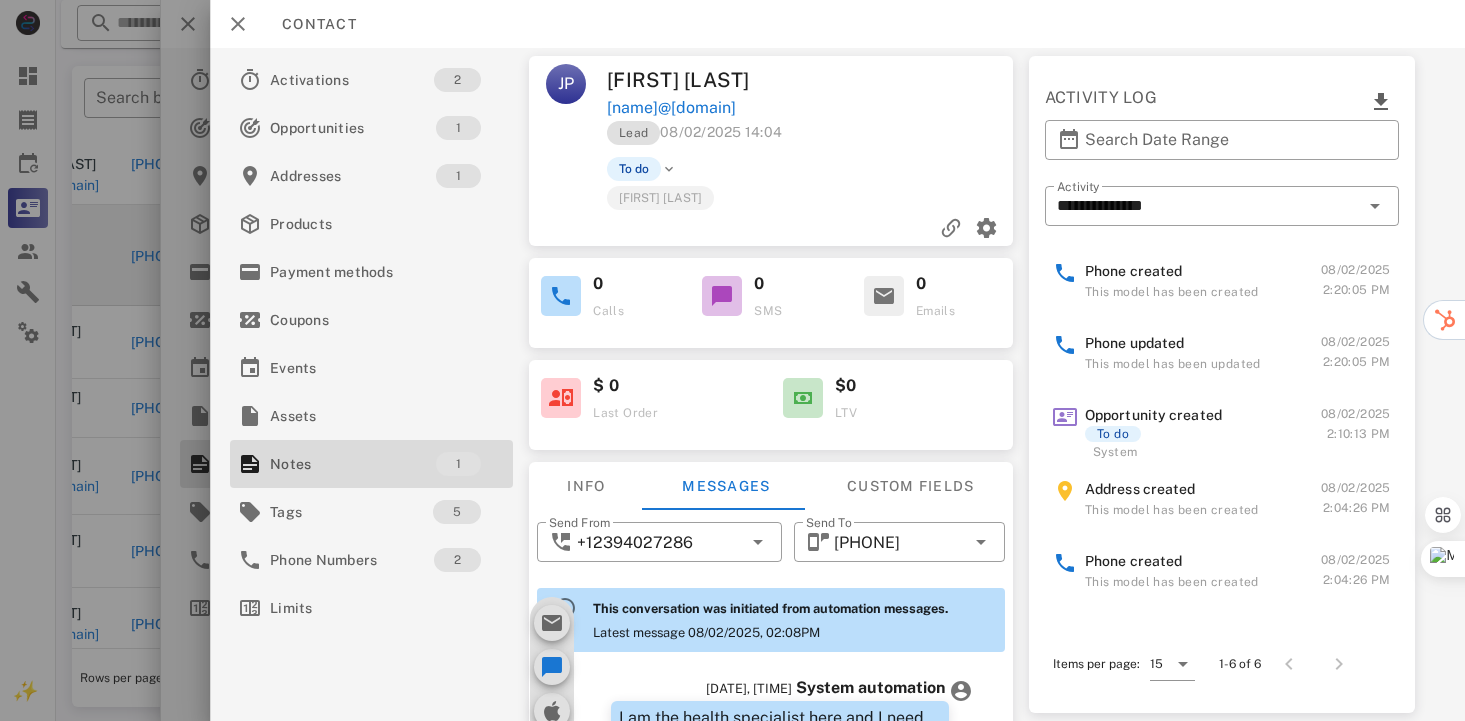click on "JP [FIRST] [LAST] [EMAIL] Lead [DATE] [TIME] To do [FIRST] [LAST] 0 Calls 0 SMS 0 Emails $ 0 Last Order $0 LTV Info Messages Custom fields Phone Change US [PHONE] Payment method Add Gateway Card number ---- ---- ---- ---- Expires -- / -- Address Change [NUMBER] [STREET] . [CITY], [STATE], [POSTAL_CODE]. US ​ Send From [PHONE] ​ Send To [PHONE] This conversation was initiated from automation messages. Latest message [DATE], [TIME] [DATE], [TIME] System automation Hi [FIRST], This is the Health Appt. with Dr. Prescott. We need to verify some important details about your order. If you can please return the call at your earliest convenience. Otherwise we will try back at another time. The phone number is [PHONE]. Thank you have a great day. [DATE], [TIME] System automation OK. I can send it your email on file or would you prefer that we go over it on the phone? I do have a question pertaining your health." at bounding box center (771, 384) 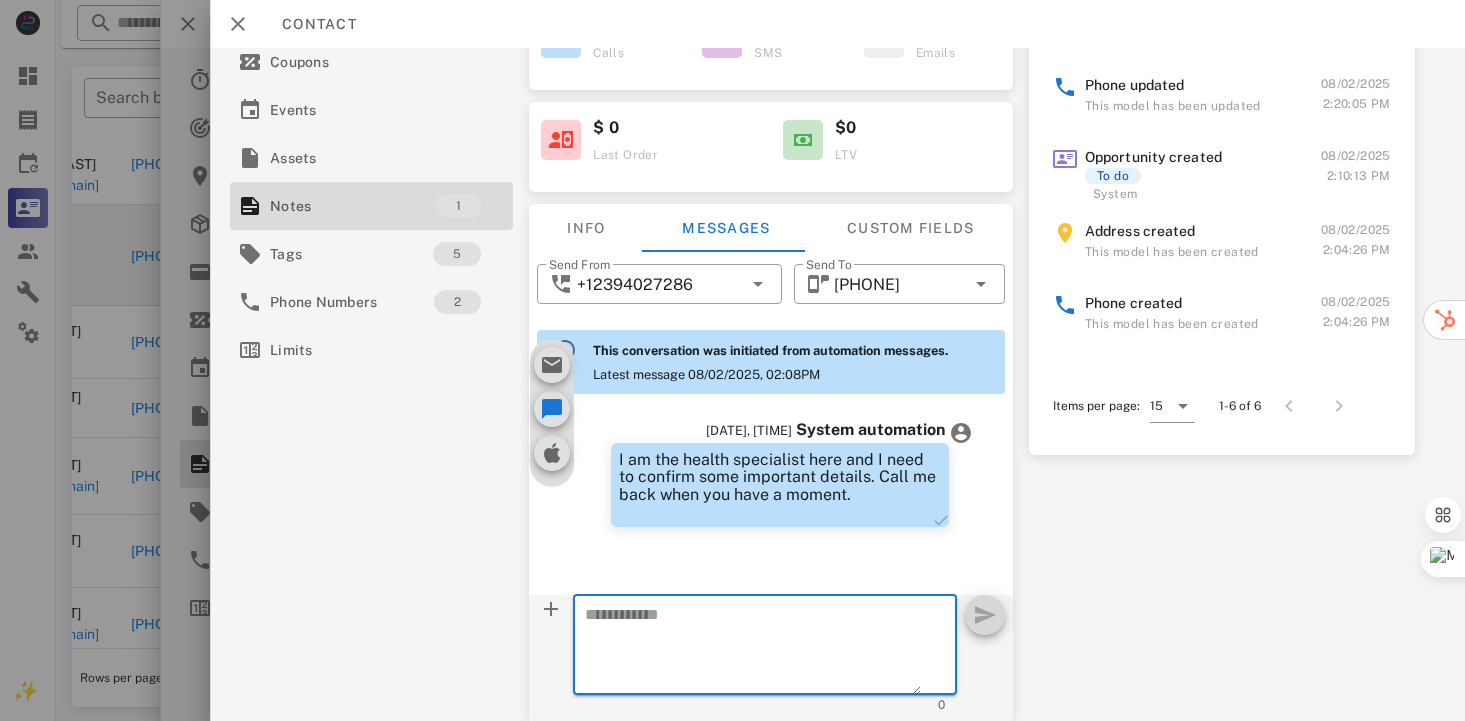 drag, startPoint x: 656, startPoint y: 623, endPoint x: 691, endPoint y: 635, distance: 37 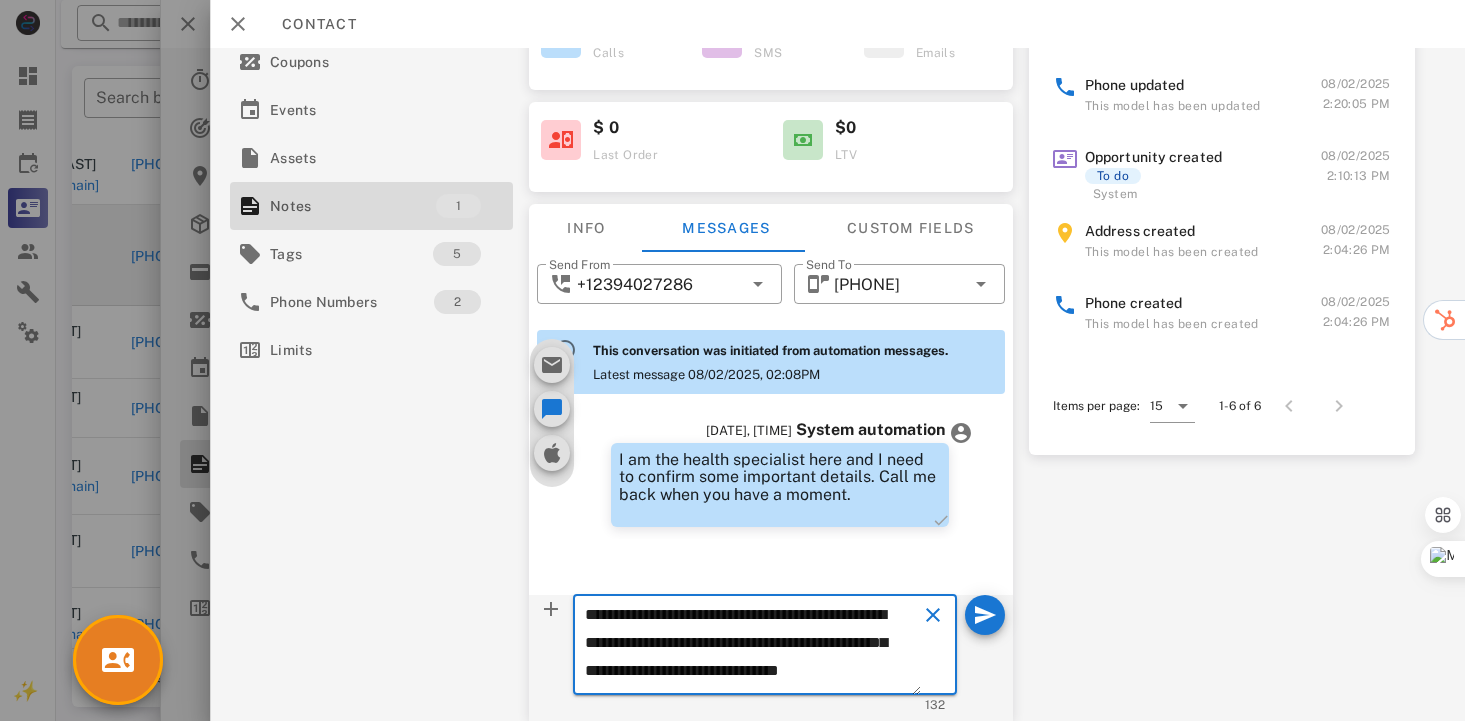 scroll, scrollTop: 13, scrollLeft: 0, axis: vertical 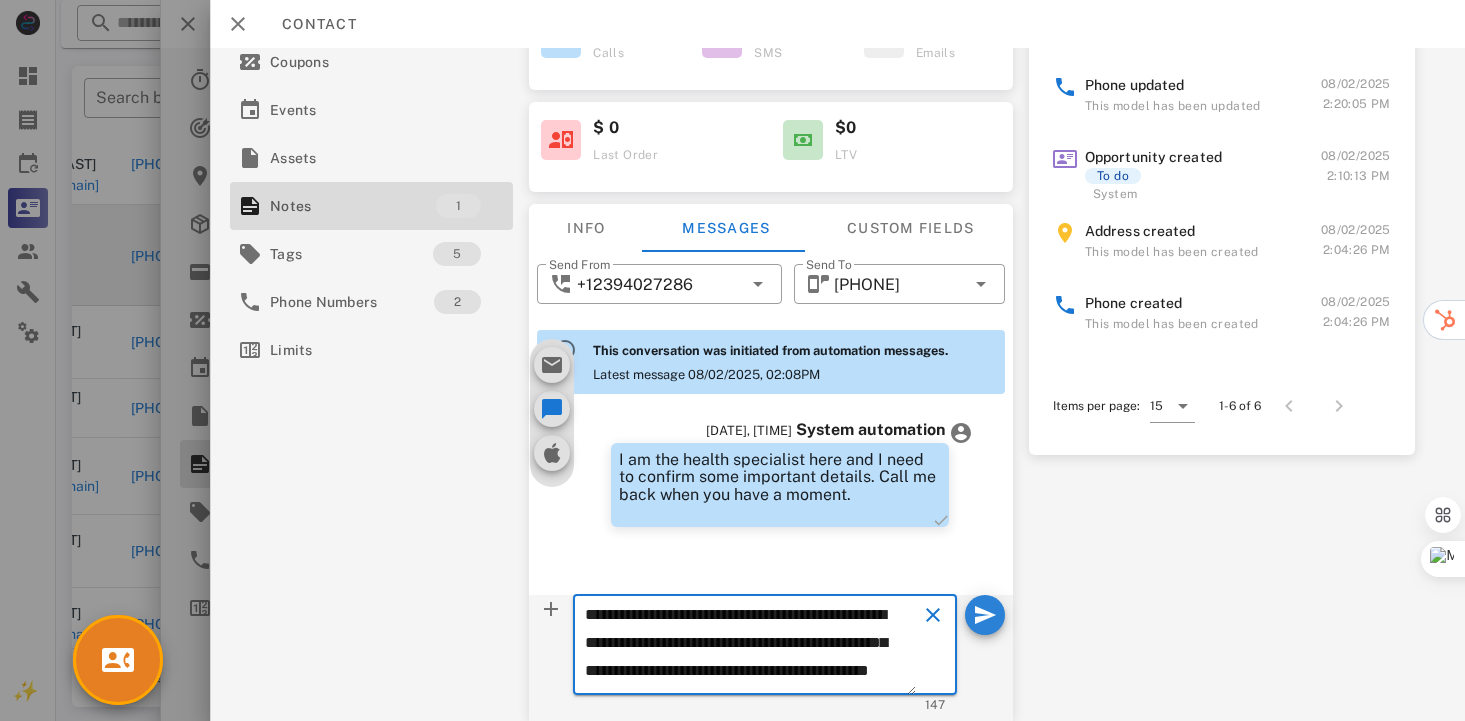 type on "**********" 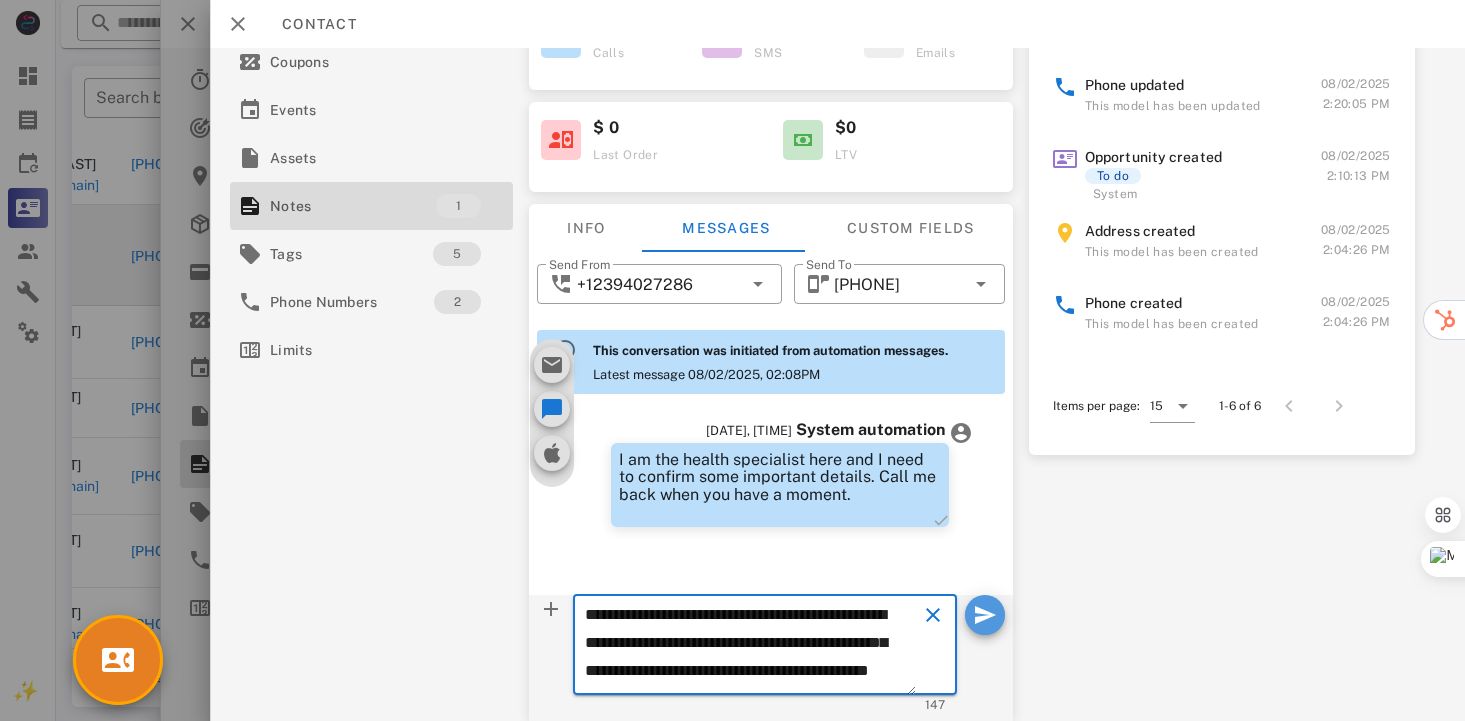 click at bounding box center (985, 615) 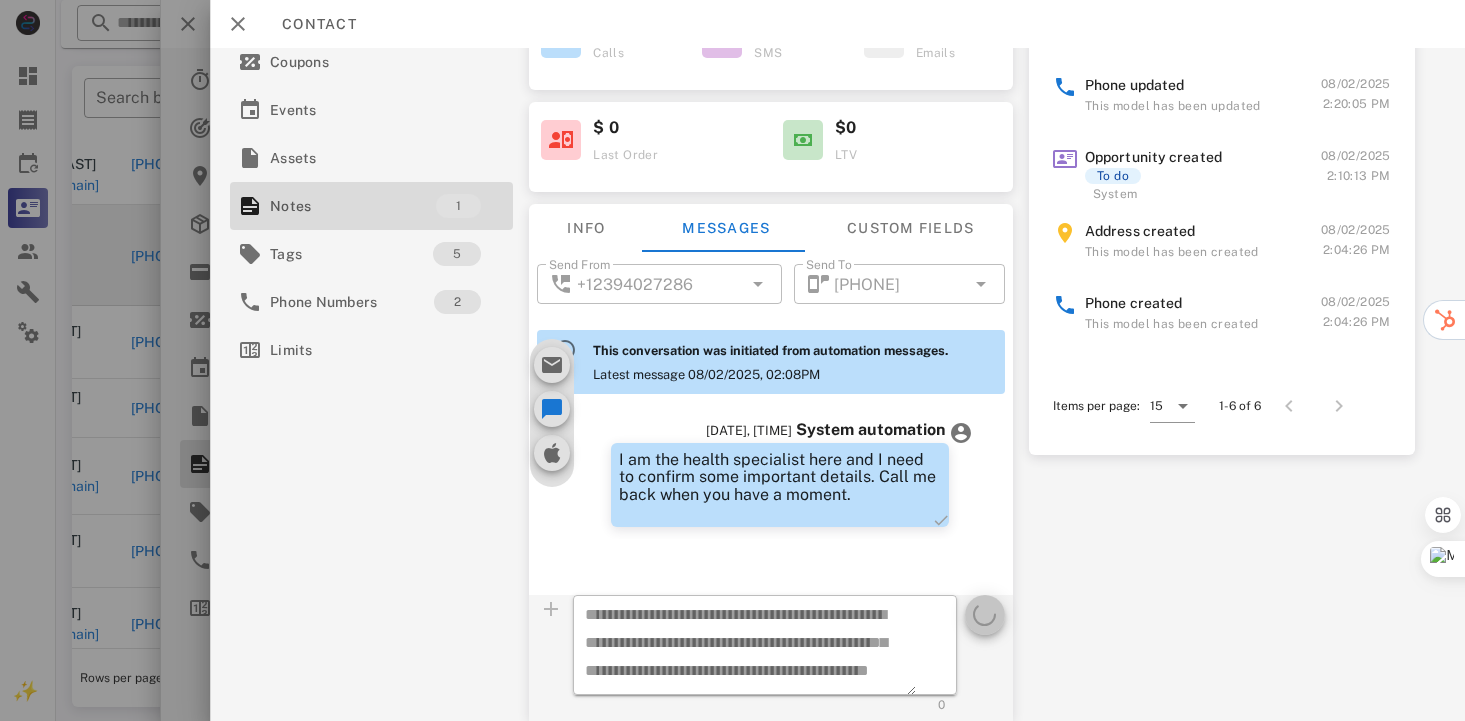 type 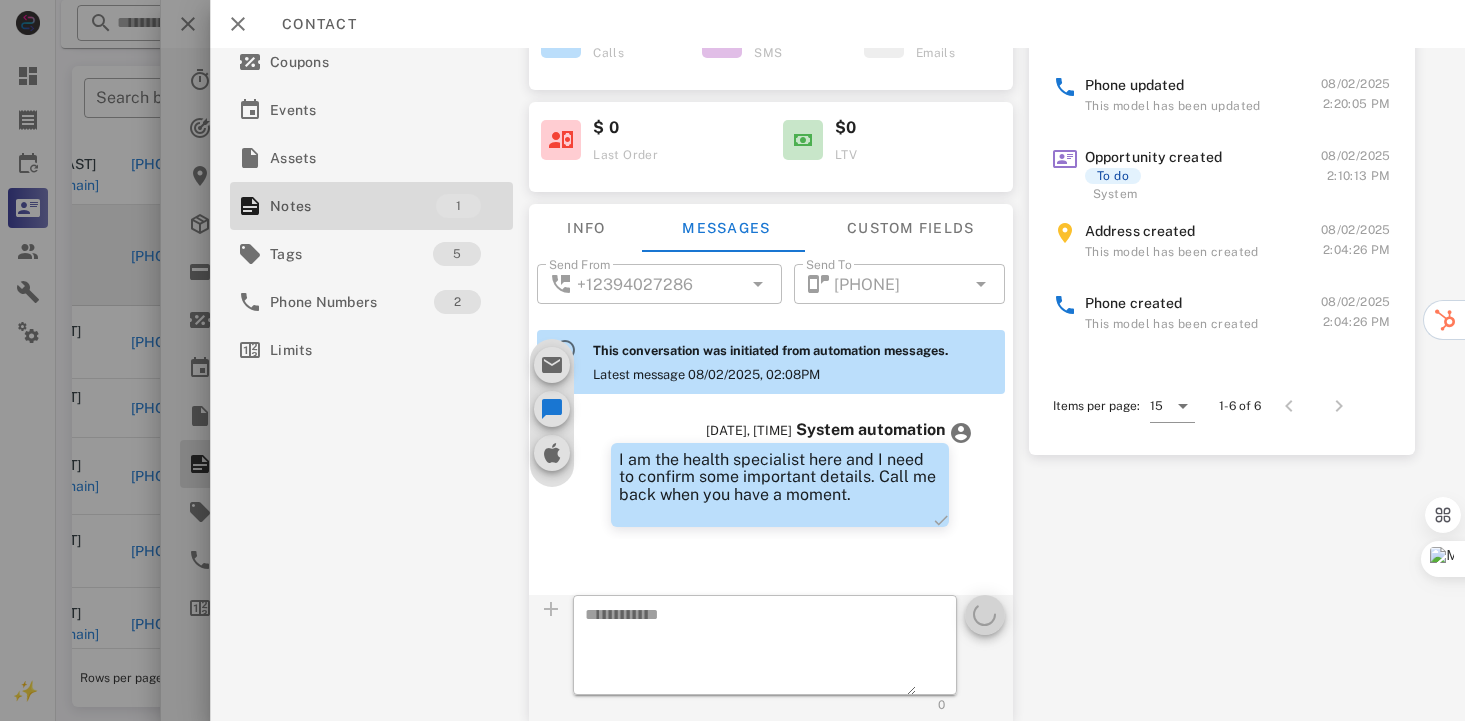 scroll, scrollTop: 0, scrollLeft: 0, axis: both 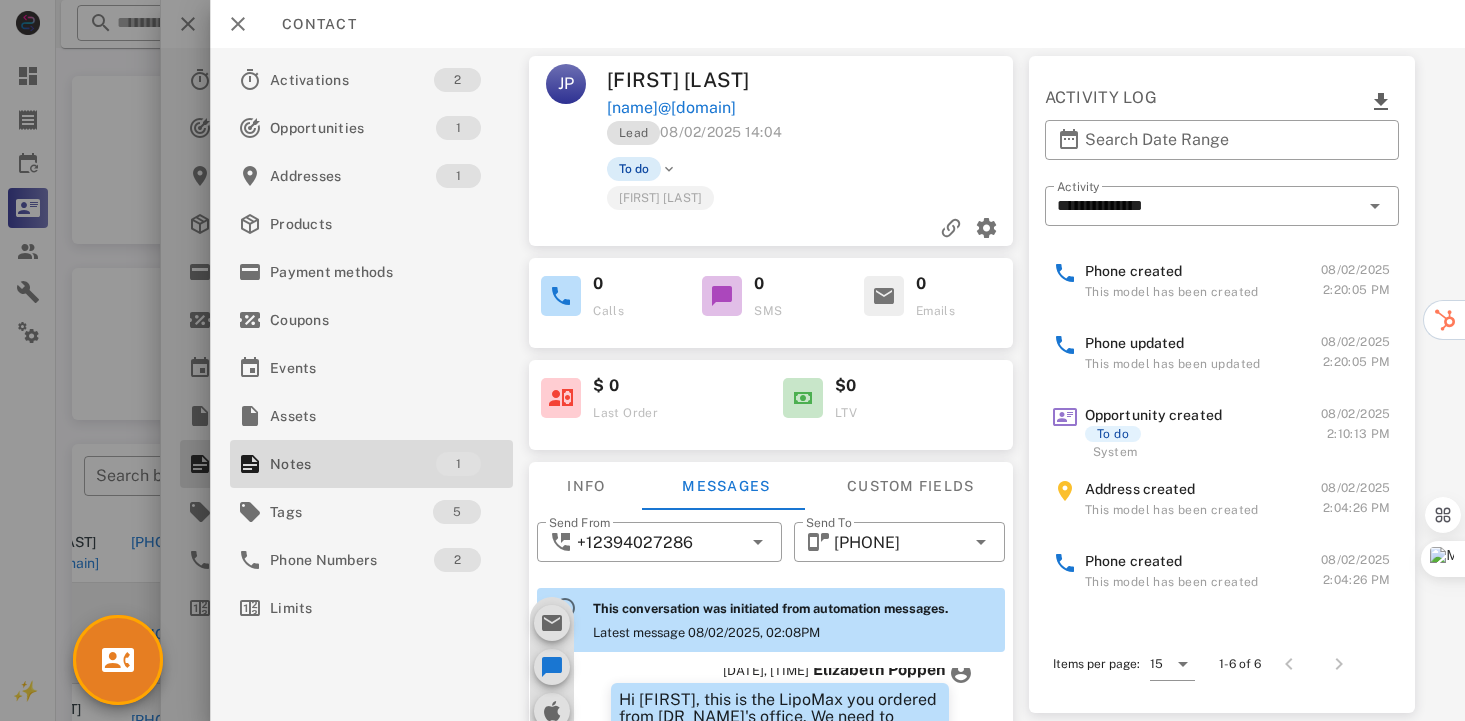 click on "To do" at bounding box center (634, 169) 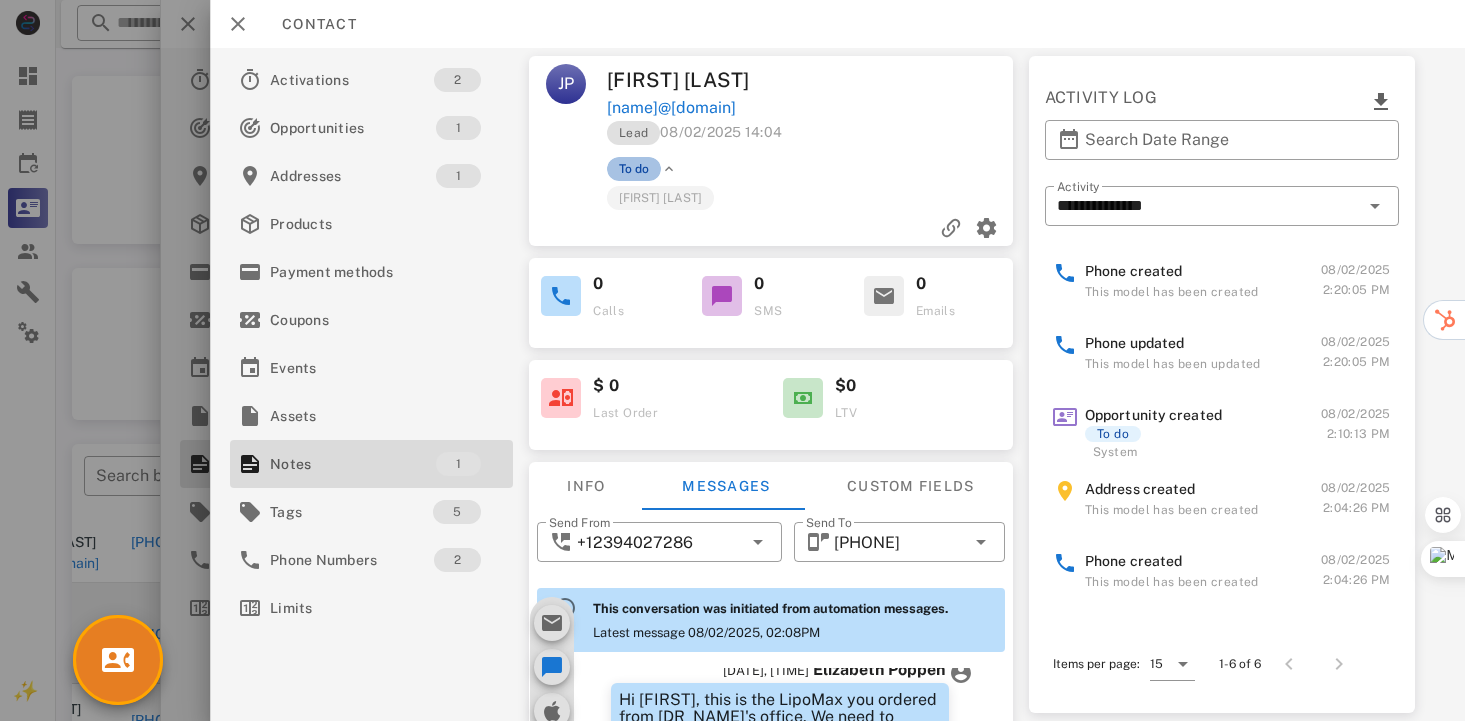 click on "To do" at bounding box center [634, 169] 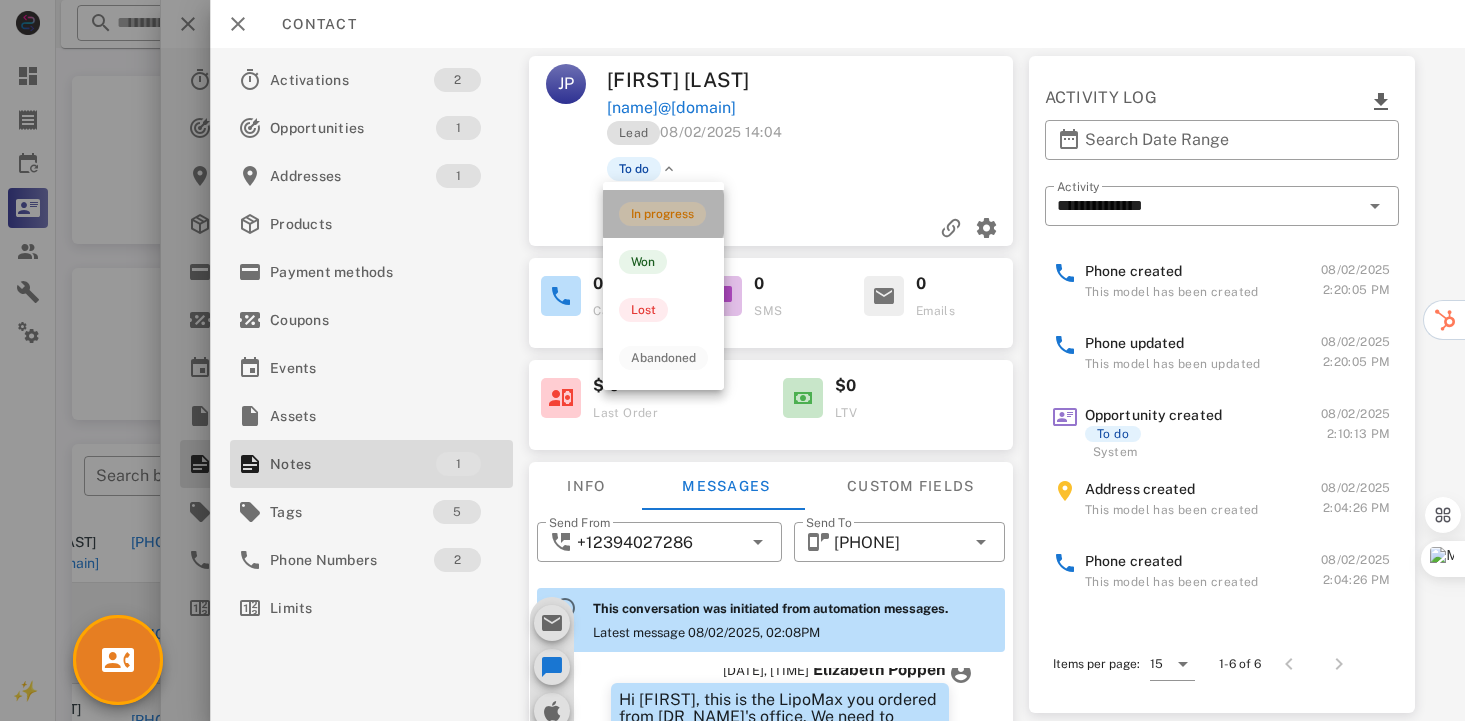 click on "In progress" at bounding box center [662, 214] 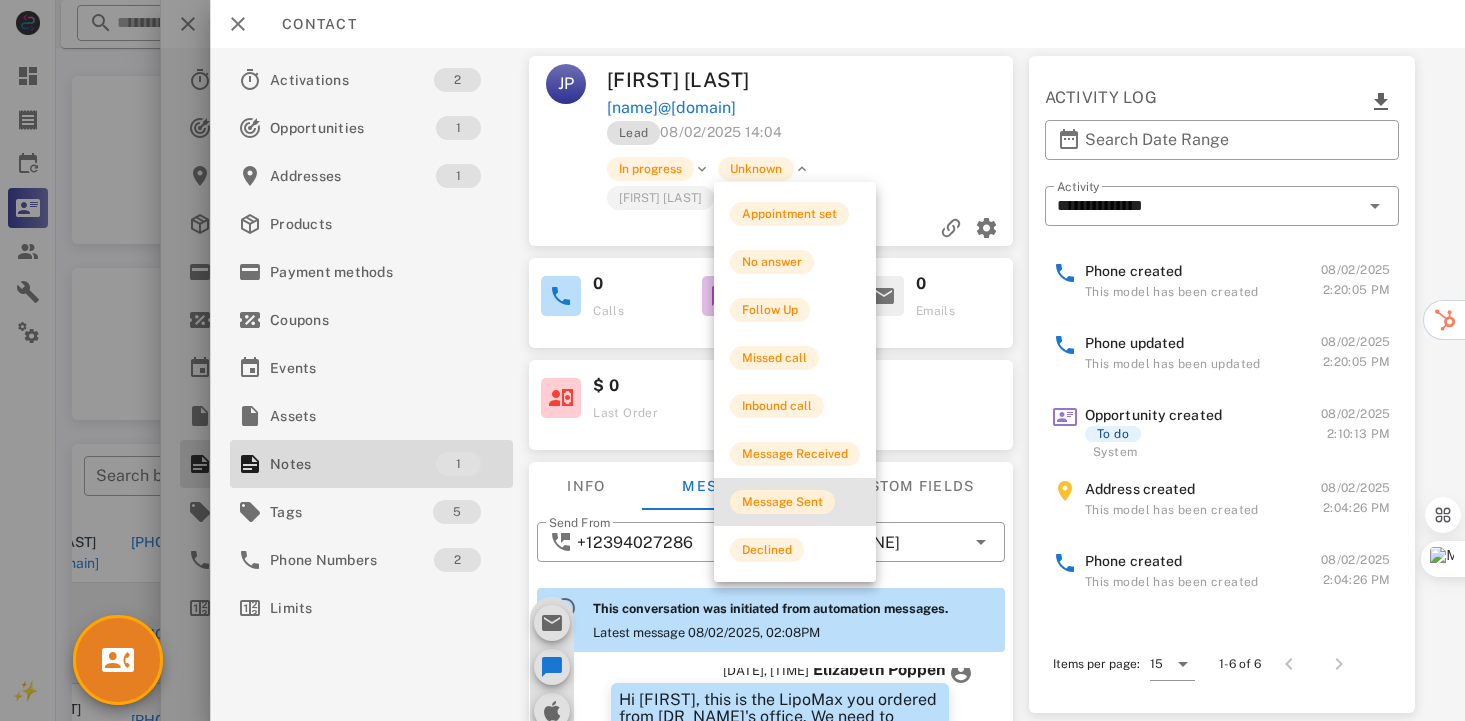 click on "Message Sent" at bounding box center [782, 502] 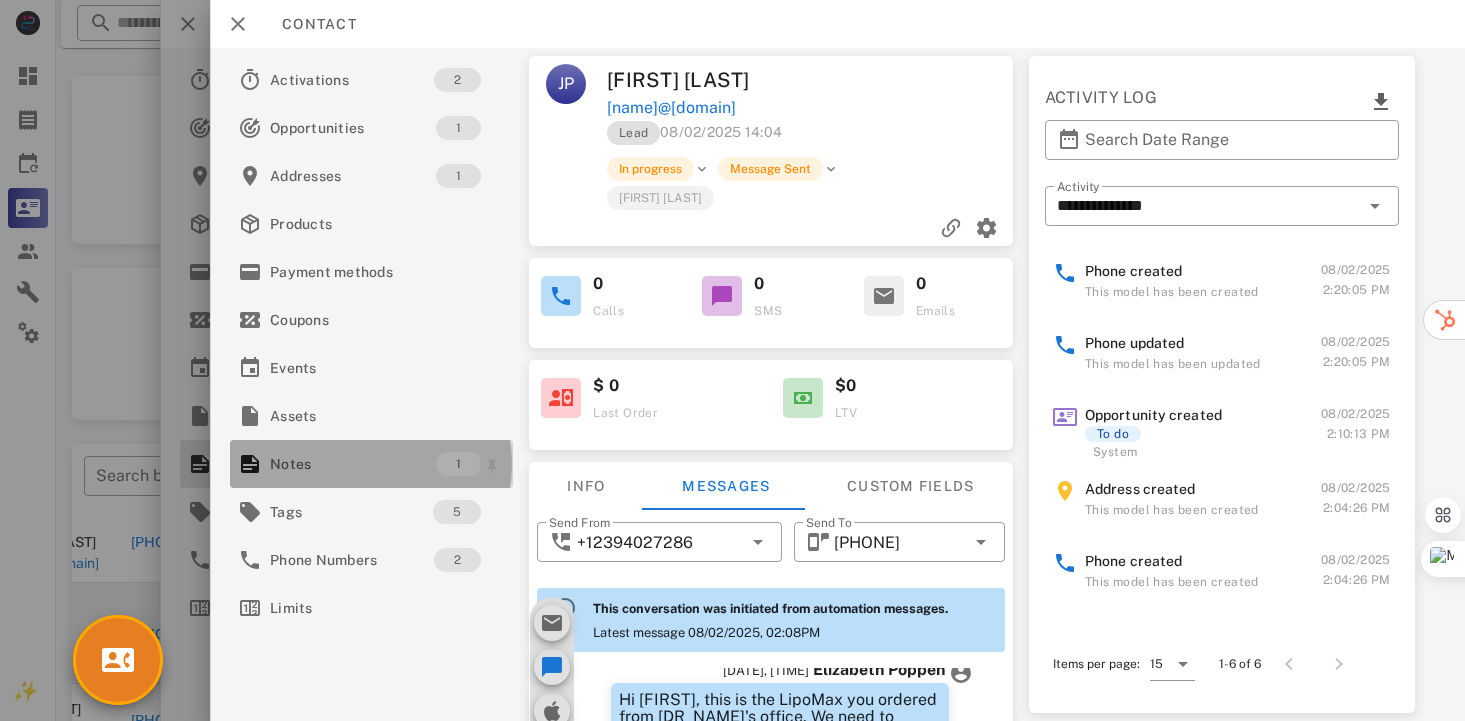 click on "Notes" at bounding box center (353, 464) 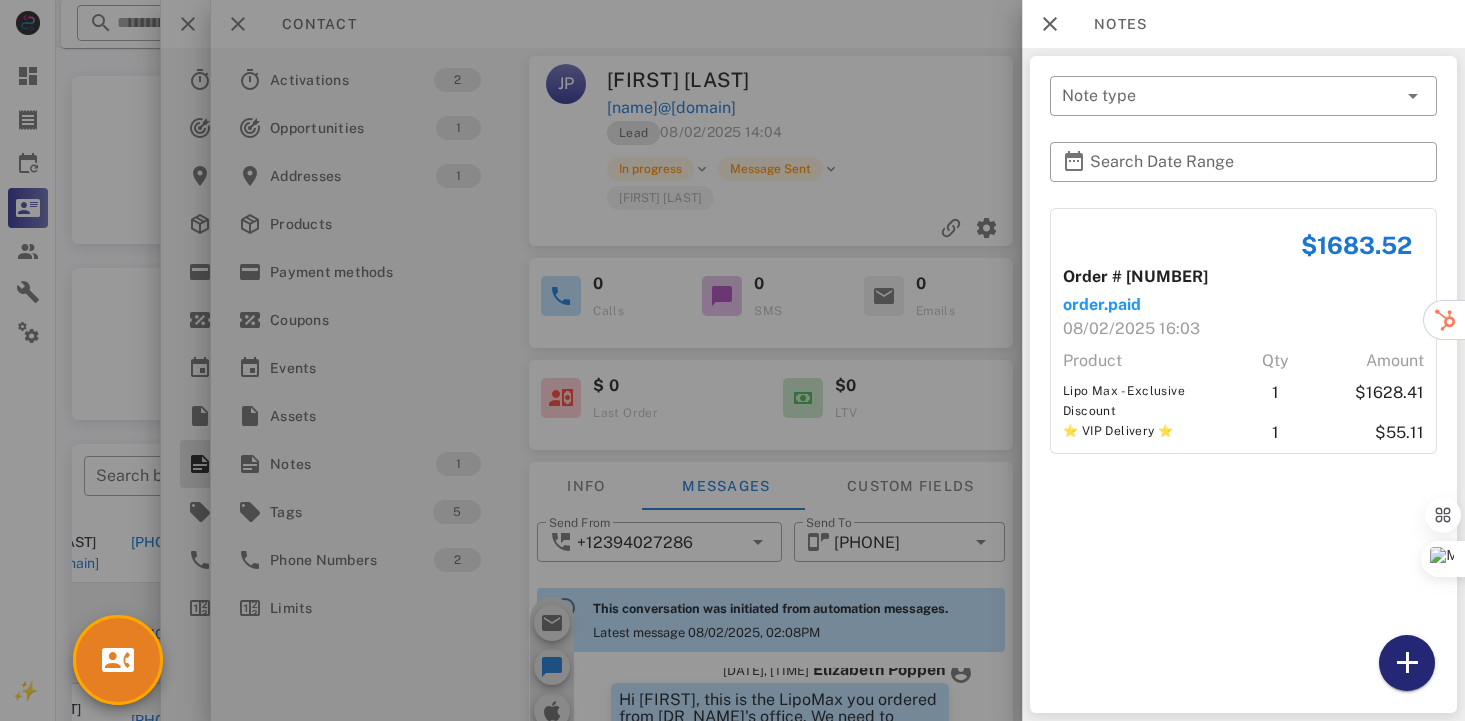 click at bounding box center [1407, 663] 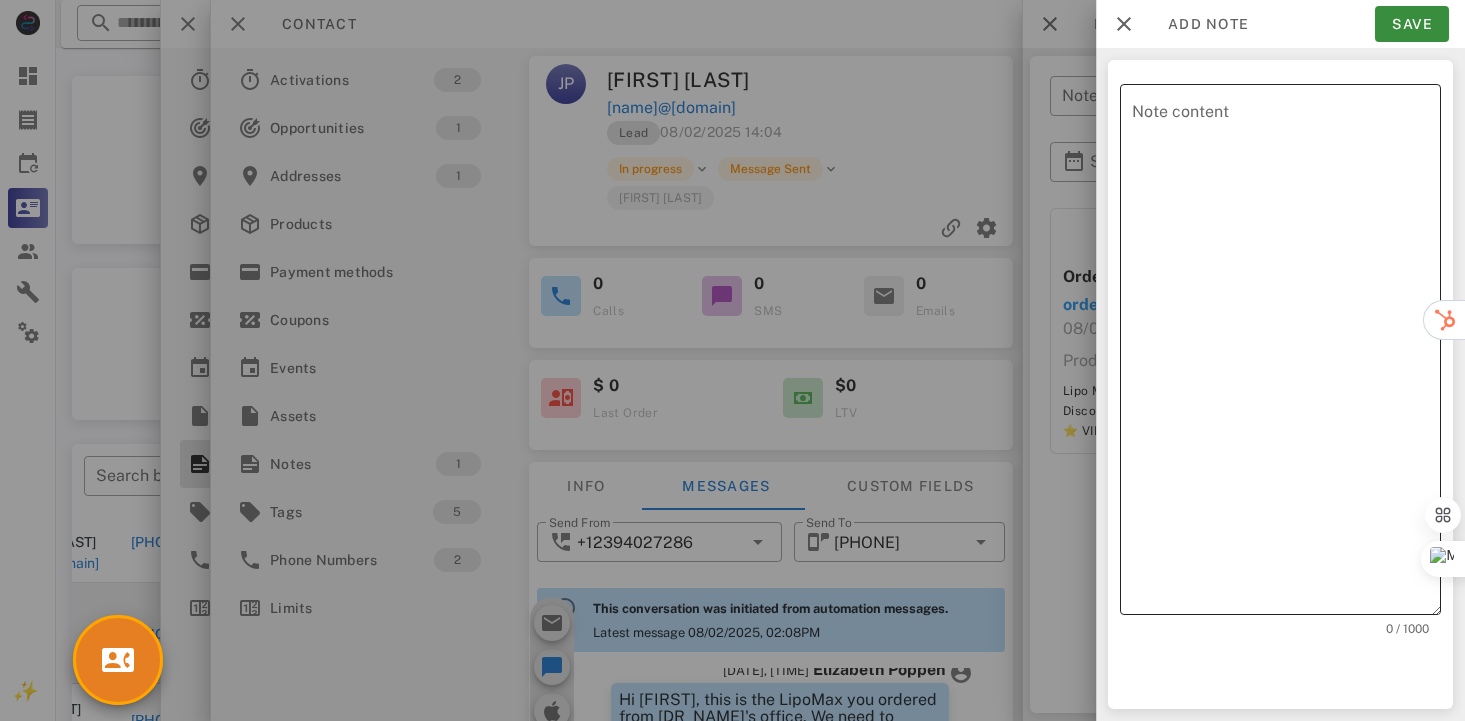 click on "Note content" at bounding box center [1286, 354] 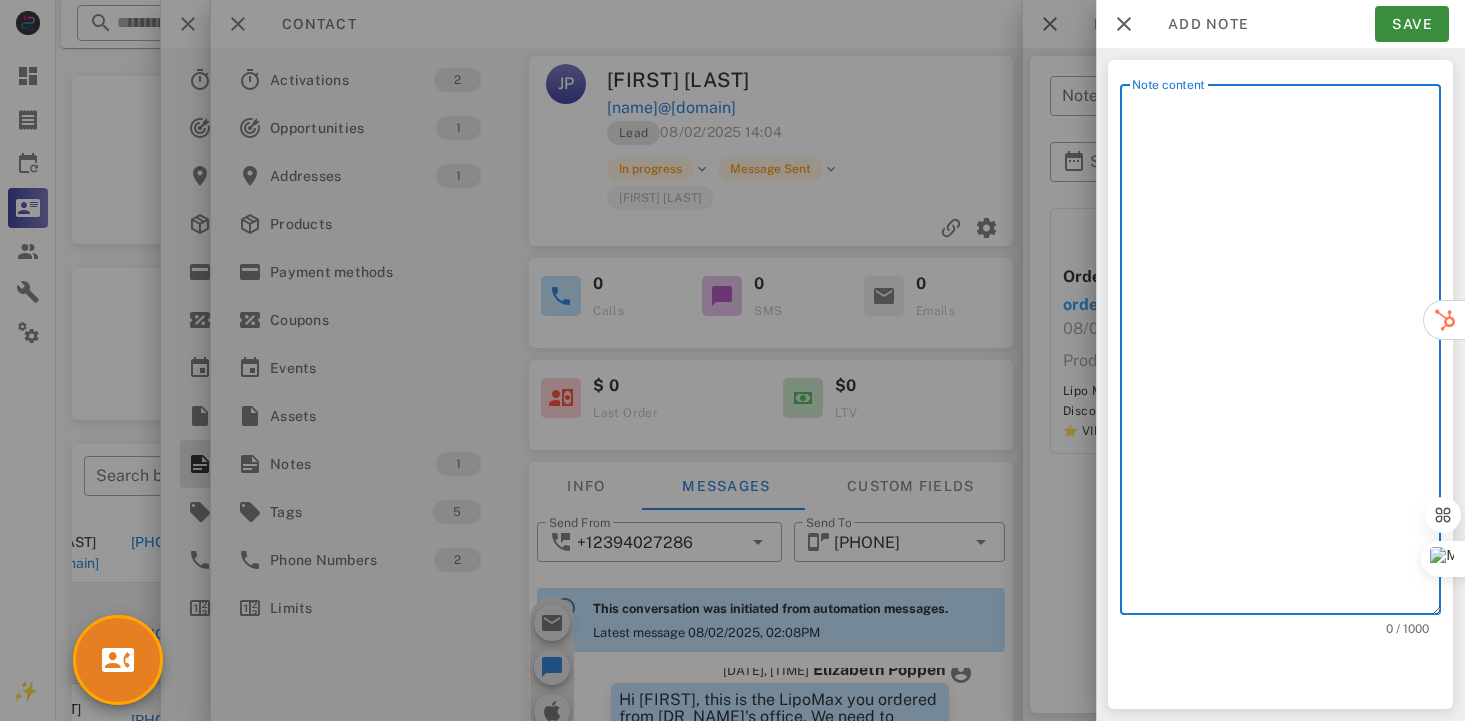 click on "Note content" at bounding box center (1286, 354) 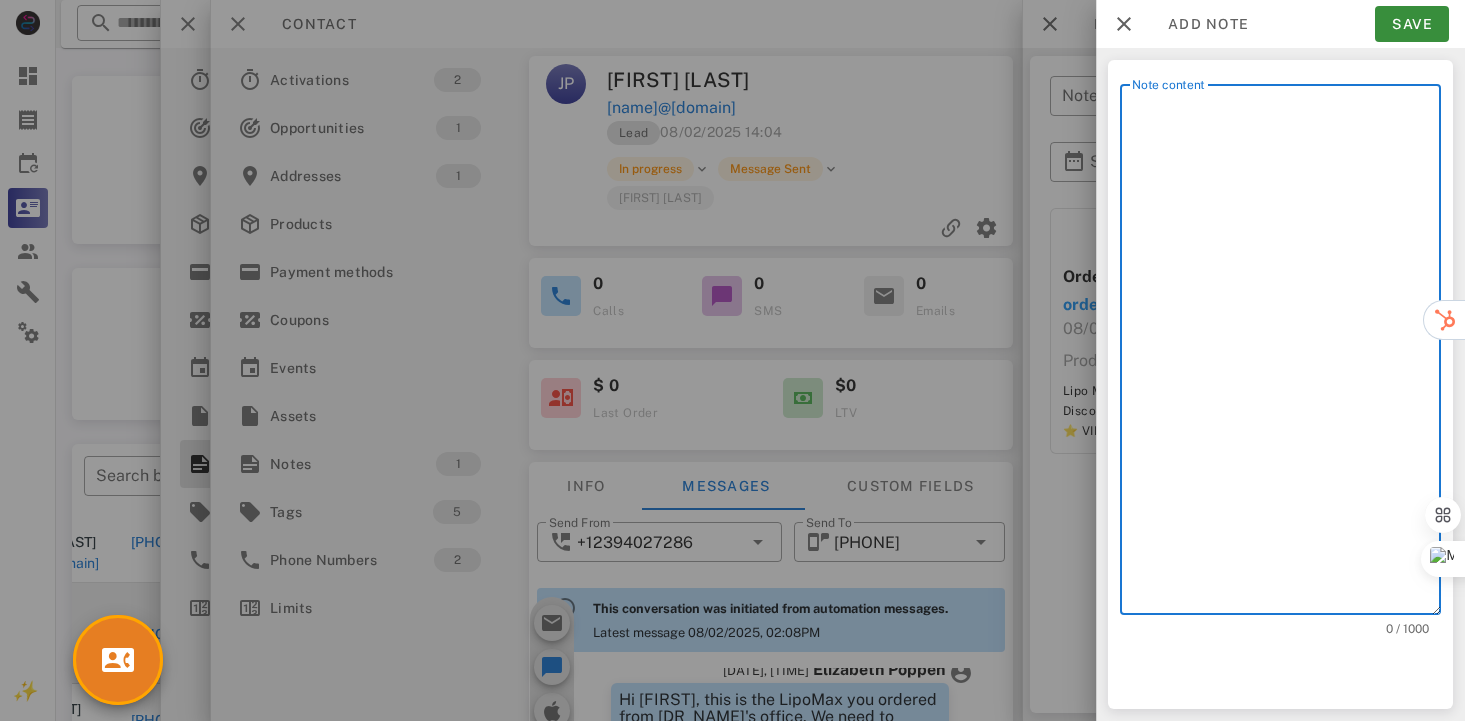 click on "Note content" at bounding box center [1286, 354] 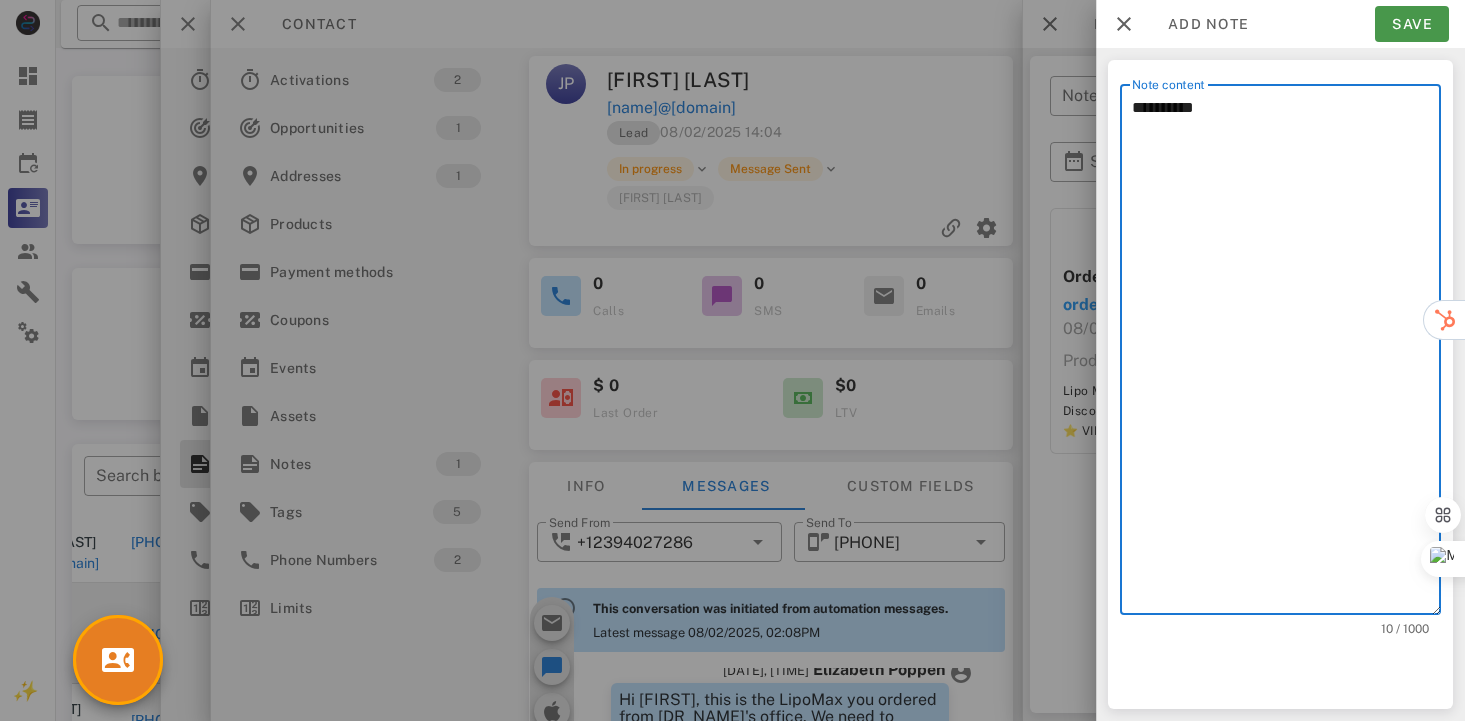type on "*********" 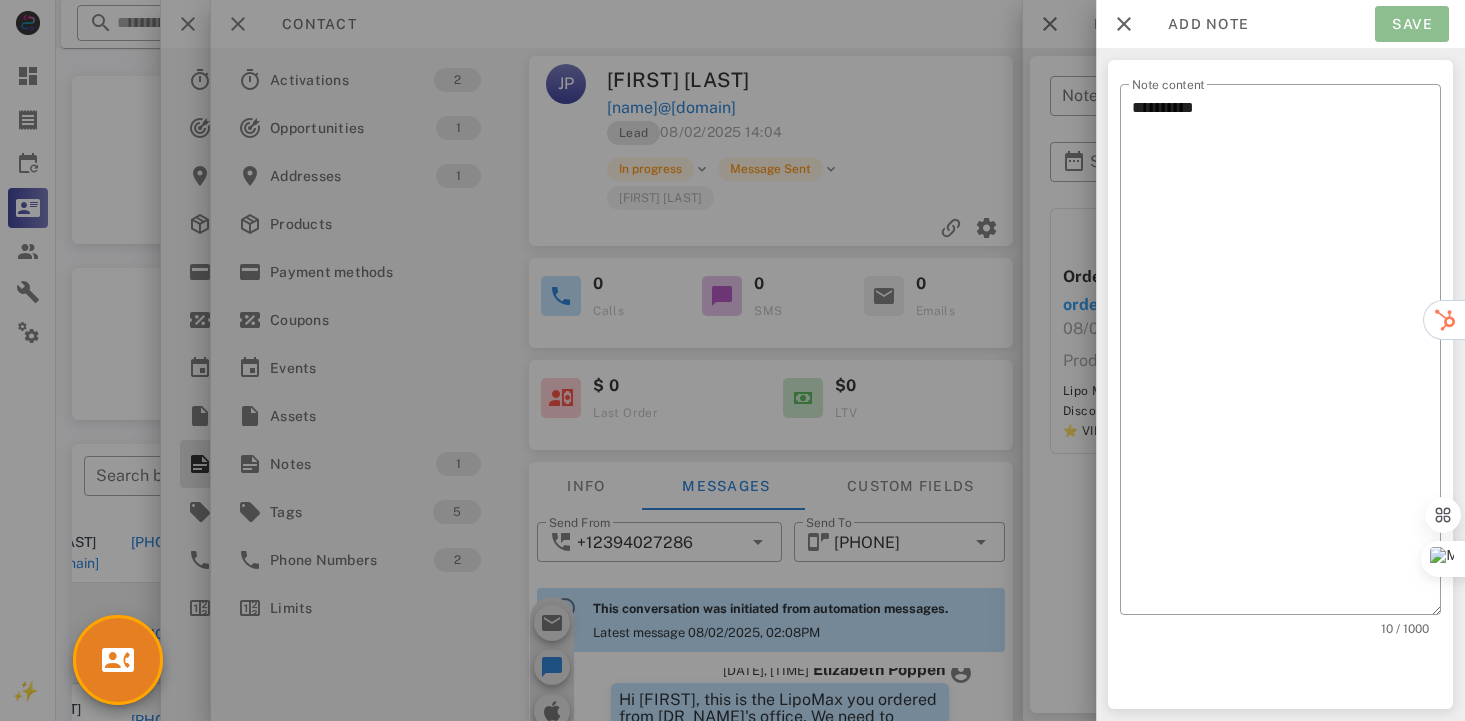 click on "Save" at bounding box center [1412, 24] 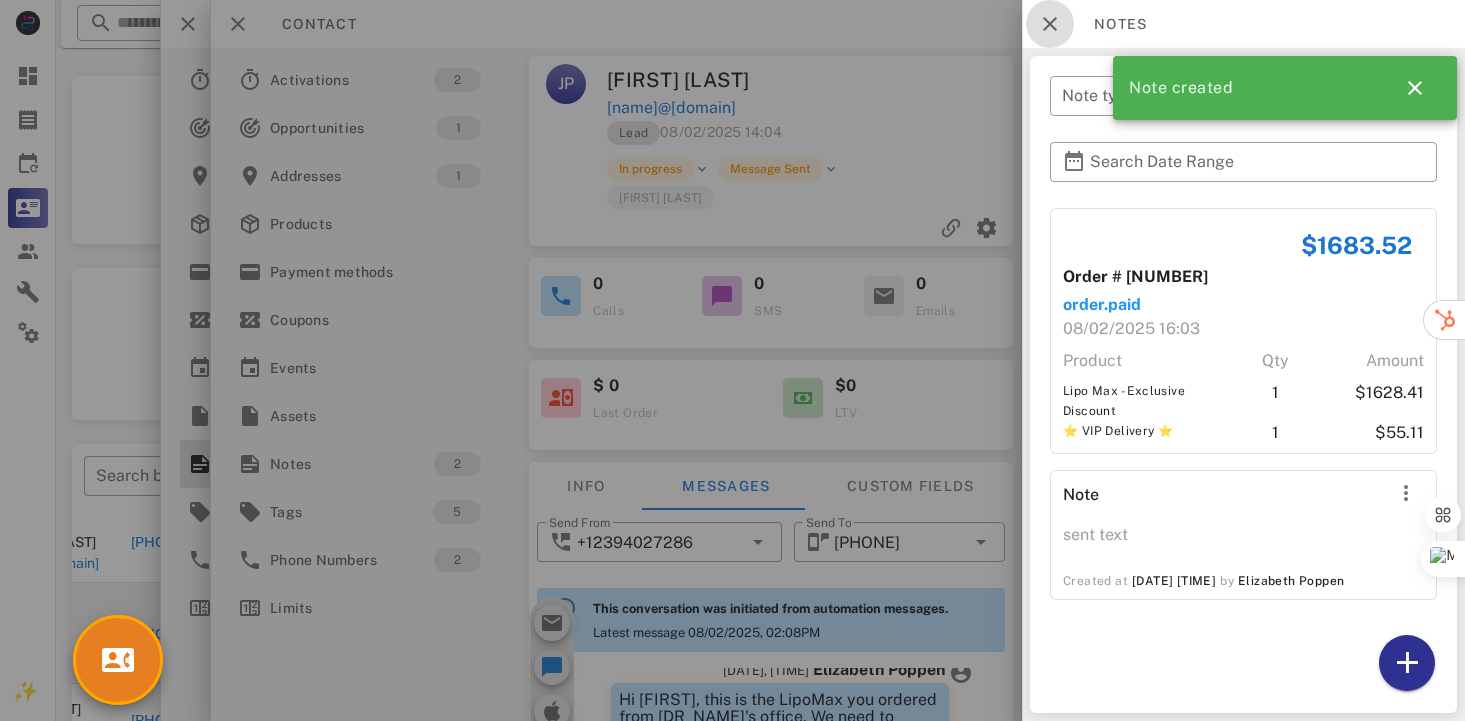 click at bounding box center [1050, 24] 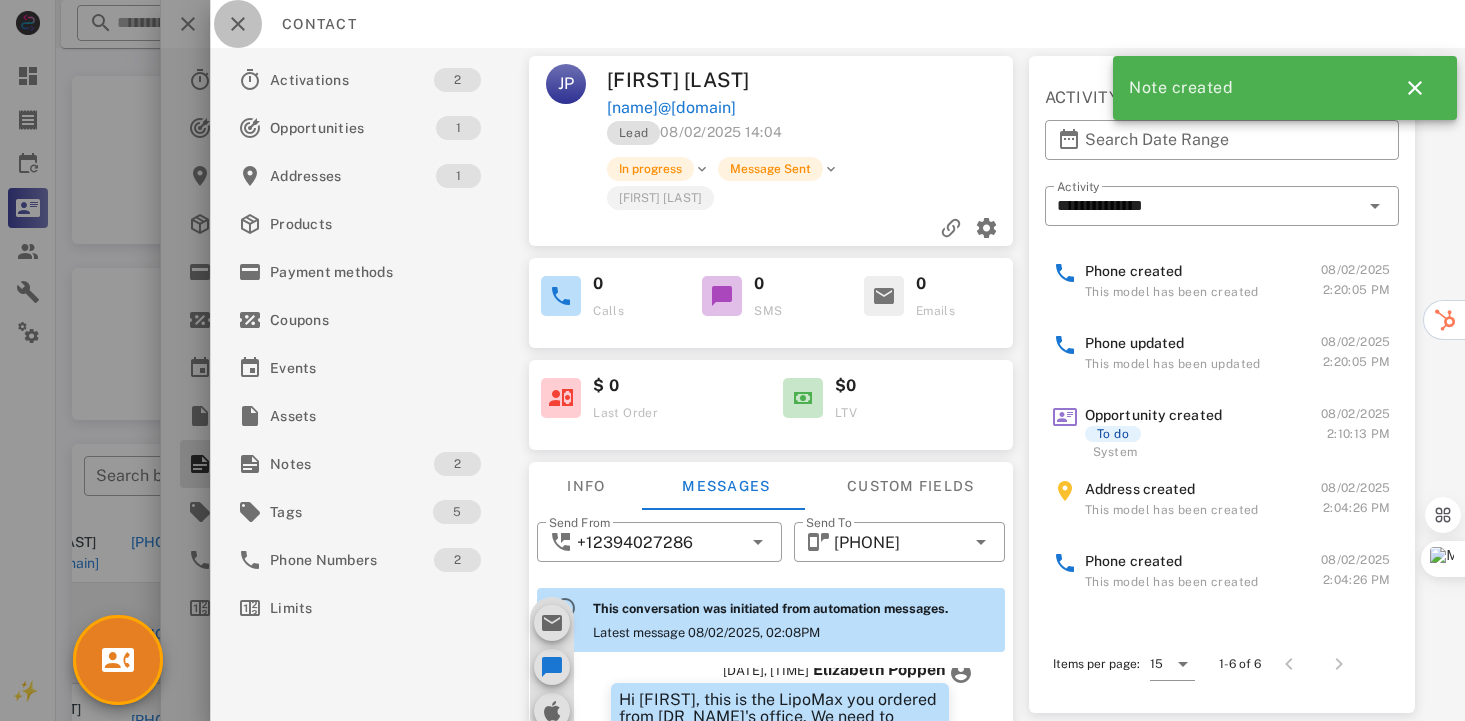 click at bounding box center [238, 24] 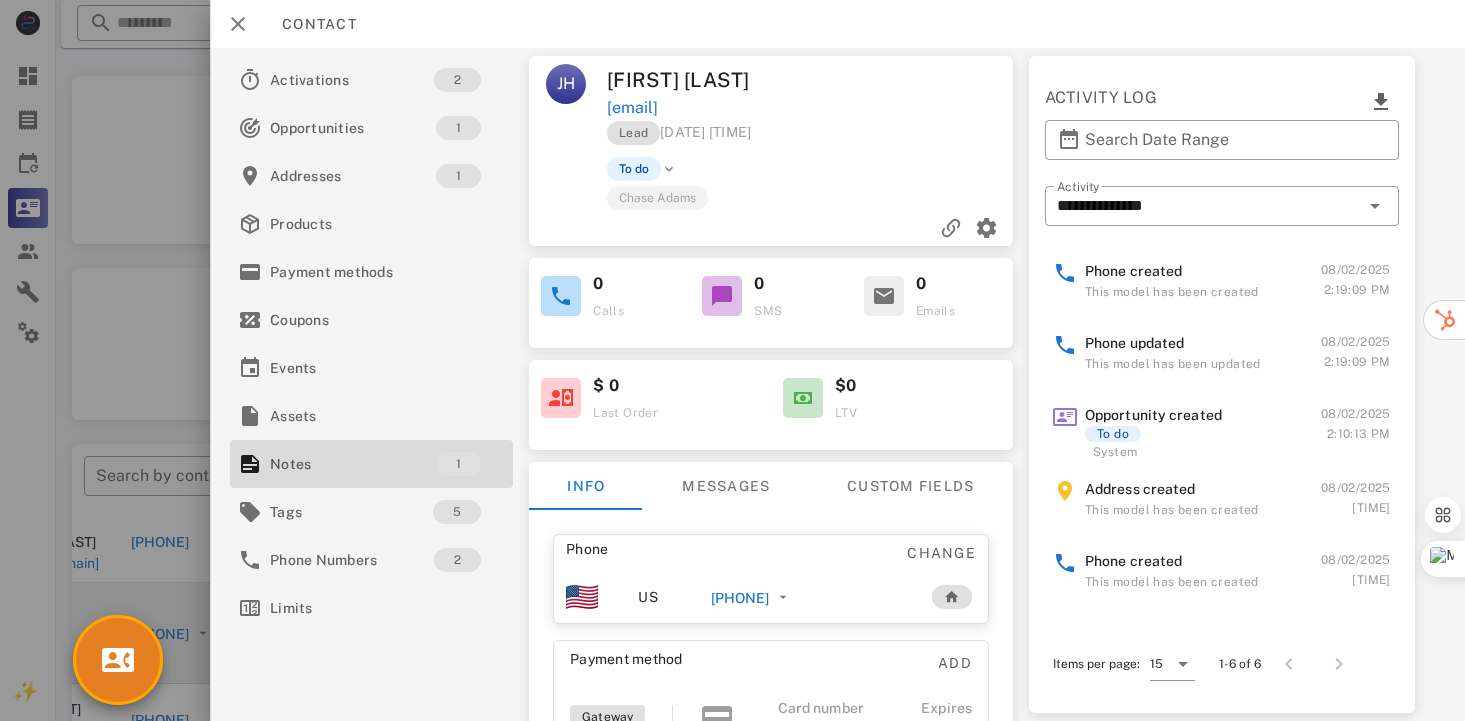 scroll, scrollTop: 50, scrollLeft: 0, axis: vertical 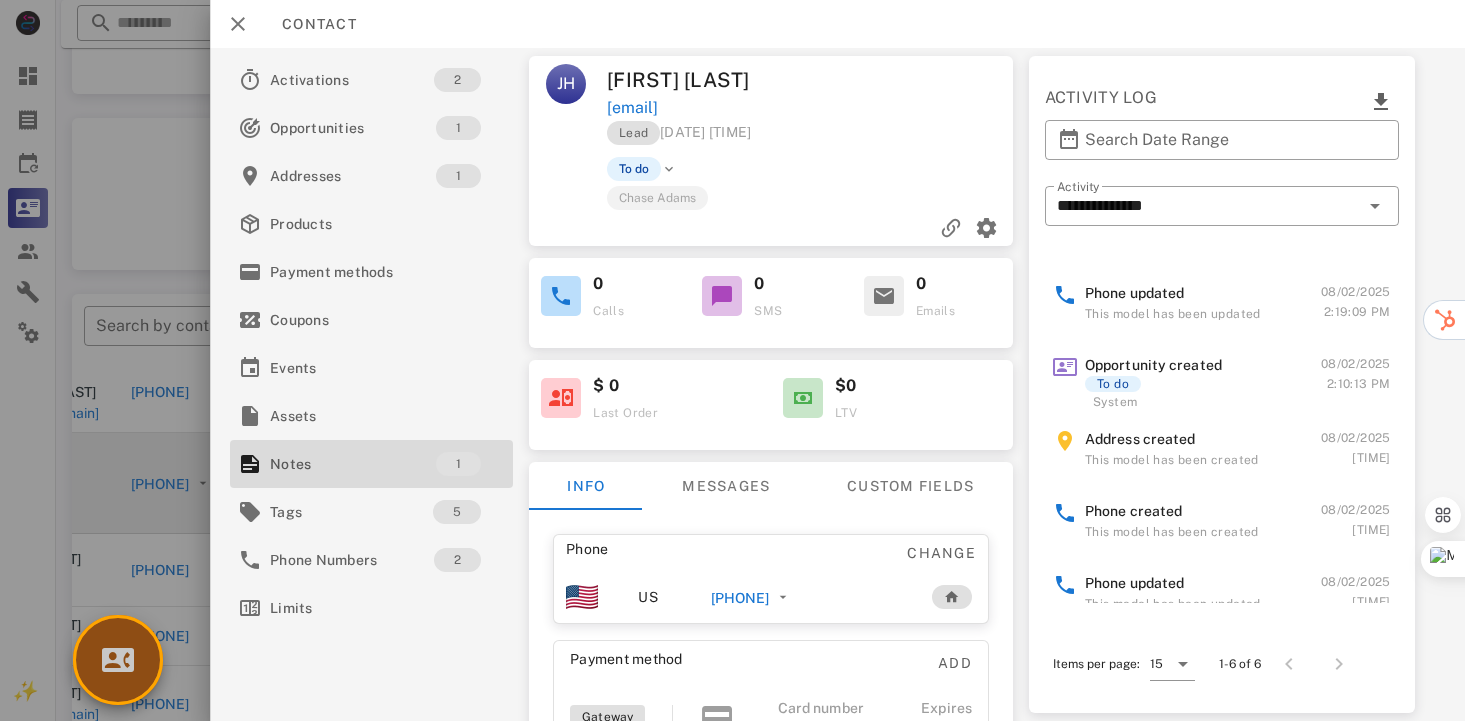 click at bounding box center [118, 660] 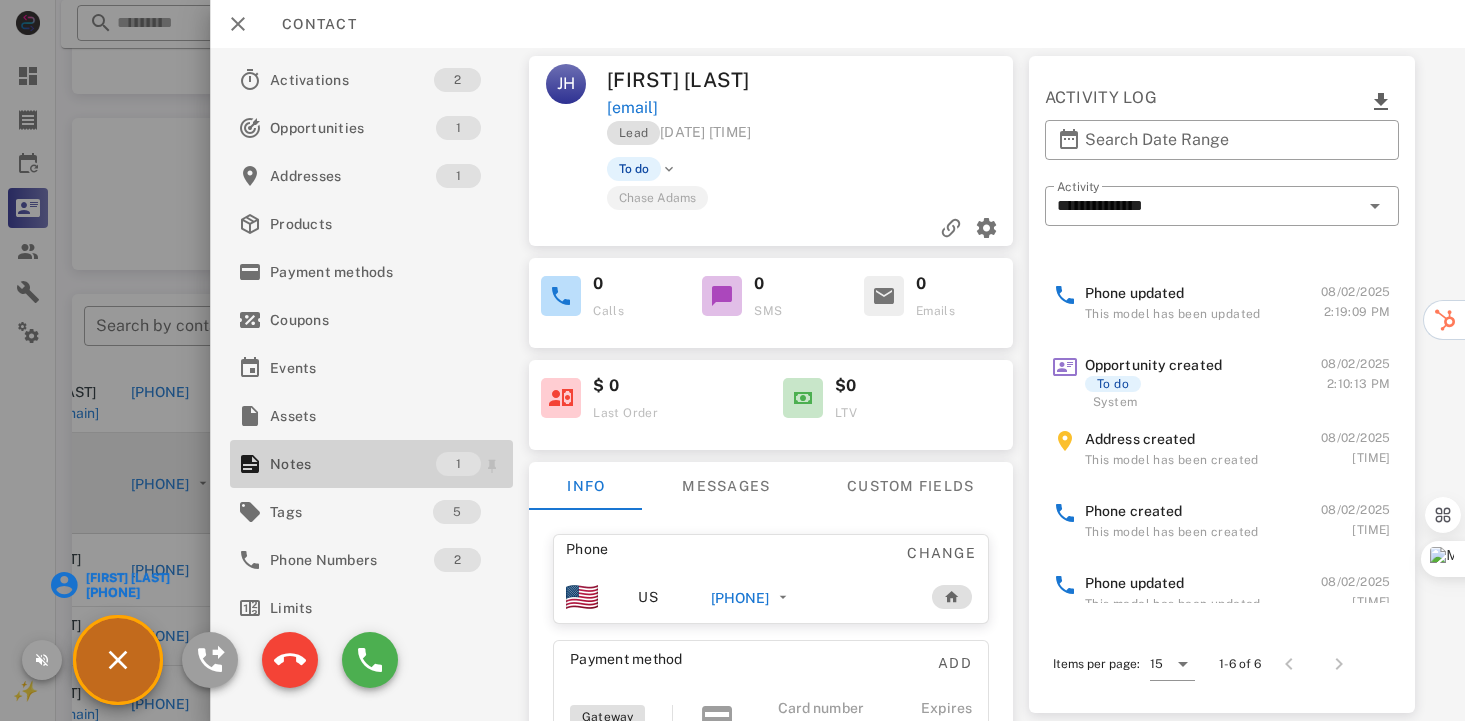 click on "Notes" at bounding box center (353, 464) 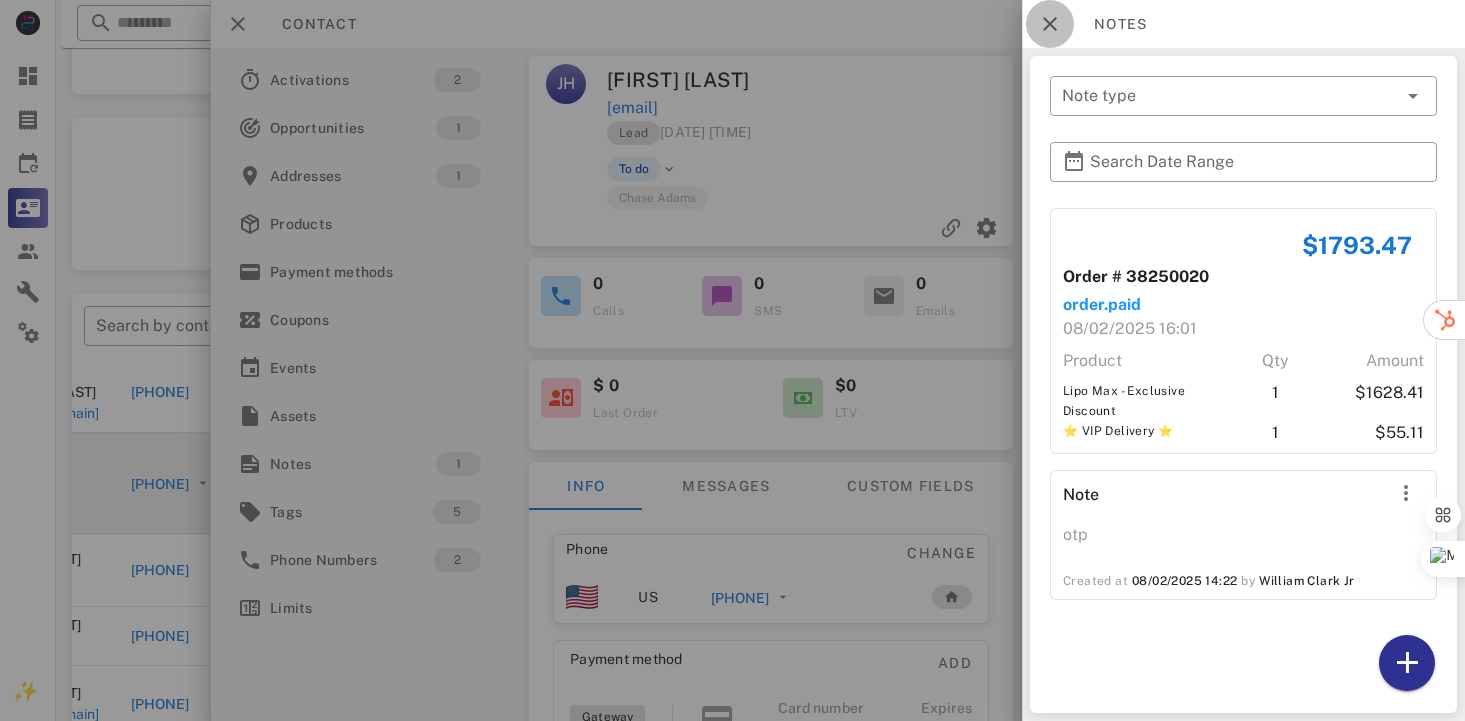 click at bounding box center (1050, 24) 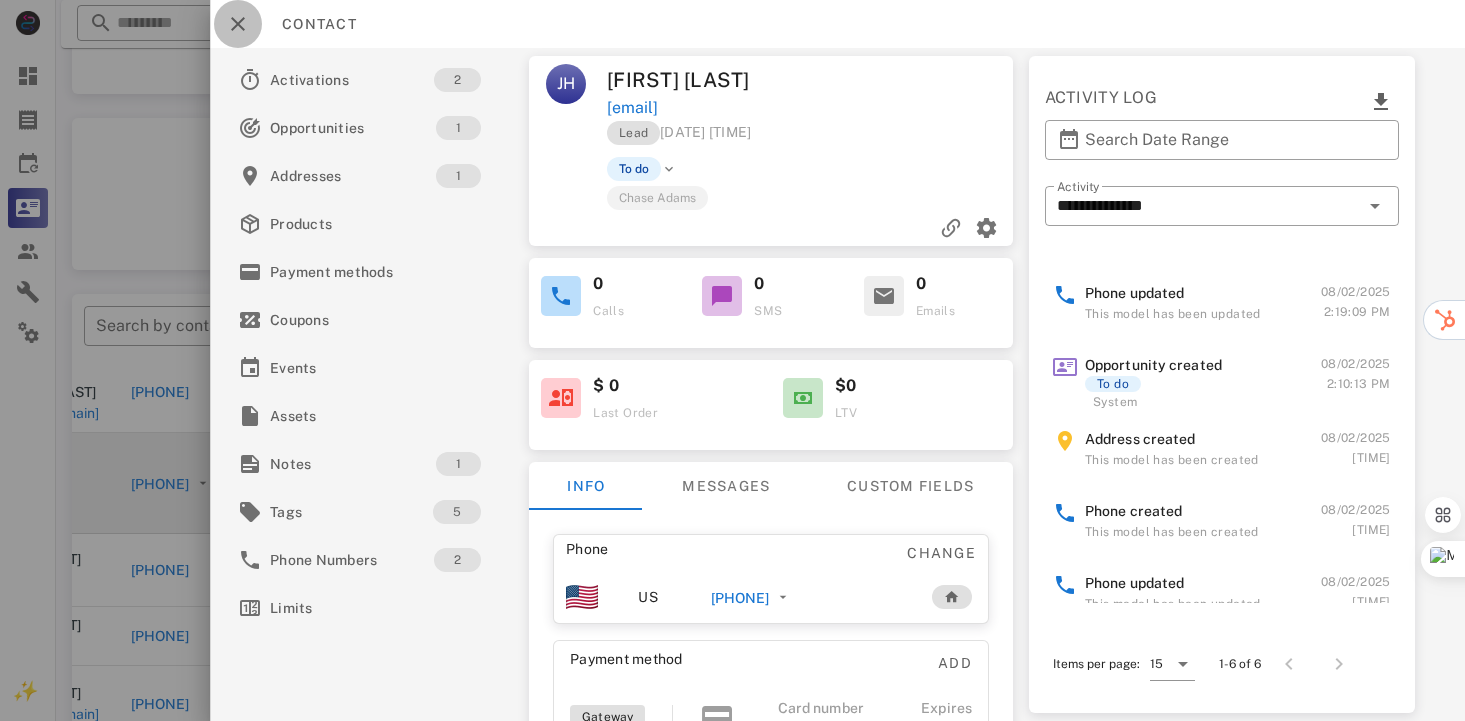 click at bounding box center (238, 24) 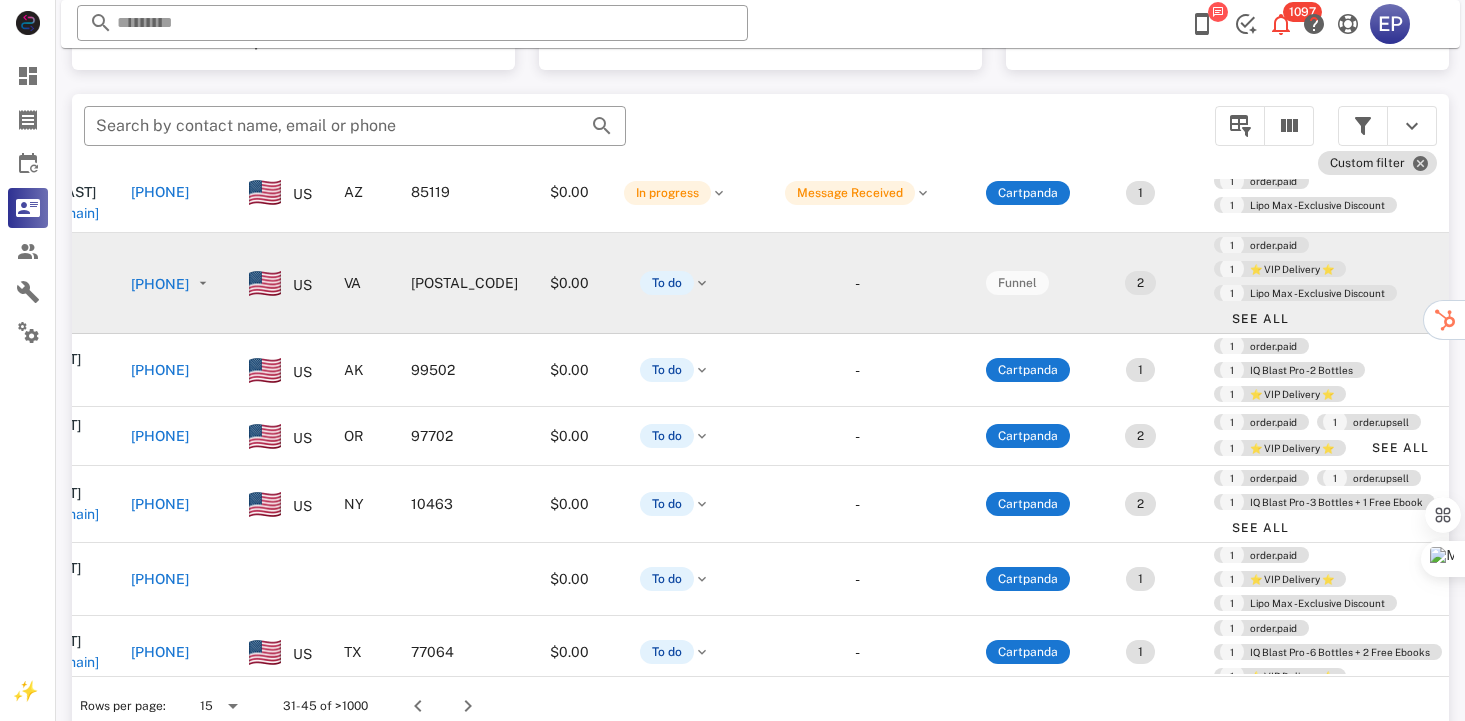 scroll, scrollTop: 378, scrollLeft: 0, axis: vertical 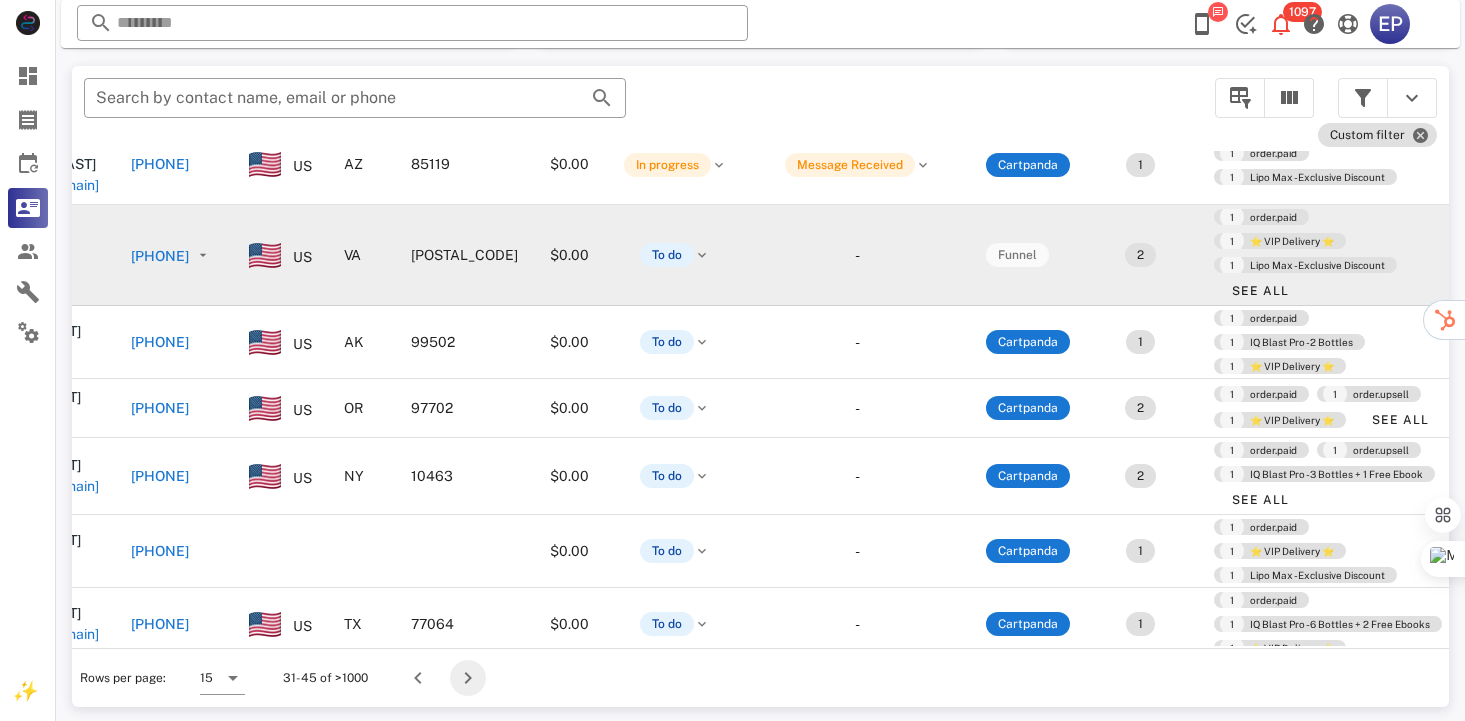 click at bounding box center (468, 678) 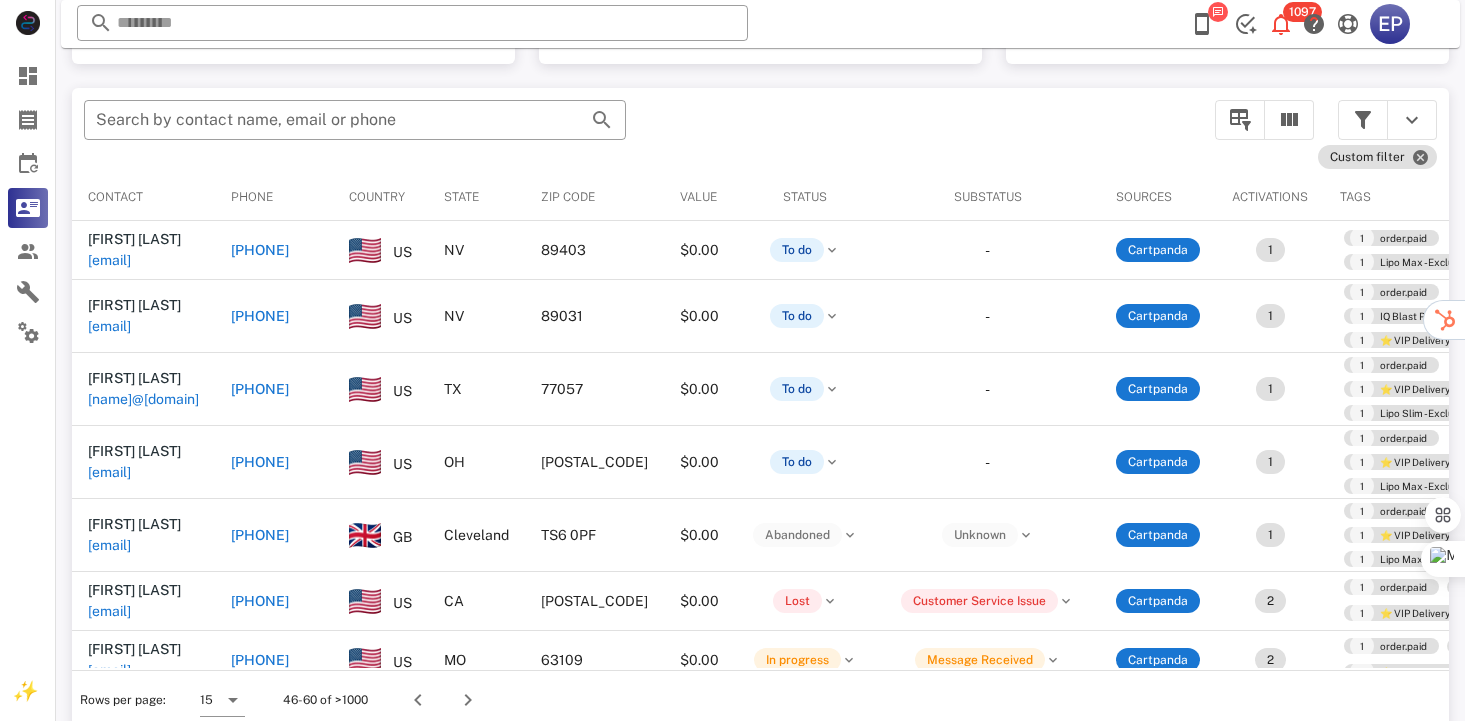 scroll, scrollTop: 378, scrollLeft: 0, axis: vertical 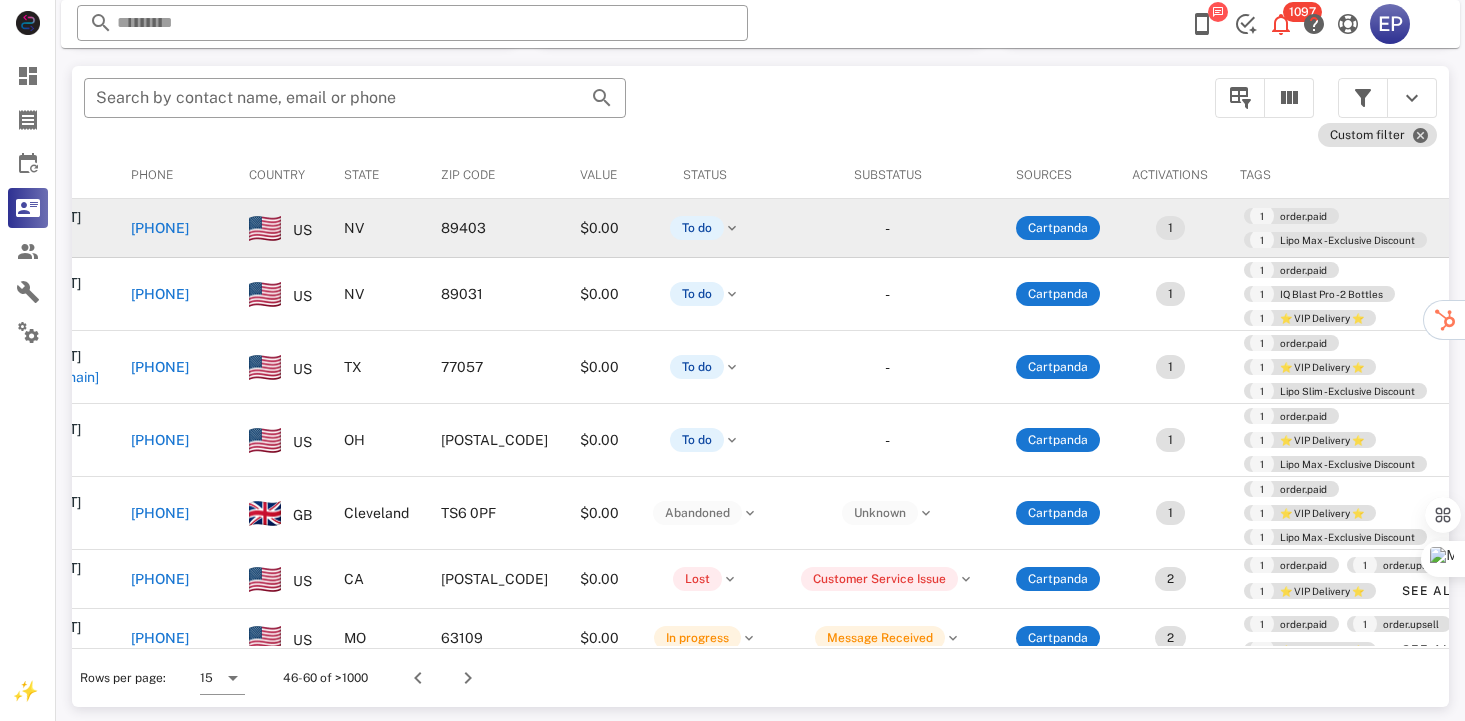click on "[PHONE]" at bounding box center (160, 228) 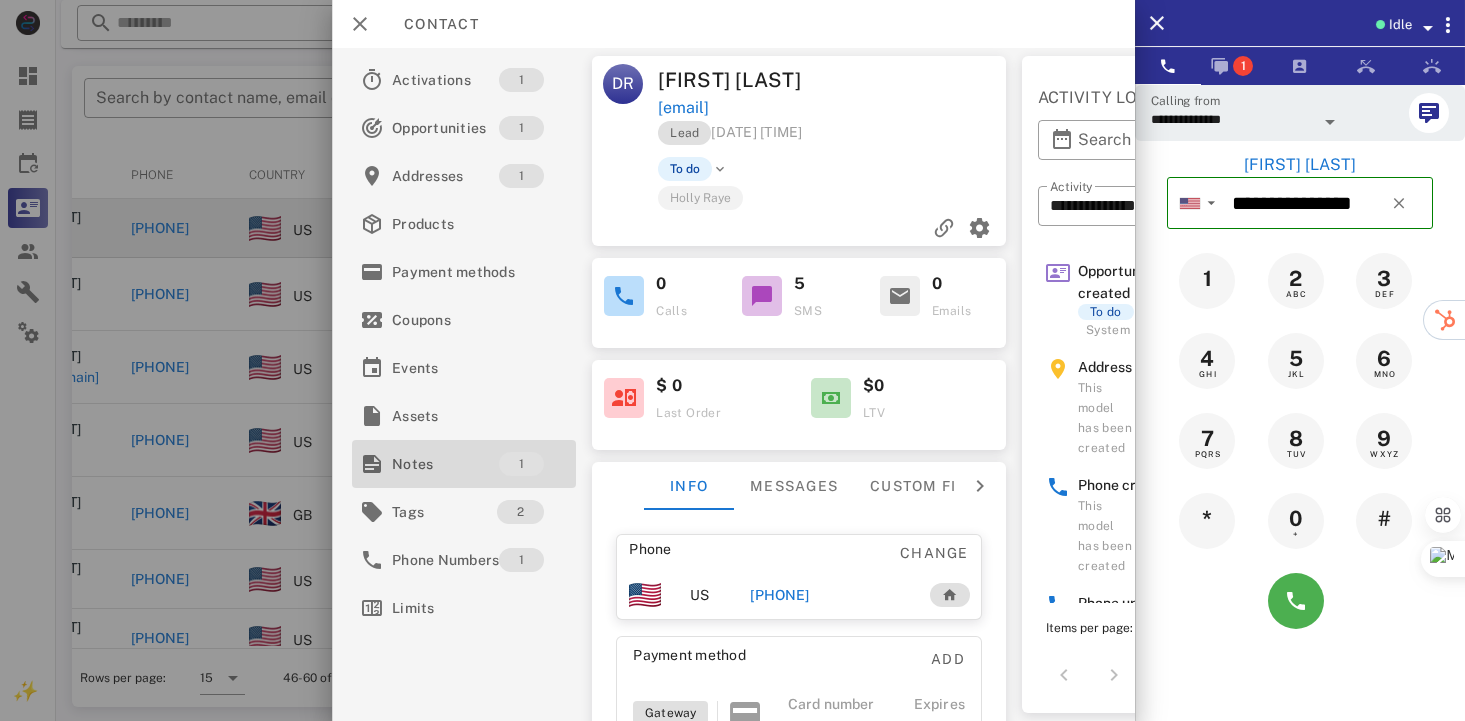 click on "Notes  1" at bounding box center (464, 464) 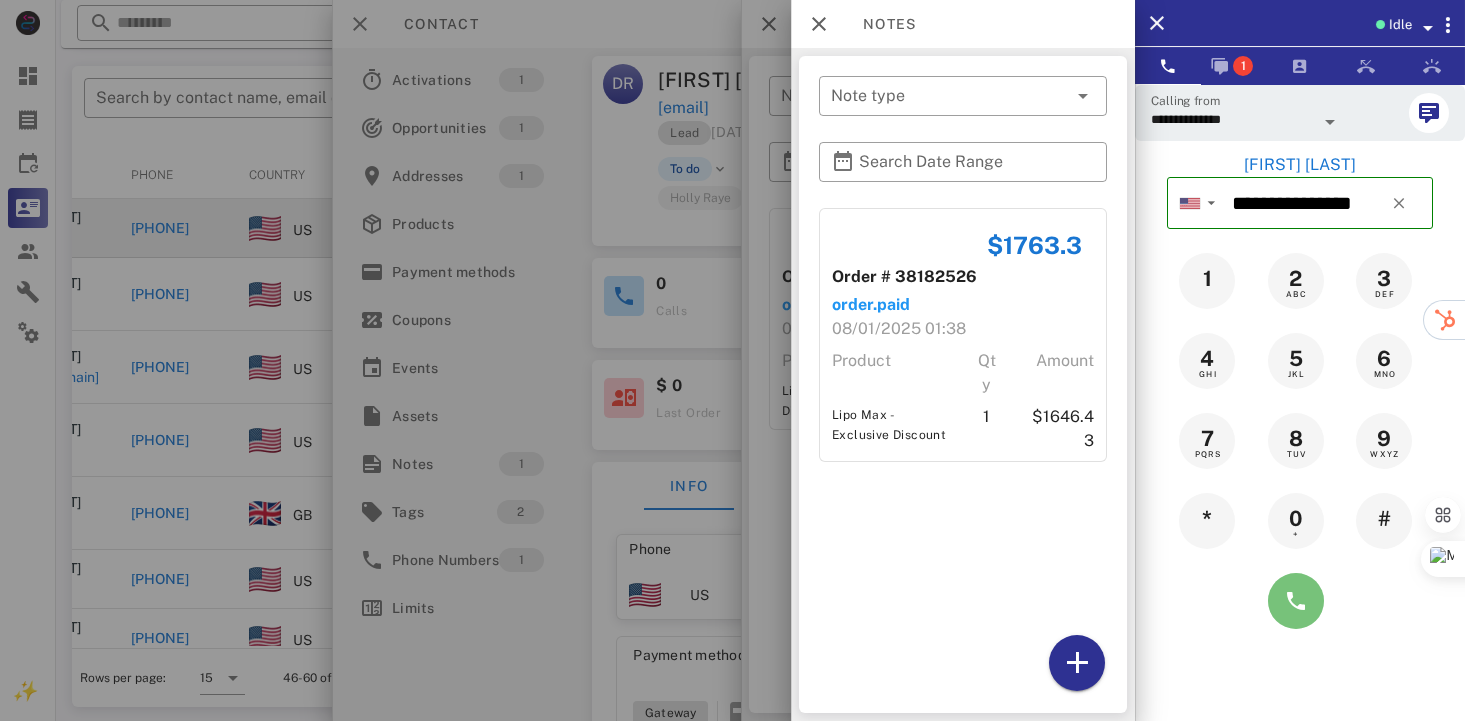 click at bounding box center (1296, 601) 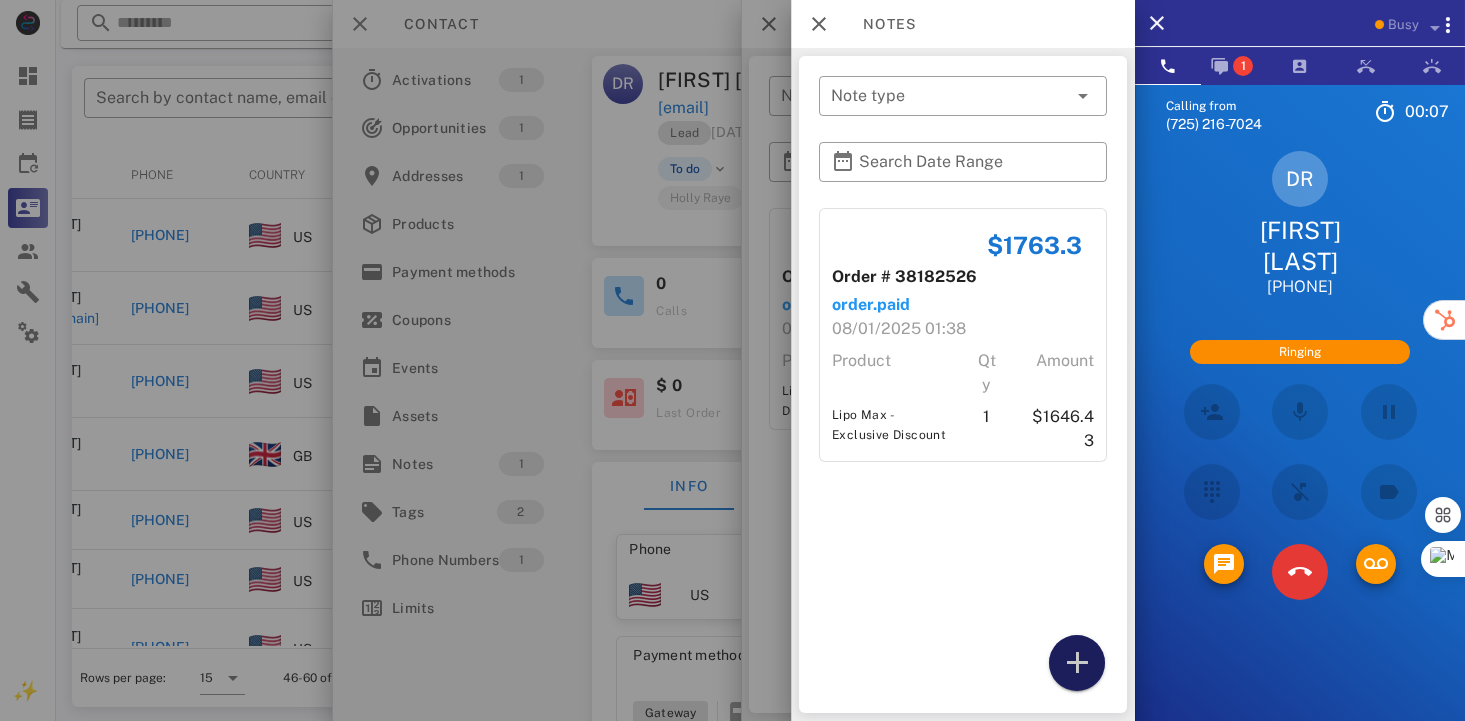click at bounding box center [1077, 663] 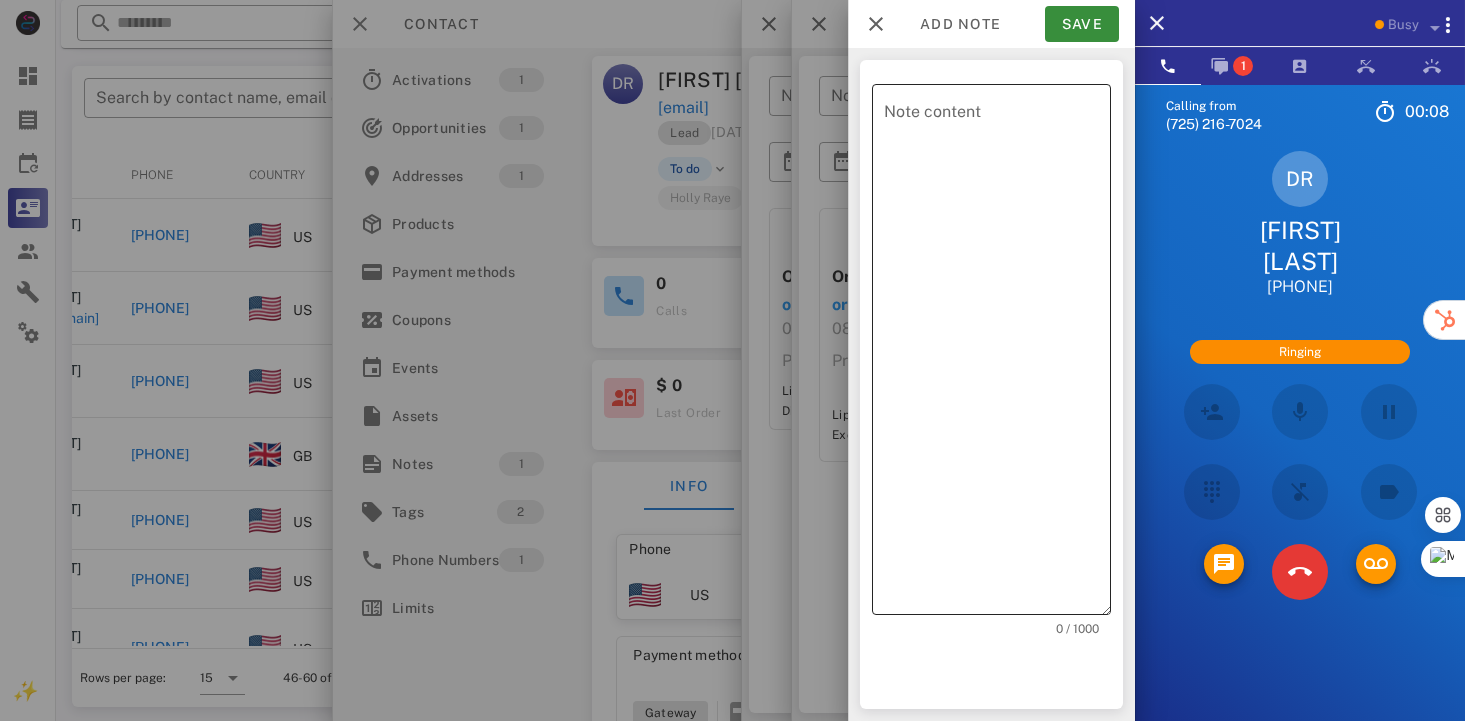 click on "Note content" at bounding box center [997, 354] 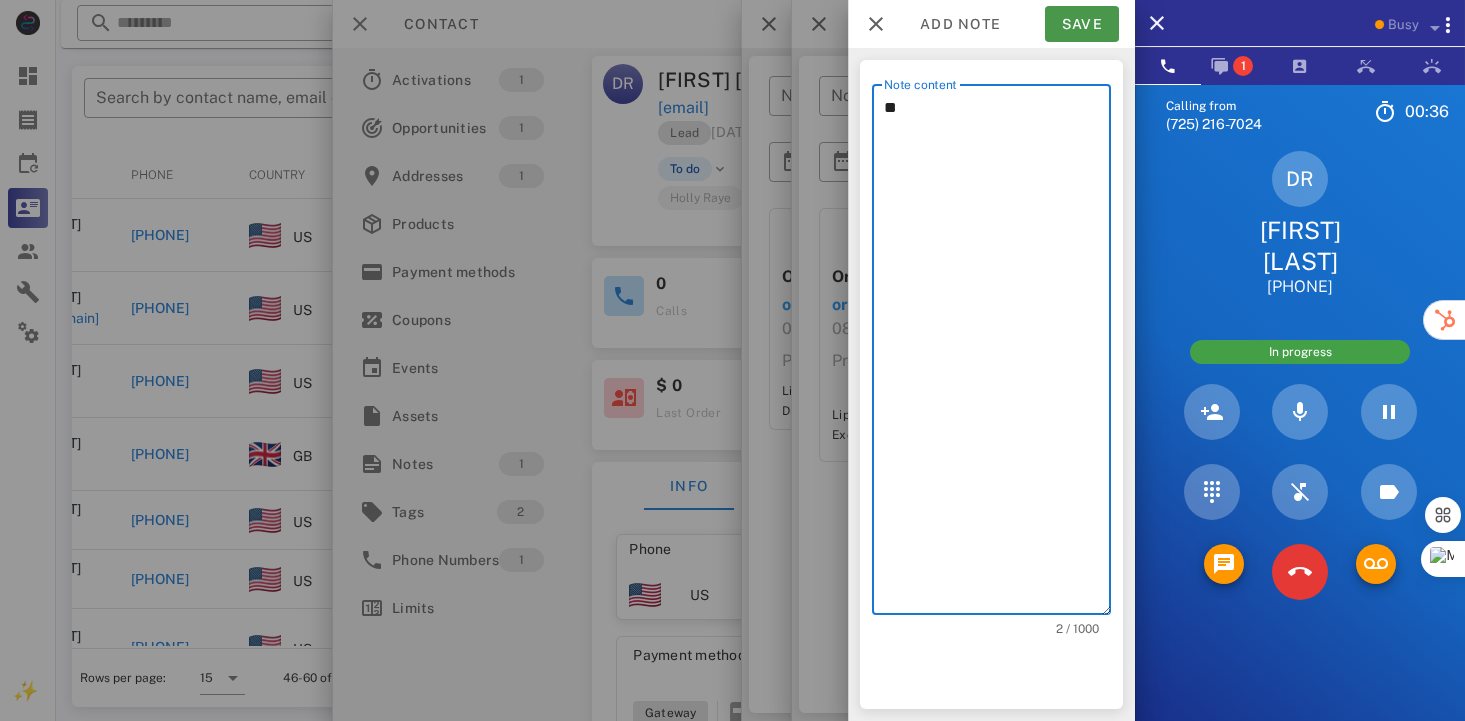 type on "**" 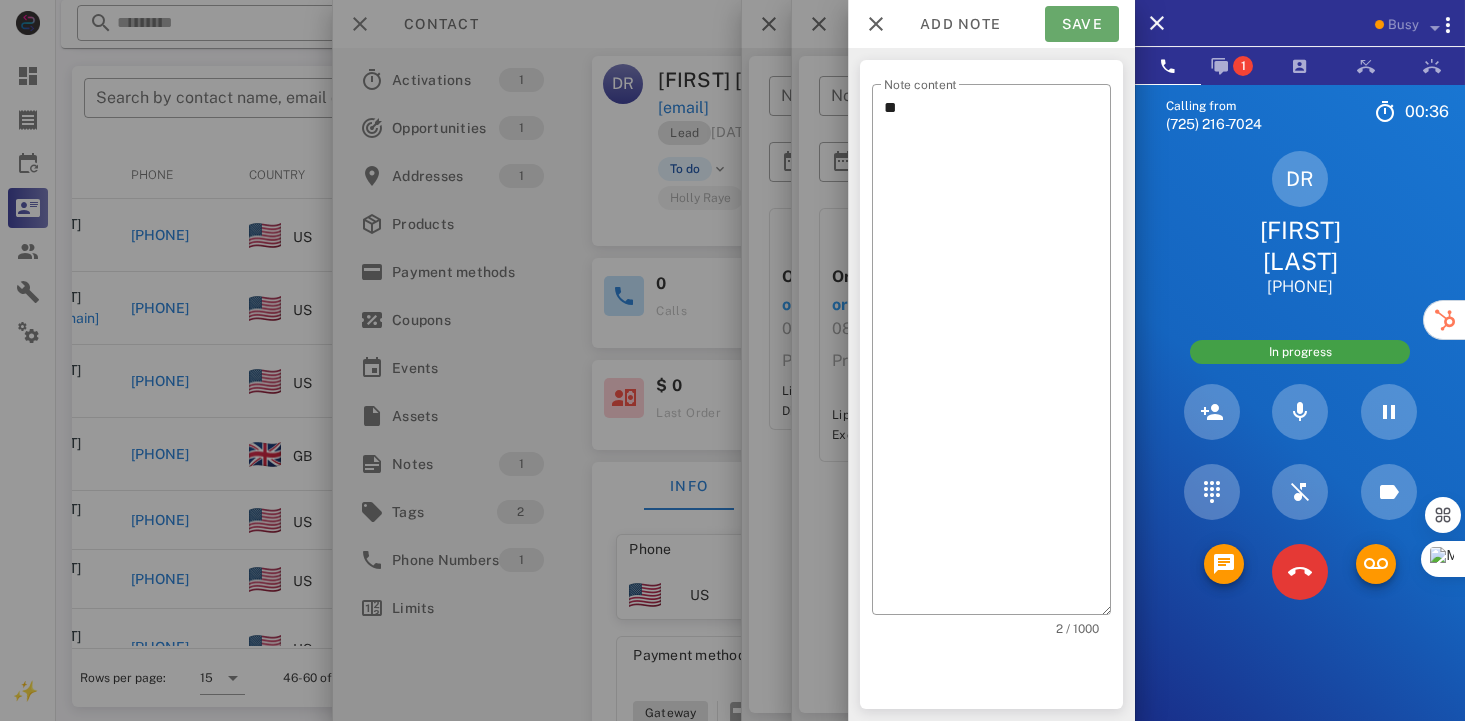 click on "Save" at bounding box center [1082, 24] 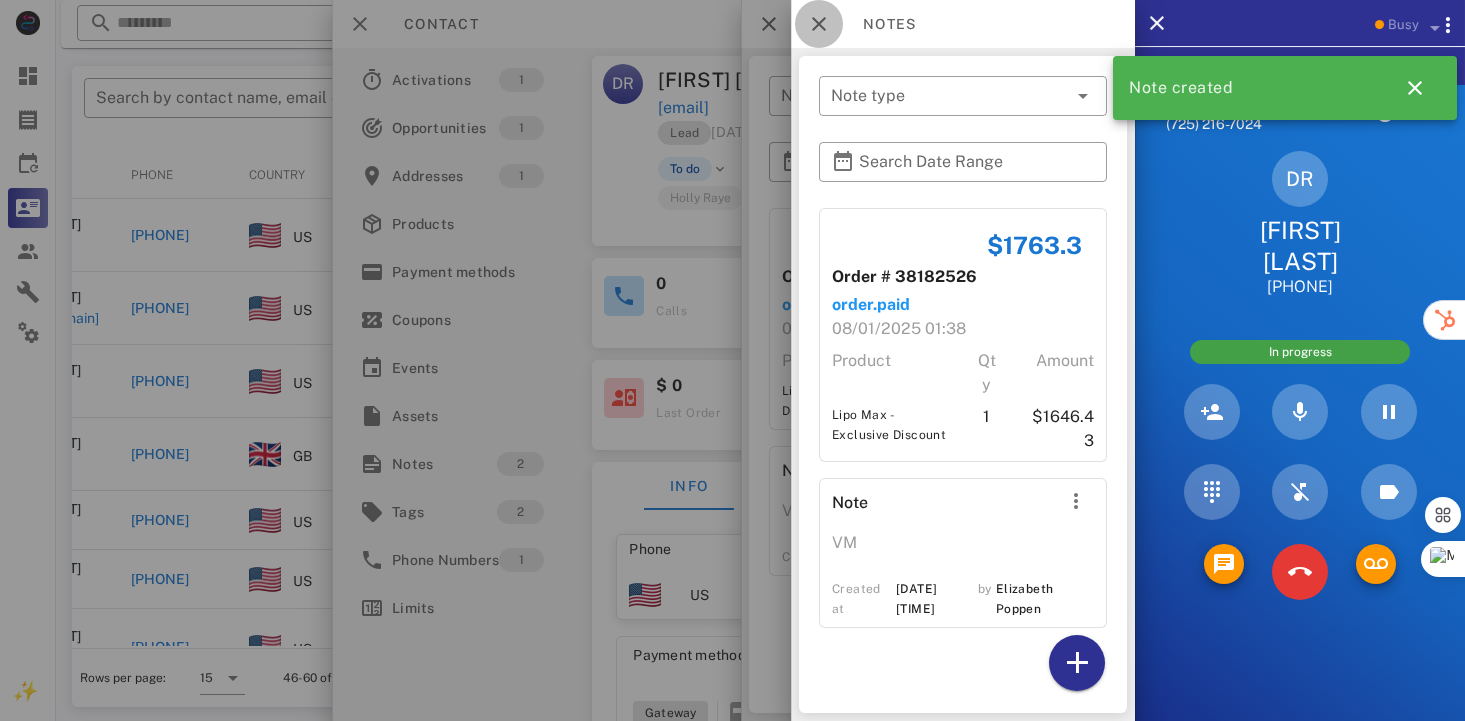 click at bounding box center (819, 24) 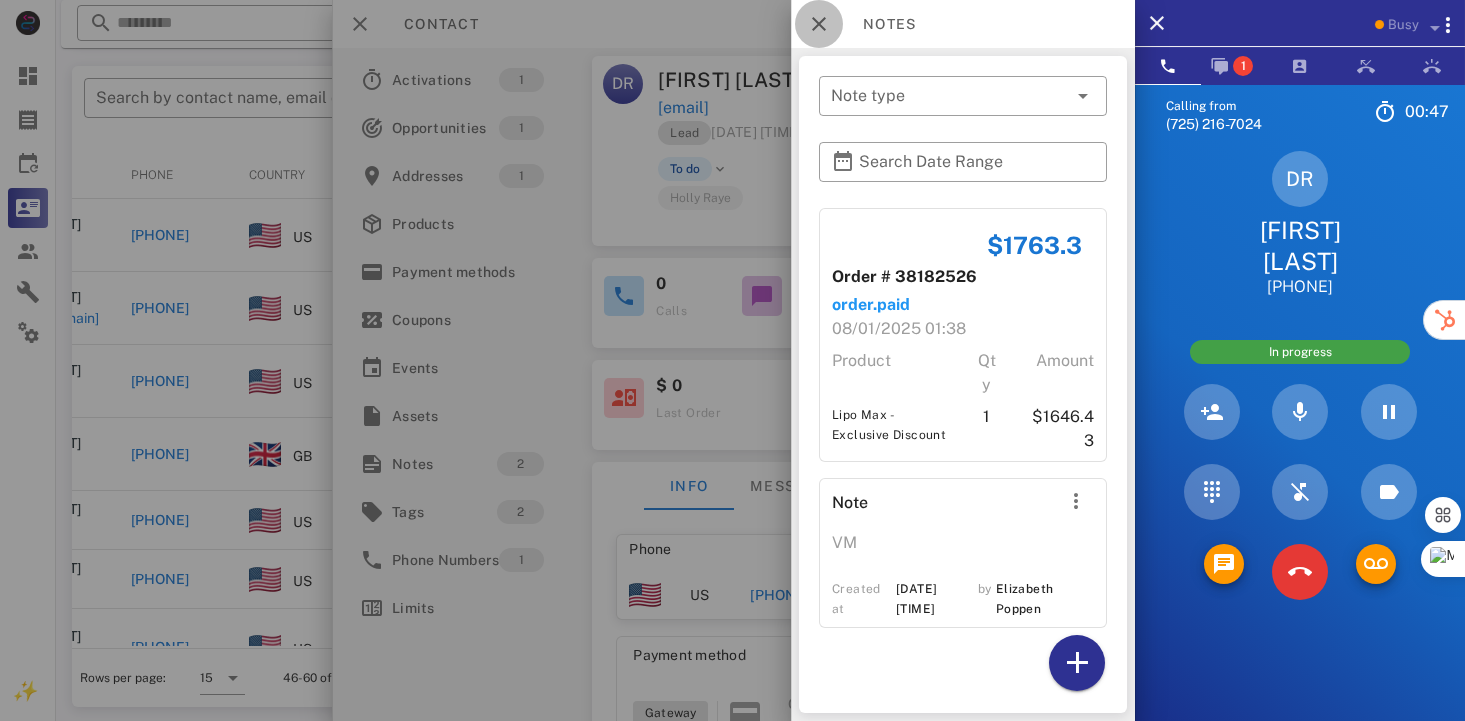 click at bounding box center (819, 24) 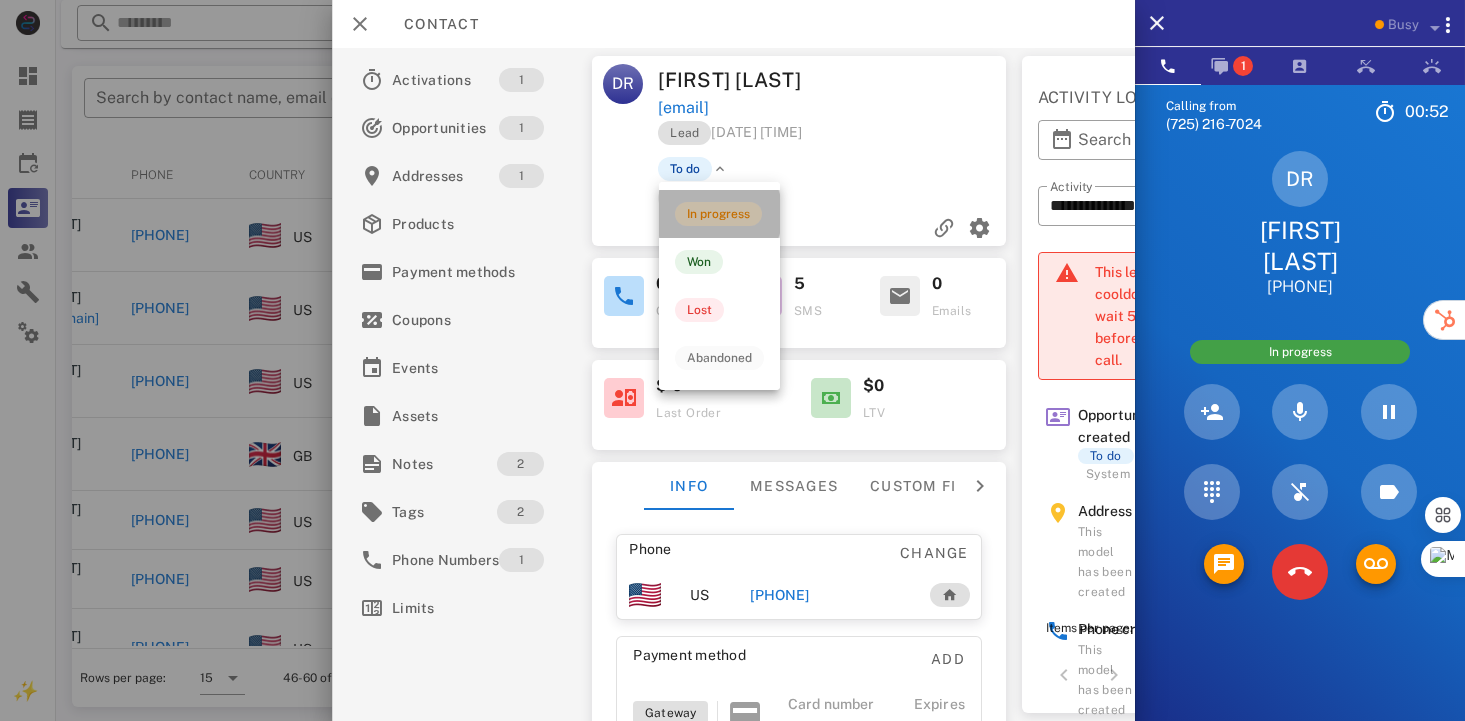 click on "In progress" at bounding box center [718, 214] 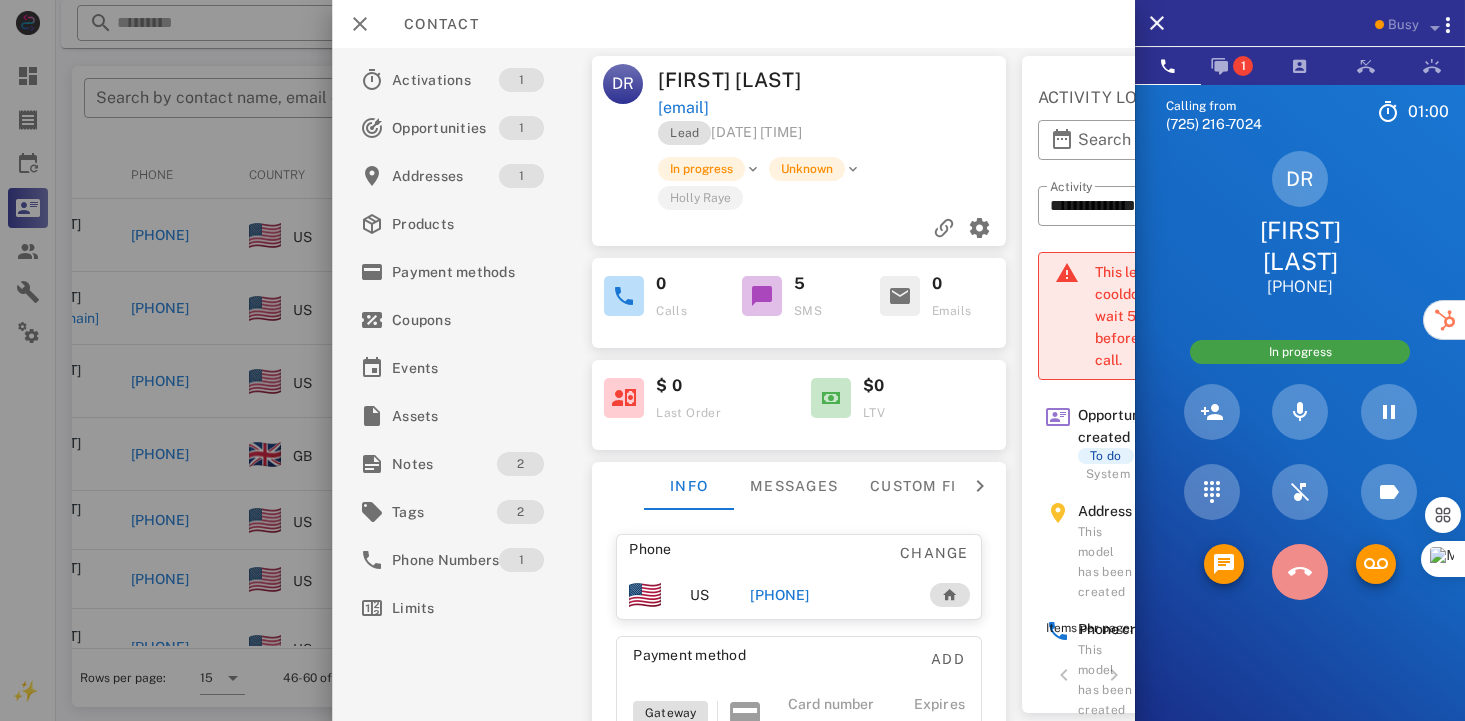 click at bounding box center [1299, 572] 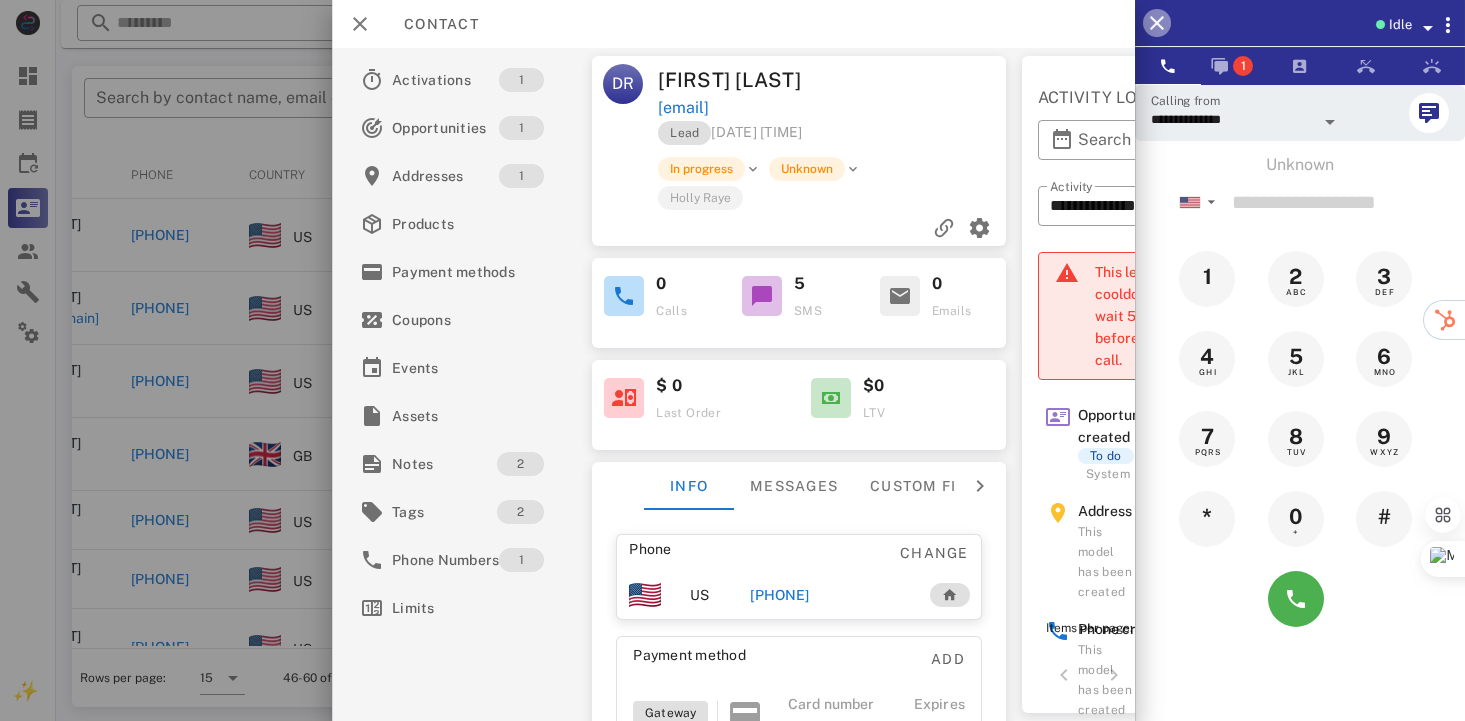 click at bounding box center (1157, 23) 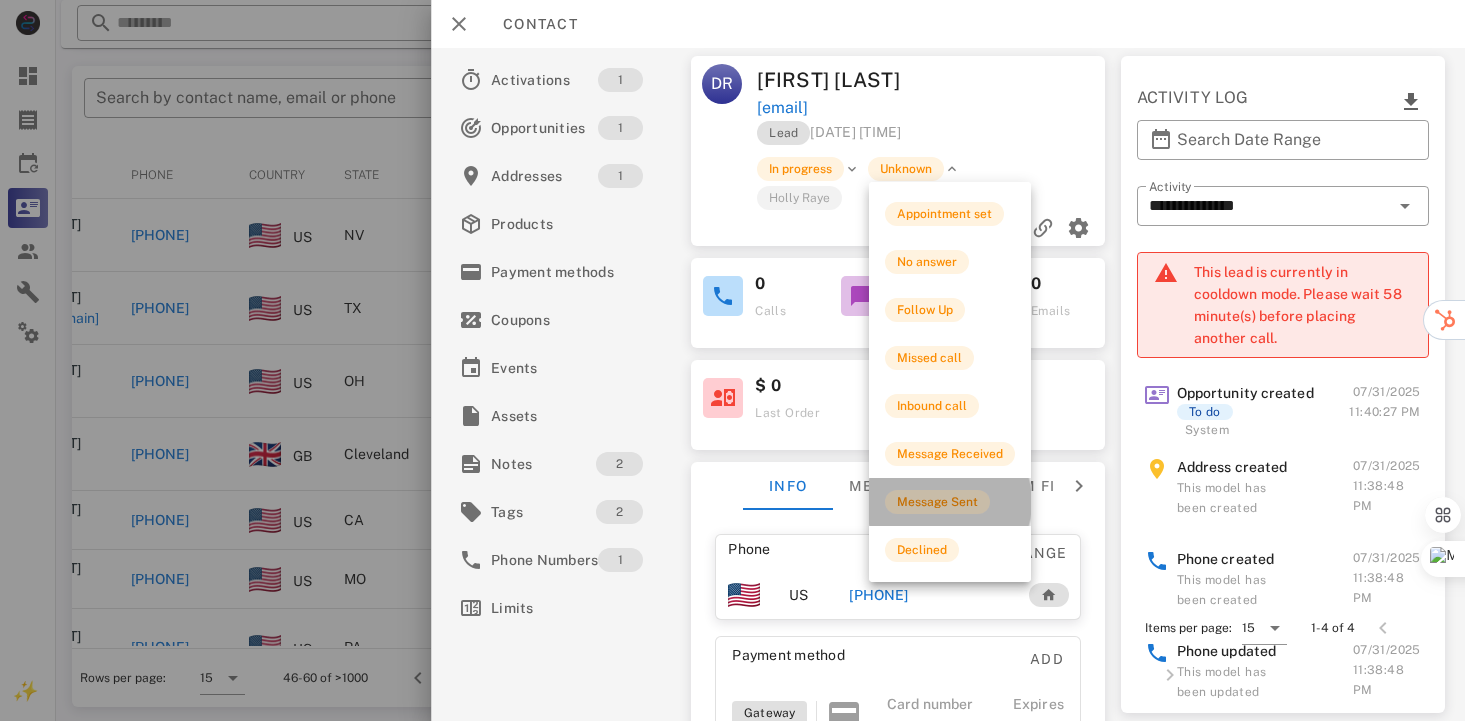 click on "Message Sent" at bounding box center [937, 502] 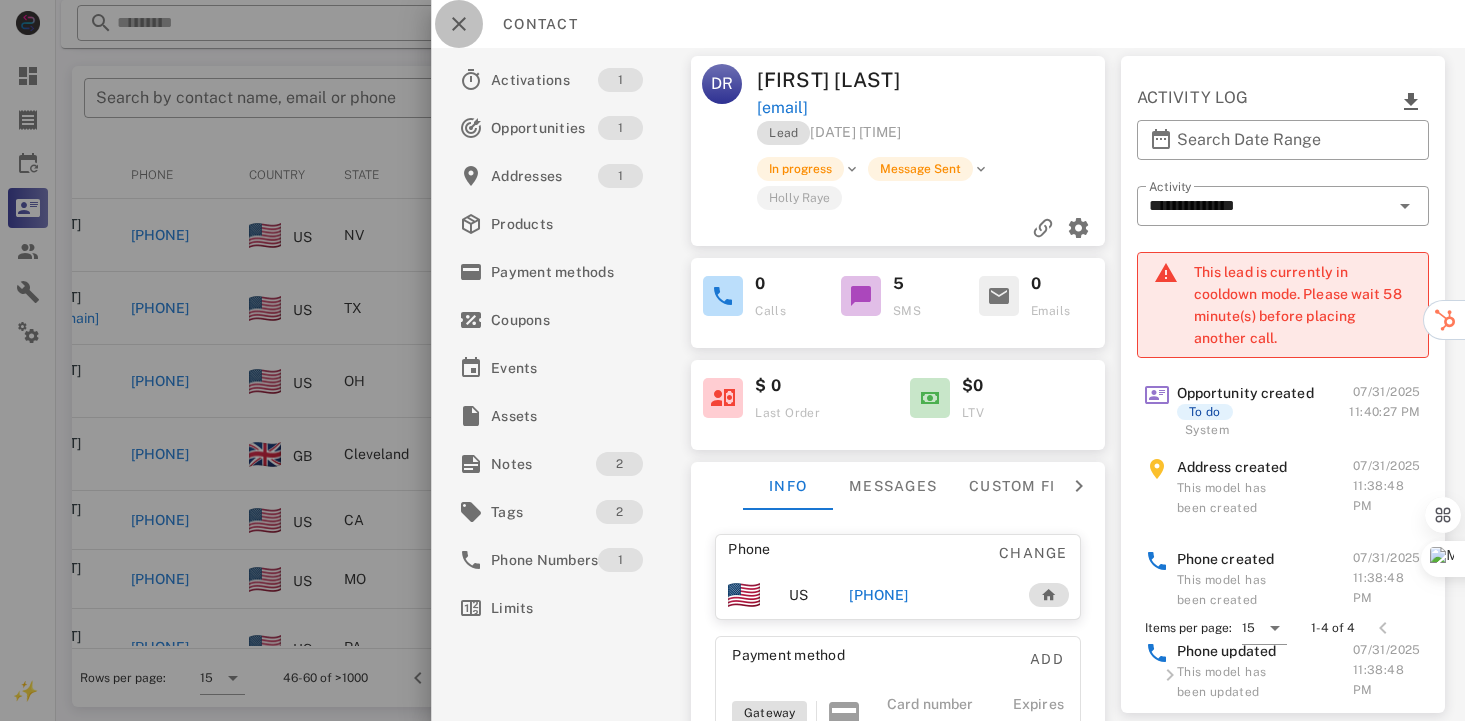 click at bounding box center (459, 24) 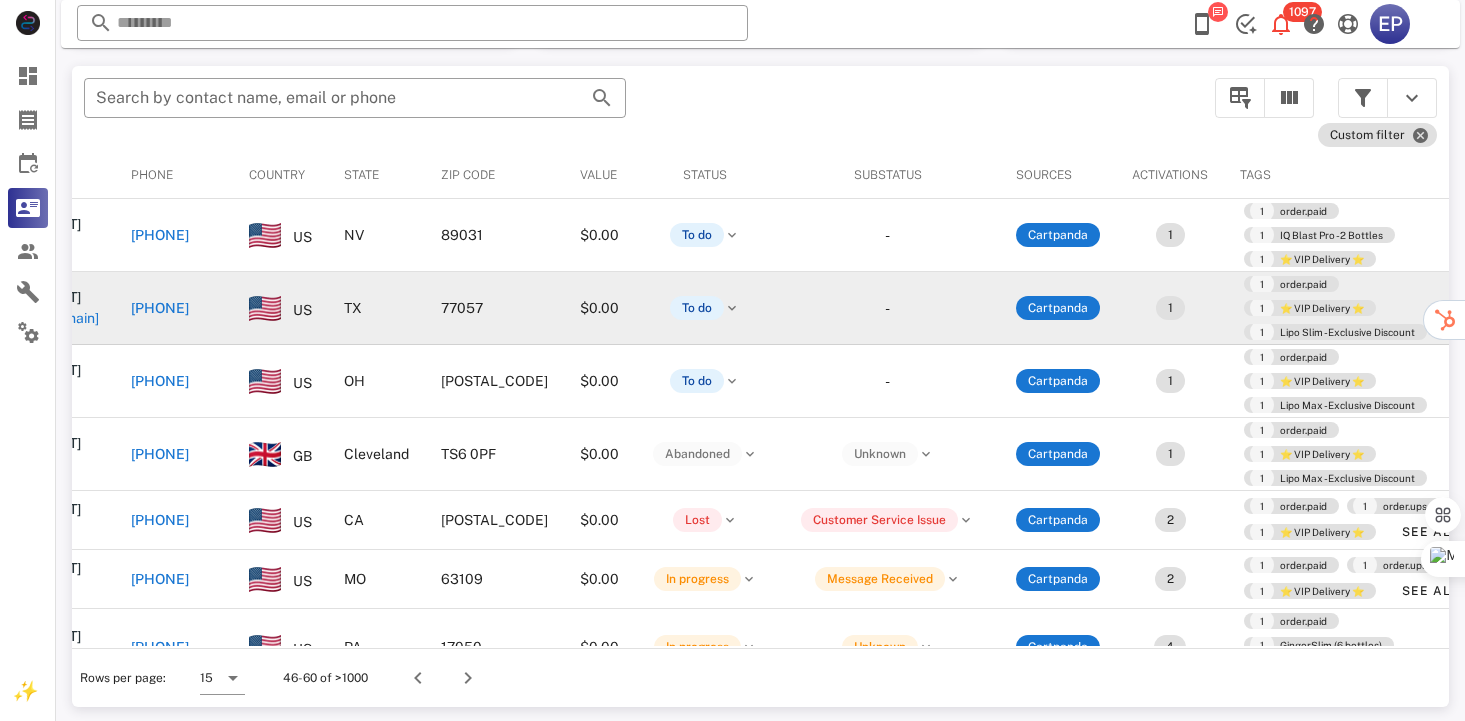 click on "[PHONE]" at bounding box center [160, 308] 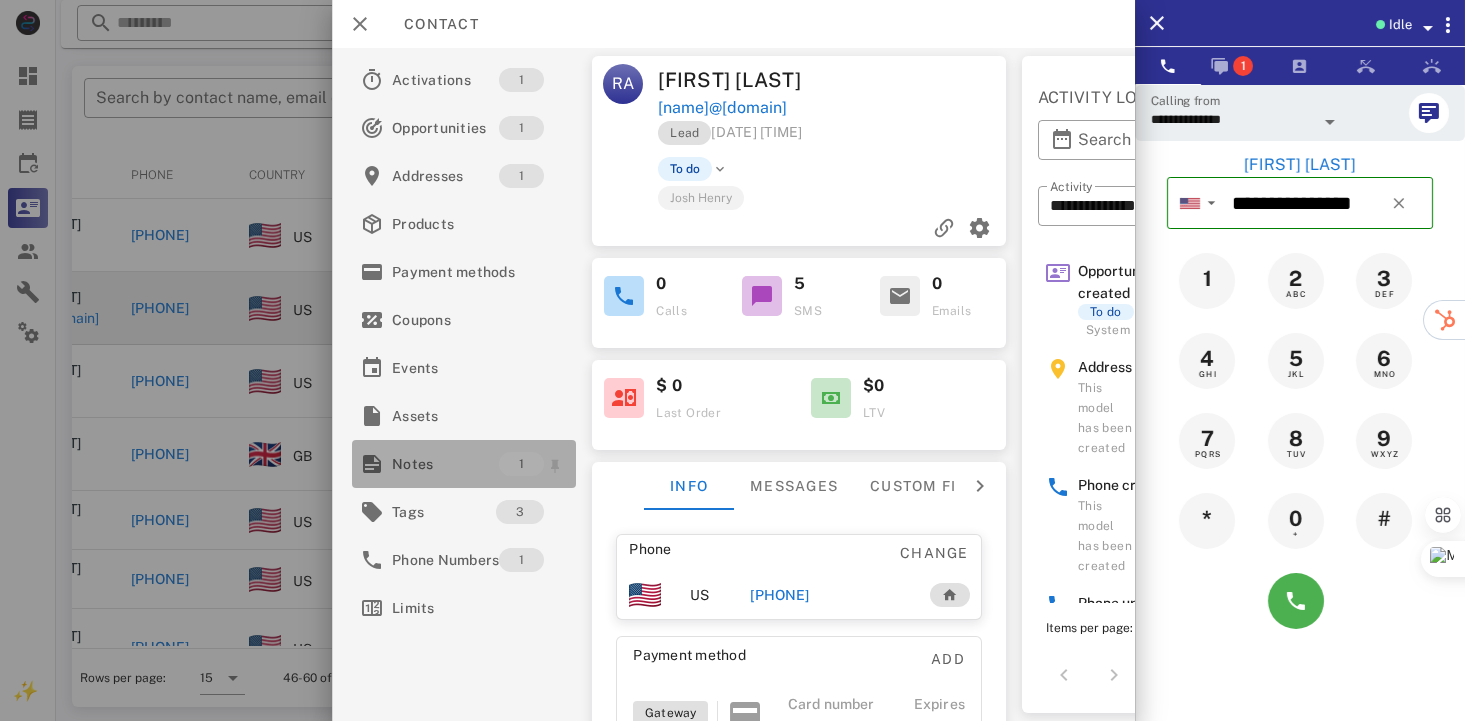 click on "Notes" at bounding box center [445, 464] 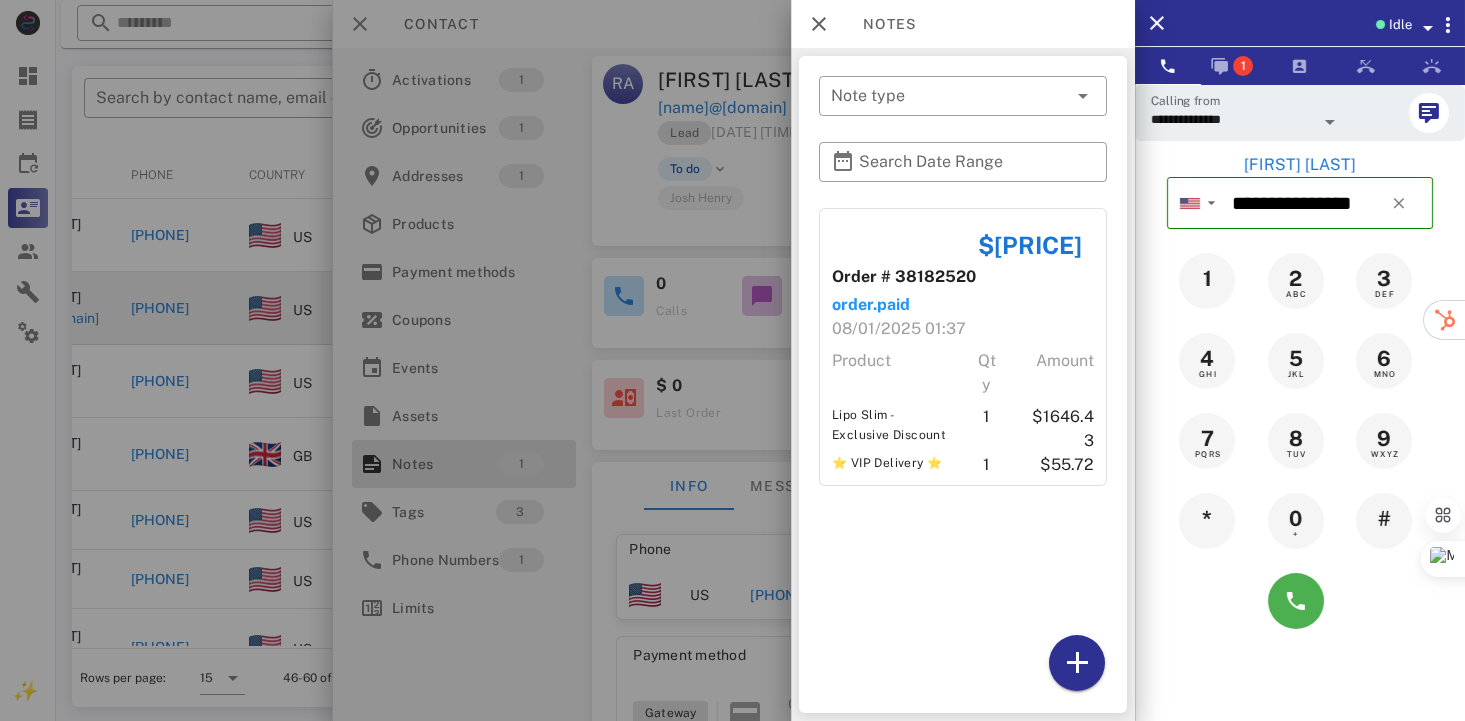 click at bounding box center [732, 360] 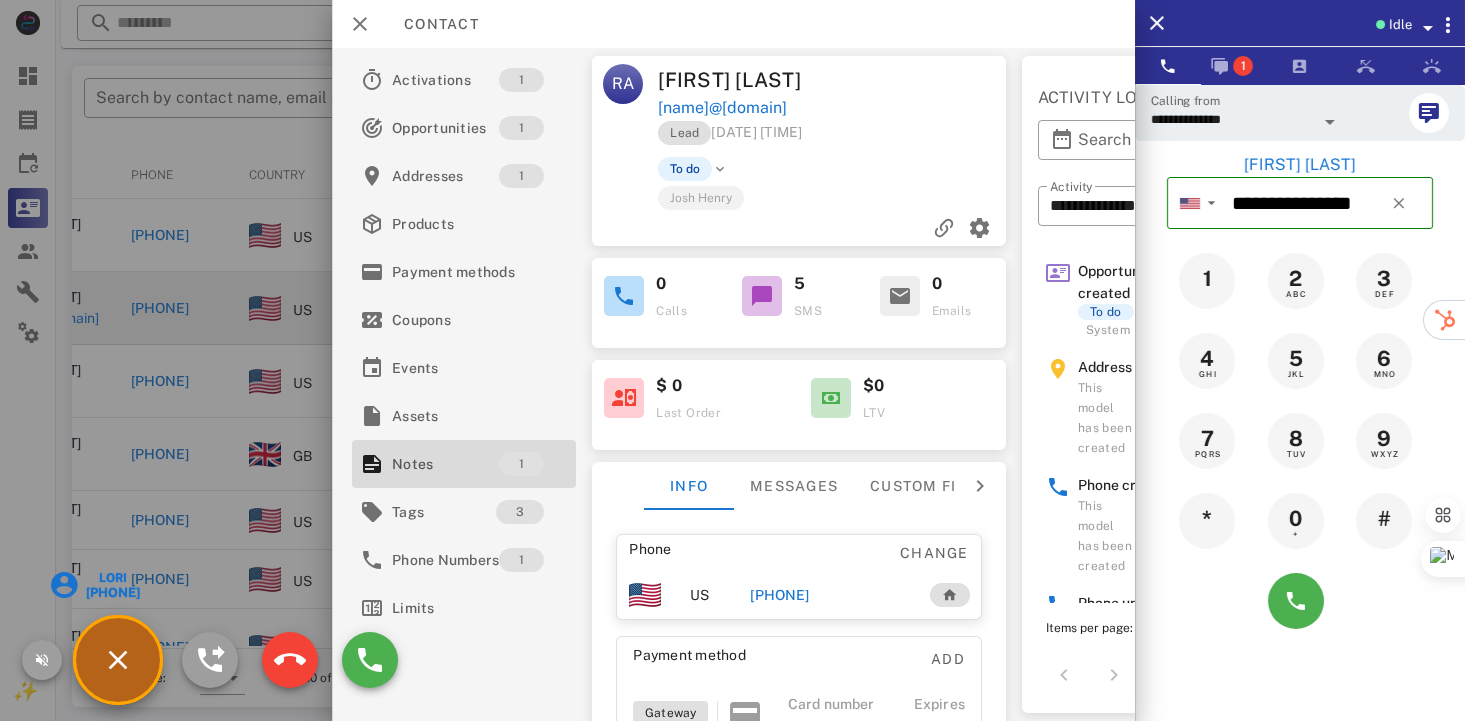 click on "Lori" at bounding box center [111, 578] 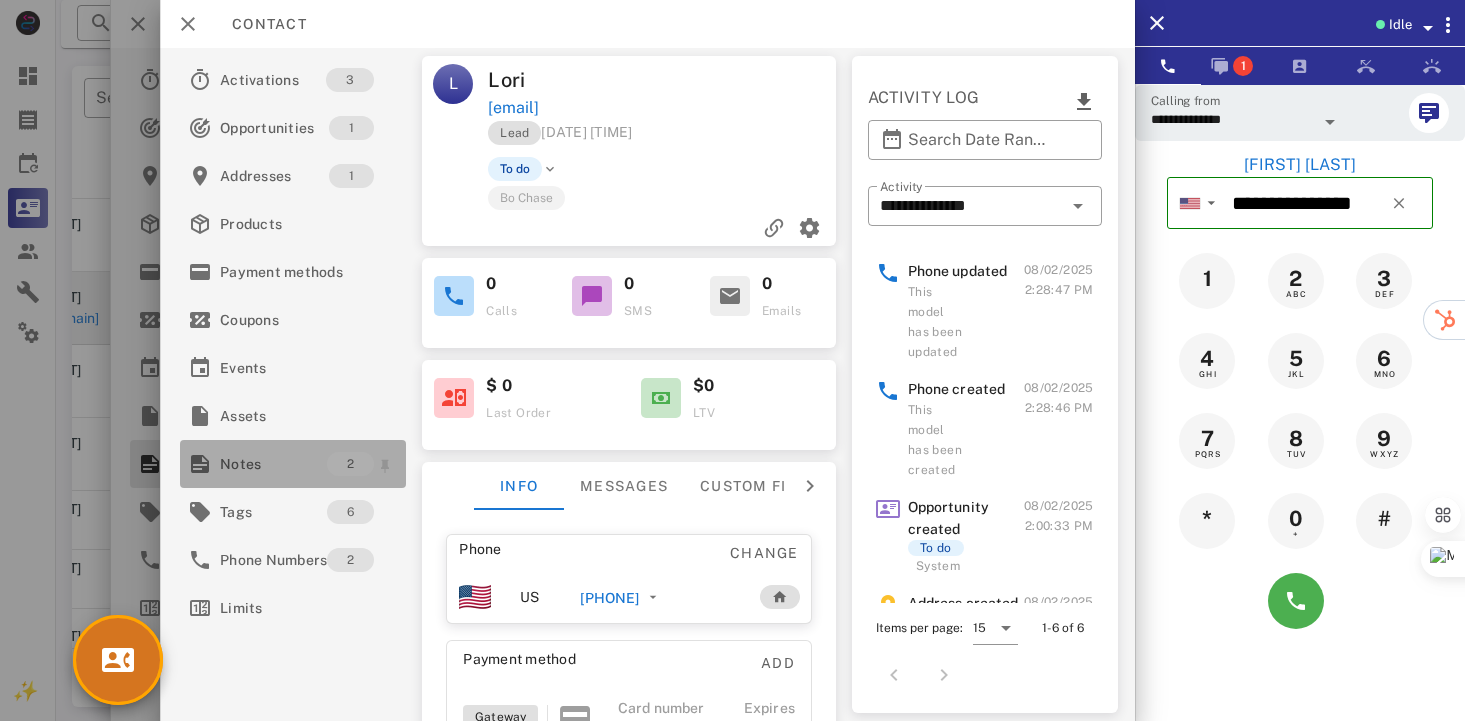click on "Notes" at bounding box center [273, 464] 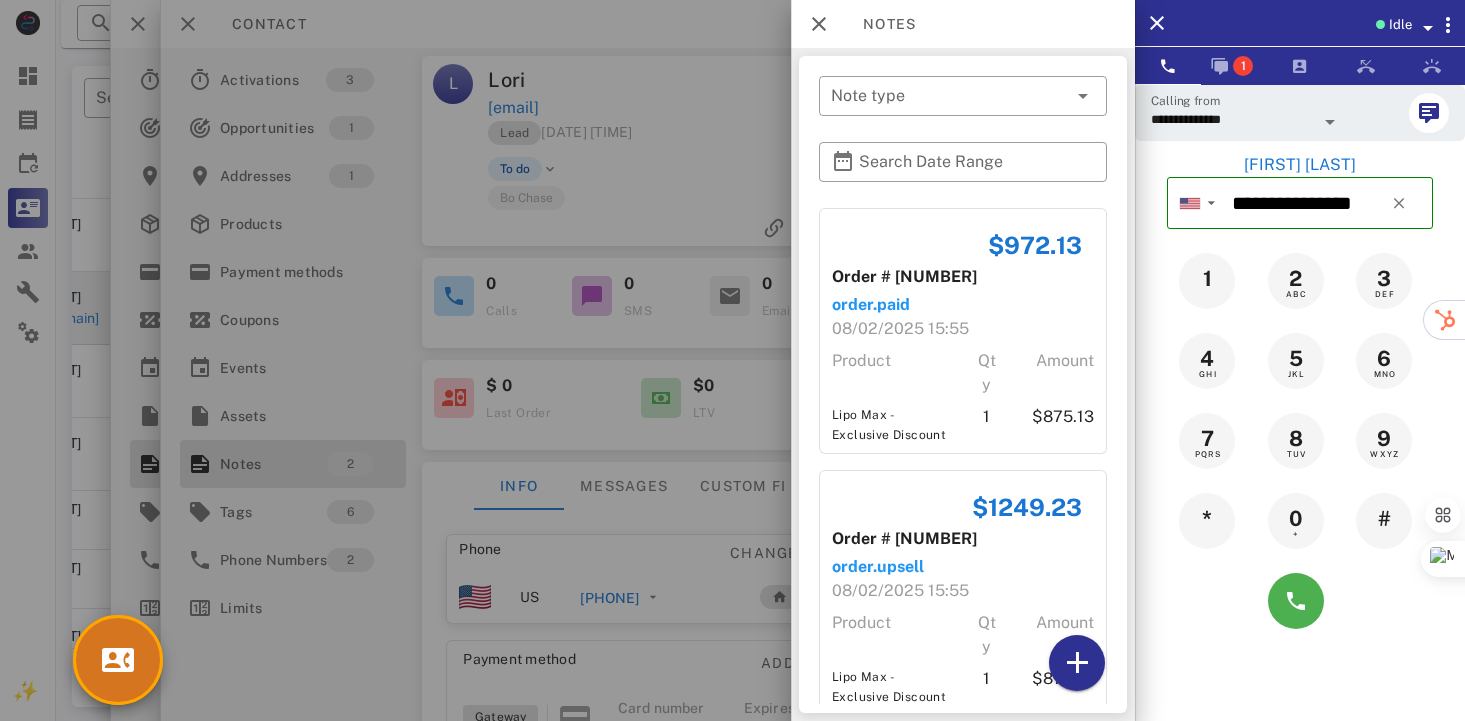 scroll, scrollTop: 100, scrollLeft: 0, axis: vertical 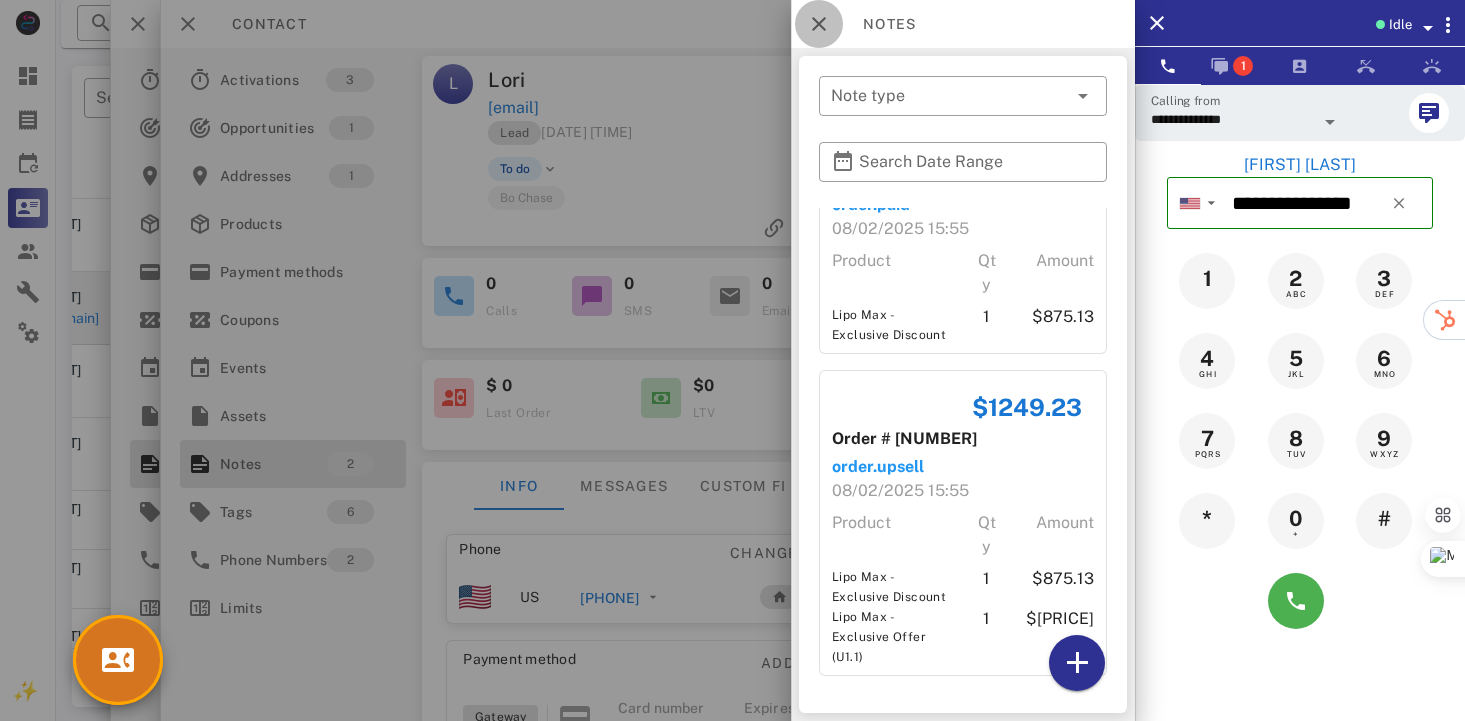 click at bounding box center (819, 24) 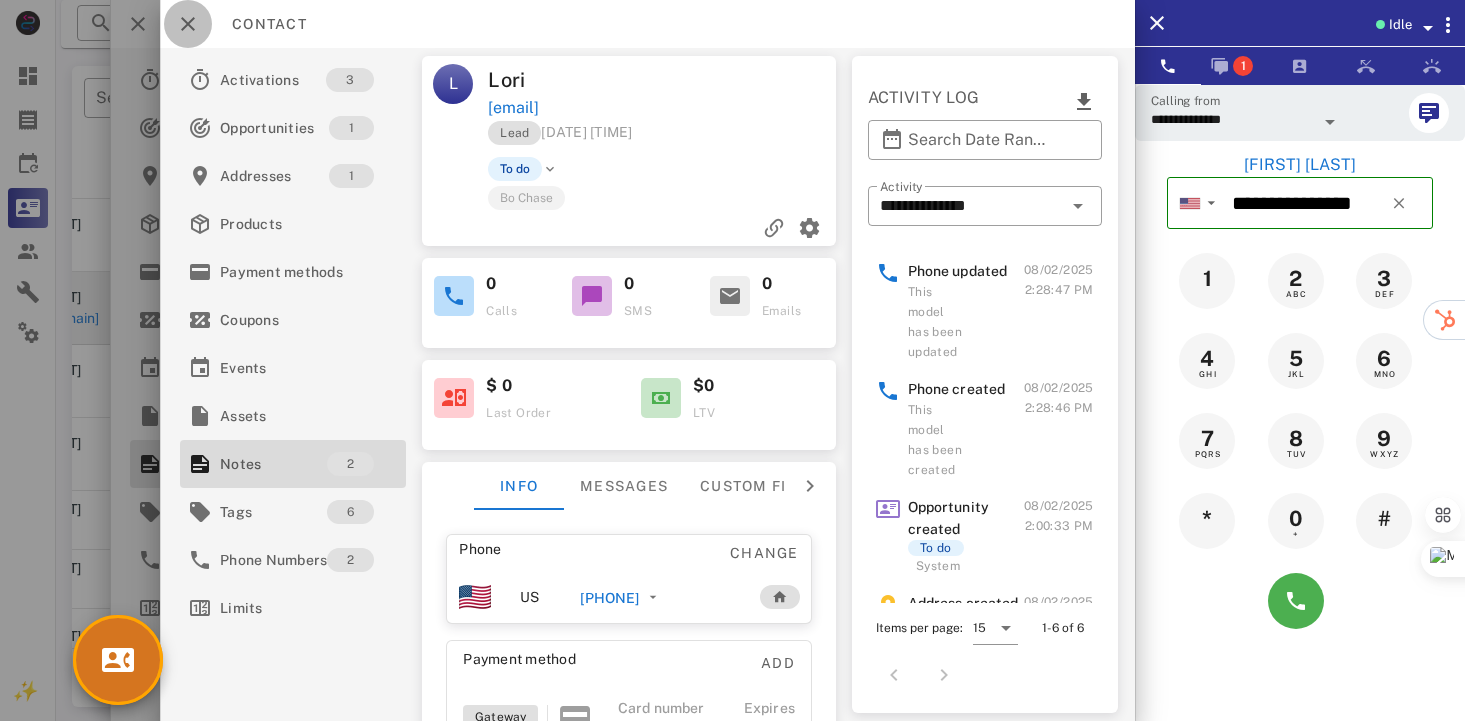 click at bounding box center (188, 24) 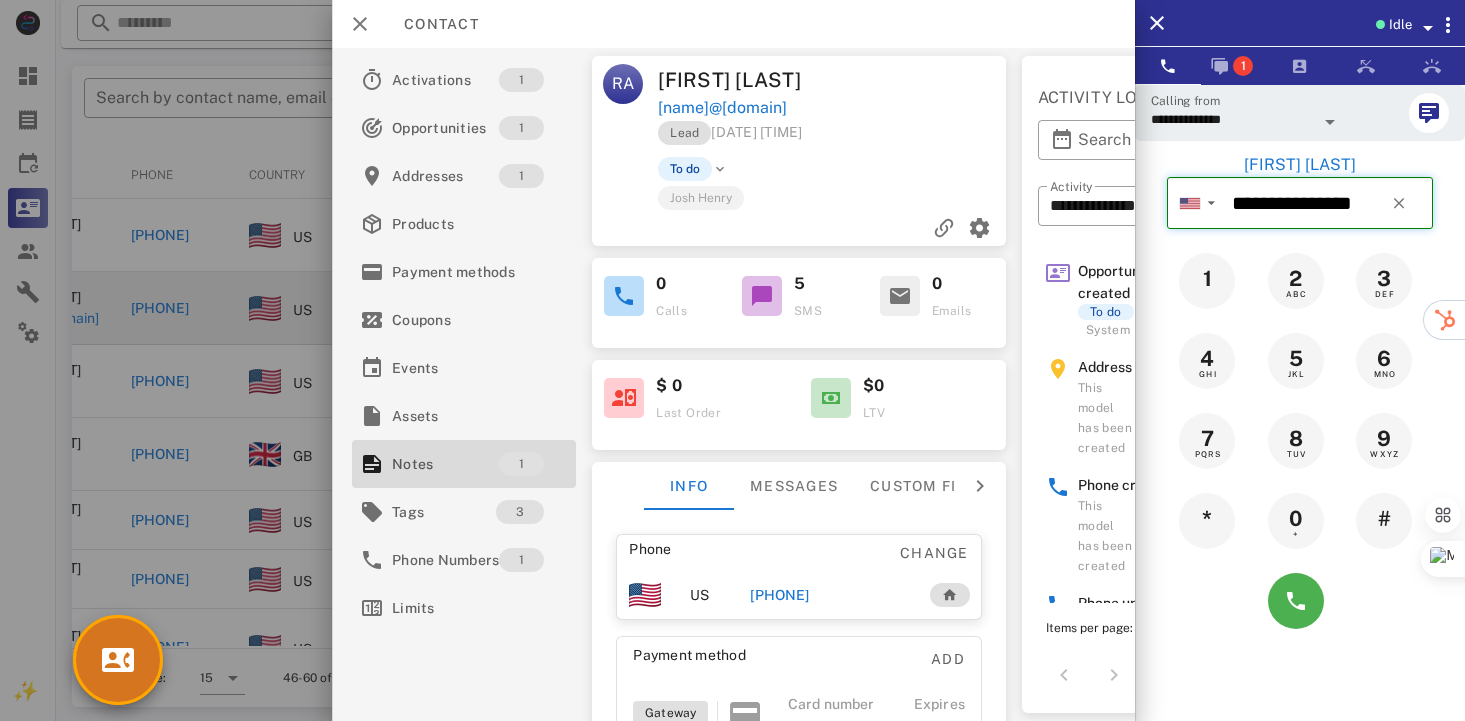 type 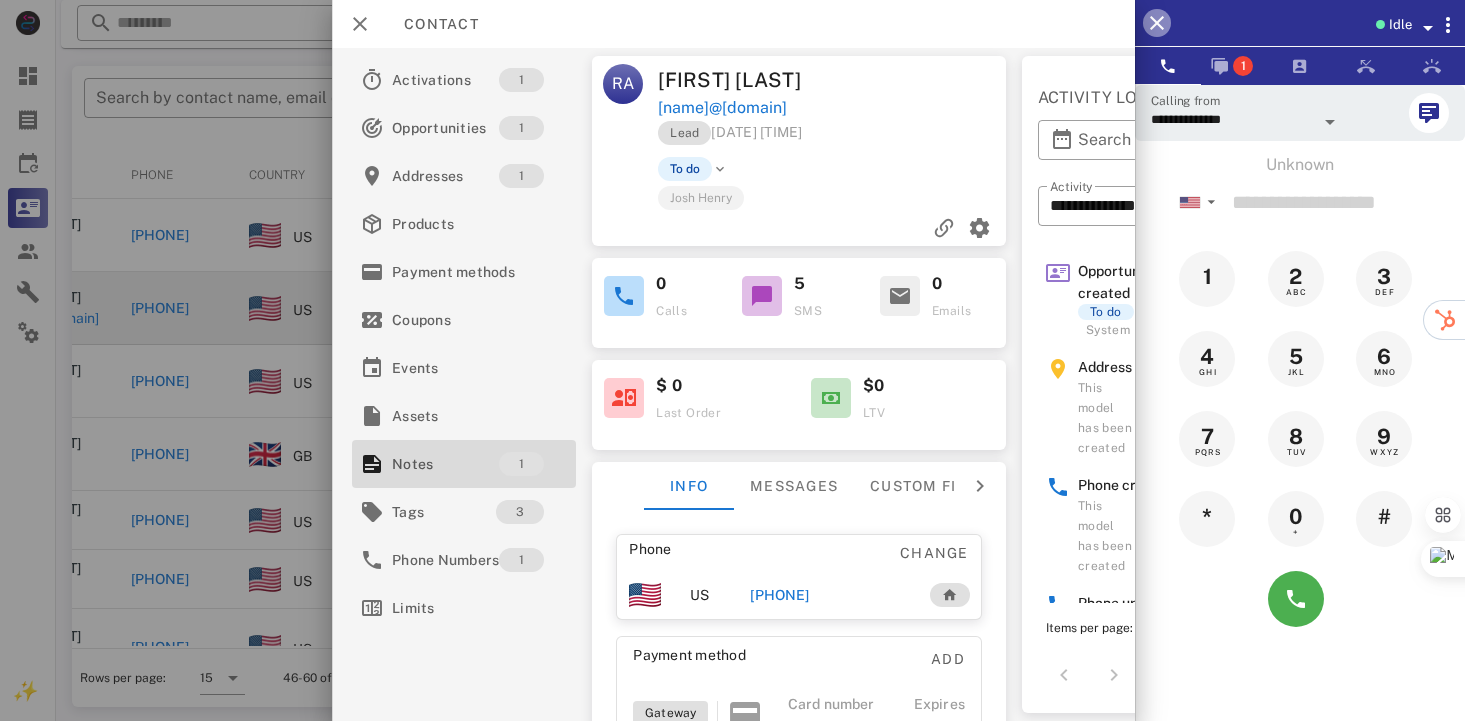 click at bounding box center (1157, 23) 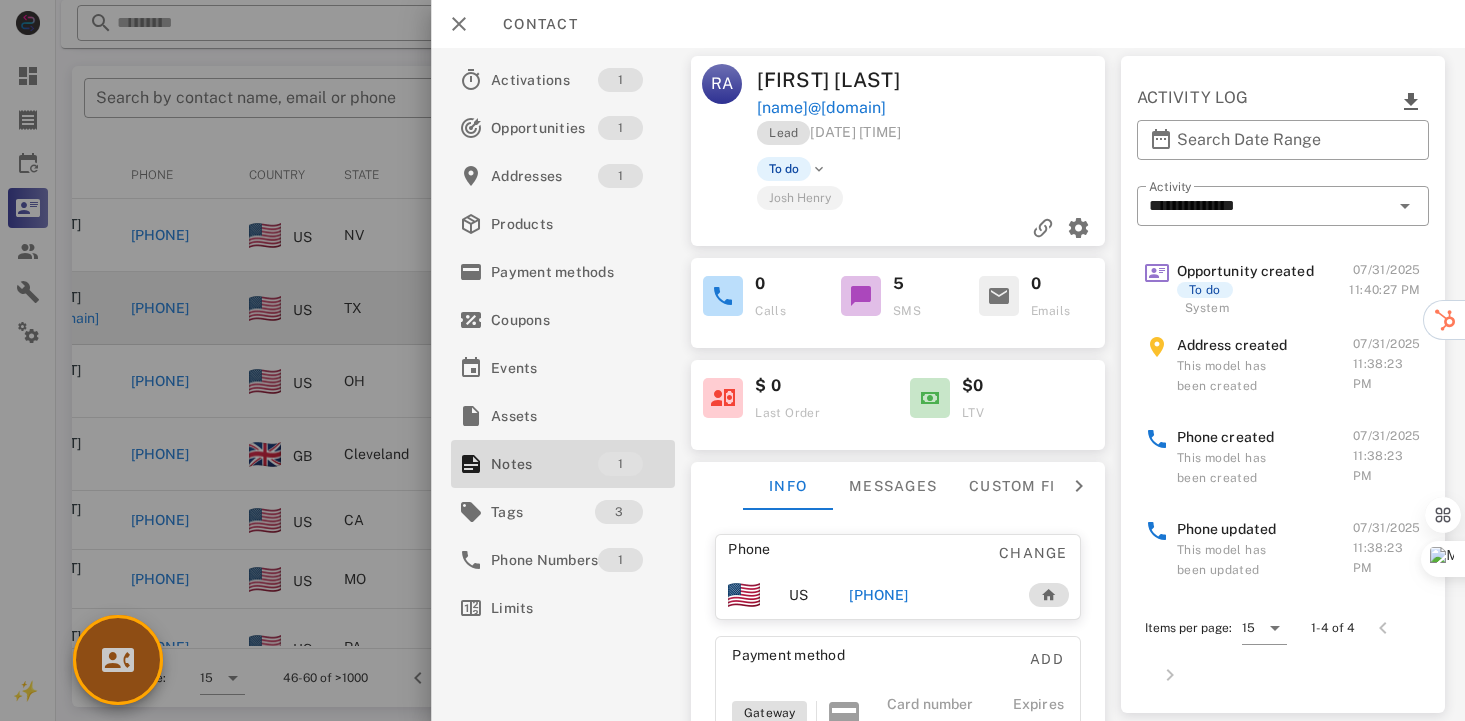 click at bounding box center (118, 660) 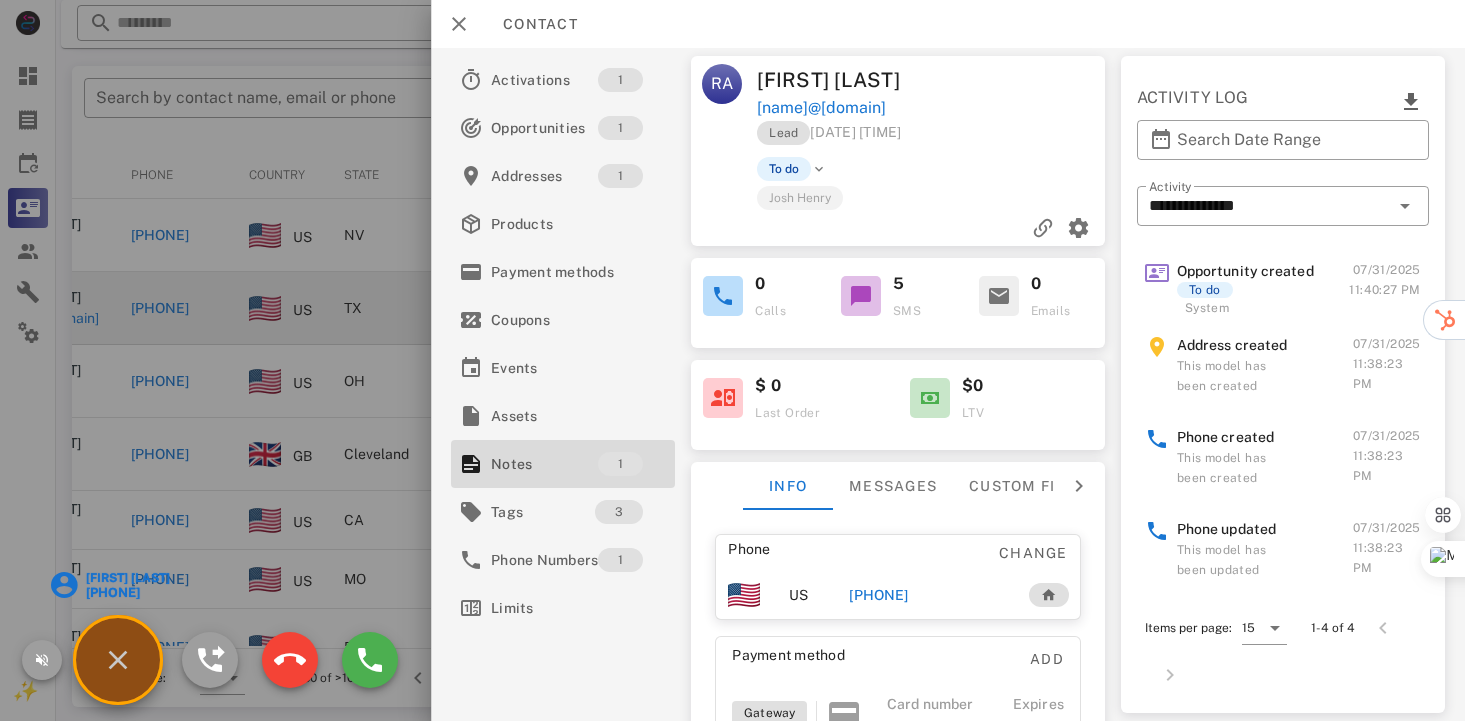 click on "[FIRST] [LAST]" at bounding box center [126, 578] 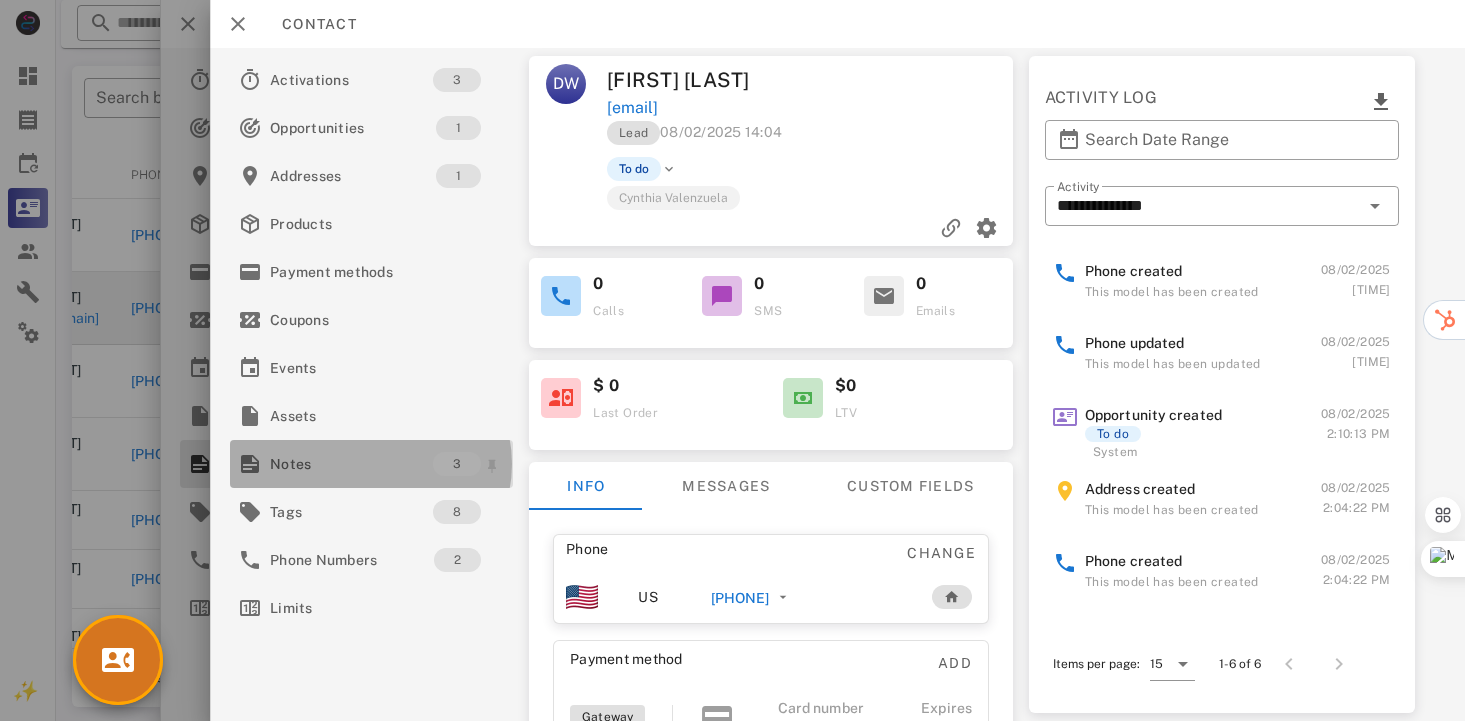 click on "Notes" at bounding box center [351, 464] 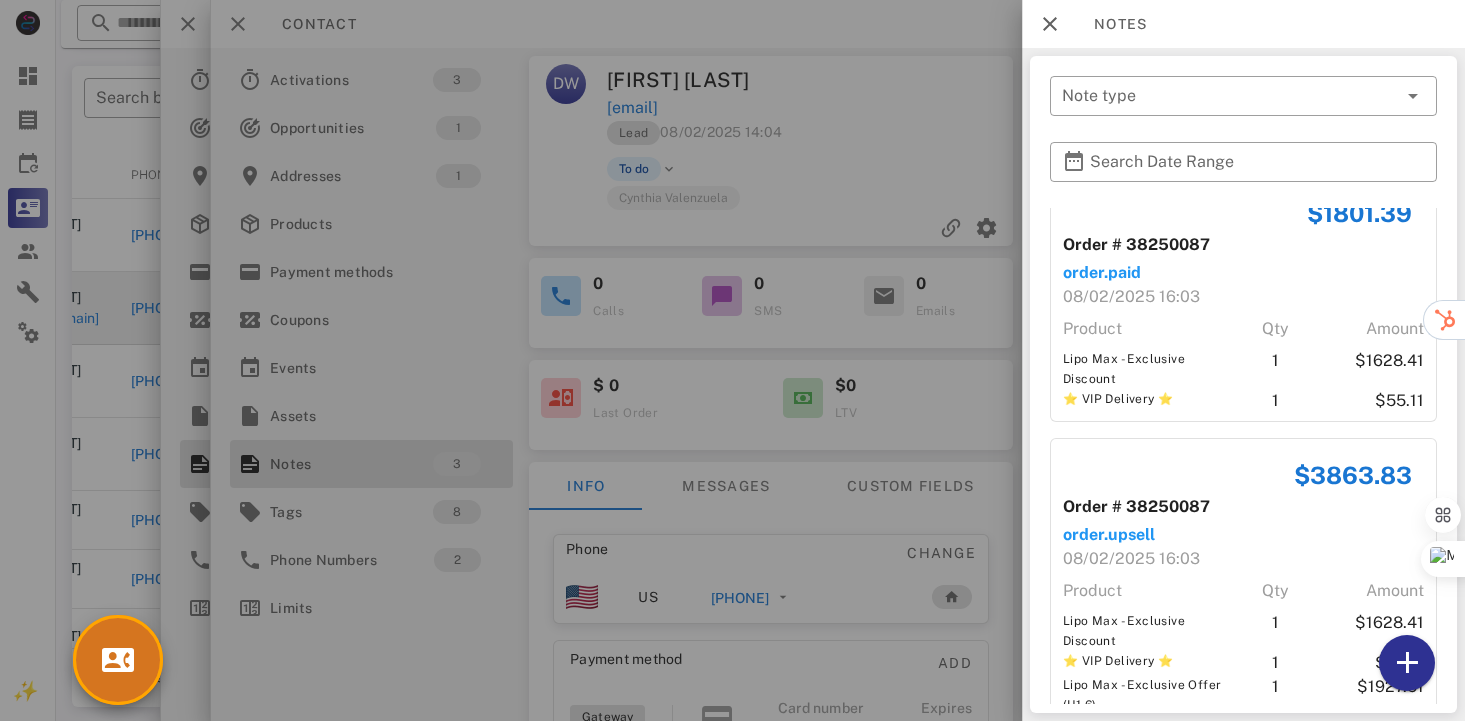 scroll, scrollTop: 50, scrollLeft: 0, axis: vertical 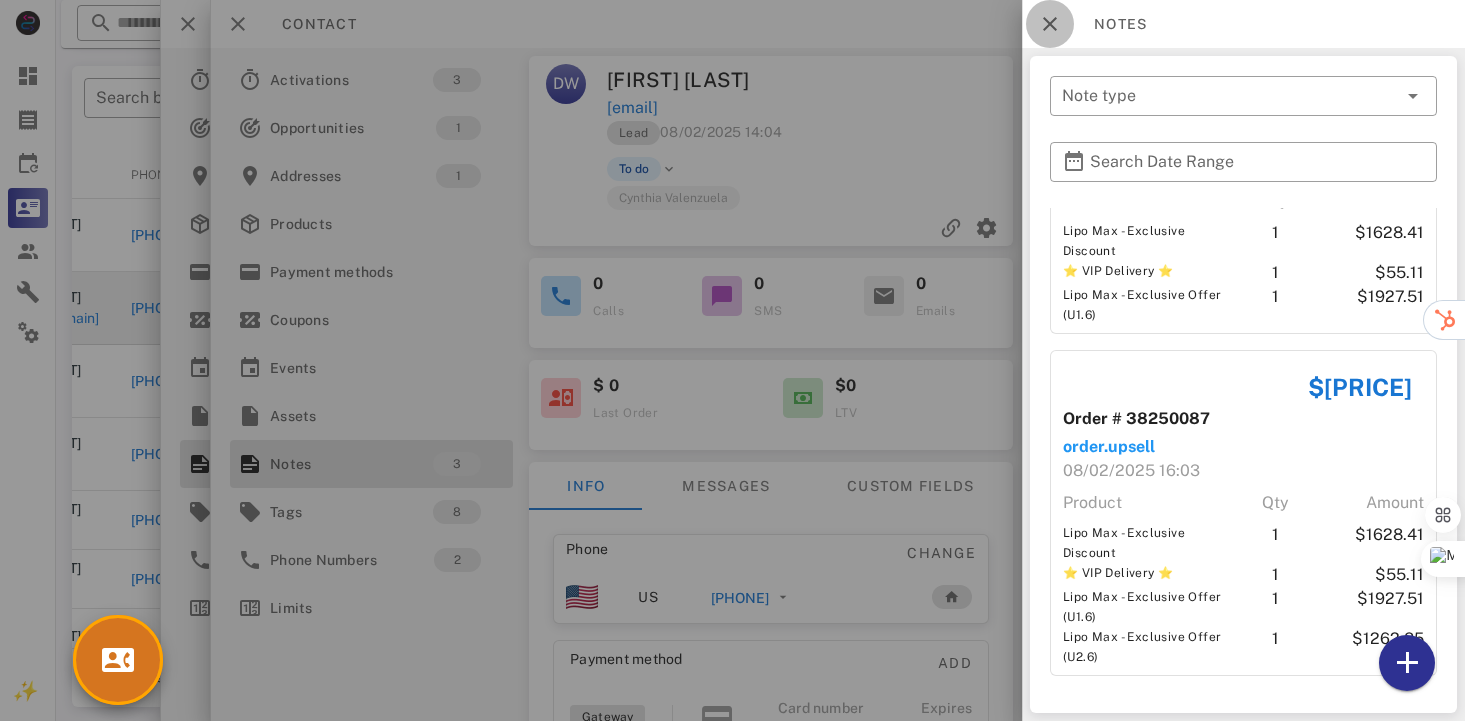 click at bounding box center [1050, 24] 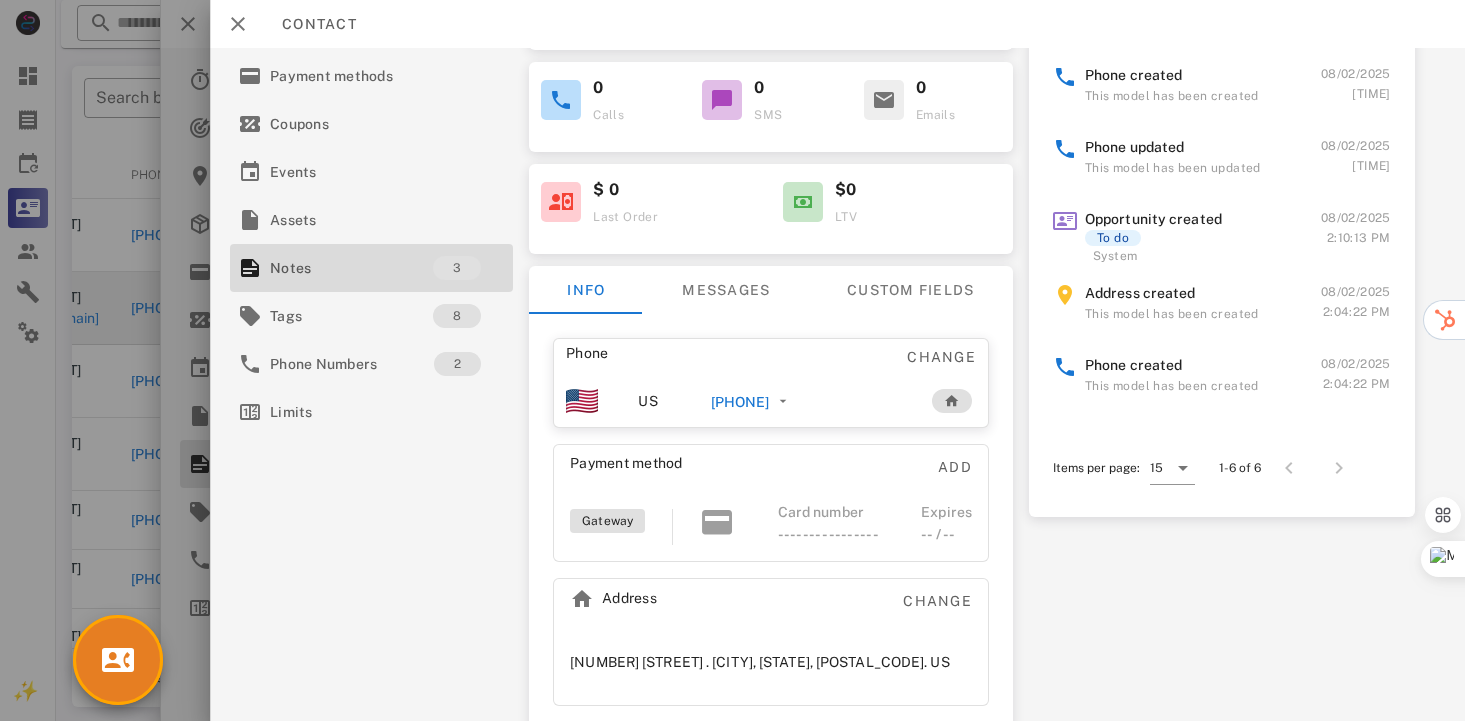 scroll, scrollTop: 206, scrollLeft: 0, axis: vertical 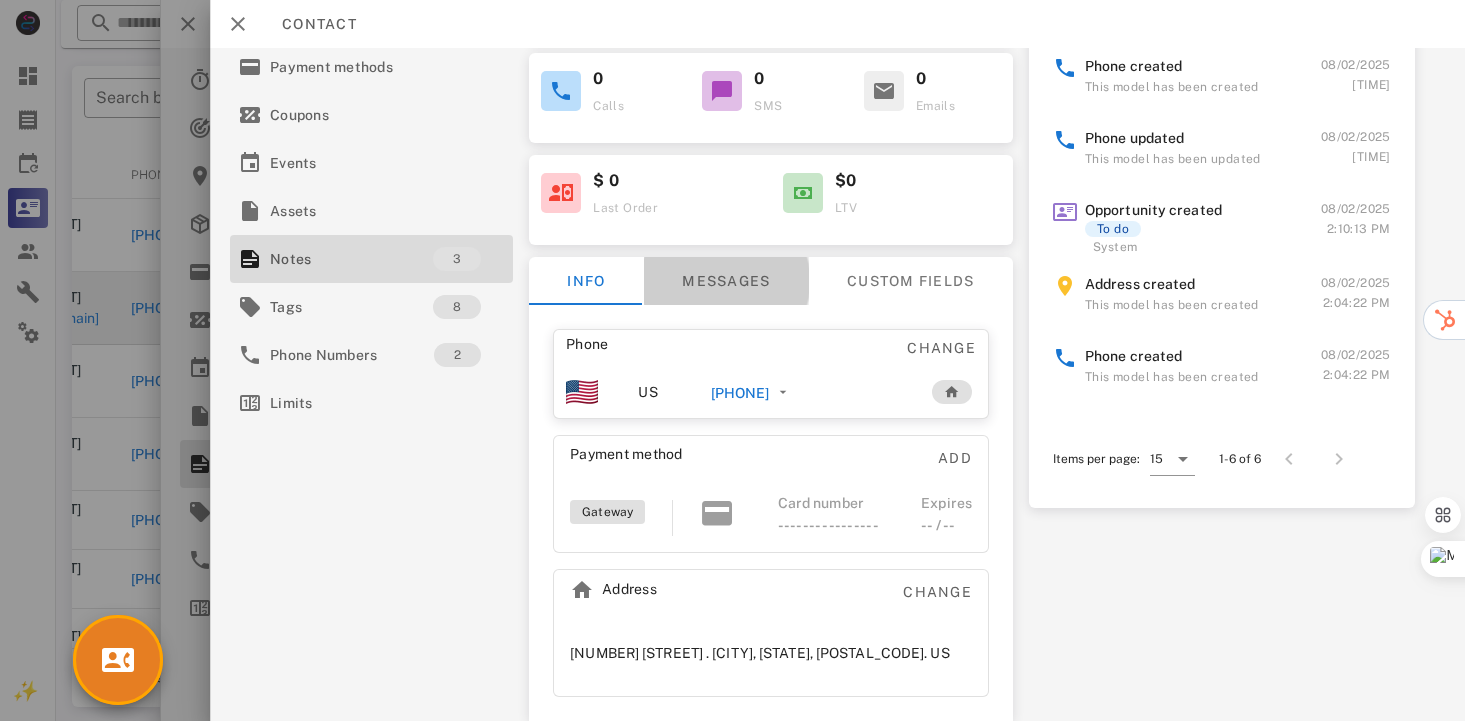 click on "Messages" at bounding box center (726, 281) 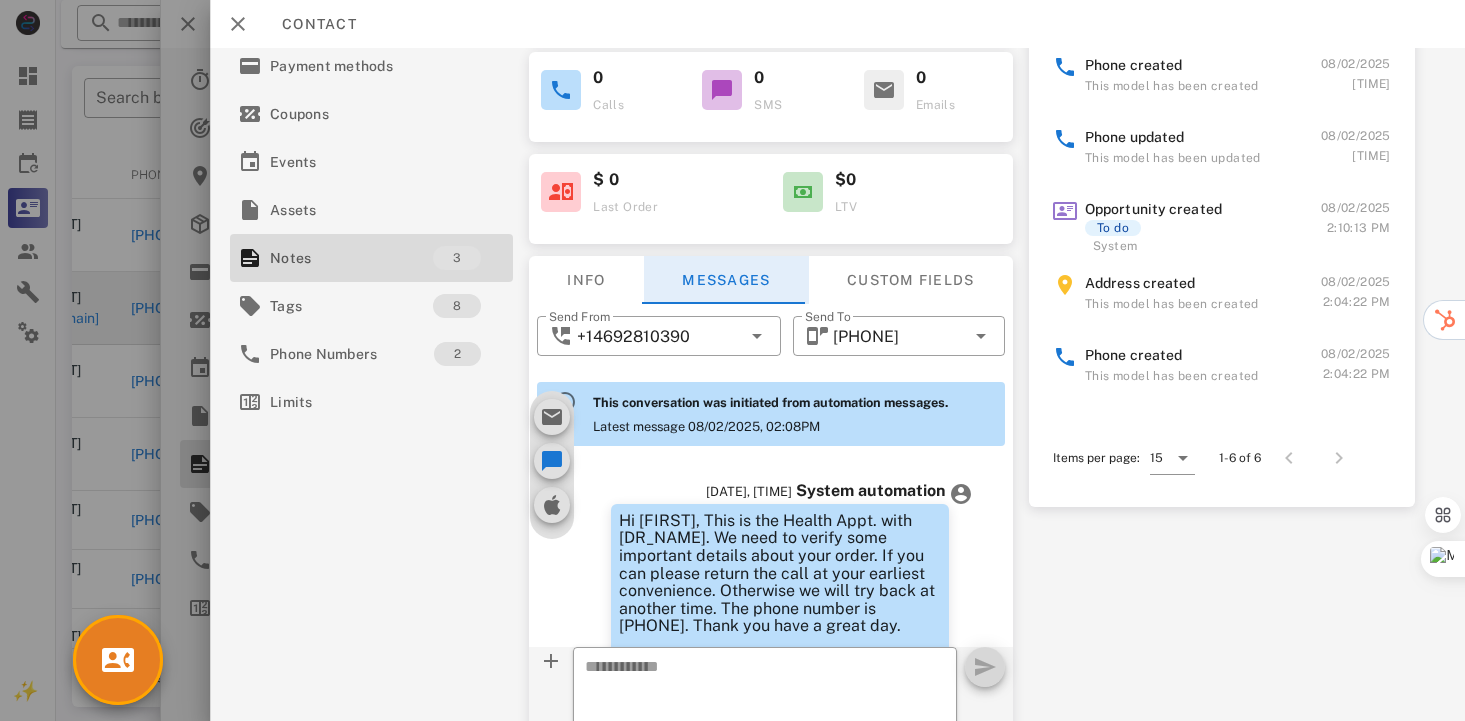 scroll, scrollTop: 618, scrollLeft: 0, axis: vertical 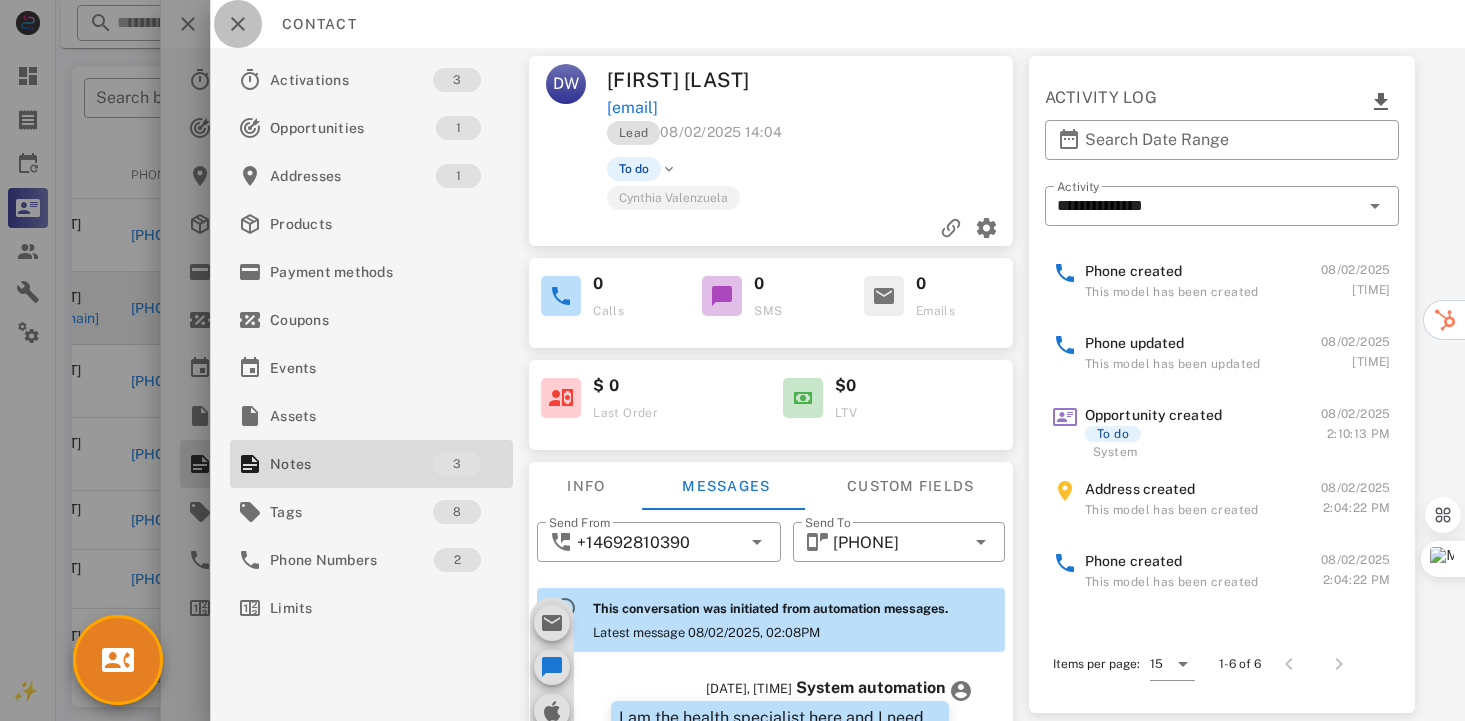 click at bounding box center (238, 24) 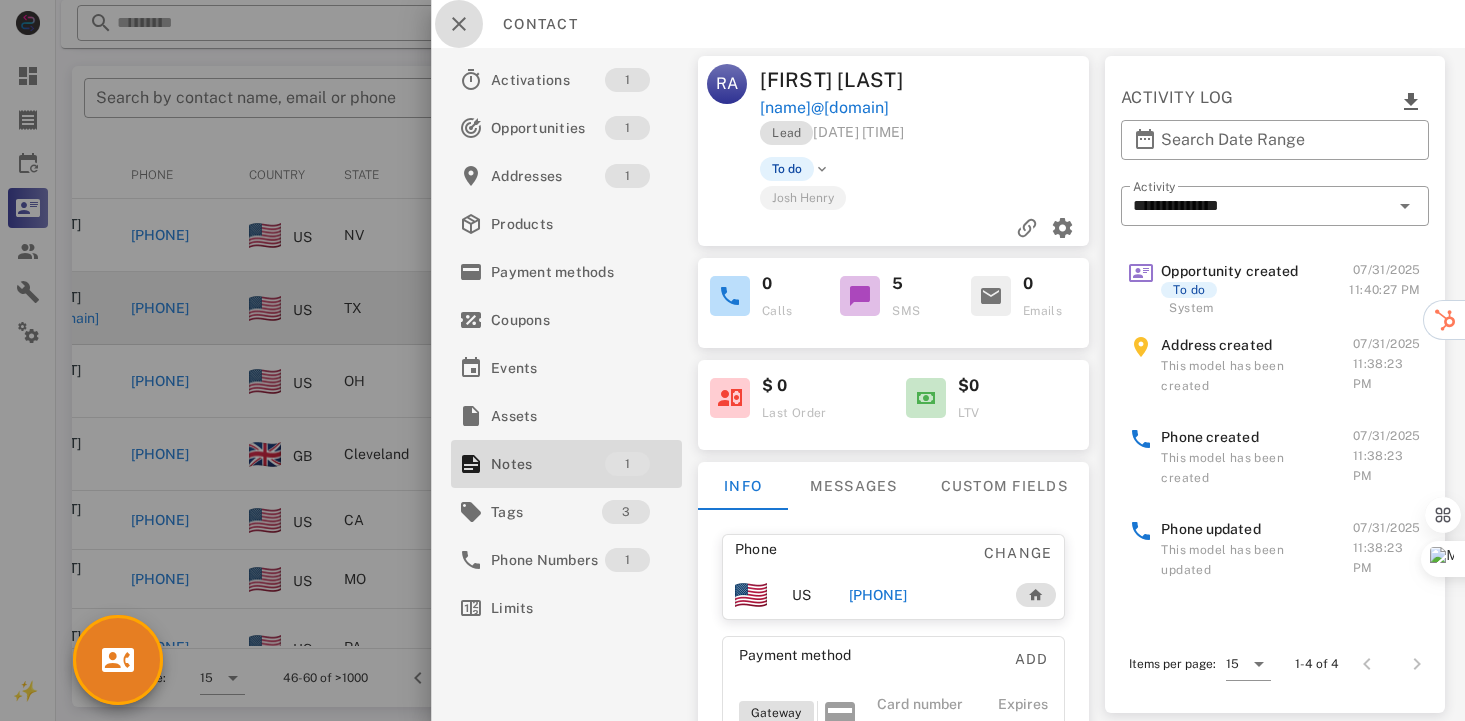 click at bounding box center (459, 24) 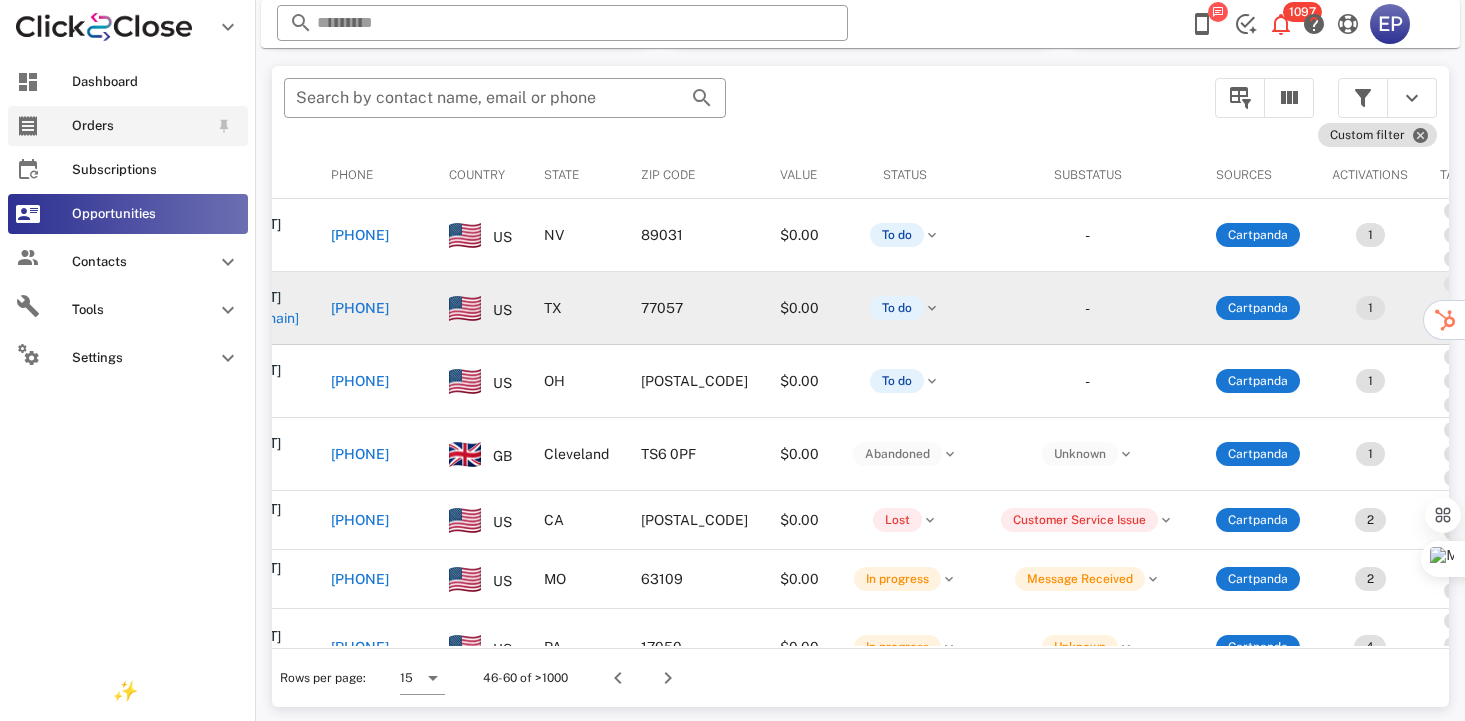 click at bounding box center (28, 82) 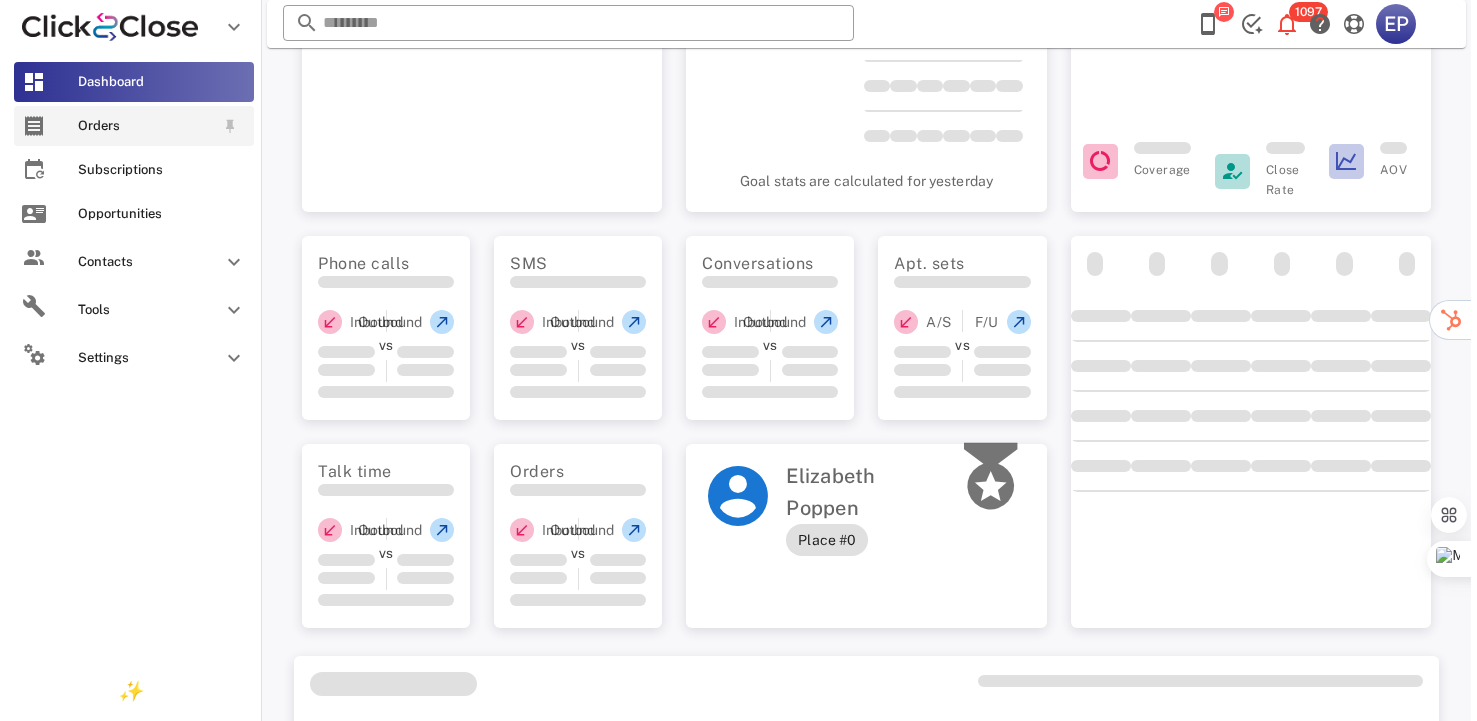 scroll, scrollTop: 0, scrollLeft: 0, axis: both 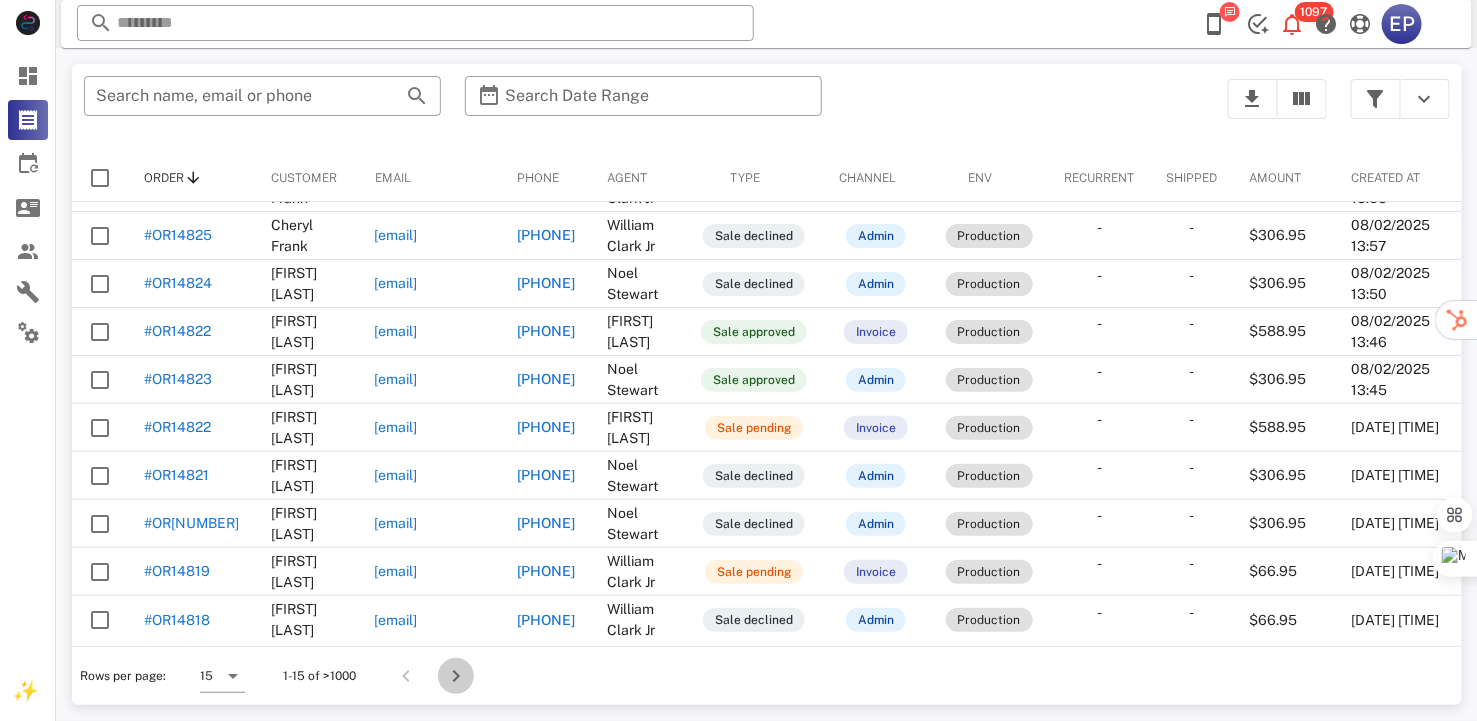 click at bounding box center (456, 676) 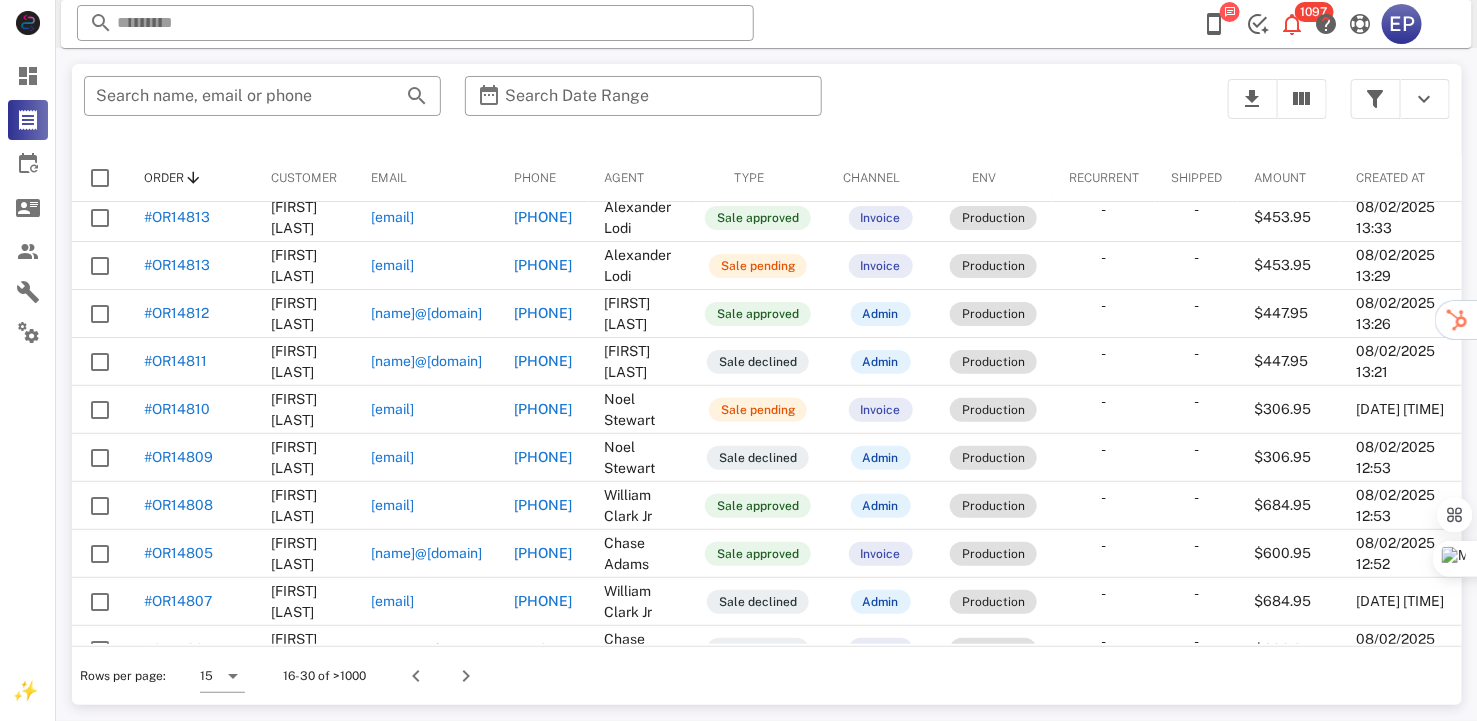 scroll, scrollTop: 250, scrollLeft: 0, axis: vertical 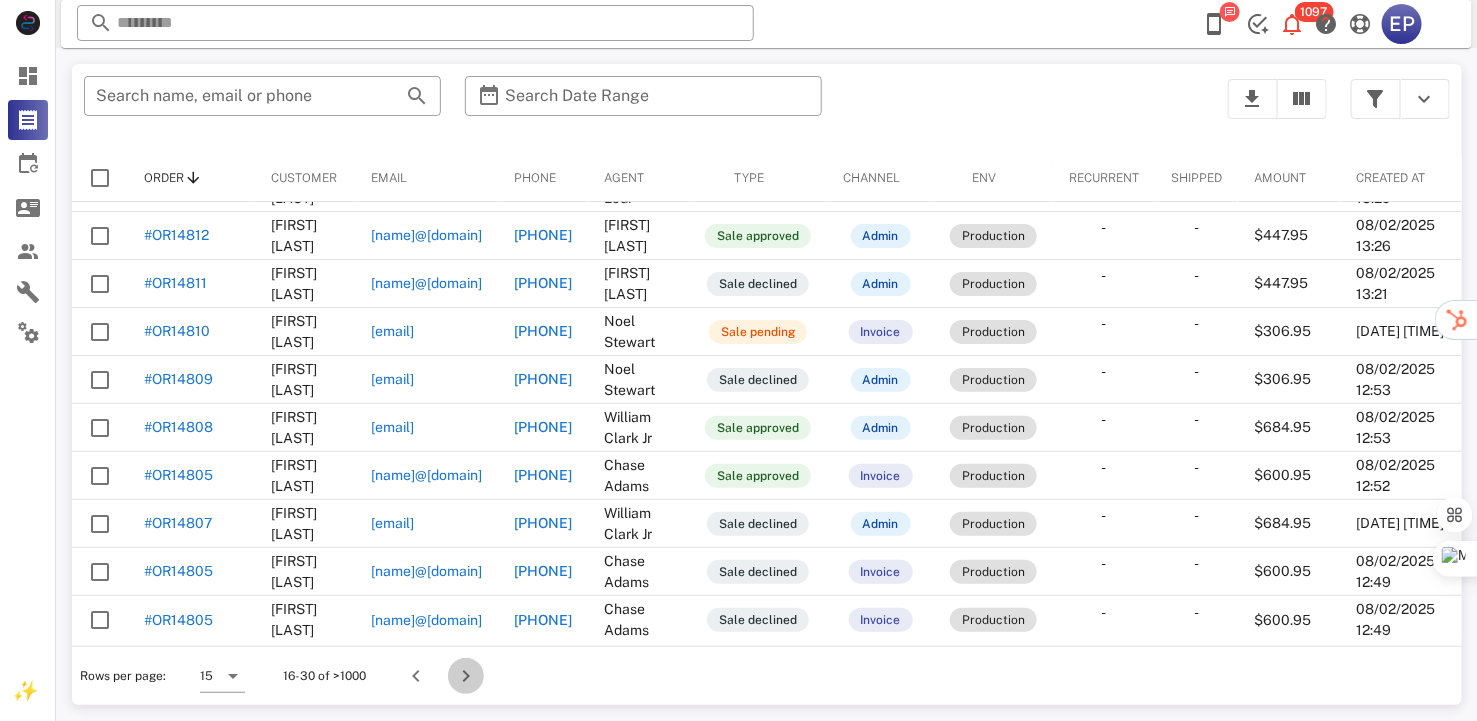 click at bounding box center [466, 676] 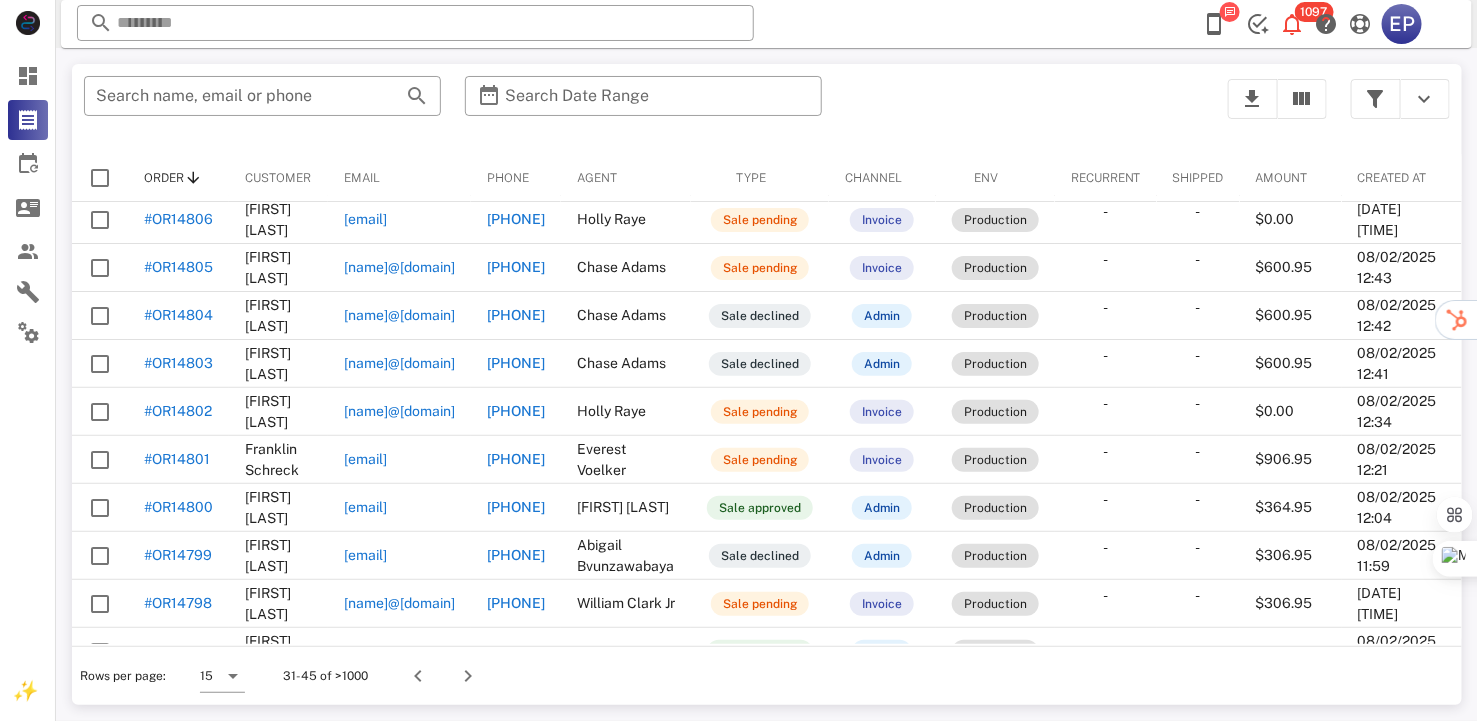 scroll, scrollTop: 290, scrollLeft: 0, axis: vertical 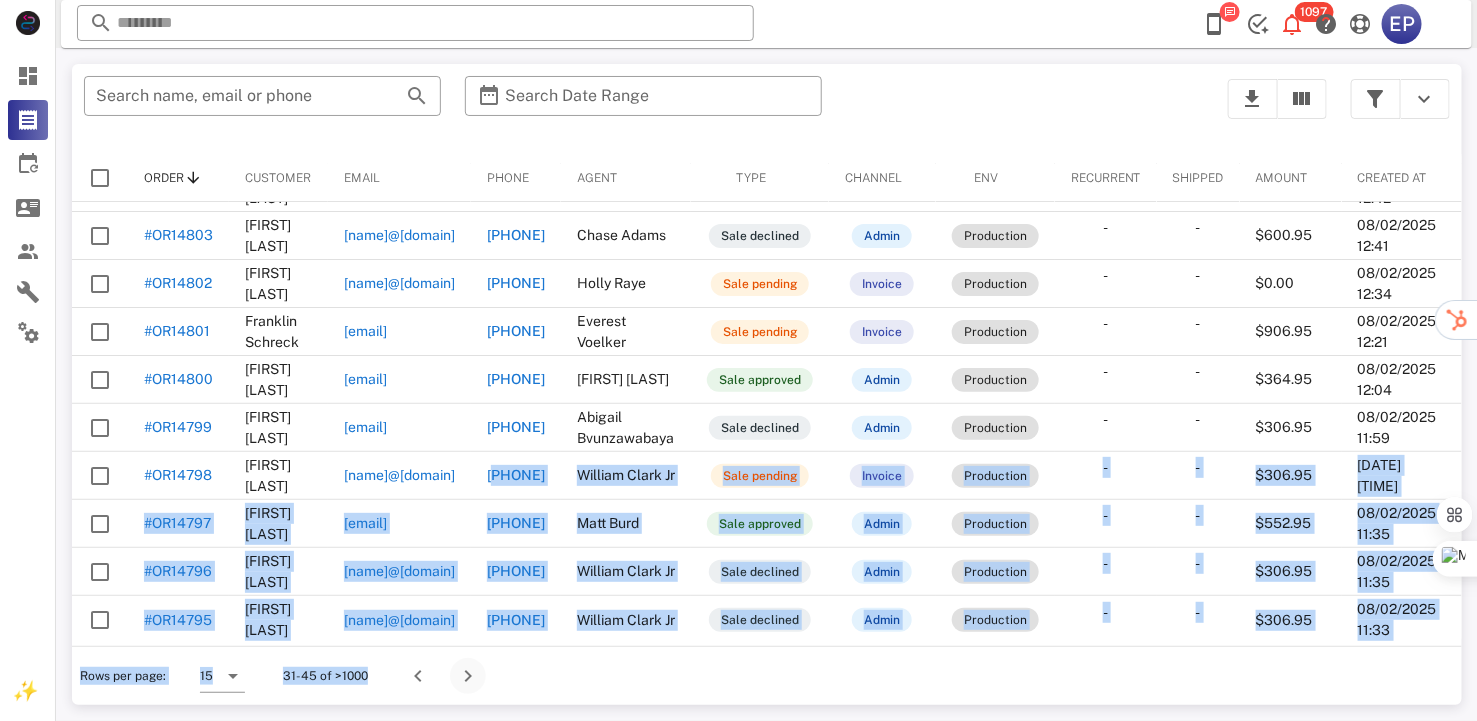 drag, startPoint x: 421, startPoint y: 575, endPoint x: 457, endPoint y: 676, distance: 107.22407 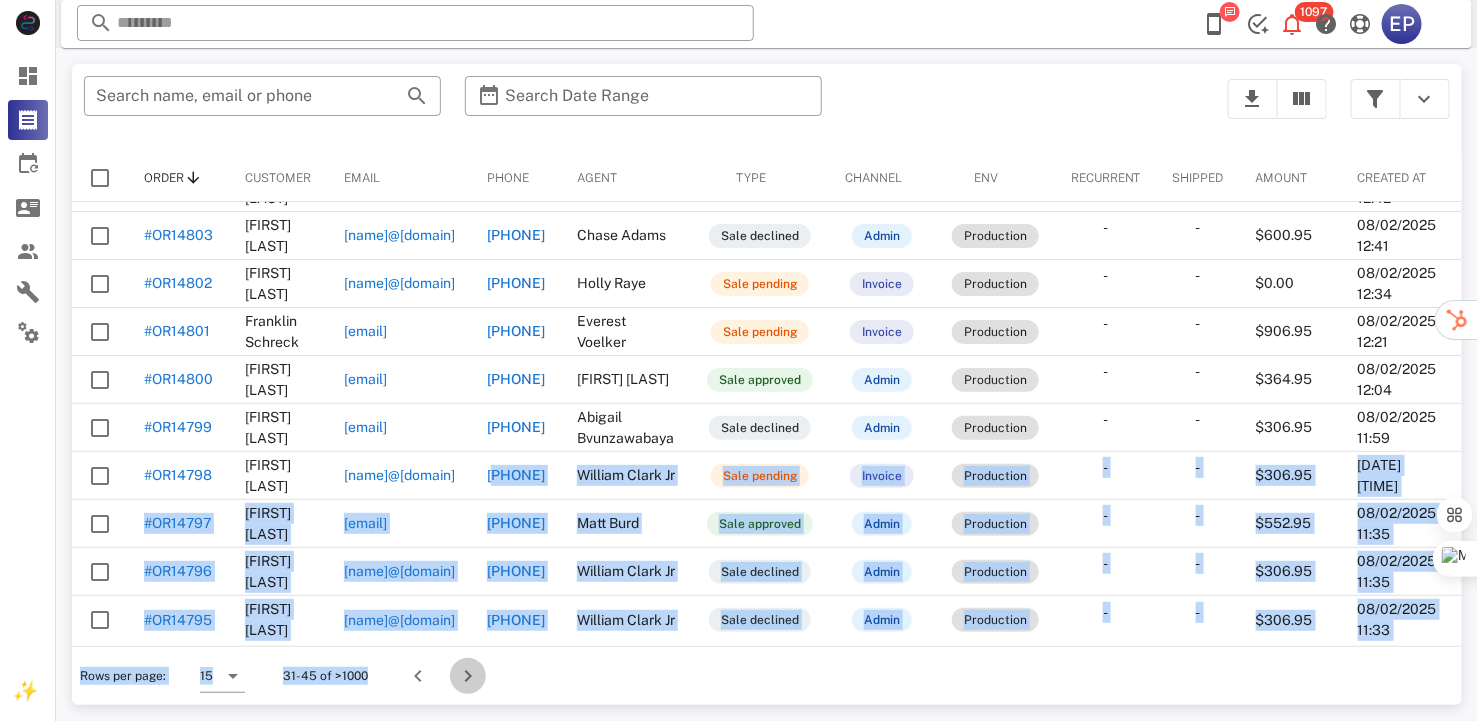 click at bounding box center [468, 676] 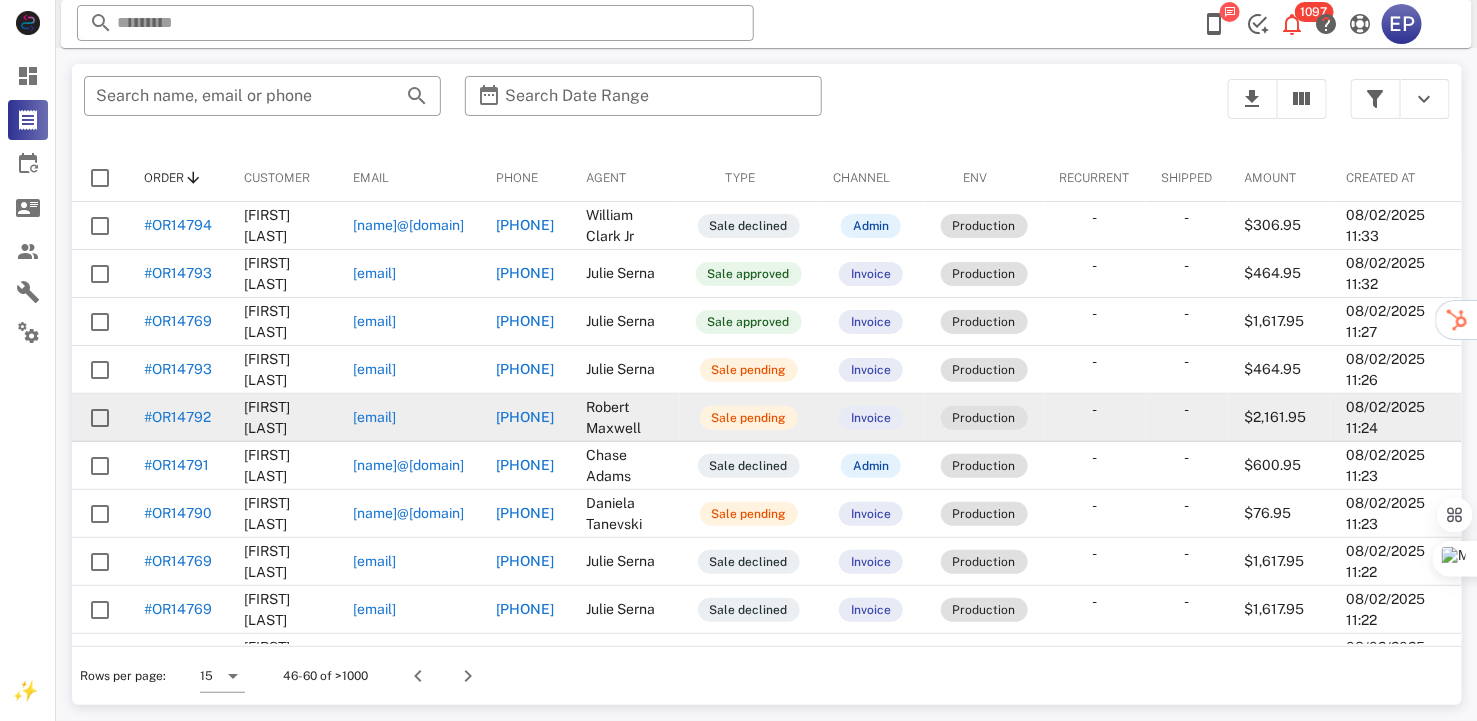 click on "[EMAIL]" at bounding box center (374, 417) 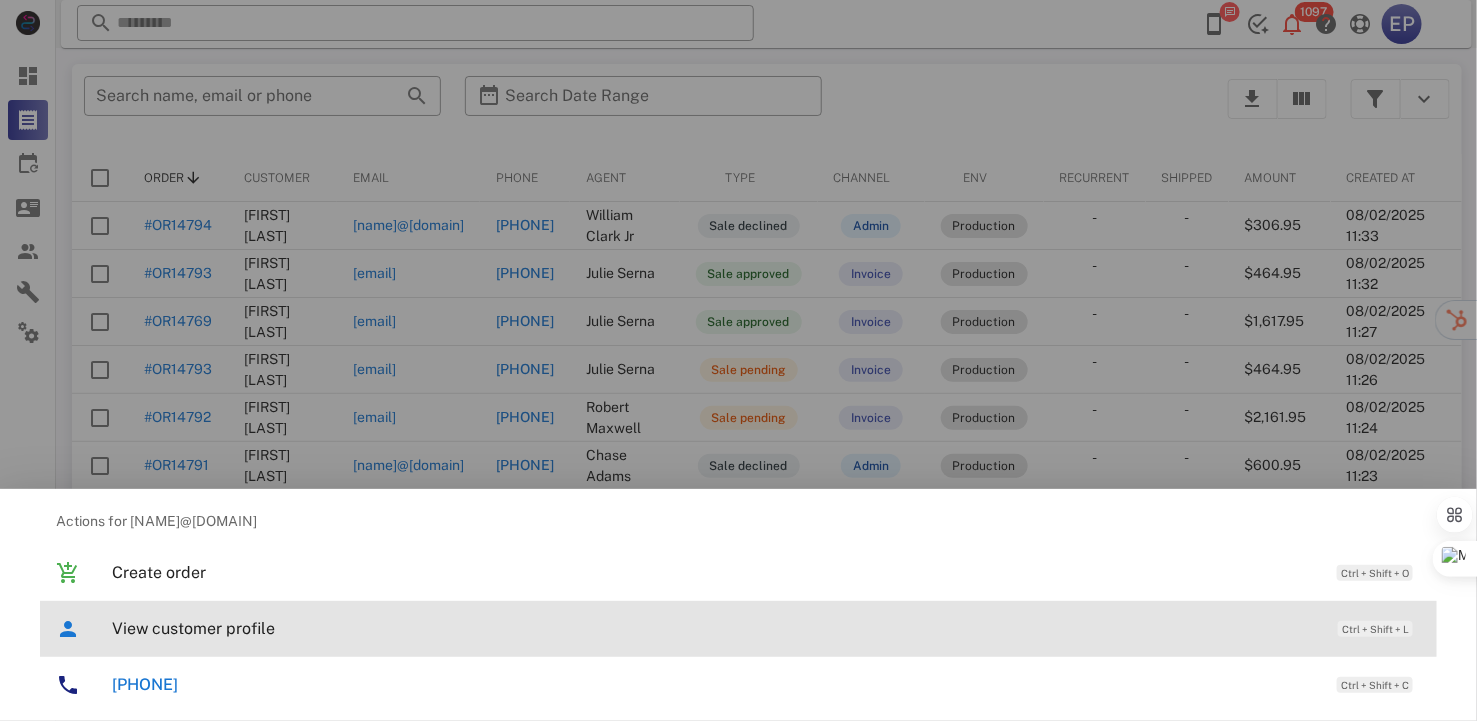 click on "View customer profile" at bounding box center (715, 628) 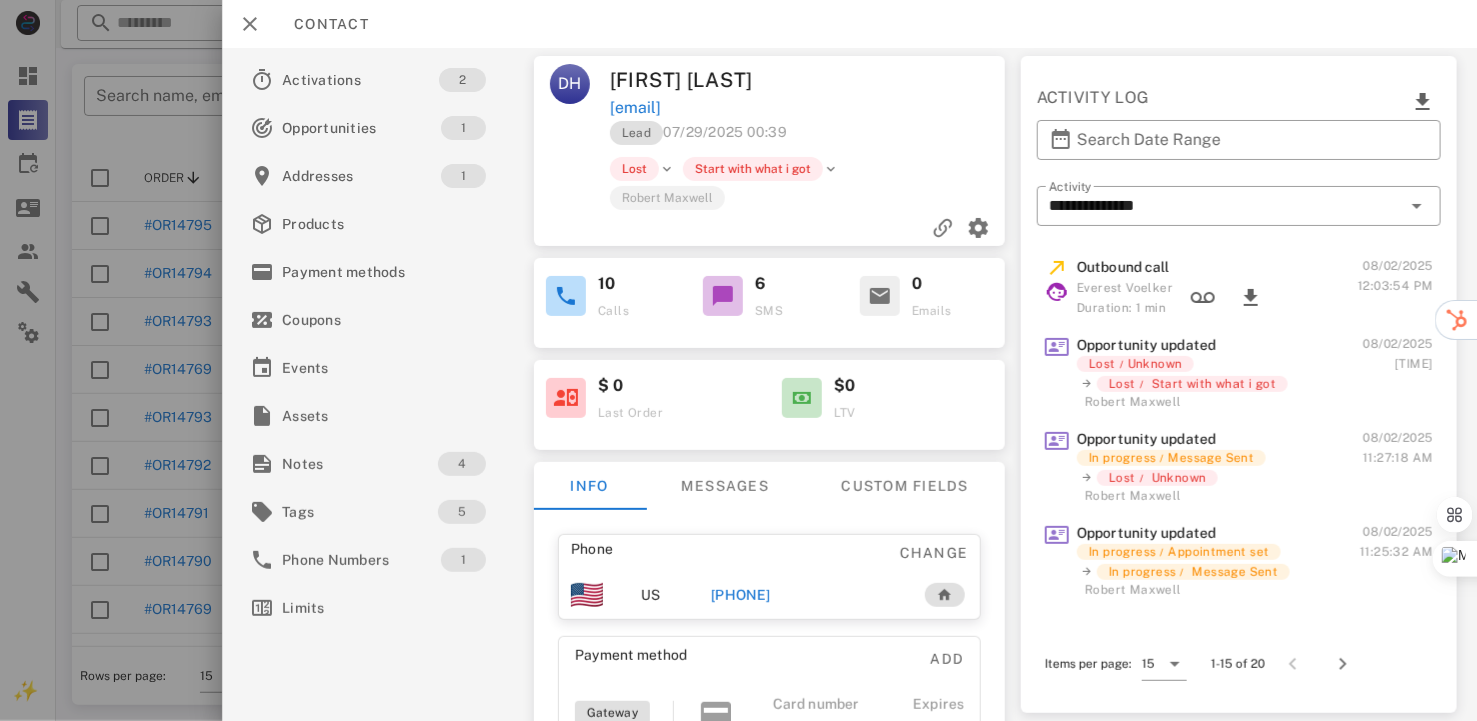 scroll, scrollTop: 100, scrollLeft: 0, axis: vertical 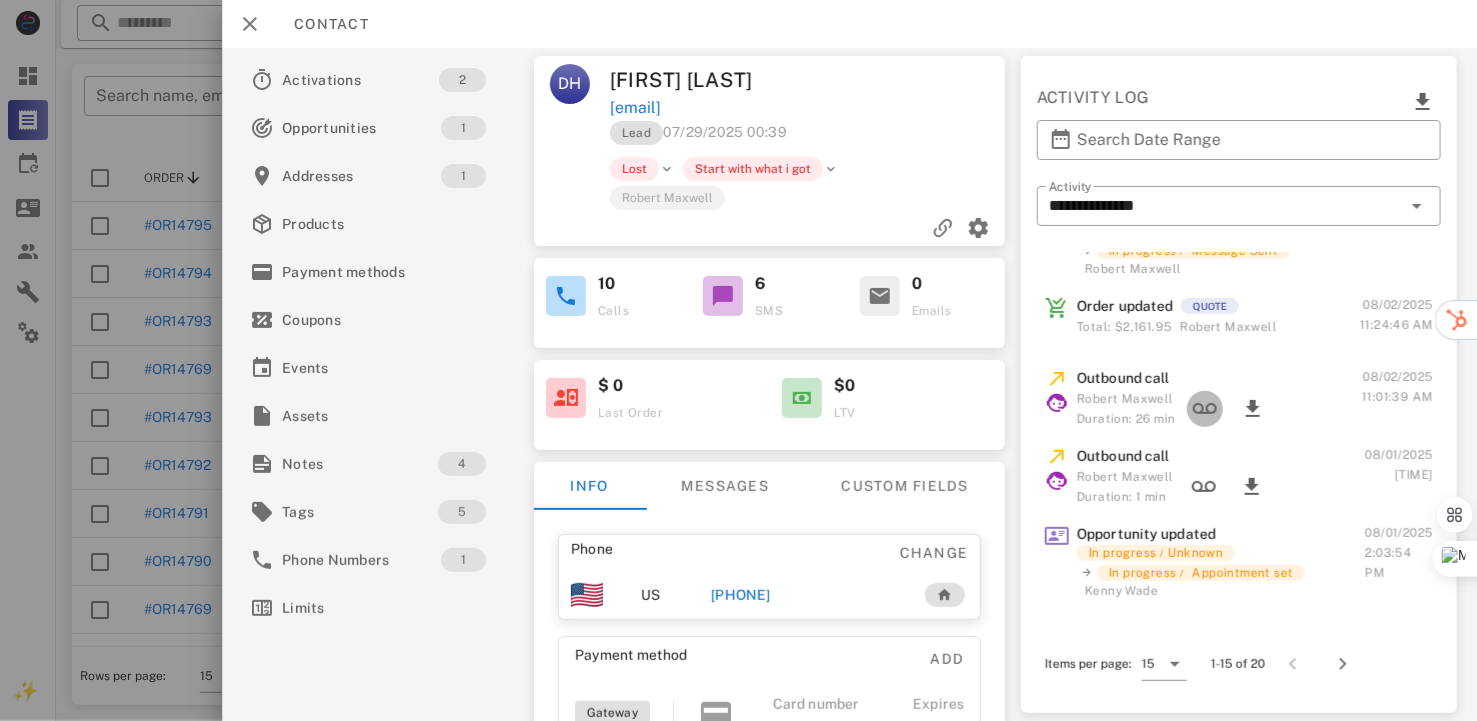 click at bounding box center [1205, 409] 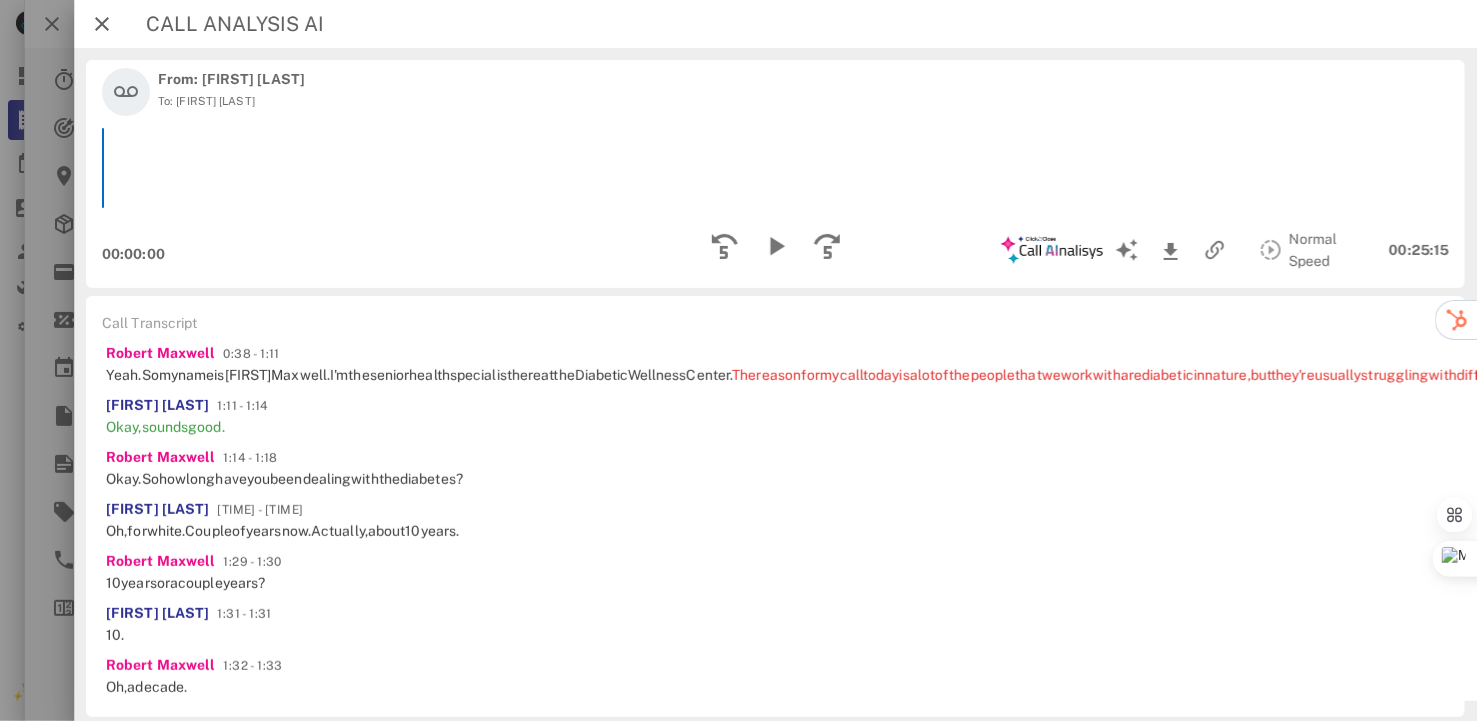 scroll, scrollTop: 450, scrollLeft: 0, axis: vertical 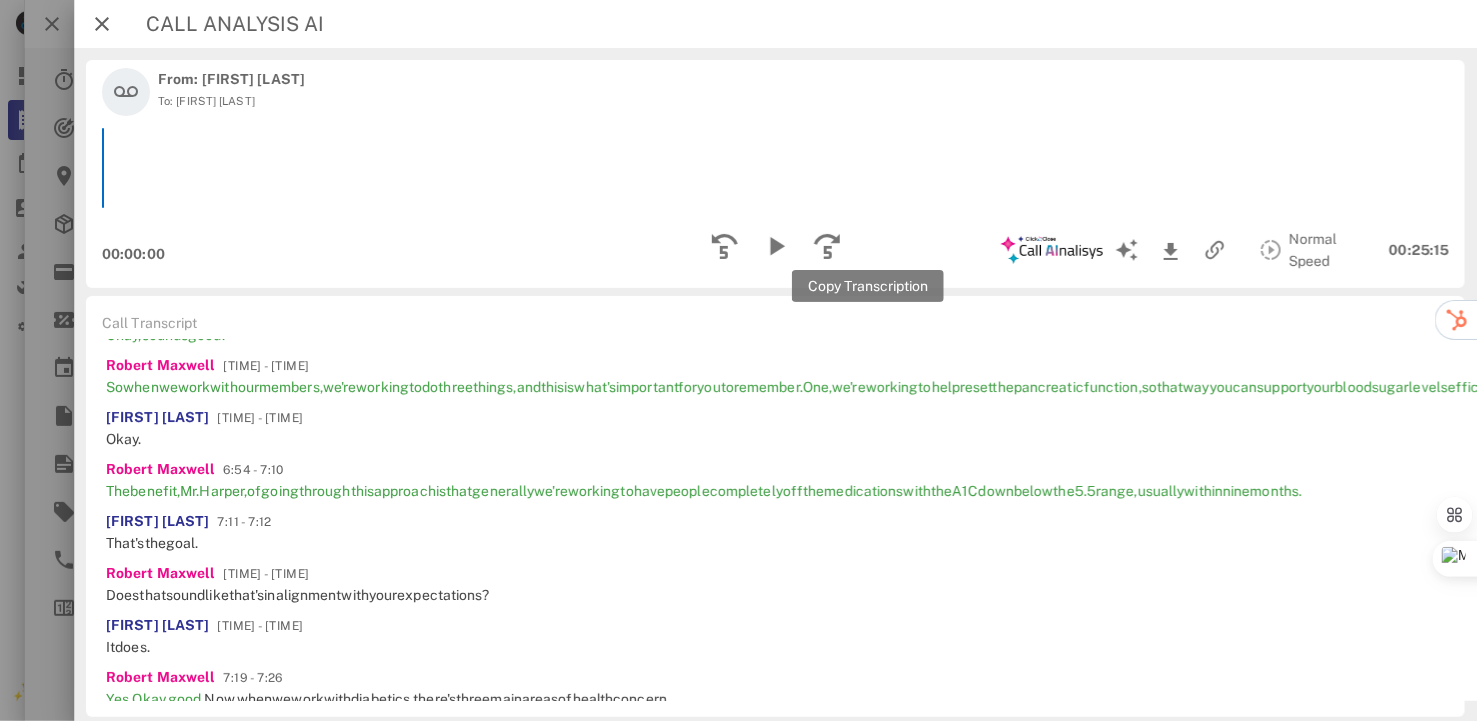 click at bounding box center (5251, 326) 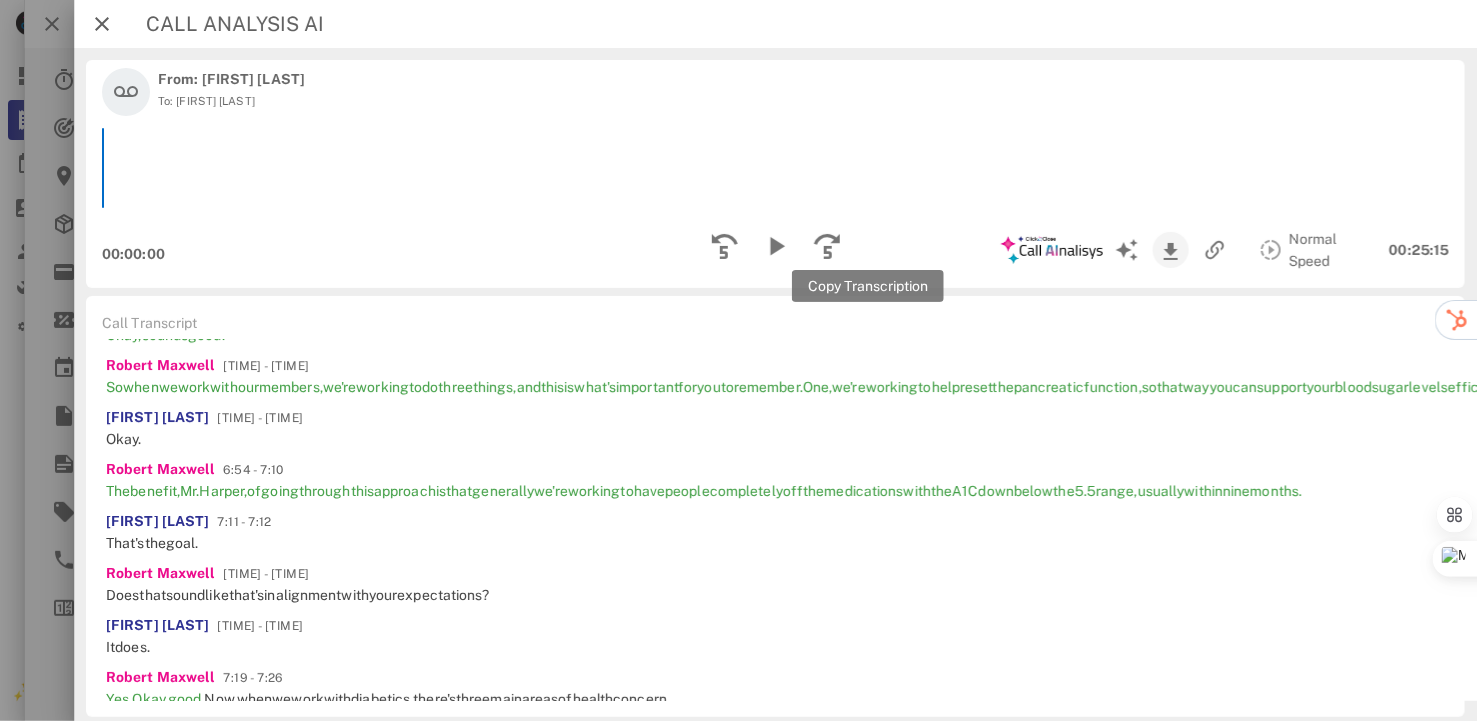 click at bounding box center [5251, 326] 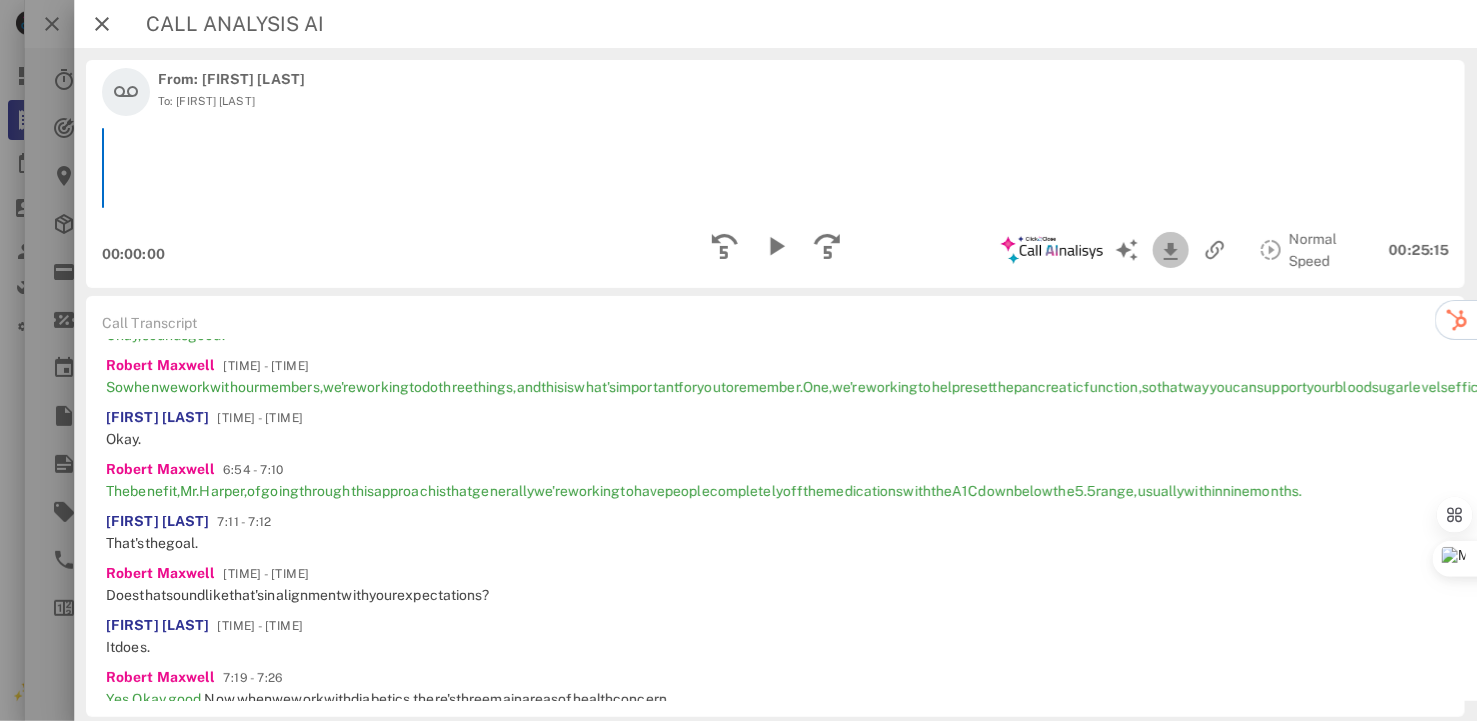 click at bounding box center (1170, 252) 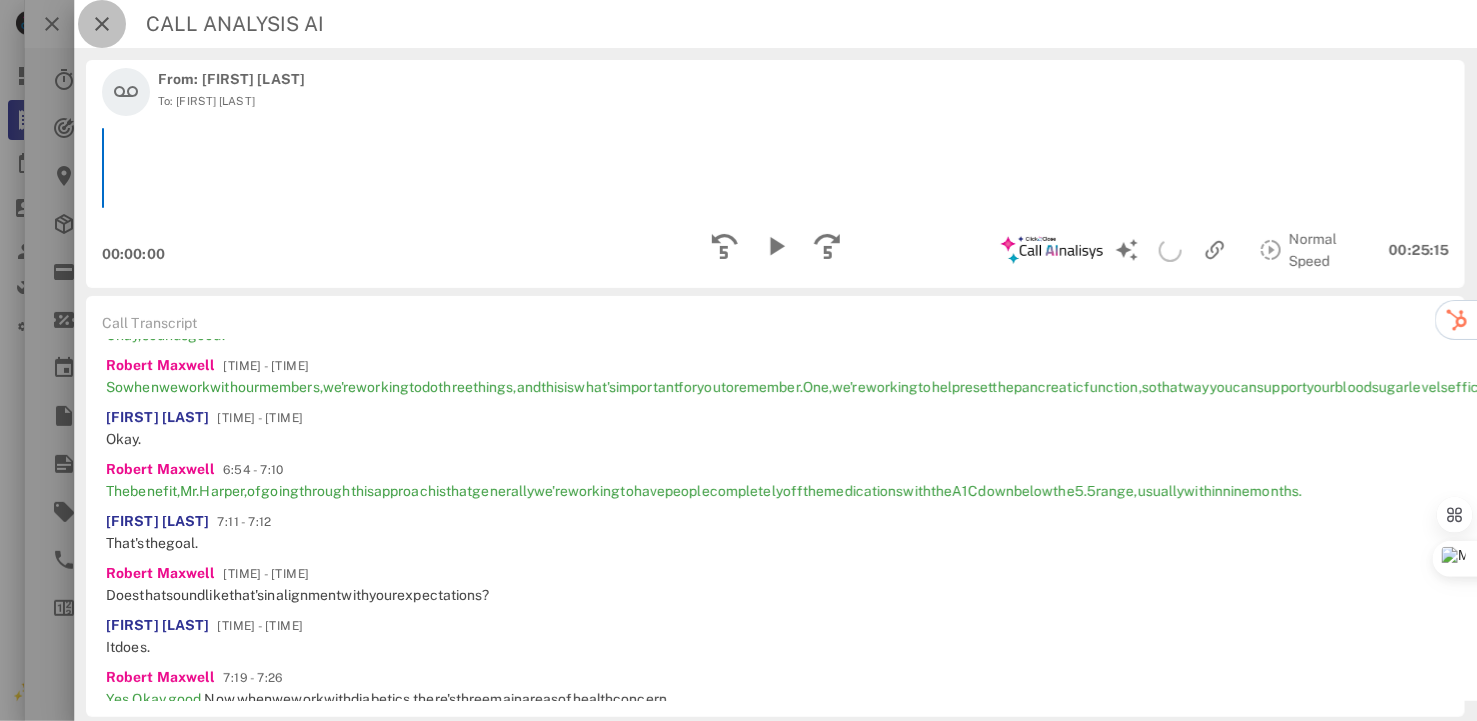 click at bounding box center [102, 24] 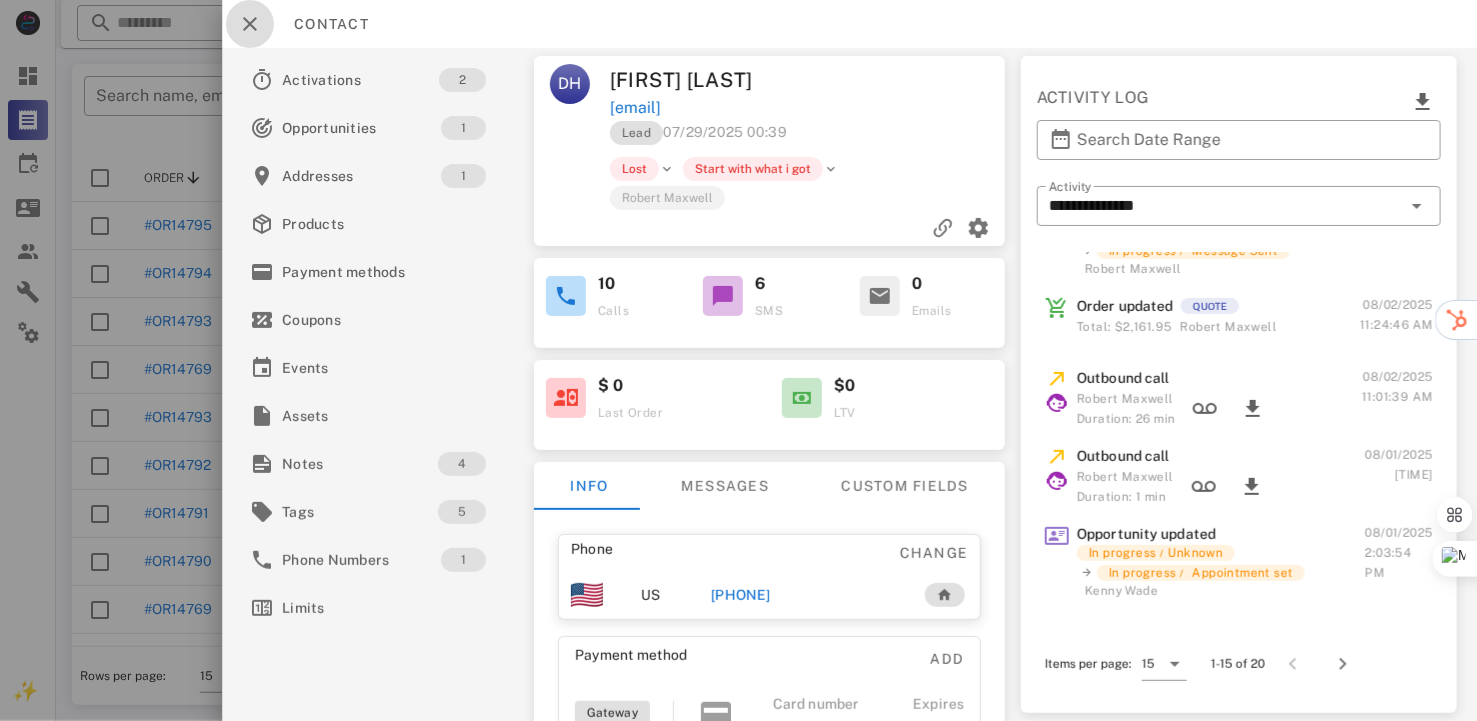 click at bounding box center [250, 24] 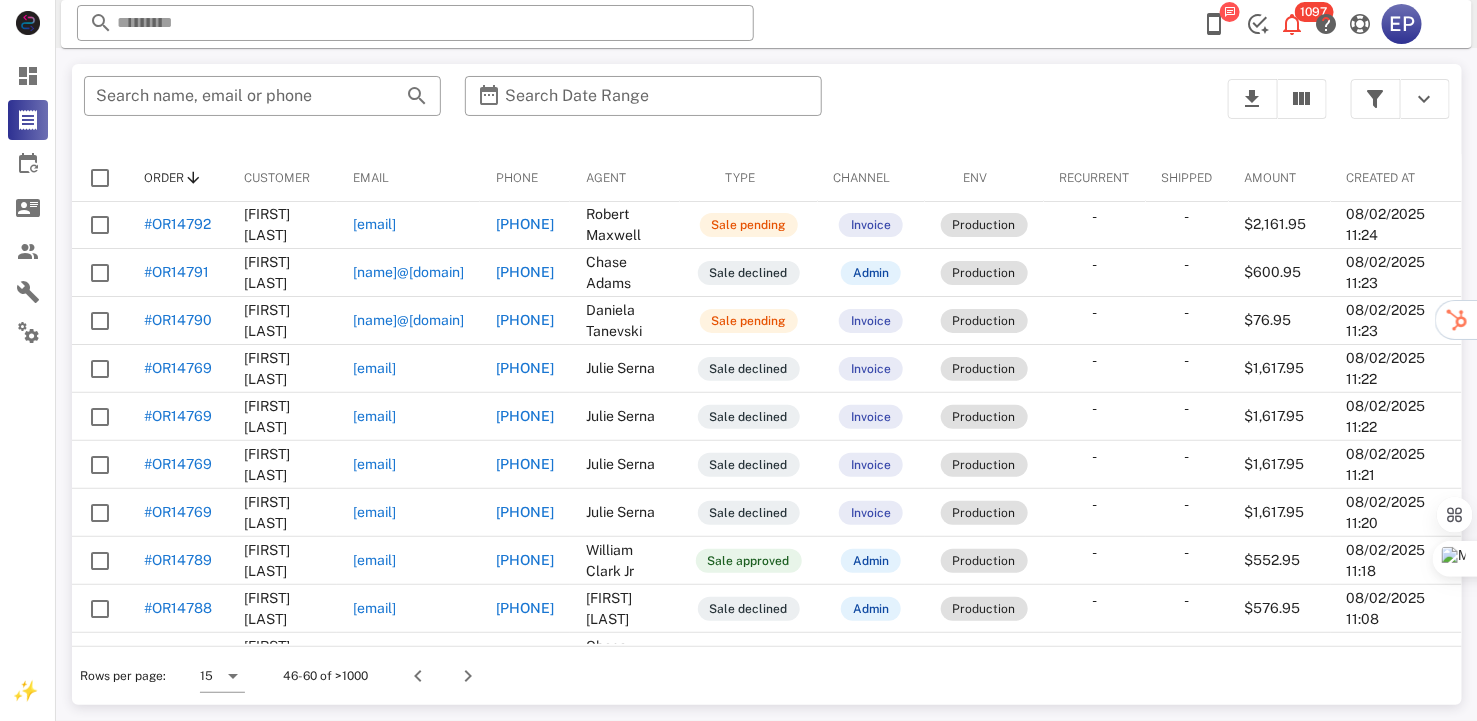 scroll, scrollTop: 290, scrollLeft: 0, axis: vertical 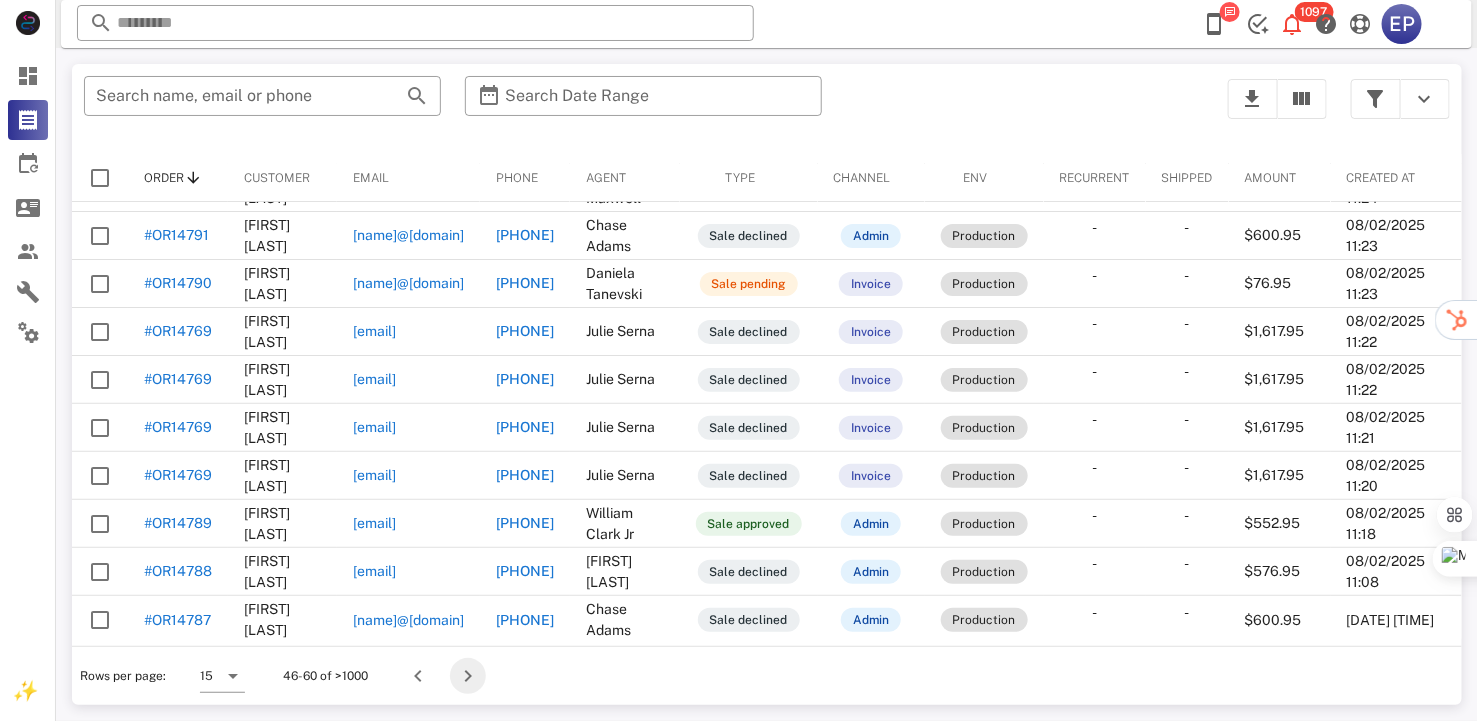 click at bounding box center (468, 676) 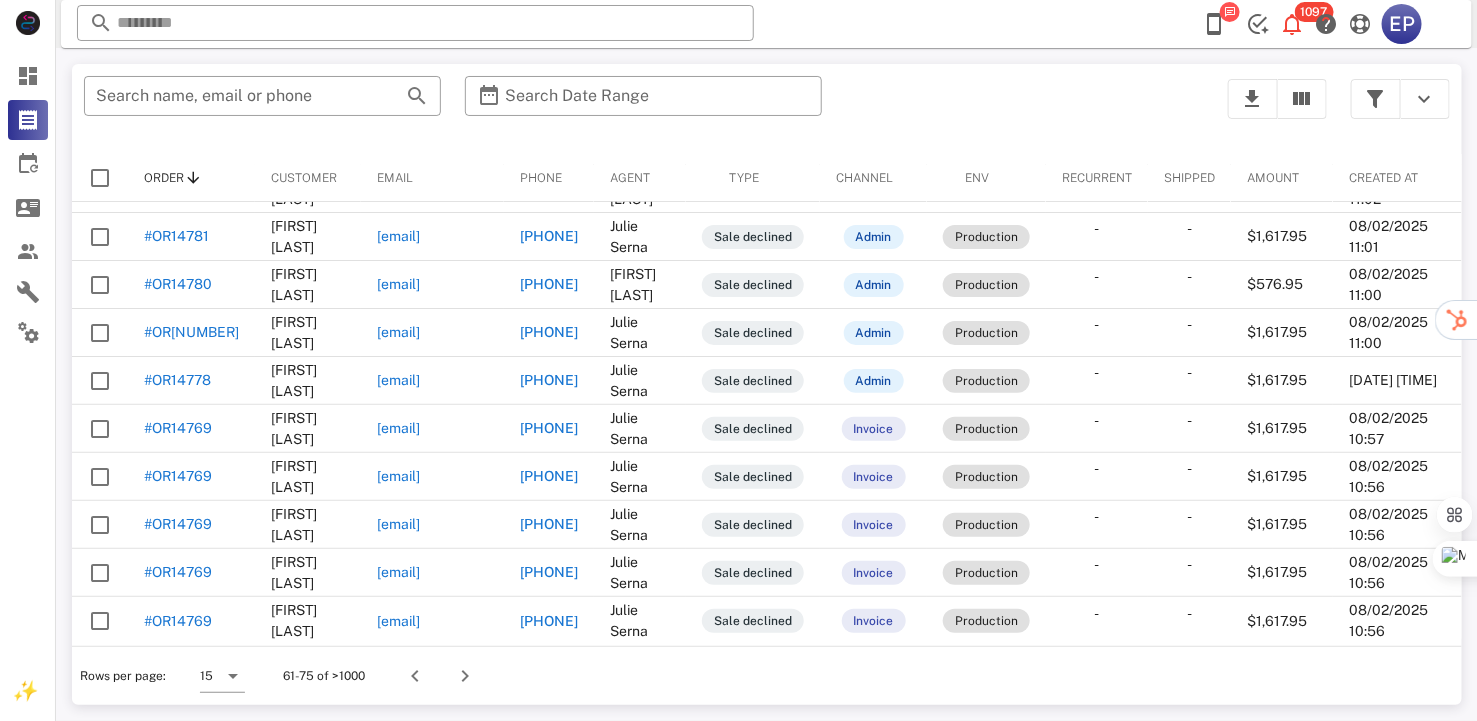 scroll, scrollTop: 290, scrollLeft: 0, axis: vertical 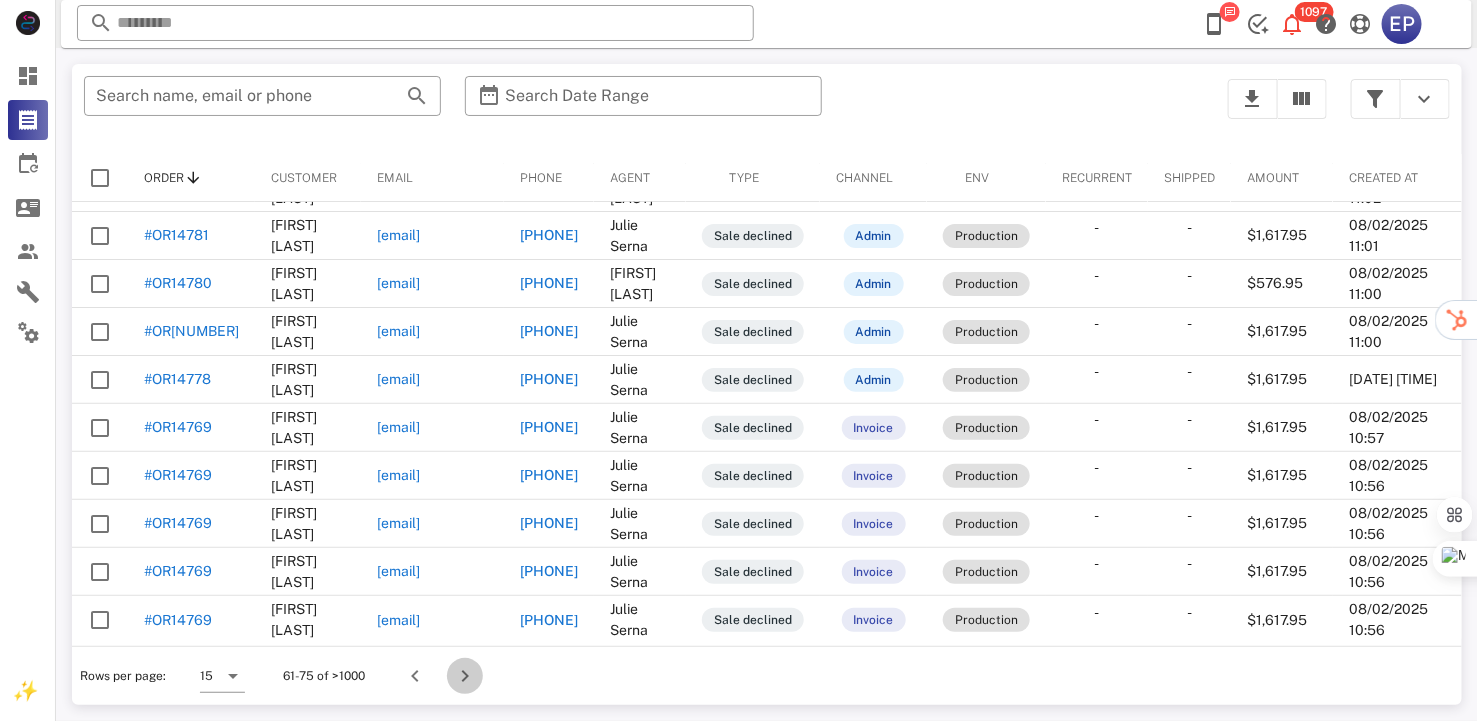 click at bounding box center (465, 676) 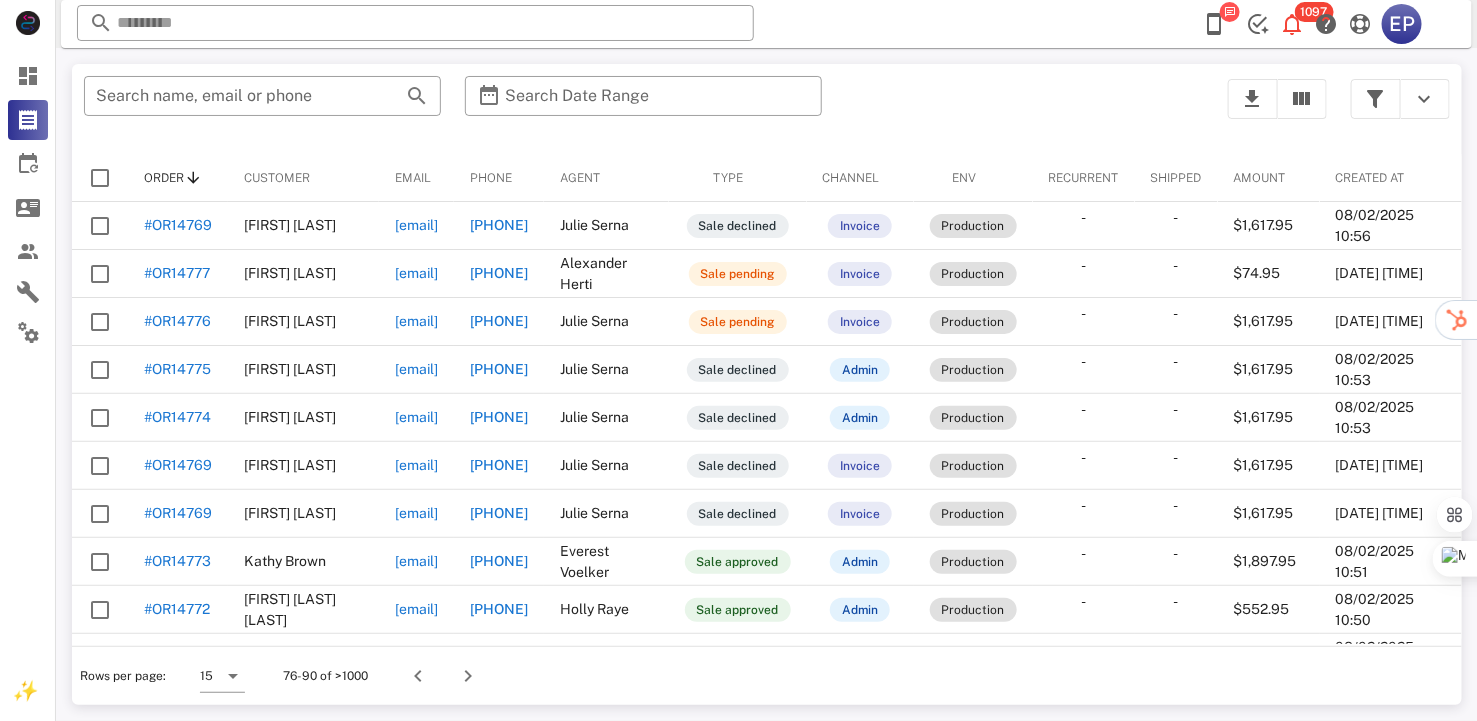 click on "?" at bounding box center (1441, 675) 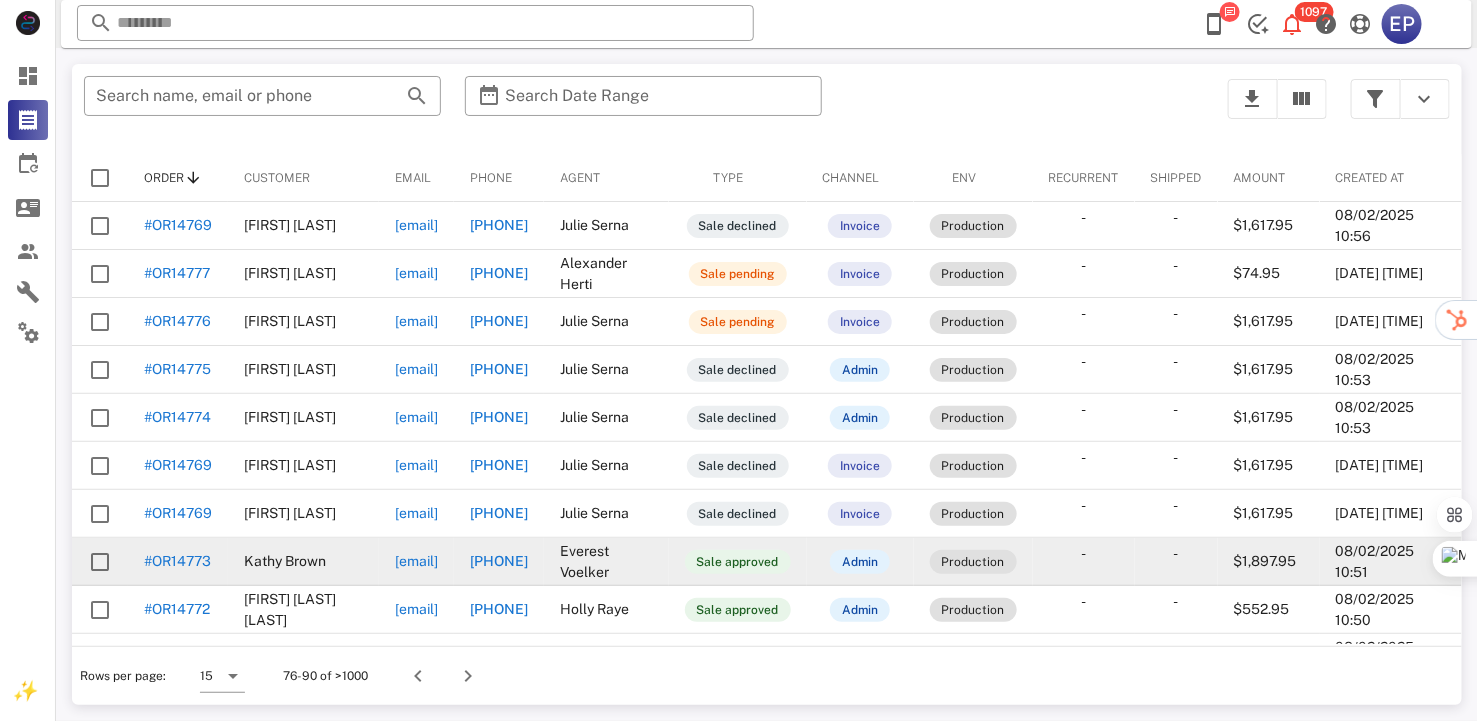click on "[EMAIL]" at bounding box center (416, 561) 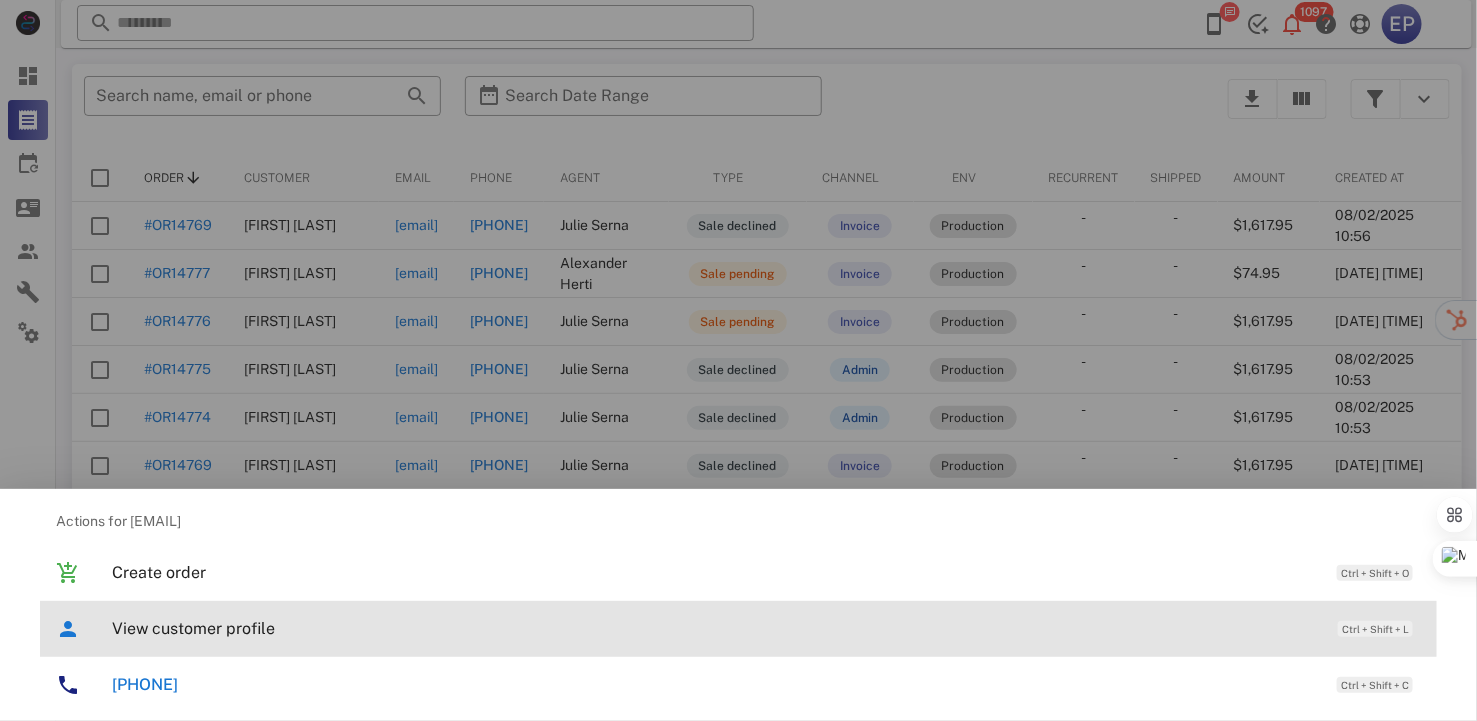 click on "View customer profile" at bounding box center (715, 628) 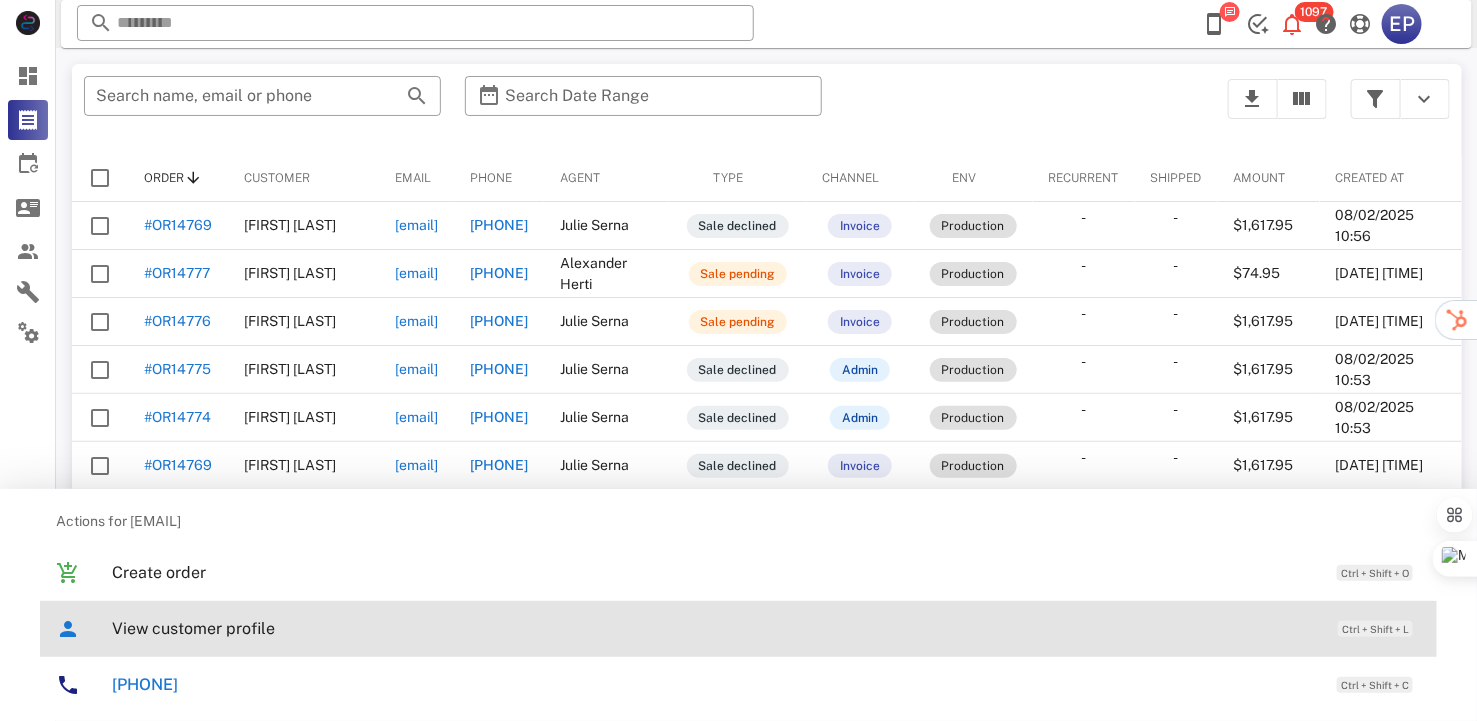 click on "View customer profile" at bounding box center (715, 628) 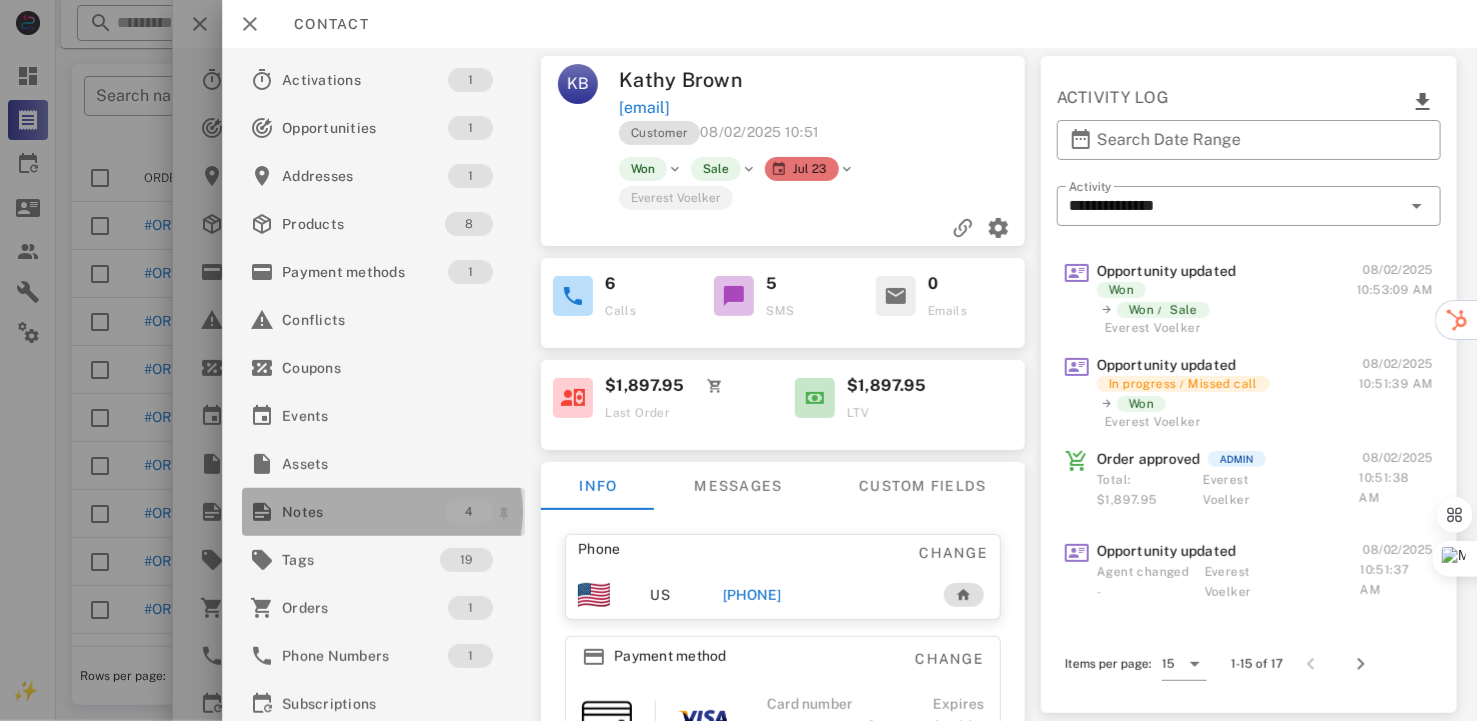 click on "Notes" at bounding box center [363, 512] 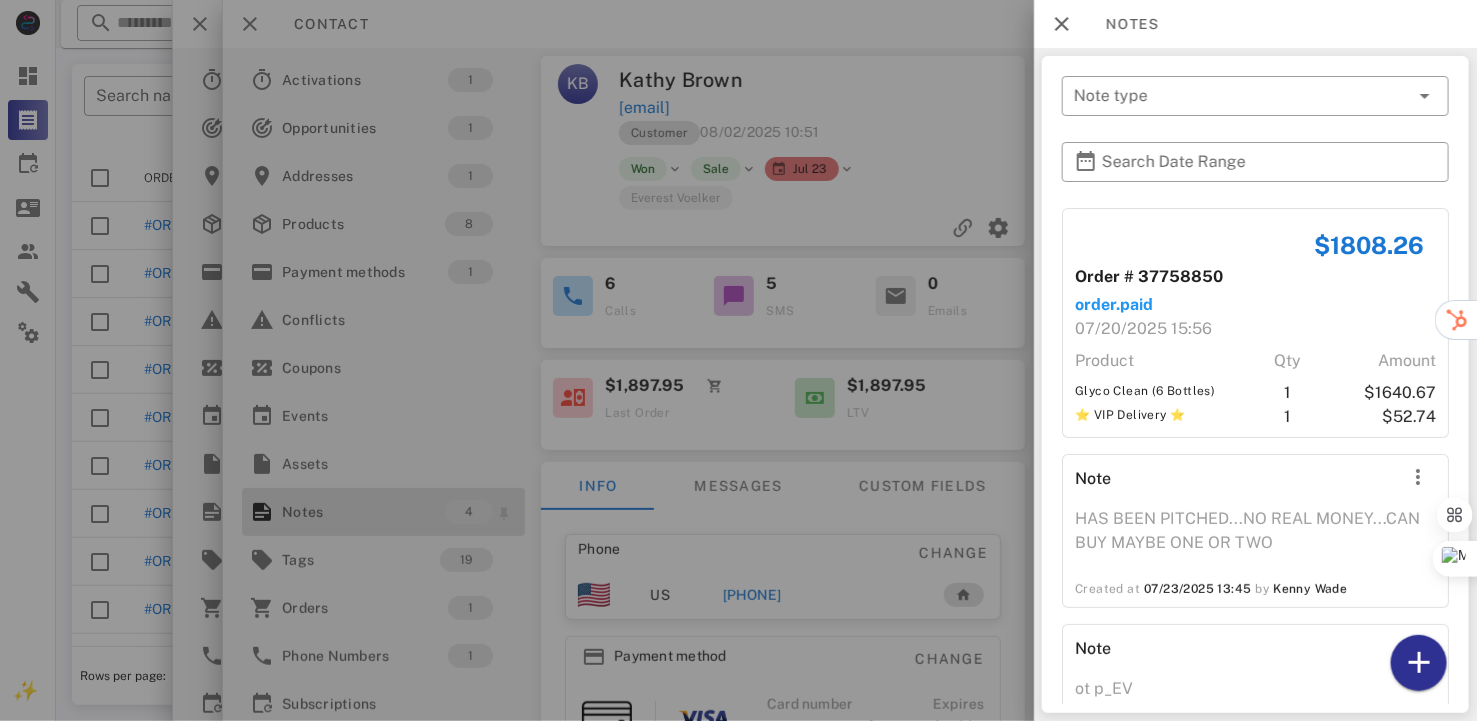 click at bounding box center (738, 360) 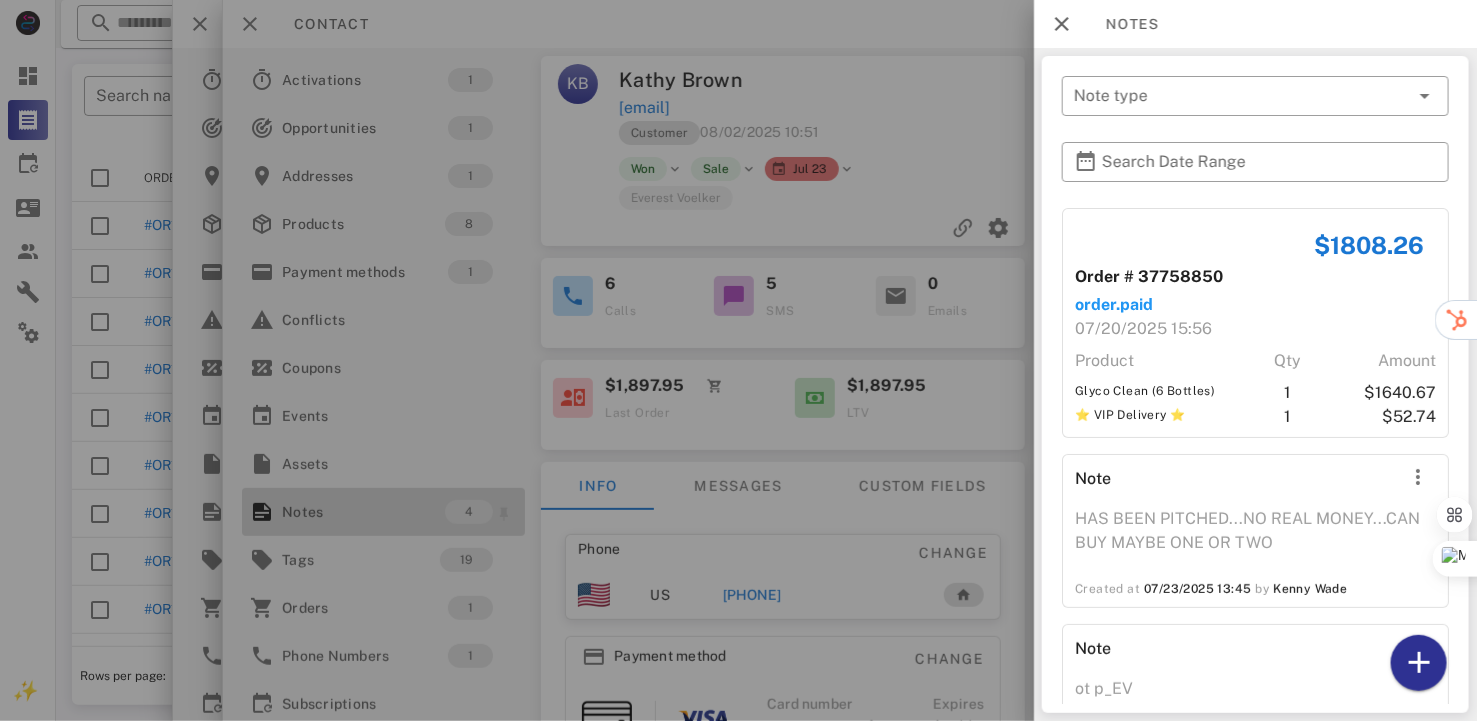 click on "Notes" at bounding box center (363, 512) 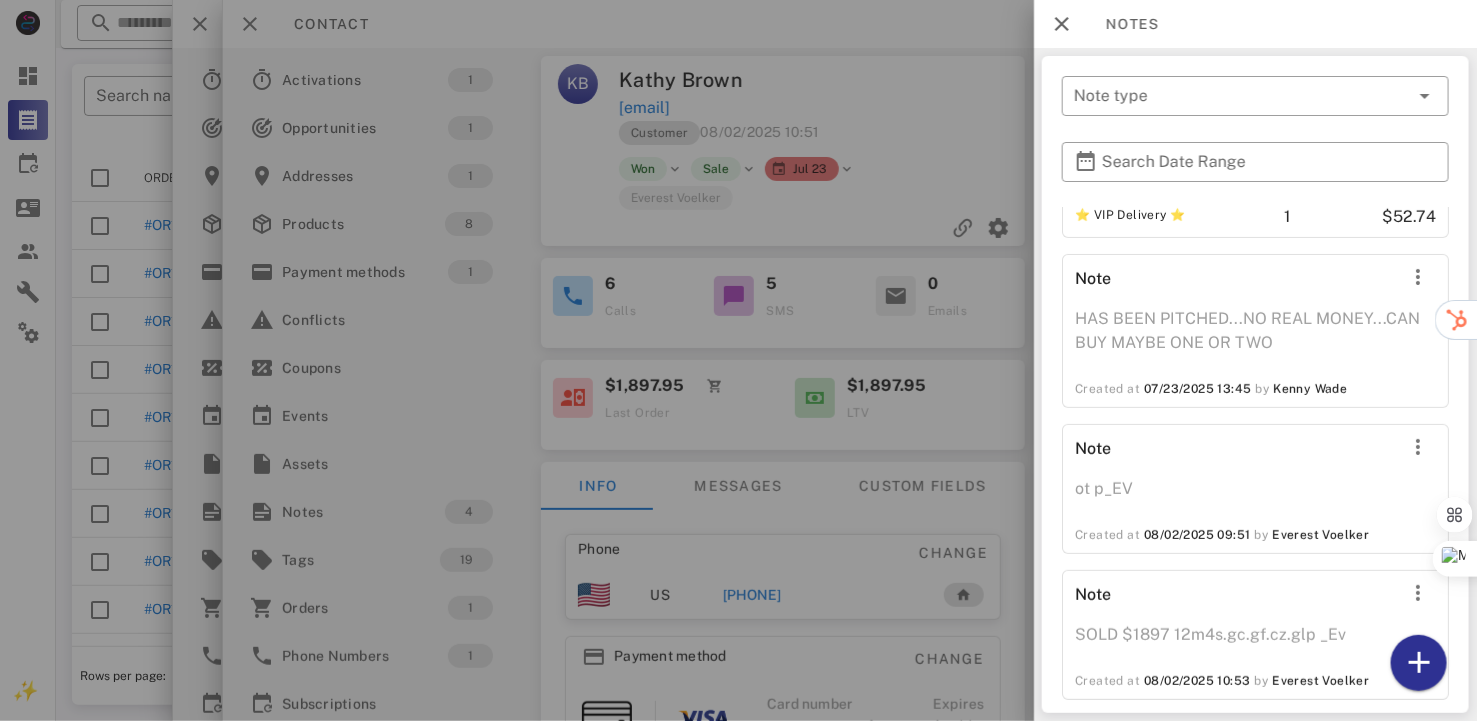 scroll, scrollTop: 225, scrollLeft: 0, axis: vertical 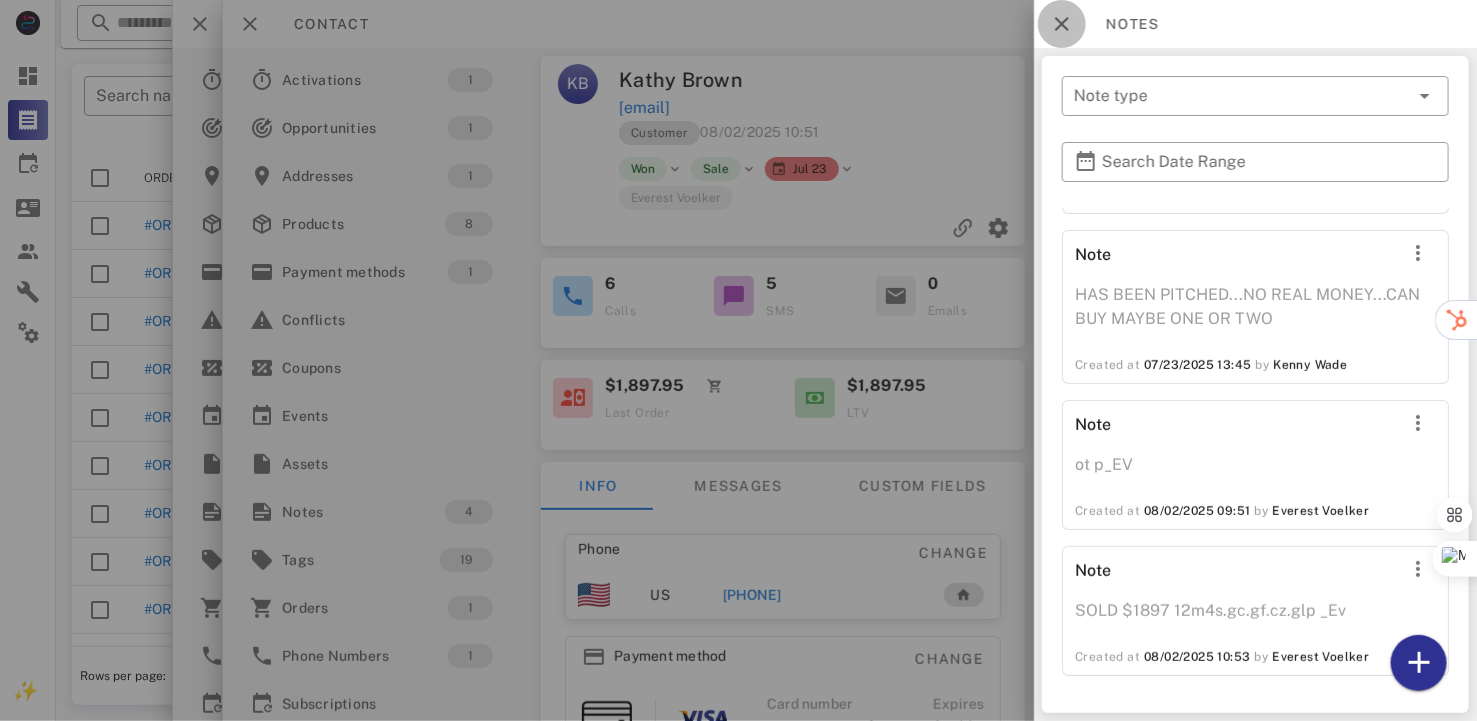 click at bounding box center [1062, 24] 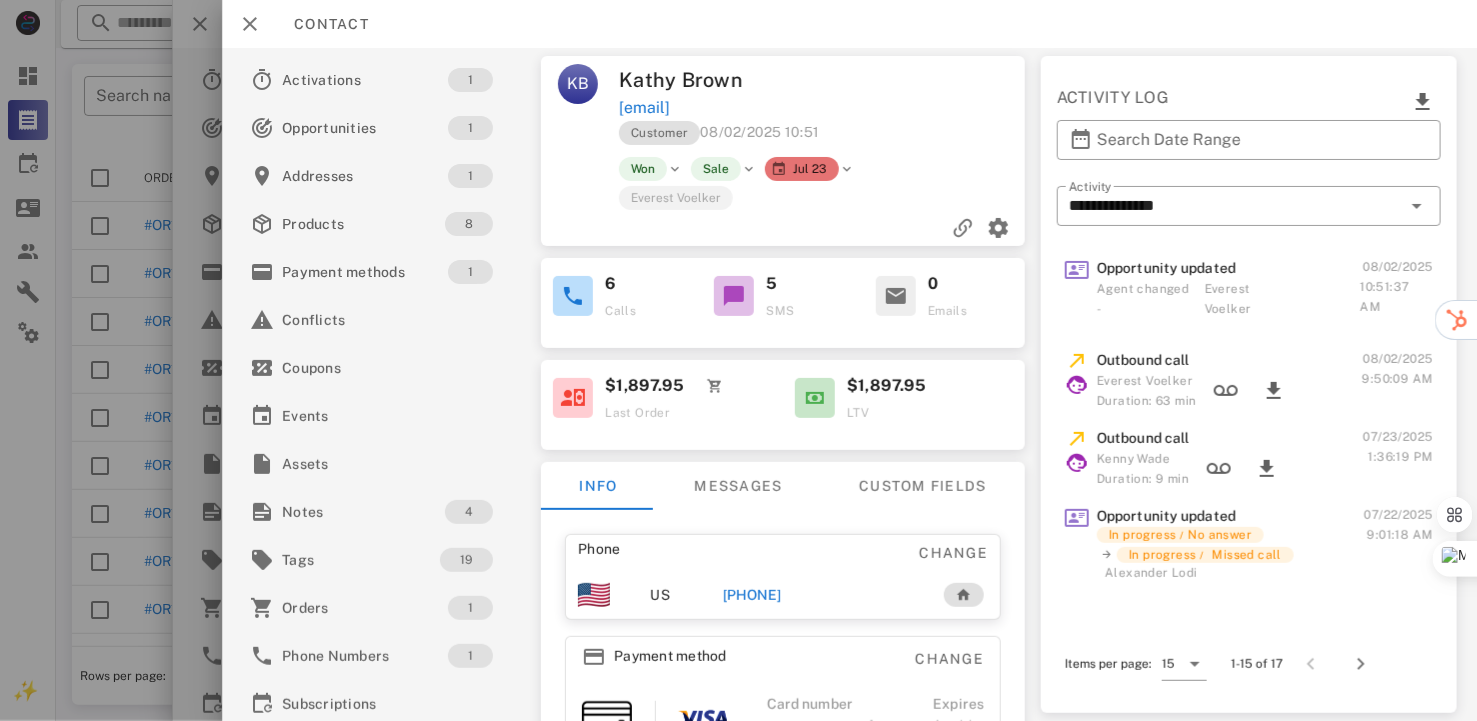 scroll, scrollTop: 300, scrollLeft: 0, axis: vertical 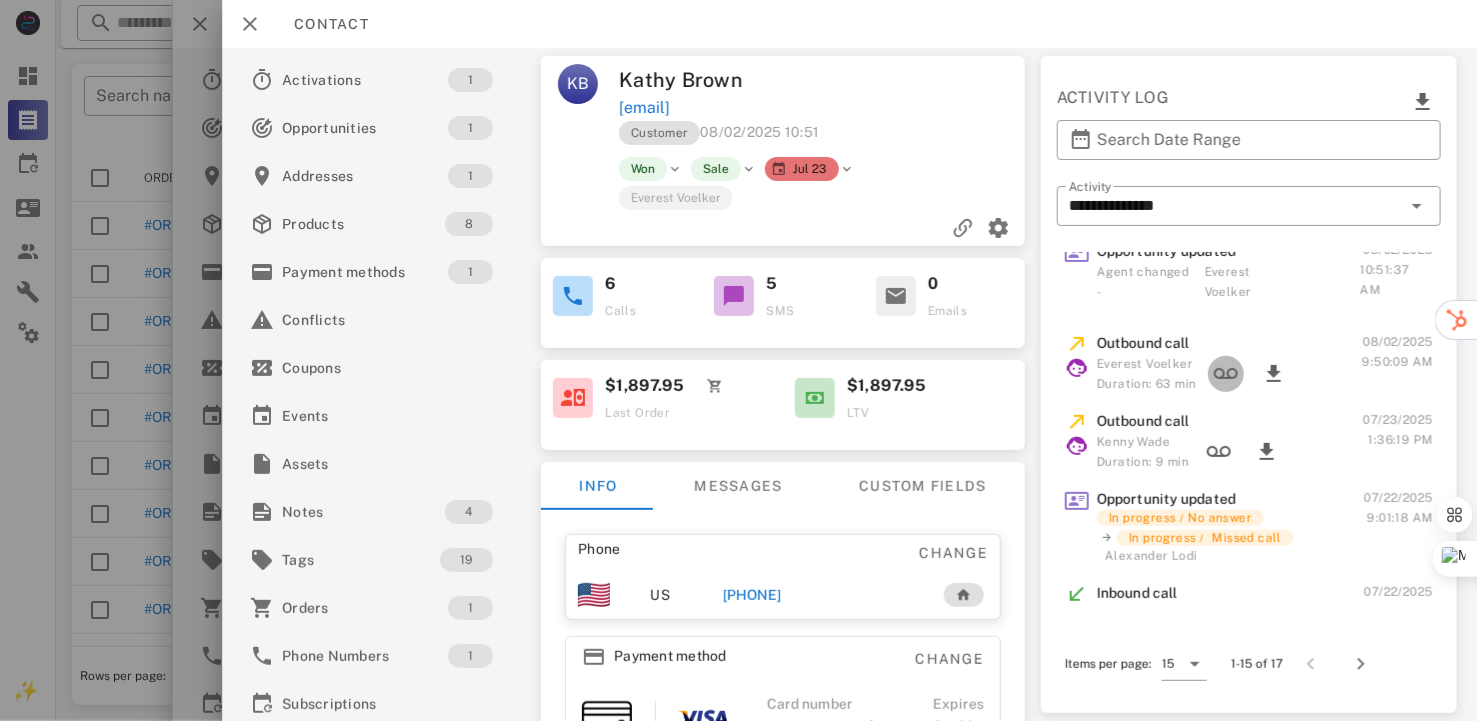 click at bounding box center (1226, 374) 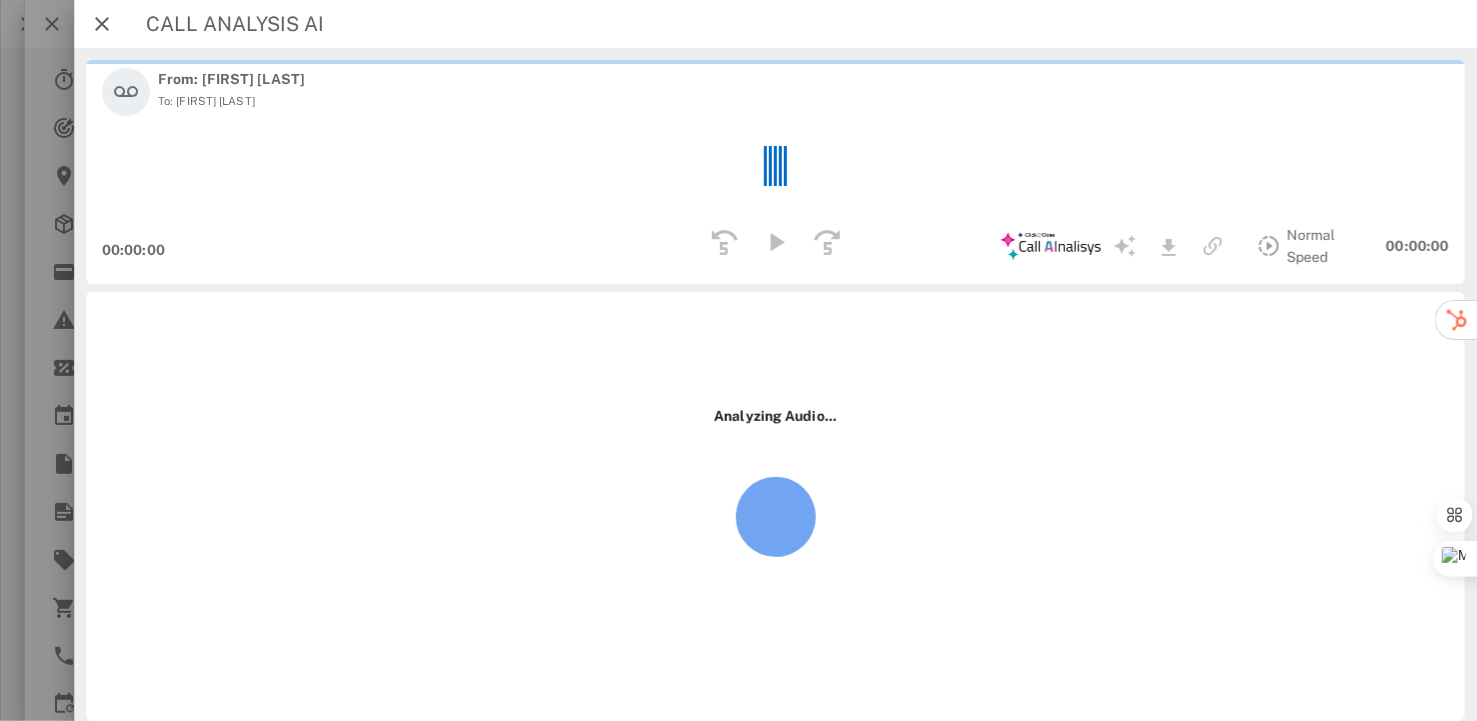 scroll, scrollTop: 280, scrollLeft: 0, axis: vertical 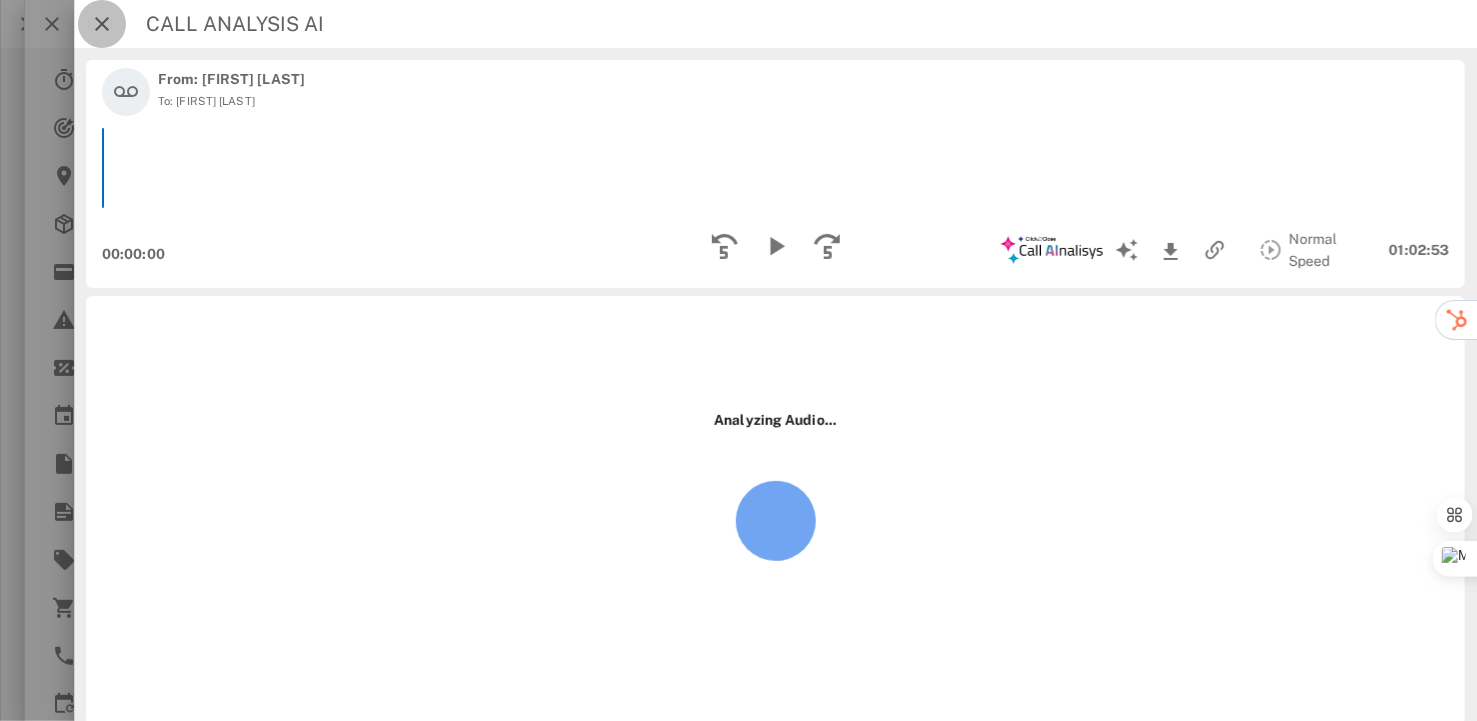 click at bounding box center [102, 24] 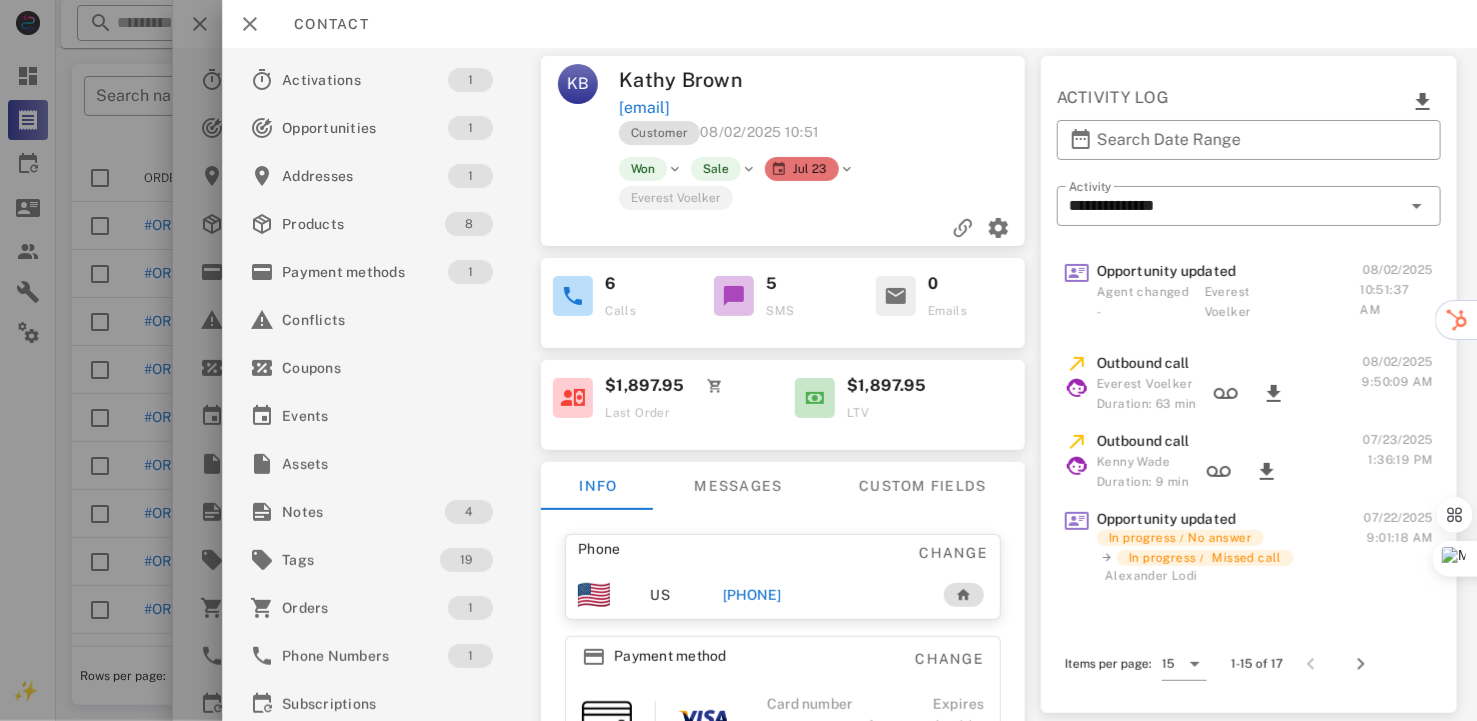 scroll, scrollTop: 300, scrollLeft: 0, axis: vertical 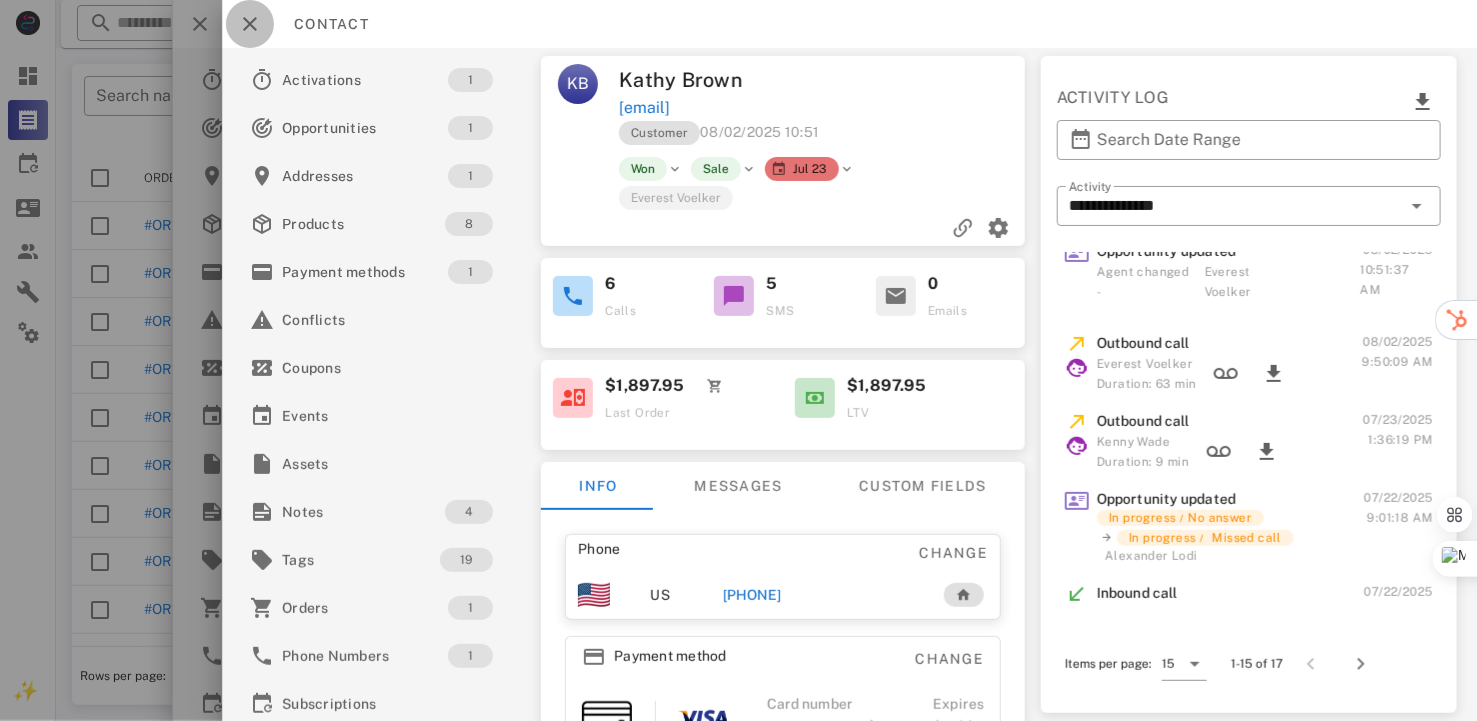 click at bounding box center [250, 24] 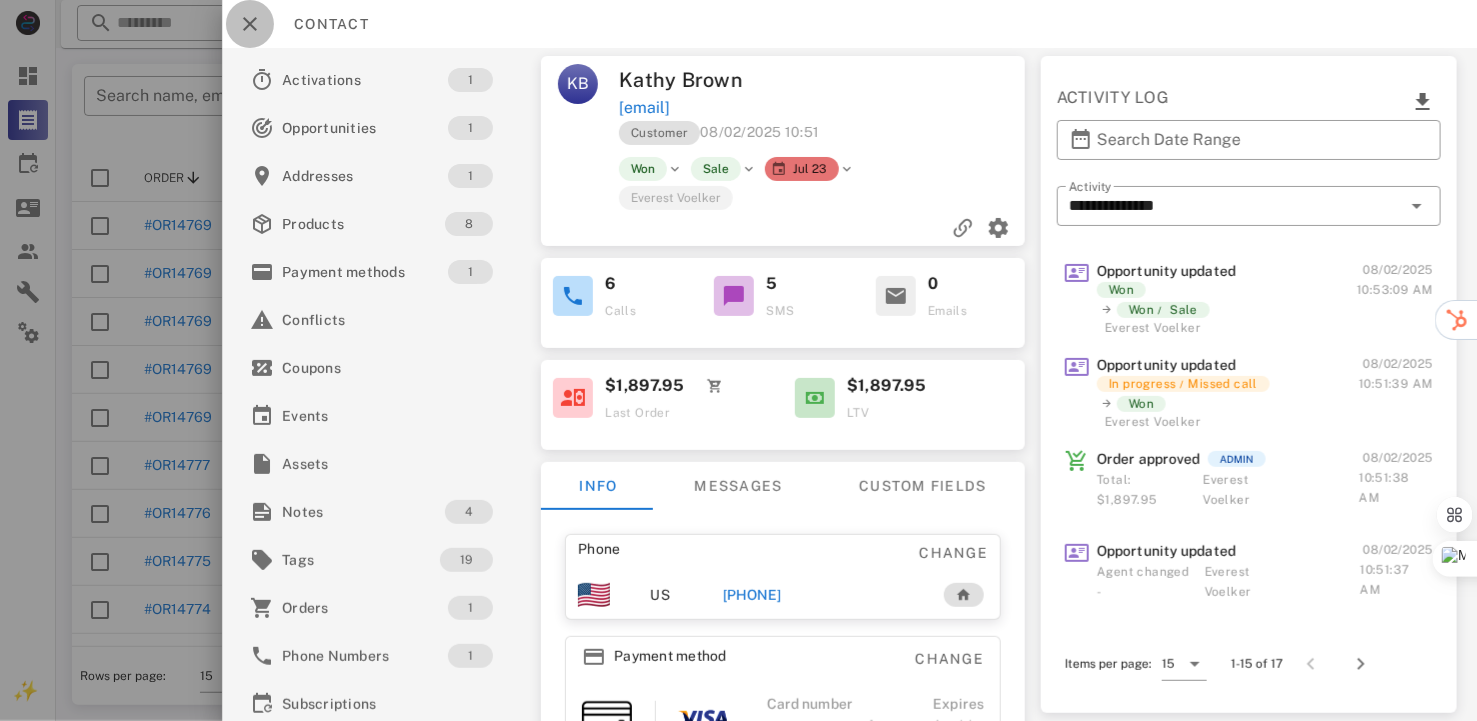 click at bounding box center [250, 24] 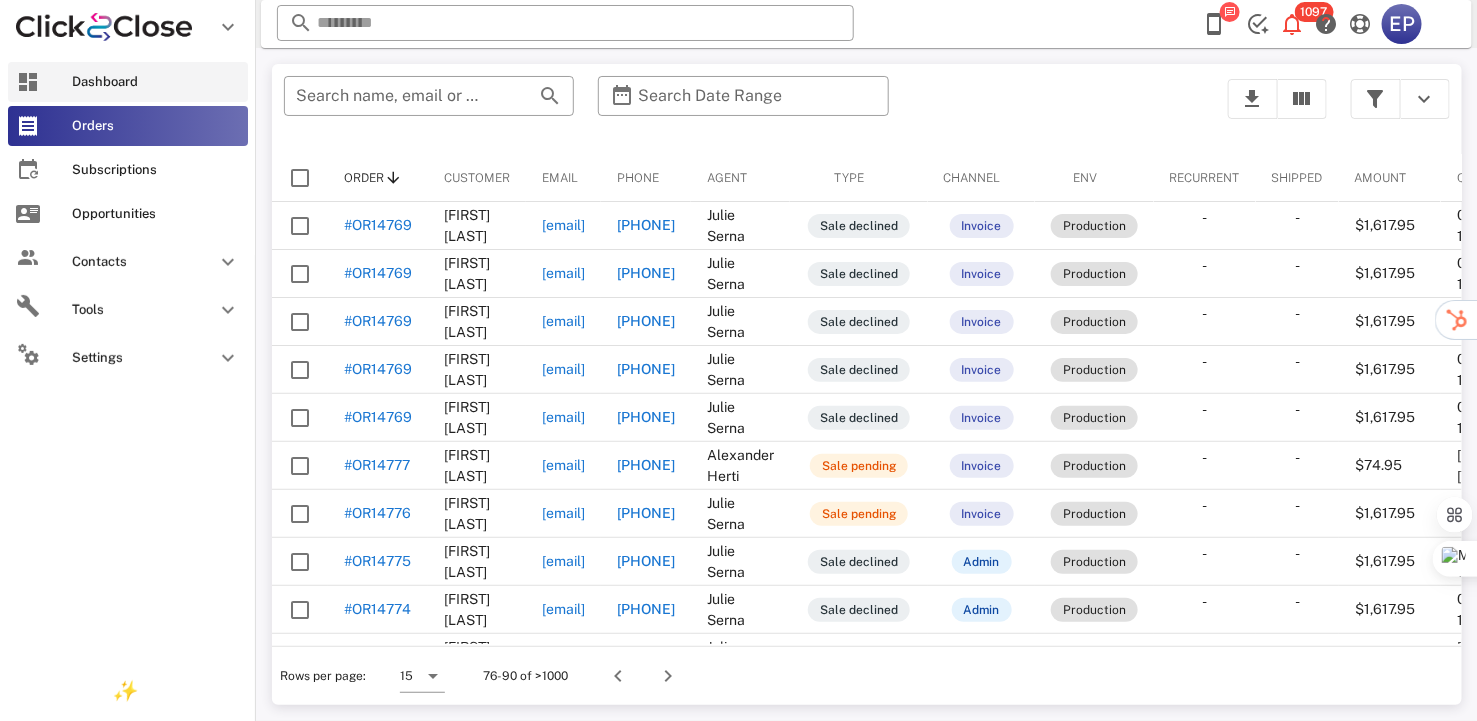 click on "Dashboard" at bounding box center (156, 82) 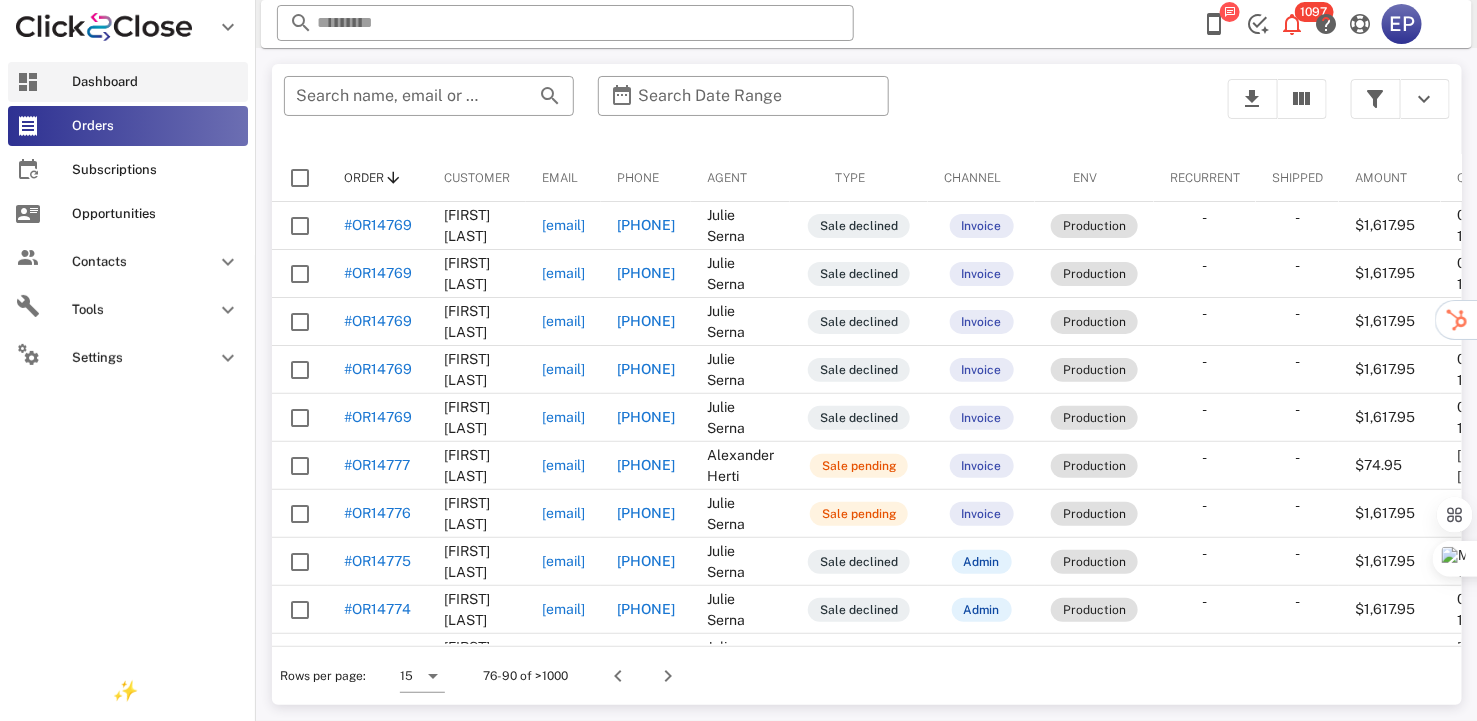 click on "Dashboard" at bounding box center [156, 82] 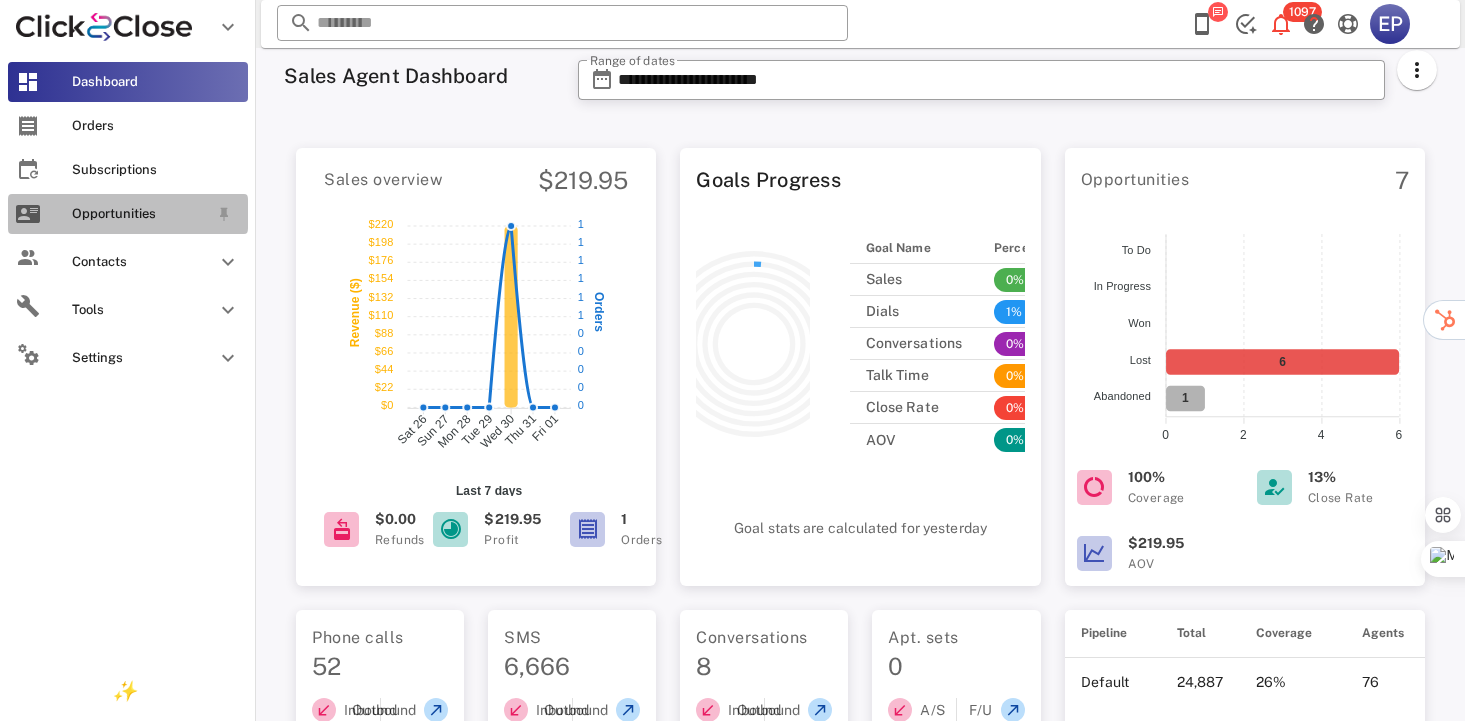 click on "Opportunities" at bounding box center (140, 214) 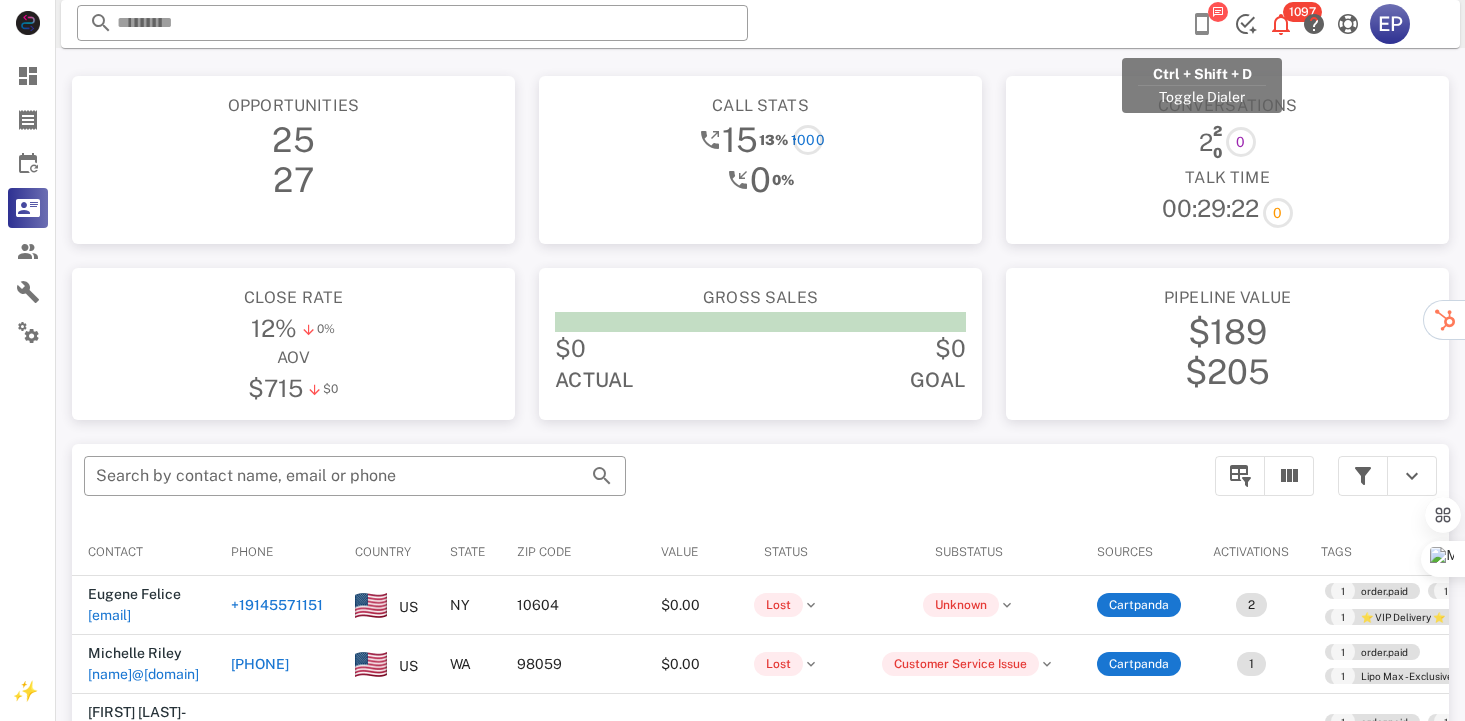 click at bounding box center (1202, 24) 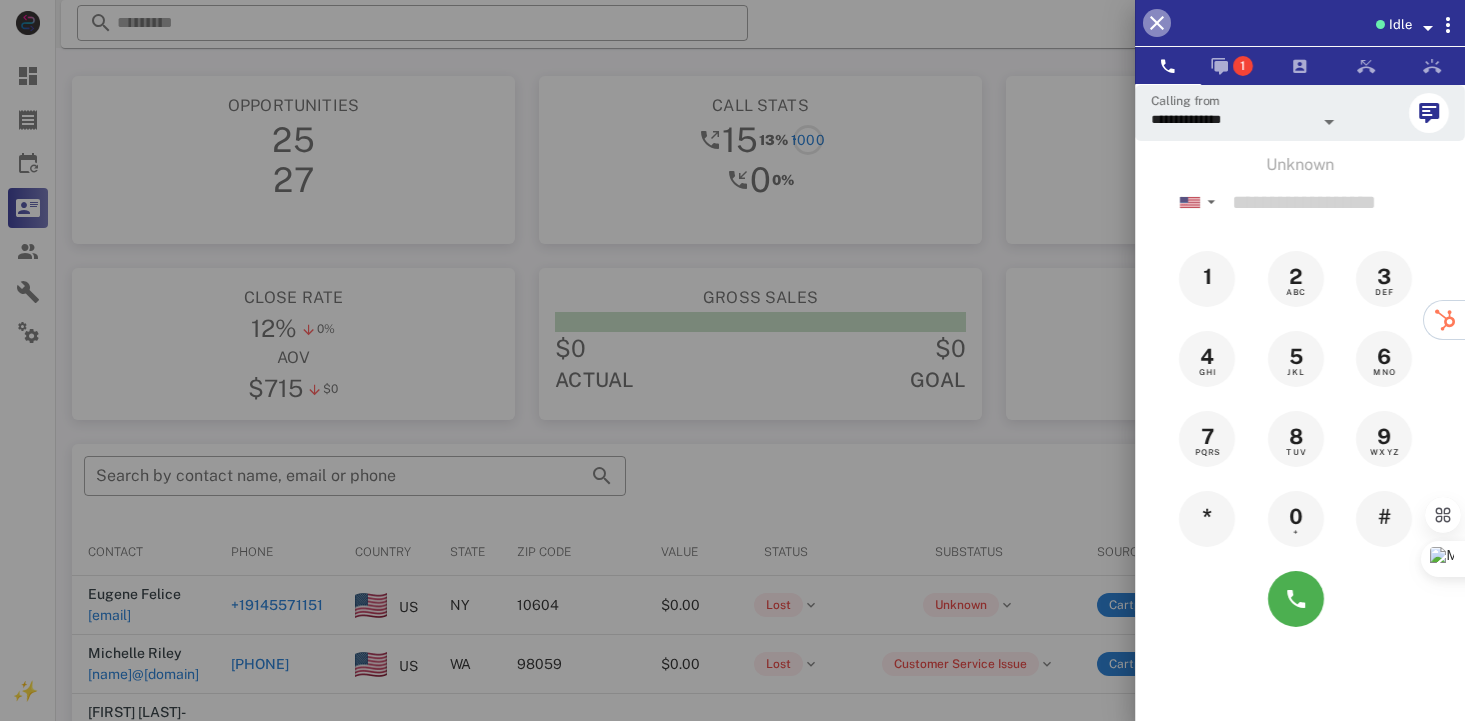 click at bounding box center [1157, 23] 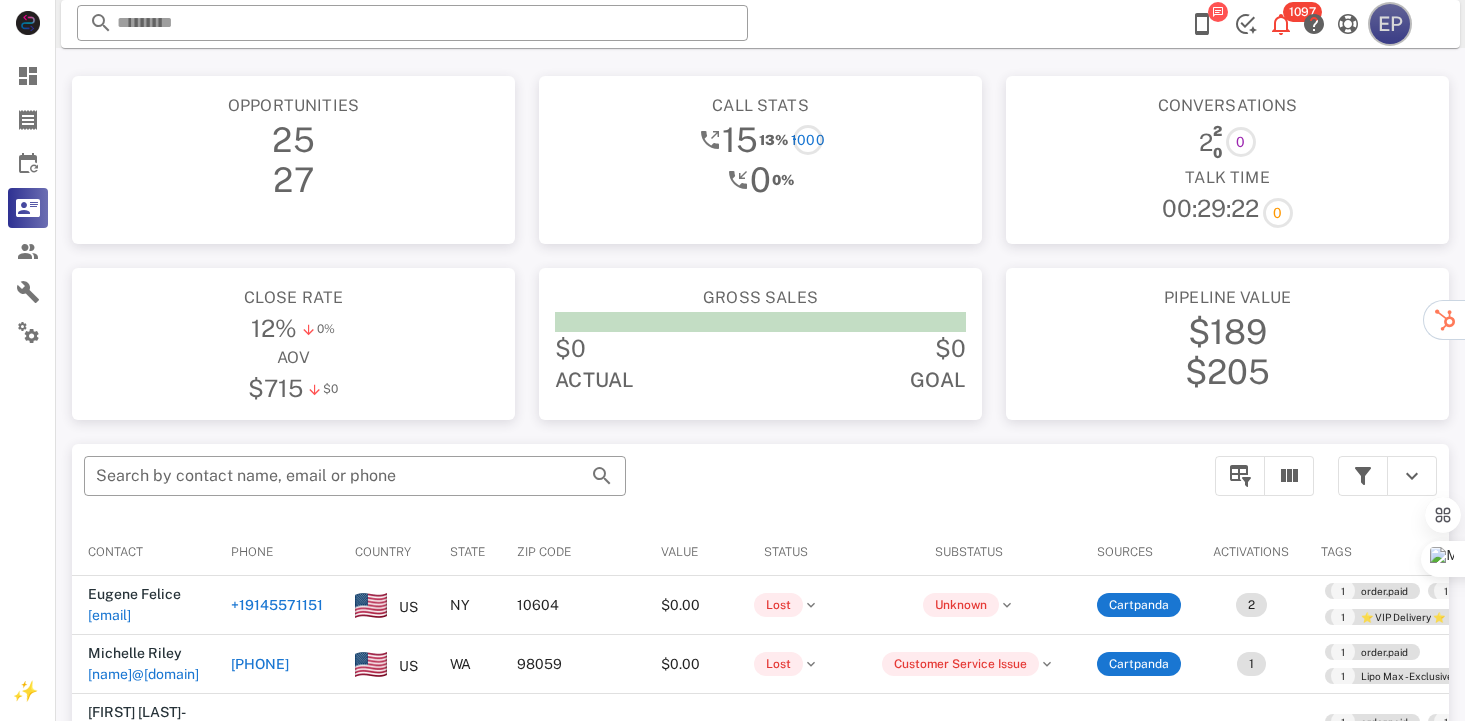 click on "EP" at bounding box center (1390, 24) 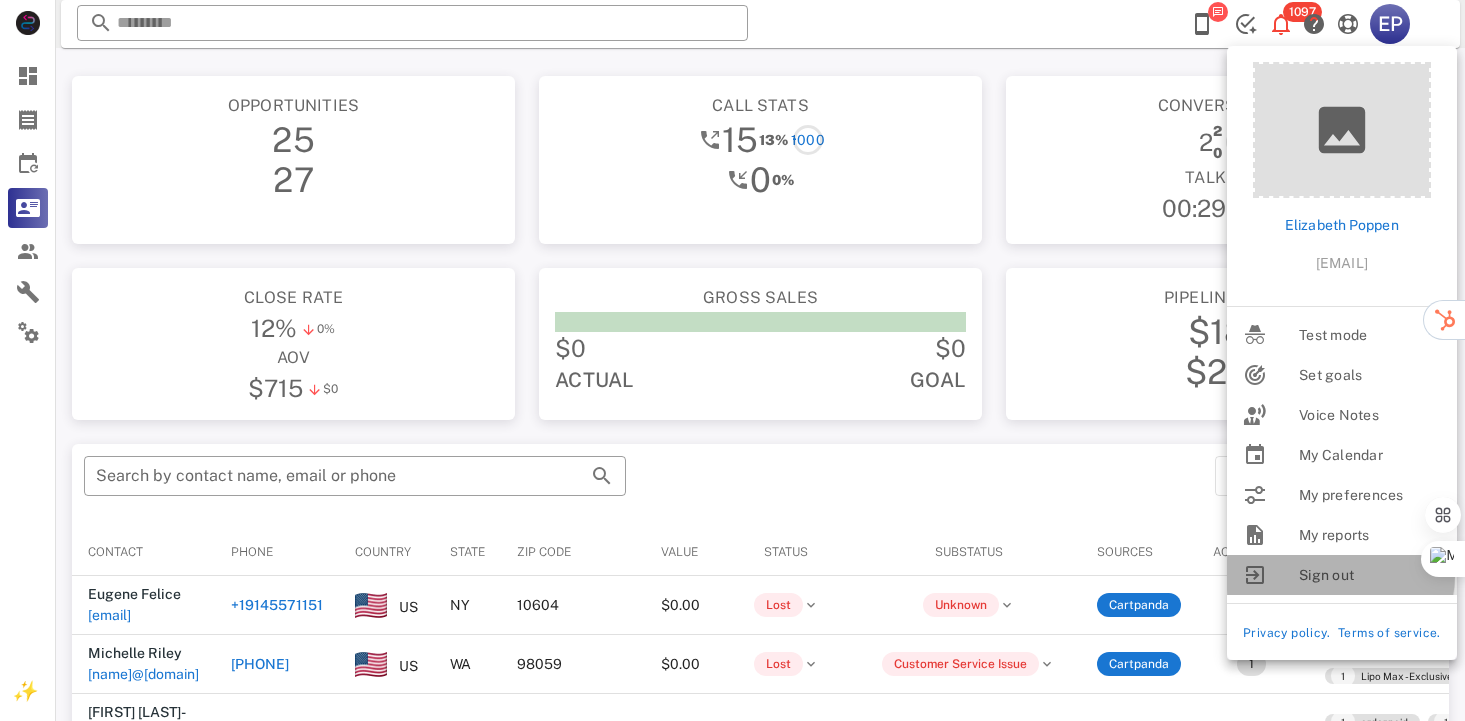 click on "Sign out" at bounding box center [1370, 575] 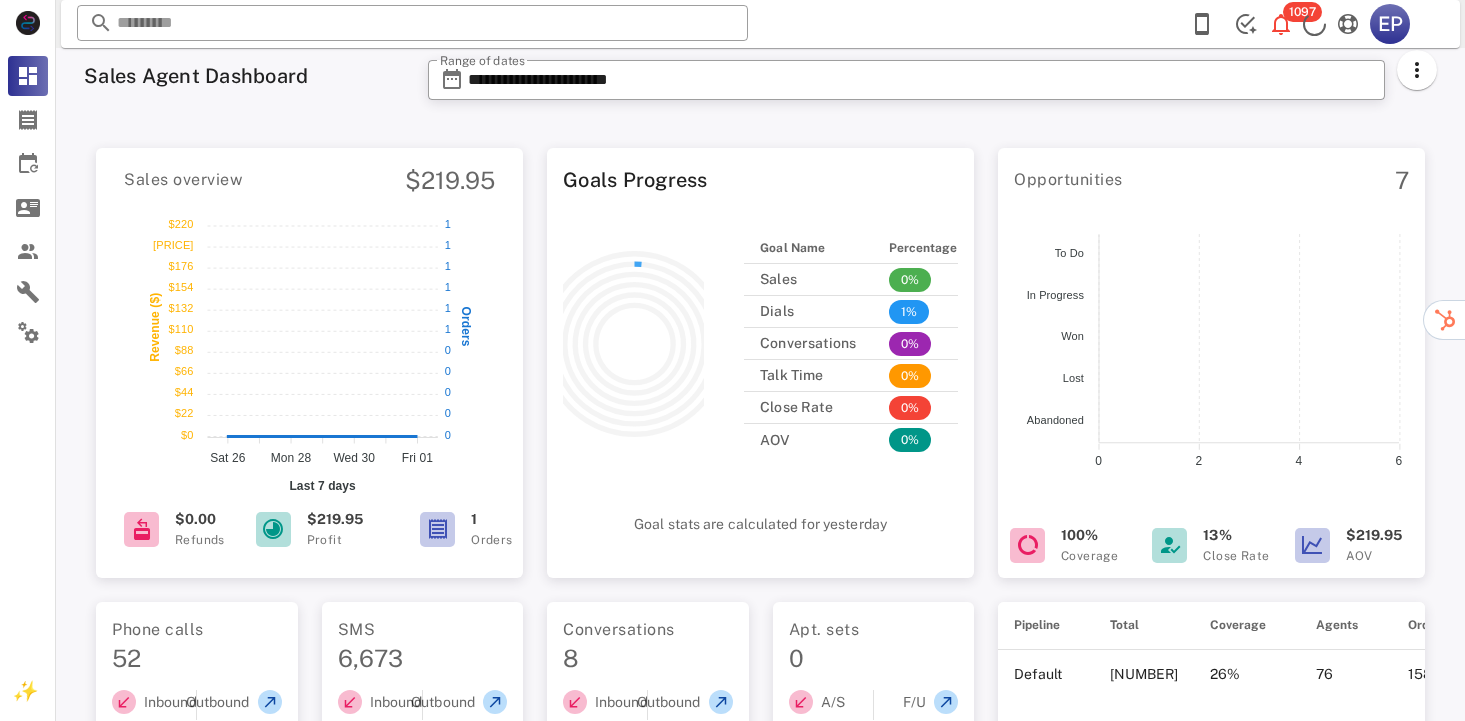 scroll, scrollTop: 0, scrollLeft: 0, axis: both 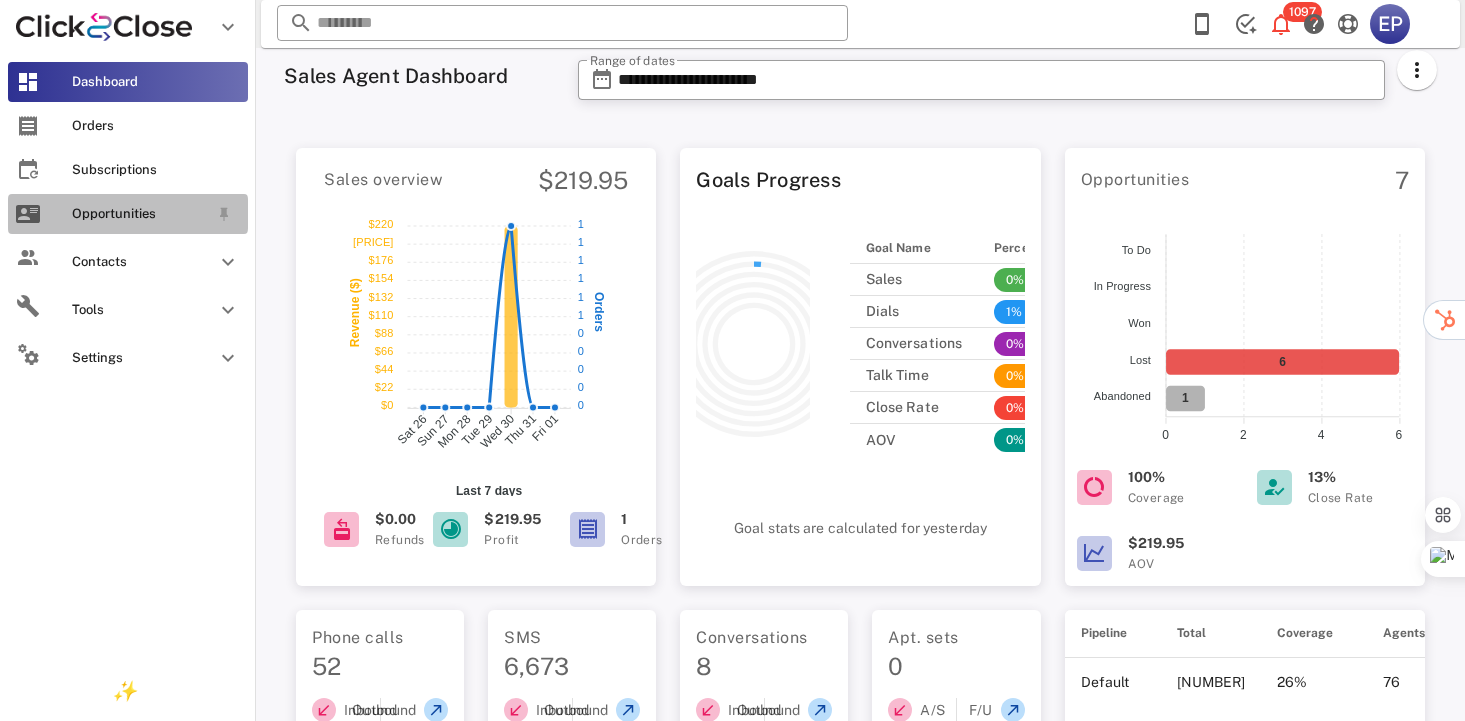 click on "Opportunities" at bounding box center (128, 214) 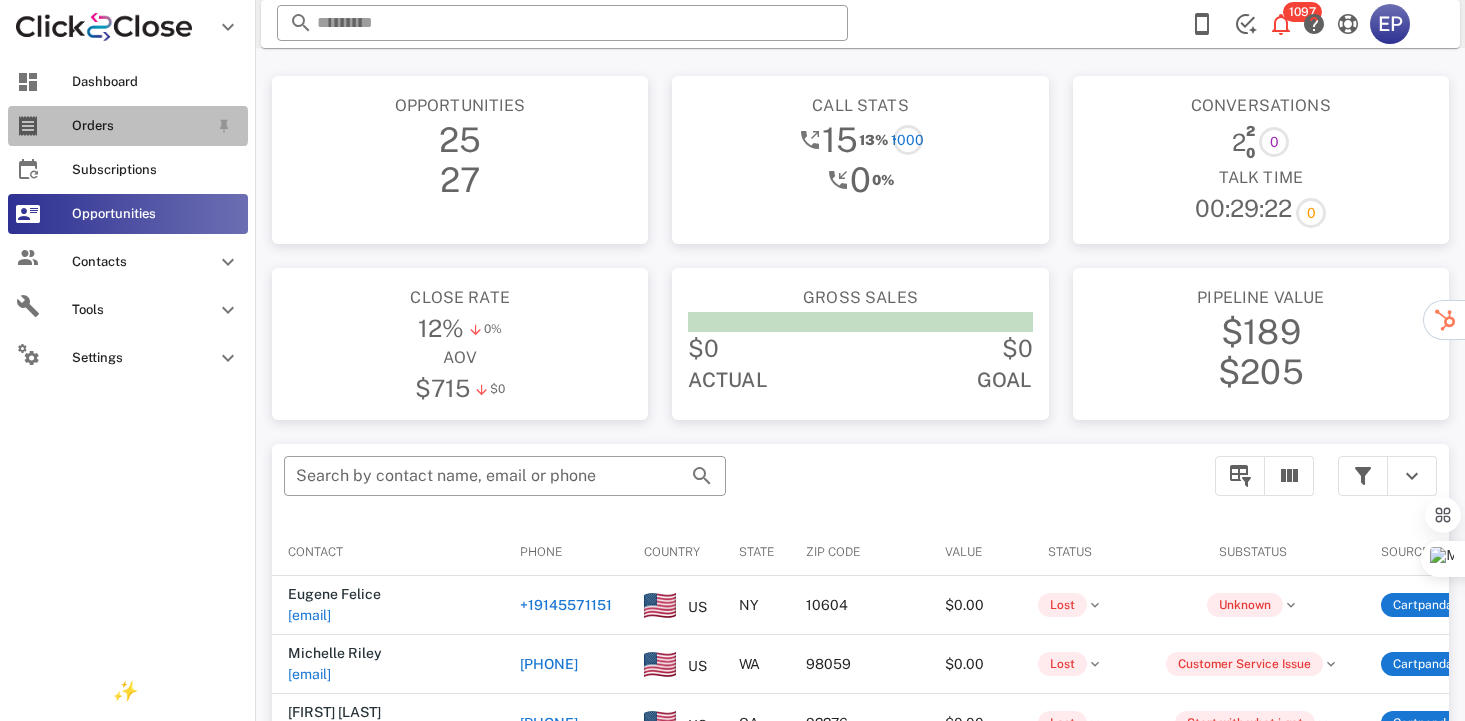 click on "Orders" at bounding box center [140, 126] 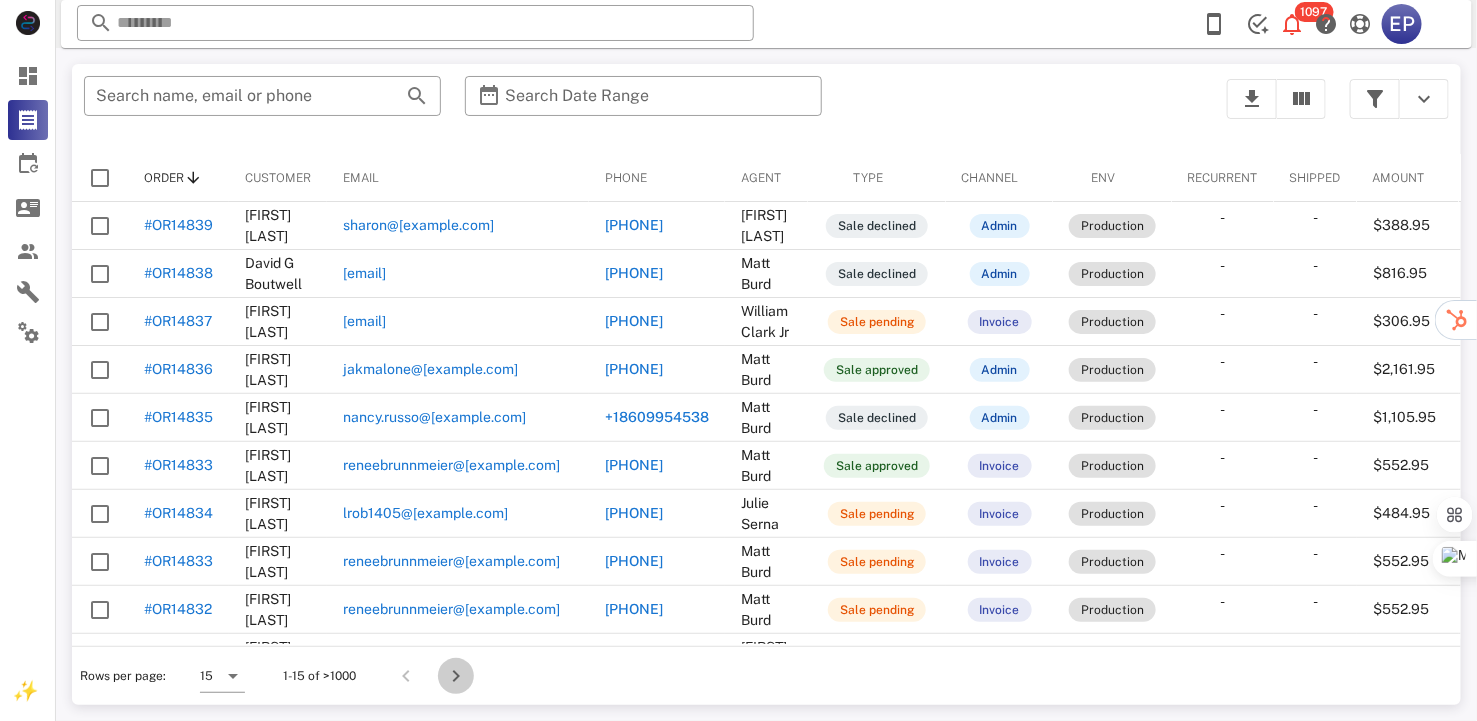 click at bounding box center [456, 676] 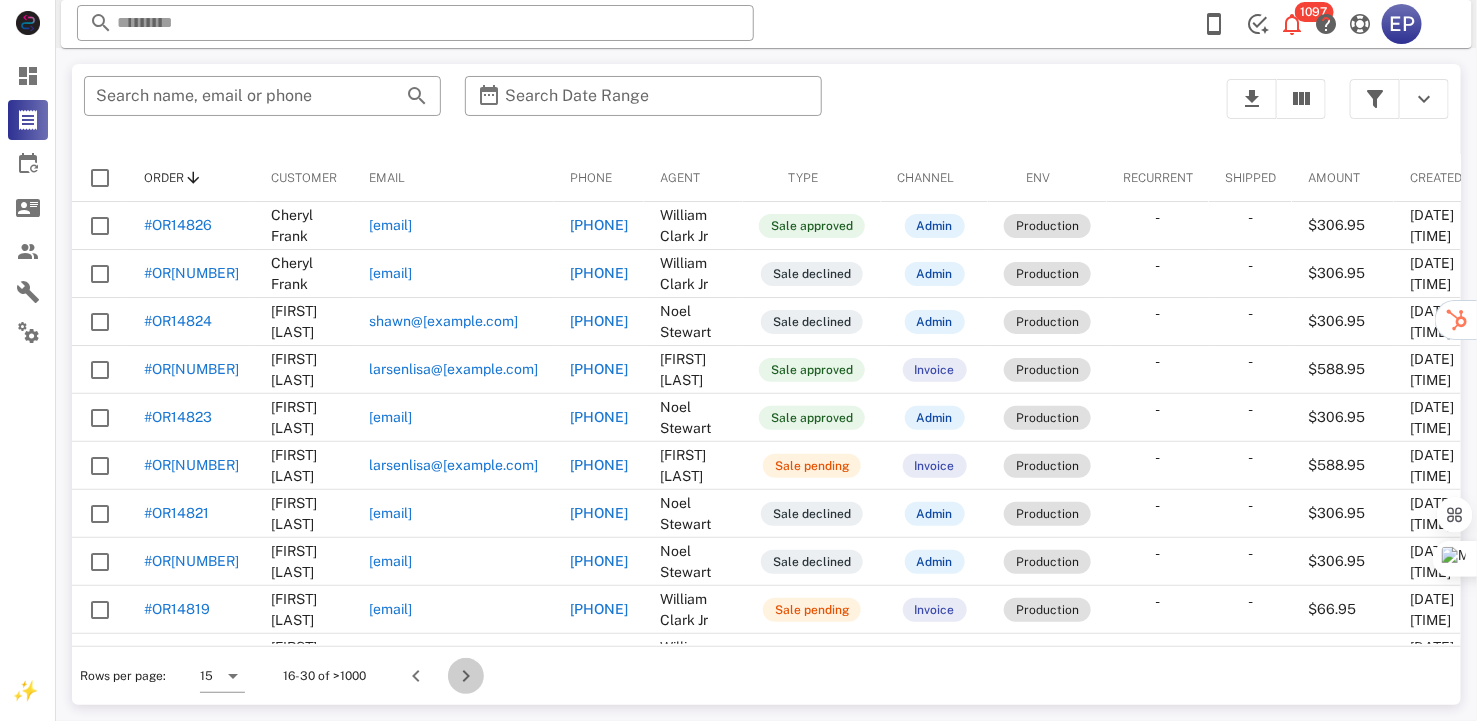 click at bounding box center (466, 676) 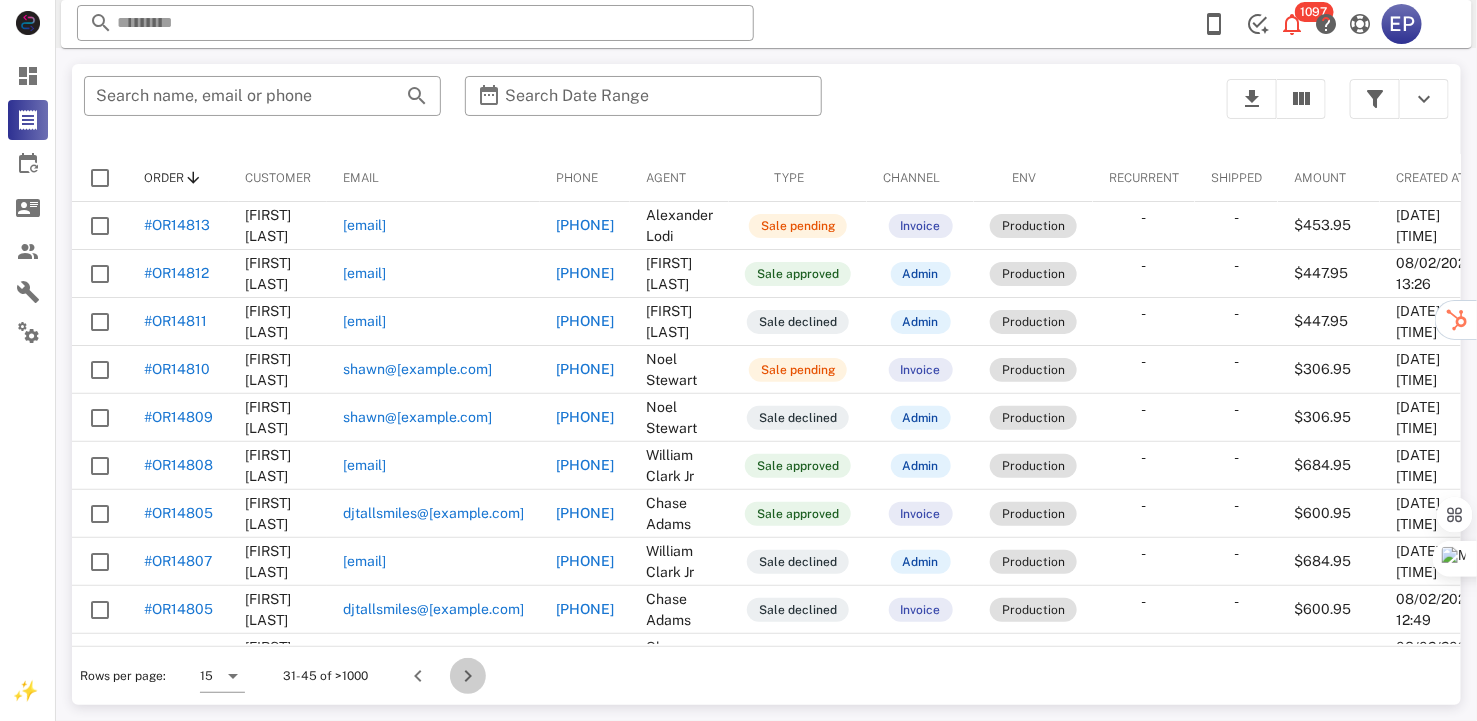 click at bounding box center (468, 676) 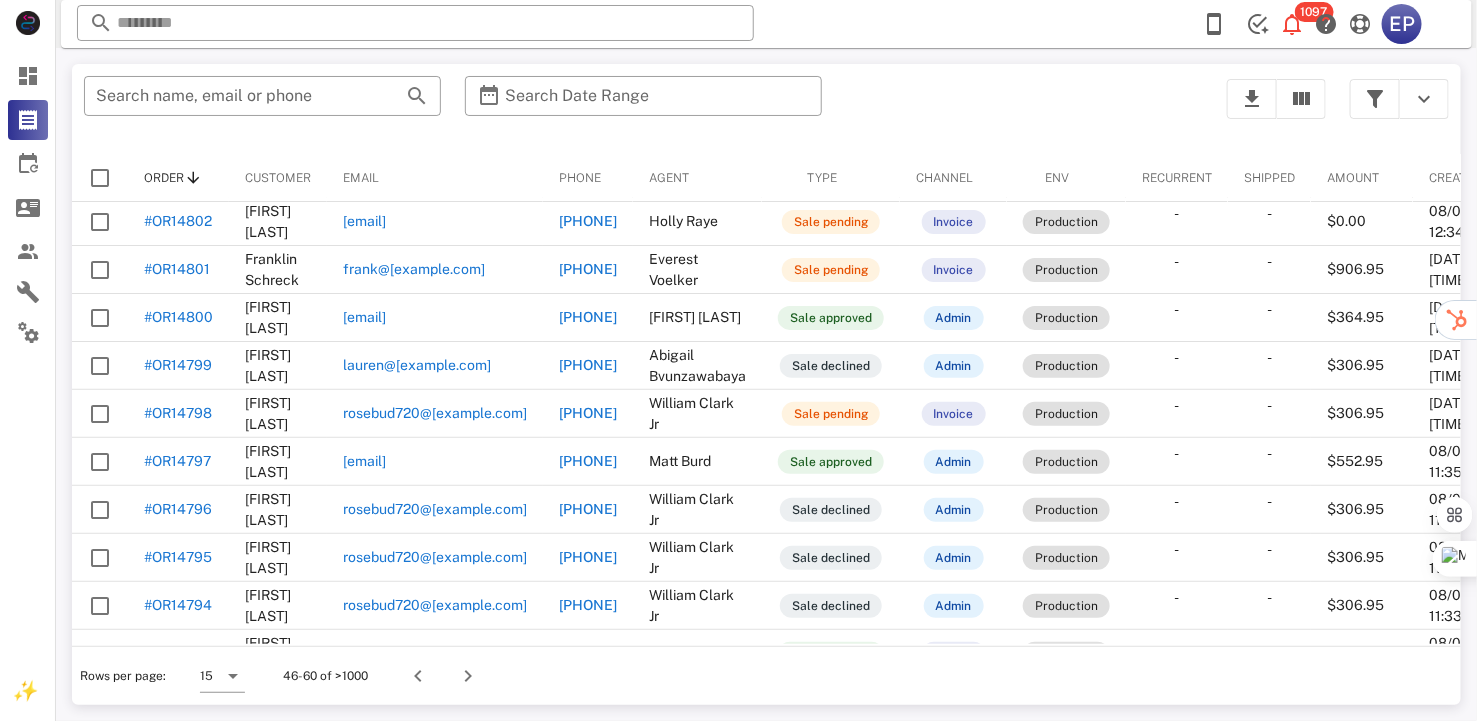 scroll, scrollTop: 150, scrollLeft: 0, axis: vertical 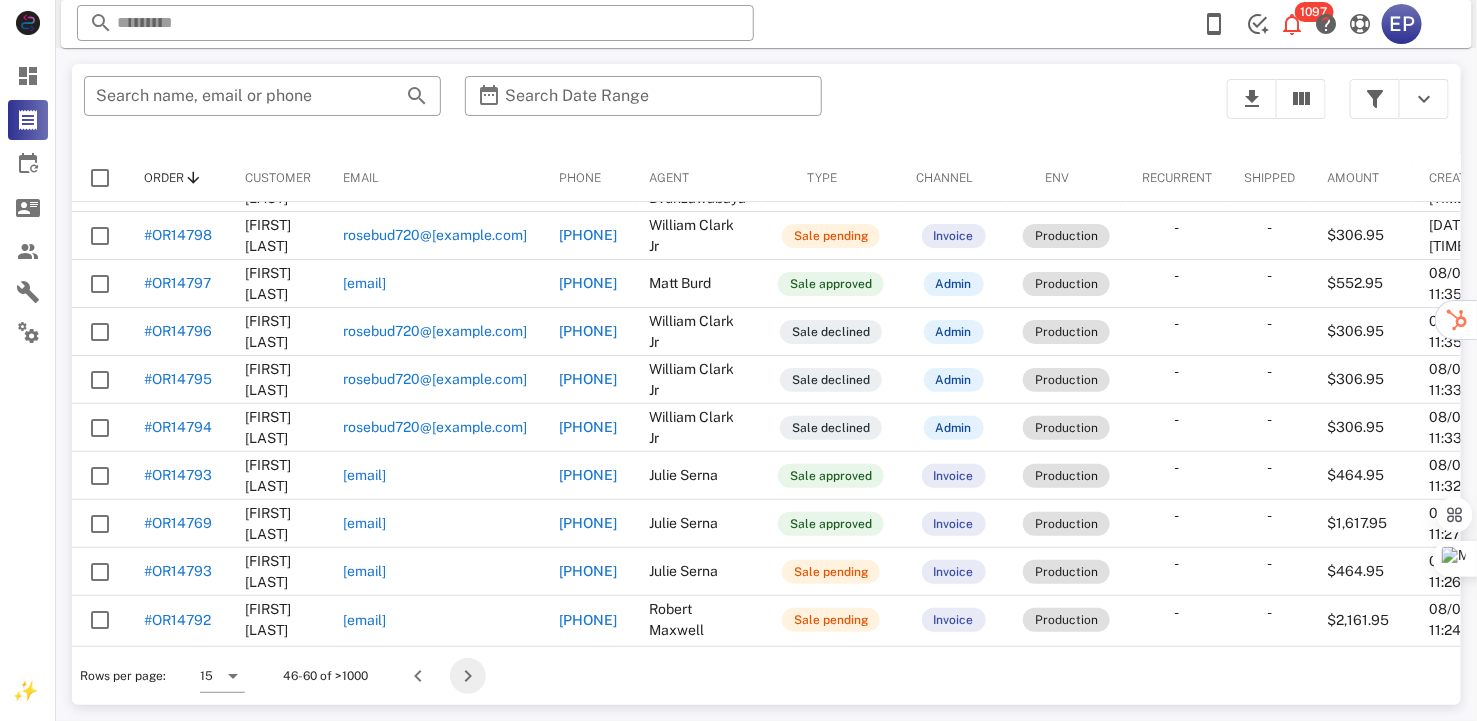 click at bounding box center [468, 676] 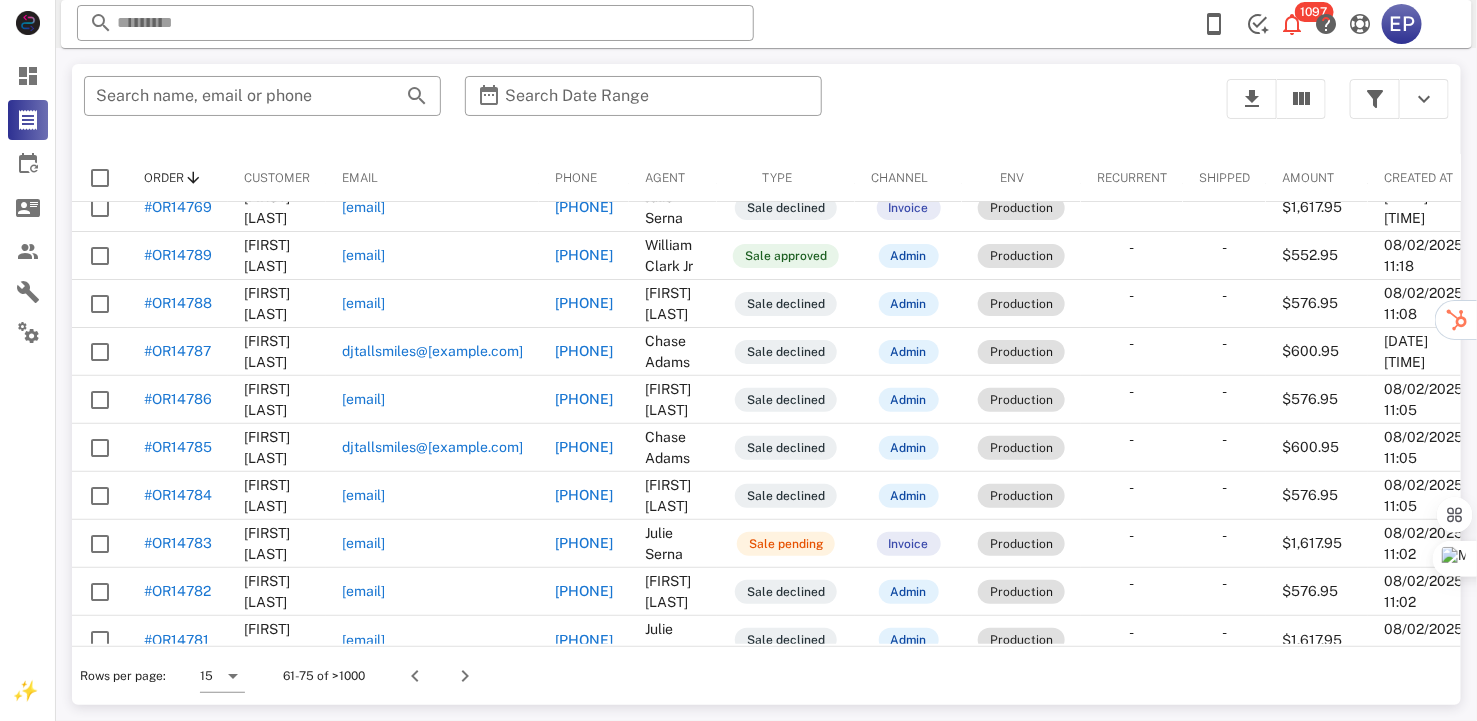scroll, scrollTop: 290, scrollLeft: 0, axis: vertical 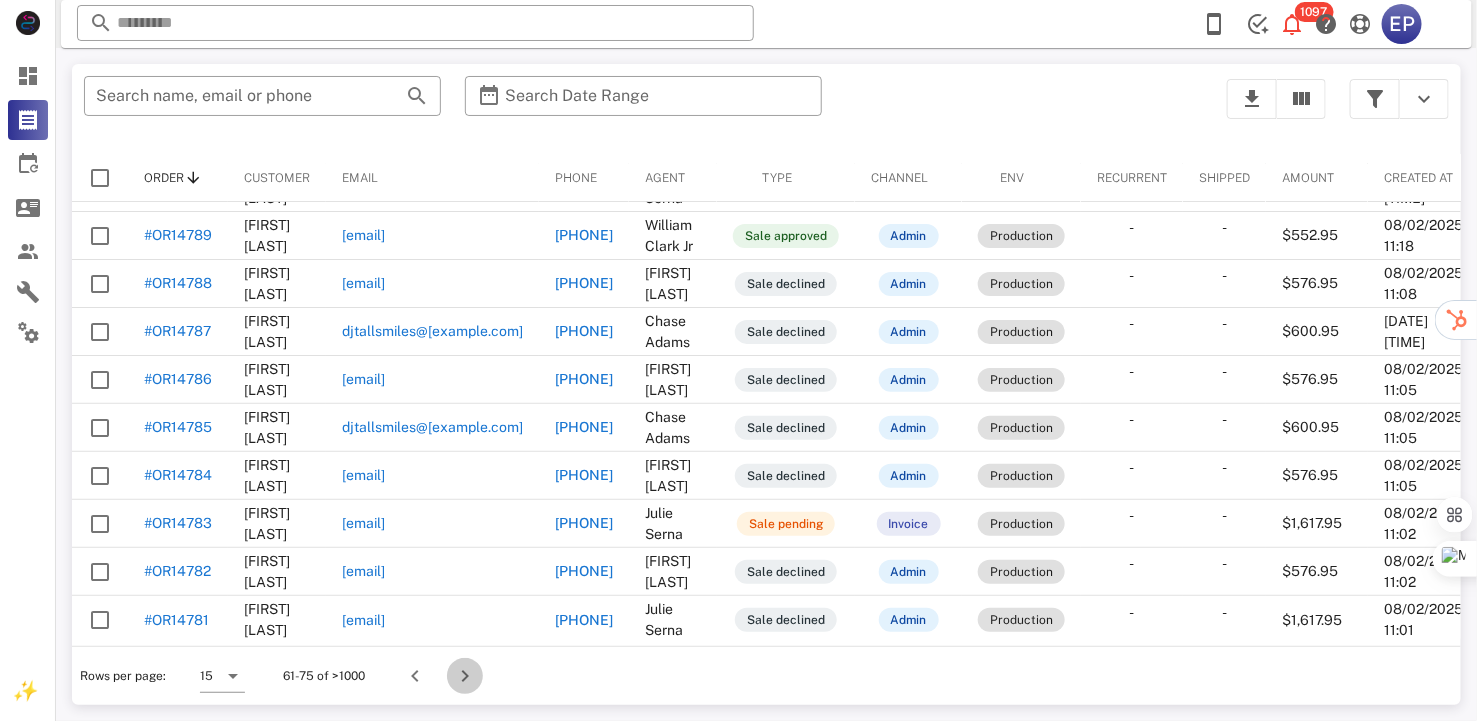 click at bounding box center [465, 676] 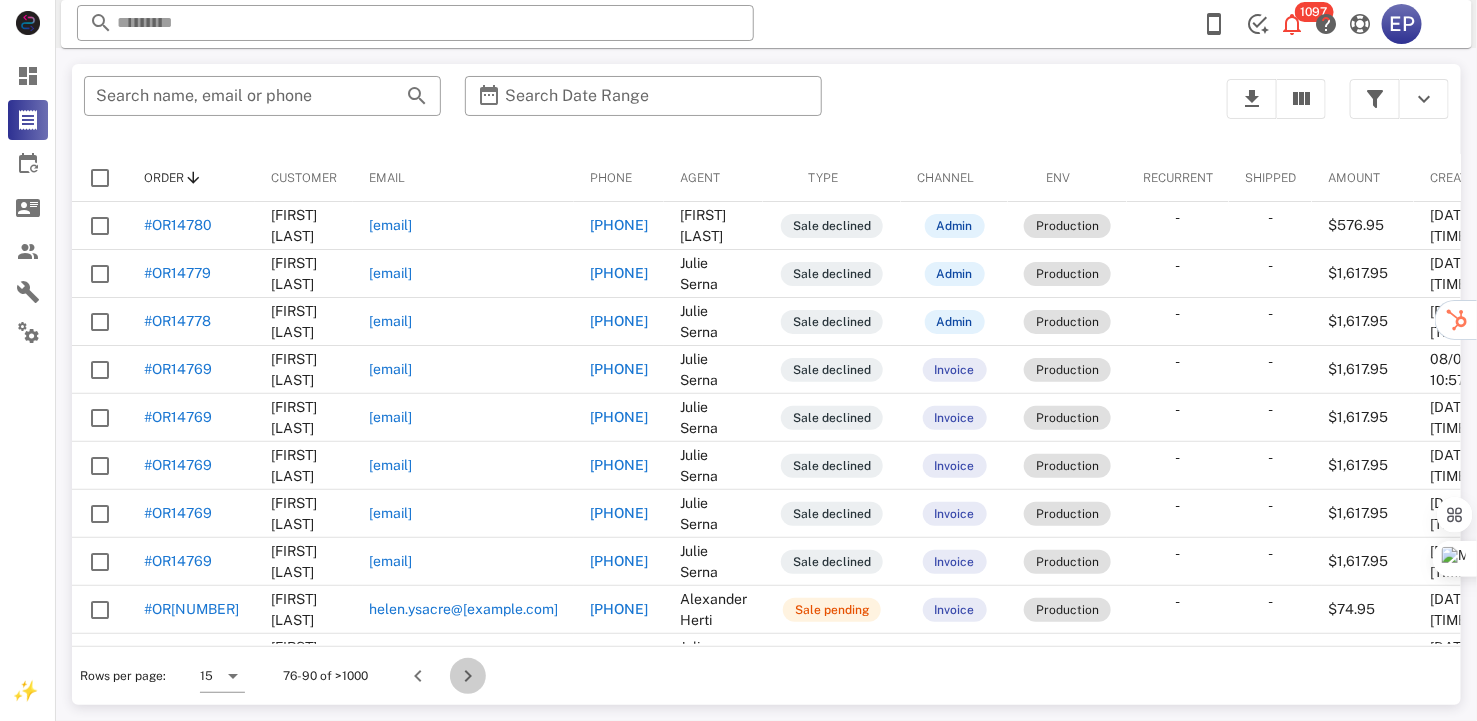 click at bounding box center (468, 676) 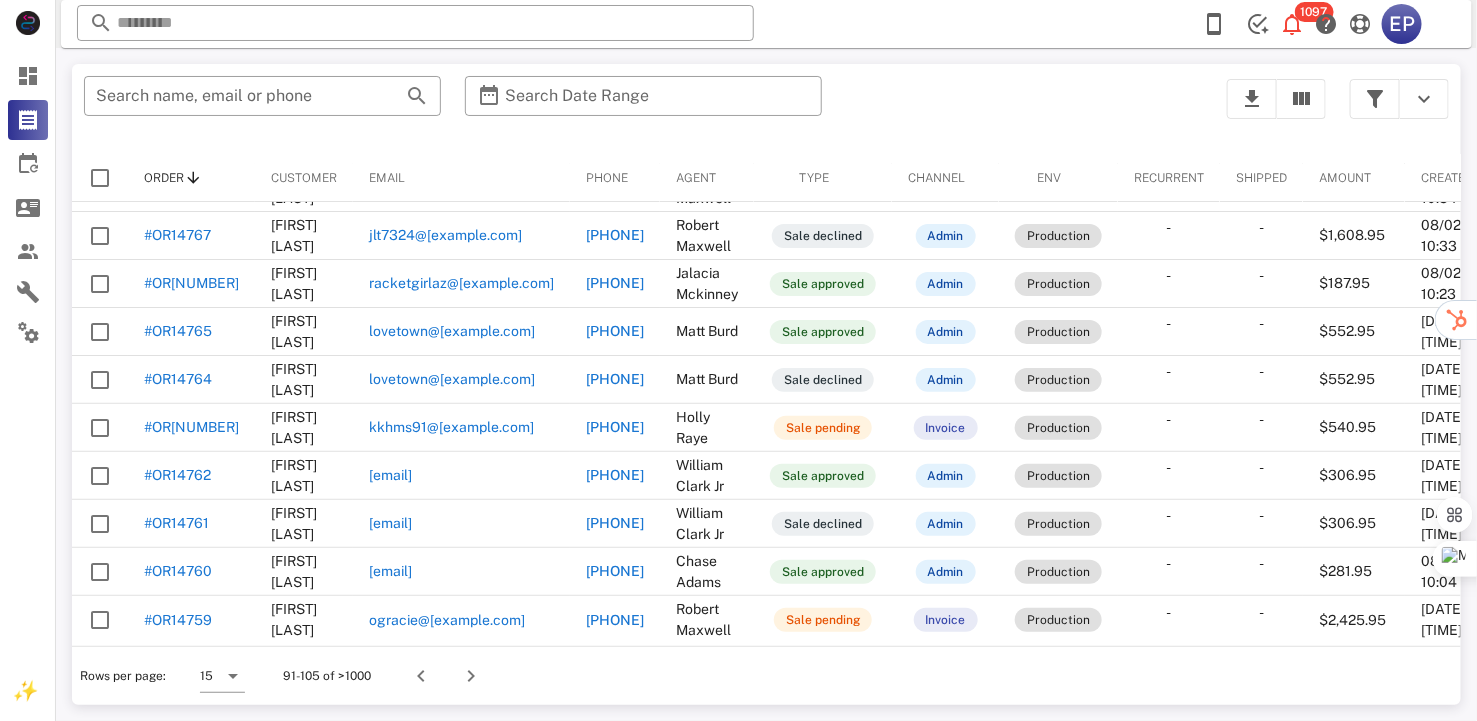 scroll, scrollTop: 306, scrollLeft: 0, axis: vertical 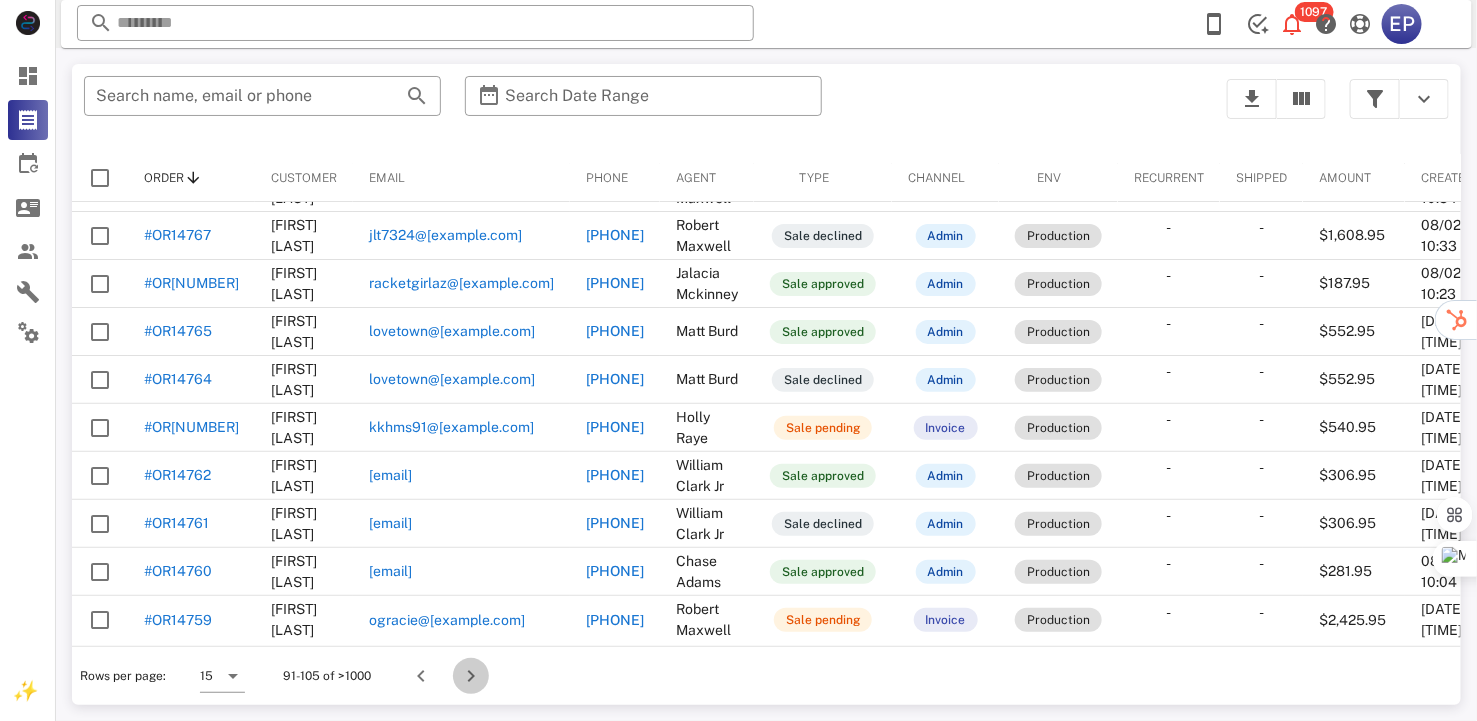 click at bounding box center (471, 676) 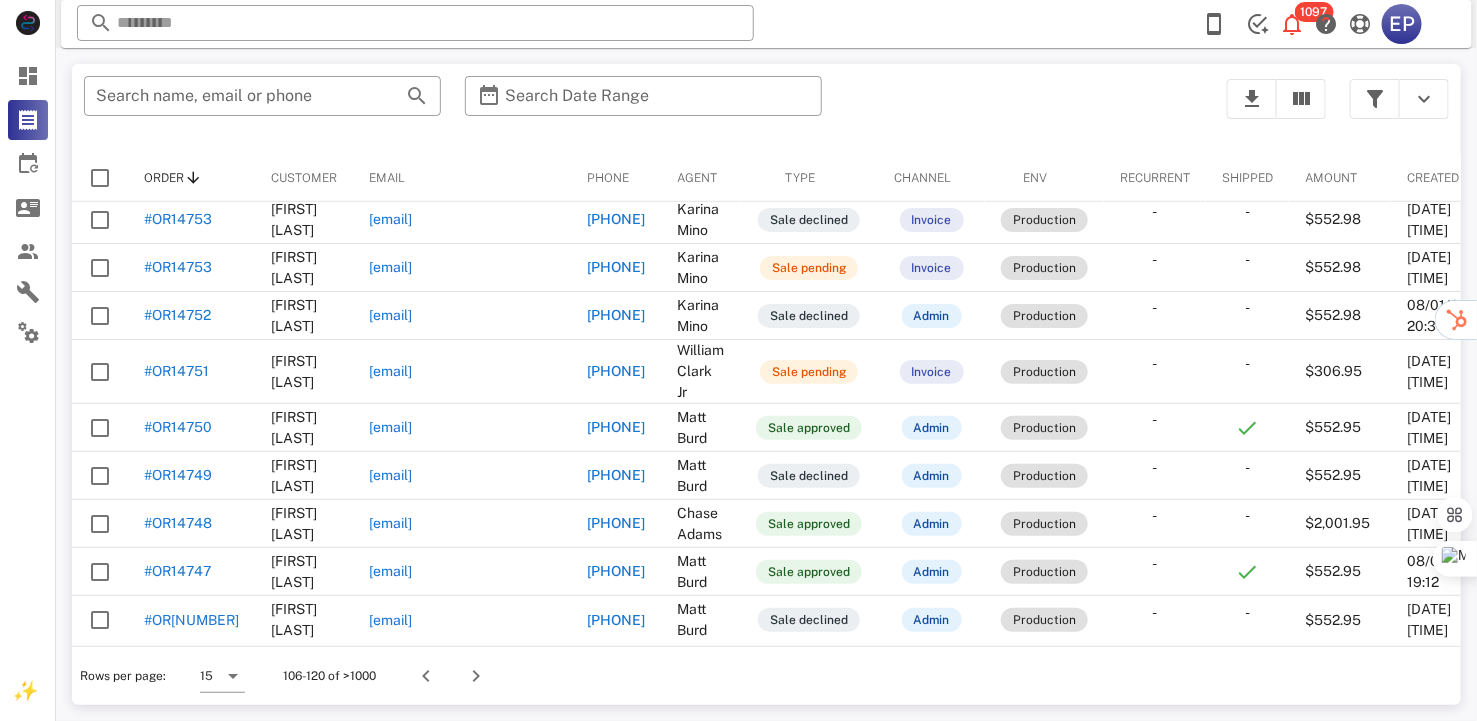 scroll, scrollTop: 355, scrollLeft: 0, axis: vertical 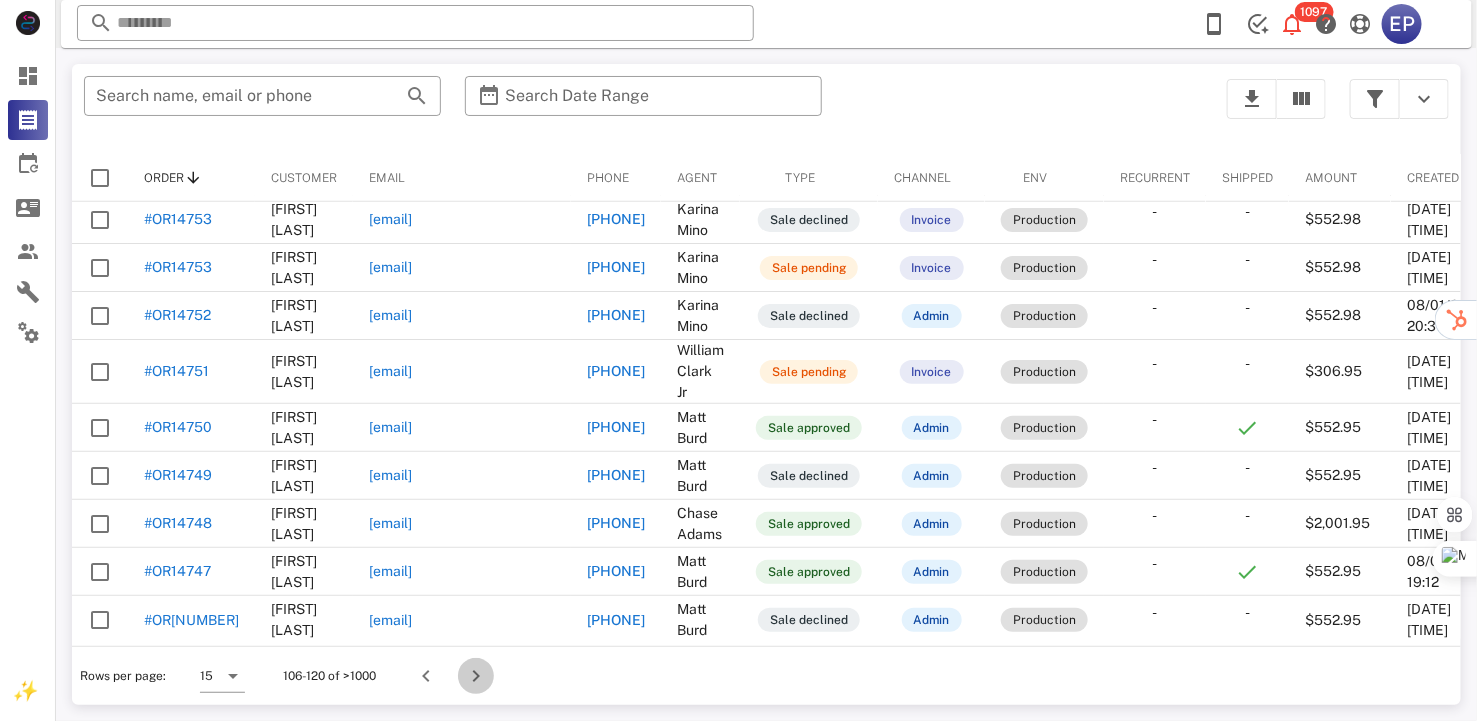 click at bounding box center (476, 676) 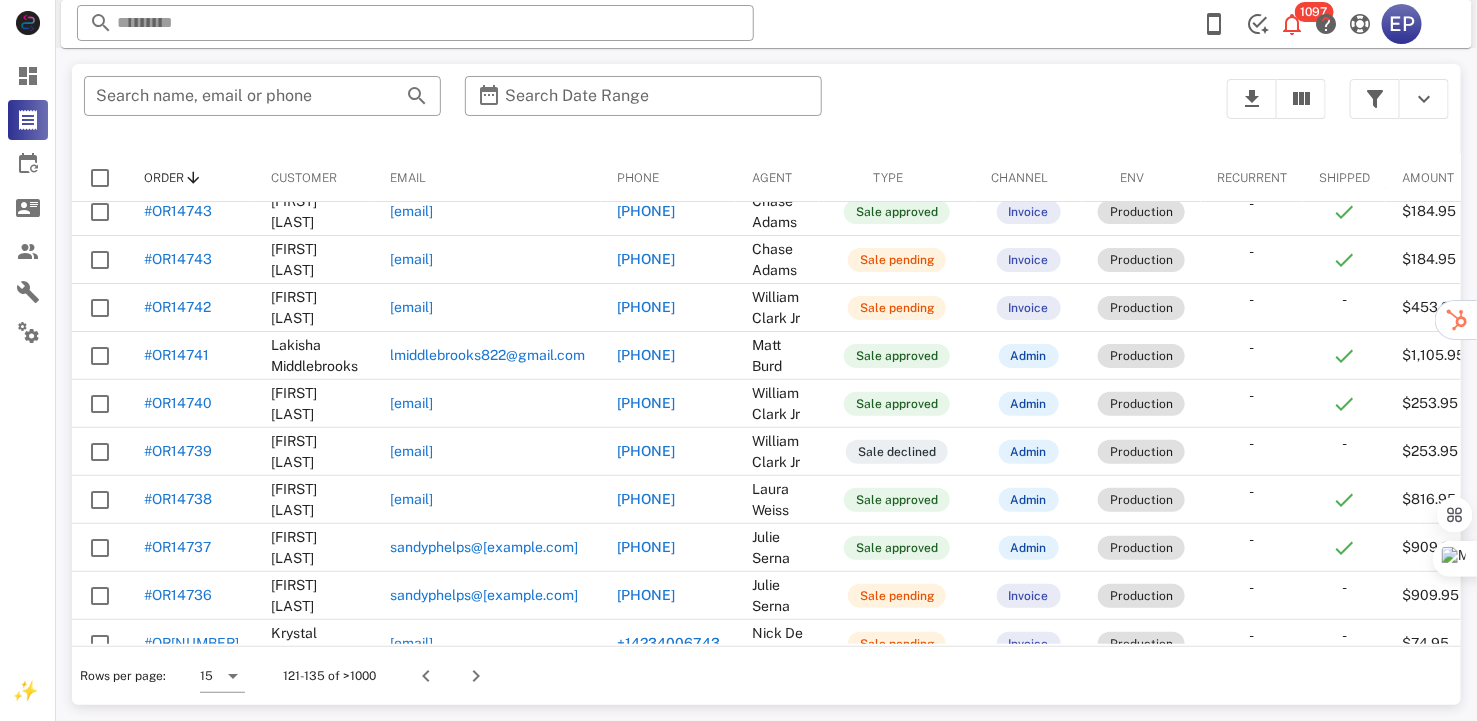 scroll, scrollTop: 290, scrollLeft: 0, axis: vertical 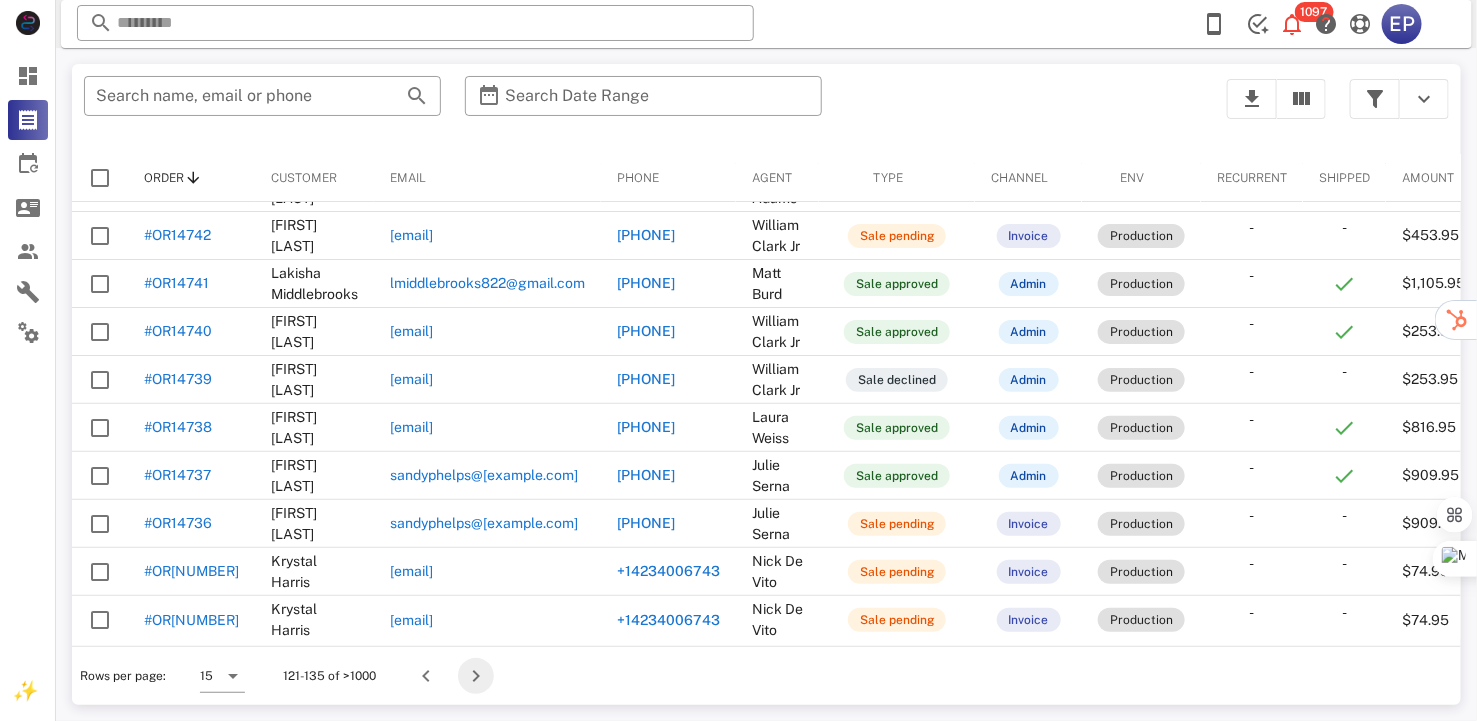 click at bounding box center [476, 676] 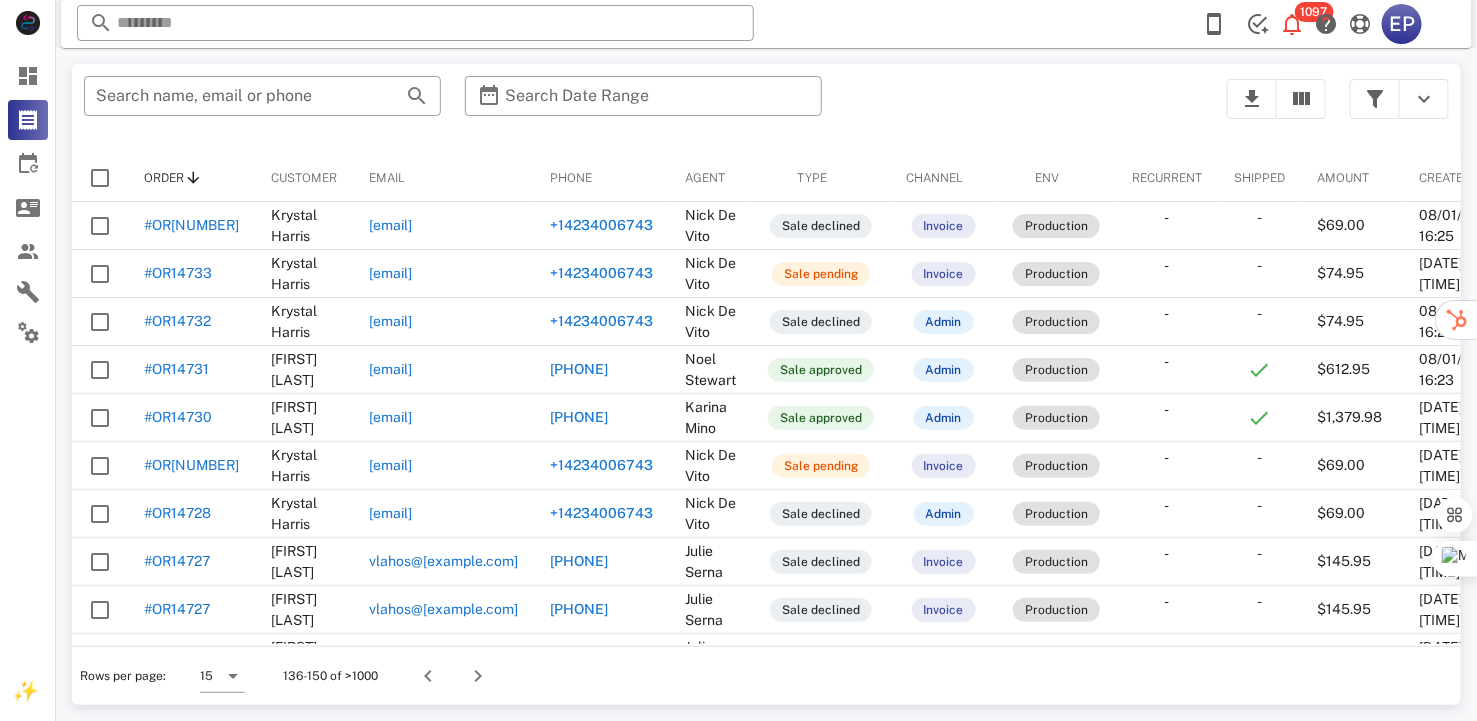 scroll, scrollTop: 290, scrollLeft: 0, axis: vertical 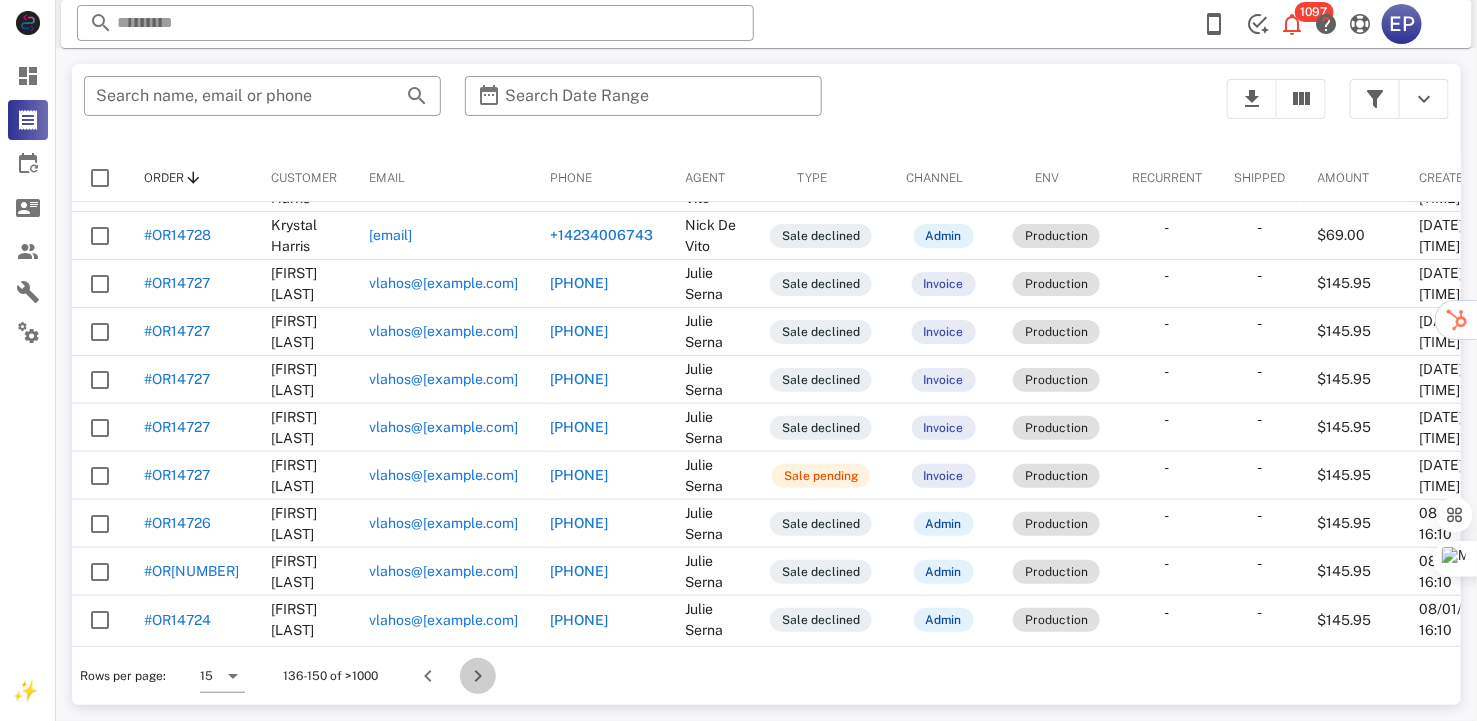 click at bounding box center (478, 676) 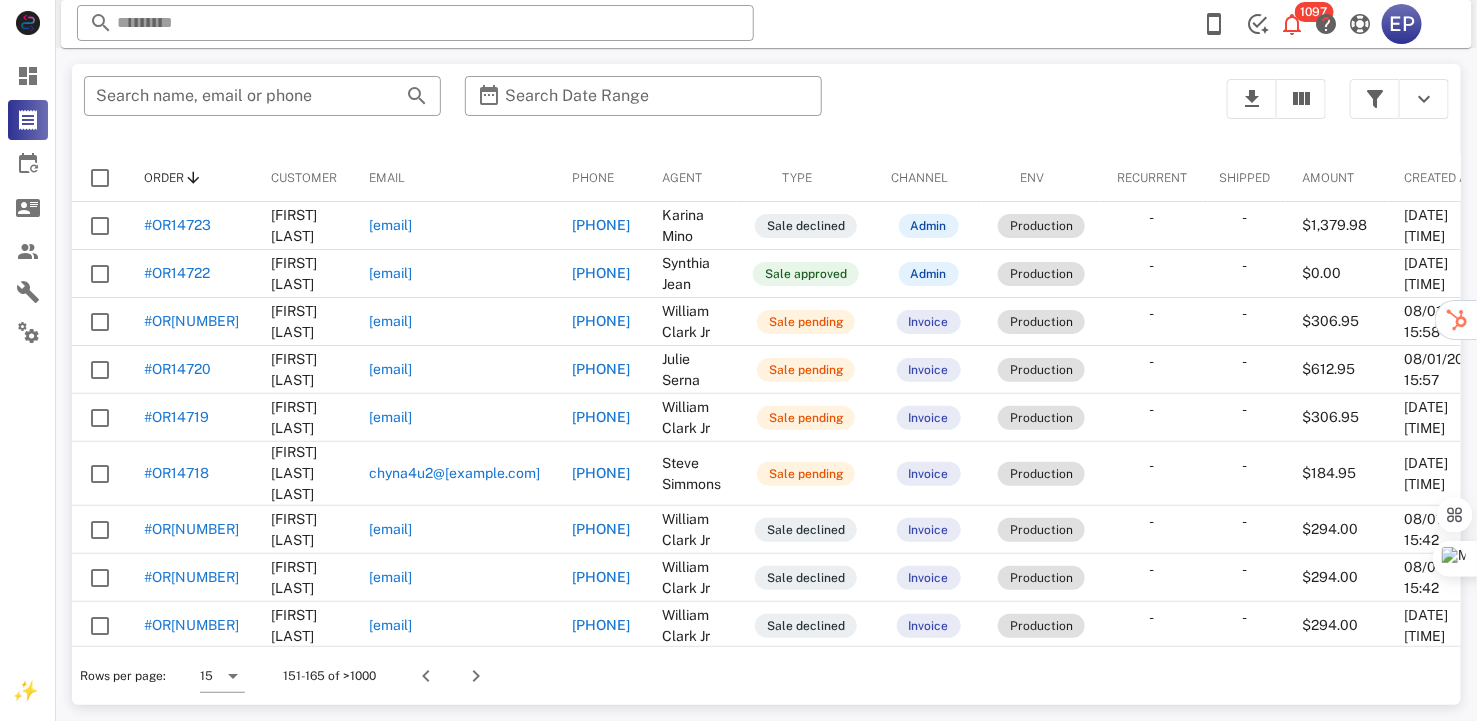 scroll, scrollTop: 290, scrollLeft: 0, axis: vertical 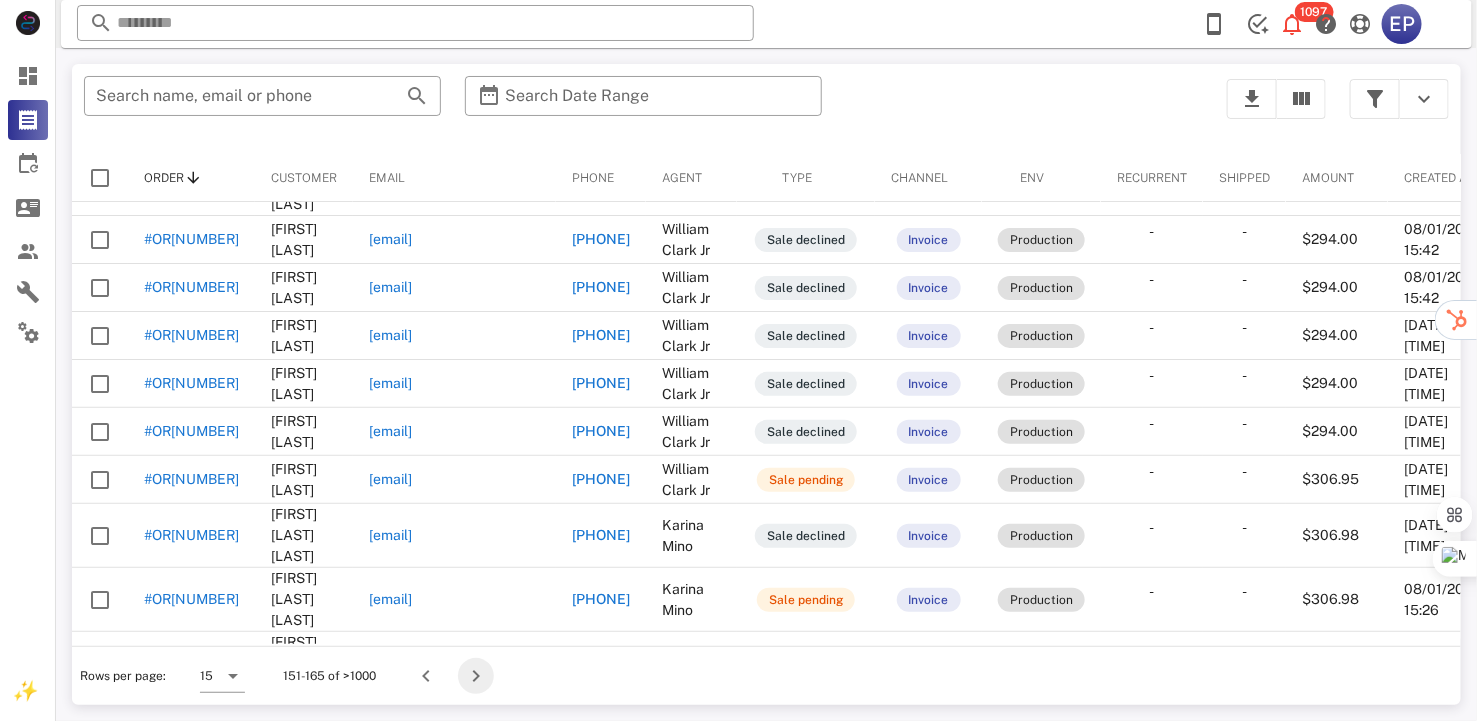 click at bounding box center (476, 676) 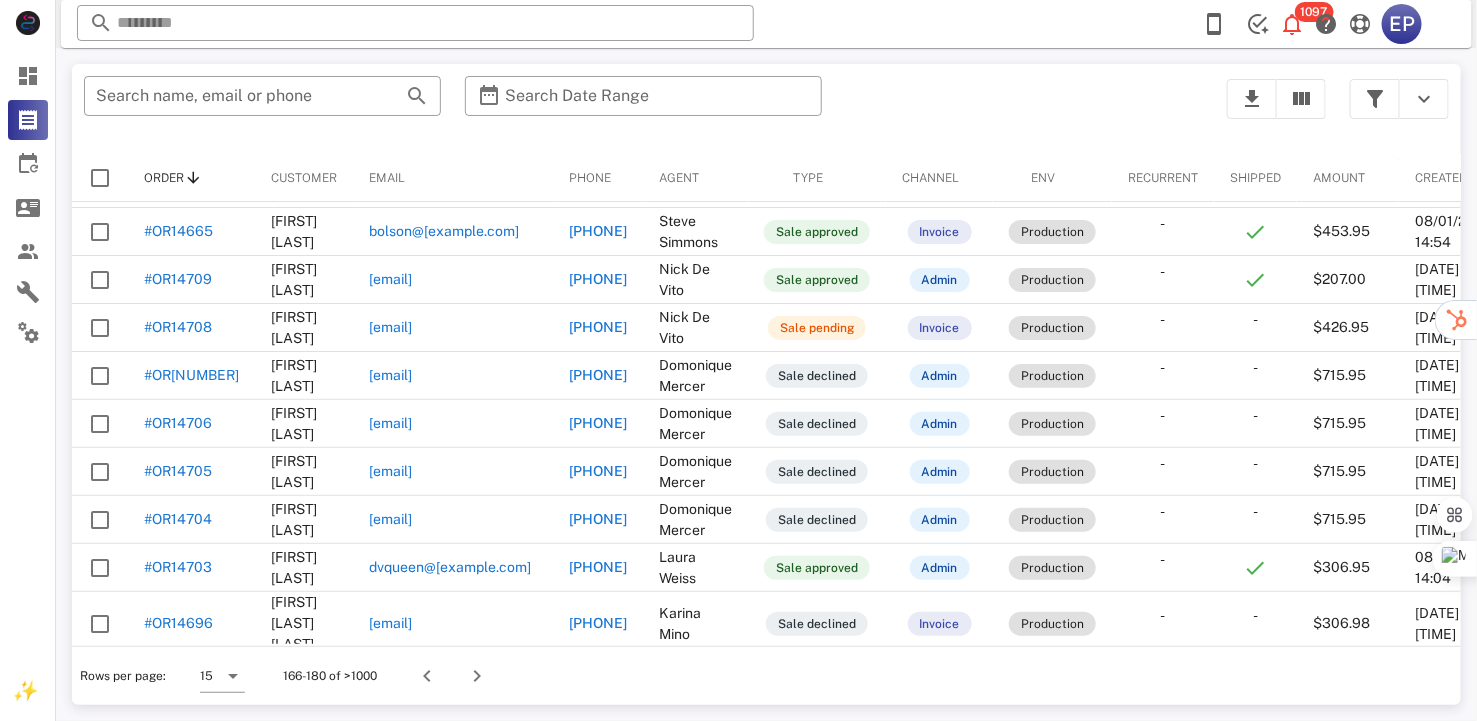 scroll, scrollTop: 290, scrollLeft: 0, axis: vertical 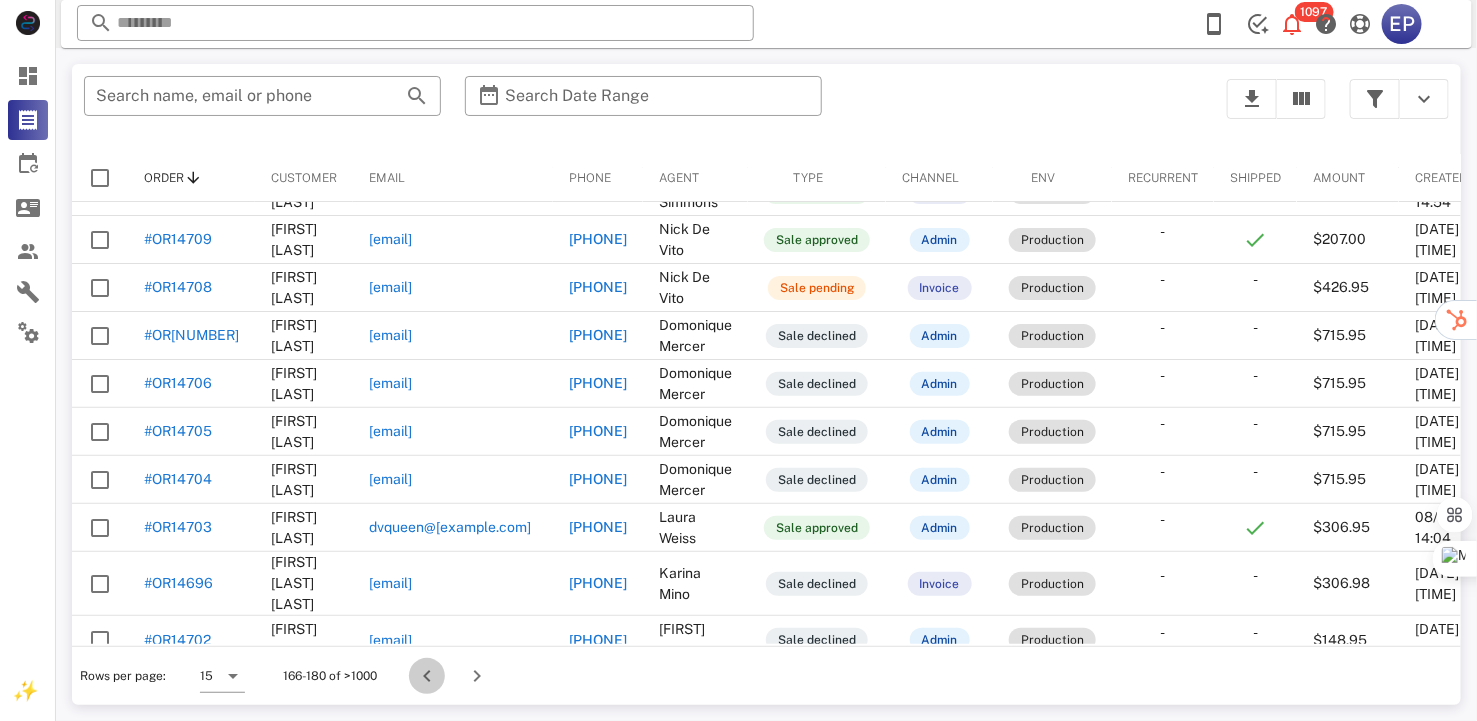 click at bounding box center (427, 676) 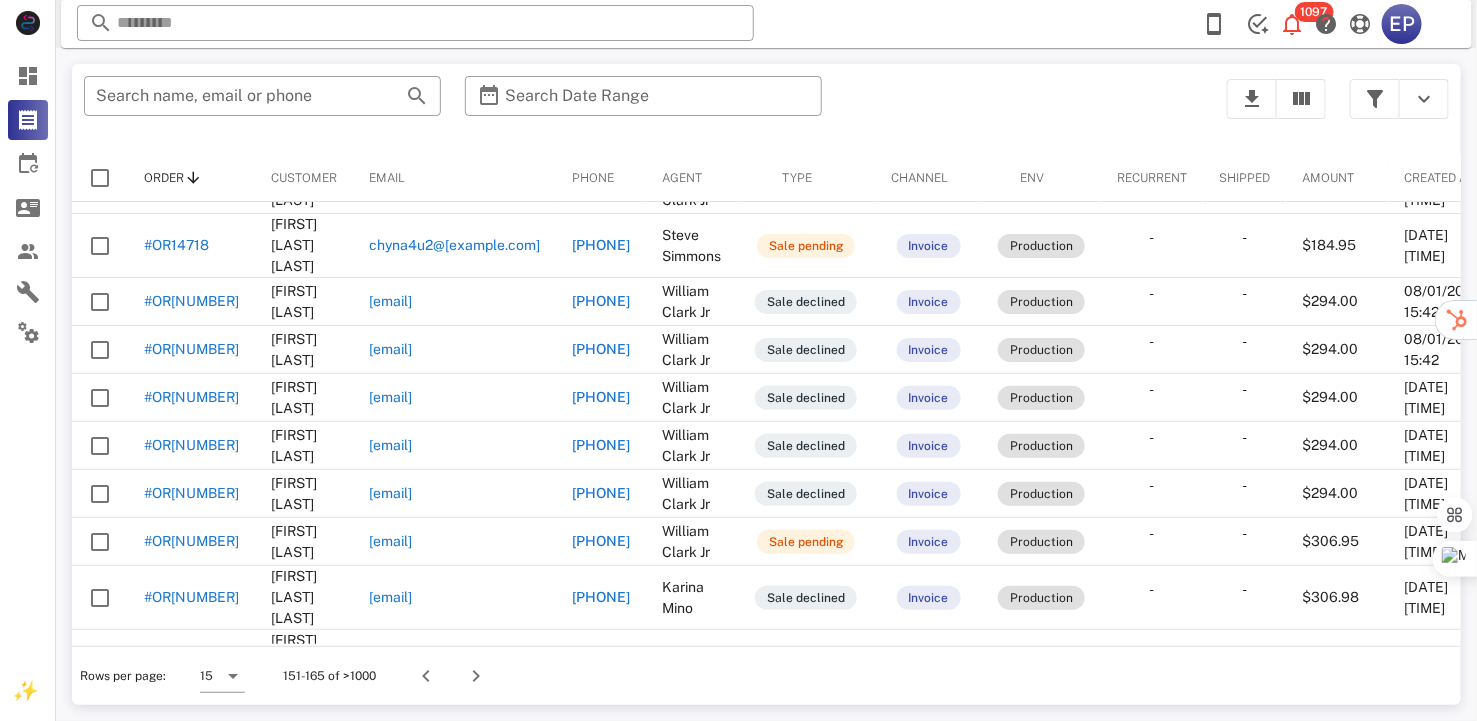 scroll, scrollTop: 290, scrollLeft: 0, axis: vertical 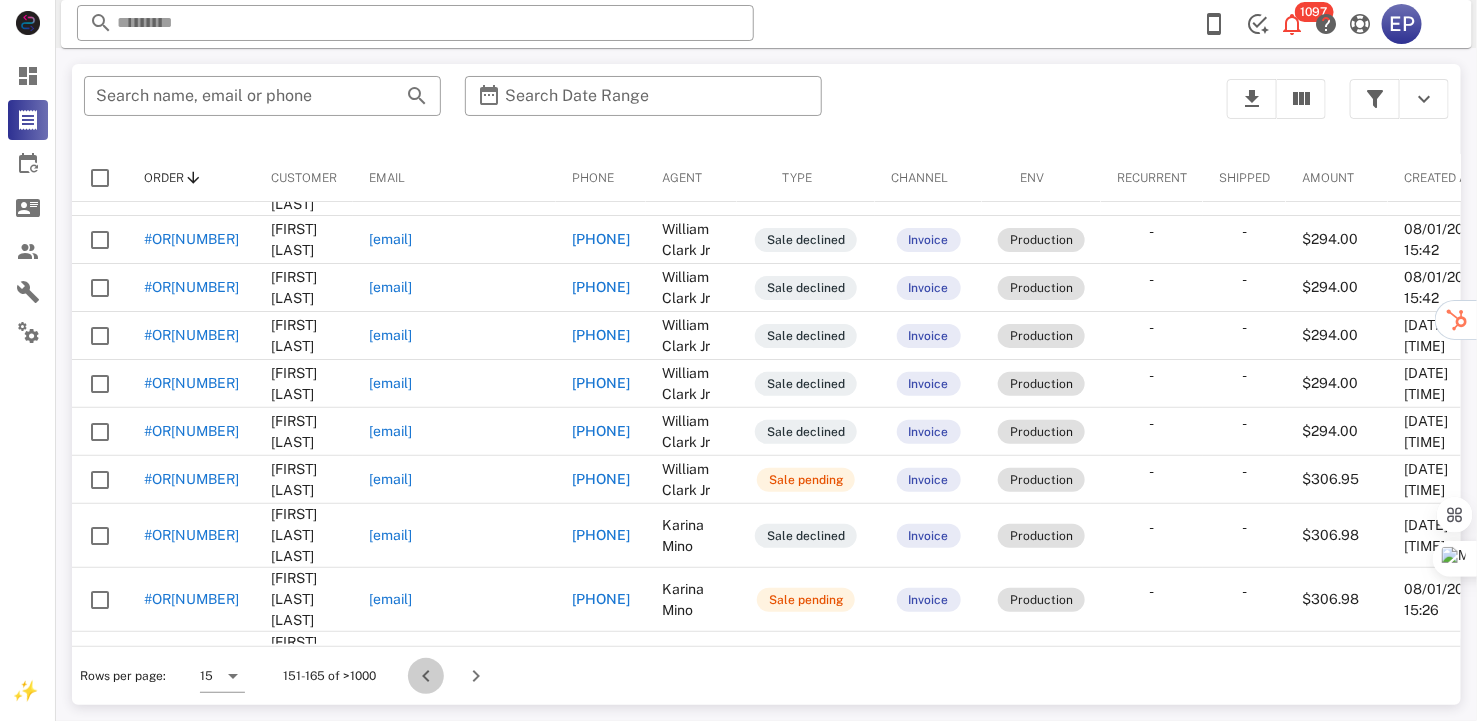click at bounding box center (426, 676) 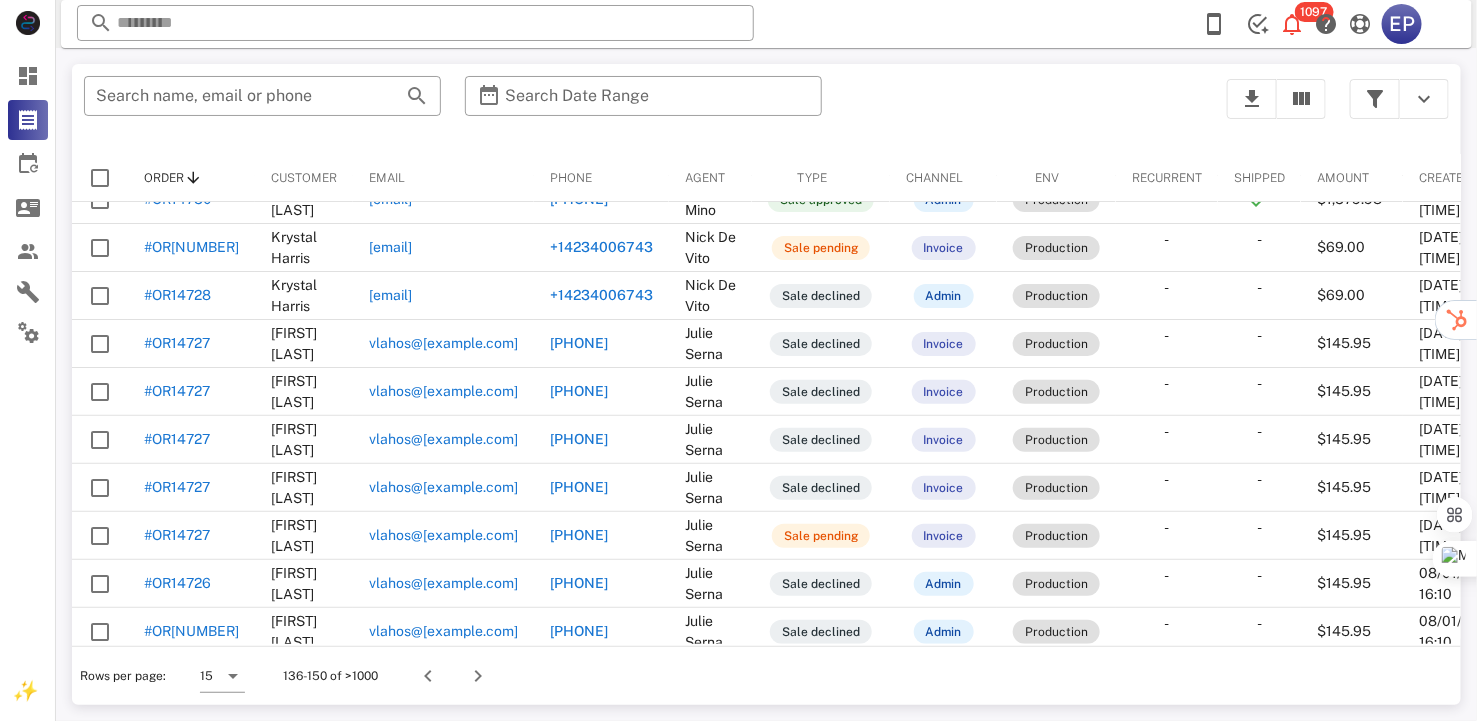 scroll, scrollTop: 290, scrollLeft: 0, axis: vertical 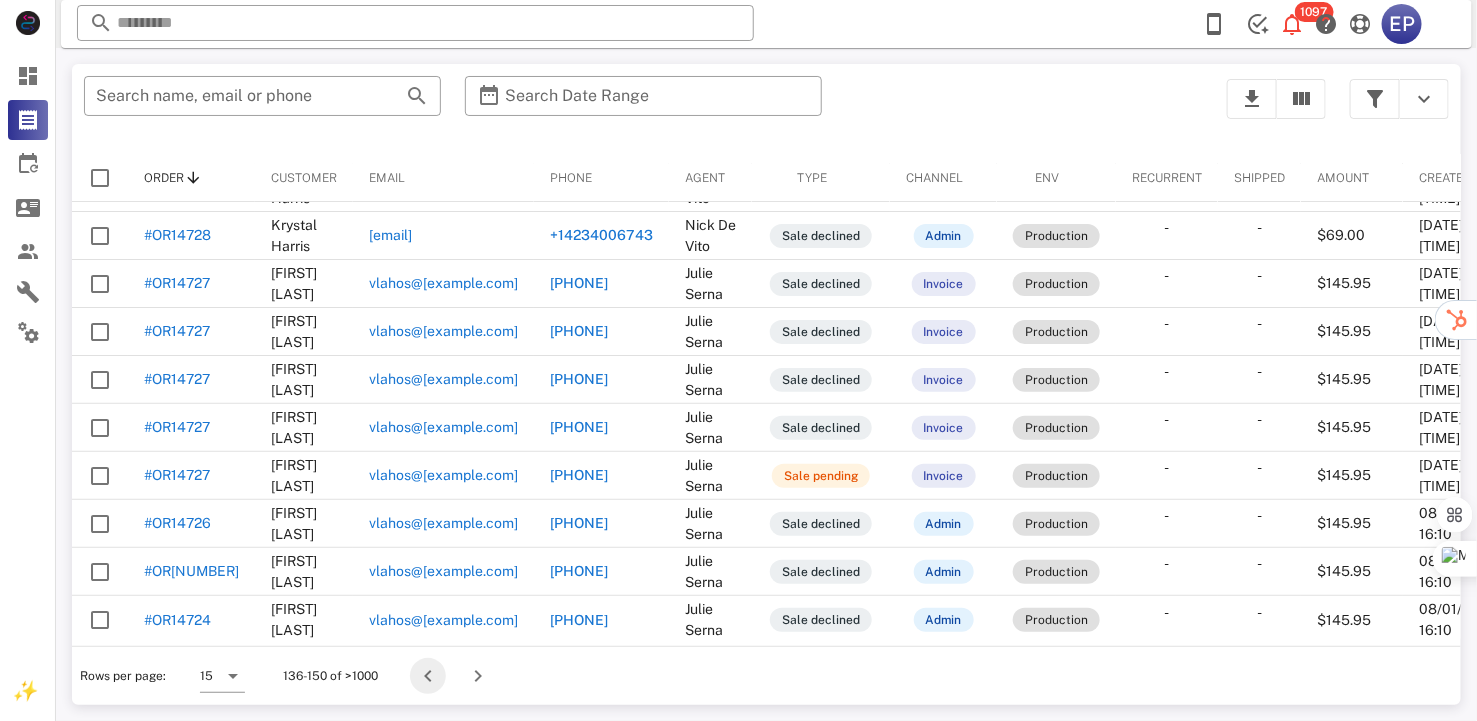 click at bounding box center (428, 676) 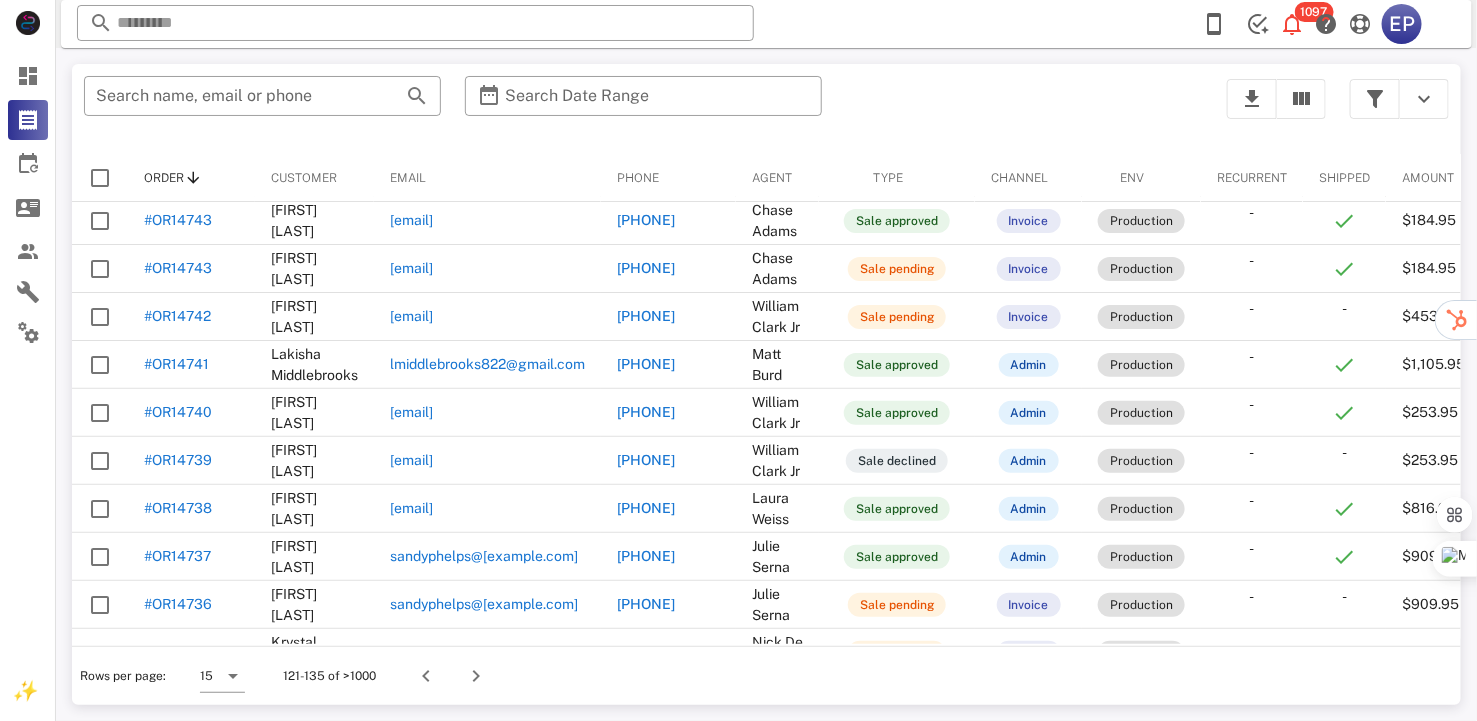scroll, scrollTop: 290, scrollLeft: 0, axis: vertical 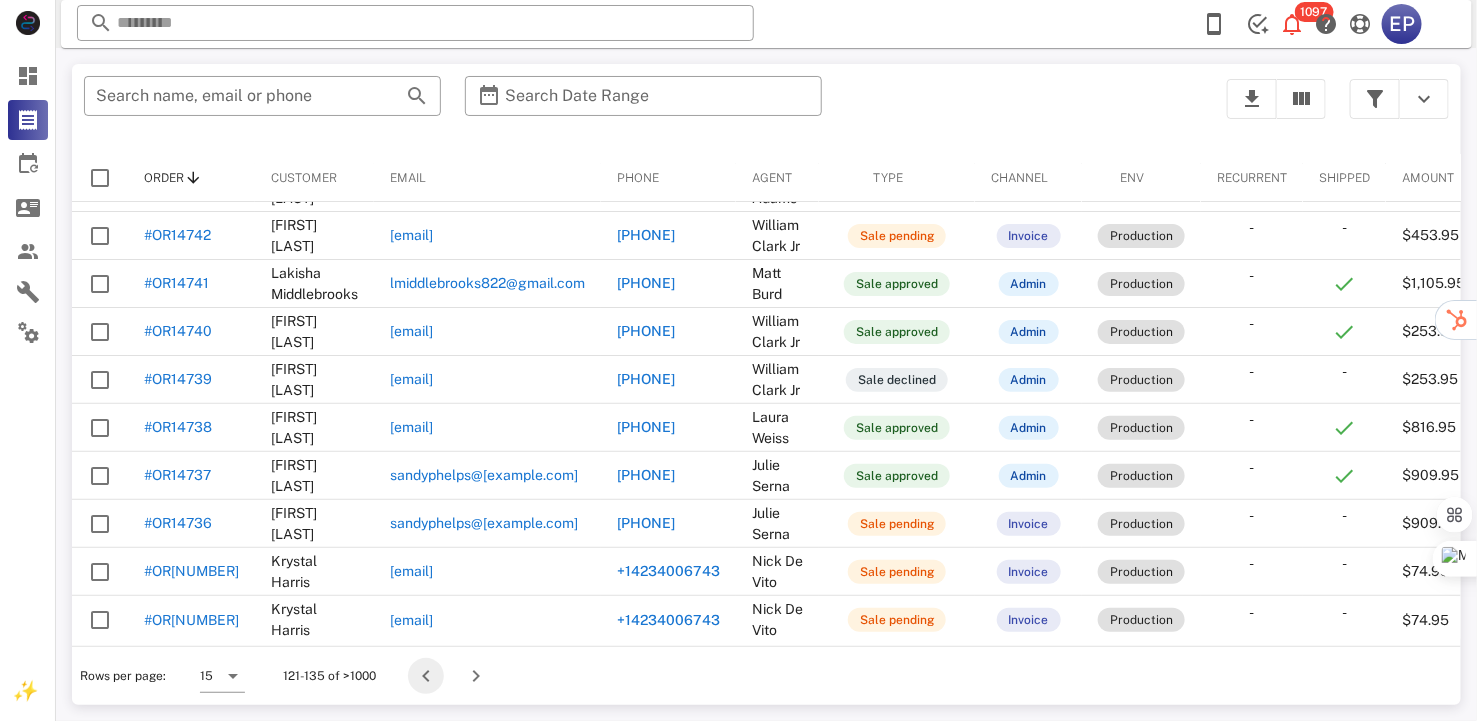 click at bounding box center [426, 676] 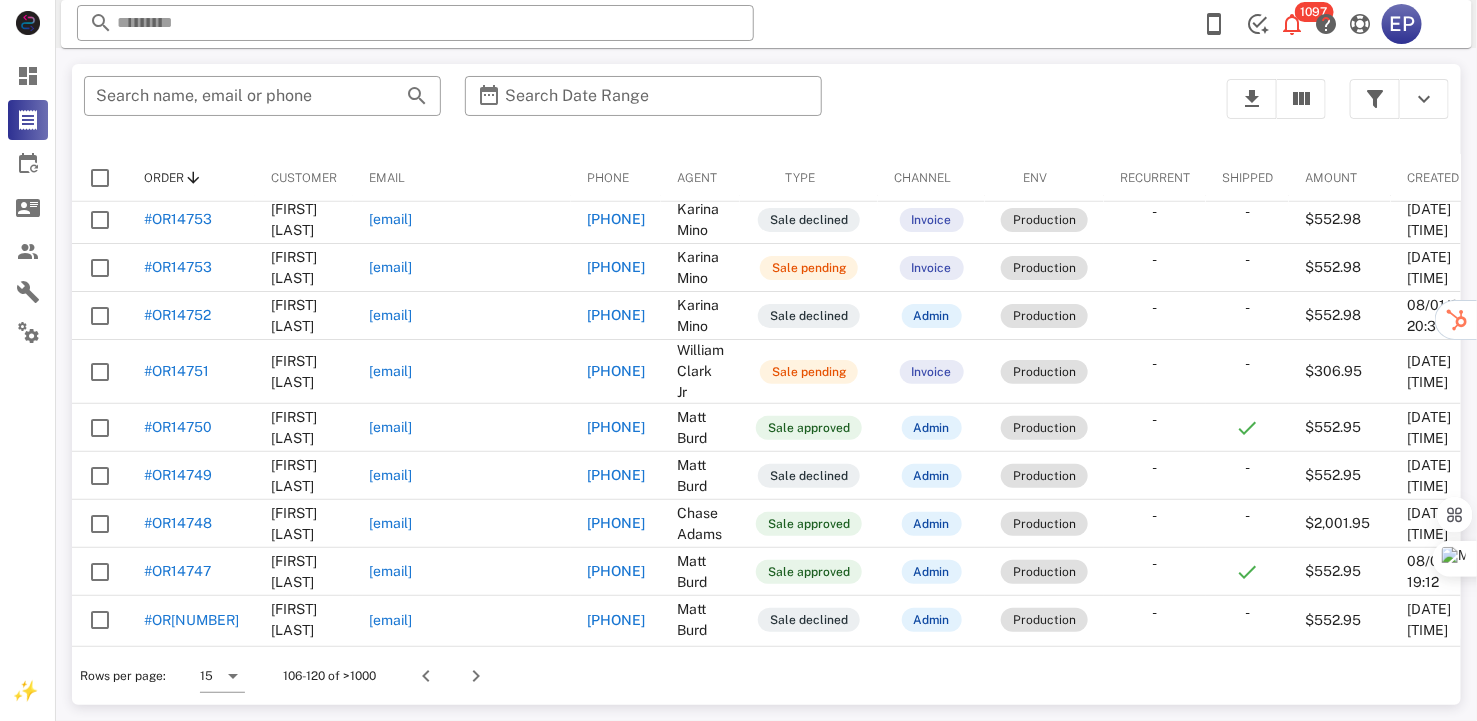 scroll, scrollTop: 355, scrollLeft: 0, axis: vertical 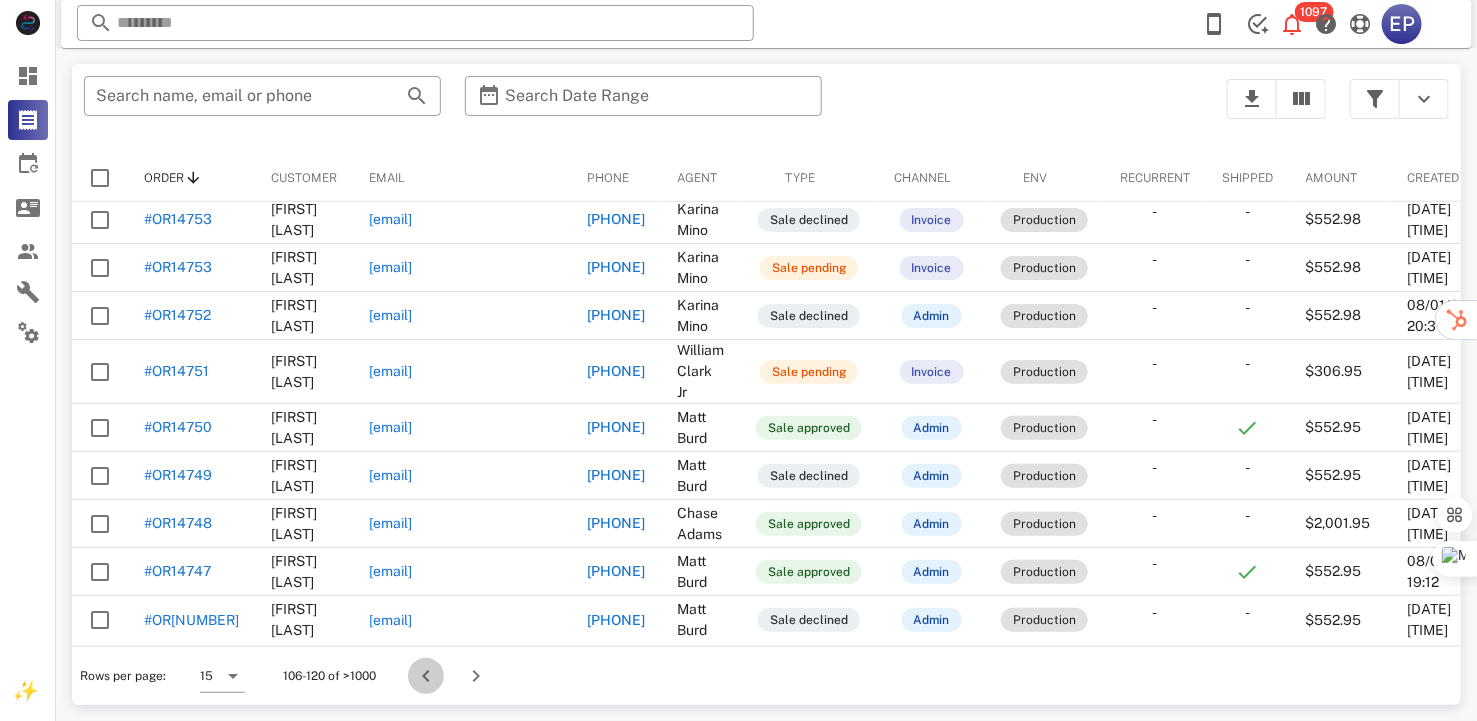 click at bounding box center [426, 676] 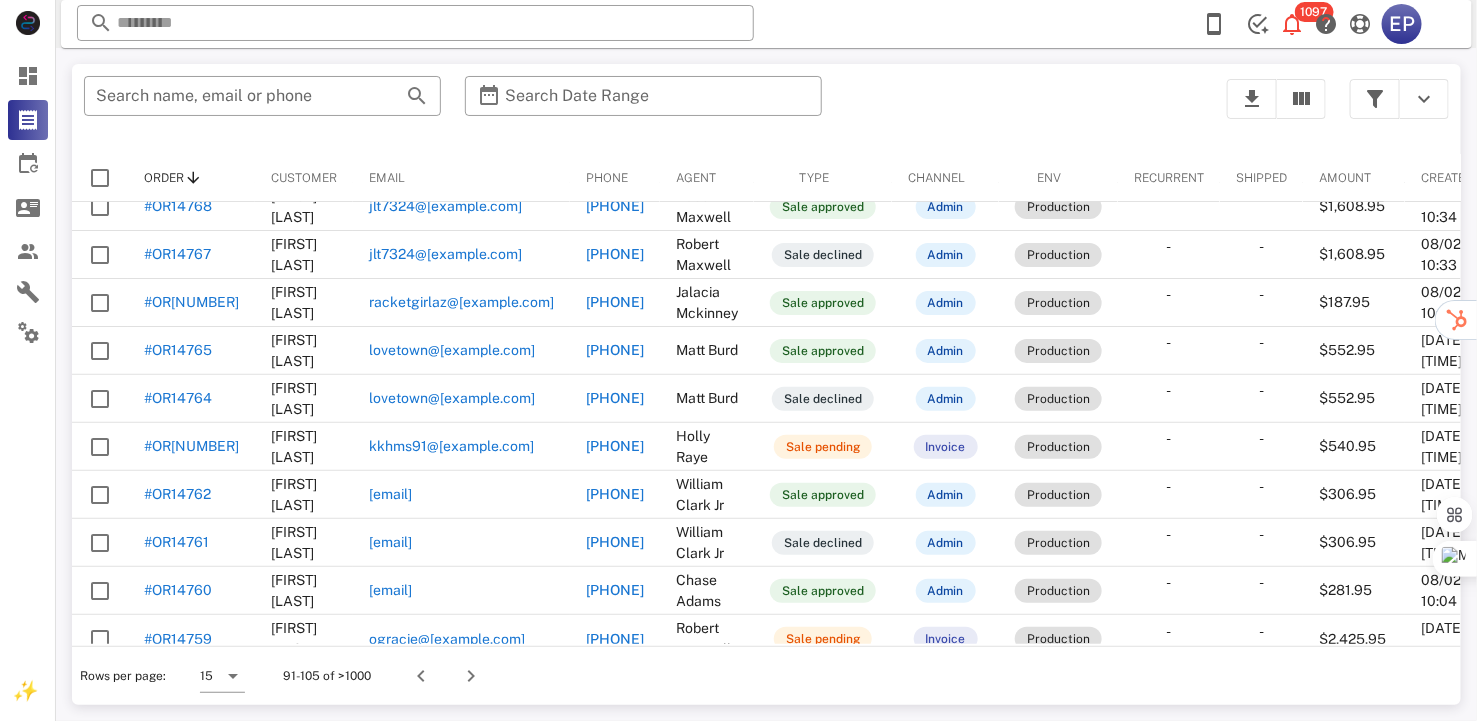 scroll, scrollTop: 306, scrollLeft: 0, axis: vertical 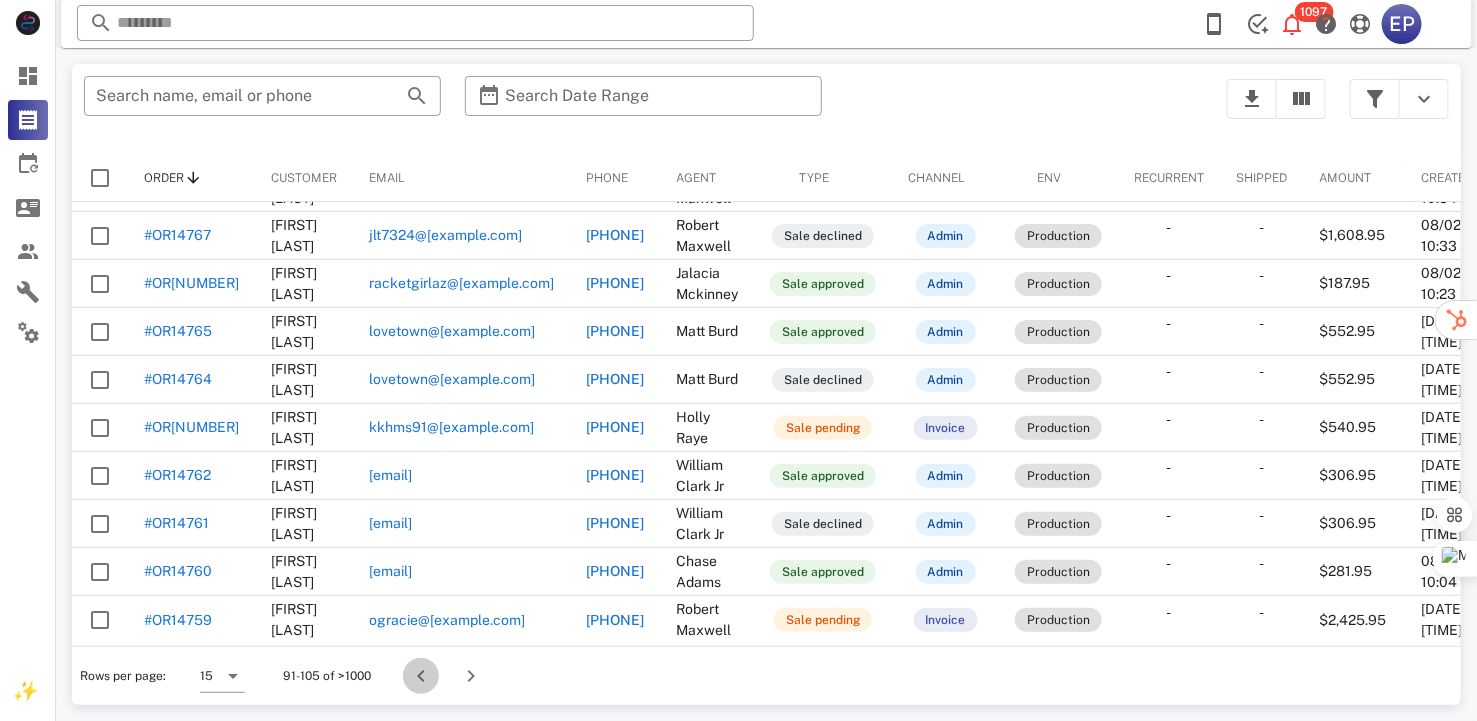 click at bounding box center (421, 676) 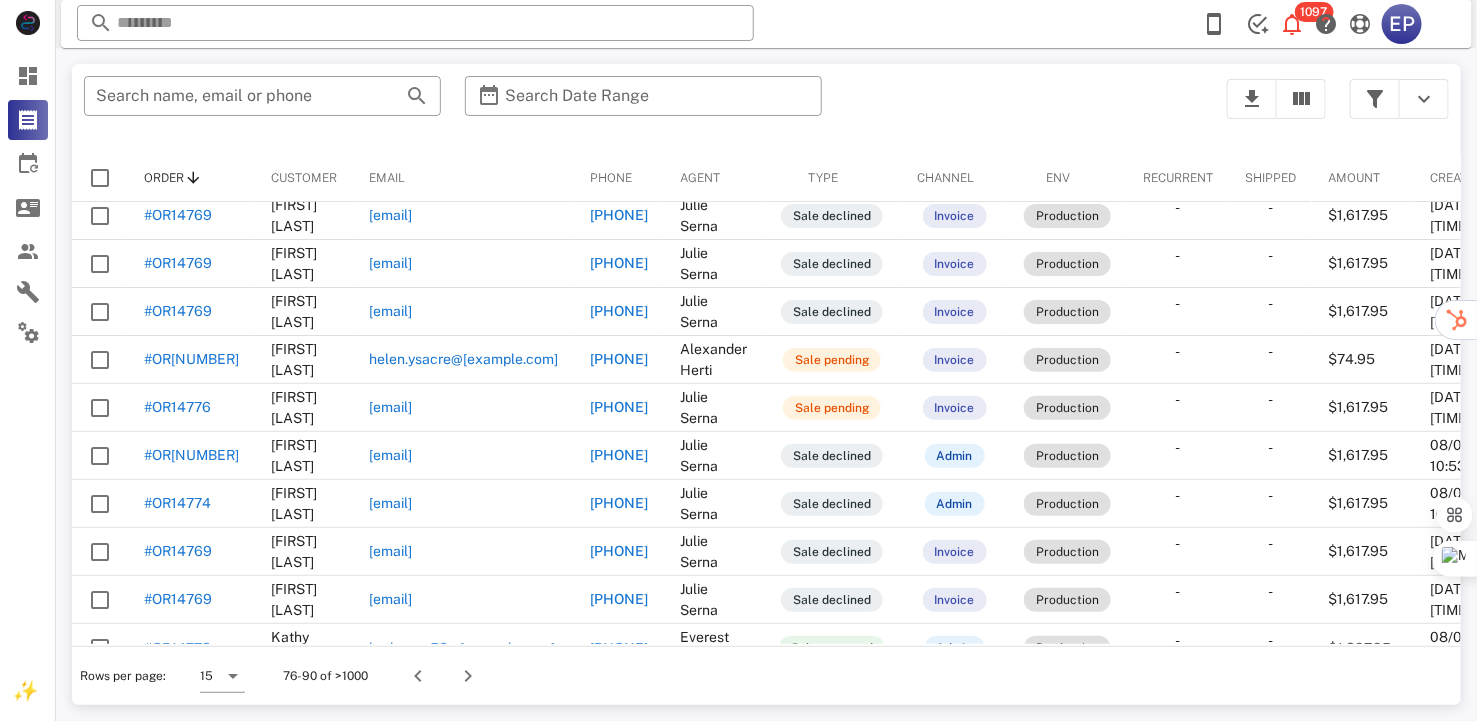 scroll, scrollTop: 290, scrollLeft: 0, axis: vertical 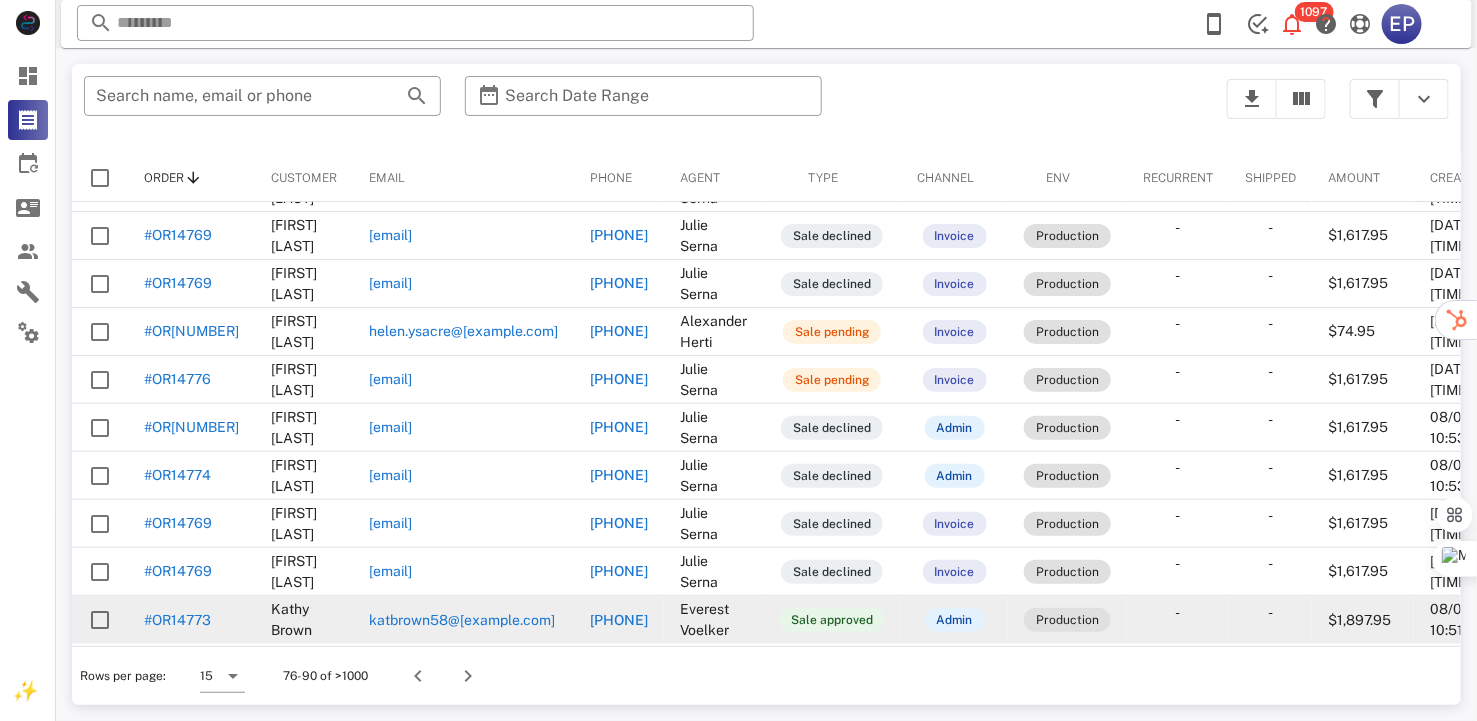 click on "[EMAIL]" at bounding box center [462, 620] 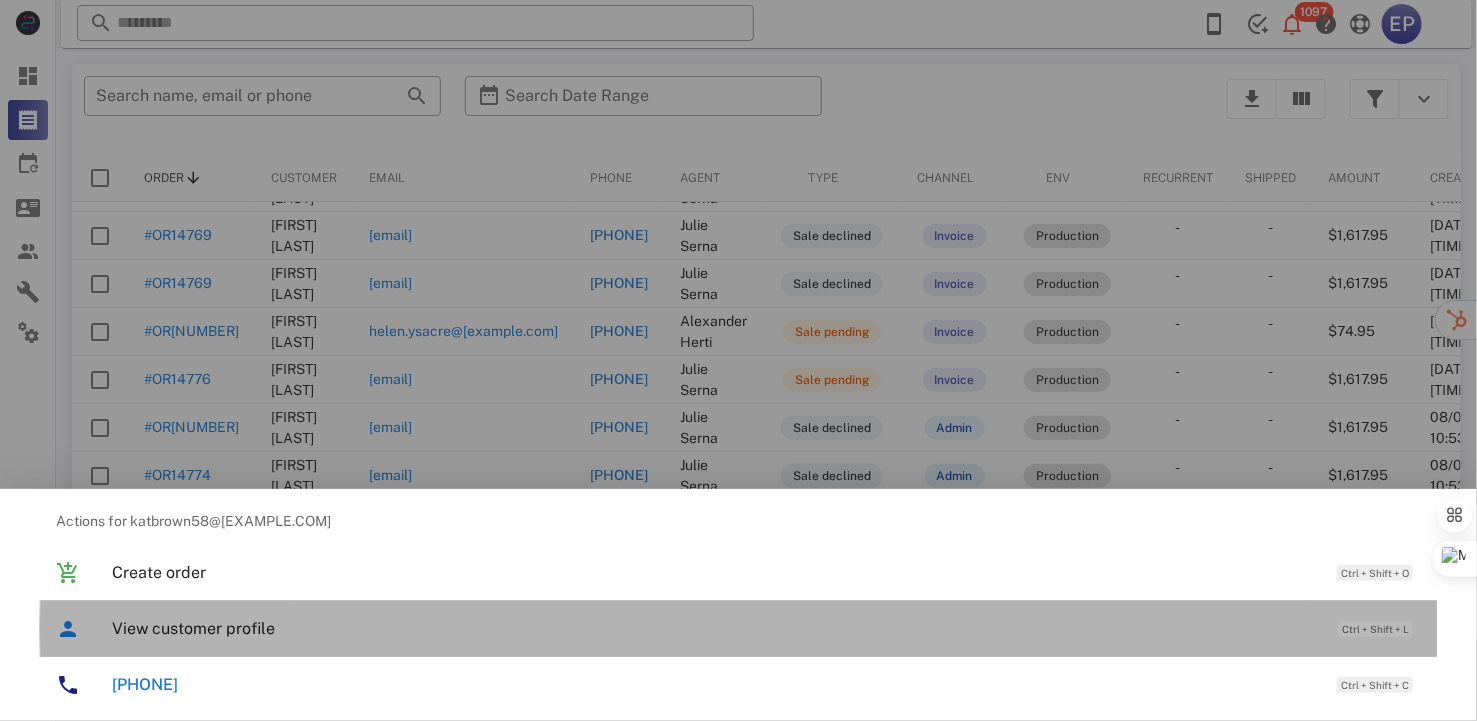click on "View customer profile" at bounding box center [715, 628] 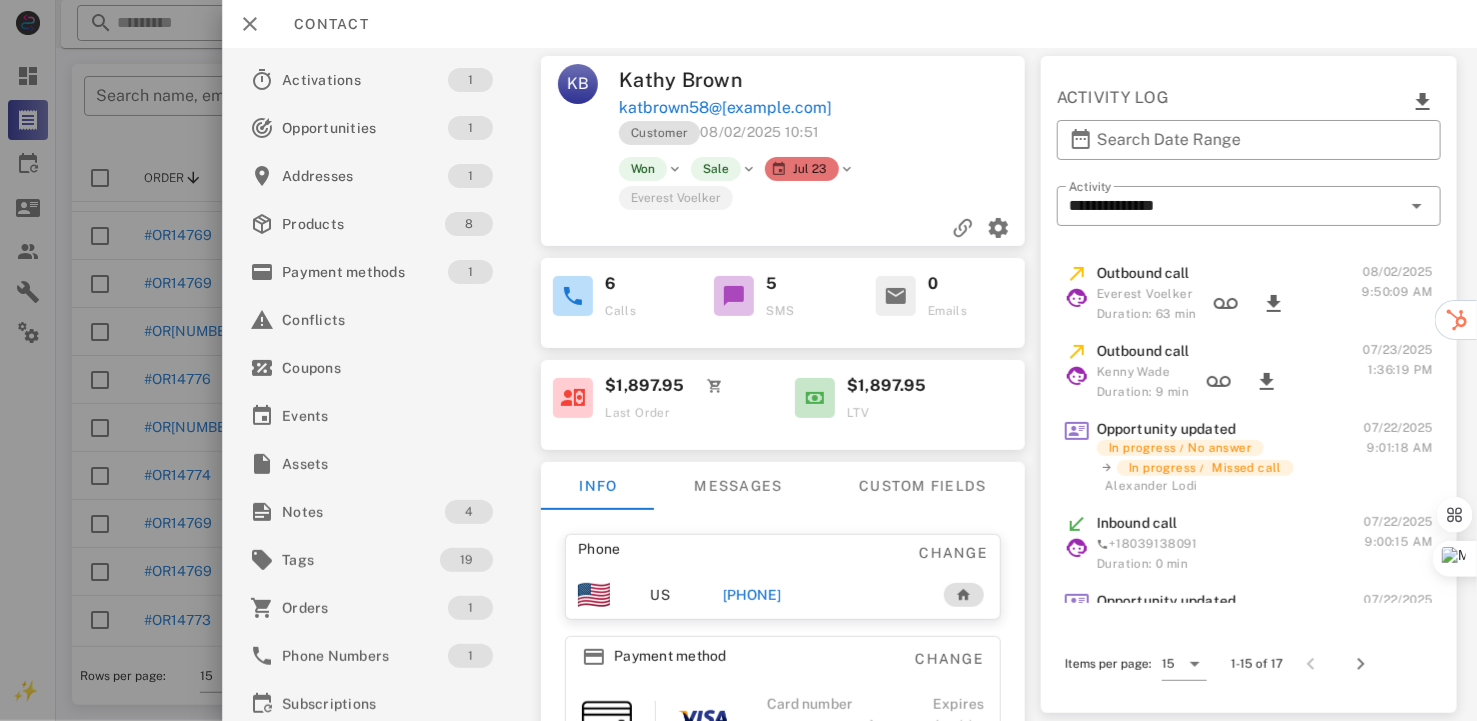 scroll, scrollTop: 300, scrollLeft: 0, axis: vertical 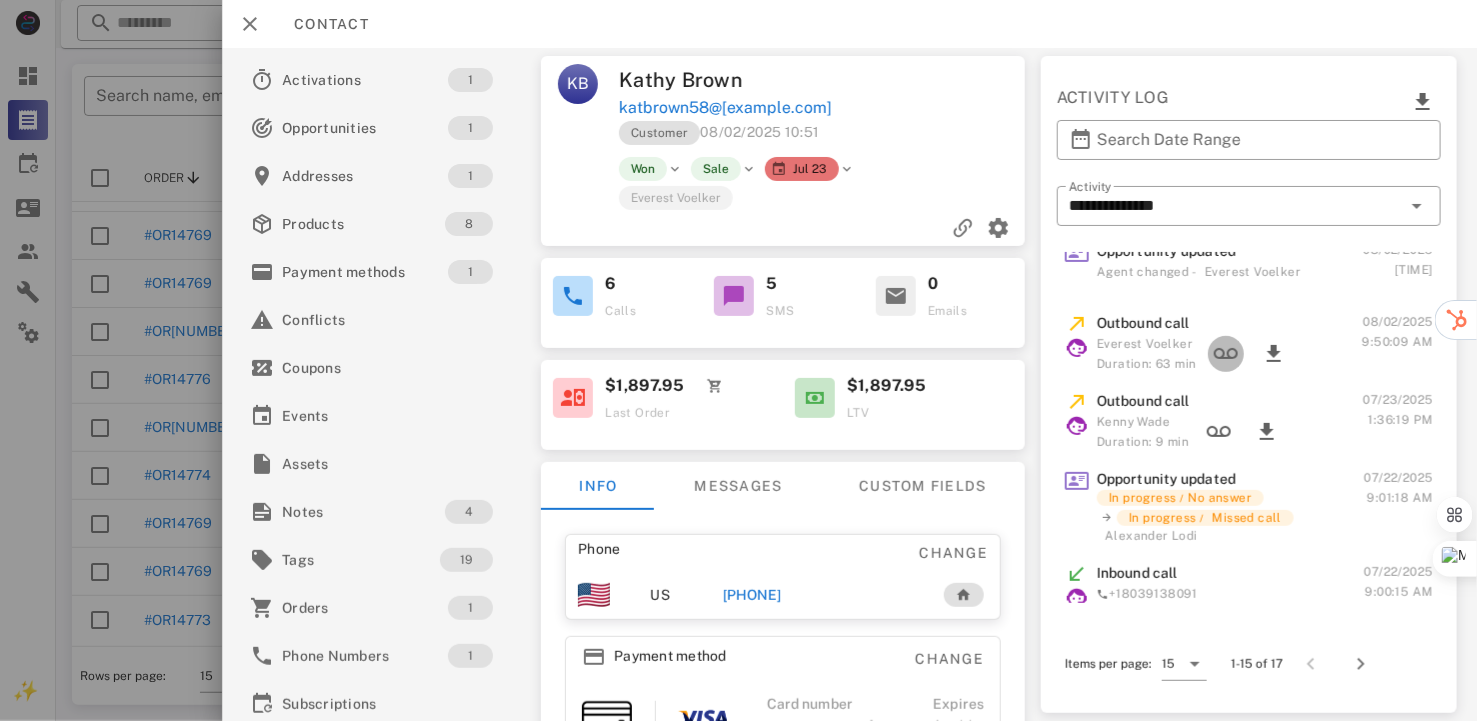click at bounding box center (1226, 354) 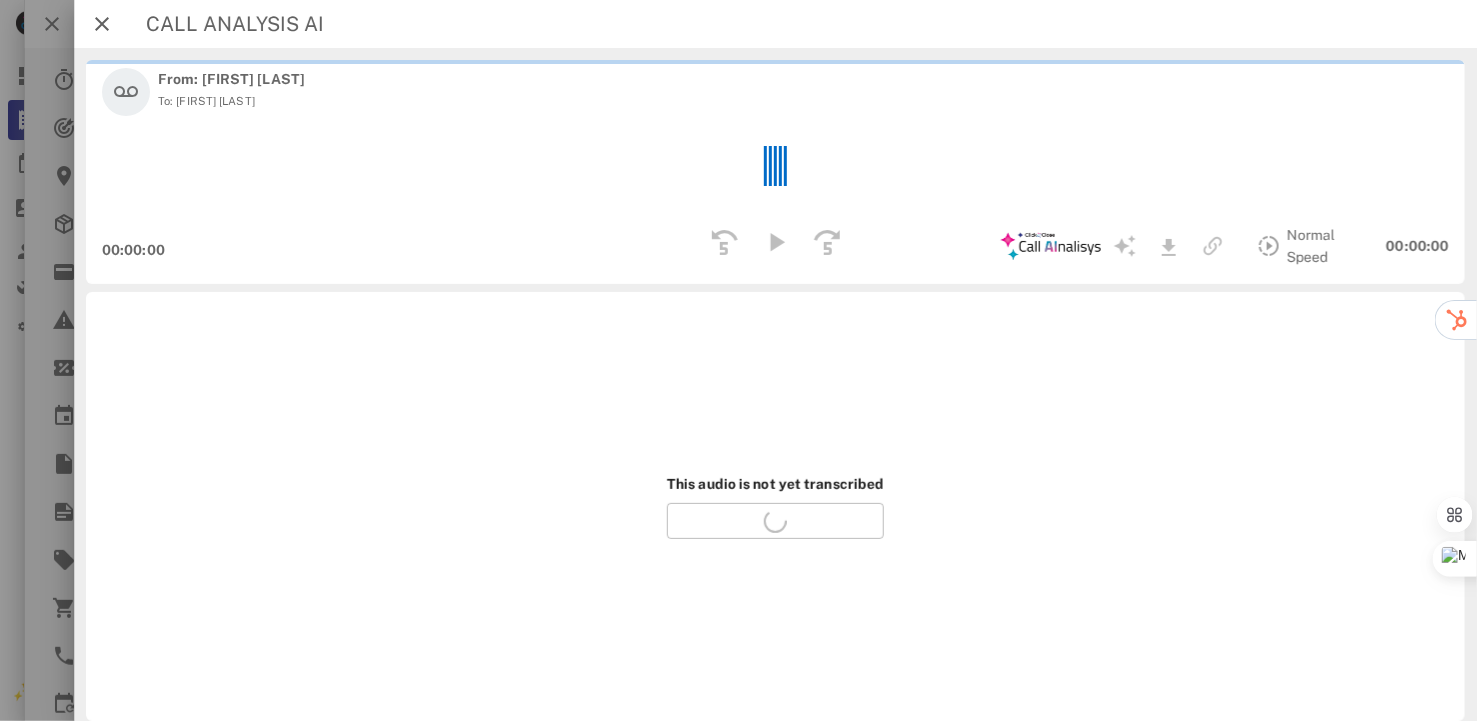 scroll, scrollTop: 280, scrollLeft: 0, axis: vertical 